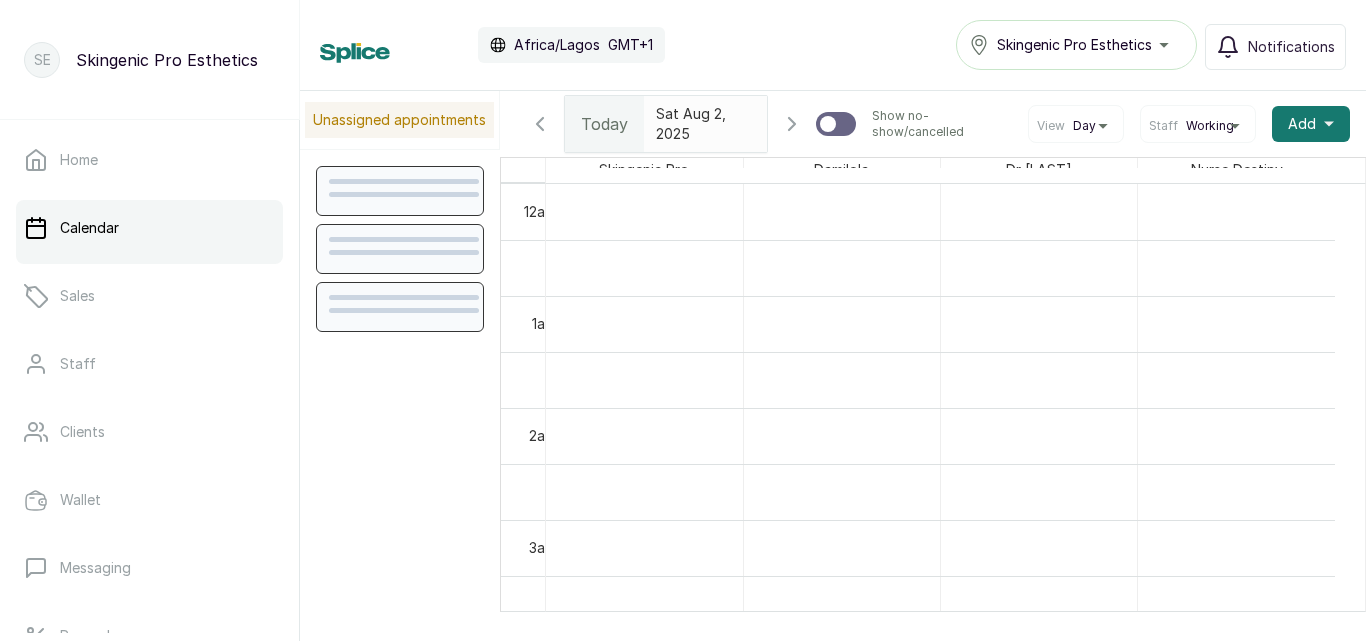 scroll, scrollTop: 0, scrollLeft: 0, axis: both 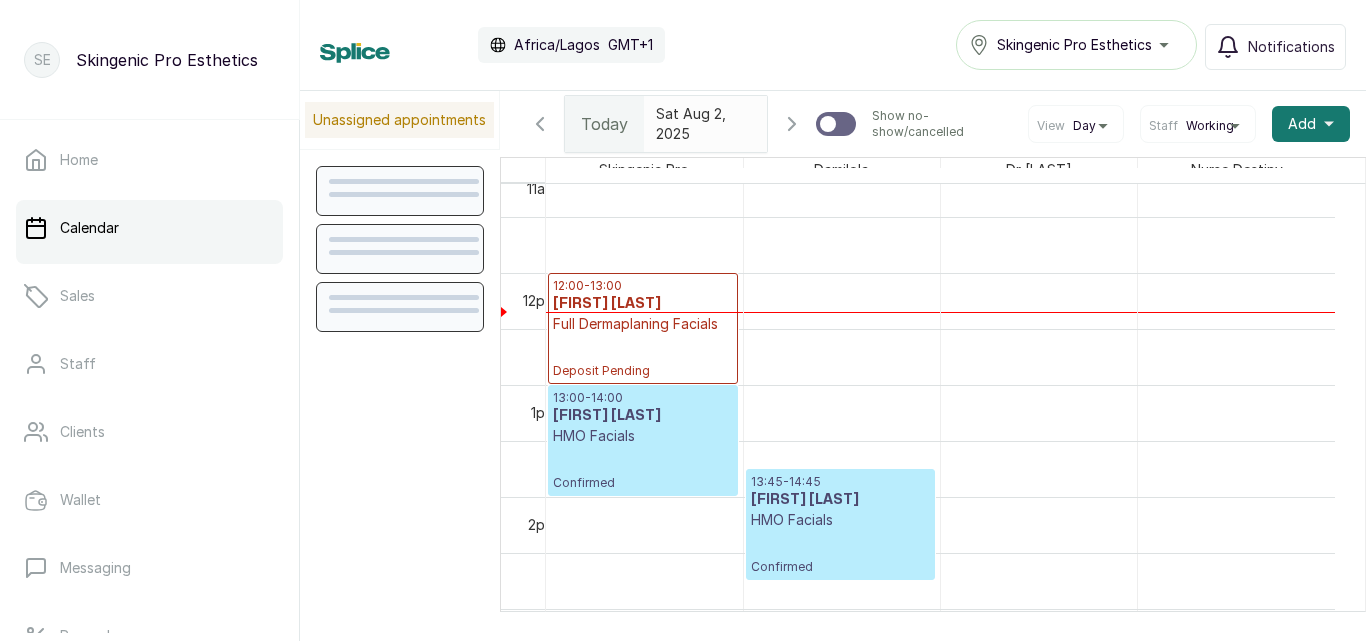 click on "[FIRST] [LAST]" at bounding box center [840, 500] 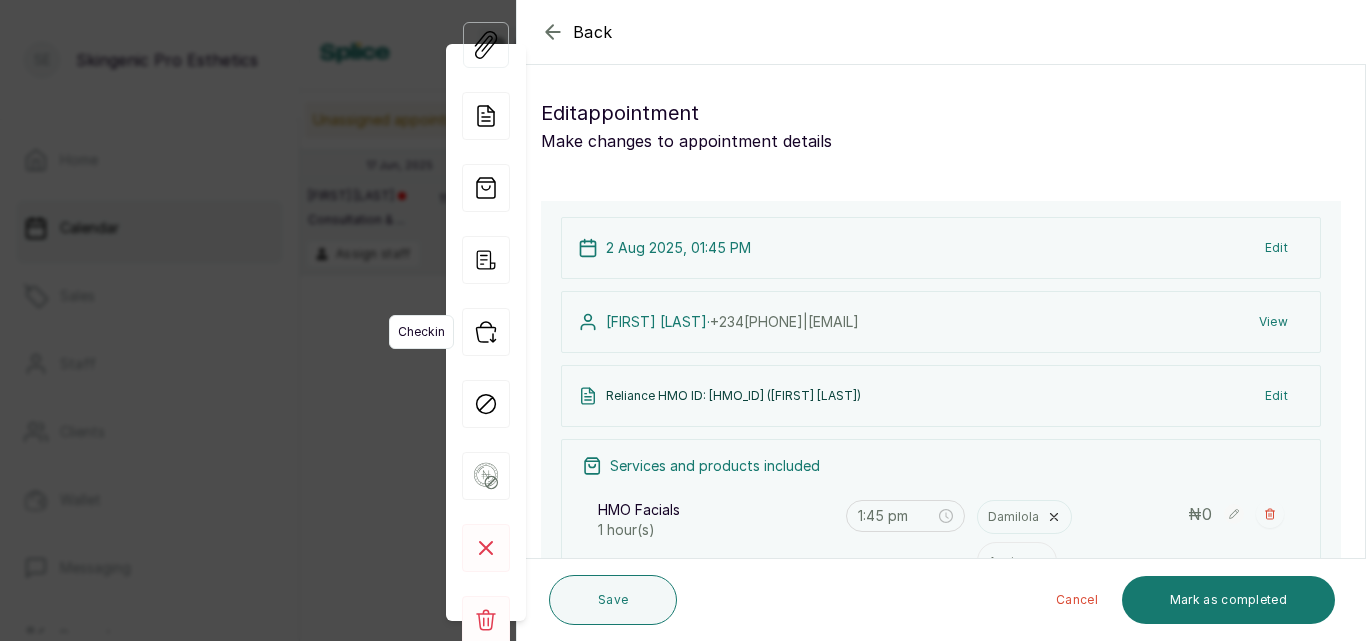 click 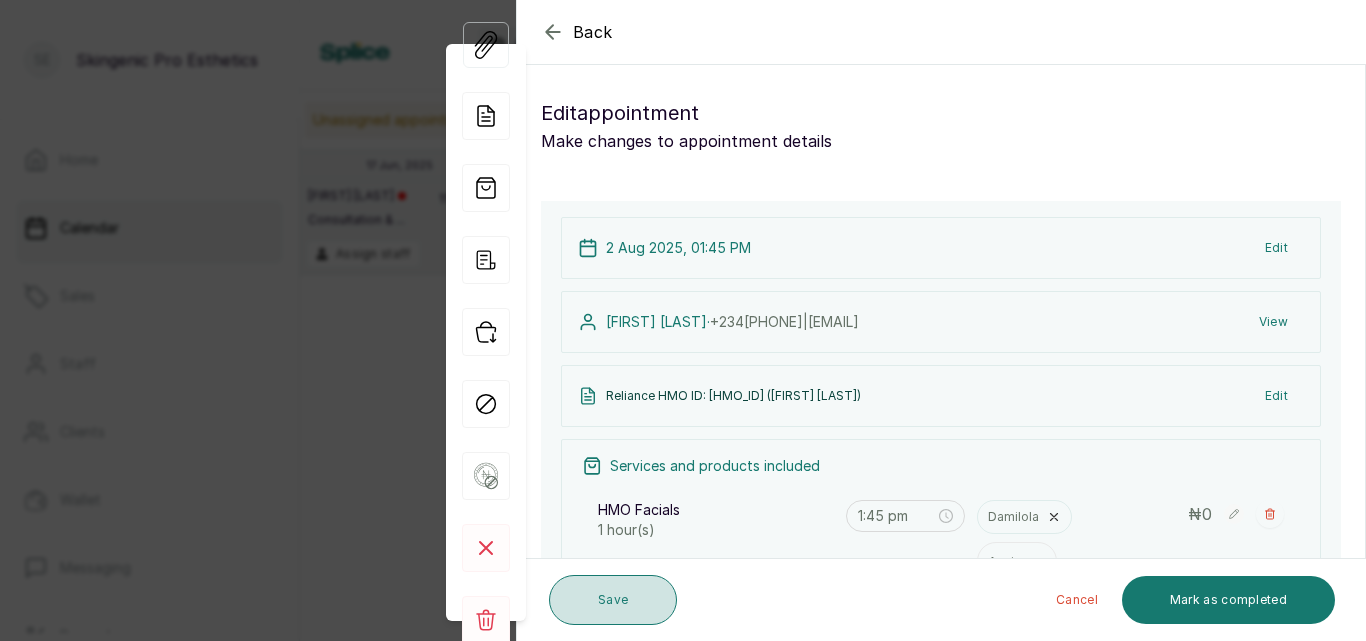 click on "Save" at bounding box center (613, 600) 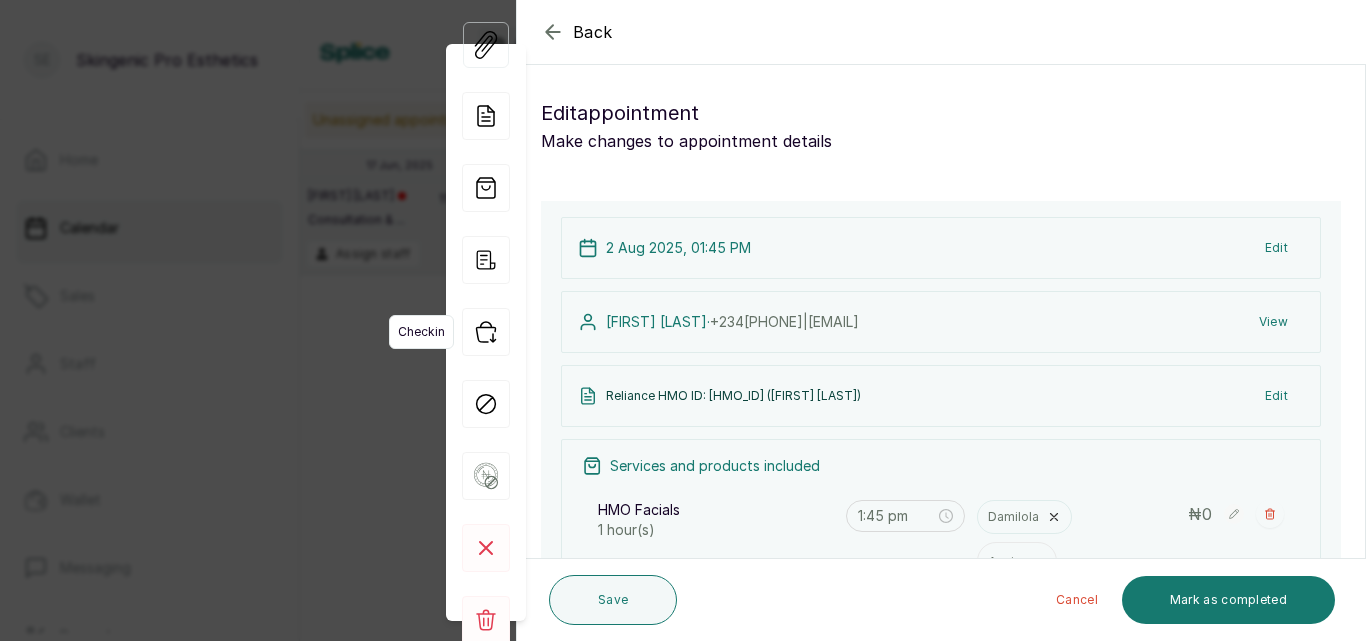 click 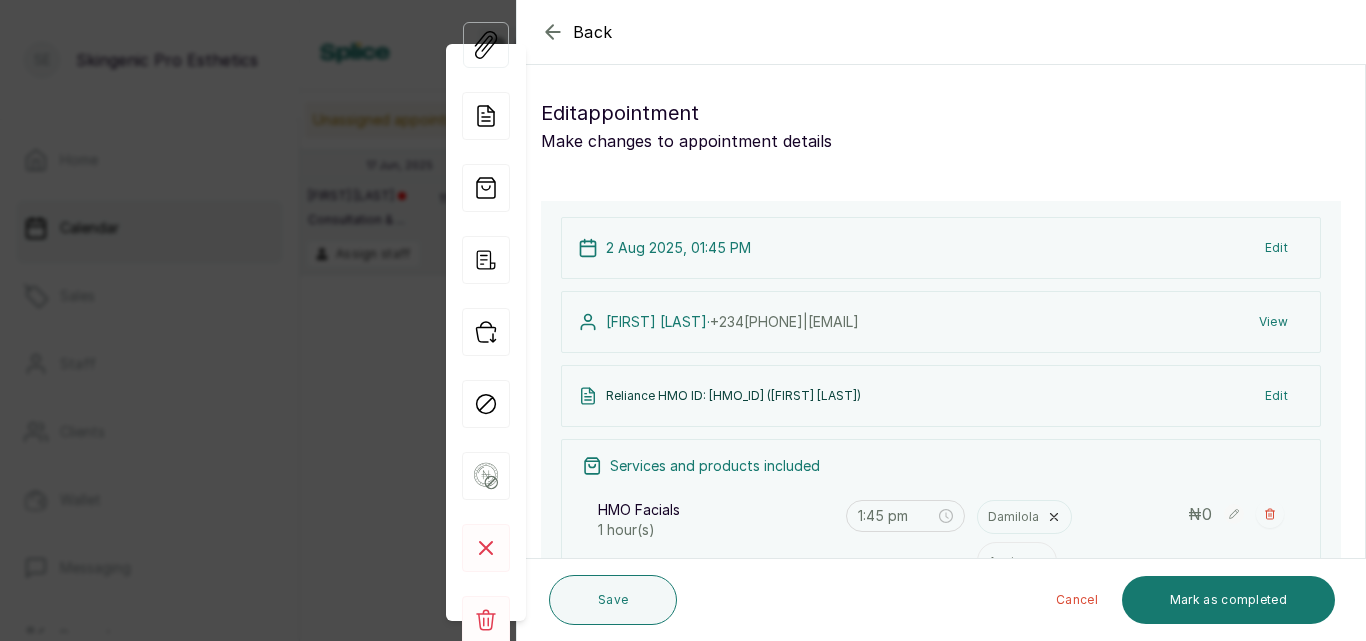 click 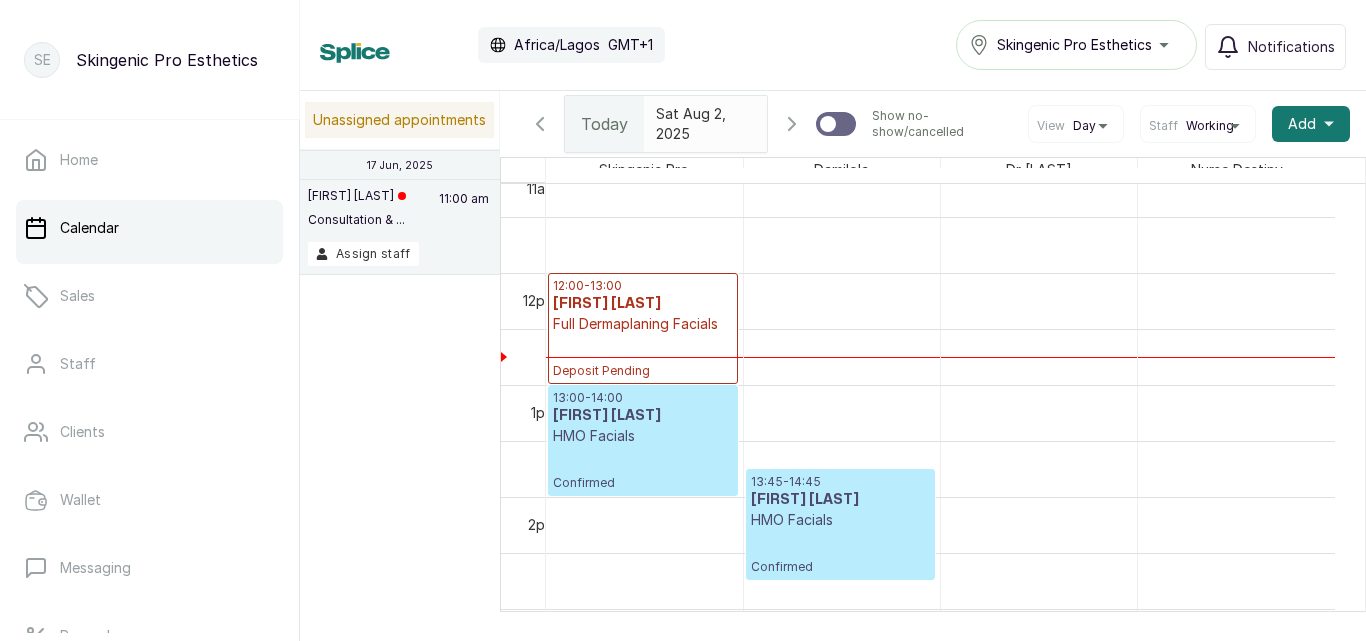 click on "HMO Facials" at bounding box center [840, 520] 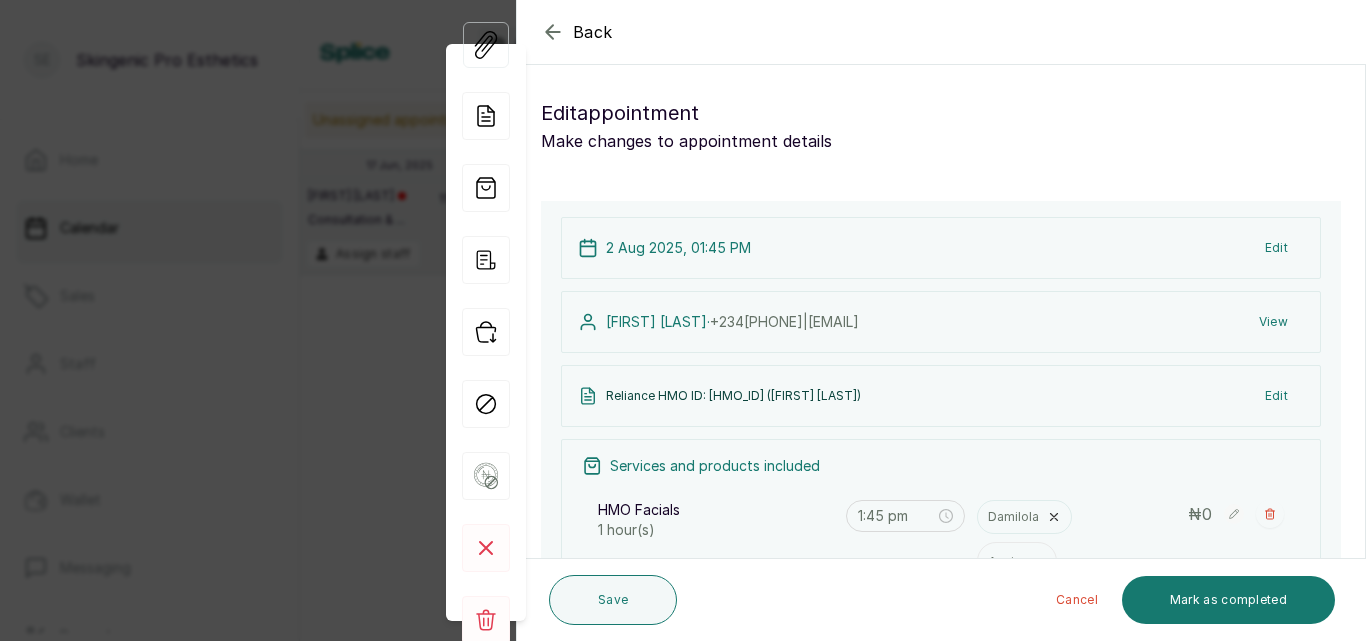 scroll, scrollTop: 673, scrollLeft: 0, axis: vertical 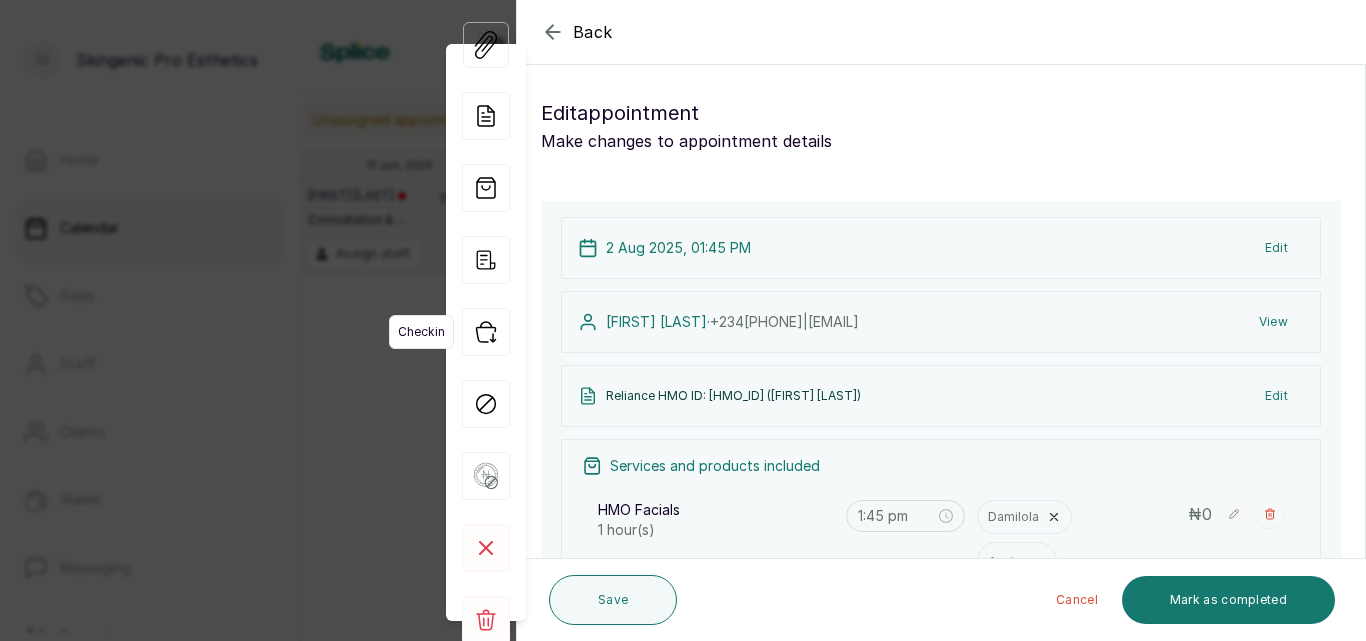 click 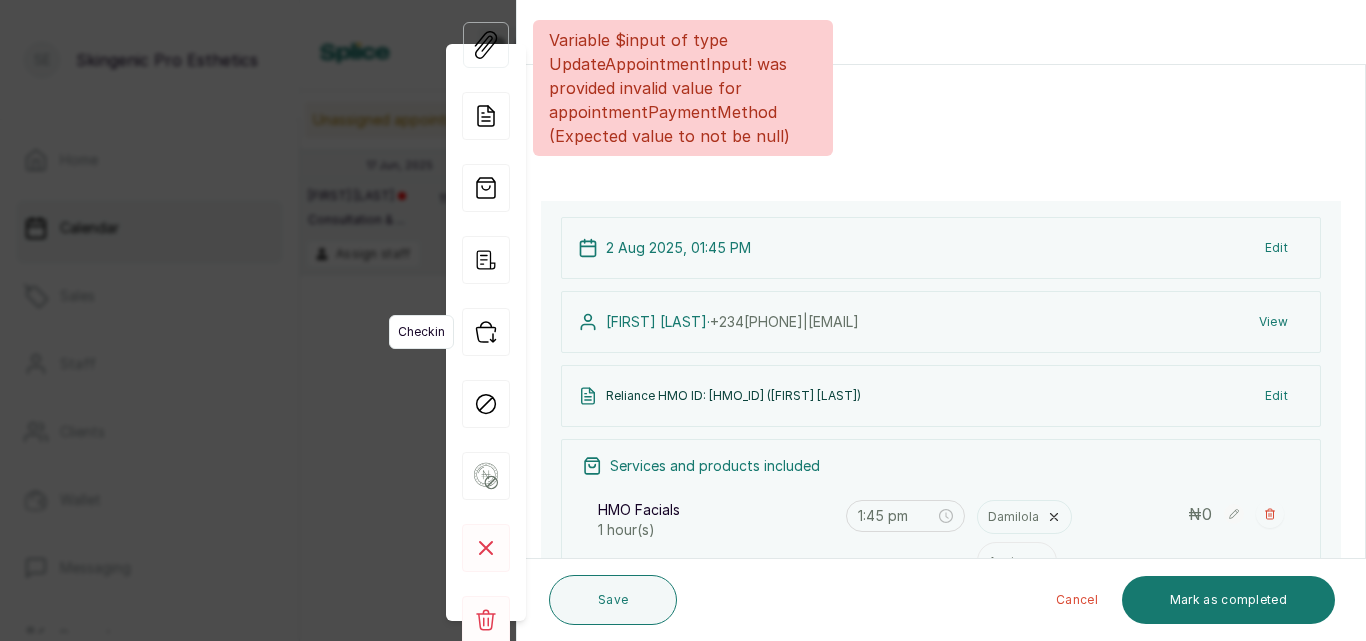 click 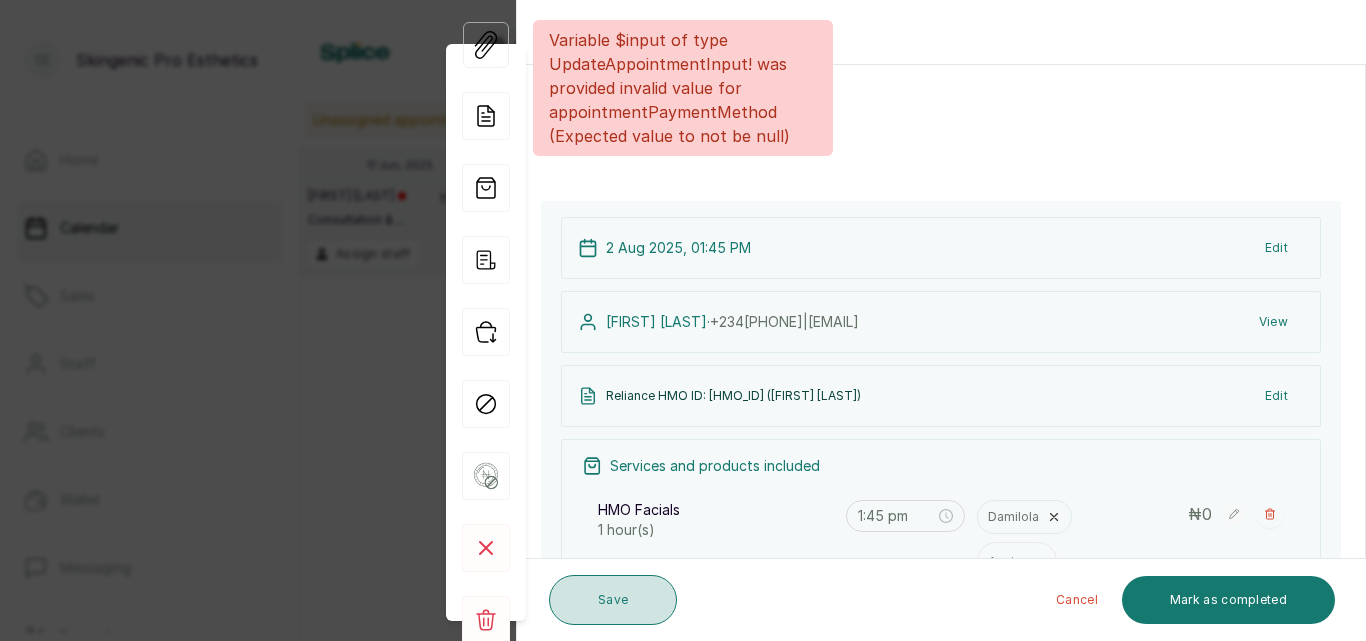 click on "Save" at bounding box center [613, 600] 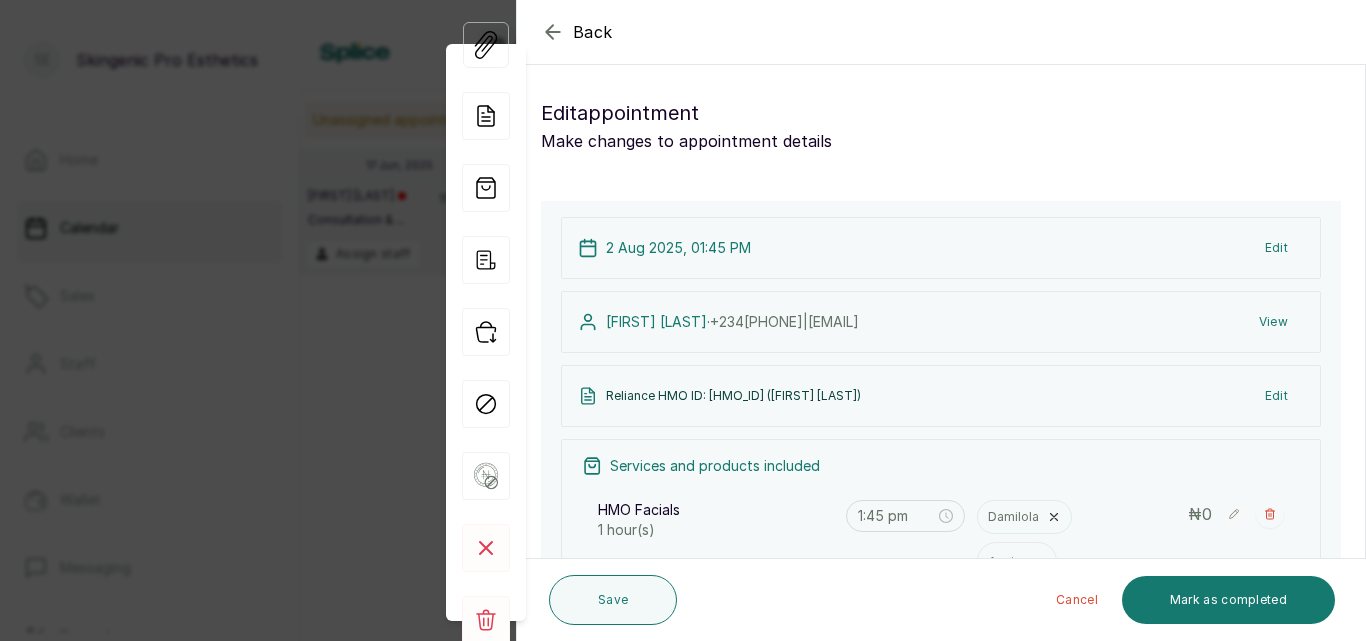 click 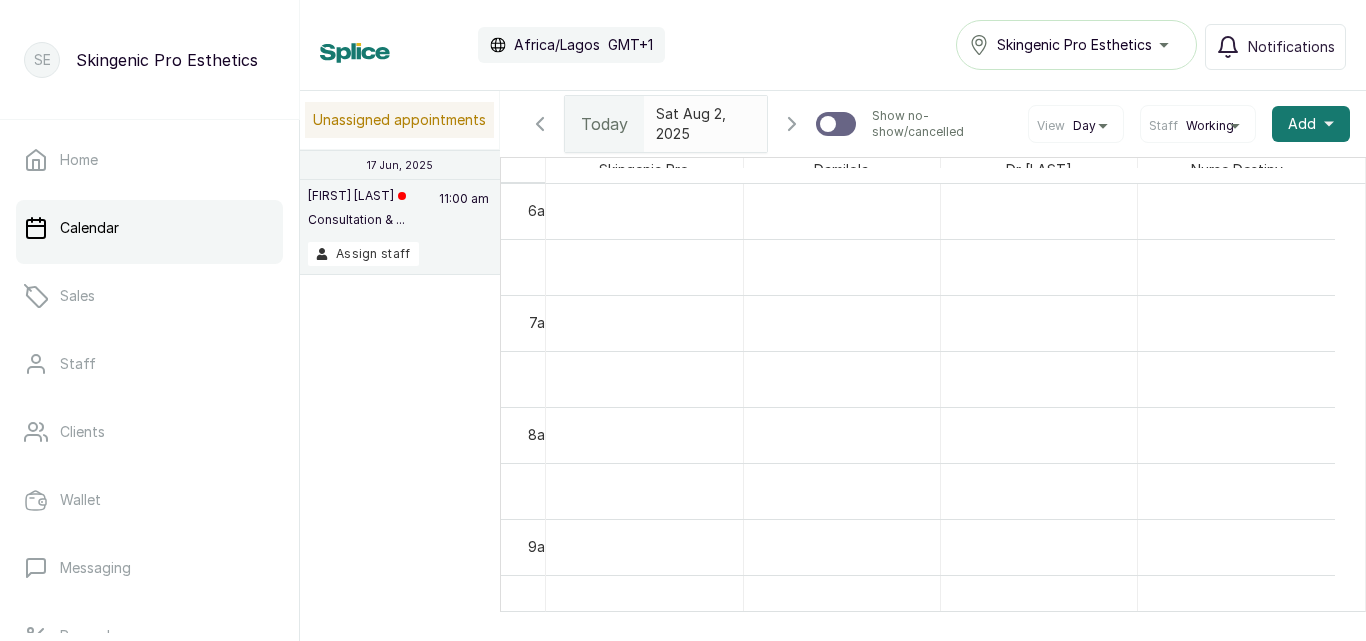 scroll, scrollTop: 836, scrollLeft: 0, axis: vertical 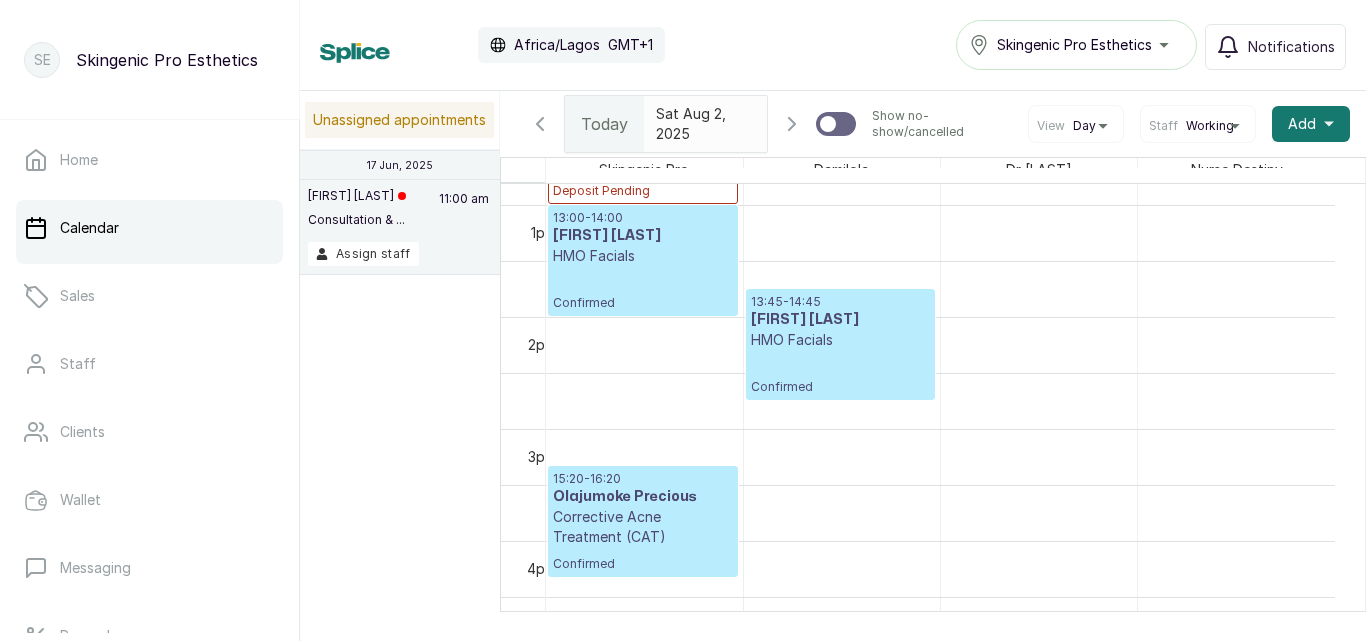 click on "13:00  -  14:00 Olanike Olalere HMO Facials Confirmed" at bounding box center (643, 260) 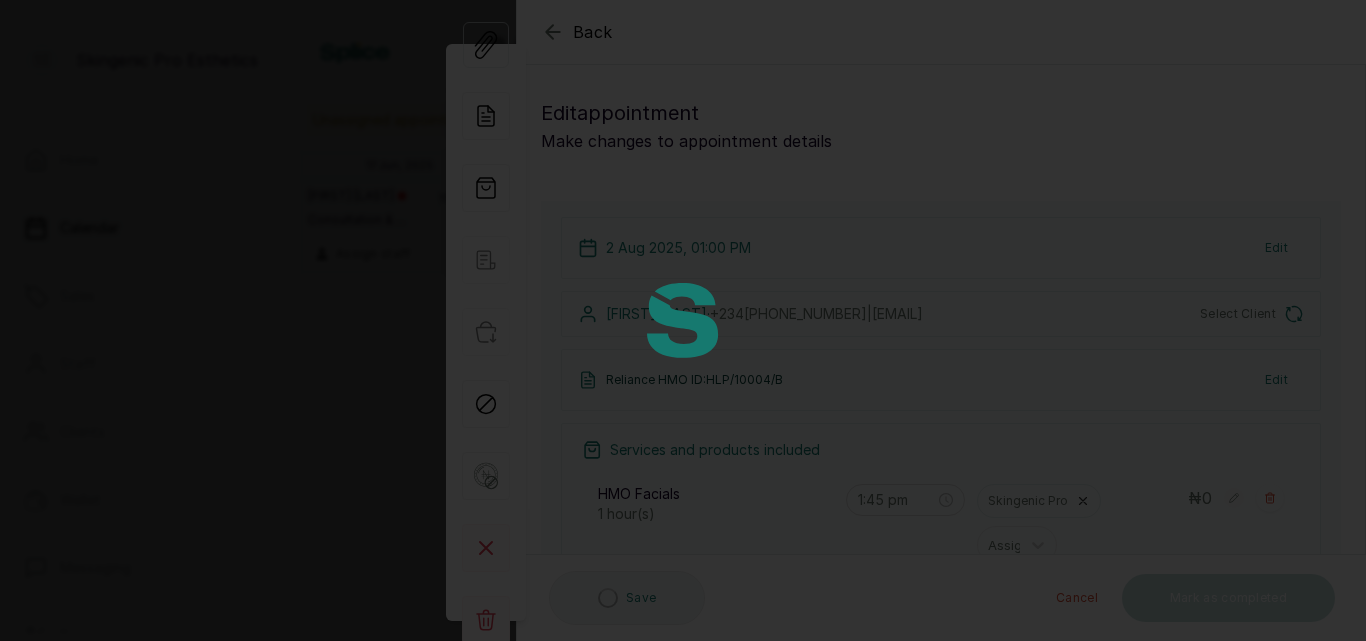 type on "1:00 pm" 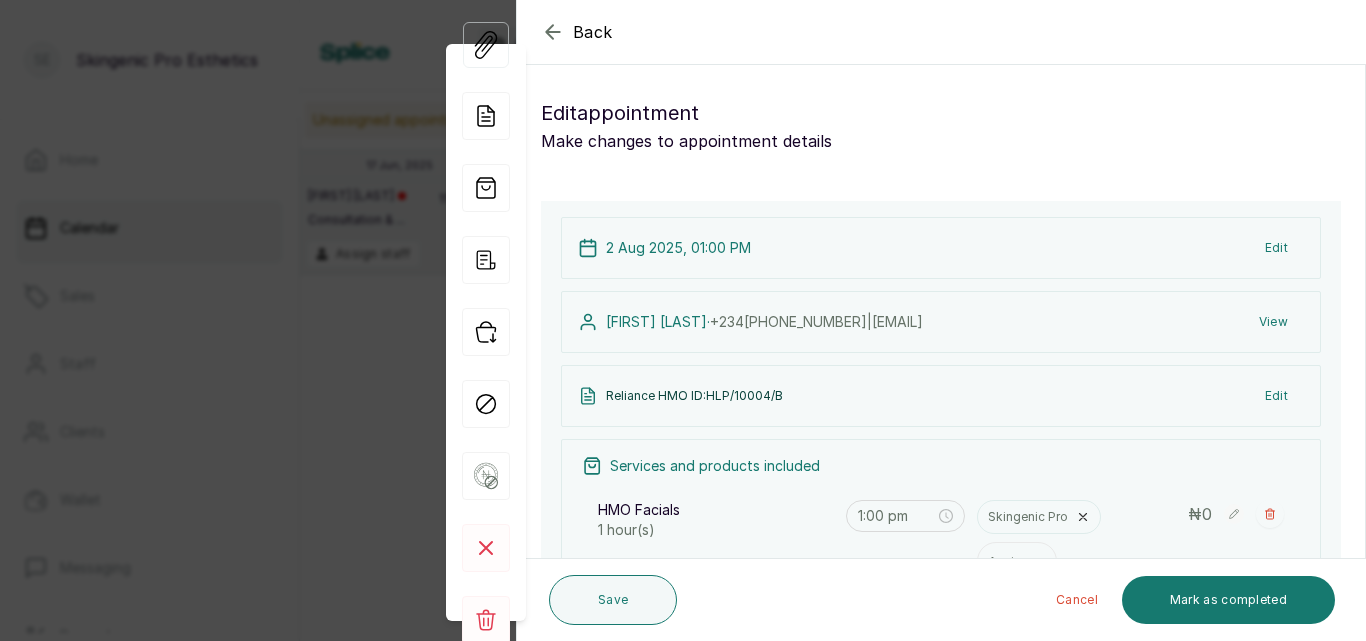 click 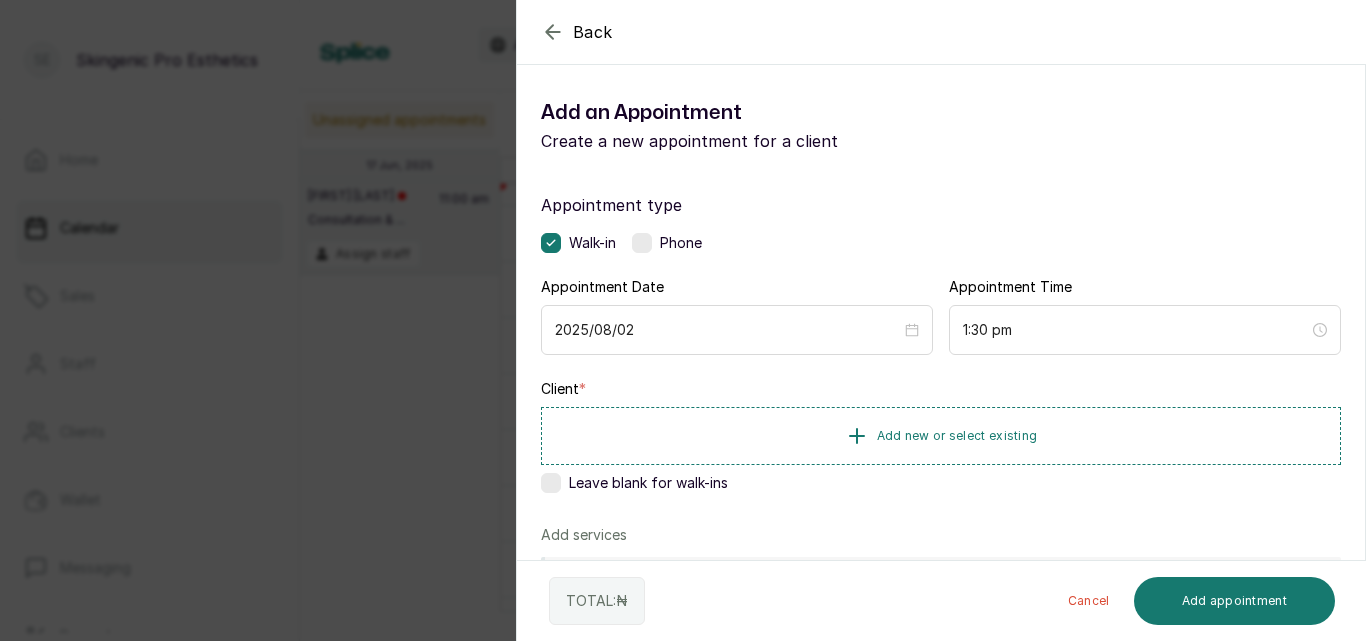 click 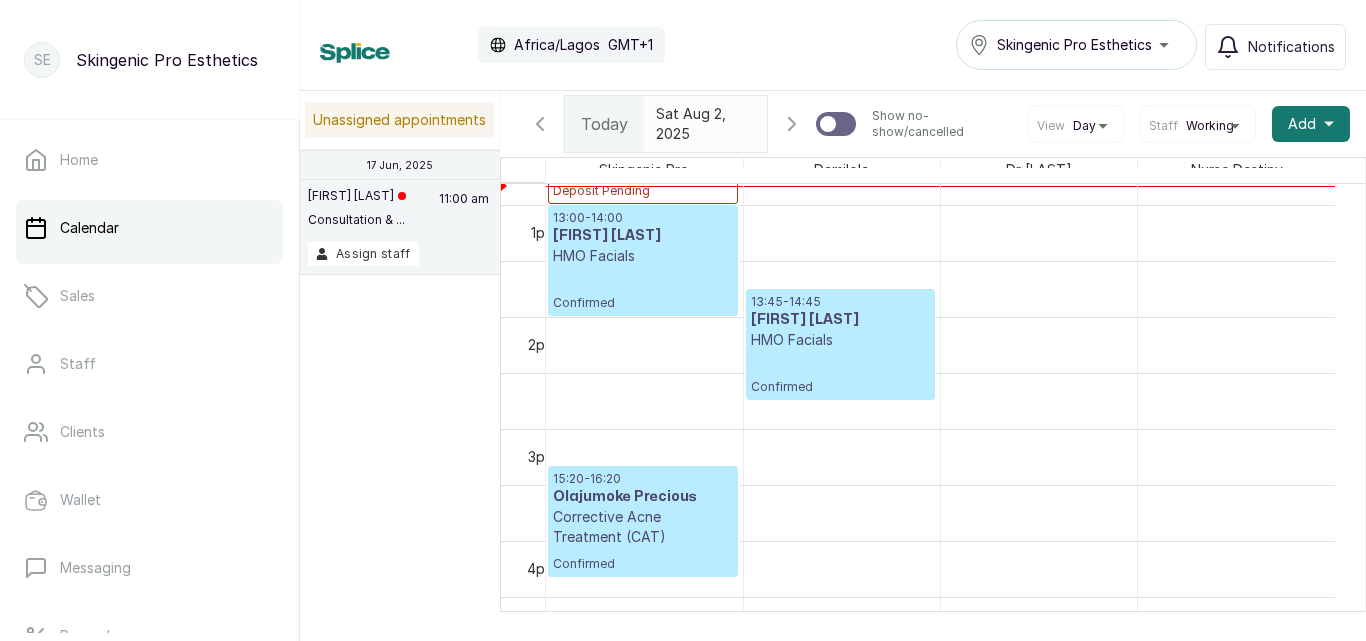 click on "HMO Facials" at bounding box center [643, 256] 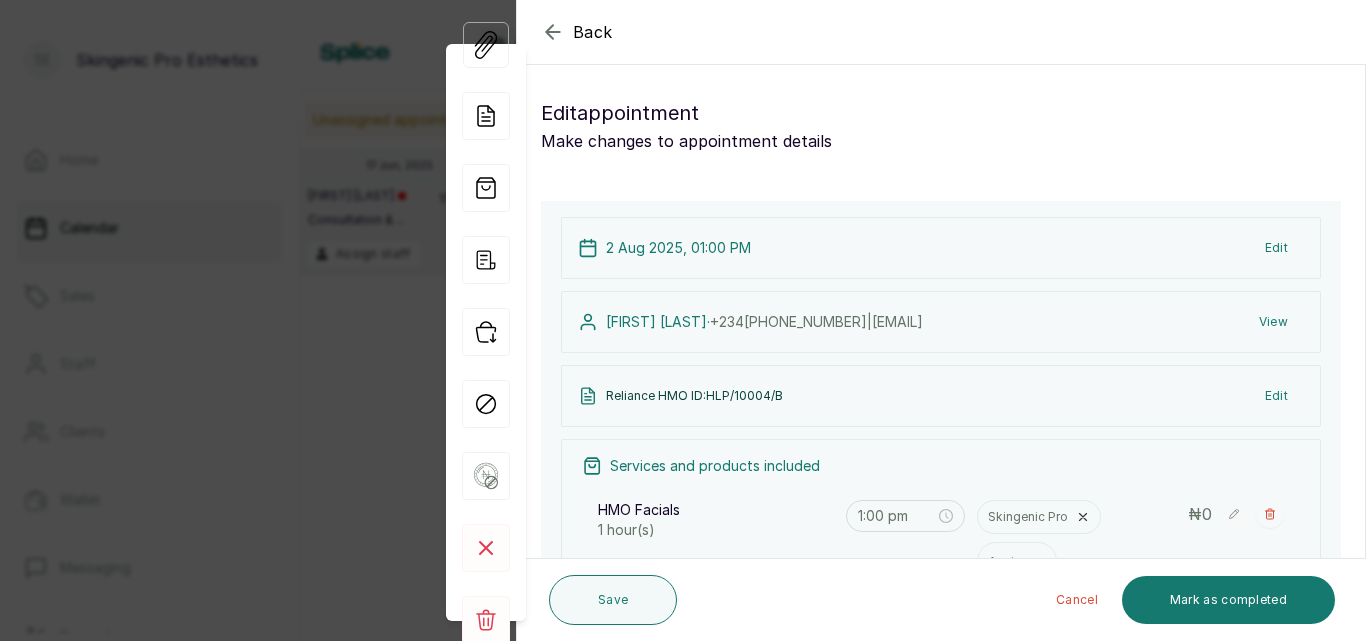 click on "HMO Facials" at bounding box center (716, 510) 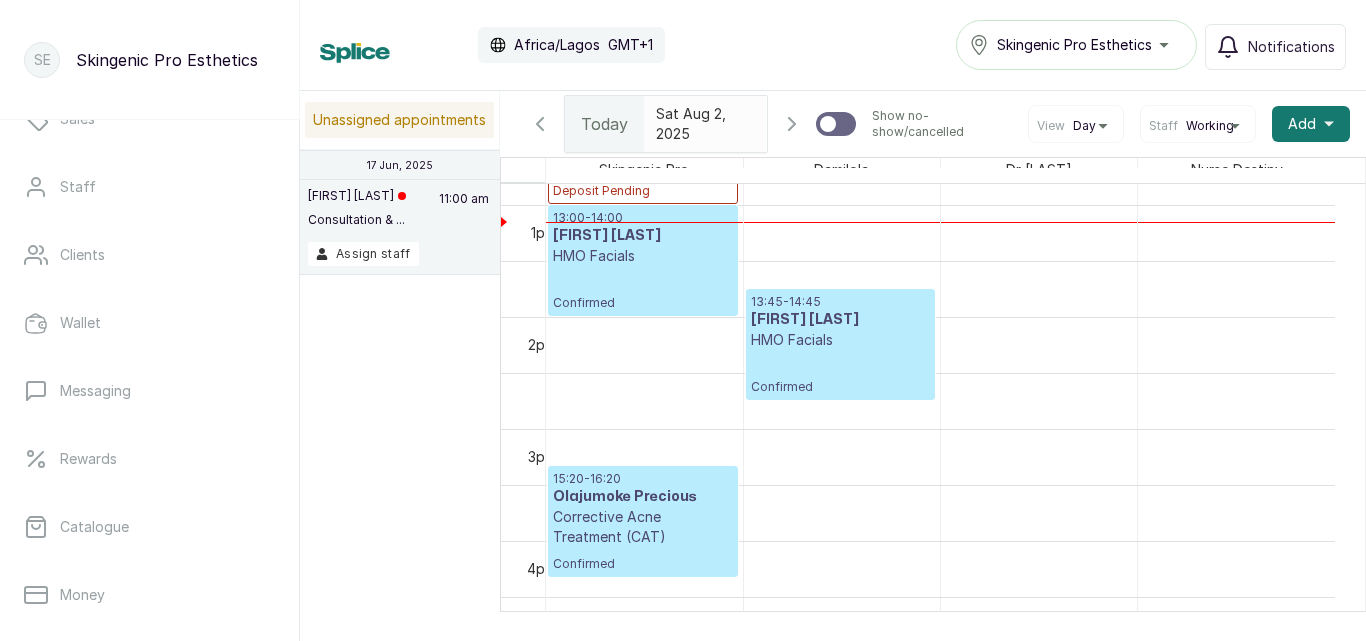 scroll, scrollTop: 190, scrollLeft: 0, axis: vertical 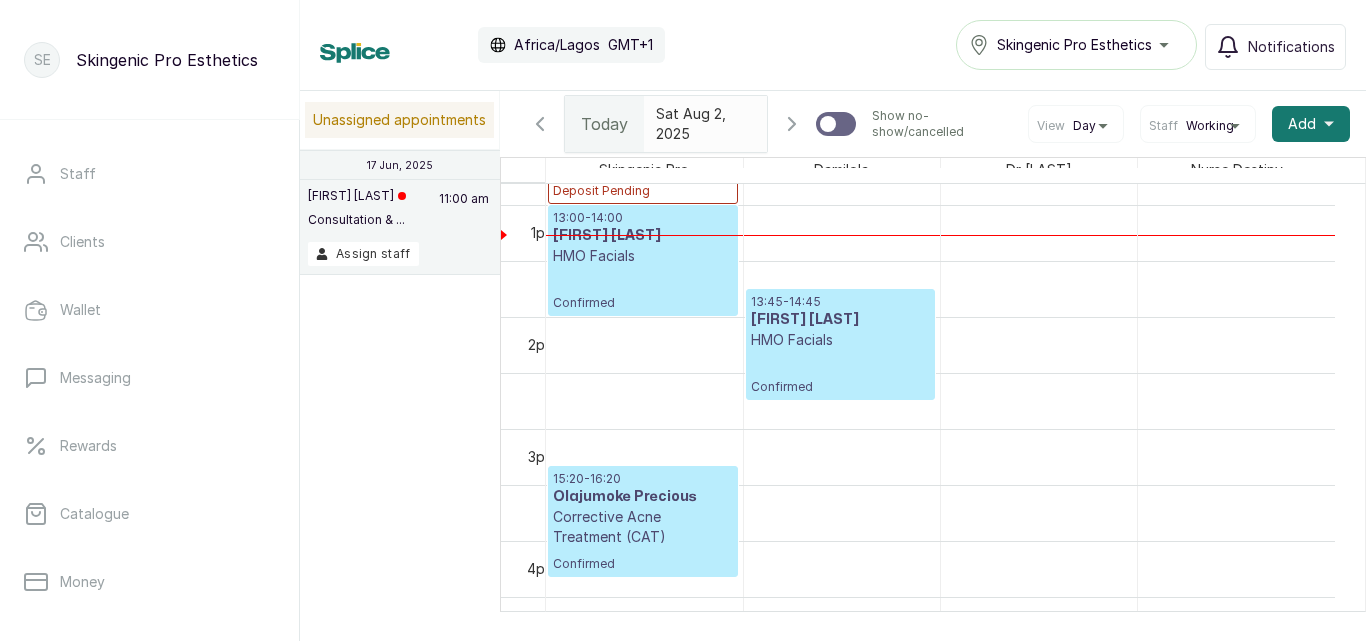 click on "13:00  -  14:00 Olanike Olalere HMO Facials Confirmed" at bounding box center (643, 260) 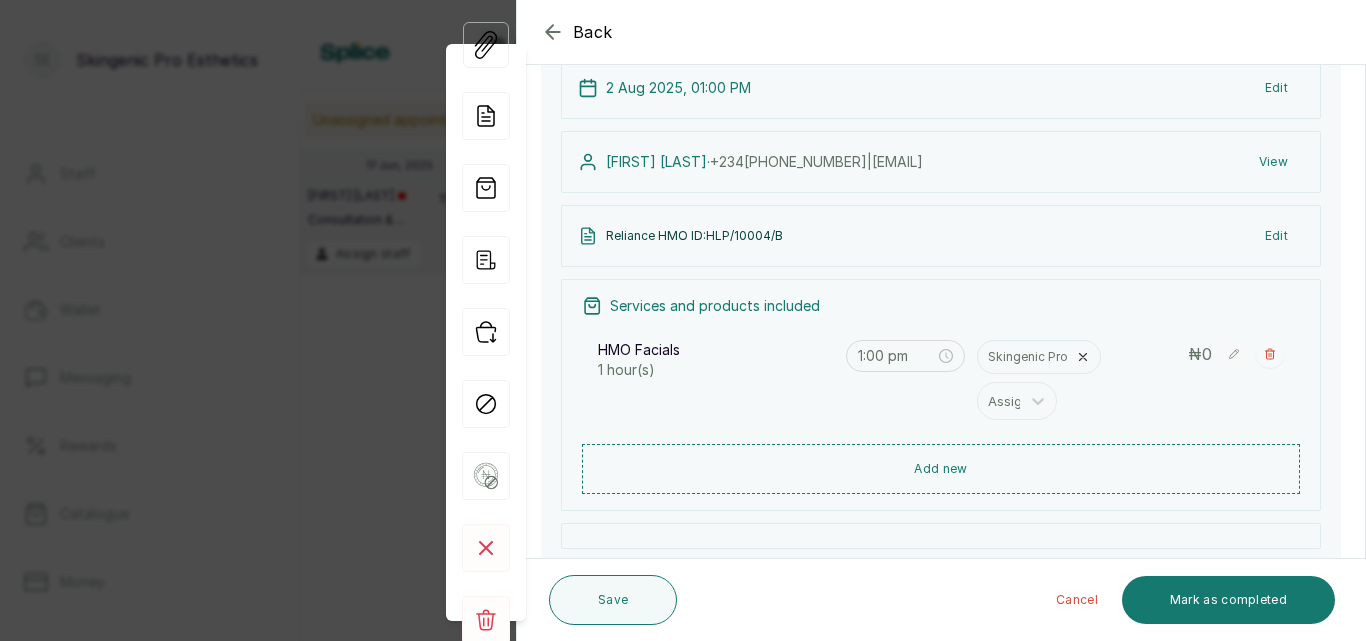 scroll, scrollTop: 161, scrollLeft: 0, axis: vertical 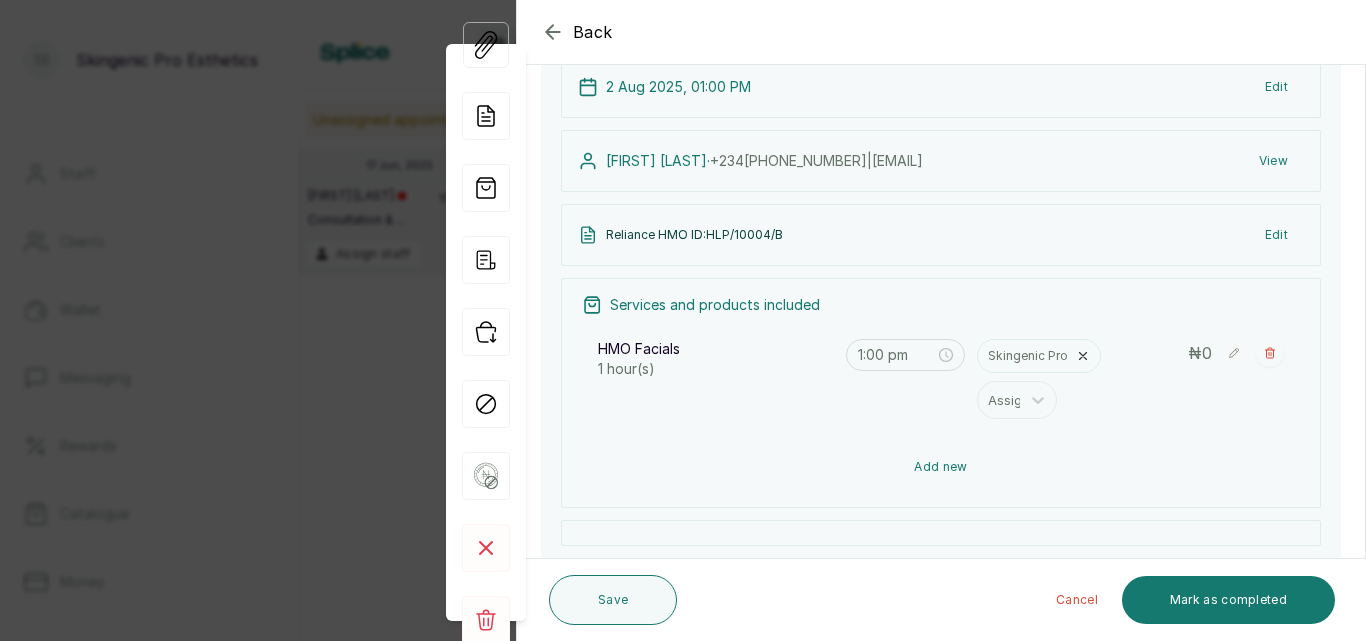 click on "Add new" at bounding box center [941, 467] 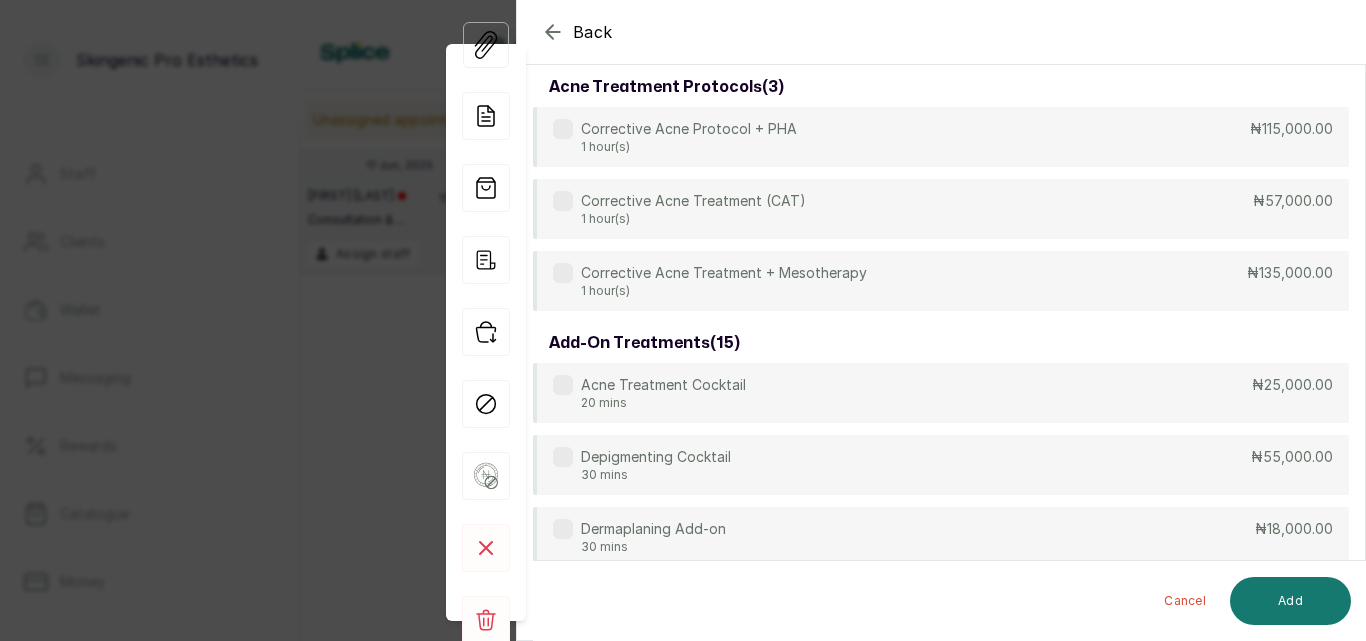 scroll, scrollTop: 149, scrollLeft: 0, axis: vertical 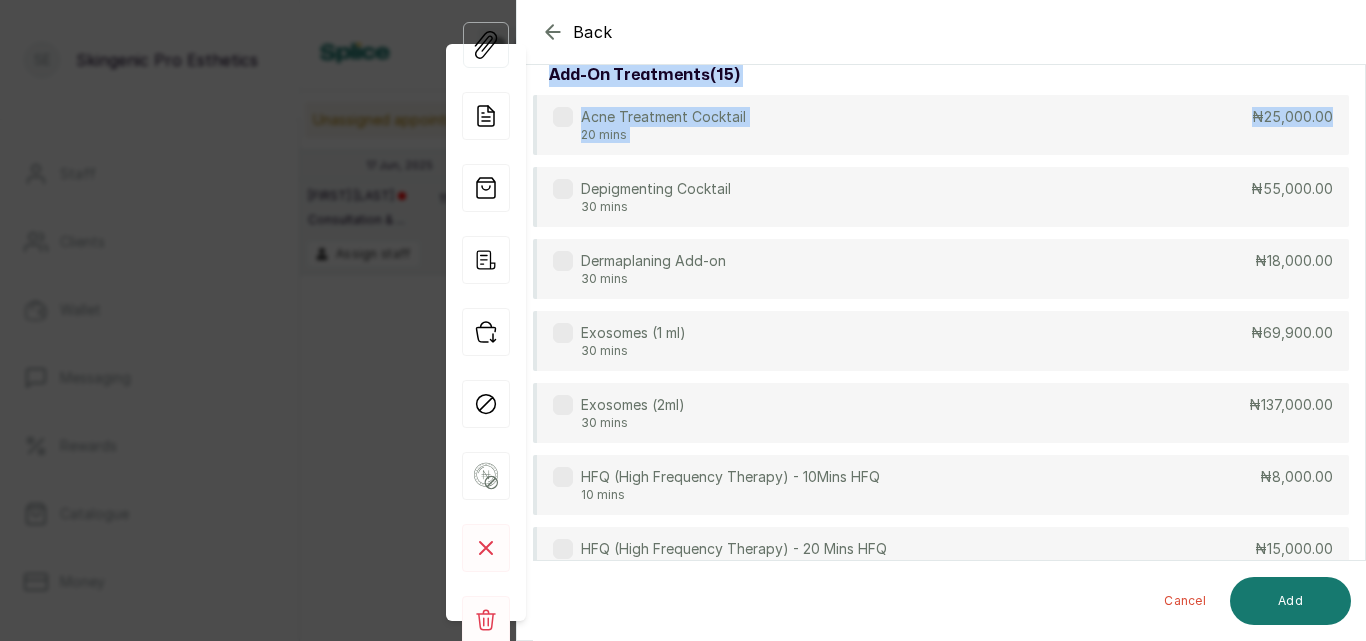 drag, startPoint x: 1266, startPoint y: 61, endPoint x: 1354, endPoint y: 140, distance: 118.258194 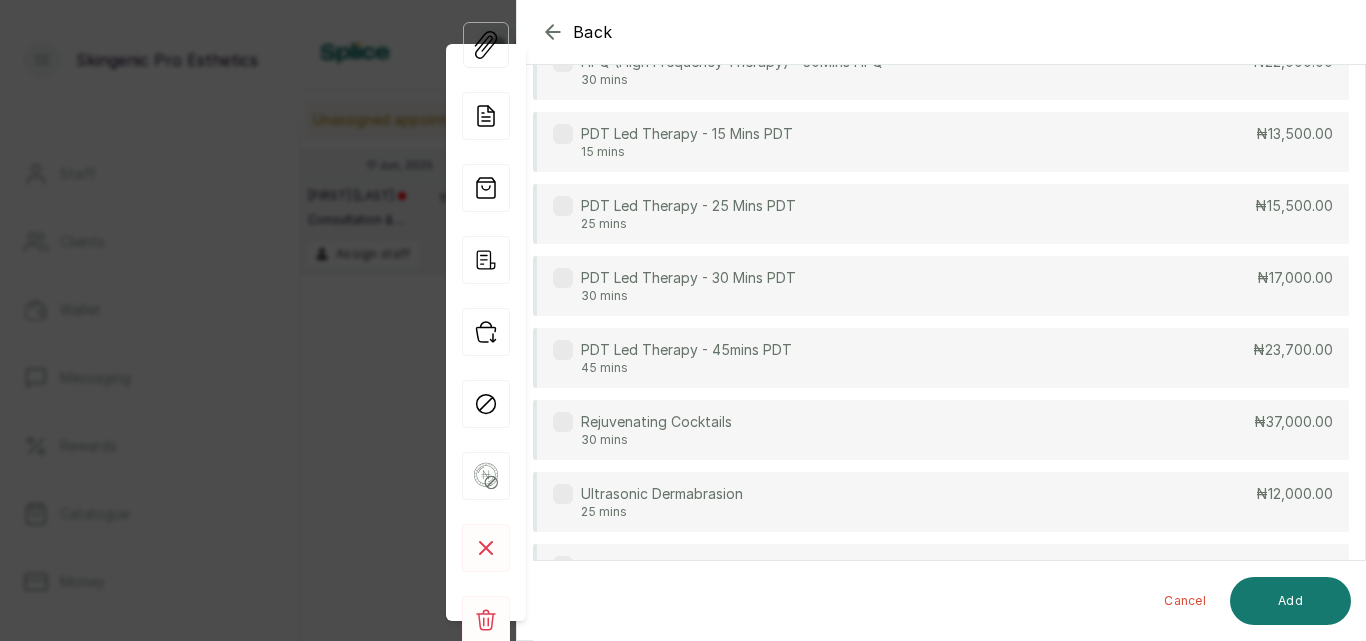 drag, startPoint x: 1365, startPoint y: 97, endPoint x: 1360, endPoint y: 84, distance: 13.928389 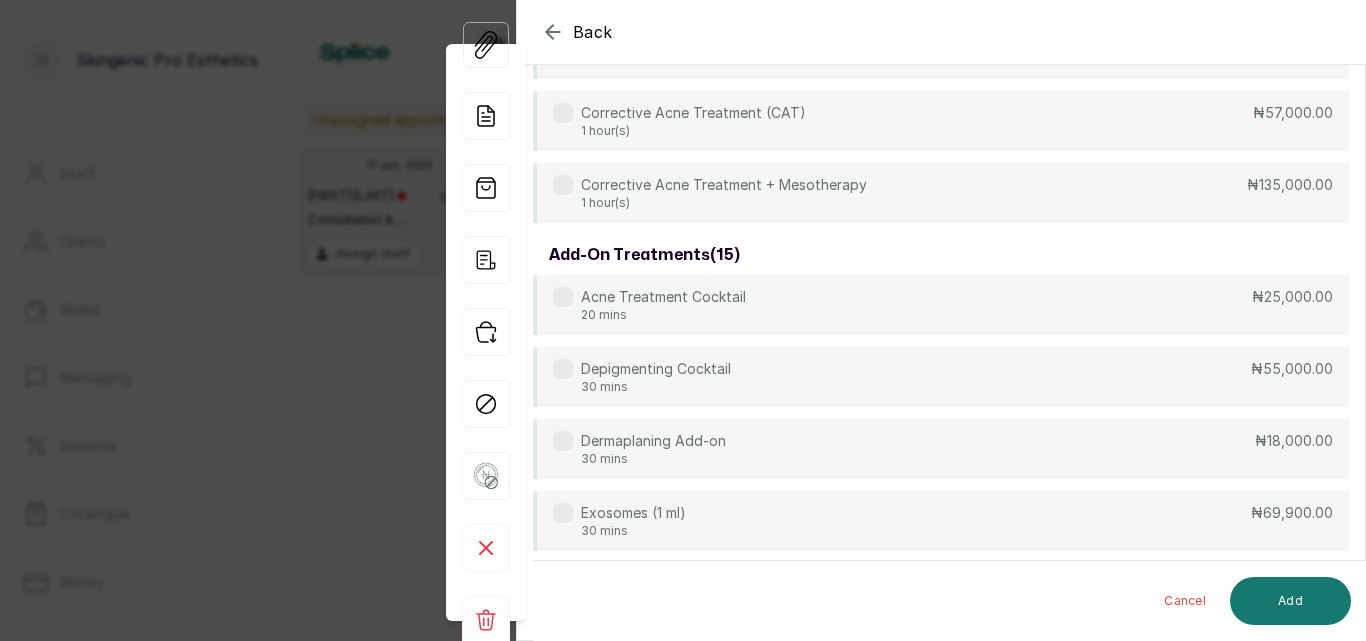 scroll, scrollTop: 0, scrollLeft: 0, axis: both 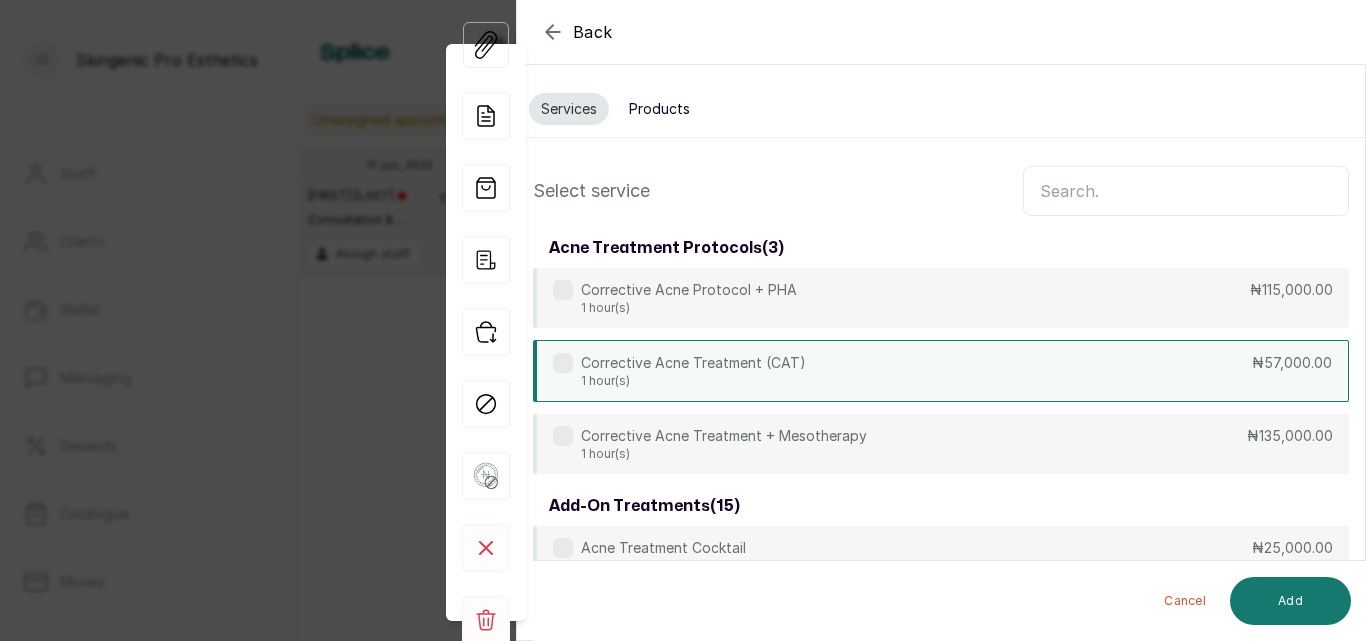 click on "1 hour(s)" at bounding box center [693, 381] 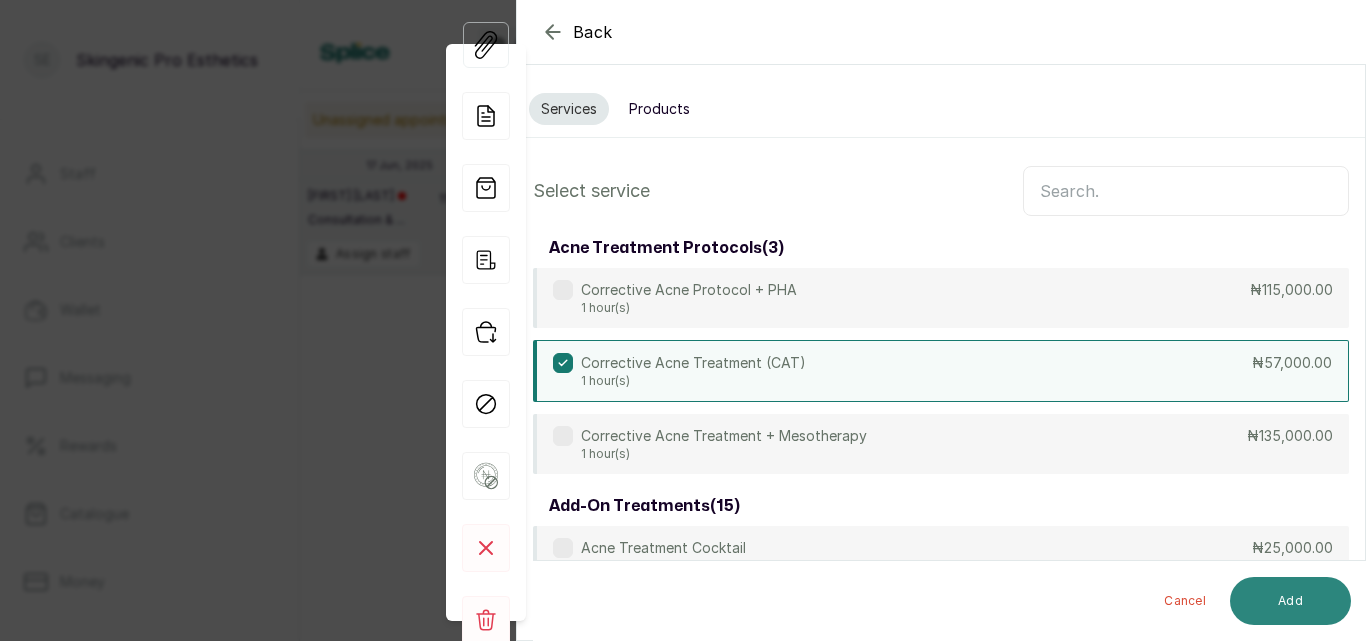 click on "Add" at bounding box center (1290, 601) 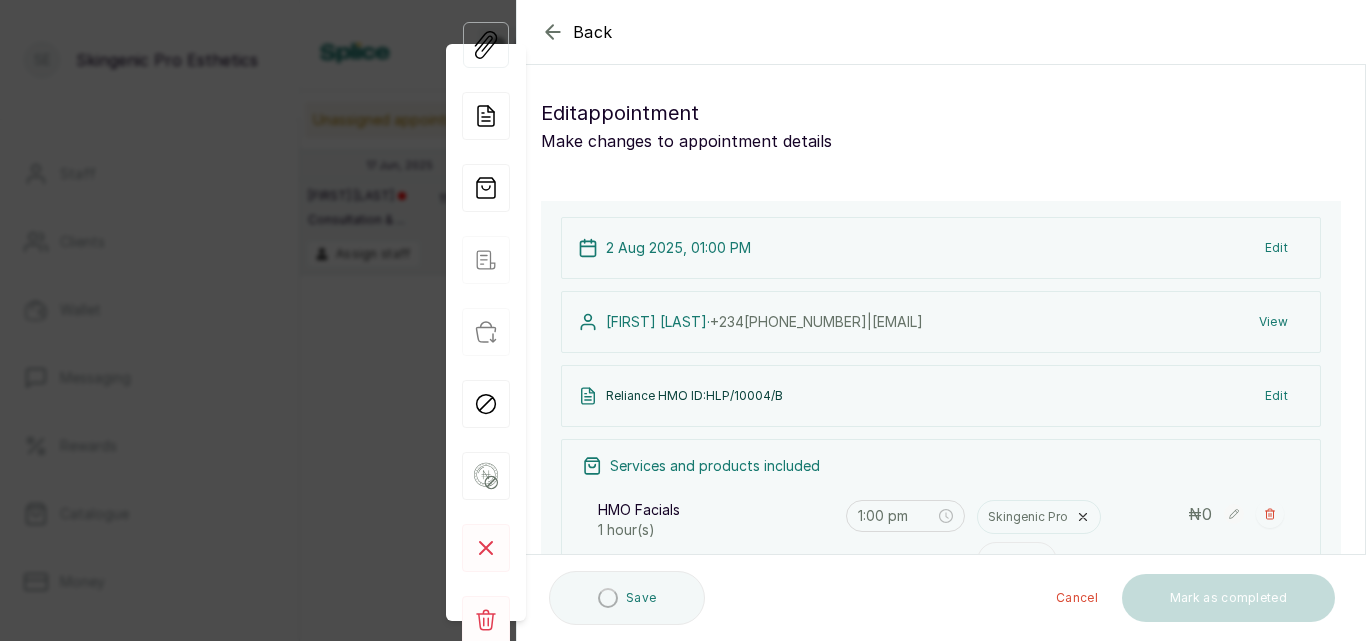 type on "2:00 pm" 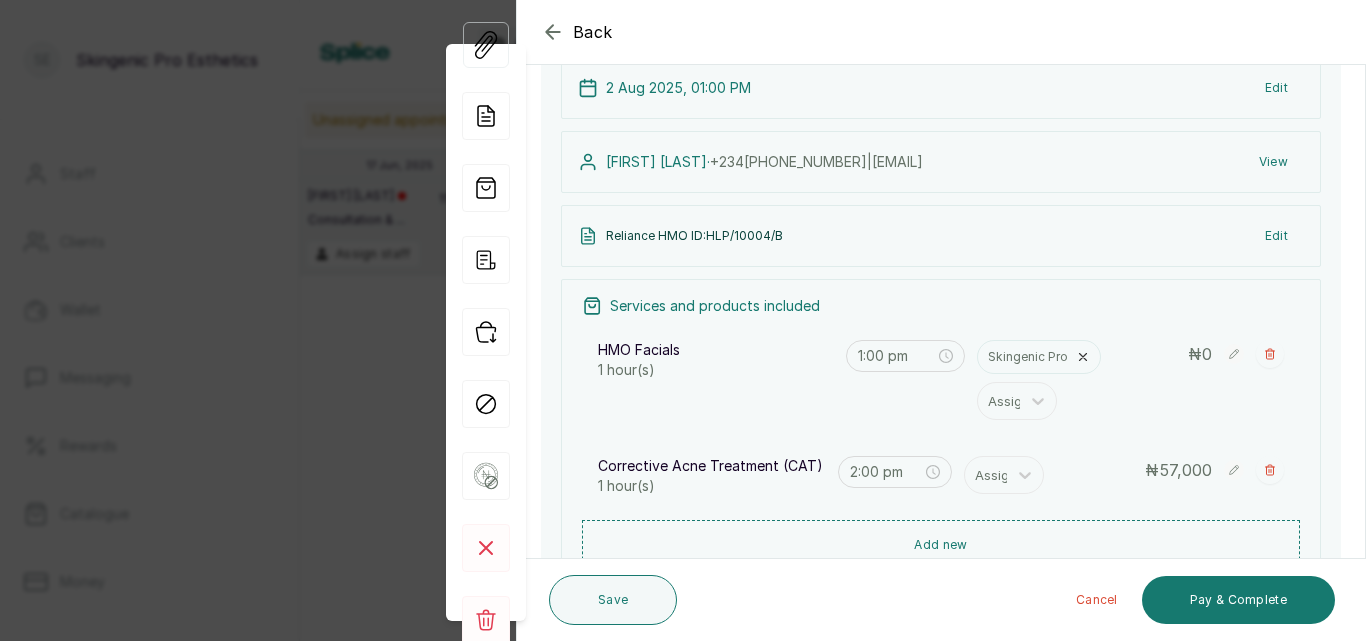 scroll, scrollTop: 166, scrollLeft: 0, axis: vertical 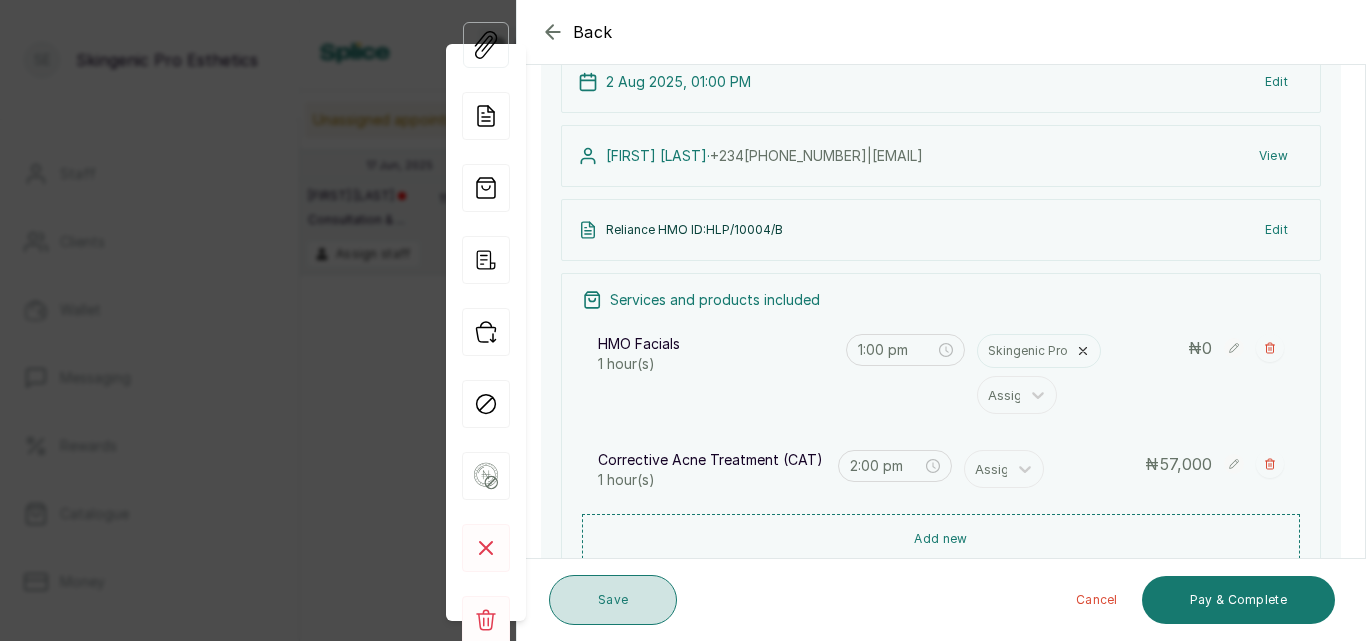 click on "Save" at bounding box center (613, 600) 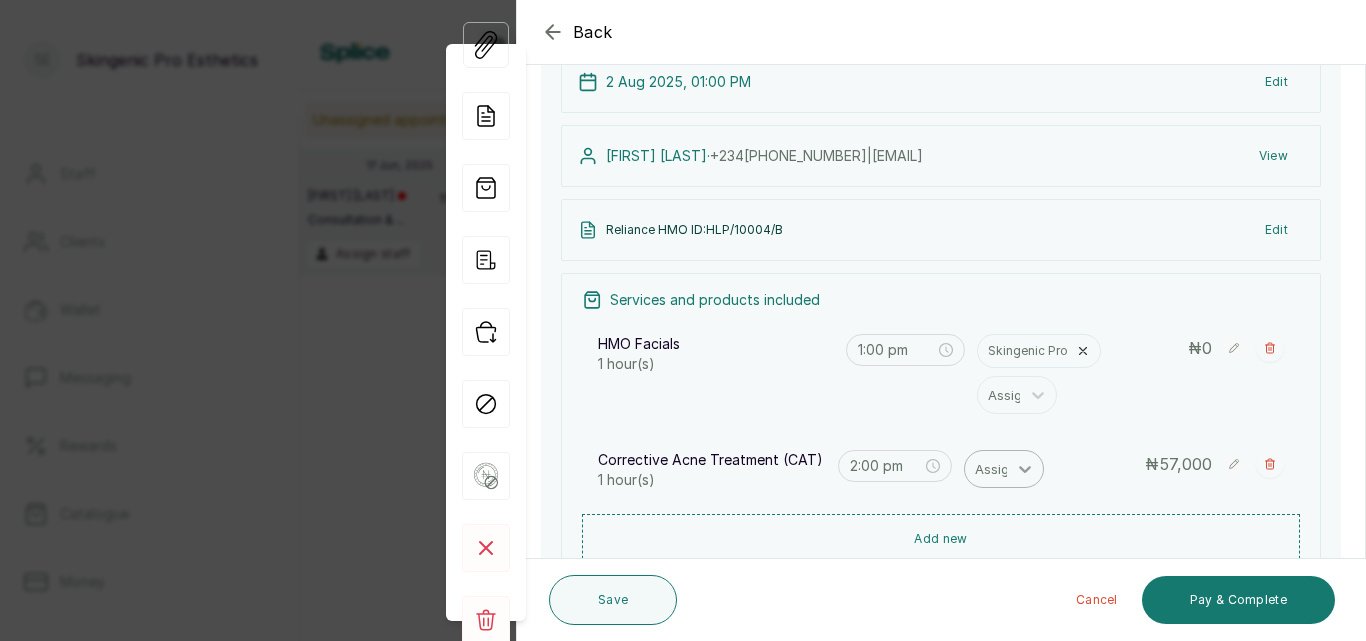 click 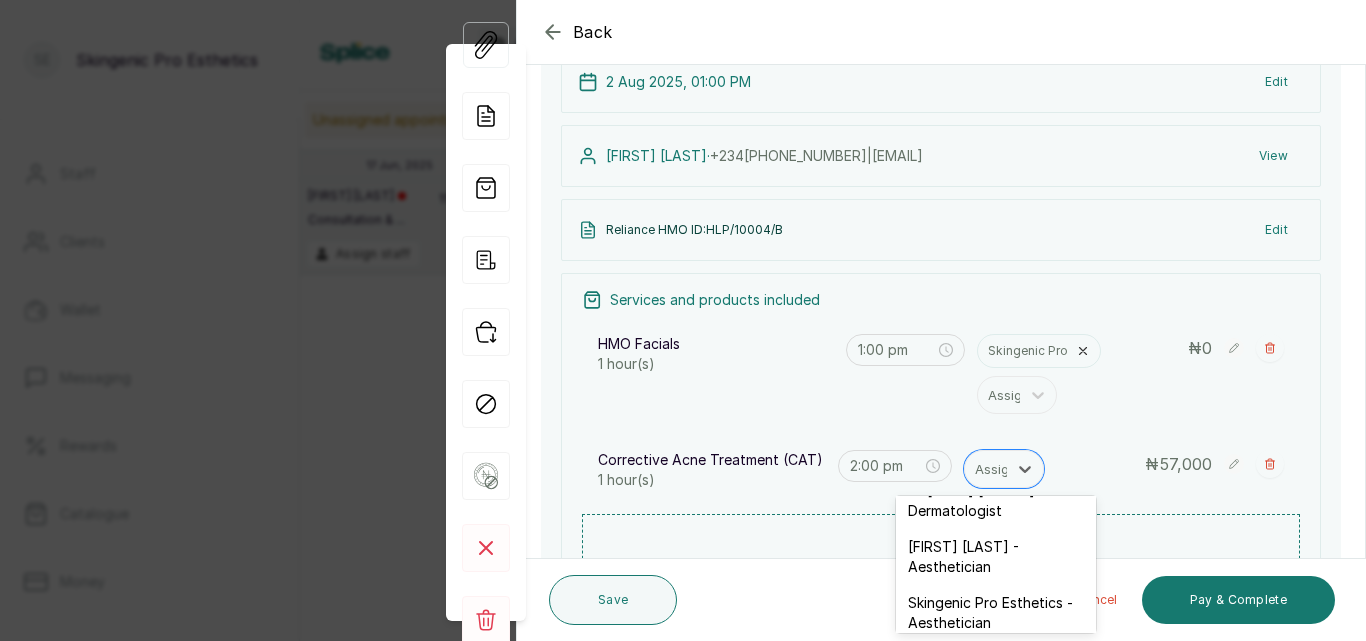 scroll, scrollTop: 95, scrollLeft: 0, axis: vertical 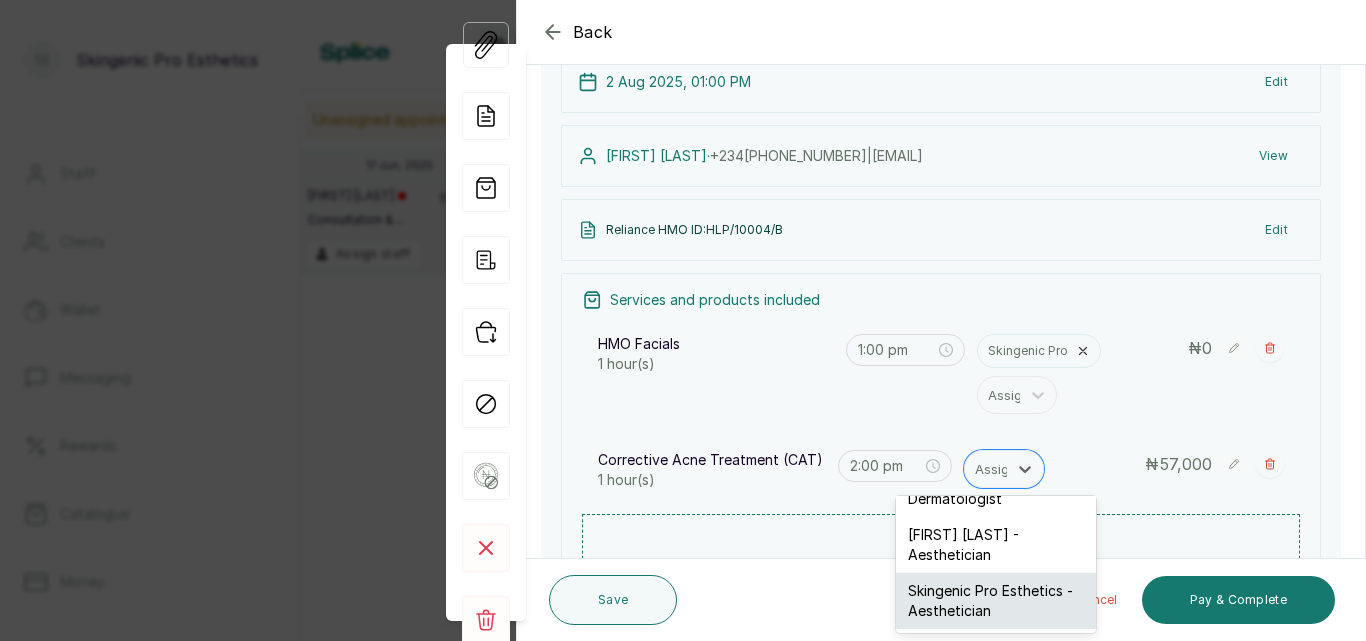 click on "Skingenic Pro Esthetics - Aesthetician" at bounding box center [996, 601] 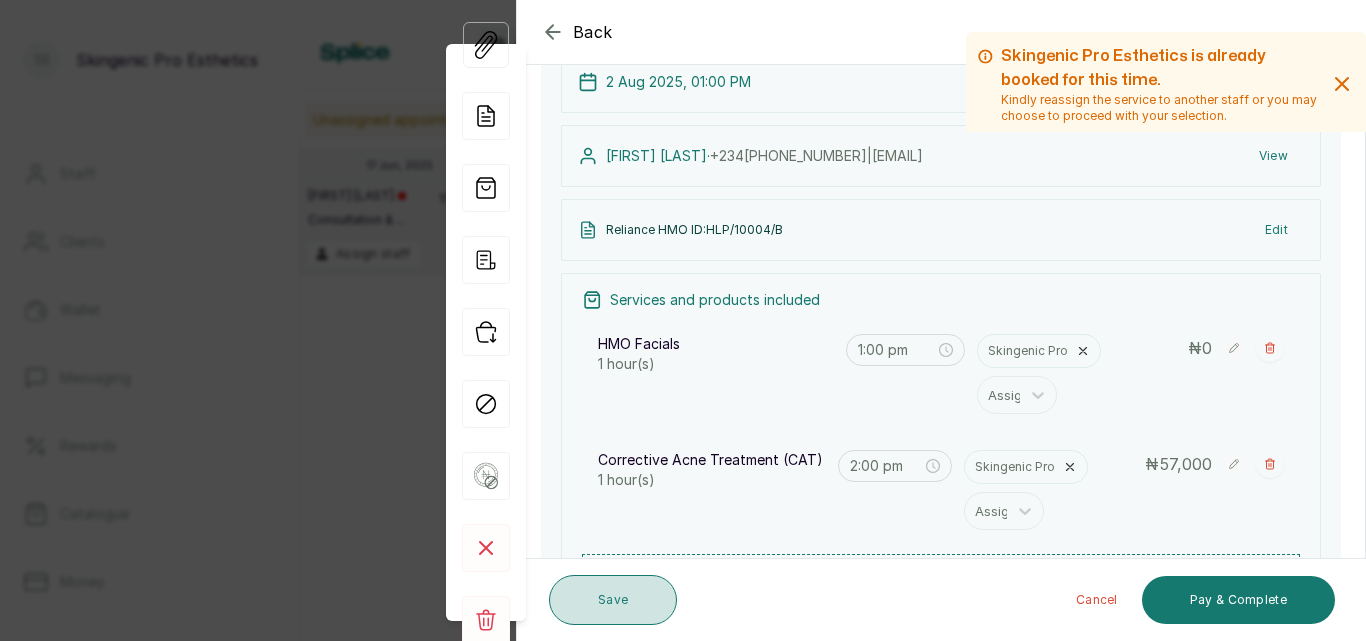 click on "Save" at bounding box center [613, 600] 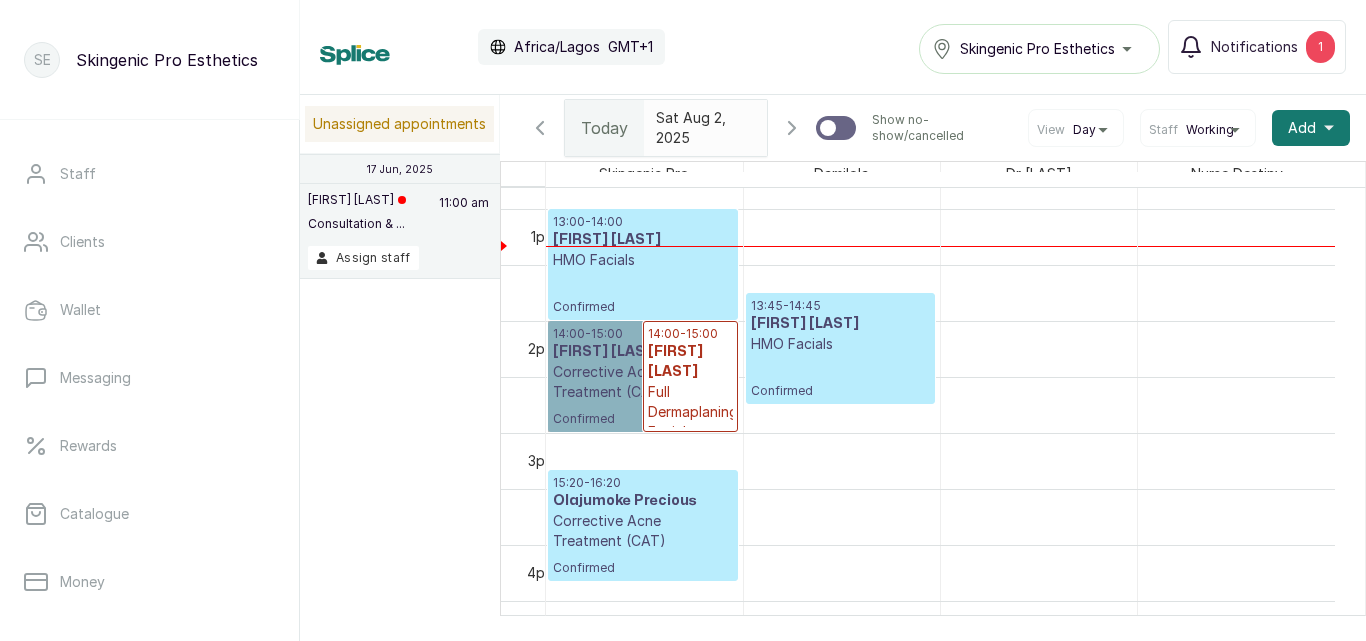 click on "14:00  -  15:00 Olanike Olalere Corrective Acne Treatment (CAT)  Confirmed" at bounding box center [643, 376] 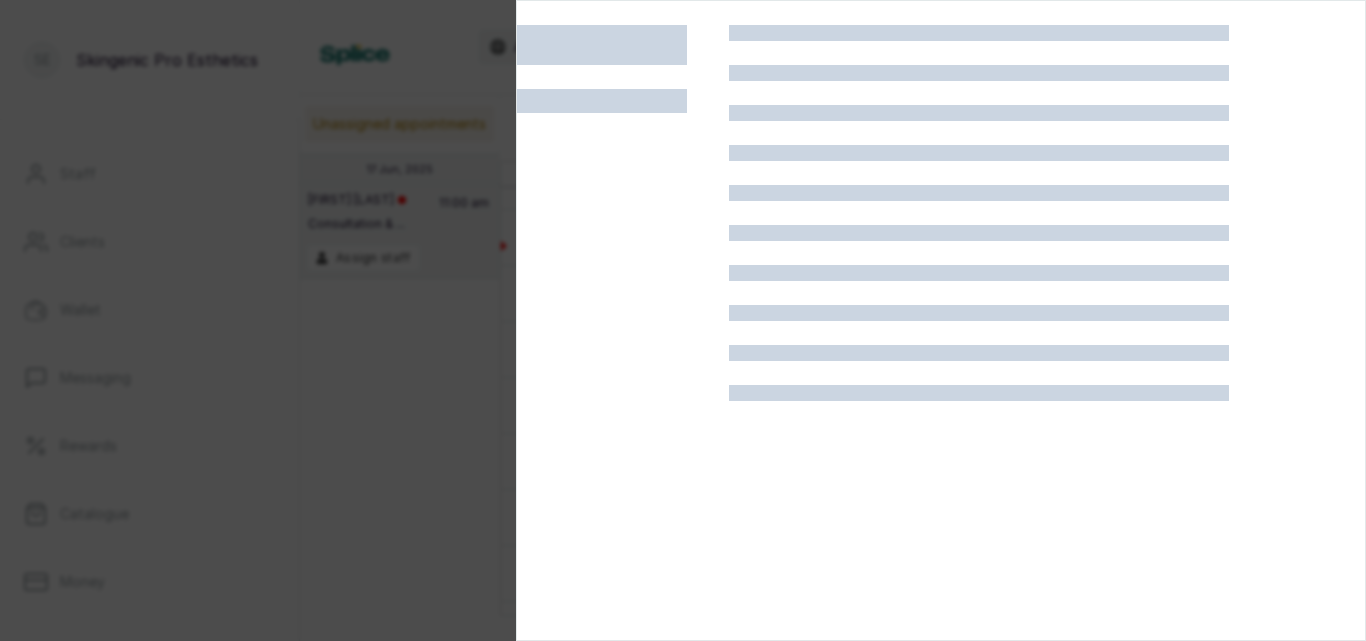 click at bounding box center (623, 345) 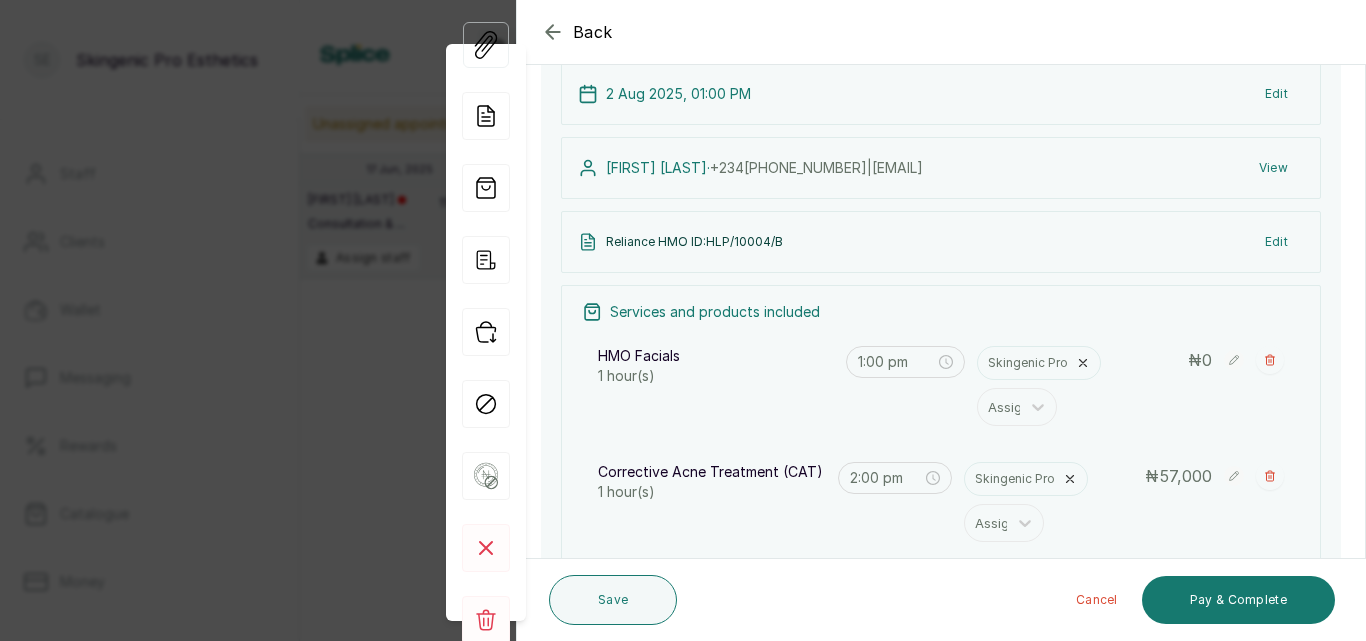 scroll, scrollTop: 156, scrollLeft: 0, axis: vertical 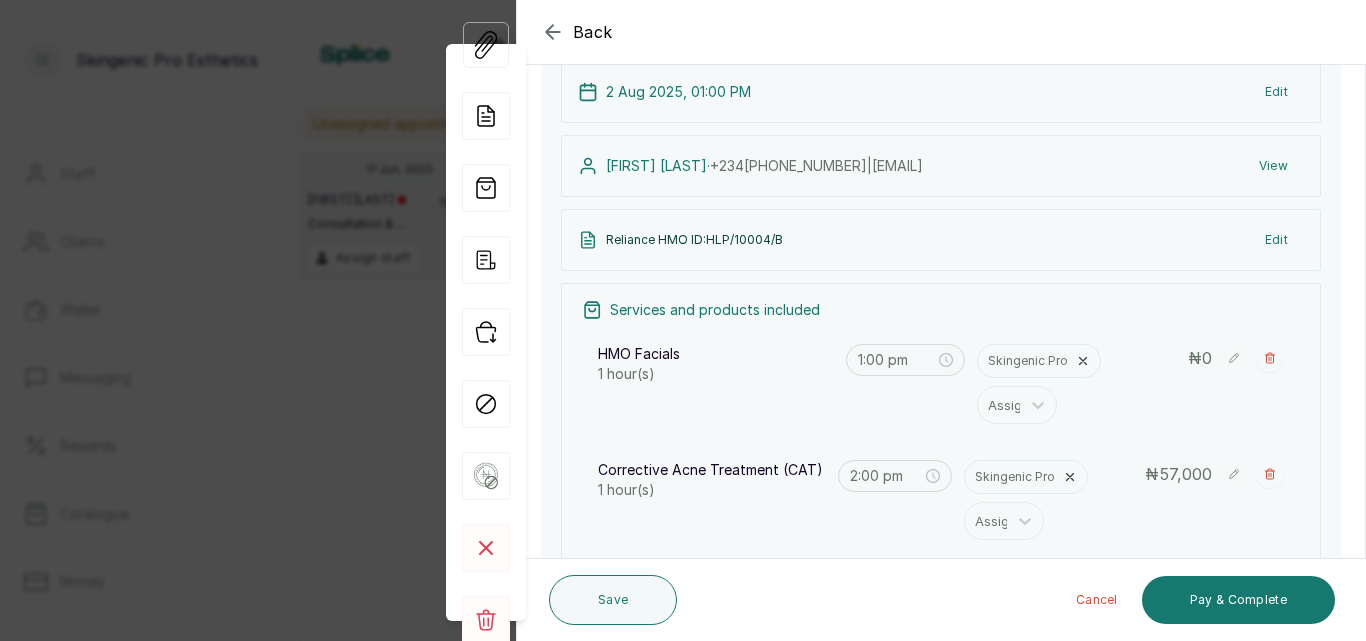 click on "Skingenic Pro" at bounding box center (1026, 477) 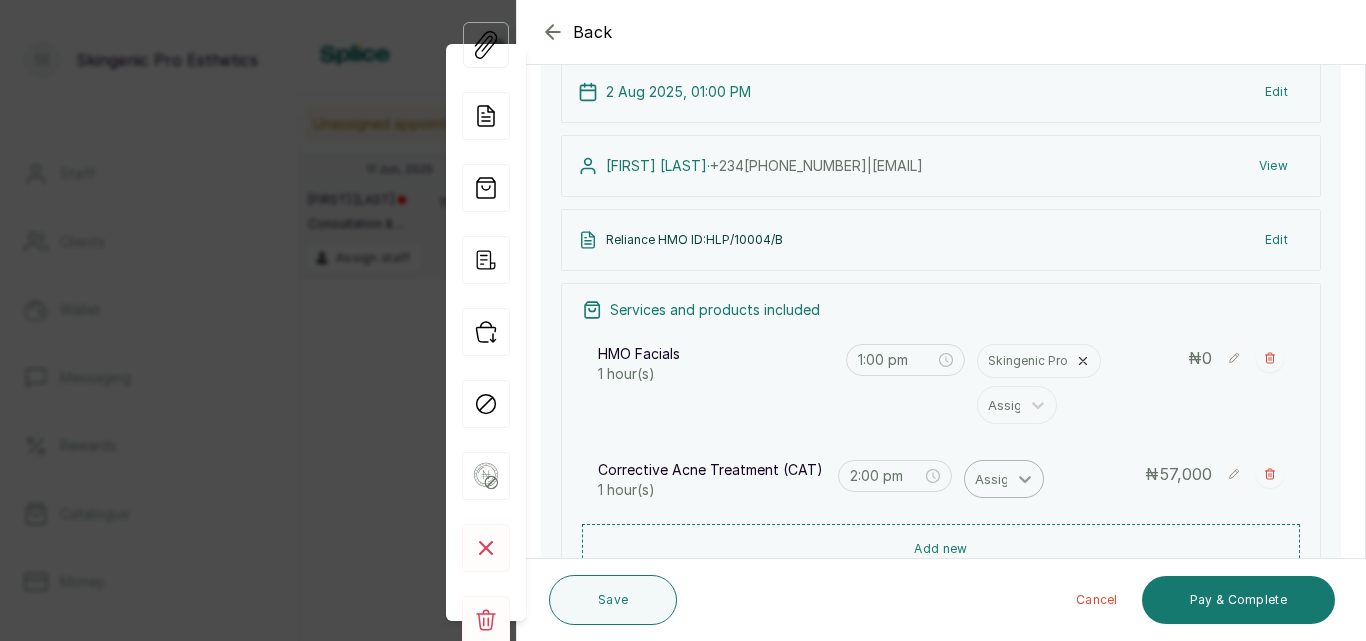 click 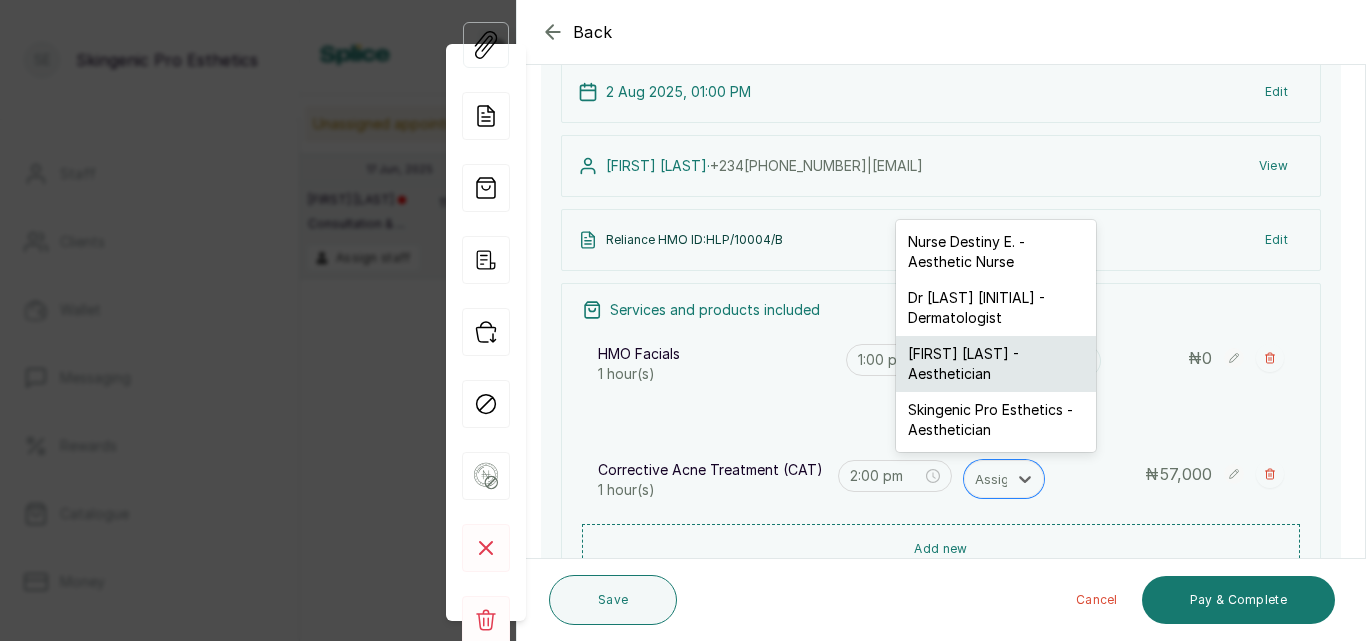 click on "Damilola F. - Aesthetician" at bounding box center (996, 364) 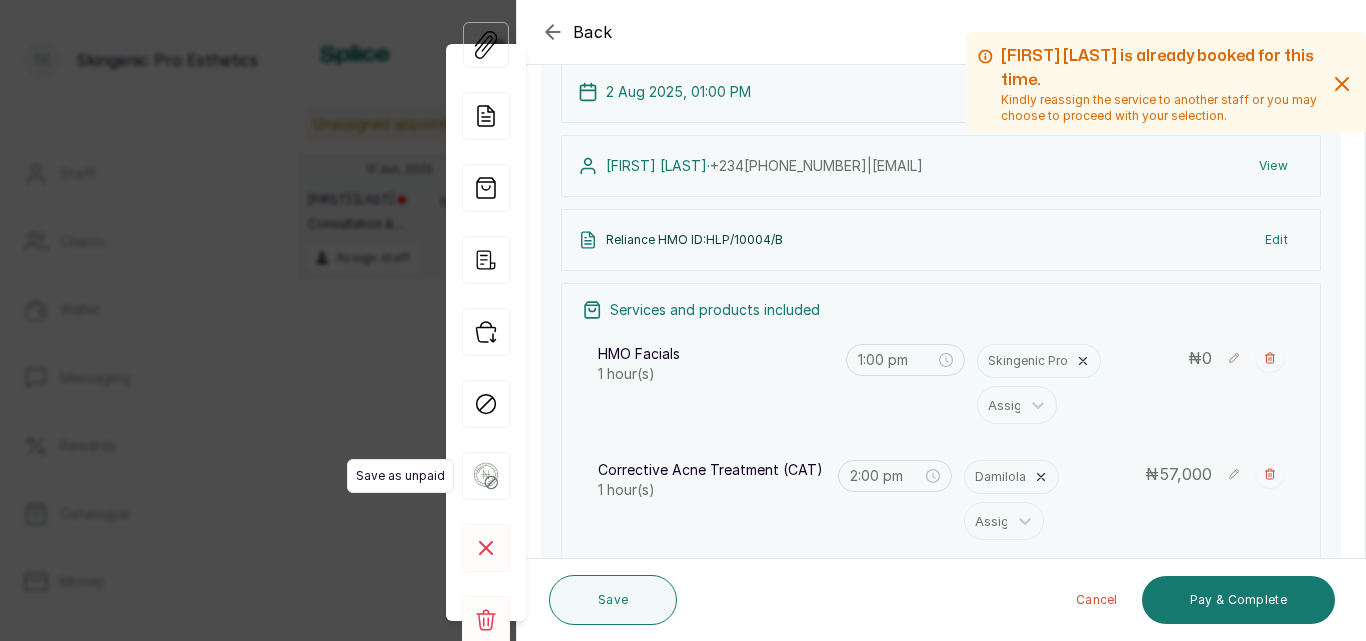 click on "Save as unpaid" at bounding box center [400, 476] 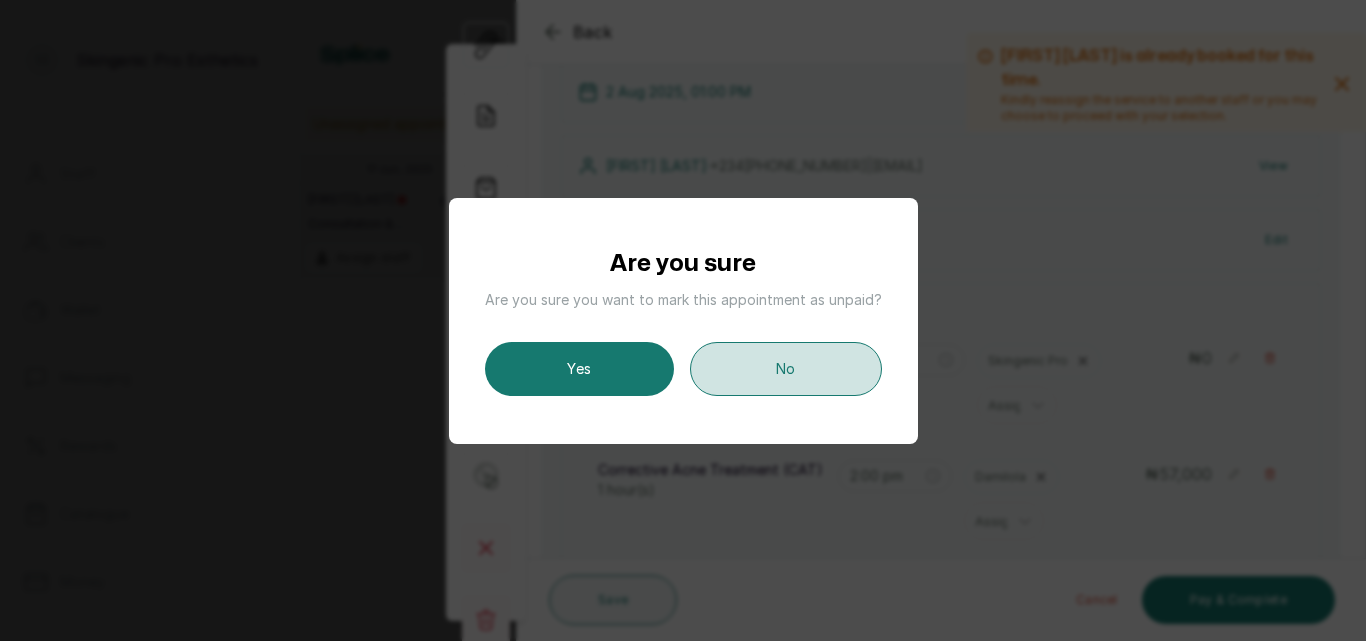 click on "No" at bounding box center [785, 369] 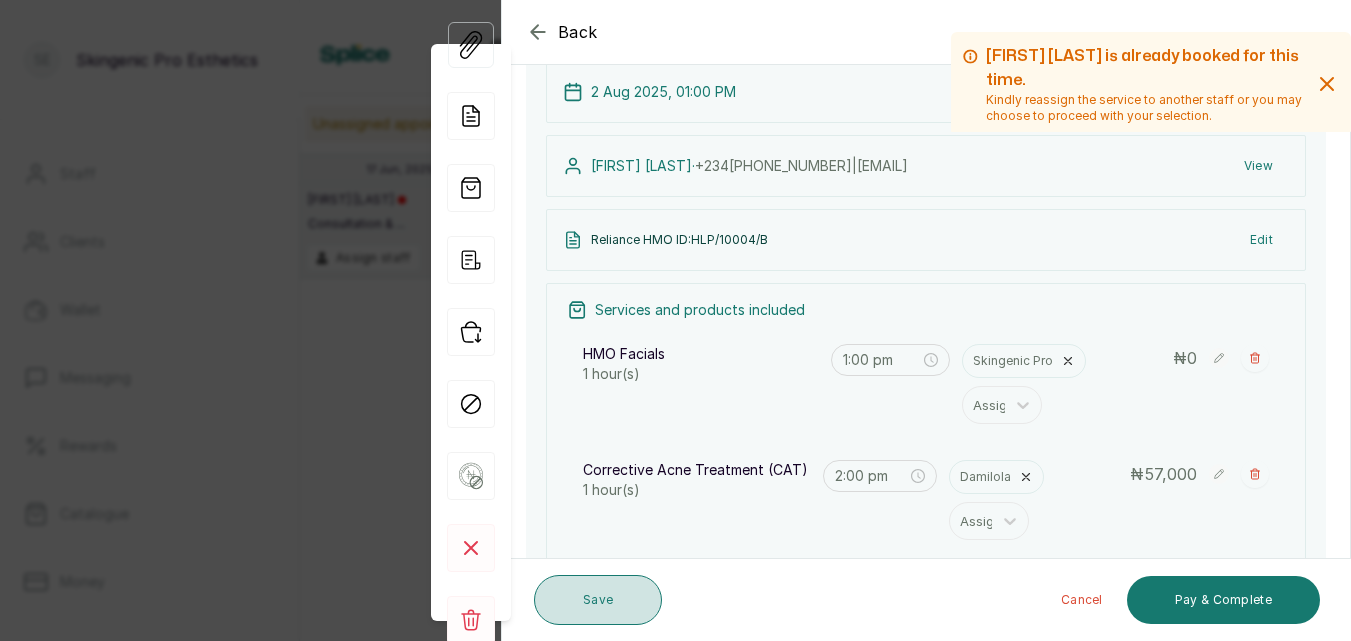 click on "Save" at bounding box center (598, 600) 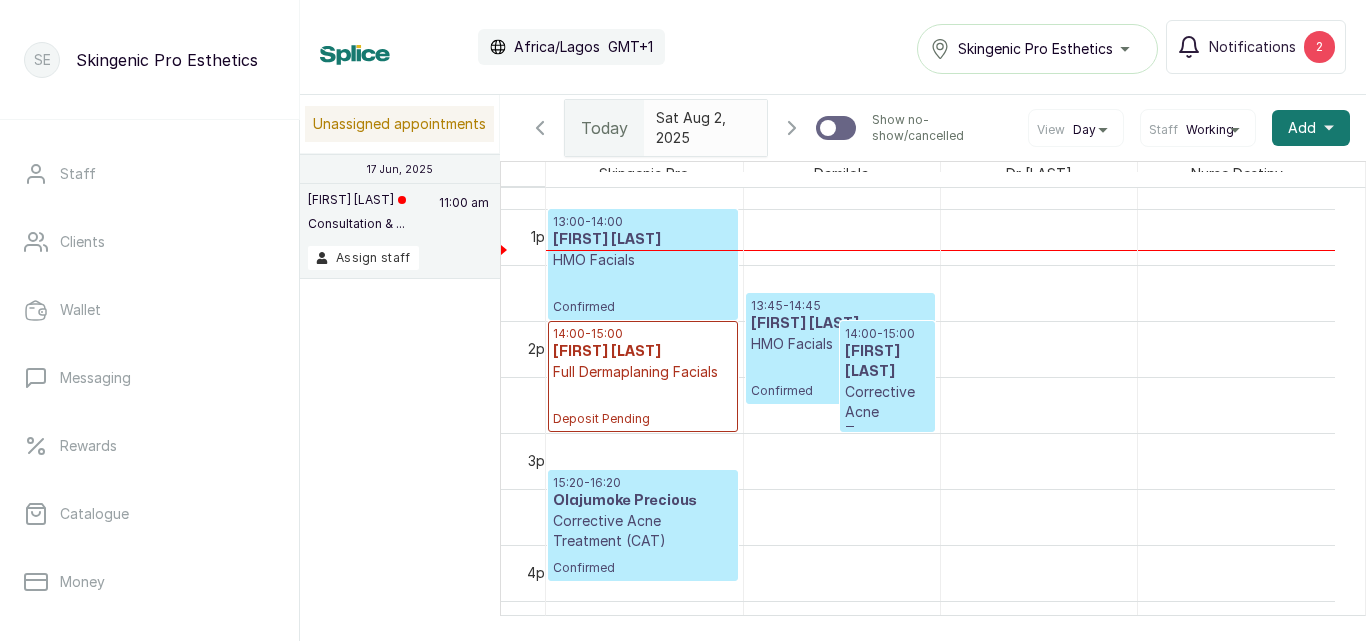 click on "Confirmed" at bounding box center (840, 391) 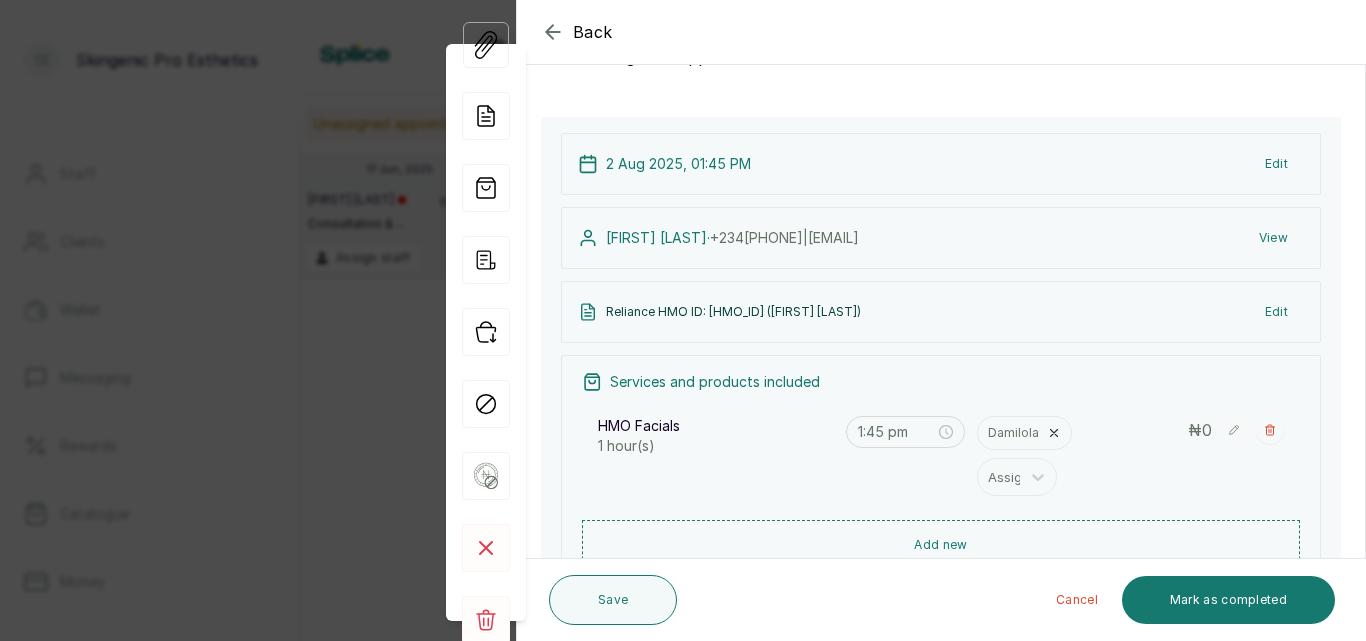 scroll, scrollTop: 108, scrollLeft: 0, axis: vertical 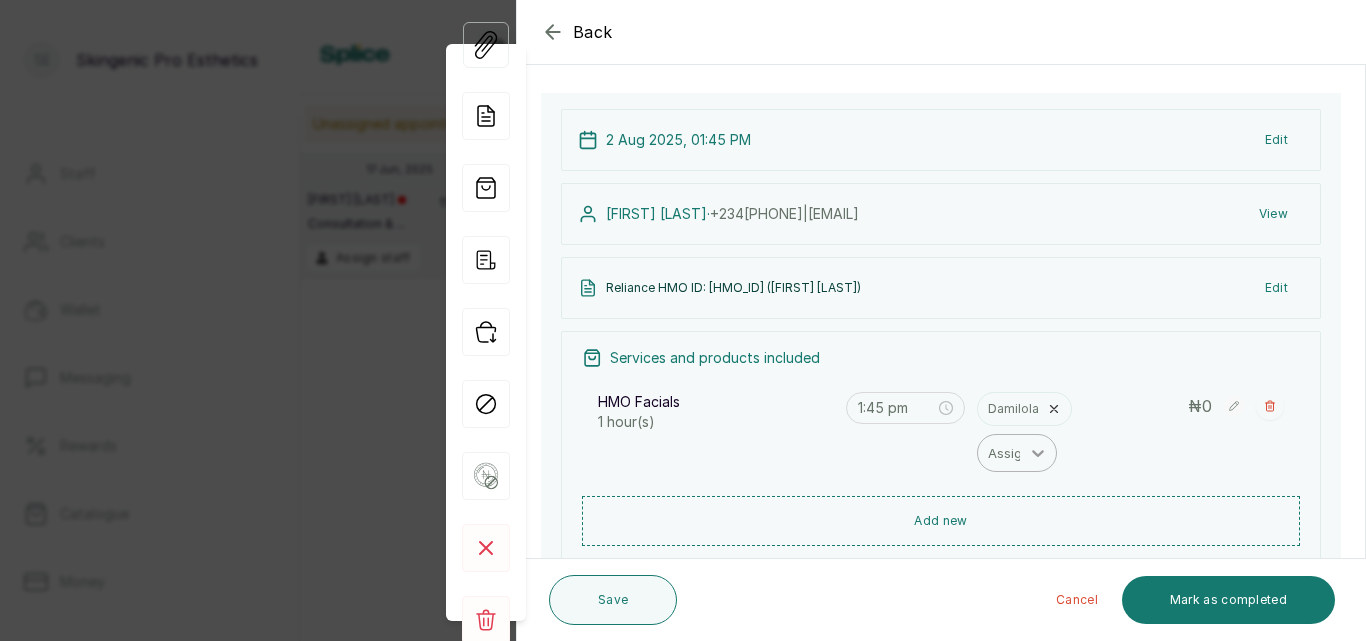 click 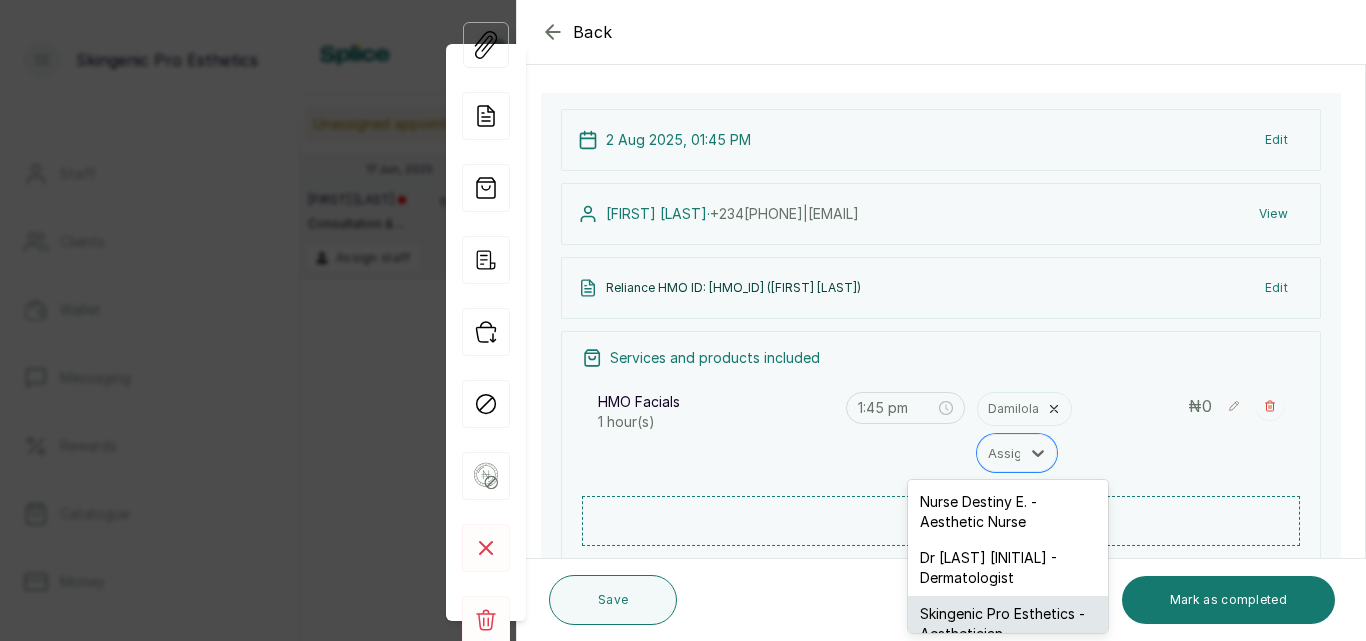 click on "Skingenic Pro Esthetics - Aesthetician" at bounding box center (1008, 624) 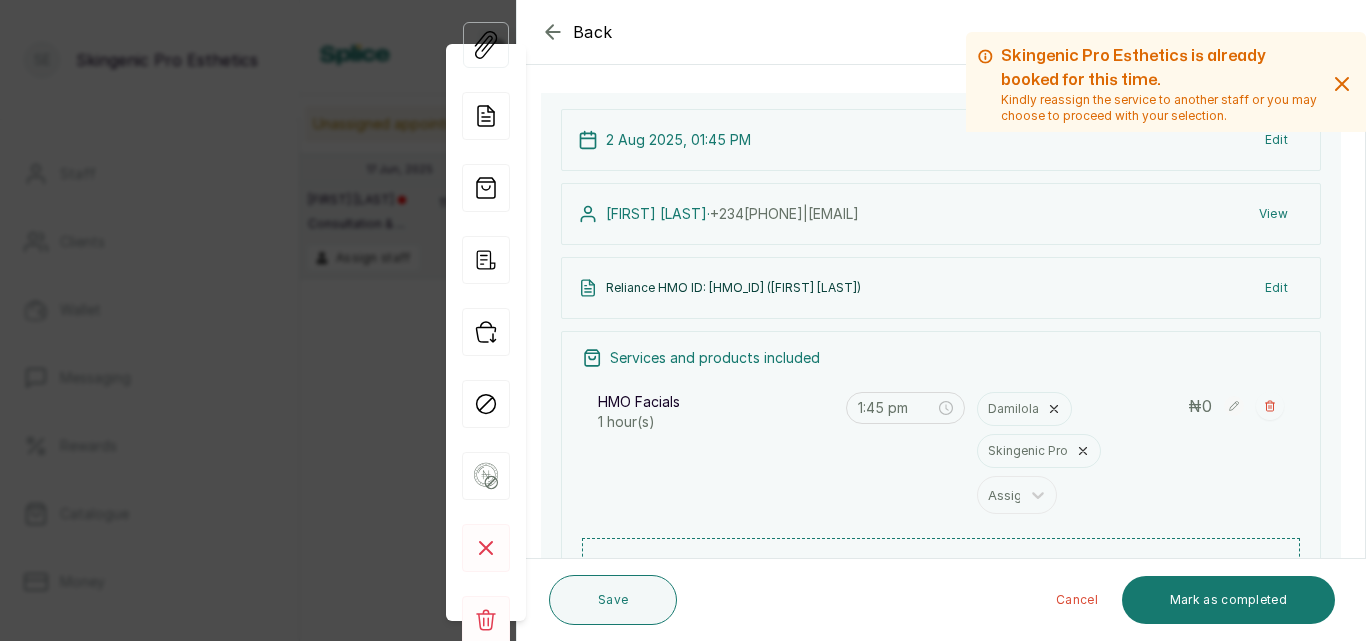 click 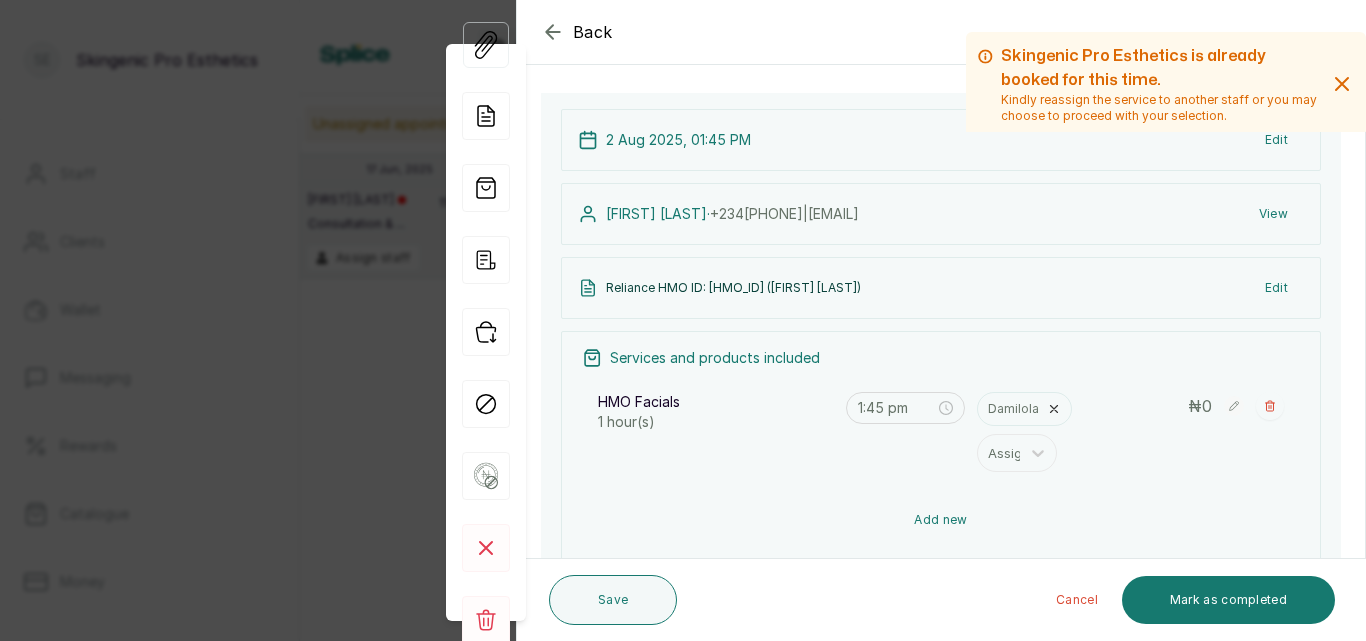 click on "Add new" at bounding box center [941, 520] 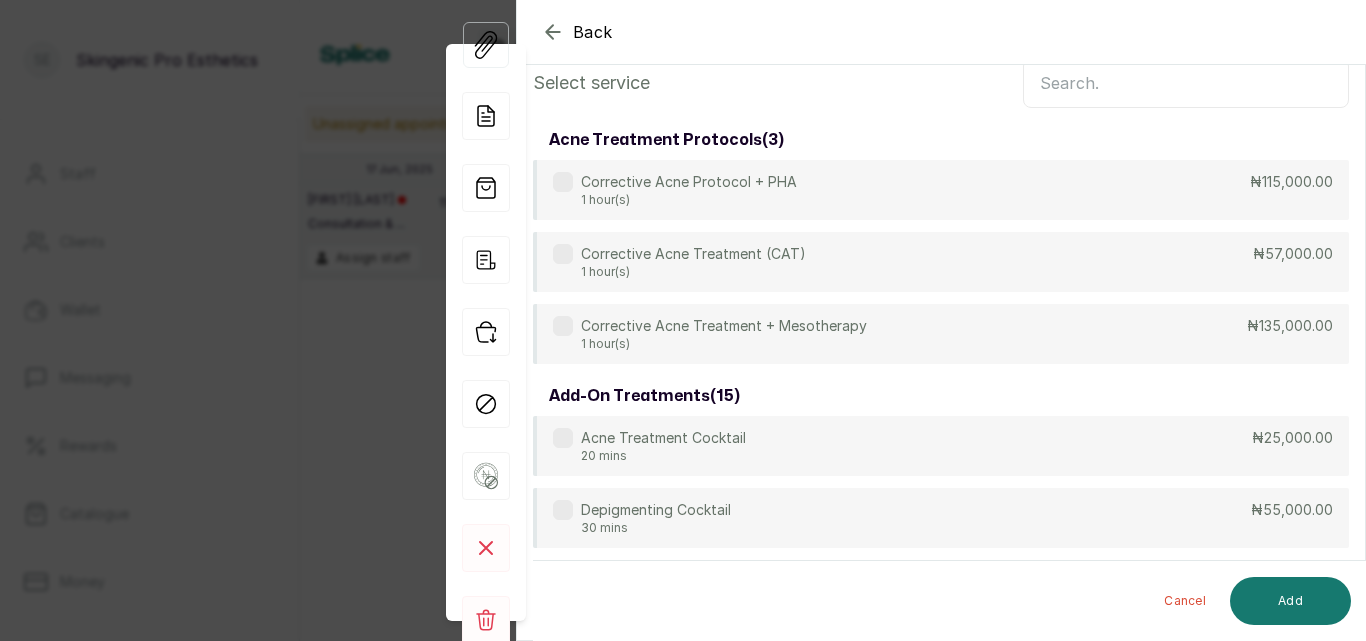 scroll, scrollTop: 149, scrollLeft: 0, axis: vertical 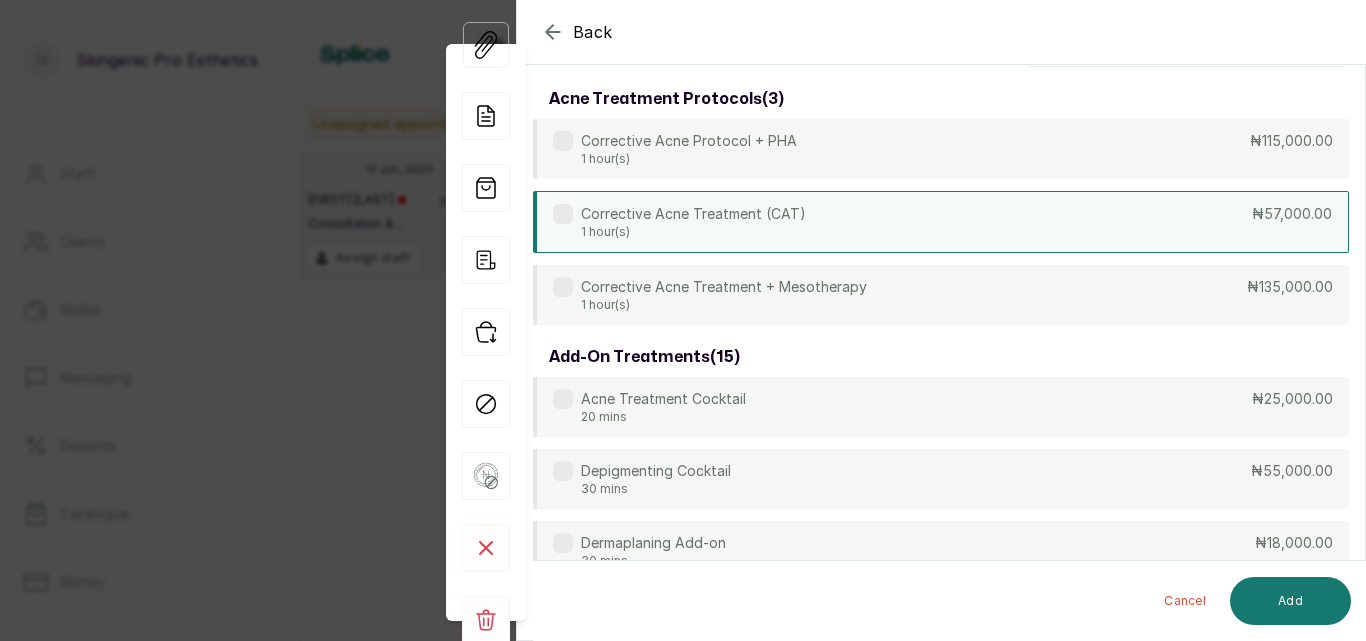 click at bounding box center [563, 214] 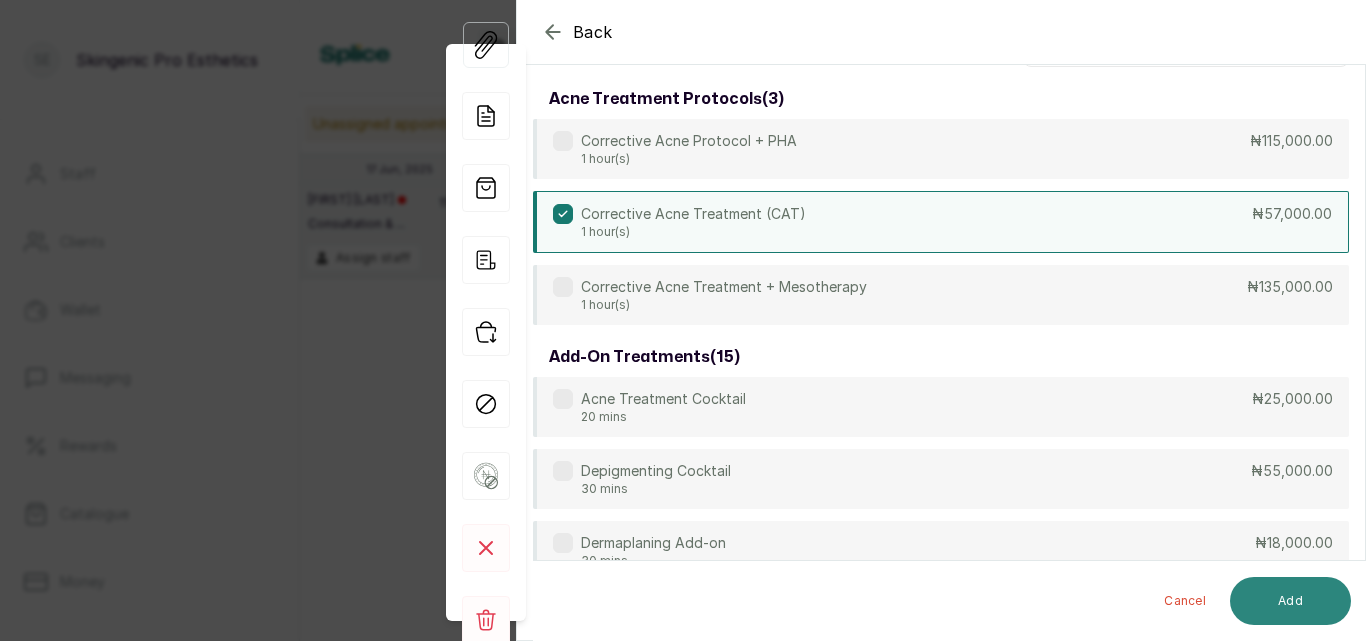 click on "Add" at bounding box center [1290, 601] 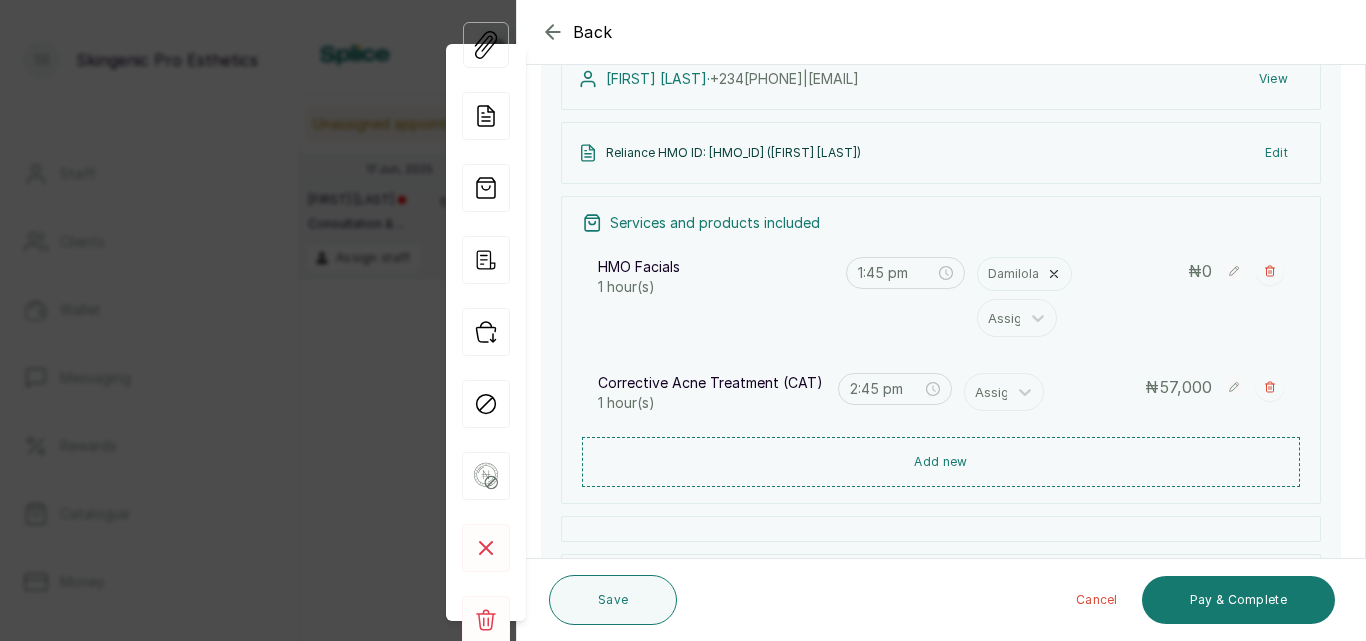 scroll, scrollTop: 250, scrollLeft: 0, axis: vertical 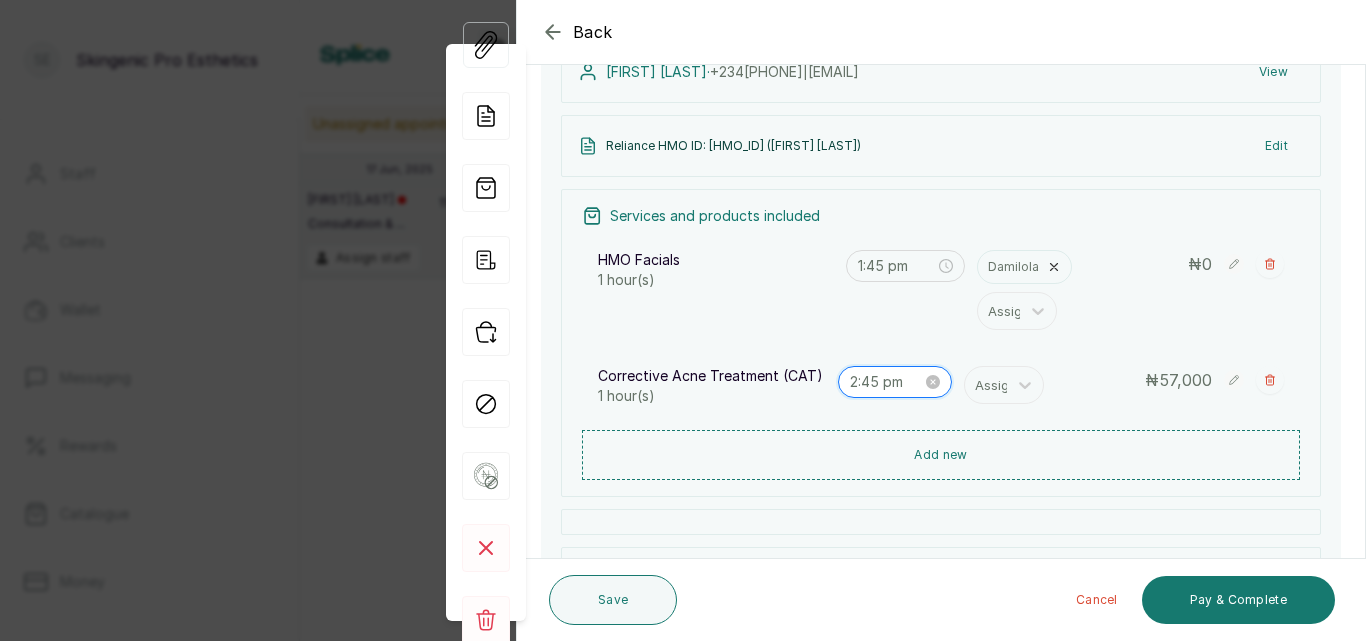 click on "2:45 pm" at bounding box center [886, 382] 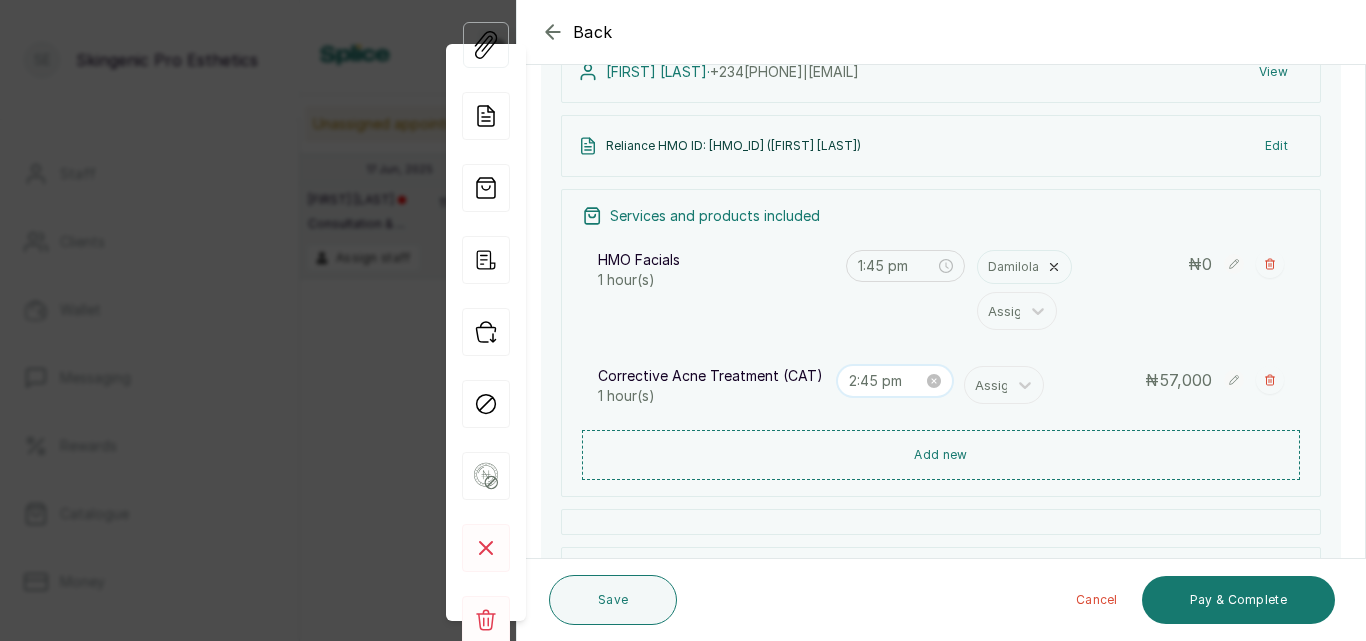 scroll, scrollTop: 56, scrollLeft: 0, axis: vertical 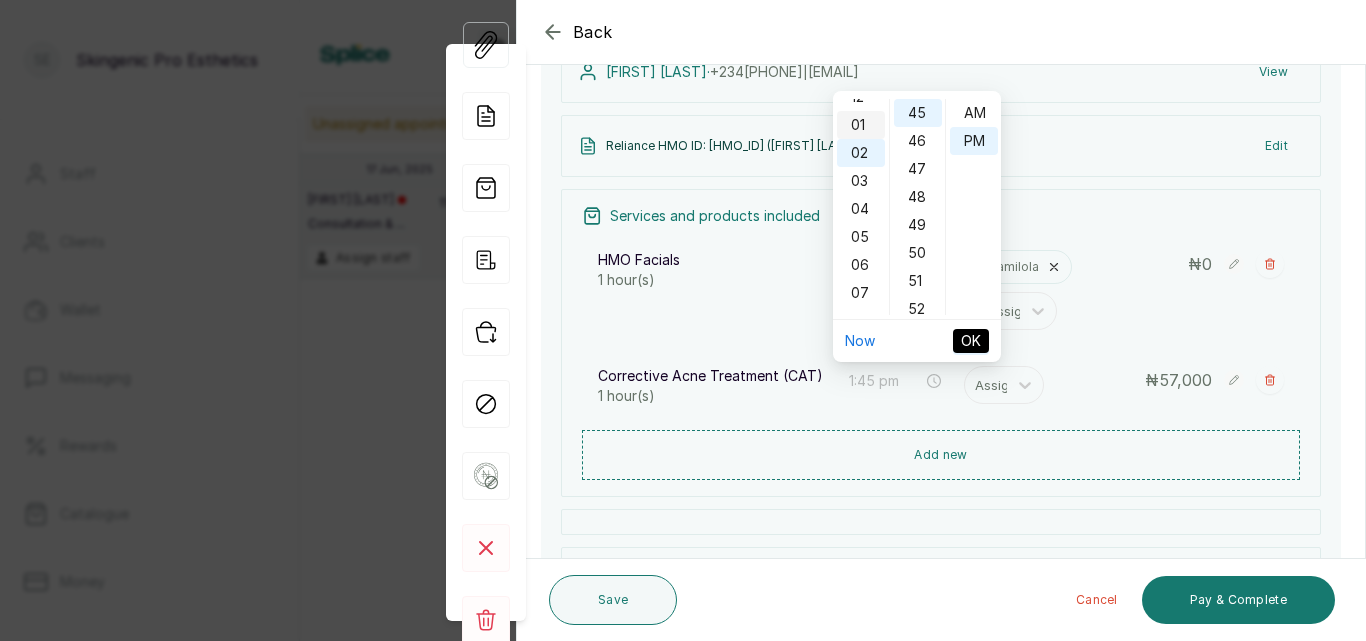 click on "01" at bounding box center (861, 125) 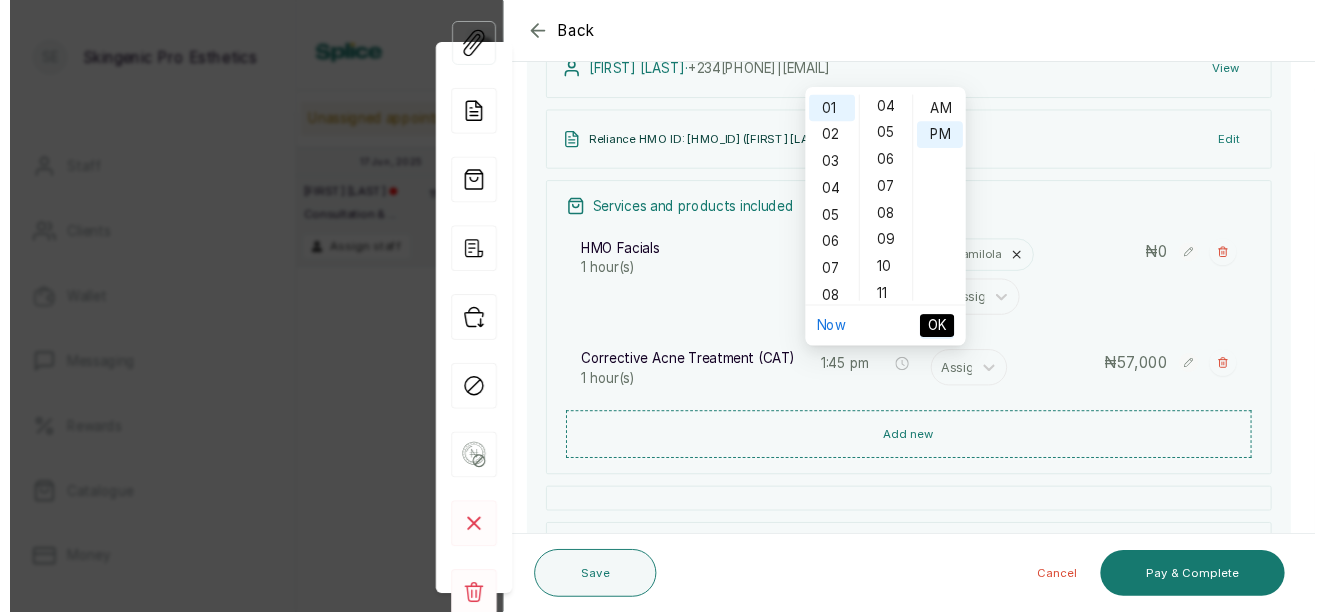 scroll, scrollTop: 100, scrollLeft: 0, axis: vertical 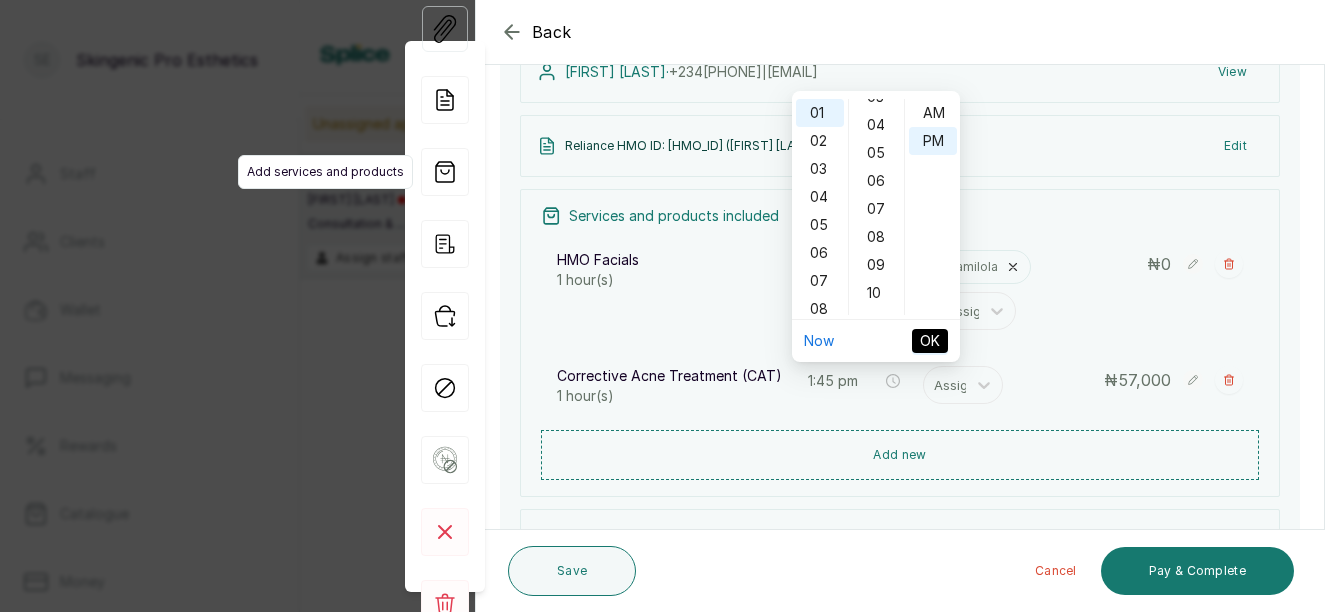 type on "2:45 pm" 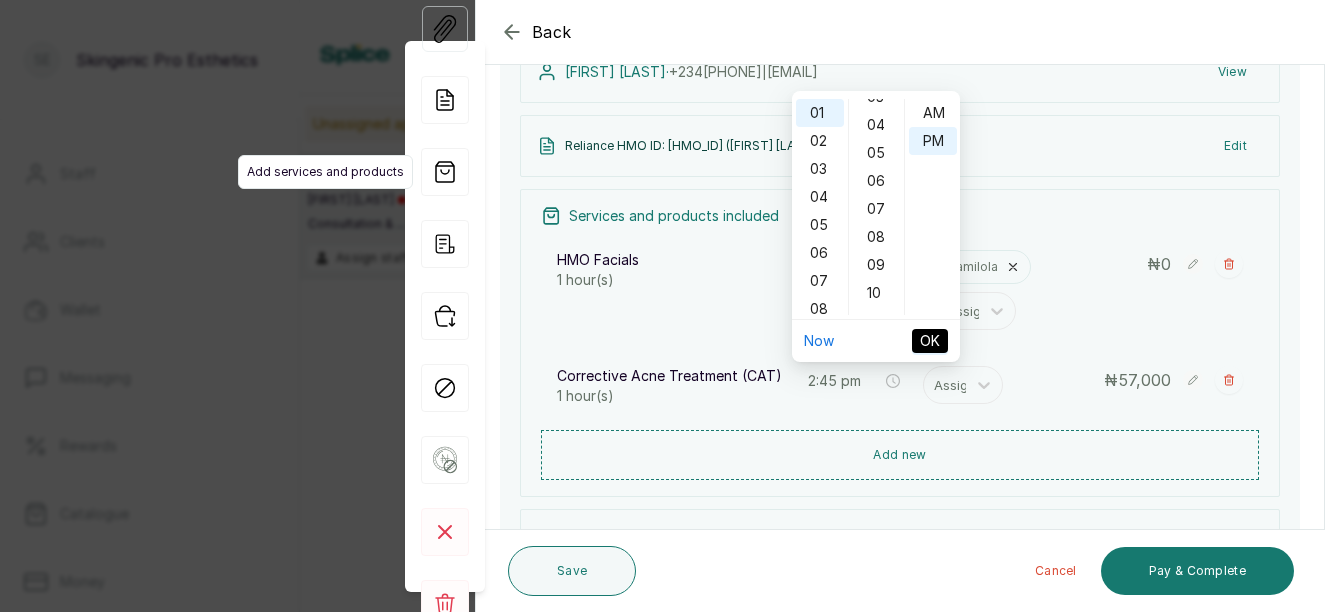 click on "Add services and products" at bounding box center [325, 172] 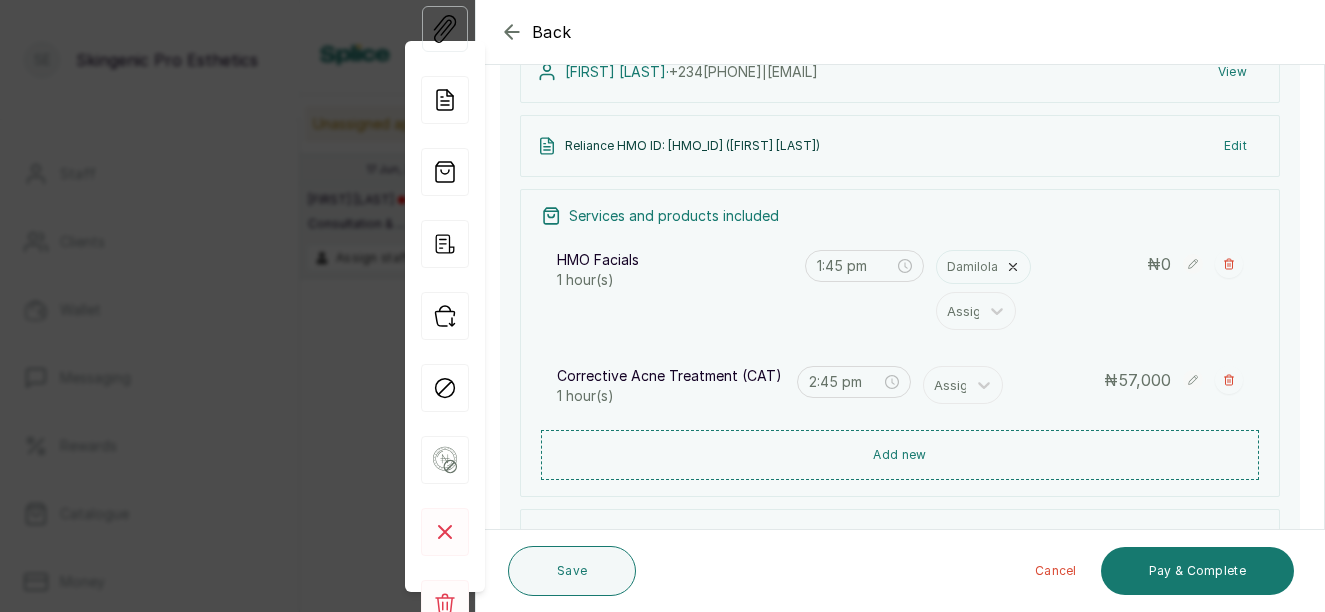 click 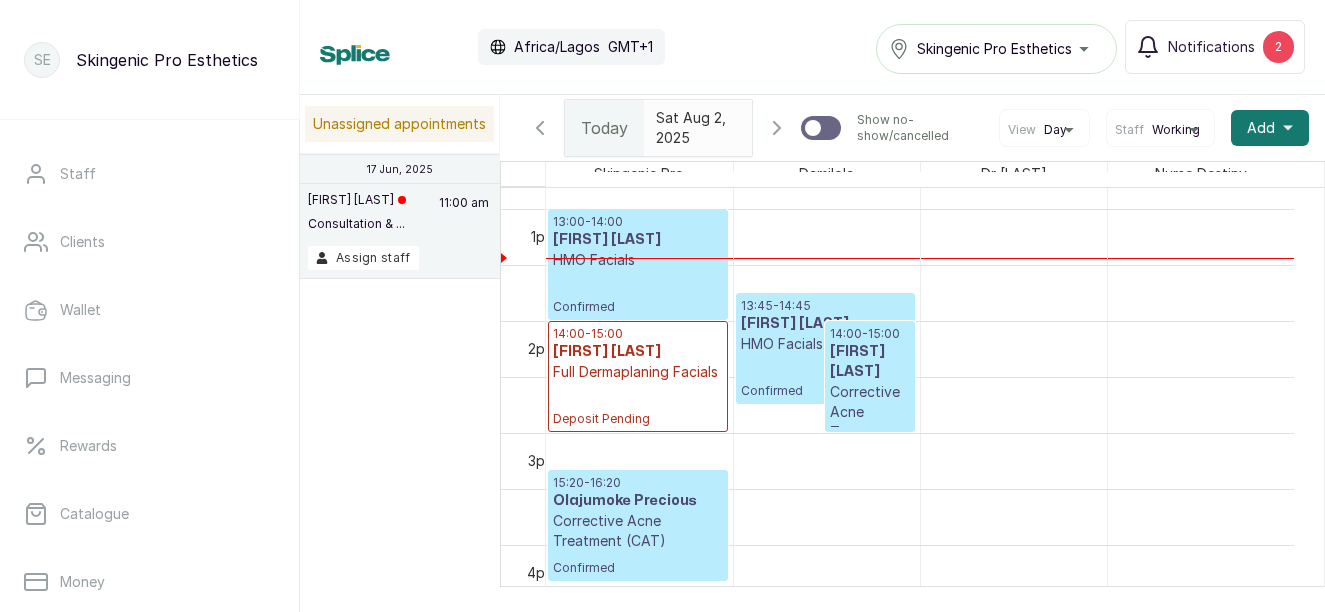 click on "Corrective Acne Treatment (CAT)" at bounding box center [870, 422] 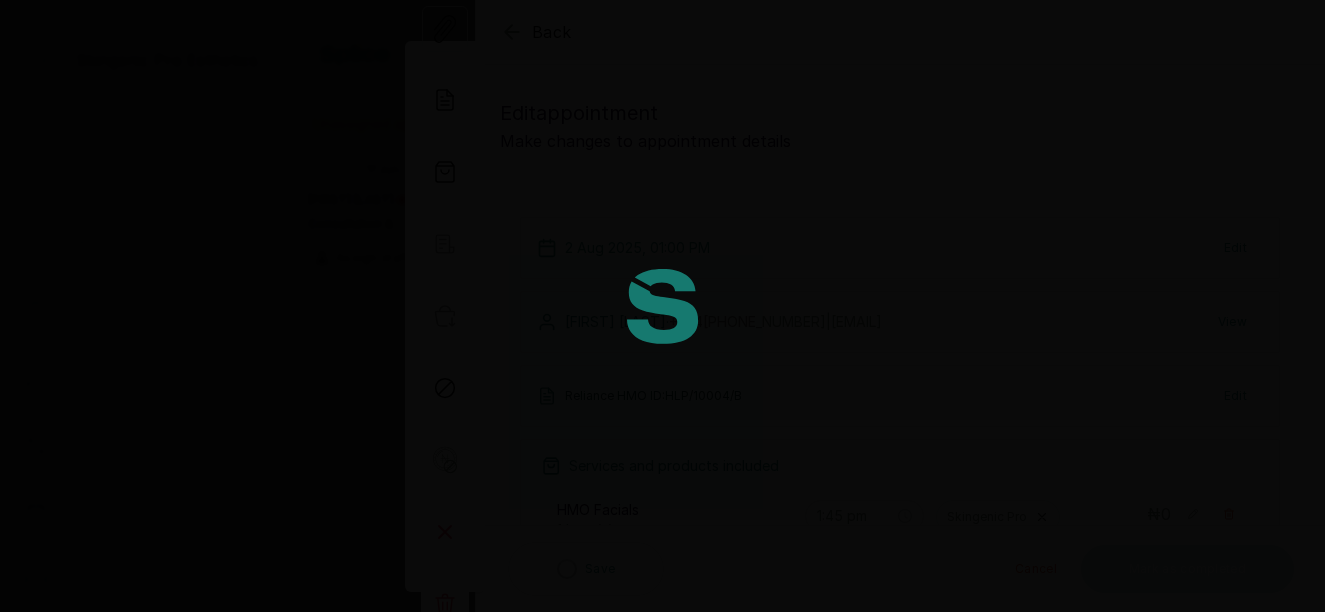 type on "1:00 pm" 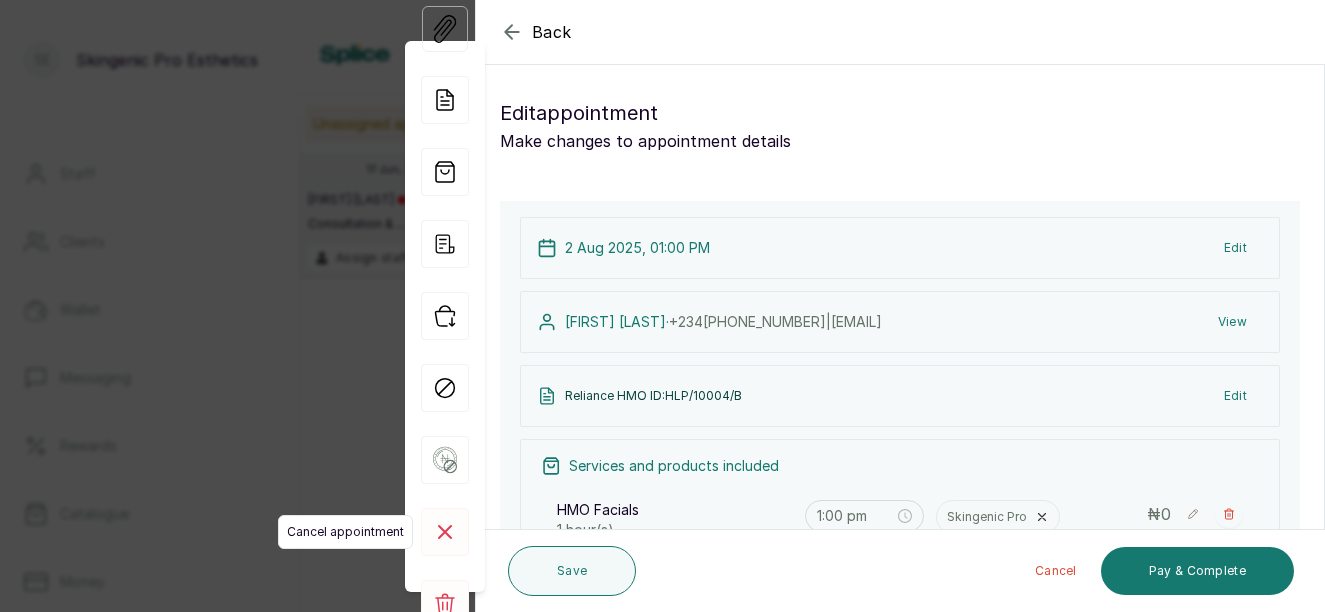 click 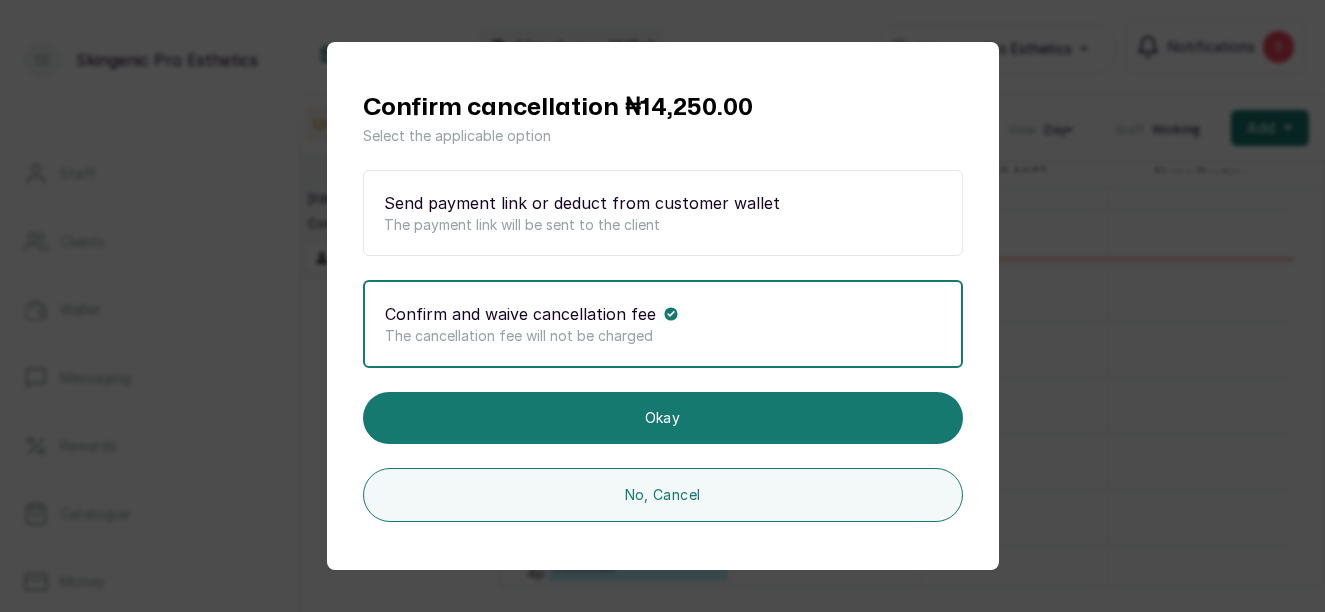click on "Confirm cancellation    ₦14,250.00 Select the applicable option Send payment link or deduct from customer wallet The payment link will be sent to the client Confirm and waive cancellation fee The cancellation fee will not be charged Okay No, Cancel" at bounding box center (662, 306) 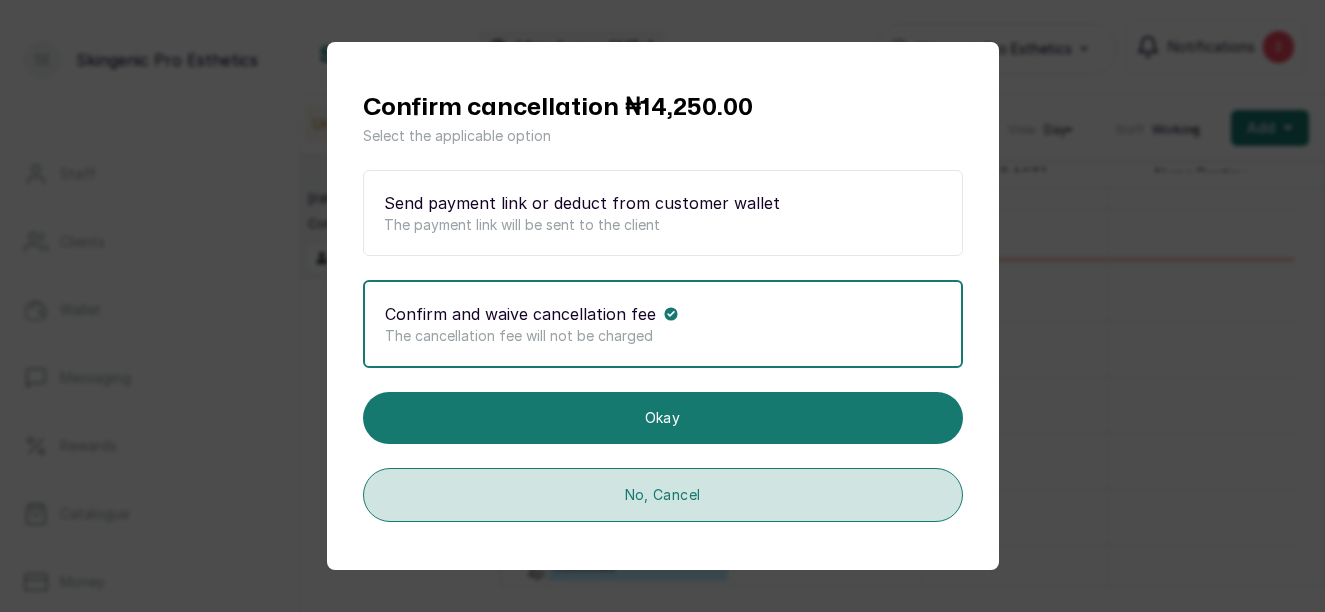 click on "No, Cancel" at bounding box center (663, 495) 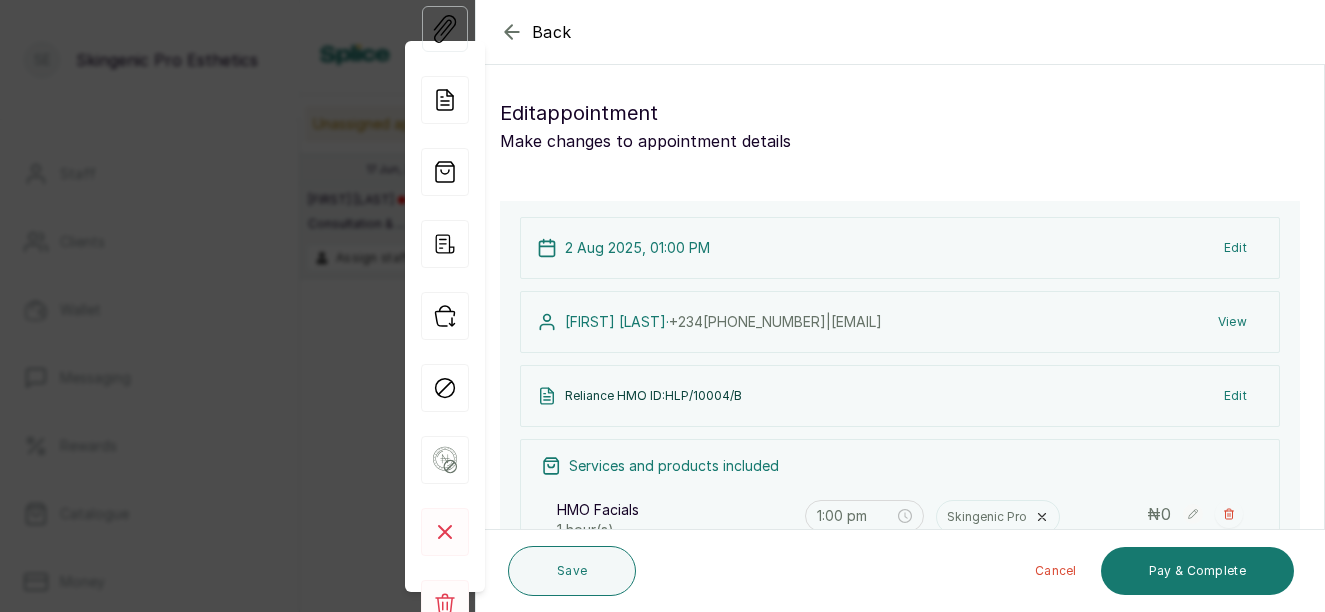 click 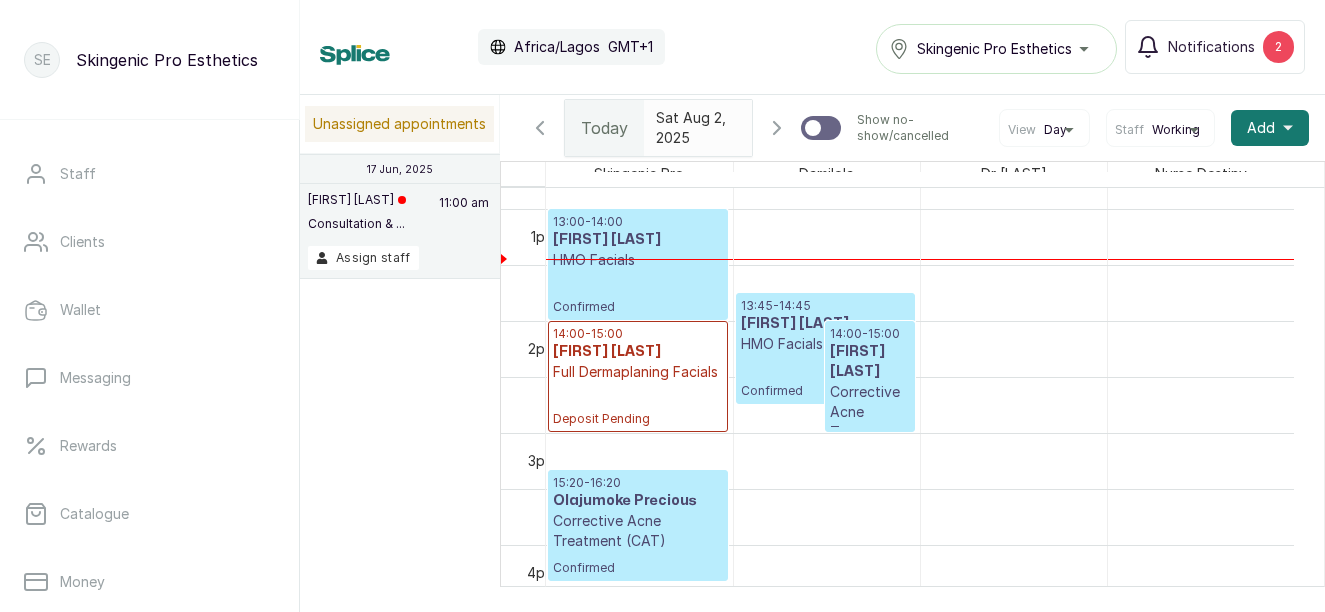 click on "[NAME] [NAME]" at bounding box center (870, 362) 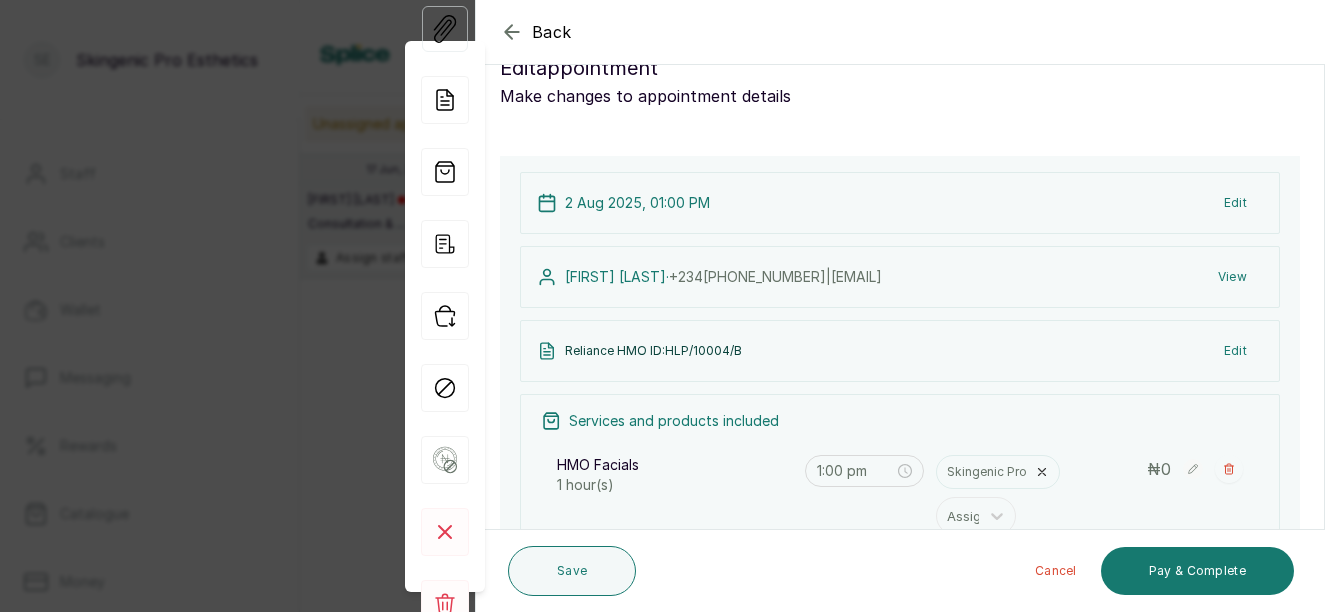 scroll, scrollTop: 41, scrollLeft: 0, axis: vertical 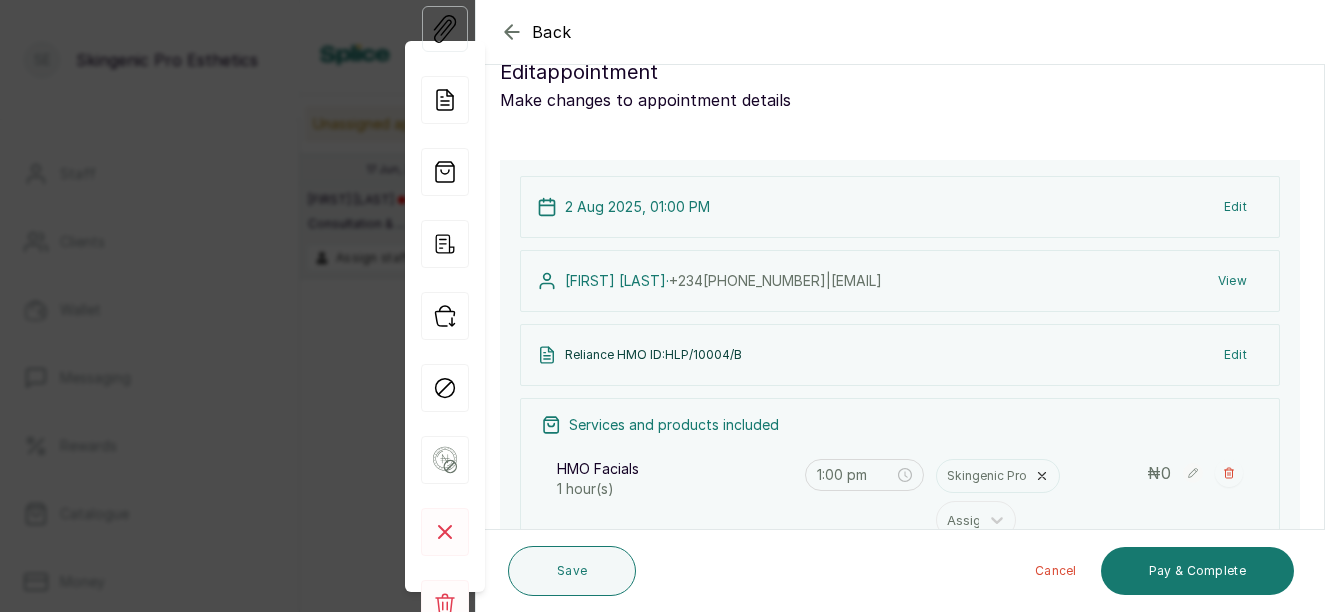 click on "1 hour(s)" at bounding box center [675, 489] 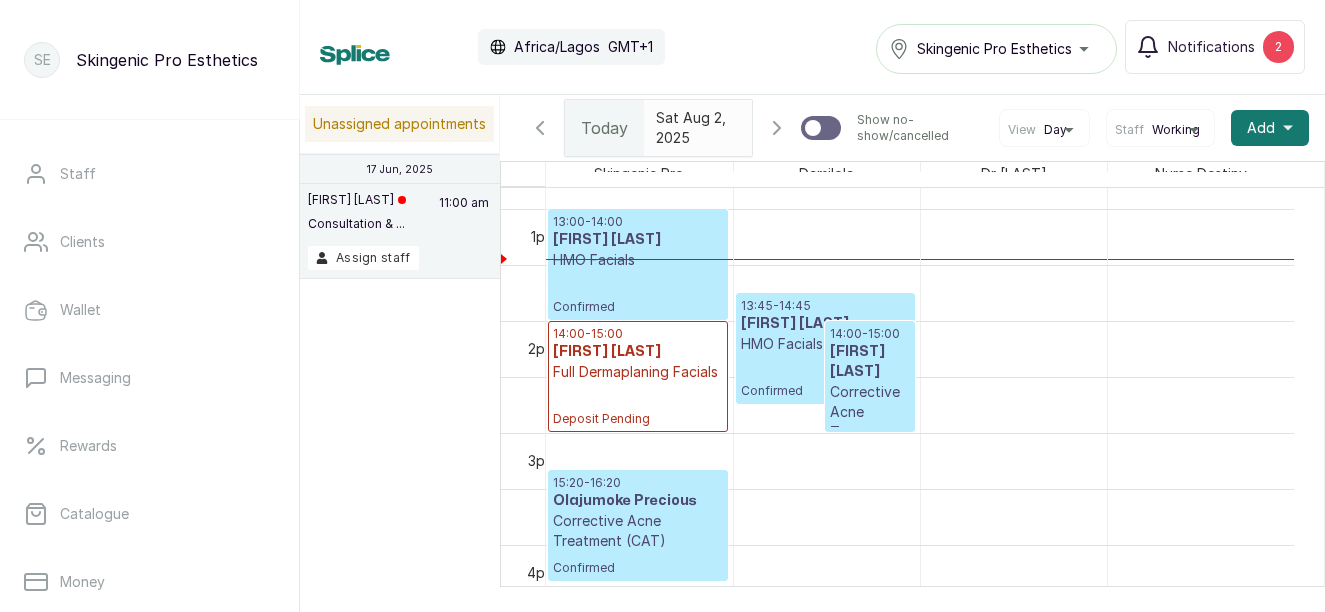 click on "[NAME] [NAME]" at bounding box center [825, 324] 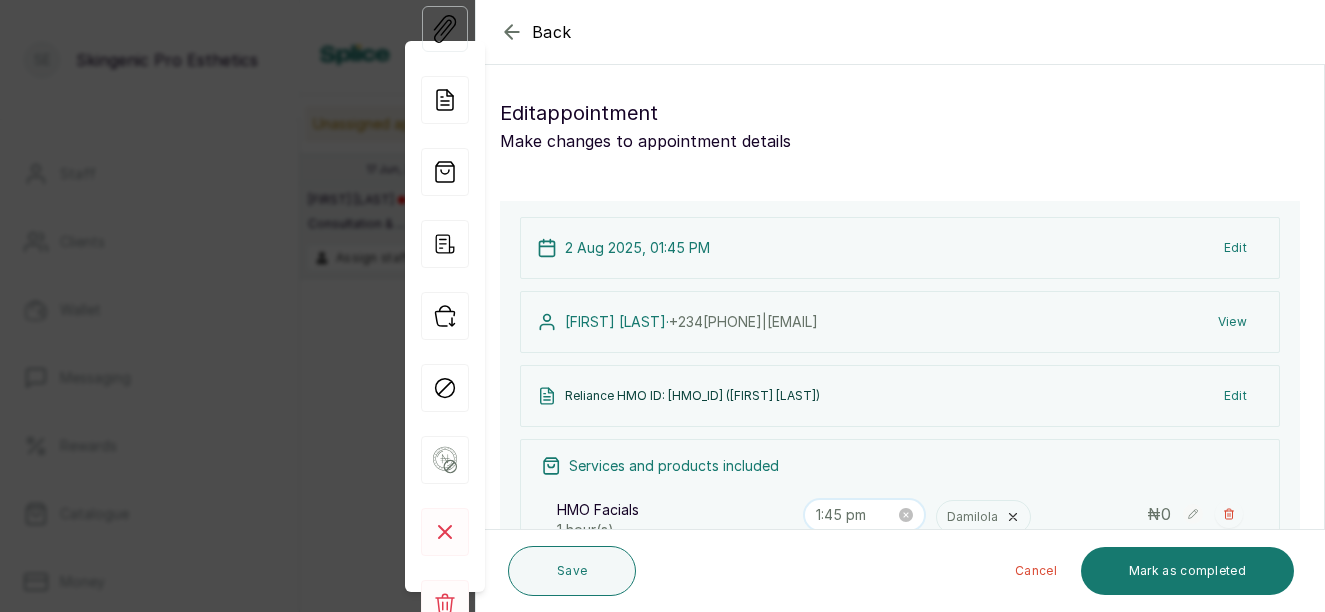 click on "1:45 pm" at bounding box center (855, 515) 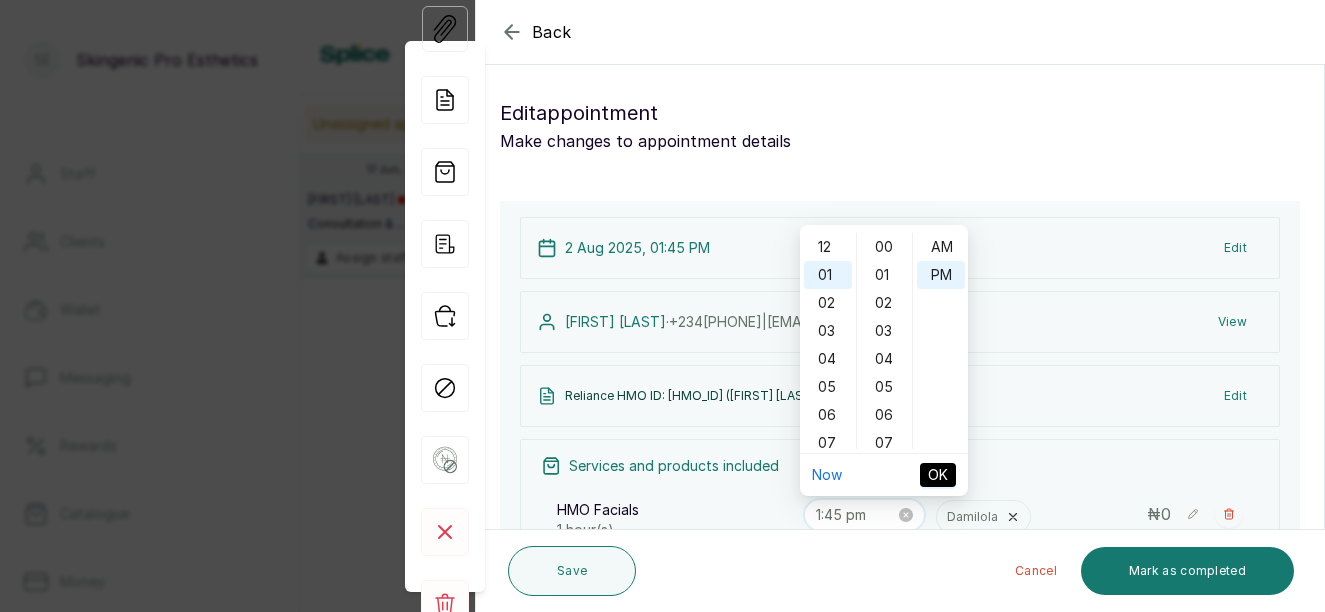 scroll, scrollTop: 28, scrollLeft: 0, axis: vertical 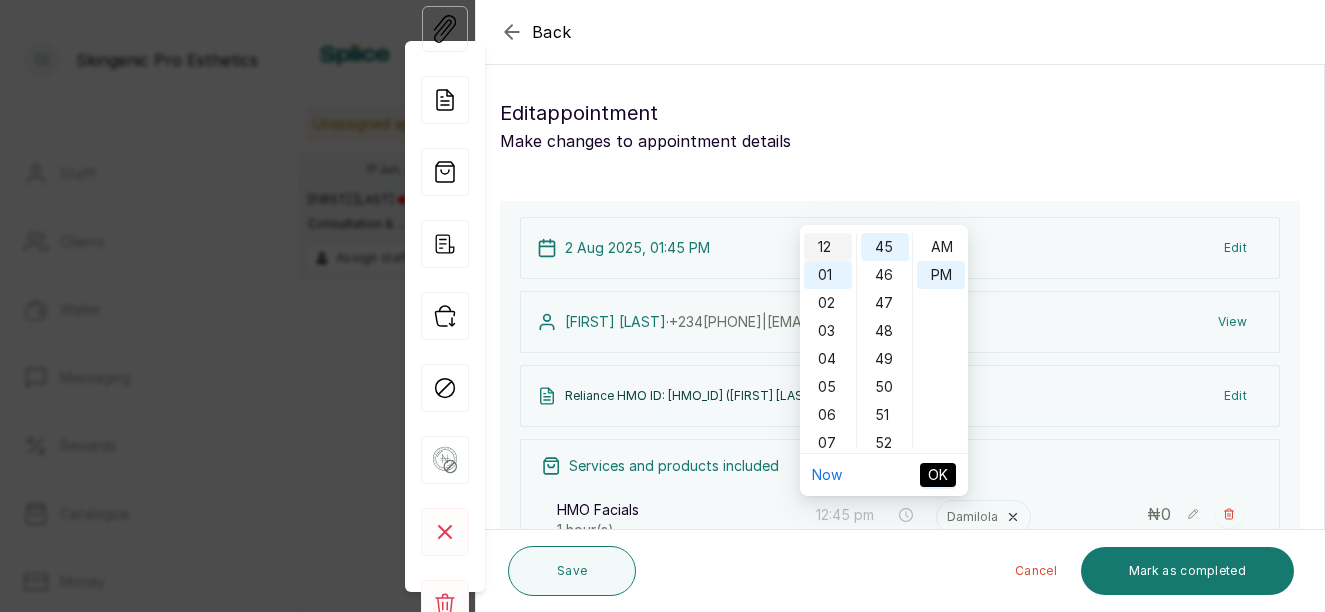 click on "12" at bounding box center (828, 247) 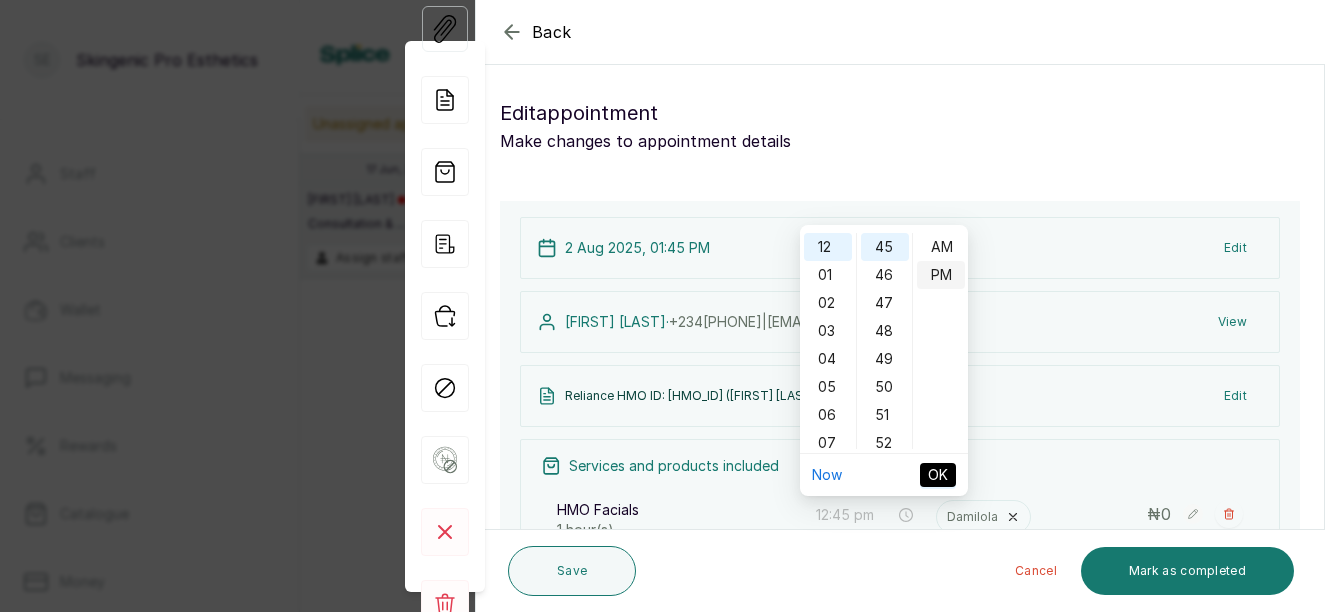 click on "PM" at bounding box center [941, 275] 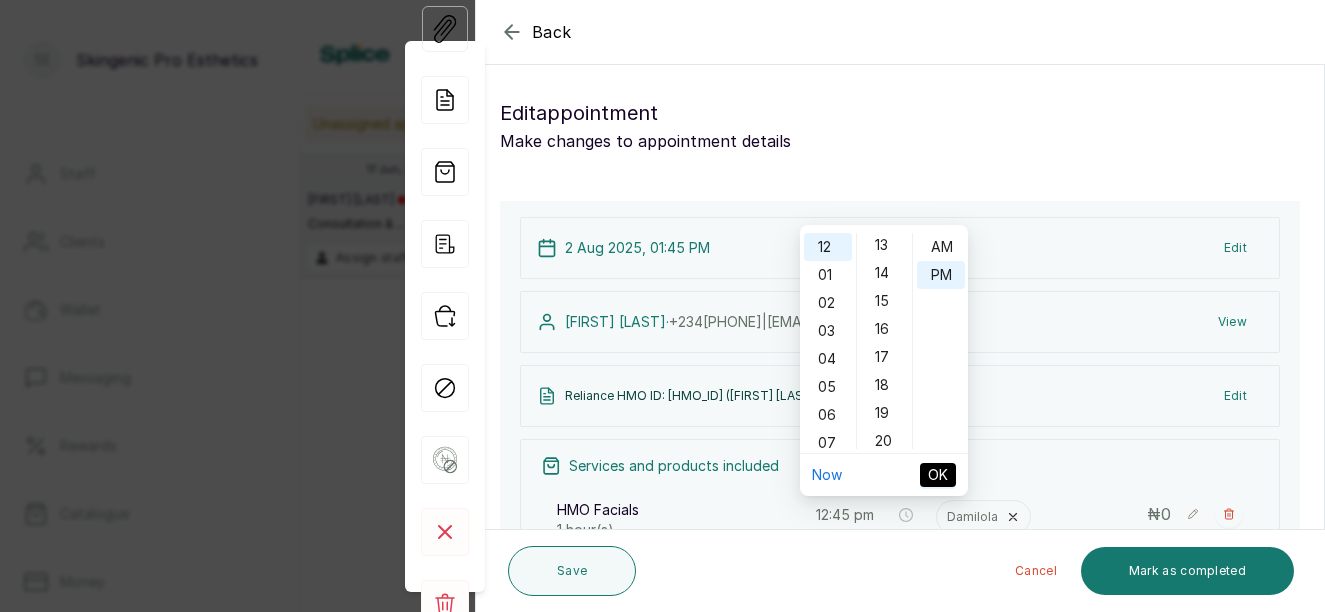 scroll, scrollTop: 313, scrollLeft: 0, axis: vertical 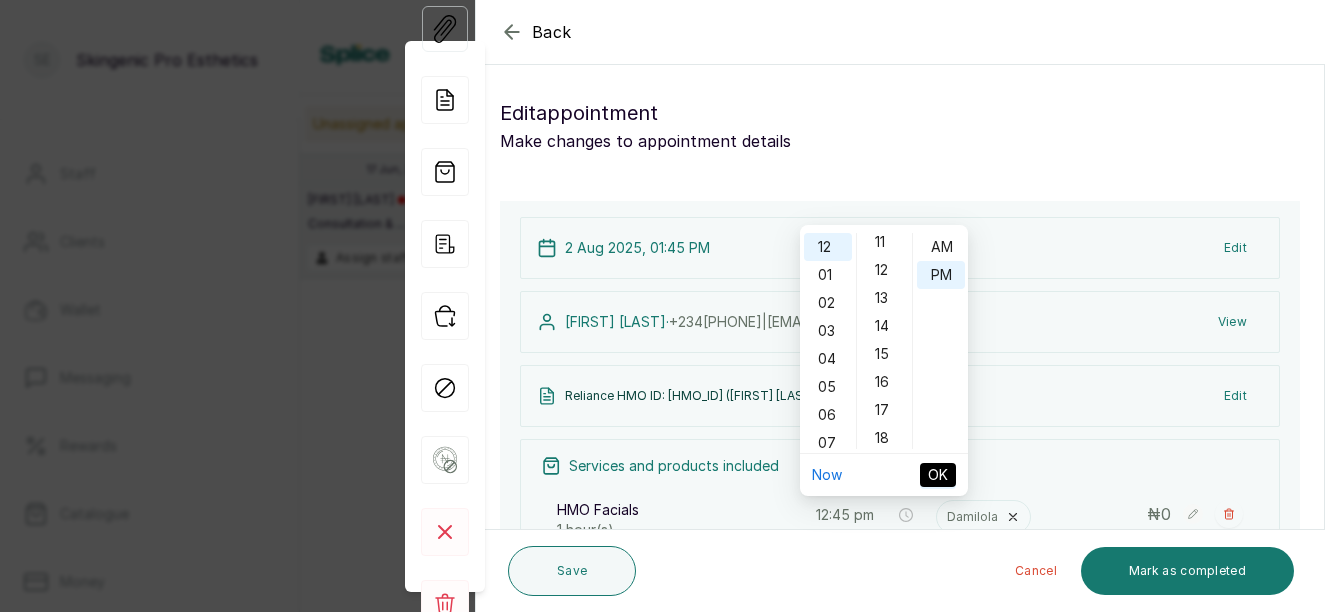 click on "AM PM" at bounding box center (940, 341) 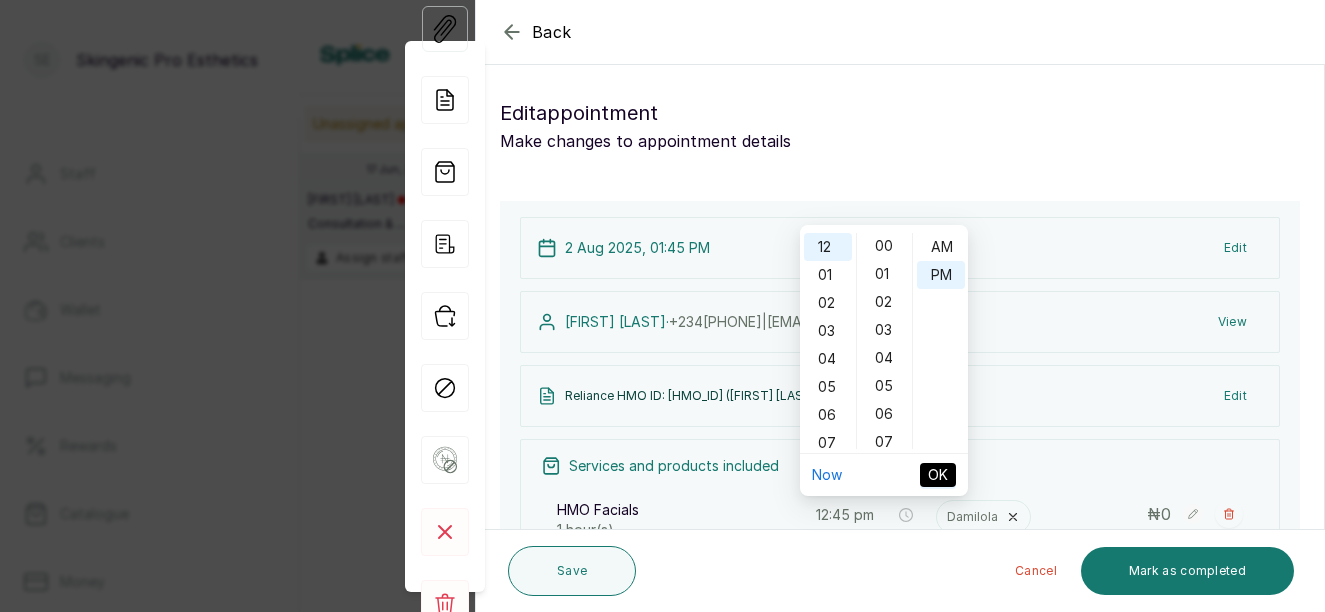 scroll, scrollTop: 0, scrollLeft: 0, axis: both 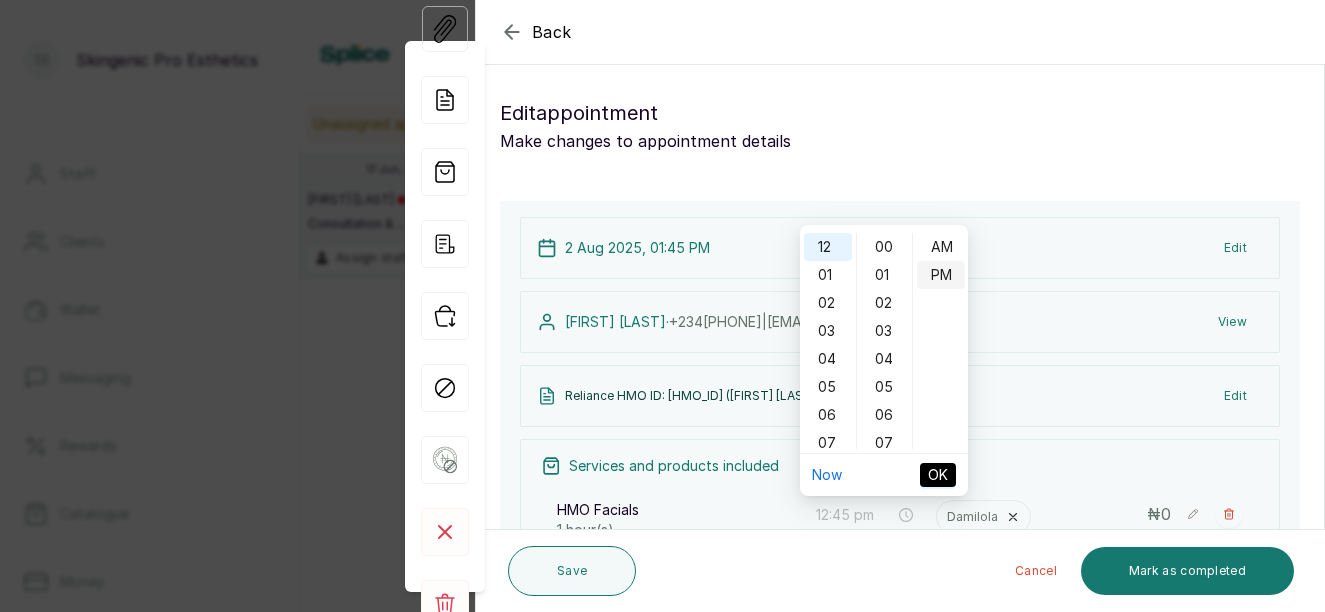 click on "PM" at bounding box center [941, 275] 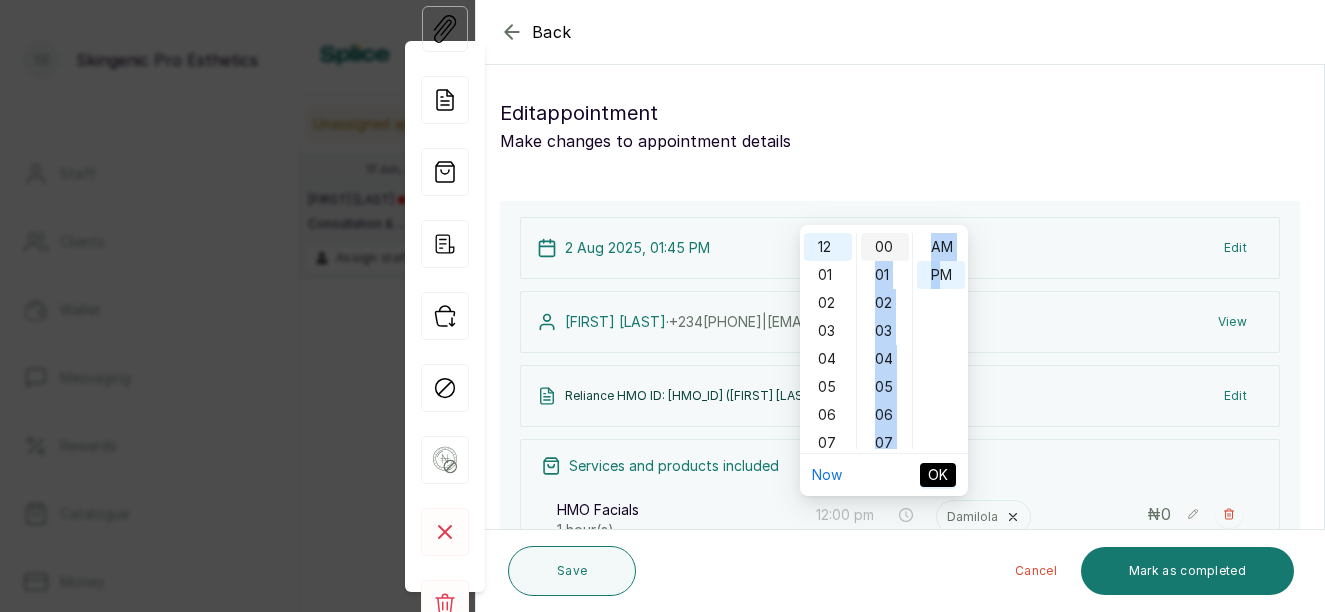 drag, startPoint x: 945, startPoint y: 278, endPoint x: 889, endPoint y: 252, distance: 61.741398 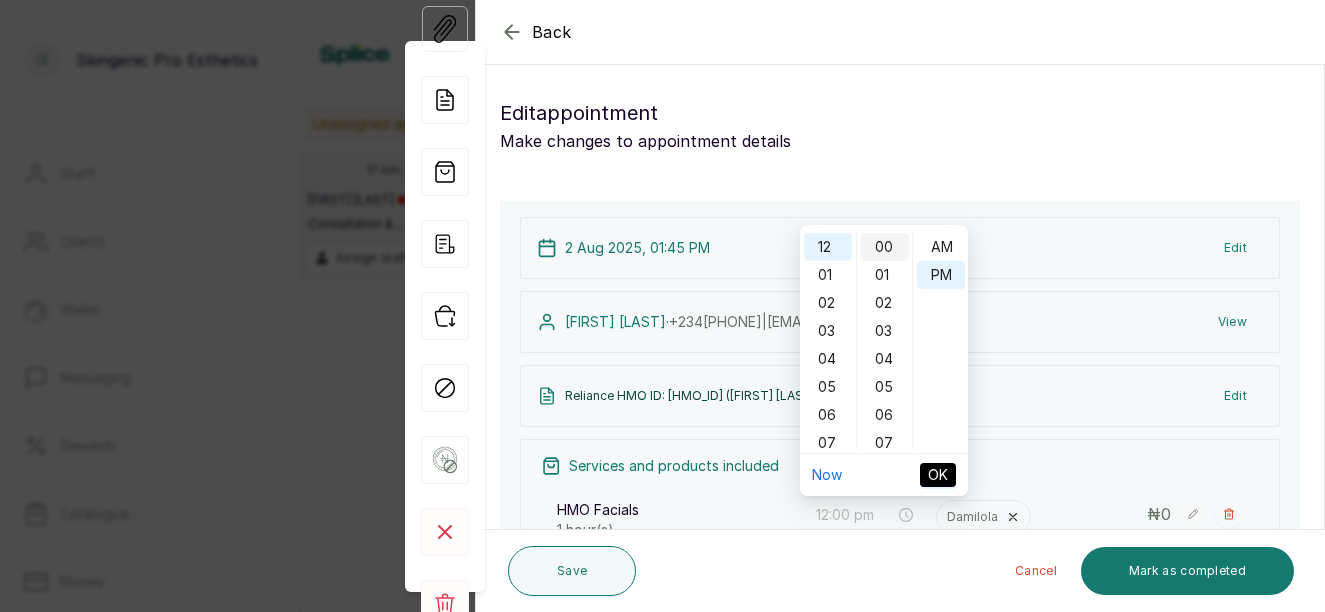 click on "00" at bounding box center (885, 247) 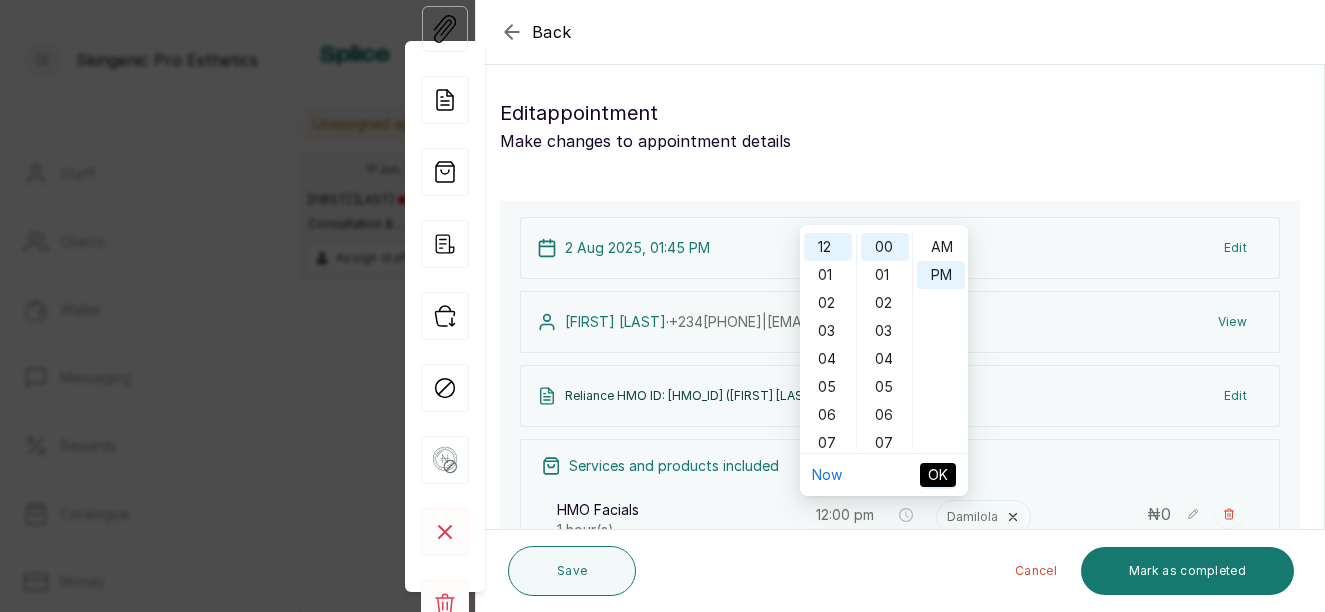 click on "OK" at bounding box center (938, 475) 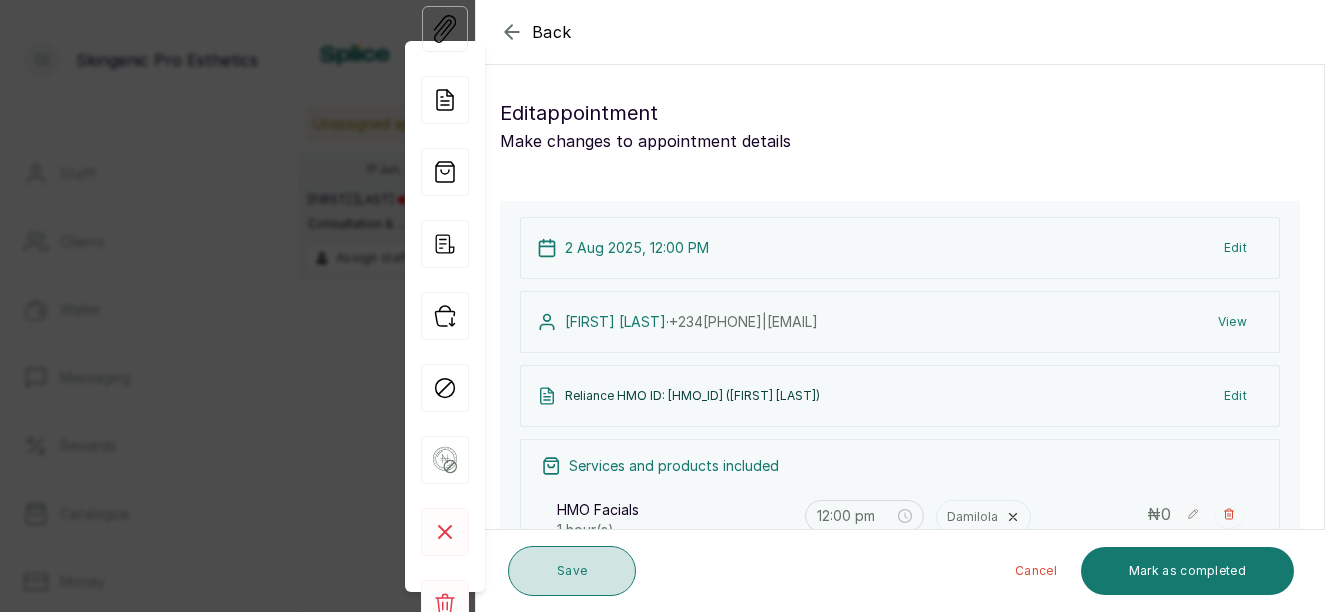 click on "Save" at bounding box center (572, 571) 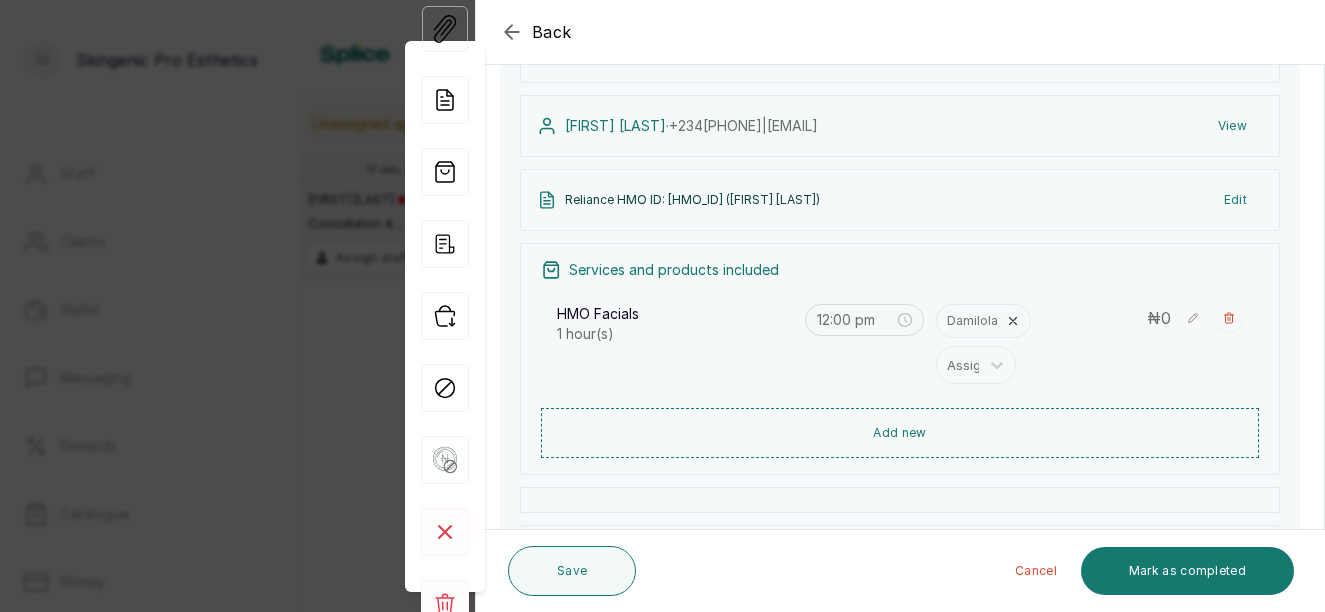 scroll, scrollTop: 205, scrollLeft: 0, axis: vertical 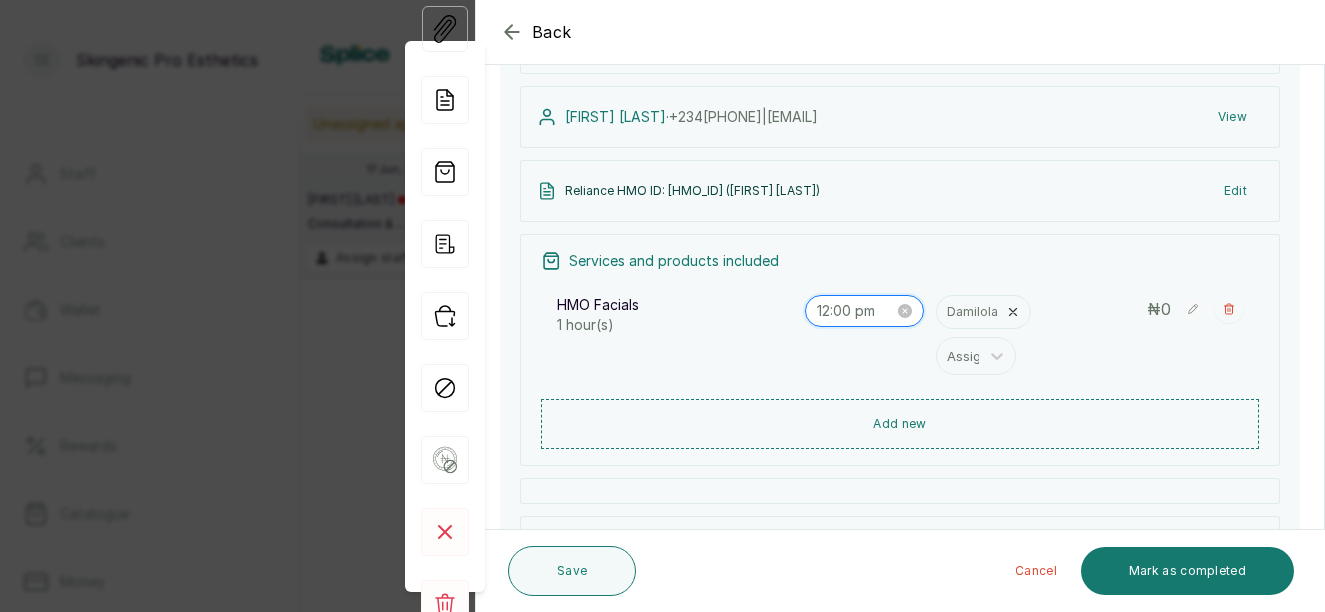 click on "12:00 pm" at bounding box center (855, 311) 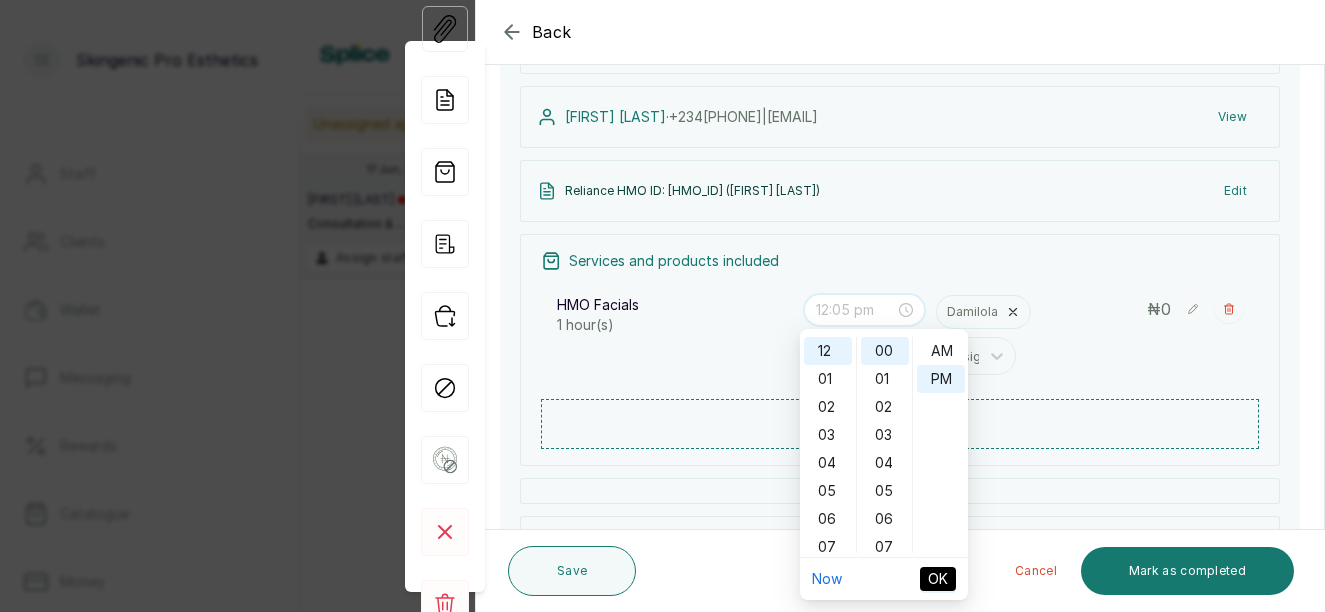 type on "12:00 pm" 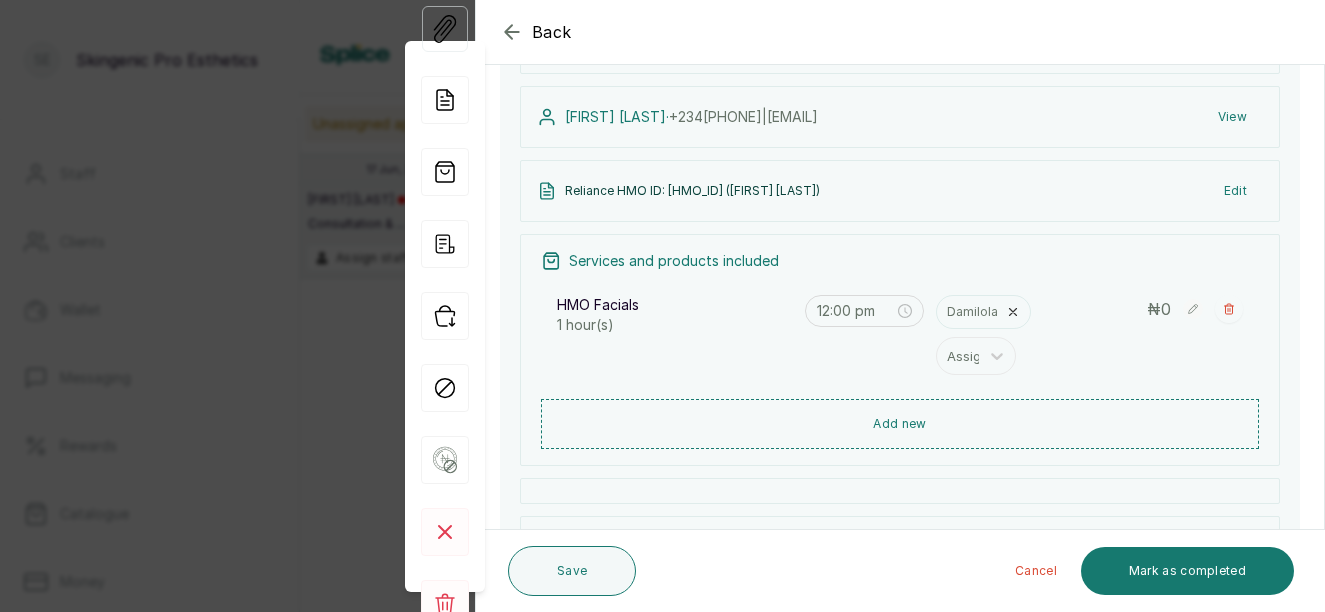 click 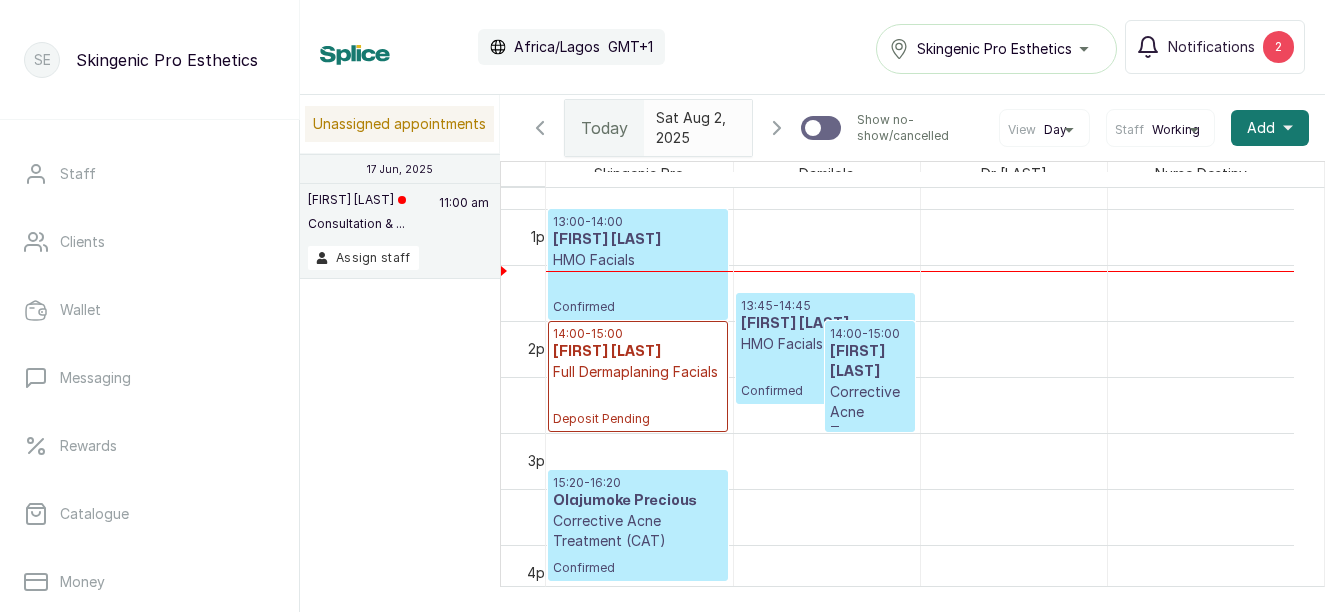 click on "[FIRST] [LAST]" at bounding box center (870, 362) 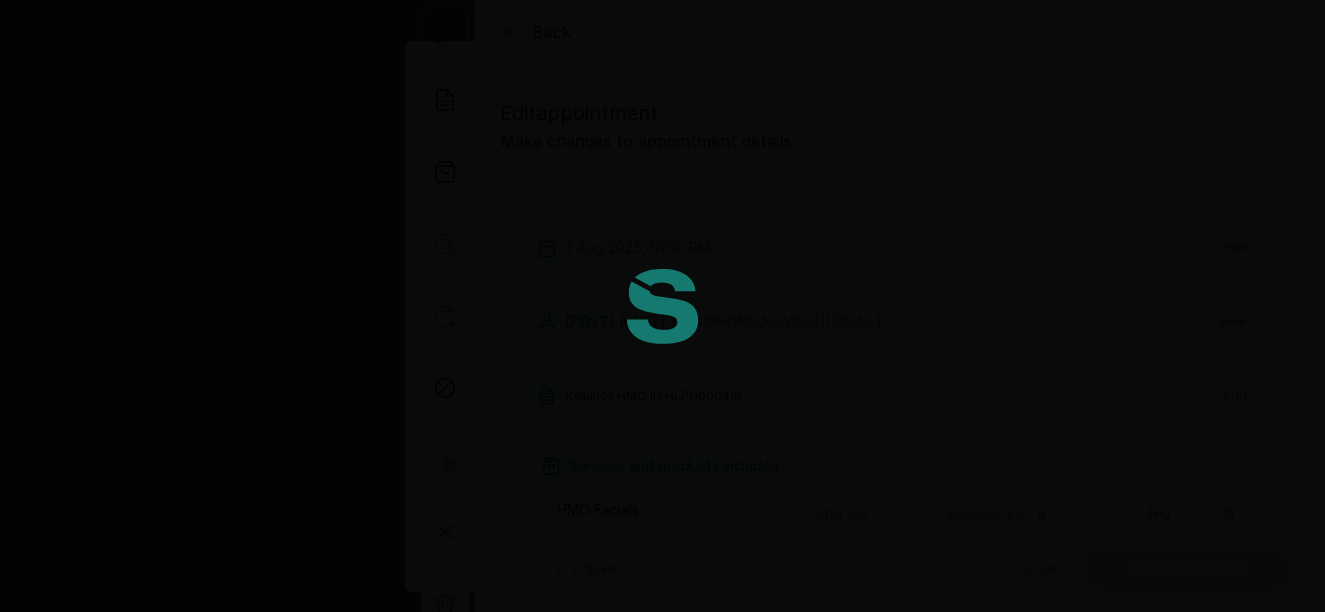 type on "1:00 pm" 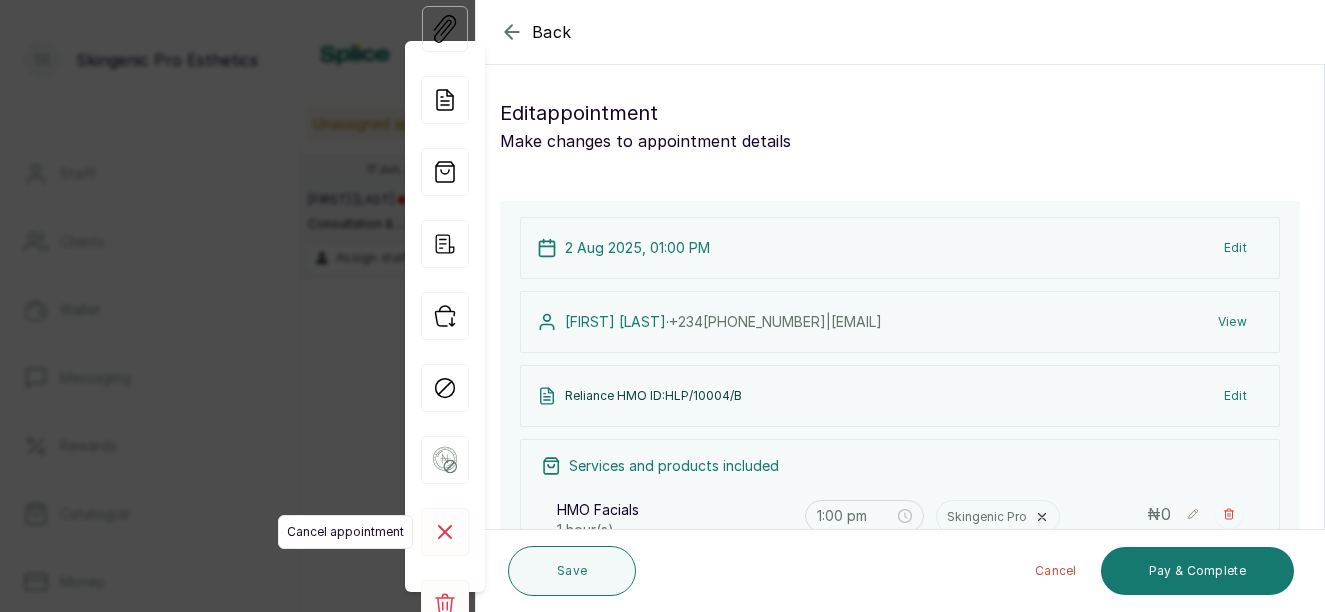 click 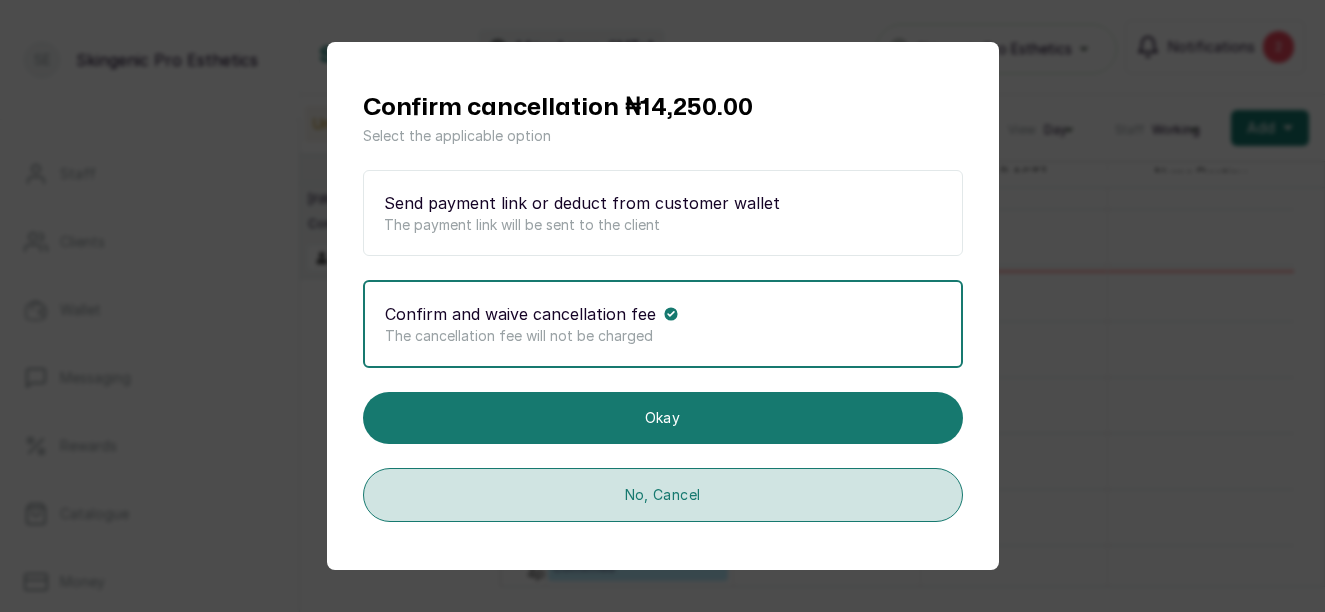 click on "No, Cancel" at bounding box center (663, 495) 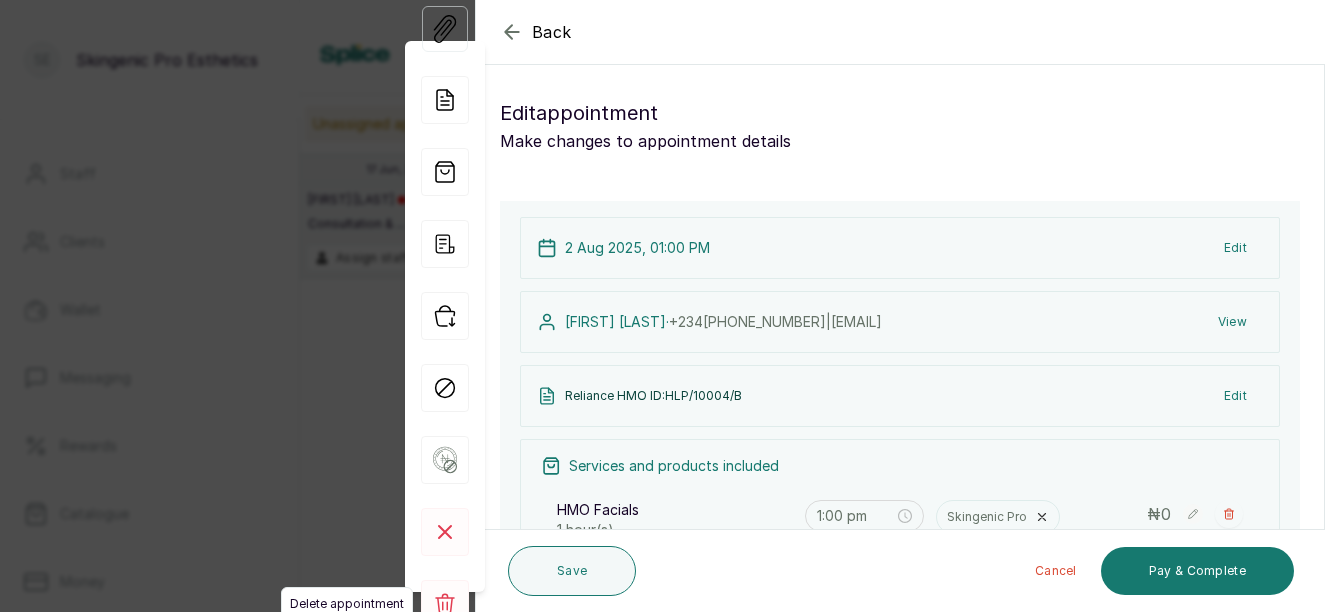 click 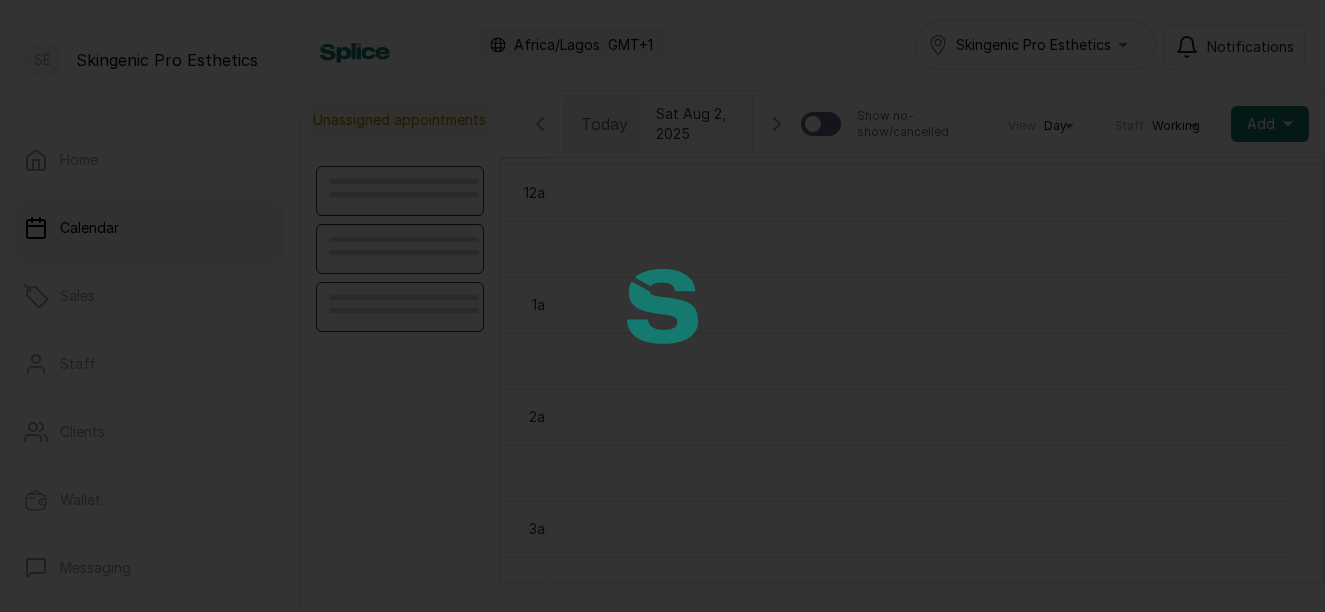 scroll, scrollTop: 0, scrollLeft: 0, axis: both 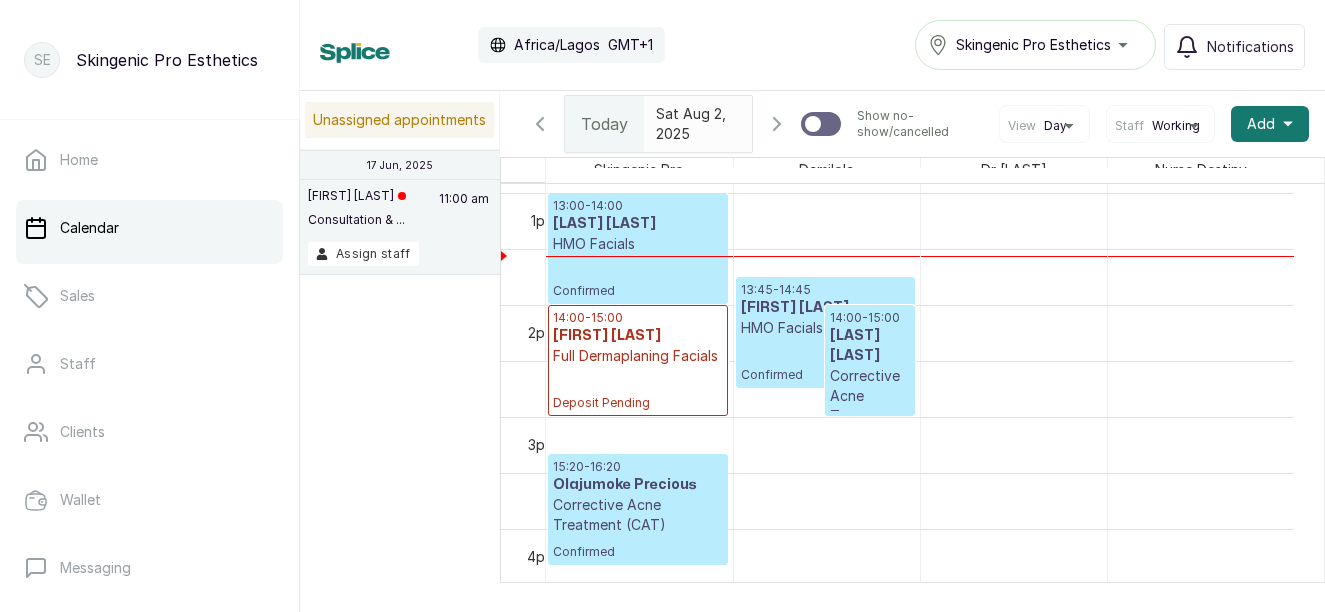 click on "[FIRST] [LAST]" at bounding box center [870, 346] 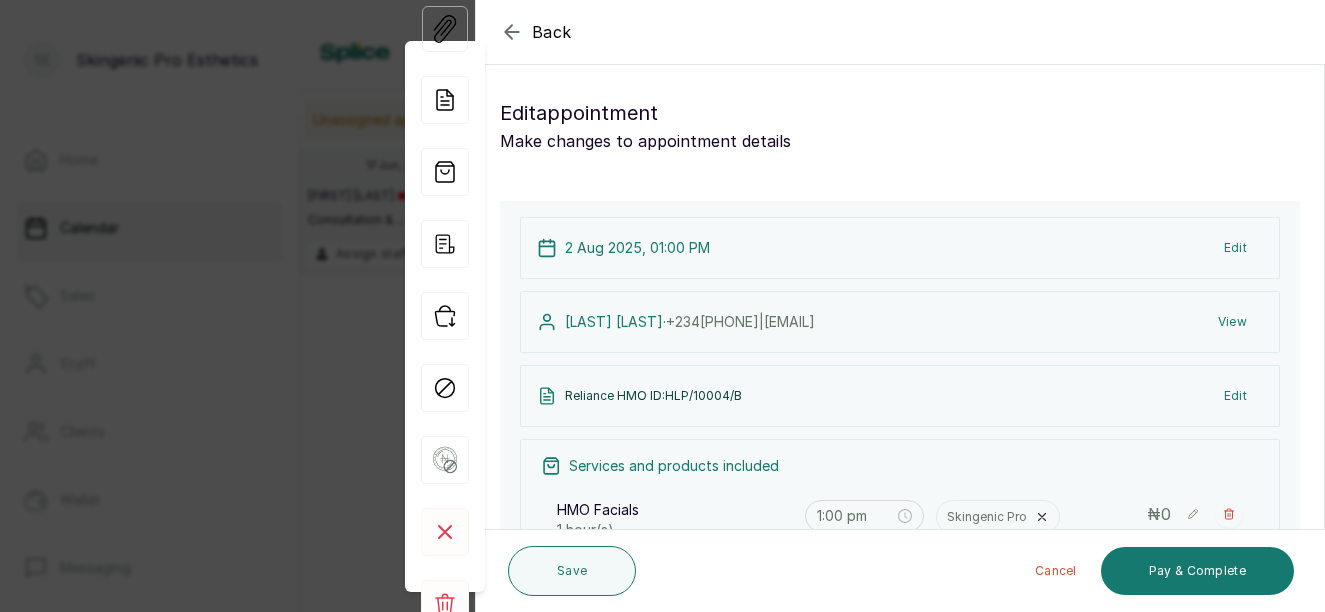 click on "Cancel" at bounding box center (1056, 571) 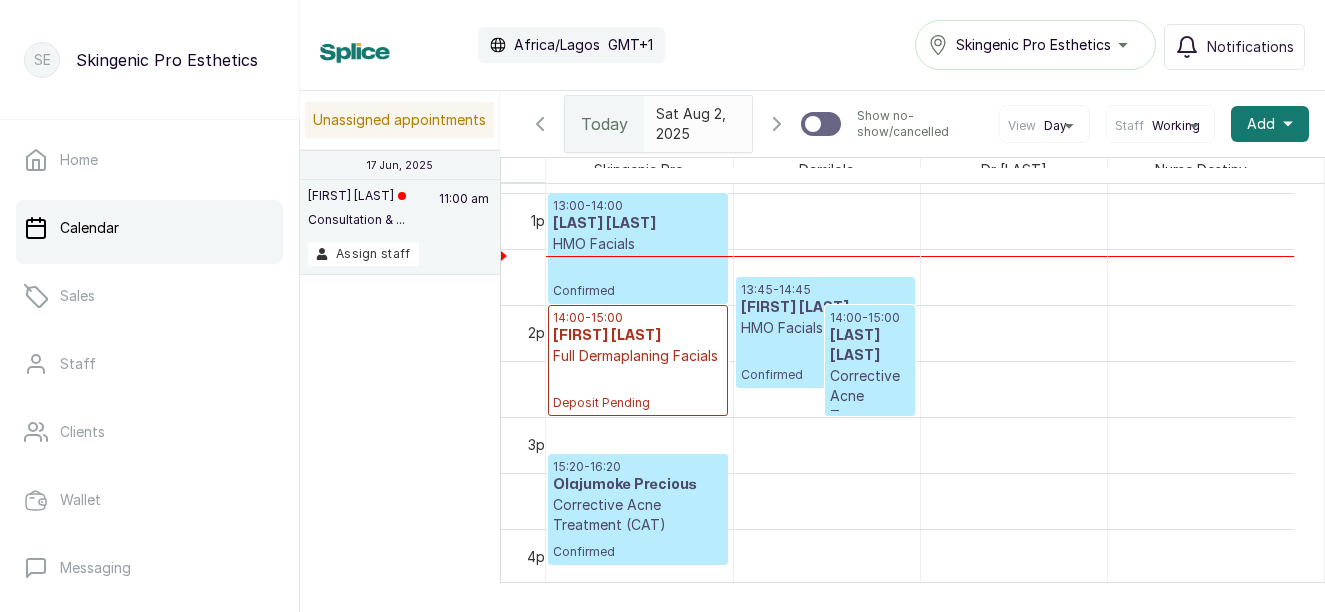 click on "Corrective Acne Treatment (CAT)" at bounding box center (870, 406) 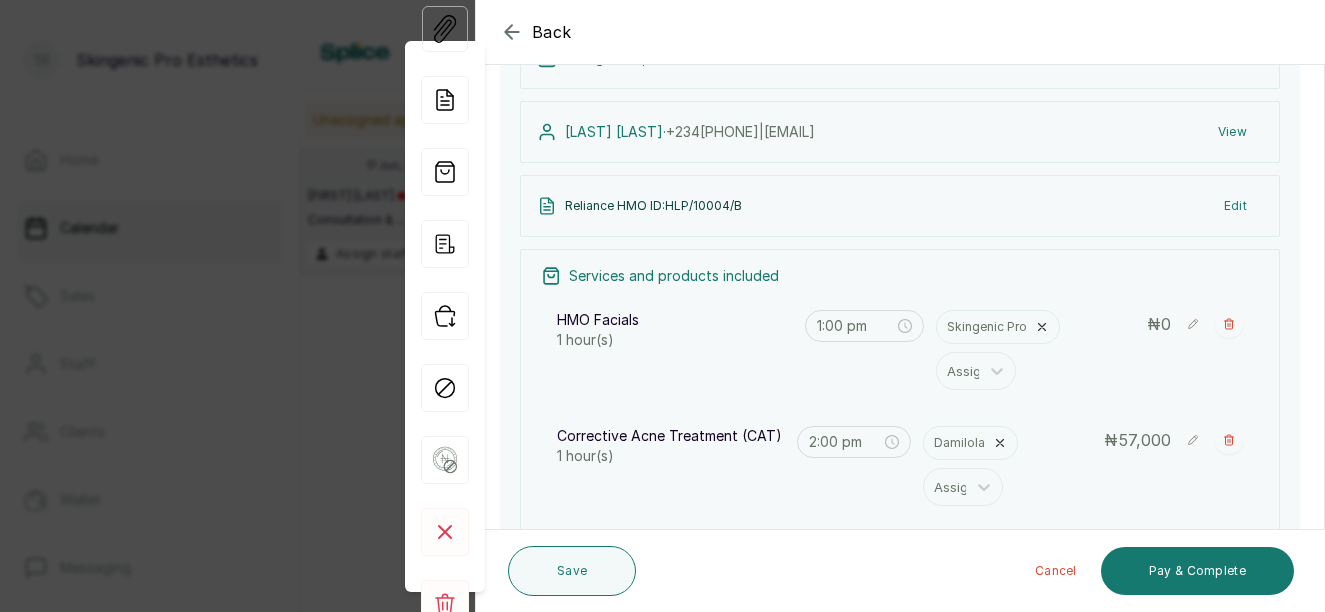 scroll, scrollTop: 202, scrollLeft: 0, axis: vertical 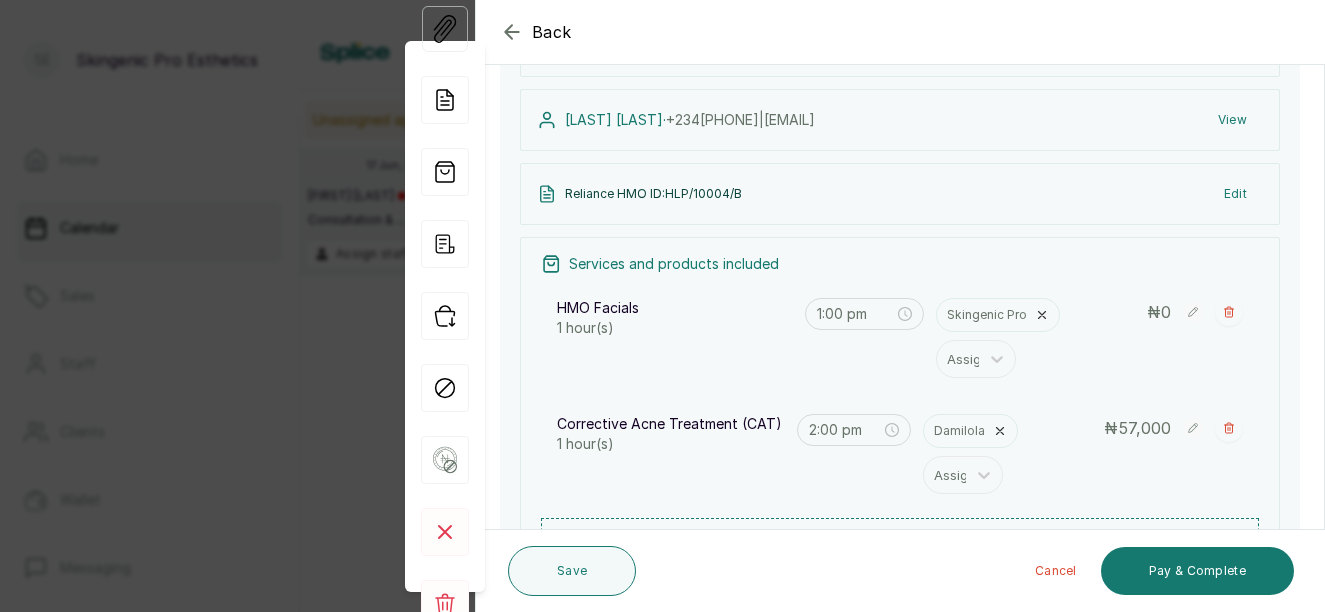 click 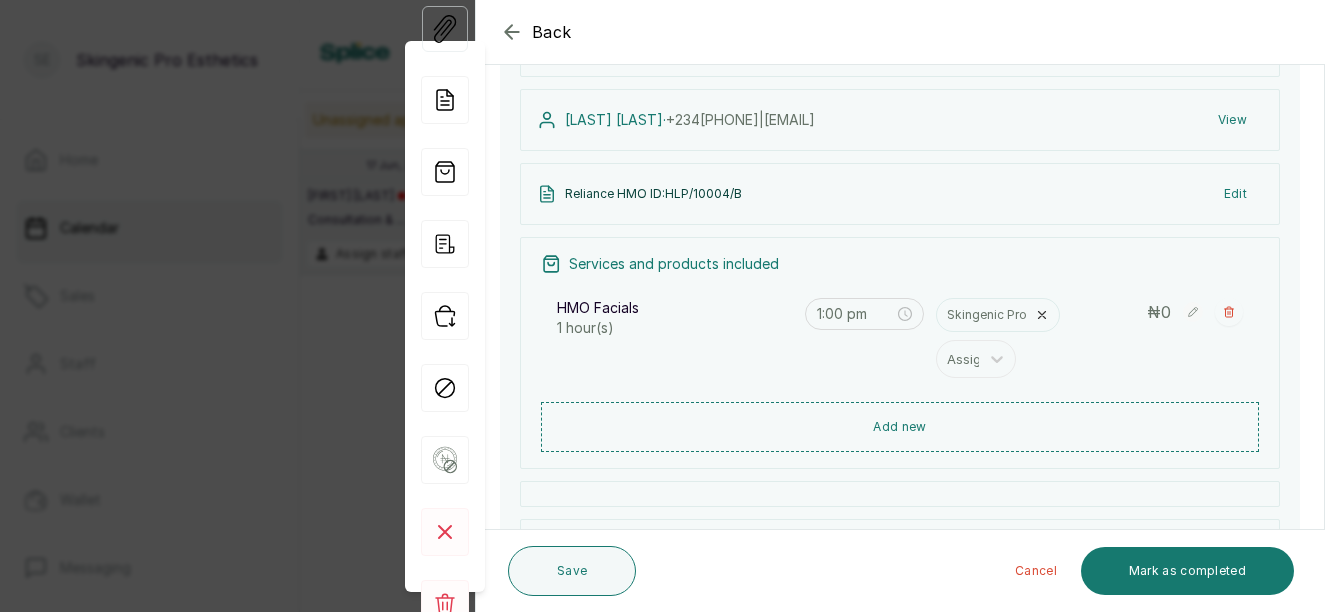 click 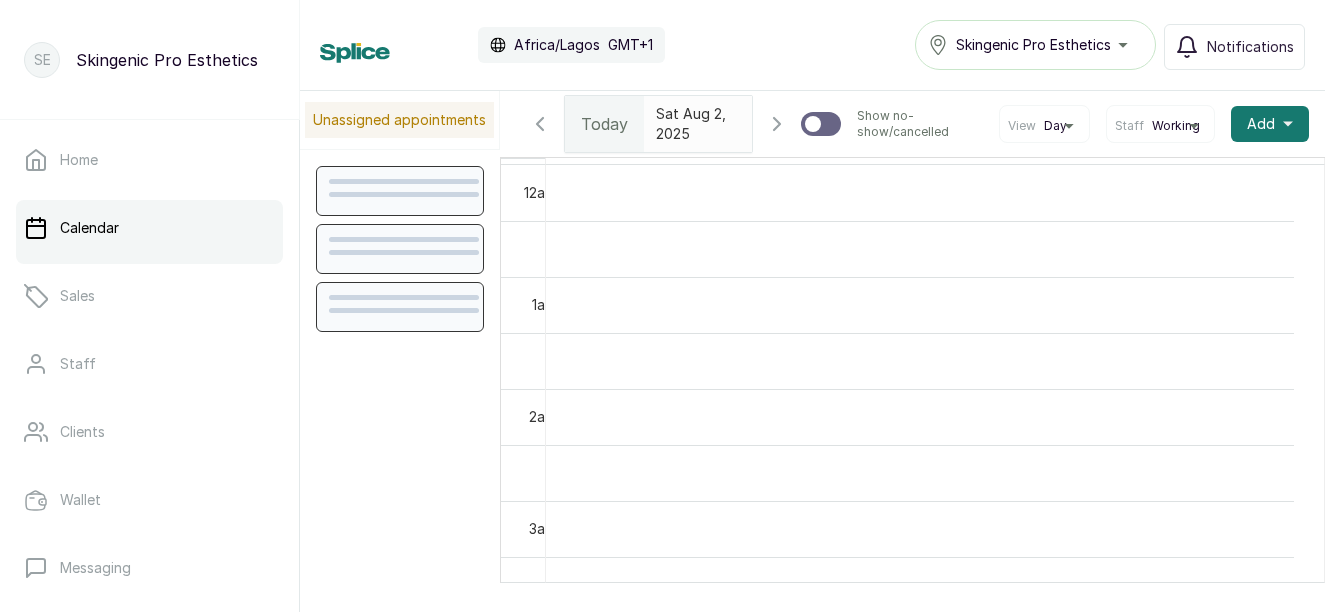 scroll, scrollTop: 0, scrollLeft: 0, axis: both 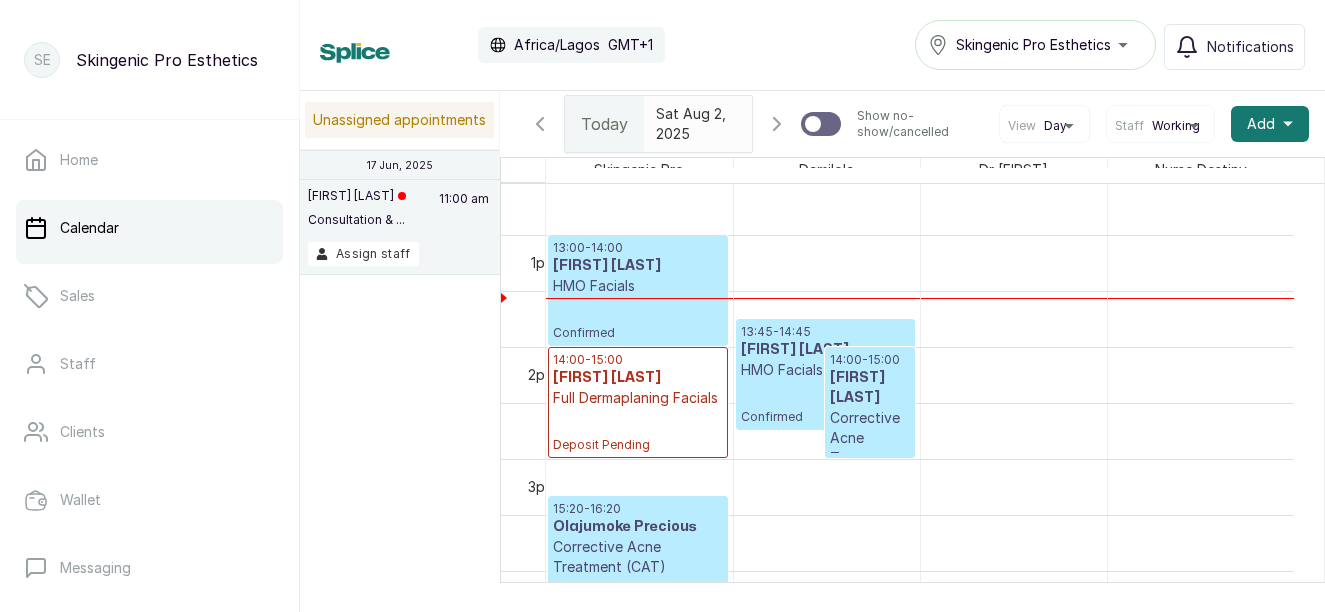 click on "[FIRST] [LAST]" at bounding box center (870, 388) 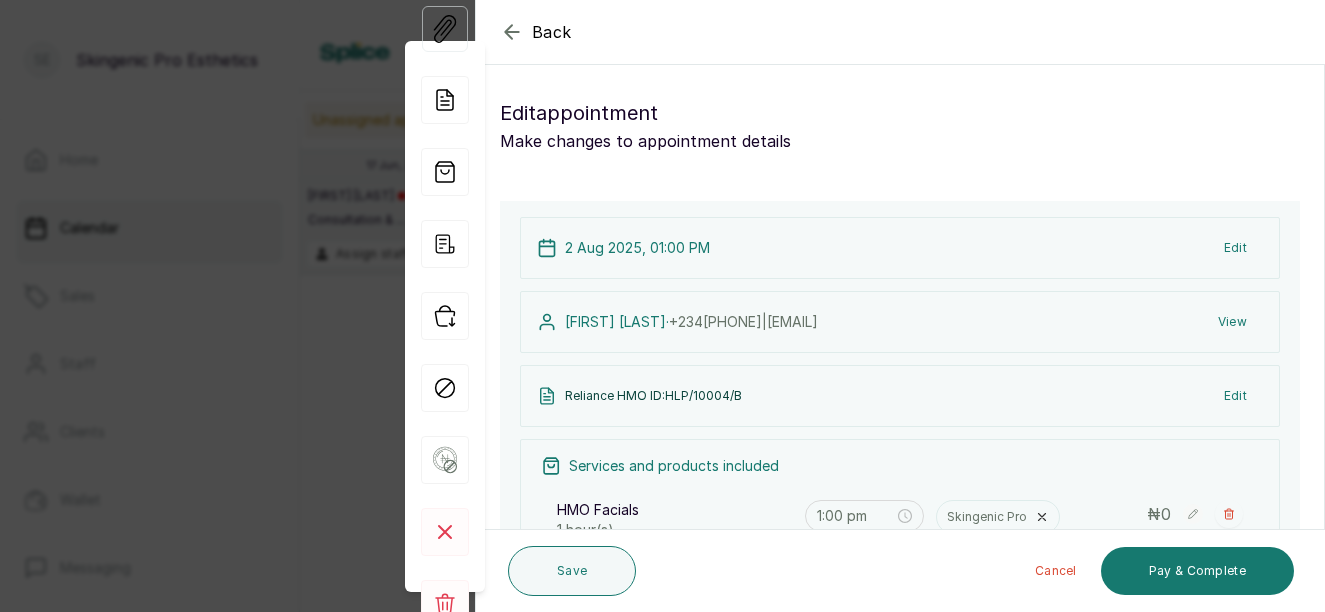 drag, startPoint x: 1307, startPoint y: 310, endPoint x: 1320, endPoint y: 314, distance: 13.601471 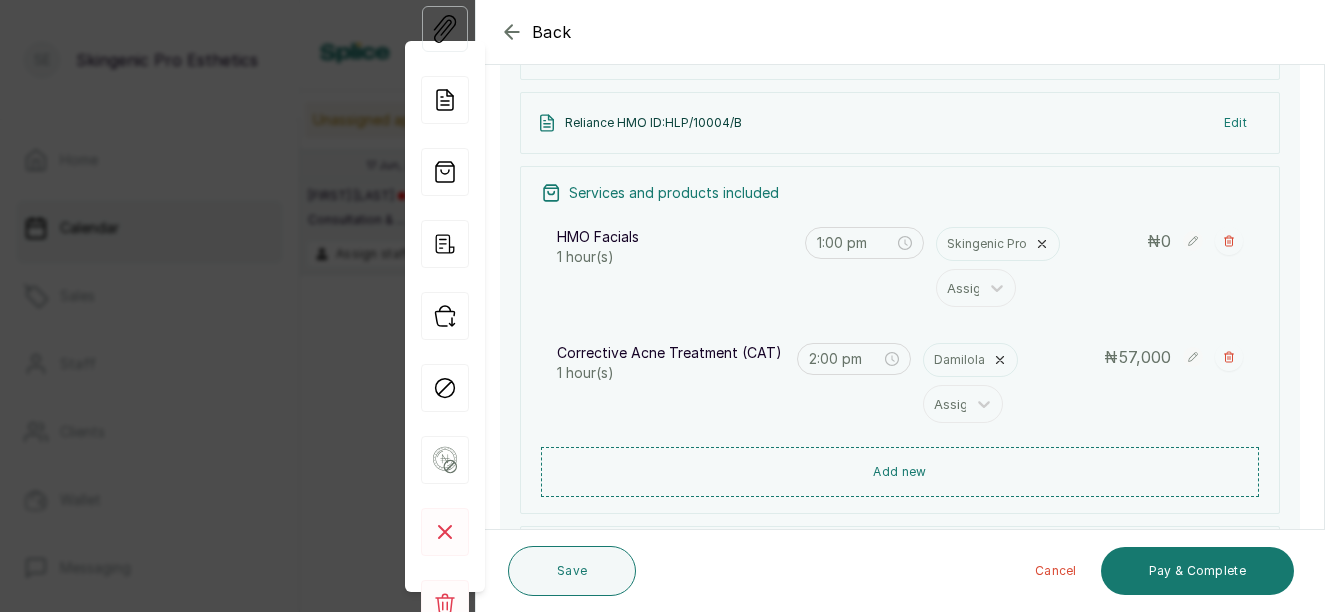 scroll, scrollTop: 328, scrollLeft: 0, axis: vertical 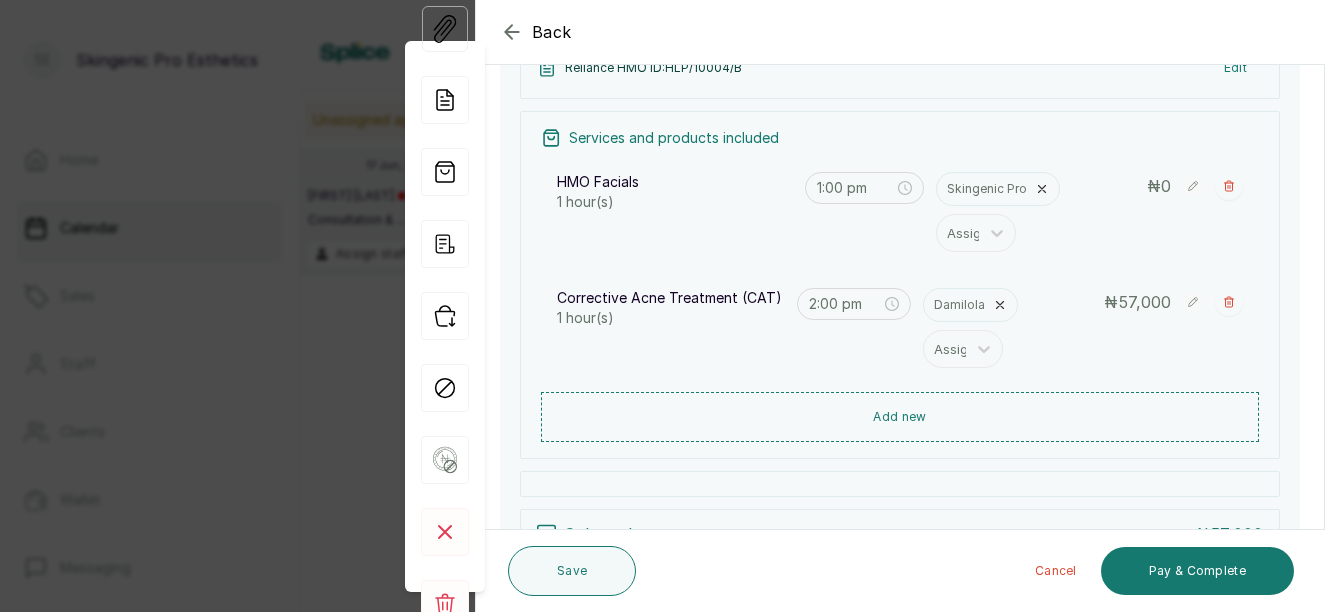 click 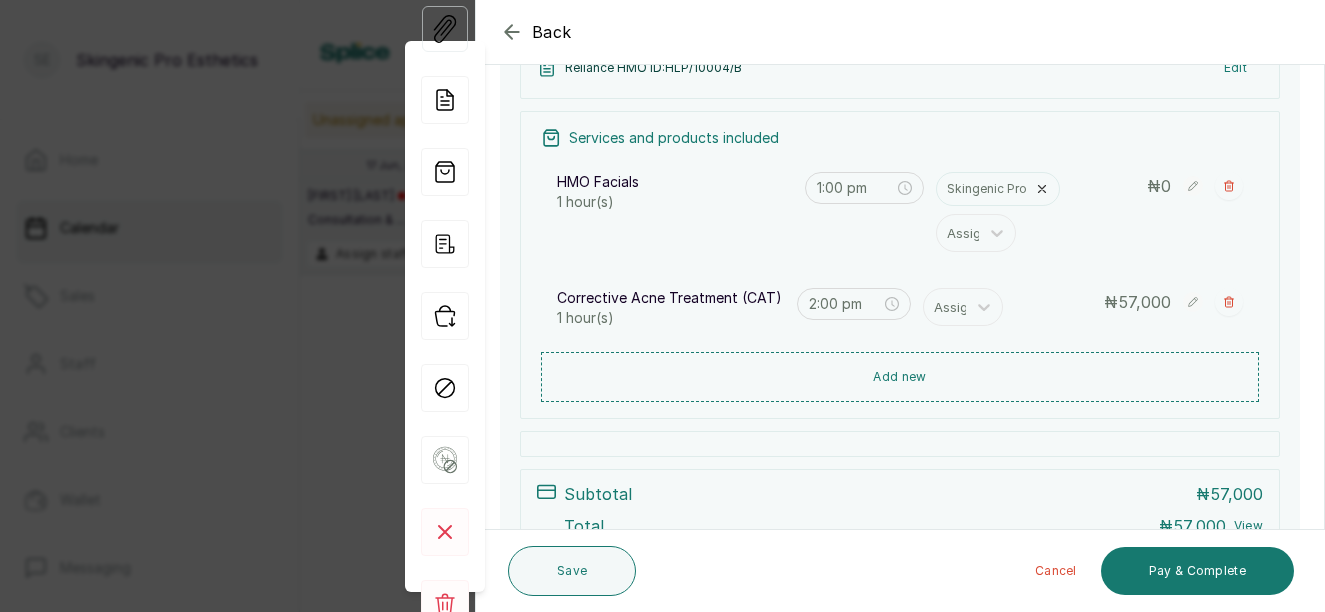 click 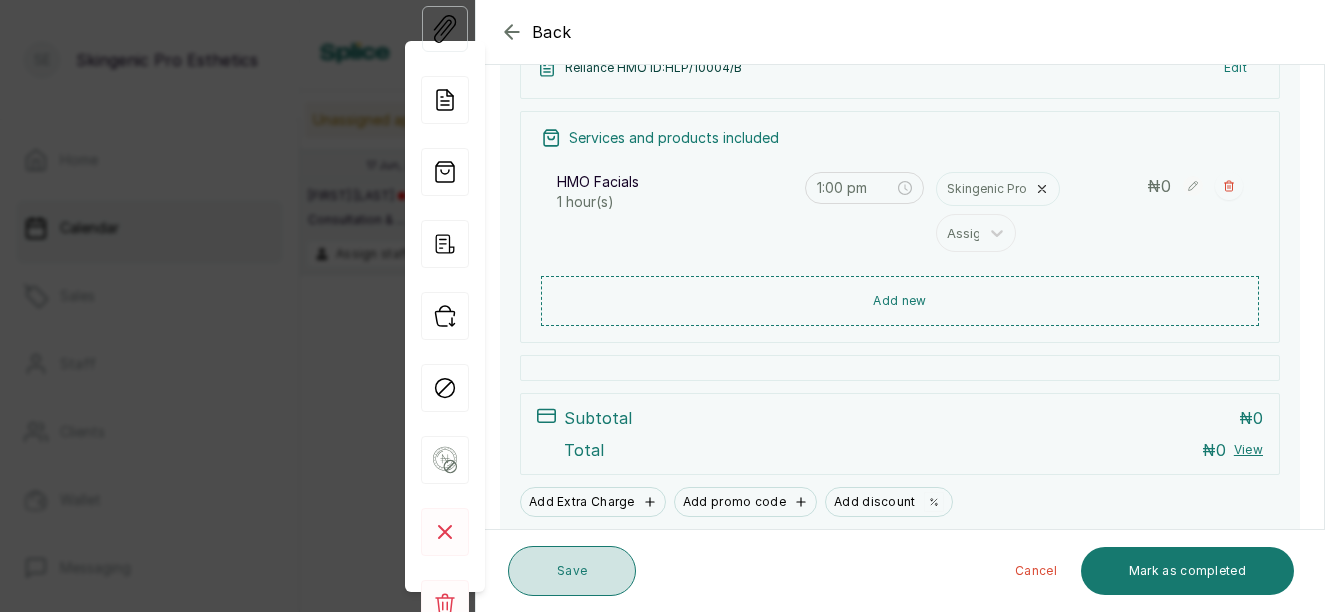 click on "Save" at bounding box center [572, 571] 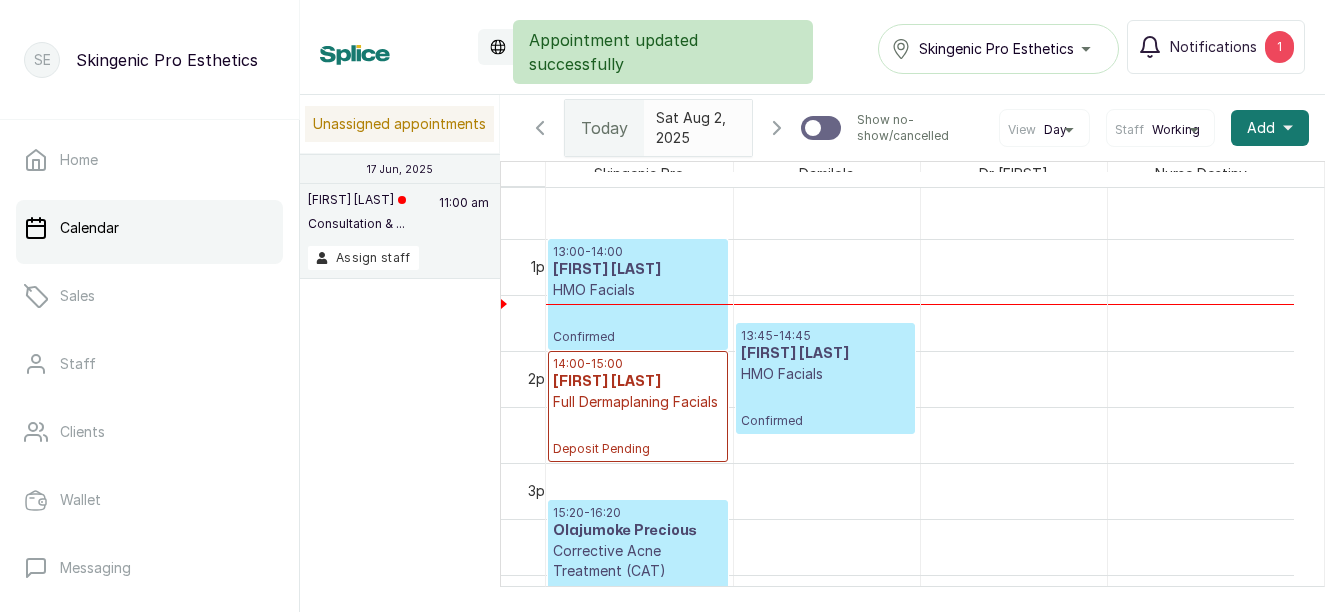 click on "[TIME]  -  [TIME] [FIRST] [LAST] HMO Facials Confirmed" at bounding box center [825, 378] 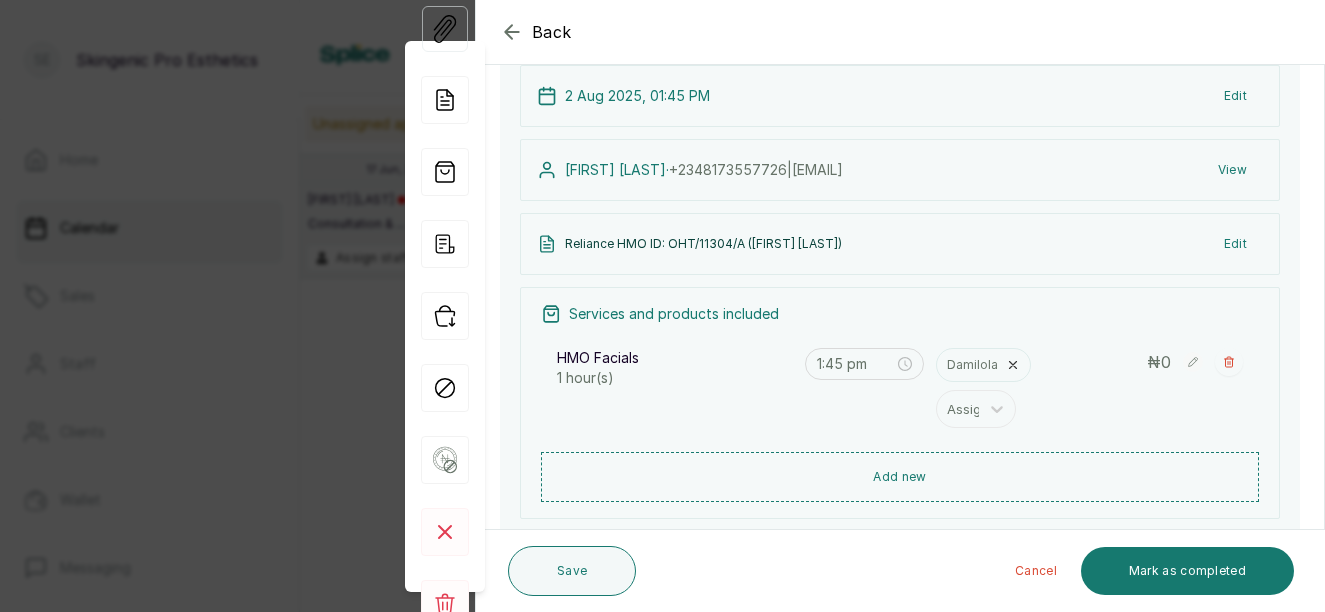 scroll, scrollTop: 180, scrollLeft: 0, axis: vertical 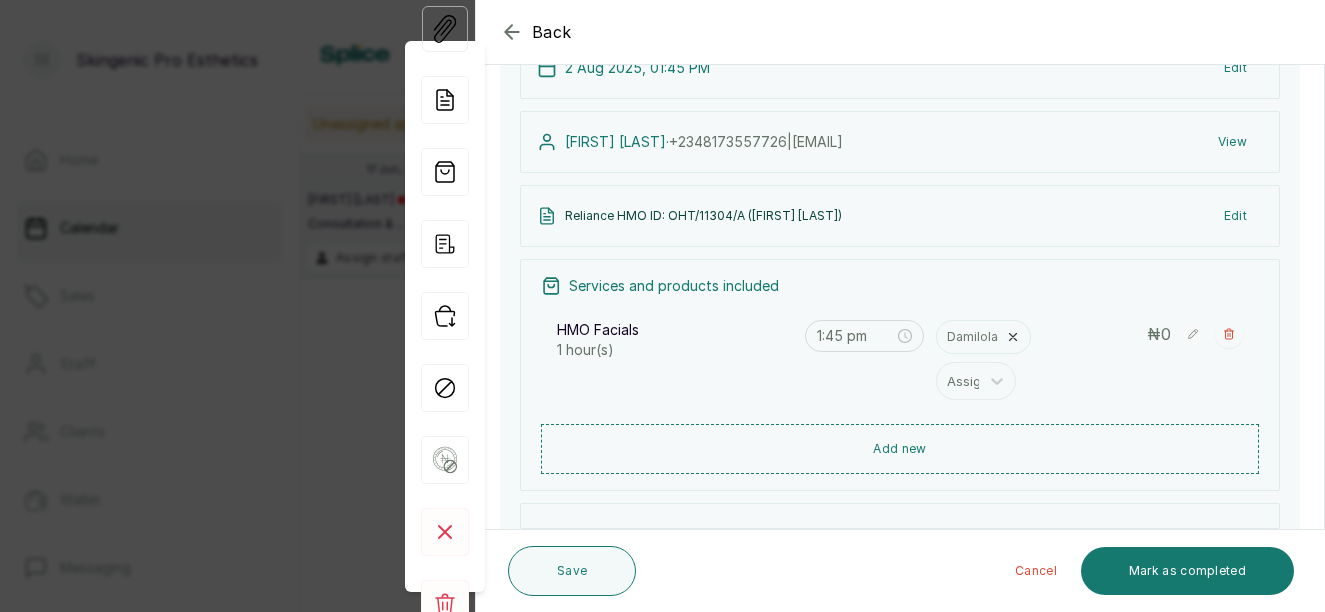 click 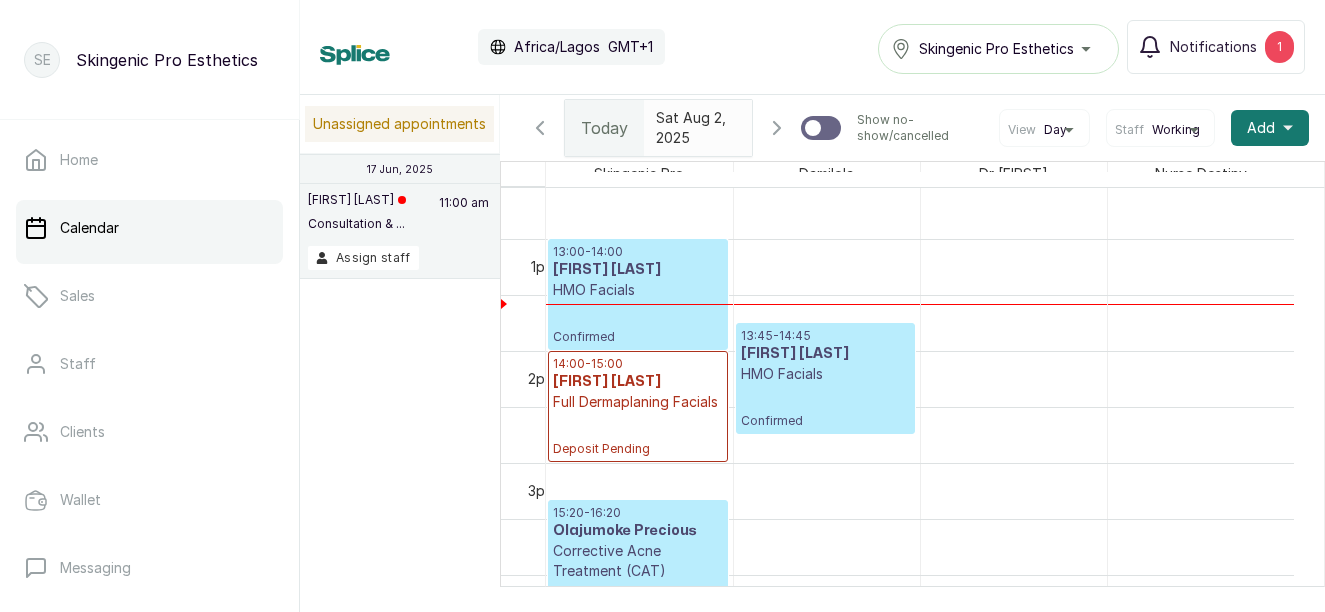 click on "[FIRST] [LAST]" at bounding box center [638, 270] 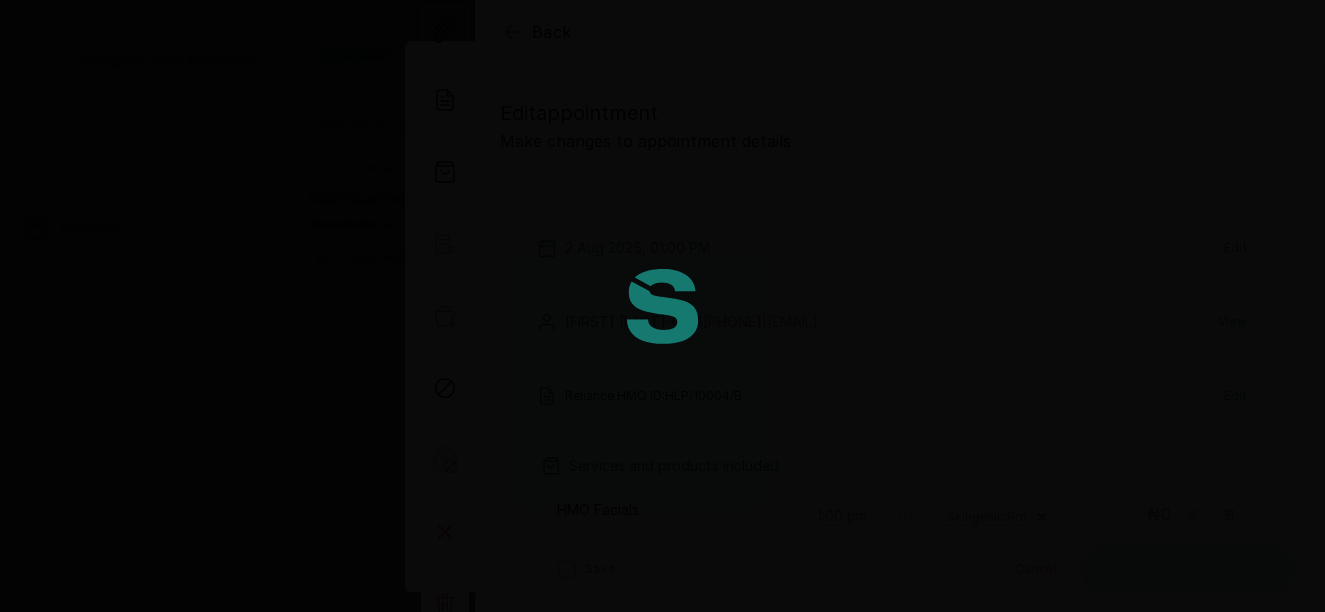type on "1:00 pm" 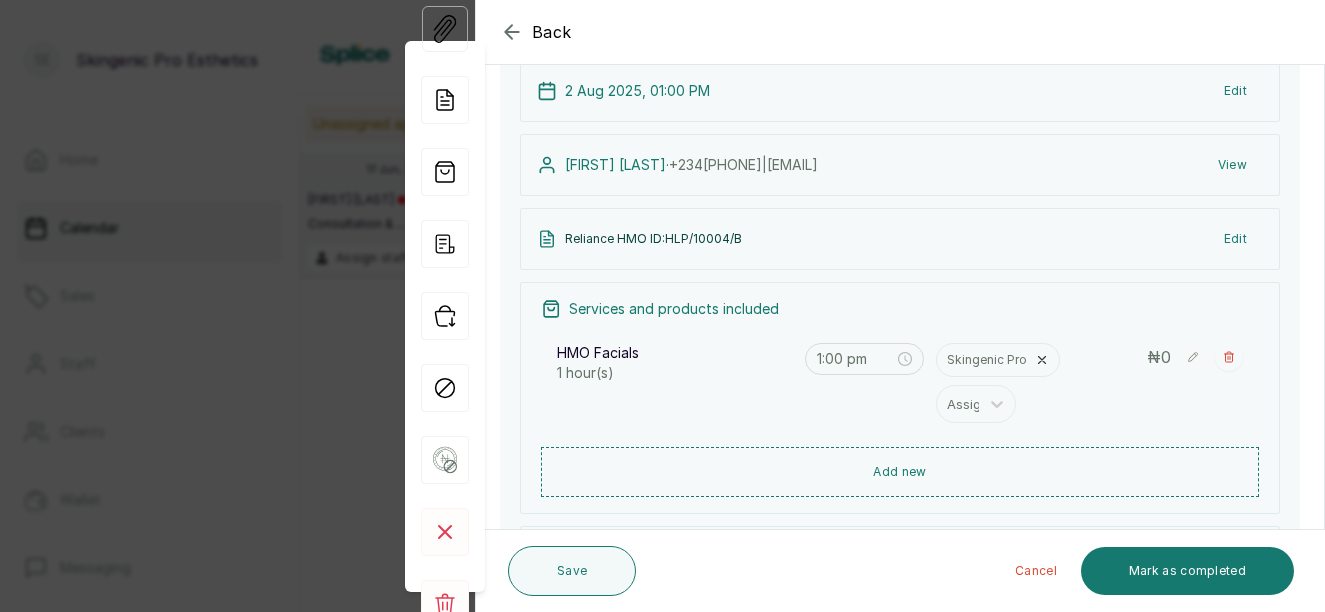 scroll, scrollTop: 166, scrollLeft: 0, axis: vertical 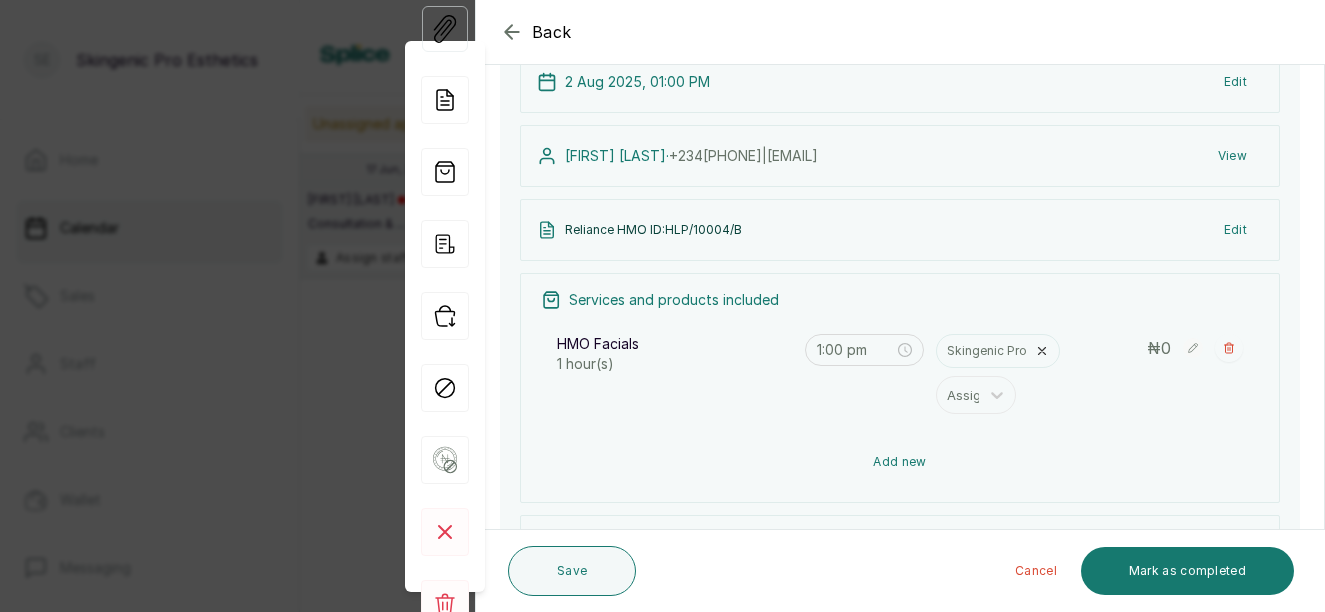 click on "Add new" at bounding box center (900, 462) 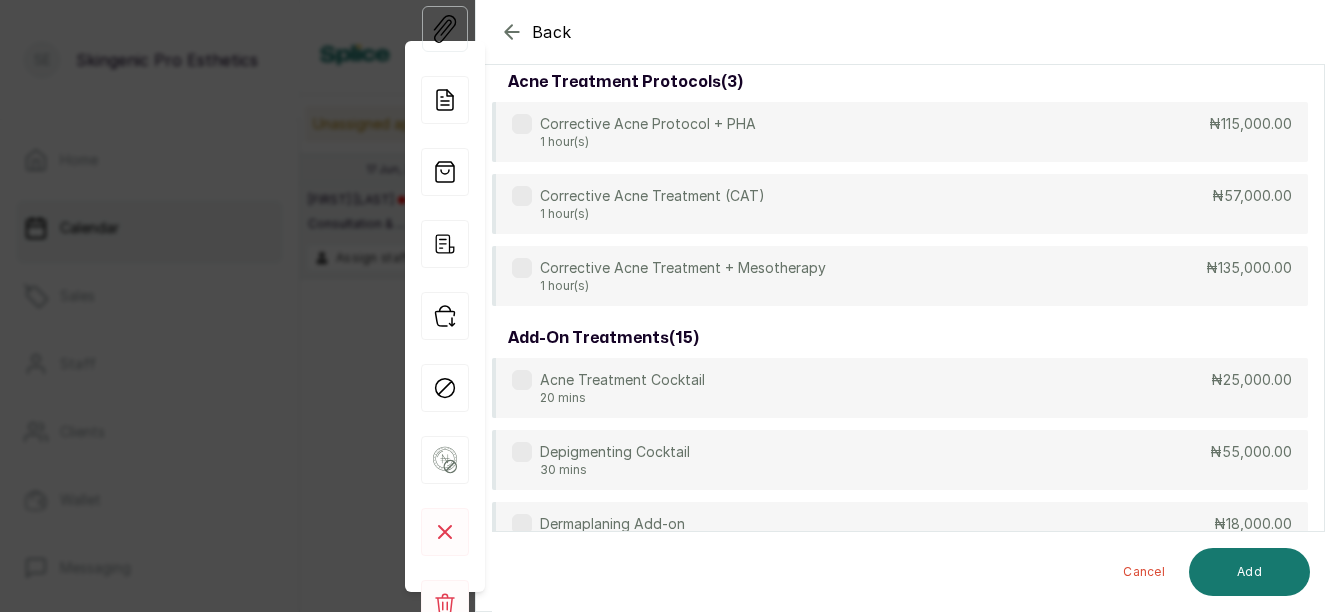 scroll, scrollTop: 149, scrollLeft: 0, axis: vertical 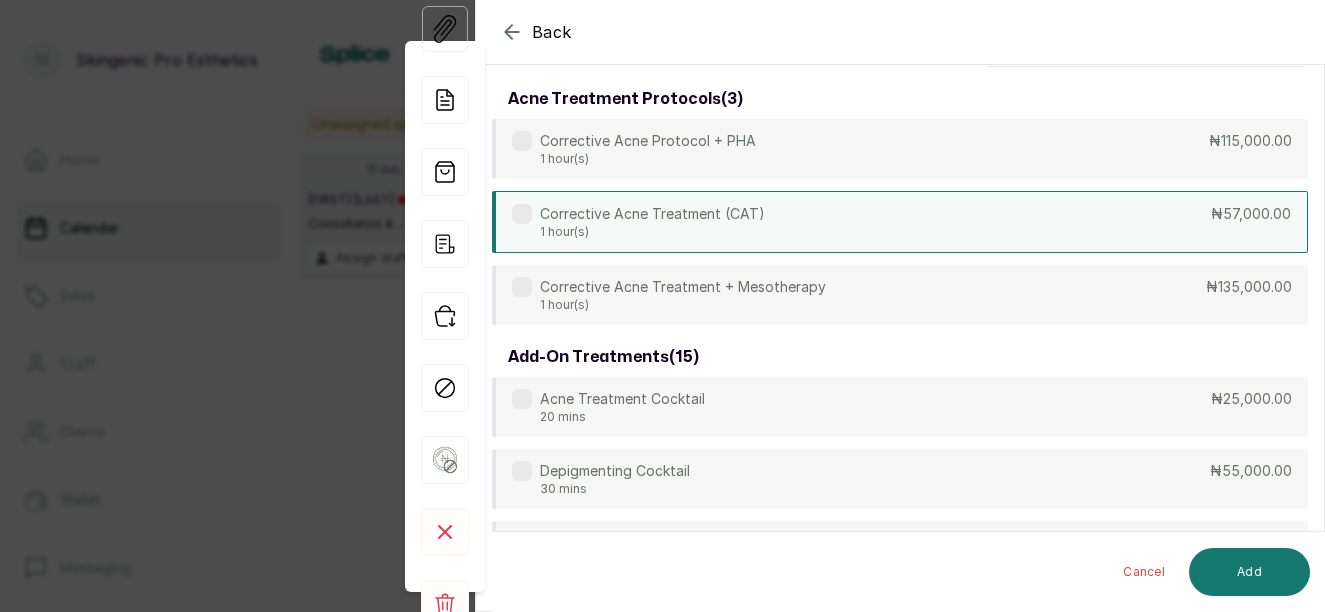 click on "Corrective Acne Treatment (CAT)  1 hour(s) ₦57,000.00" at bounding box center [900, 222] 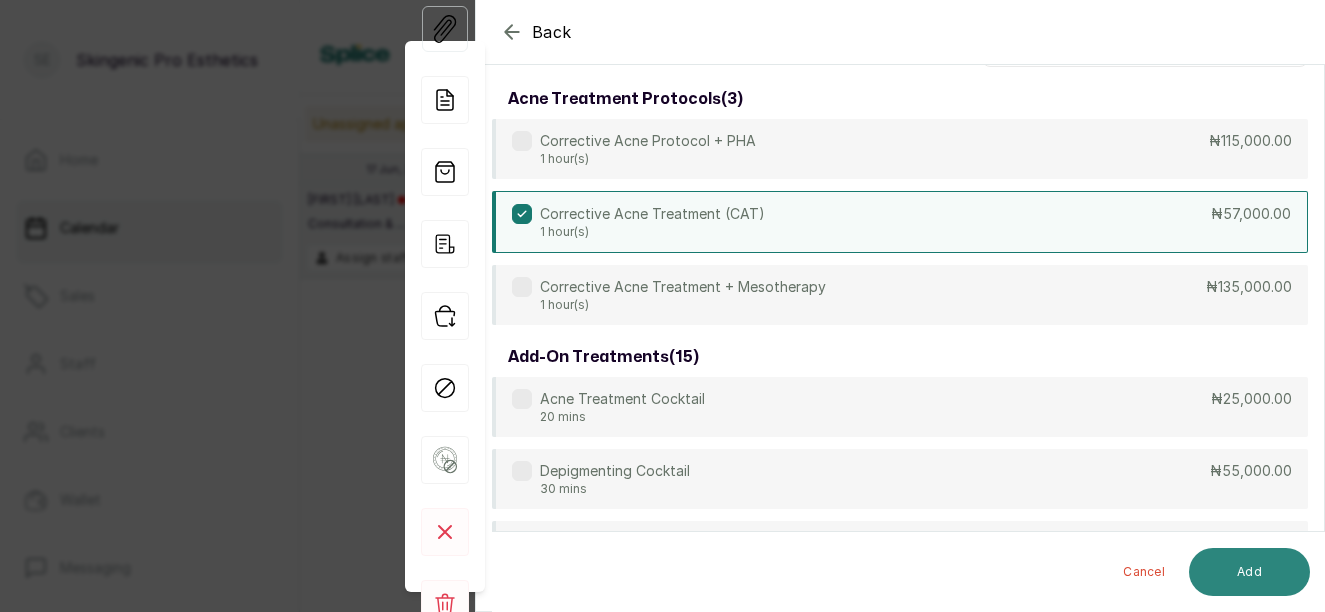 click on "Add" at bounding box center [1249, 572] 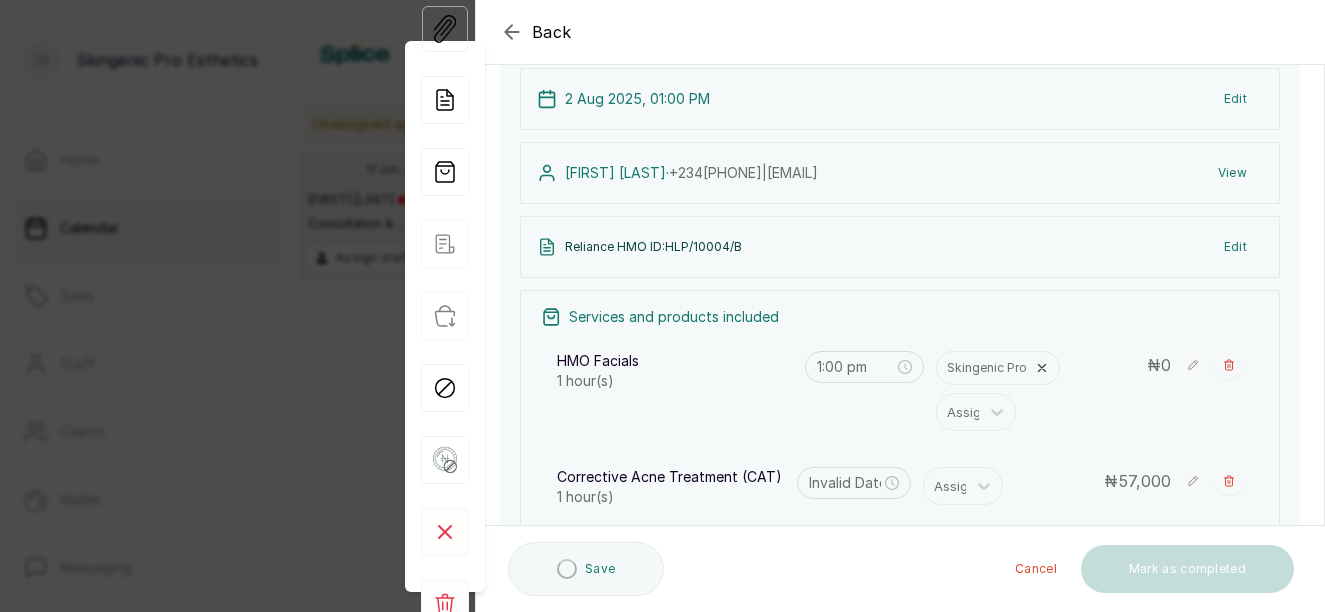 type on "2:00 pm" 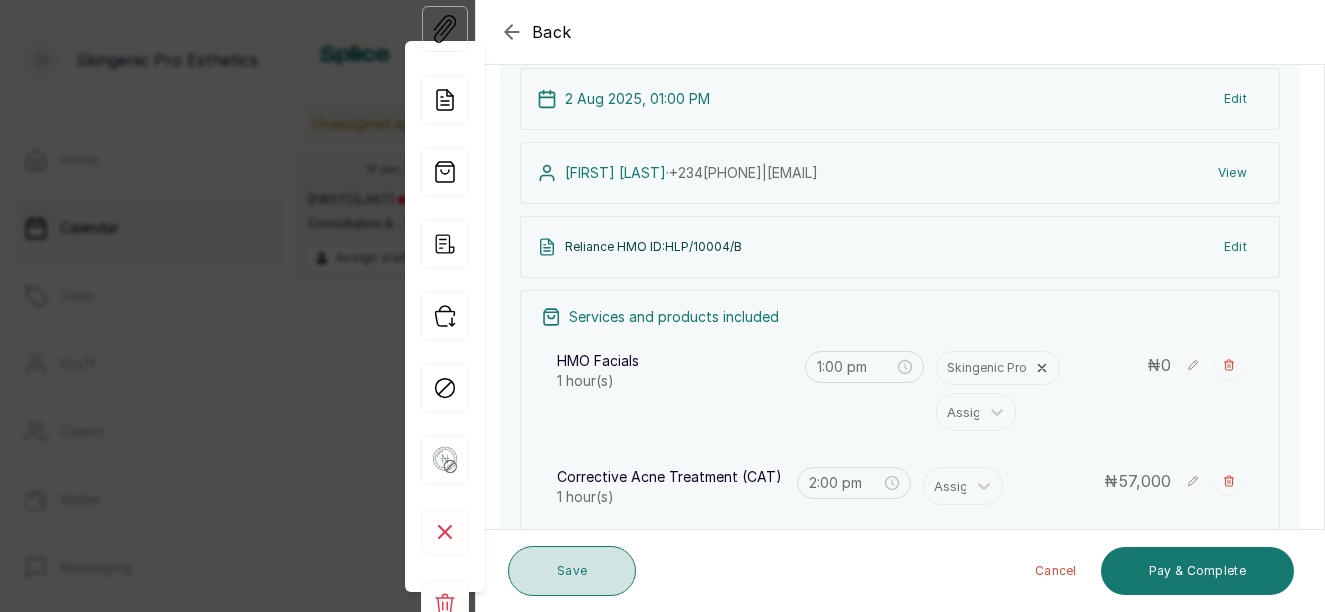 click on "Save" at bounding box center [572, 571] 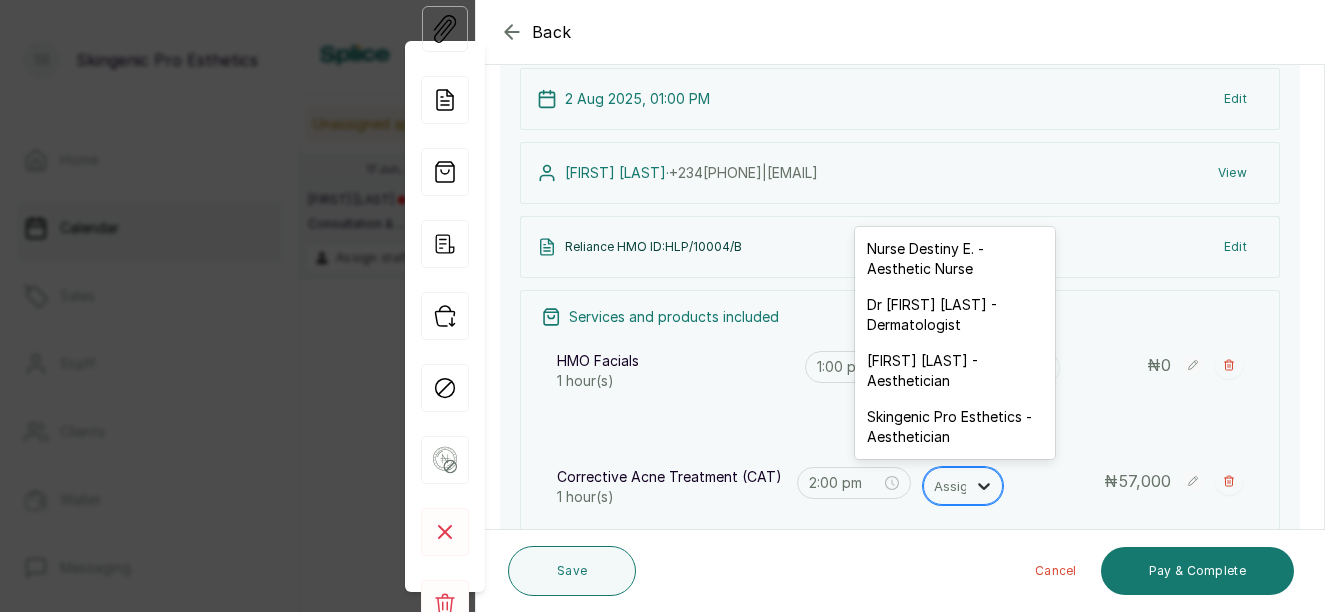 click 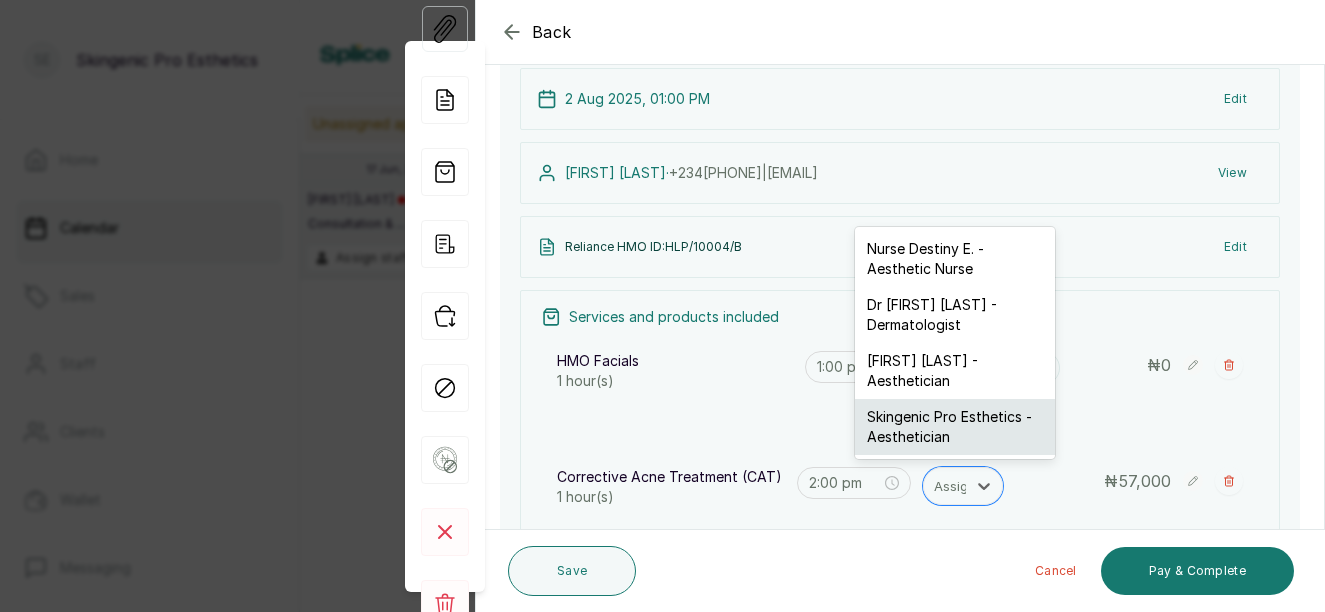 click on "Skingenic Pro Esthetics - Aesthetician" at bounding box center [955, 427] 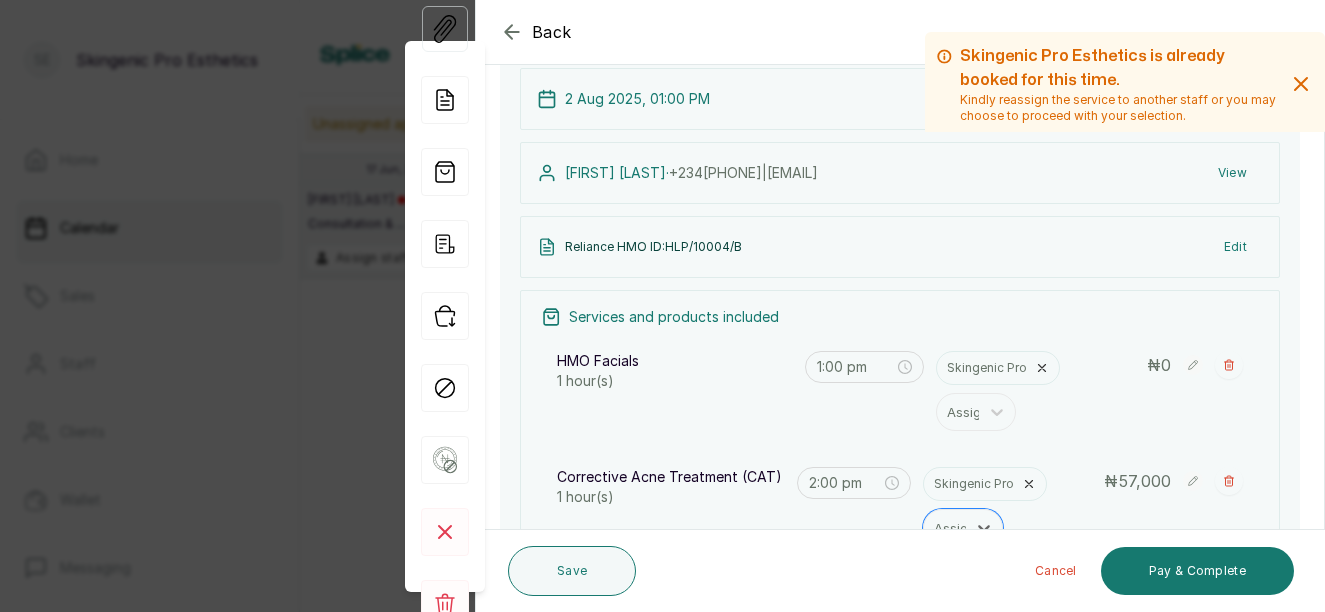 scroll, scrollTop: 518, scrollLeft: 0, axis: vertical 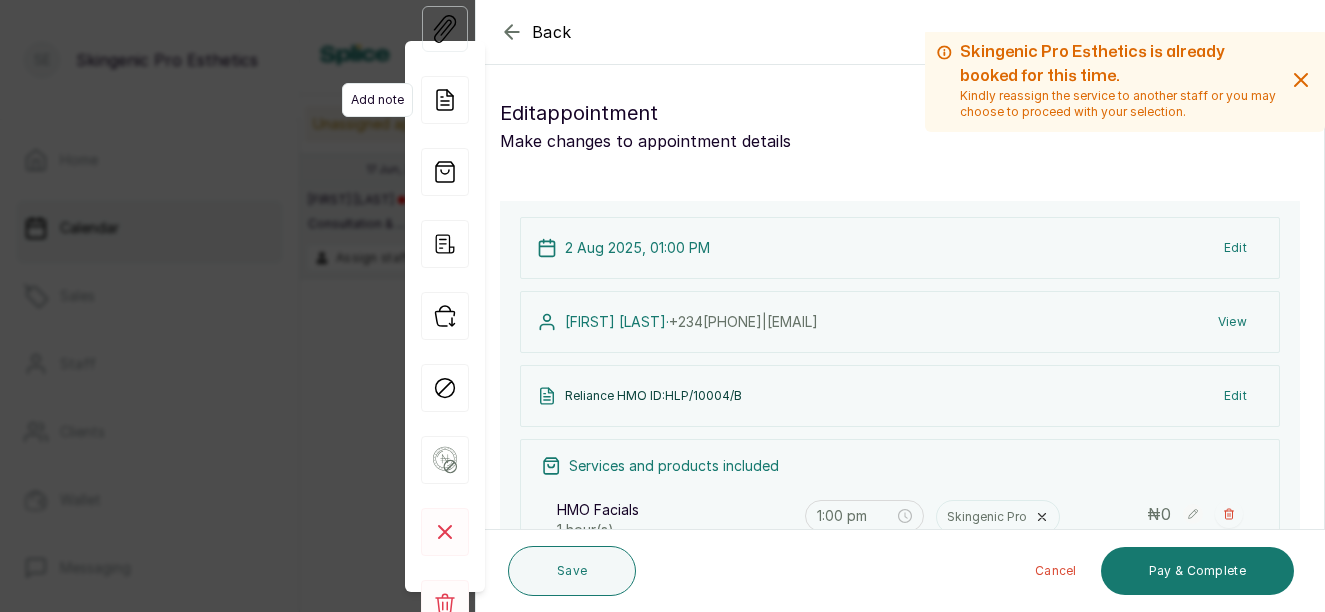 click on "Add note" at bounding box center [377, 100] 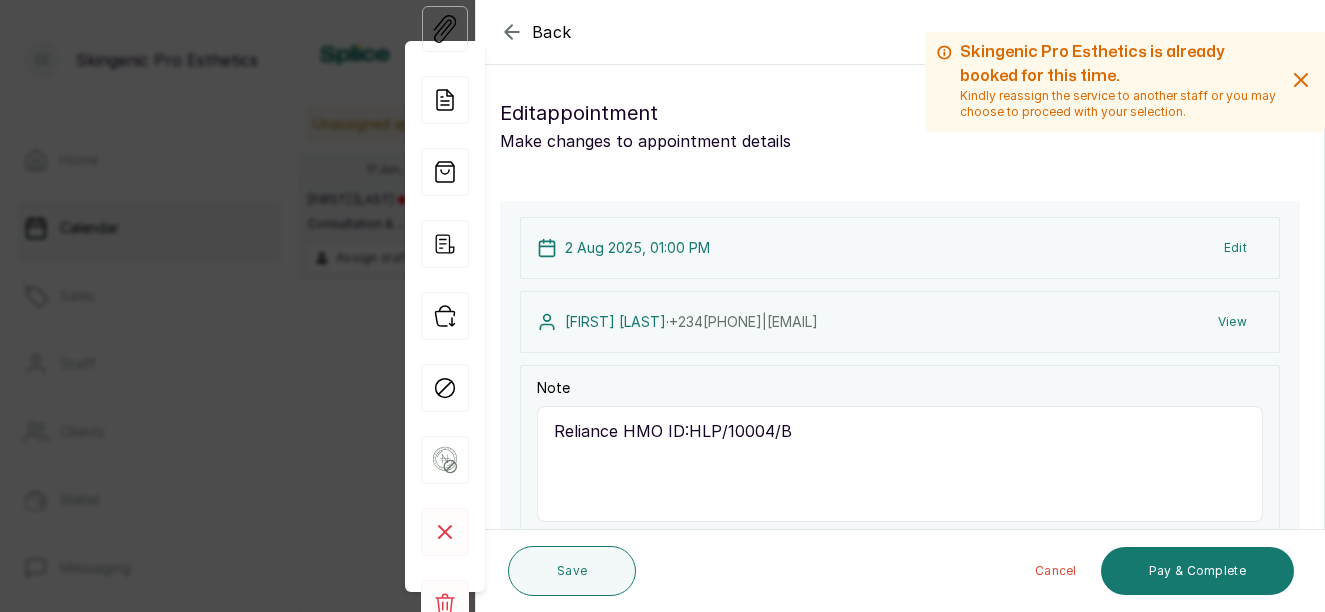 click 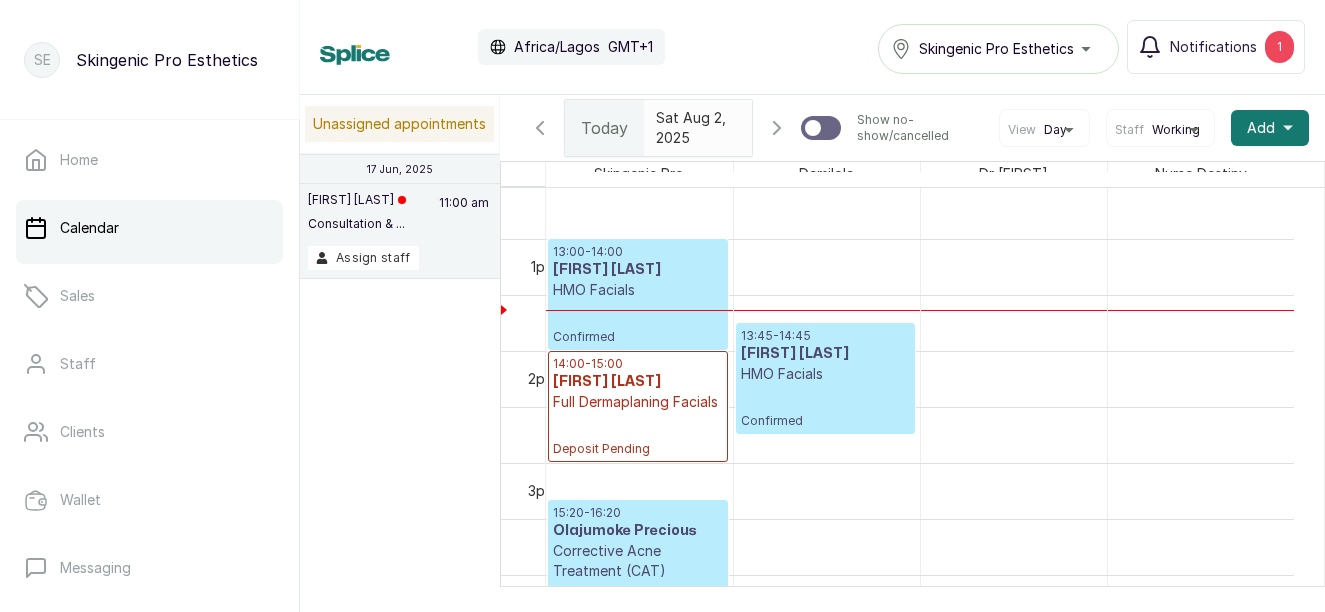 click on "[FIRST] [LAST]" at bounding box center [638, 270] 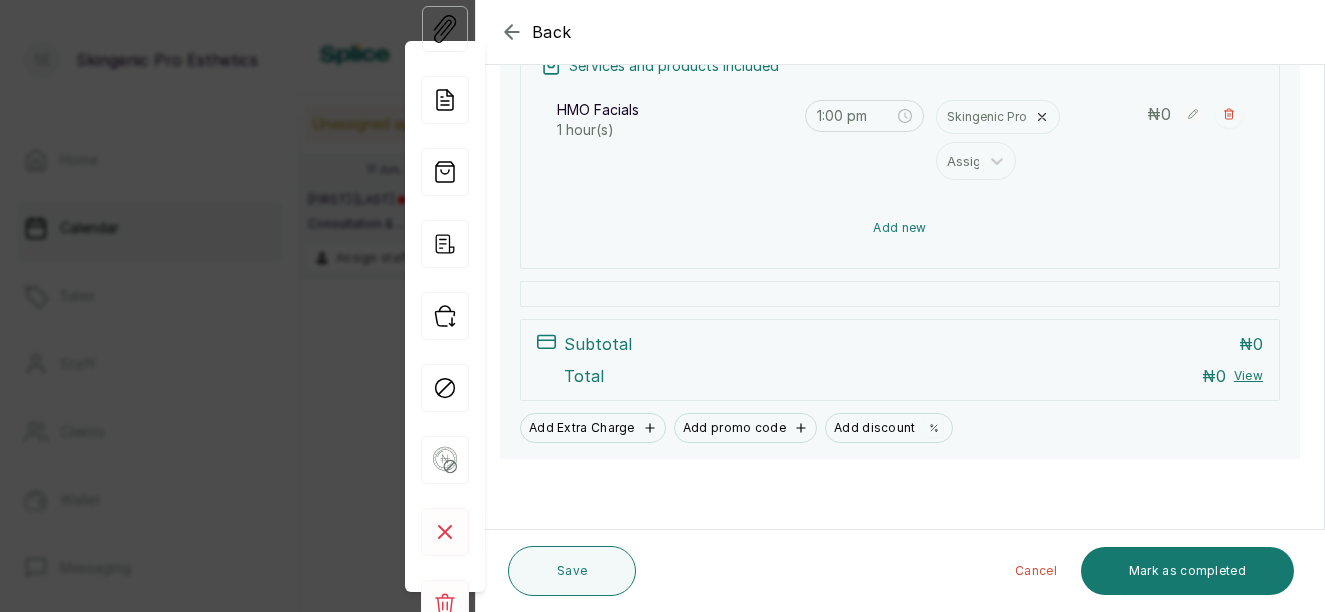 scroll, scrollTop: 400, scrollLeft: 0, axis: vertical 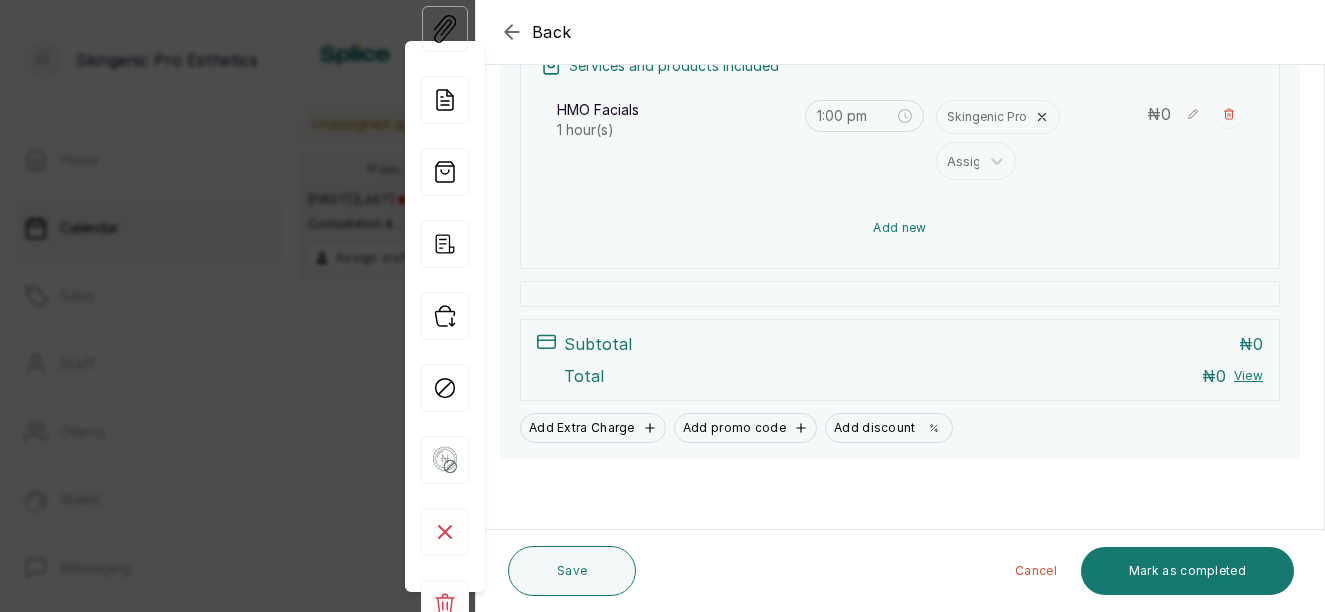 click on "Add new" at bounding box center [900, 228] 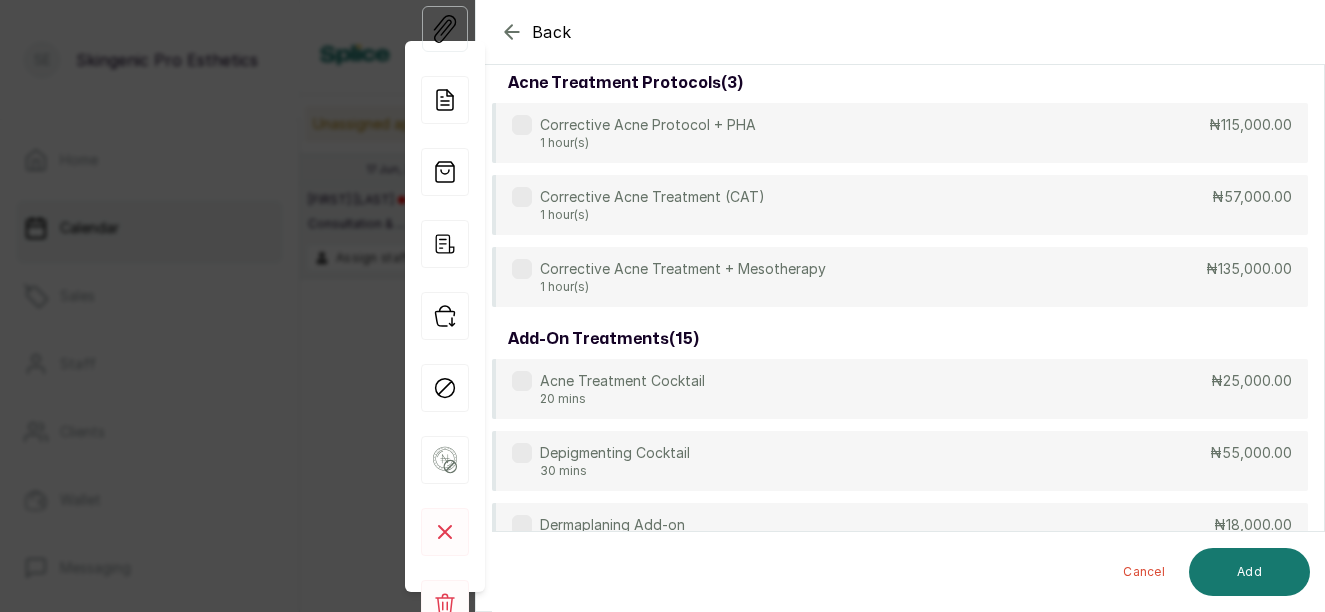 scroll, scrollTop: 149, scrollLeft: 0, axis: vertical 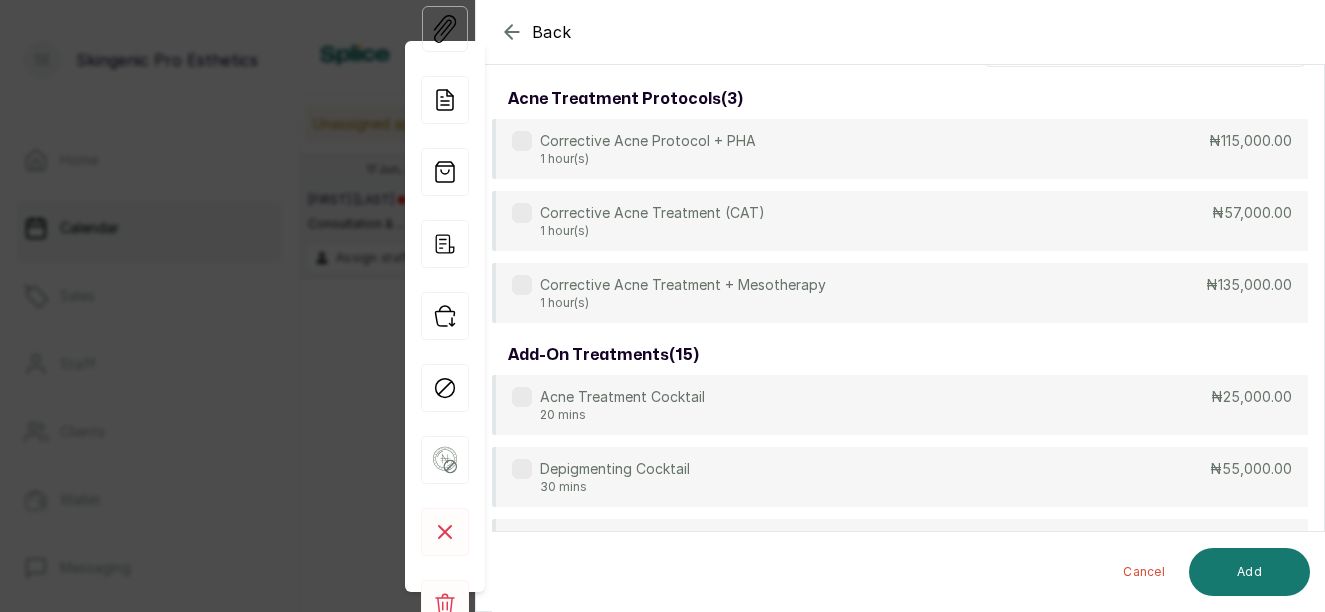 click 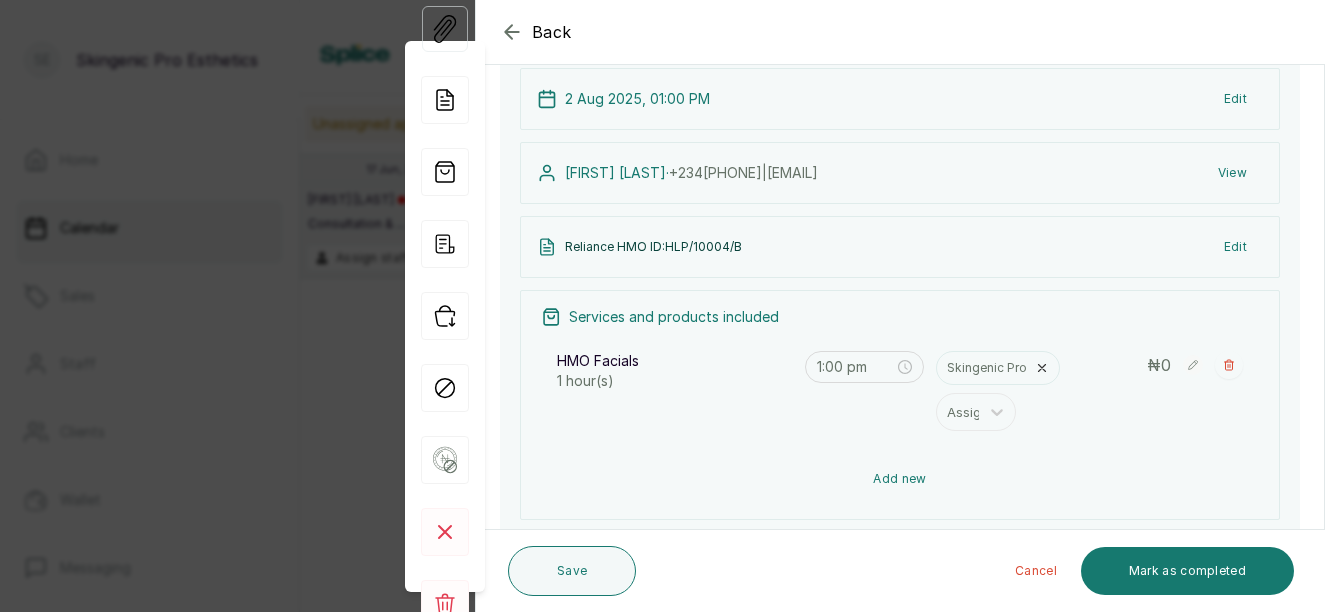 click on "Add new" at bounding box center (900, 479) 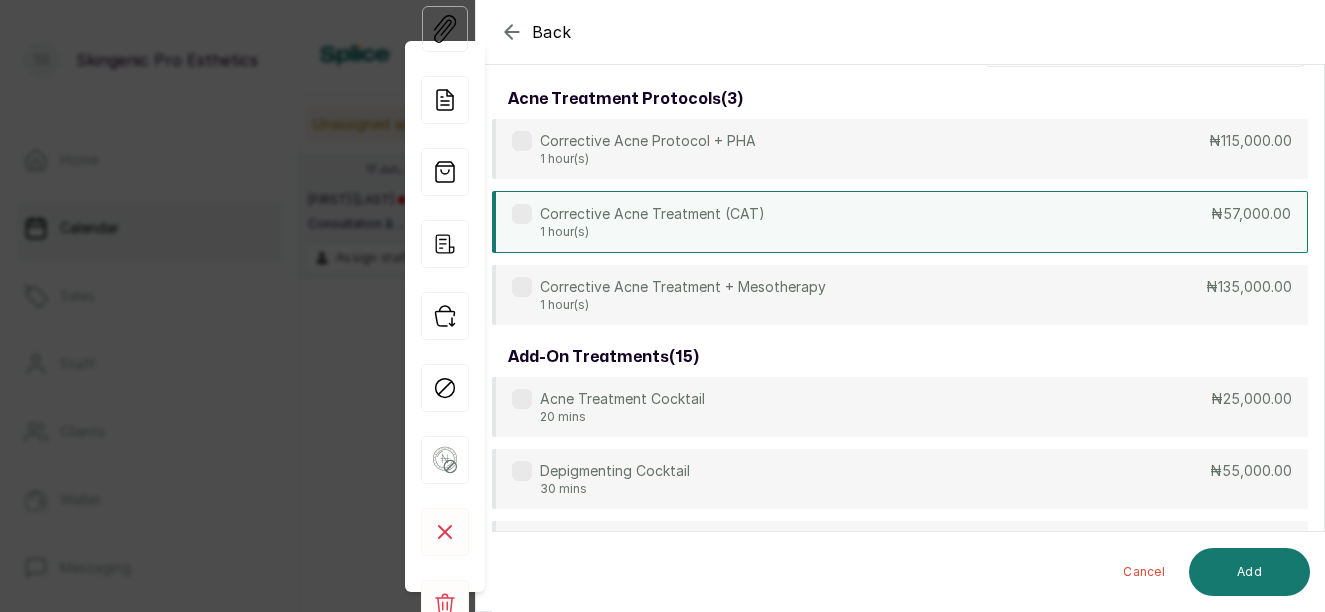 click on "Corrective Acne Treatment (CAT)" at bounding box center (652, 214) 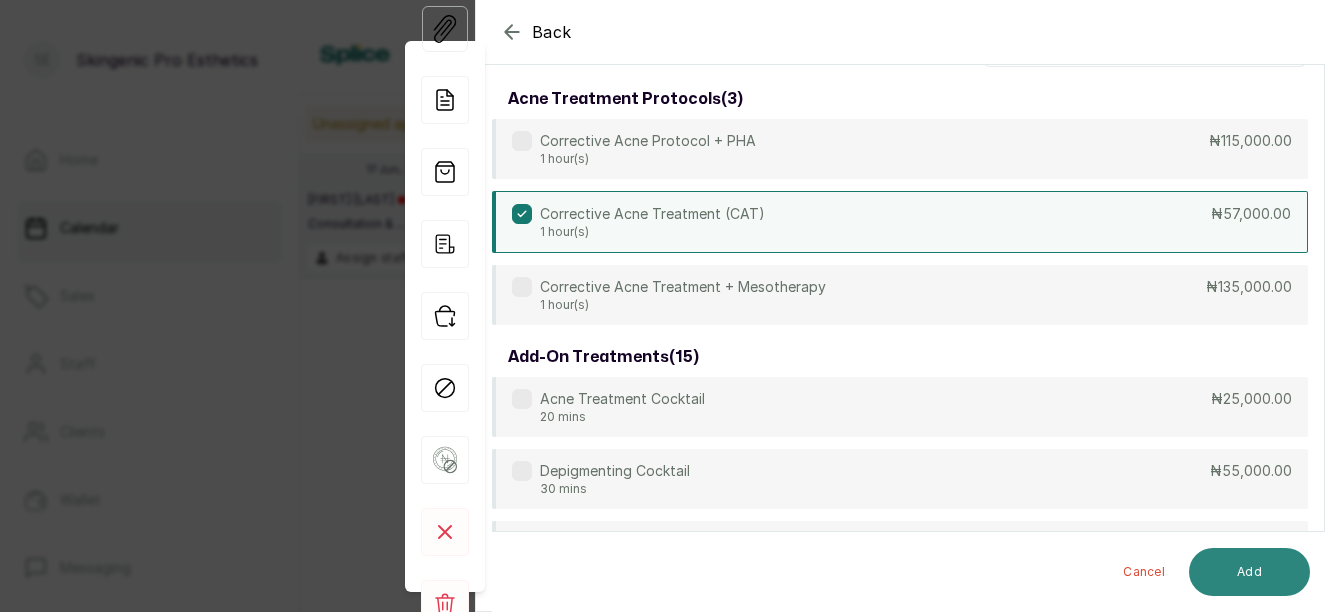 click on "Add" at bounding box center (1249, 572) 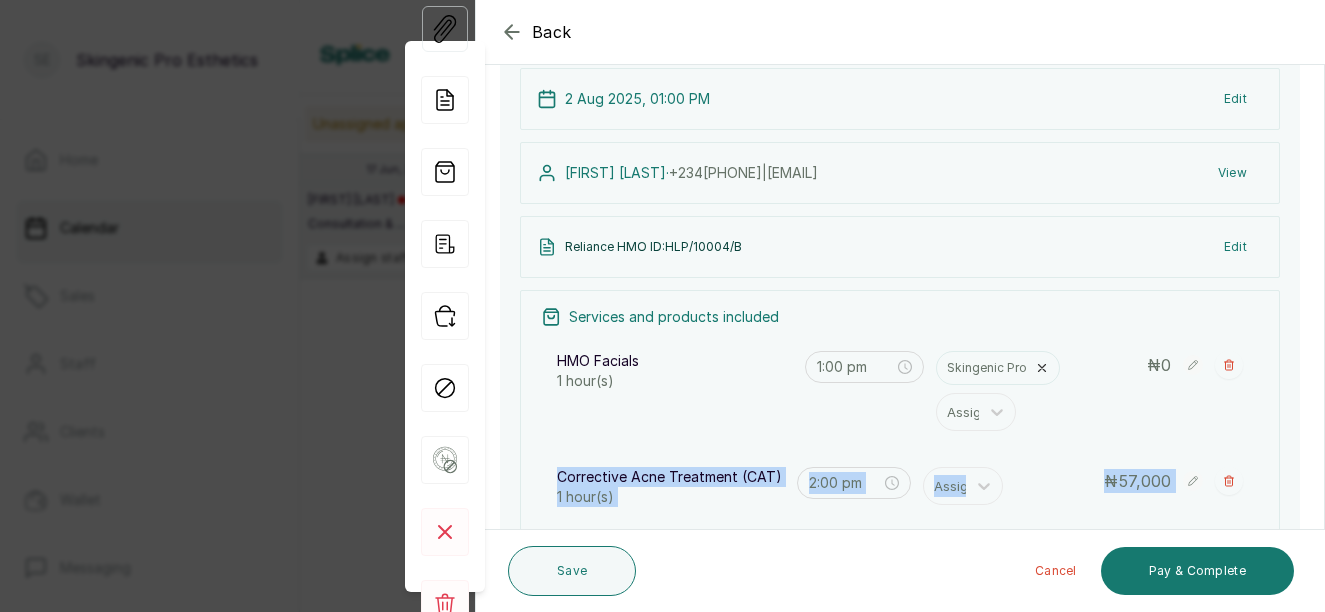 drag, startPoint x: 1308, startPoint y: 403, endPoint x: 1324, endPoint y: 350, distance: 55.362442 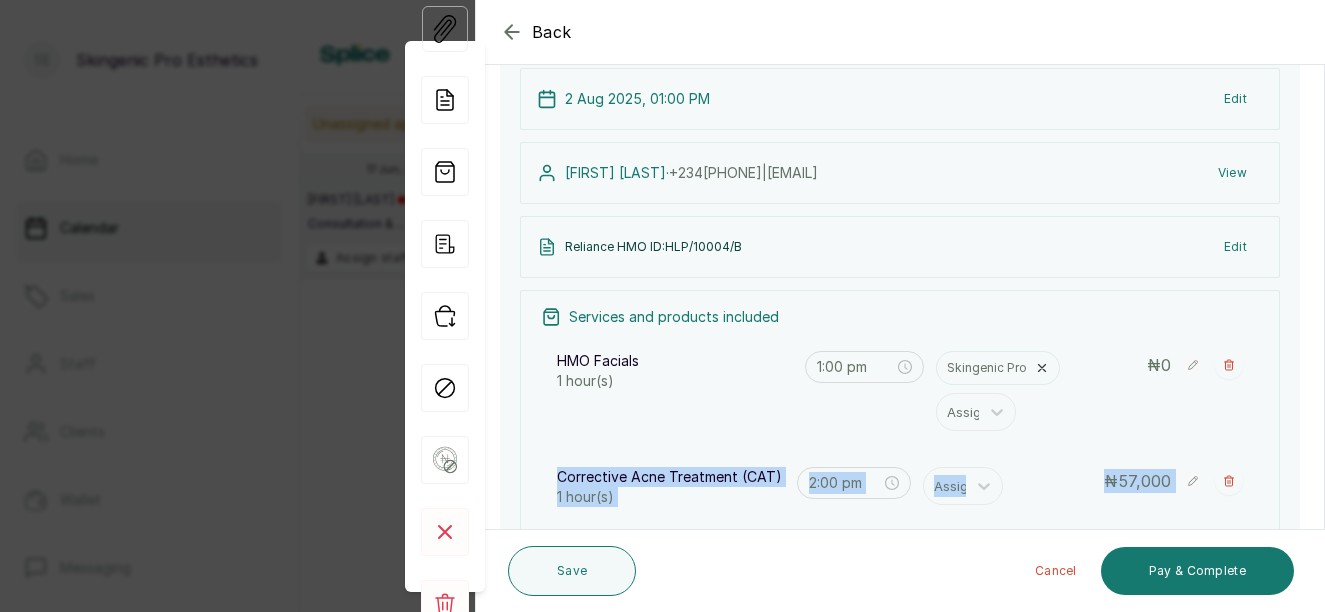 click on "Back Appointment Details Edit  appointment   Make changes to appointment details Appointment type Online Walk-in Phone Appointment Date 2025/08/02 Appointment Time 1:00 pm  Add services  Add service   HMO Facials   1 hour(s) Skingenic Pro Assign 1:00 pm ₦ 0   Corrective Acne Treatment (CAT)    1 hour(s) Assign 2:00 pm ₦ 57,000  Add products   No Products added Add product Subtotal ₦57,000.00 Total ₦ 57,000 Add Extra Charge Add promo code Add discount Note Reliance HMO ID:HLP/10004/B 973 of 1000 characters left Client has made payment 2 Aug 2025, 01:00 PM Edit Olanike   Olalere  ·  +234 8100801847  |  akindiyaolanike@gmail.com View Reliance HMO ID:HLP/10004/B Edit Services and products included HMO Facials 1 hour(s) 1:00 pm Skingenic Pro Assign ₦ 0 Corrective Acne Treatment (CAT)  1 hour(s) 2:00 pm Assign ₦ 57,000 Add new Subtotal ₦ 57,000 Total ₦ 57,000 View Add Extra Charge Add promo code Add discount Save Cancel Pay & Complete" at bounding box center (900, 306) 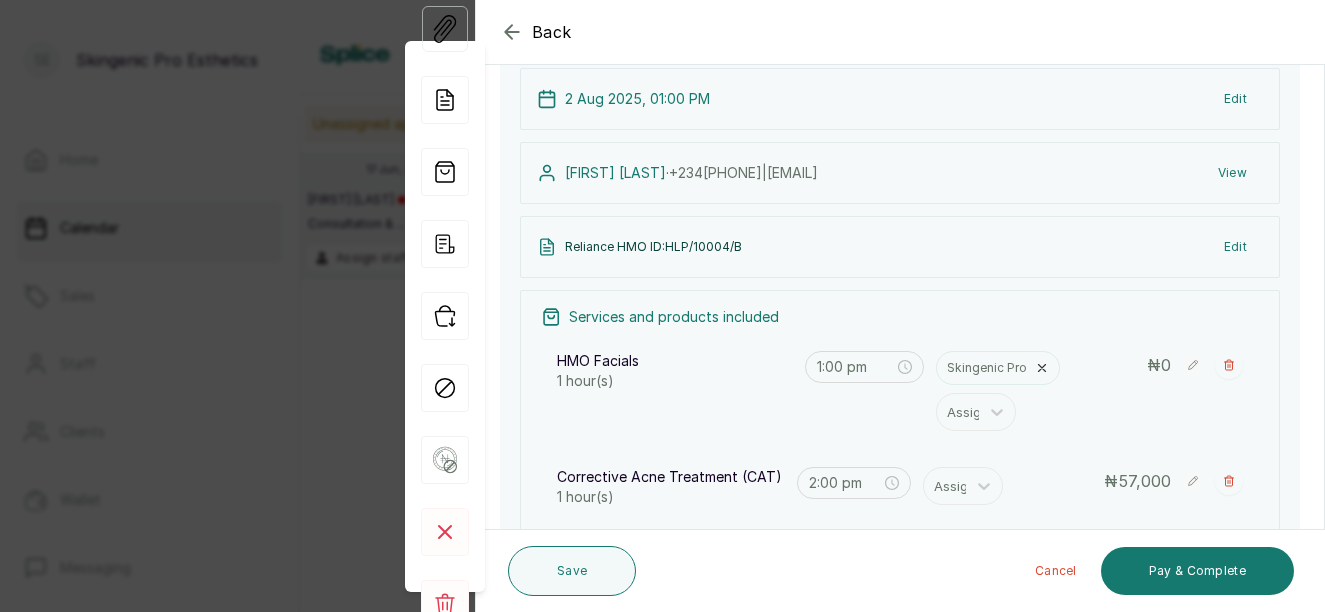 drag, startPoint x: 1308, startPoint y: 368, endPoint x: 1323, endPoint y: 424, distance: 57.974133 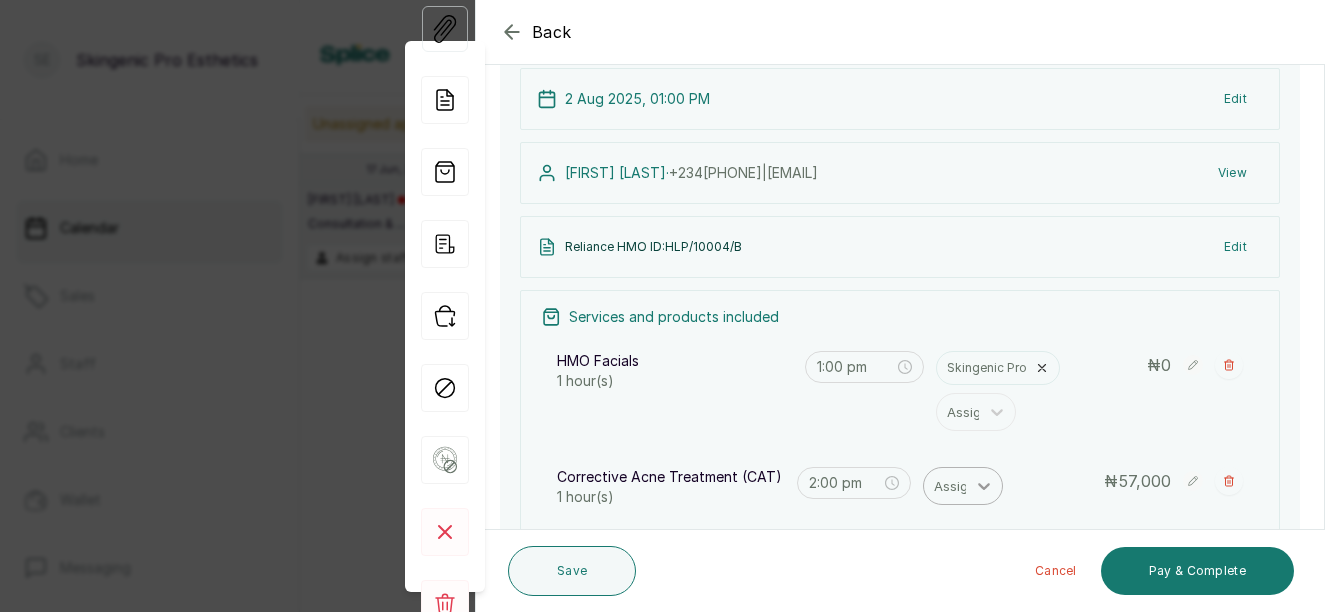 click 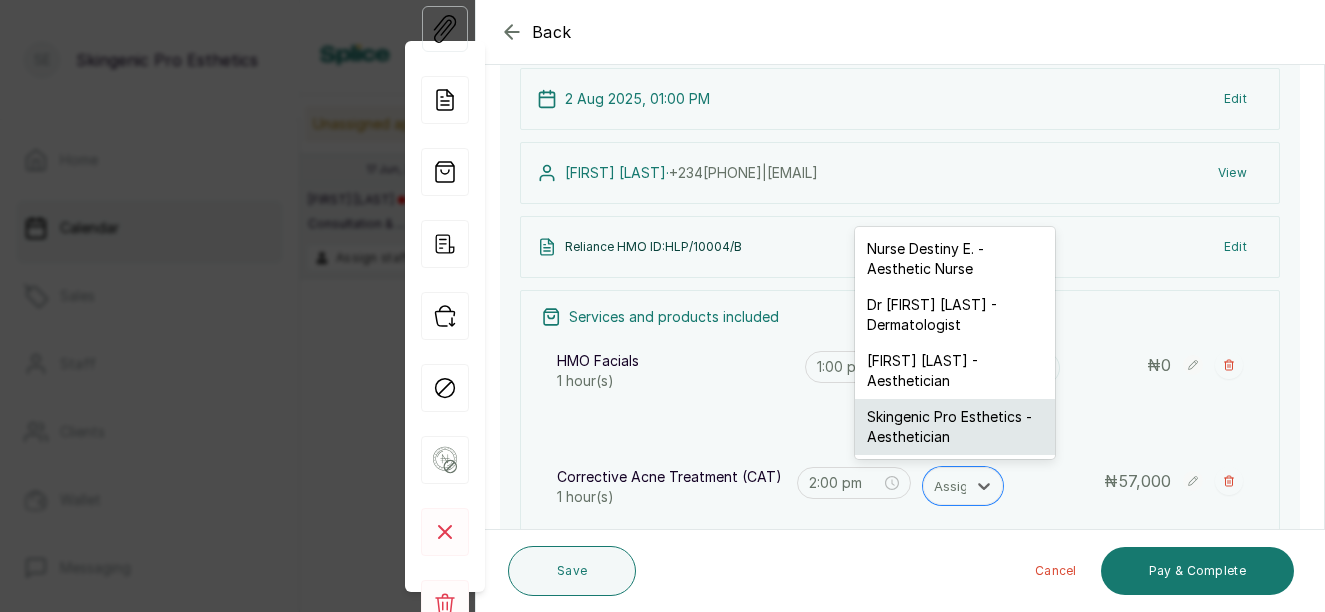click on "Skingenic Pro Esthetics - Aesthetician" at bounding box center [955, 427] 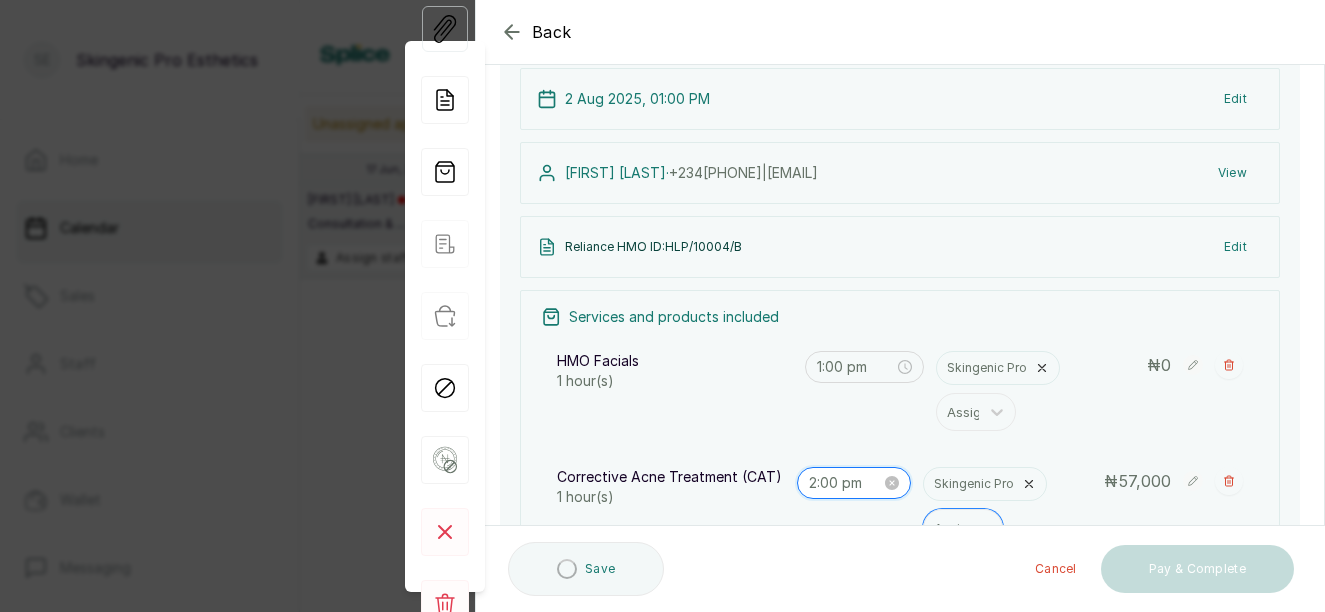 click on "2:00 pm" at bounding box center (845, 483) 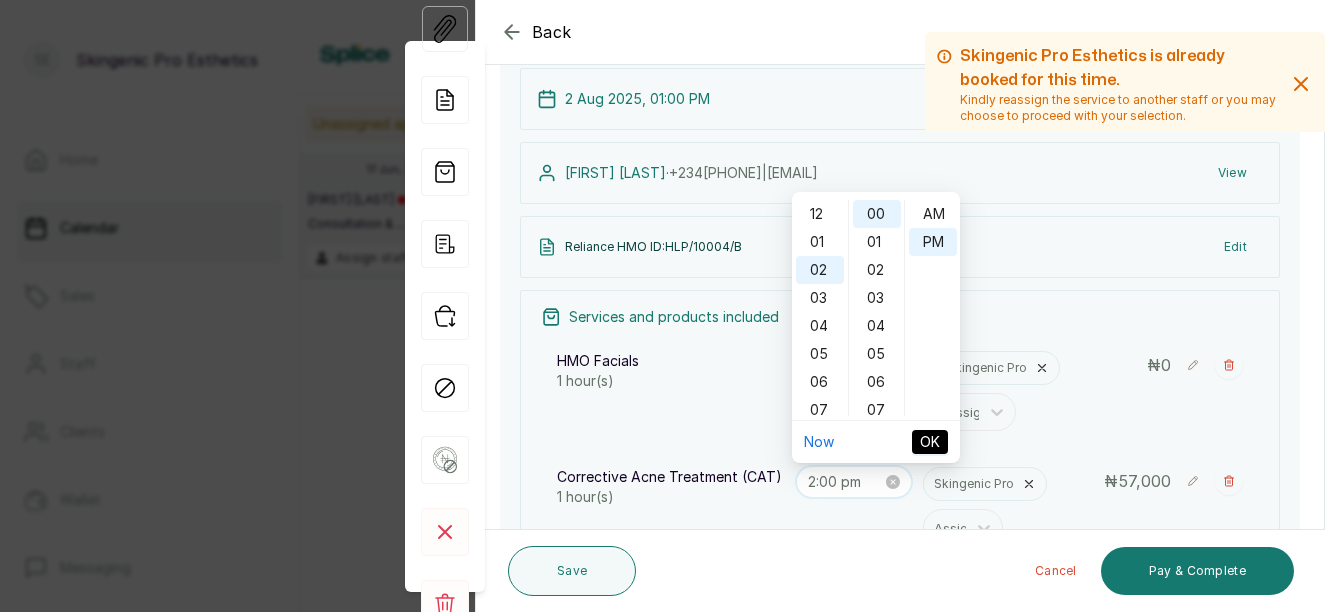 scroll, scrollTop: 56, scrollLeft: 0, axis: vertical 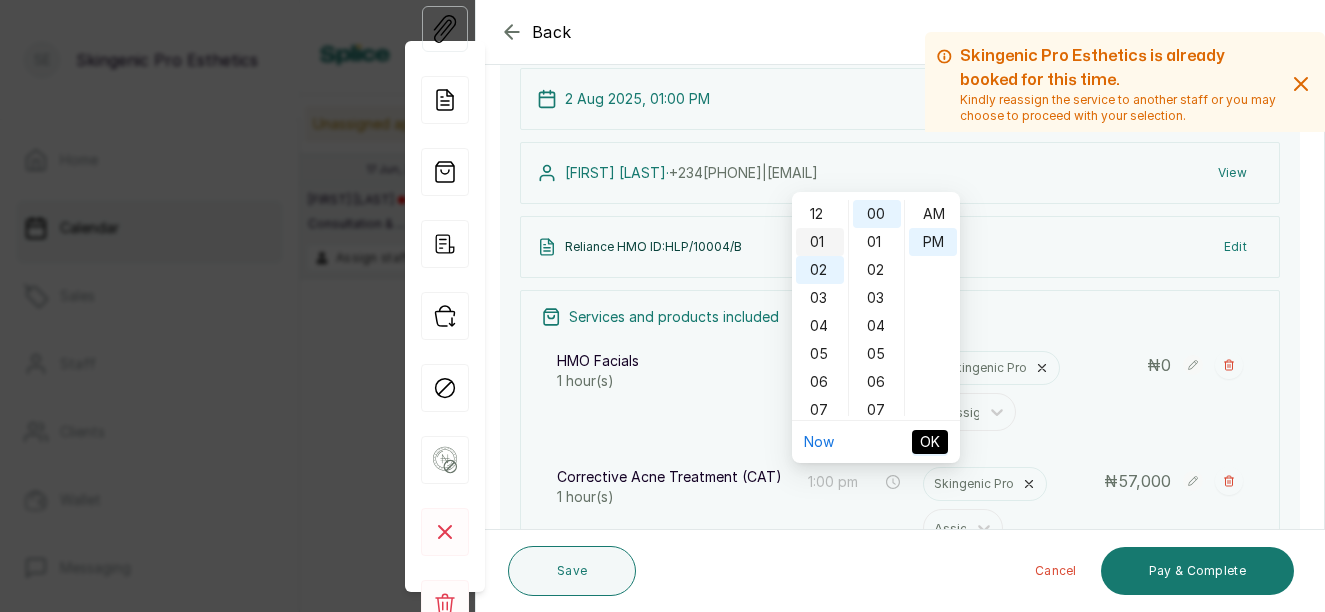 click on "01" at bounding box center [820, 242] 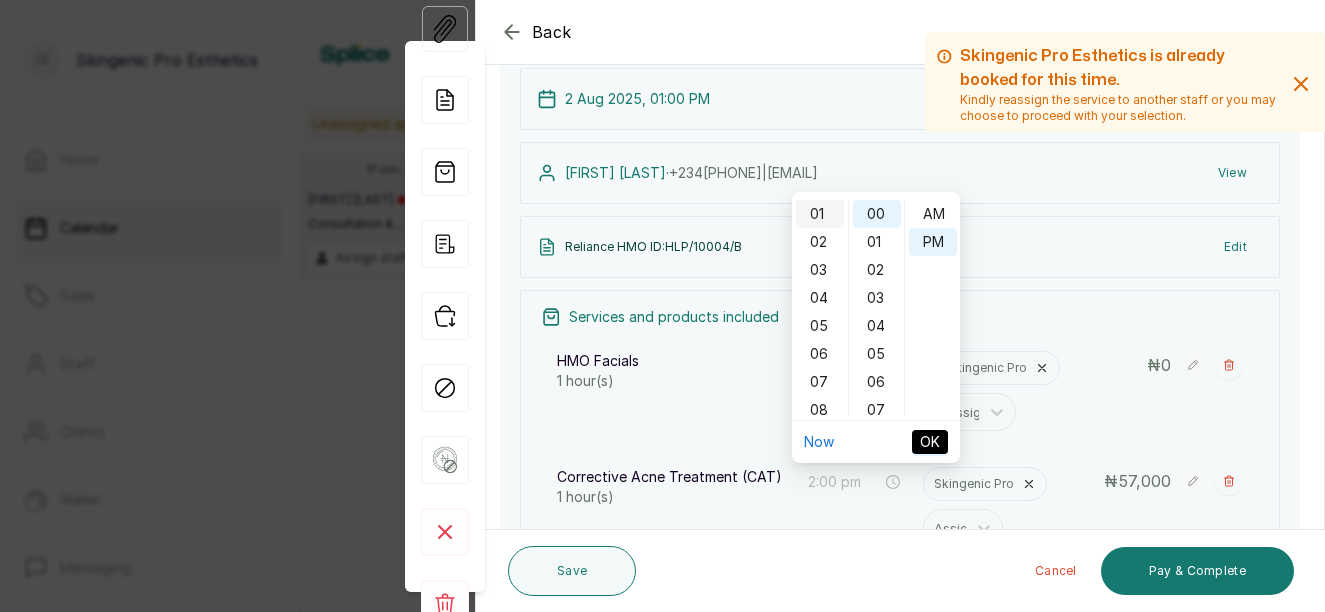 scroll, scrollTop: 28, scrollLeft: 0, axis: vertical 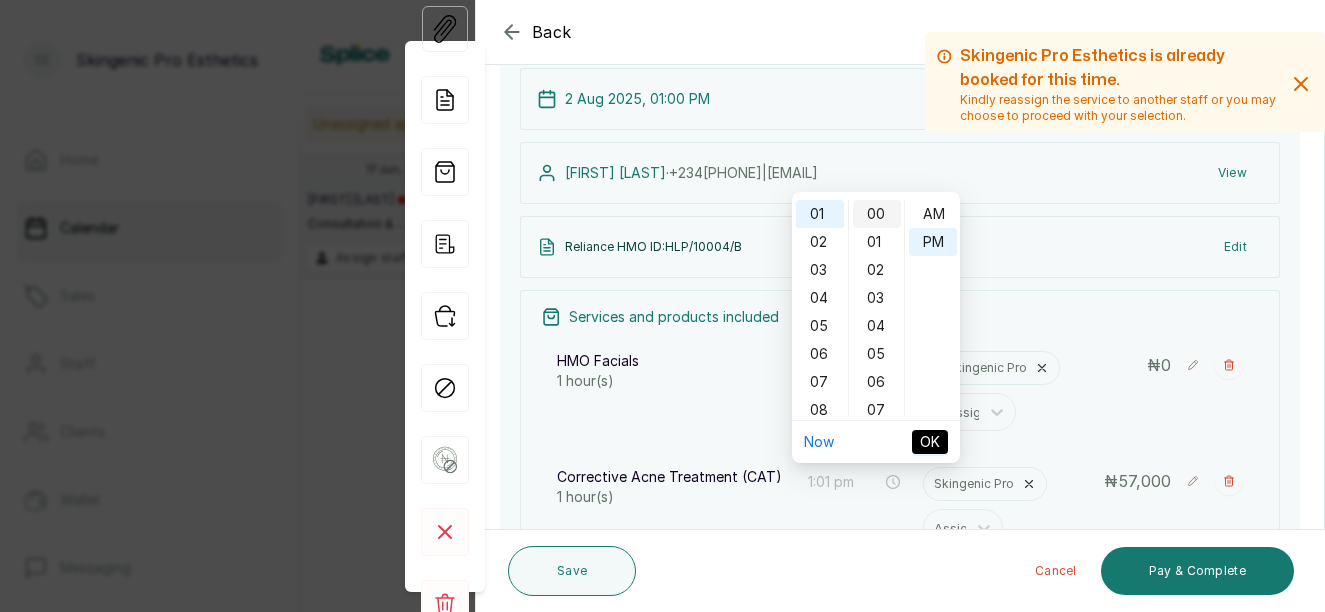 type on "1:00 pm" 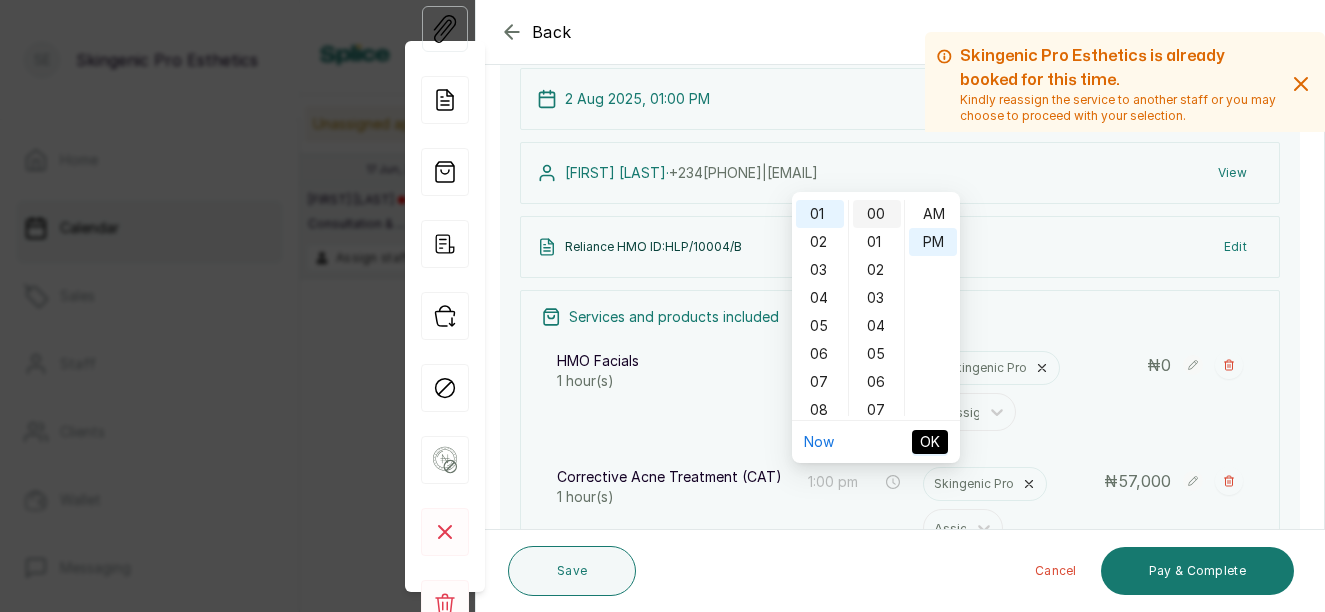 click on "00" at bounding box center [877, 214] 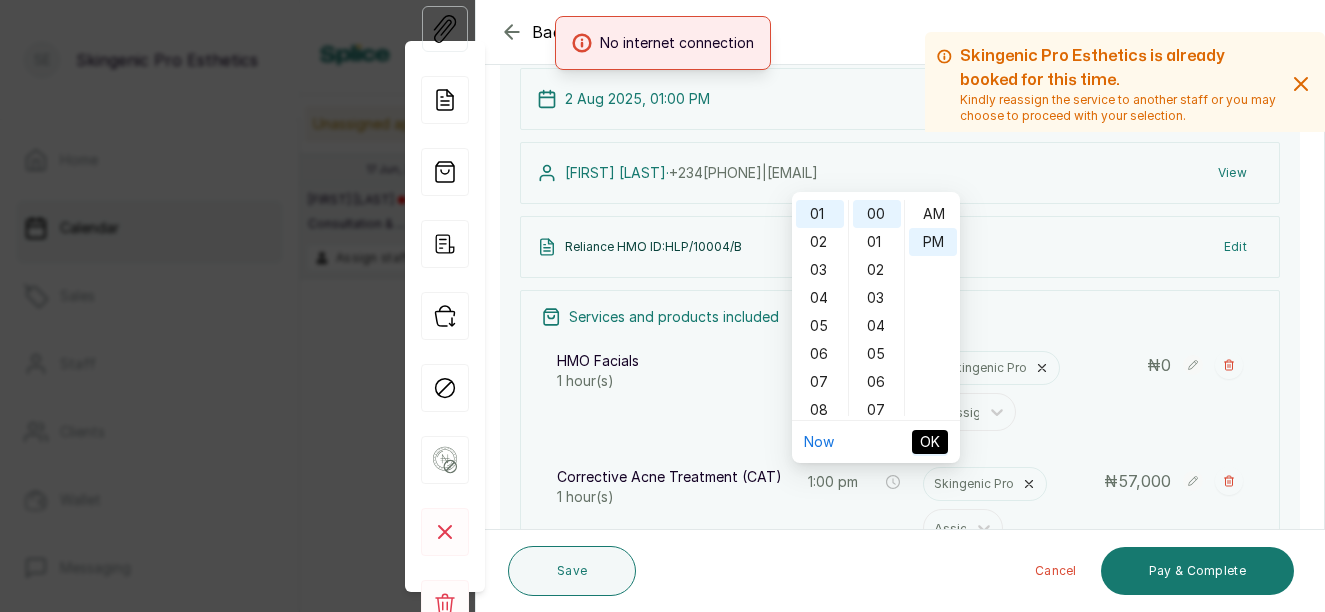 click on "OK" at bounding box center (930, 442) 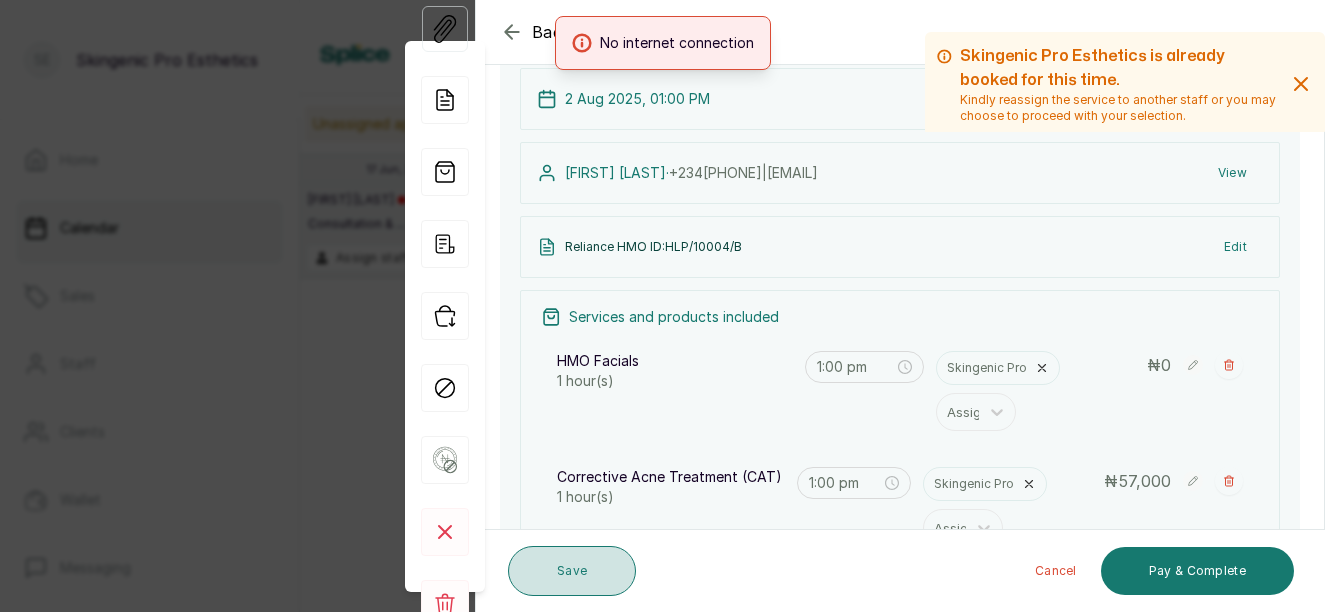 click on "Save" at bounding box center (572, 571) 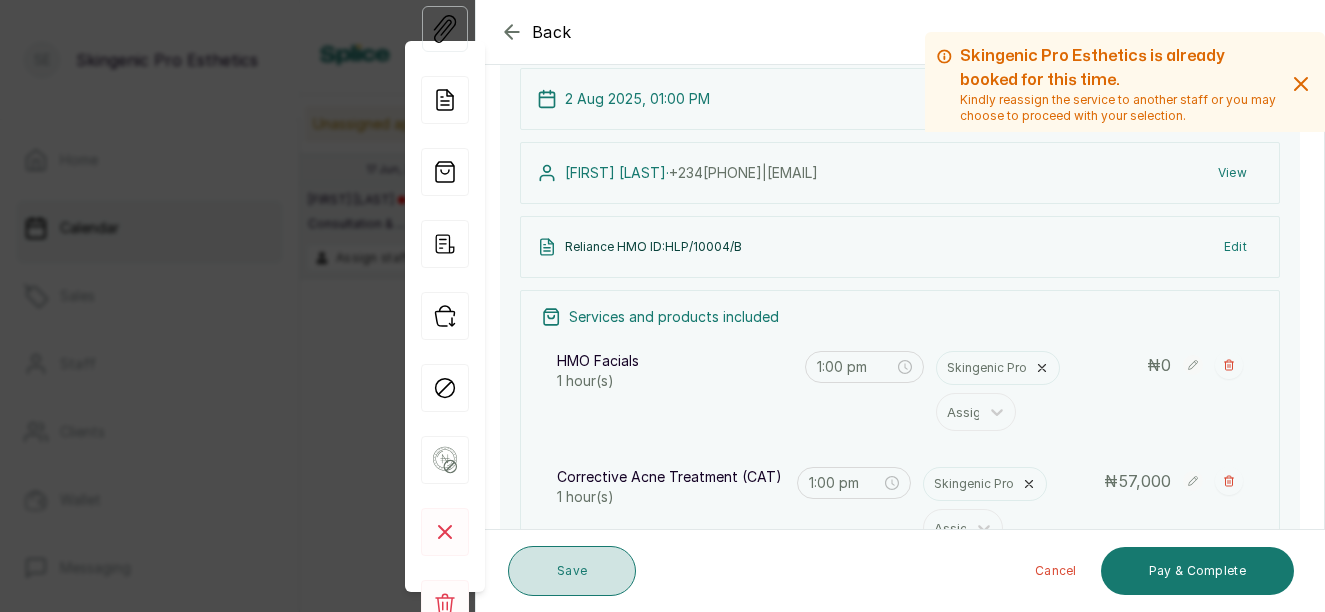 click on "Save" at bounding box center [572, 571] 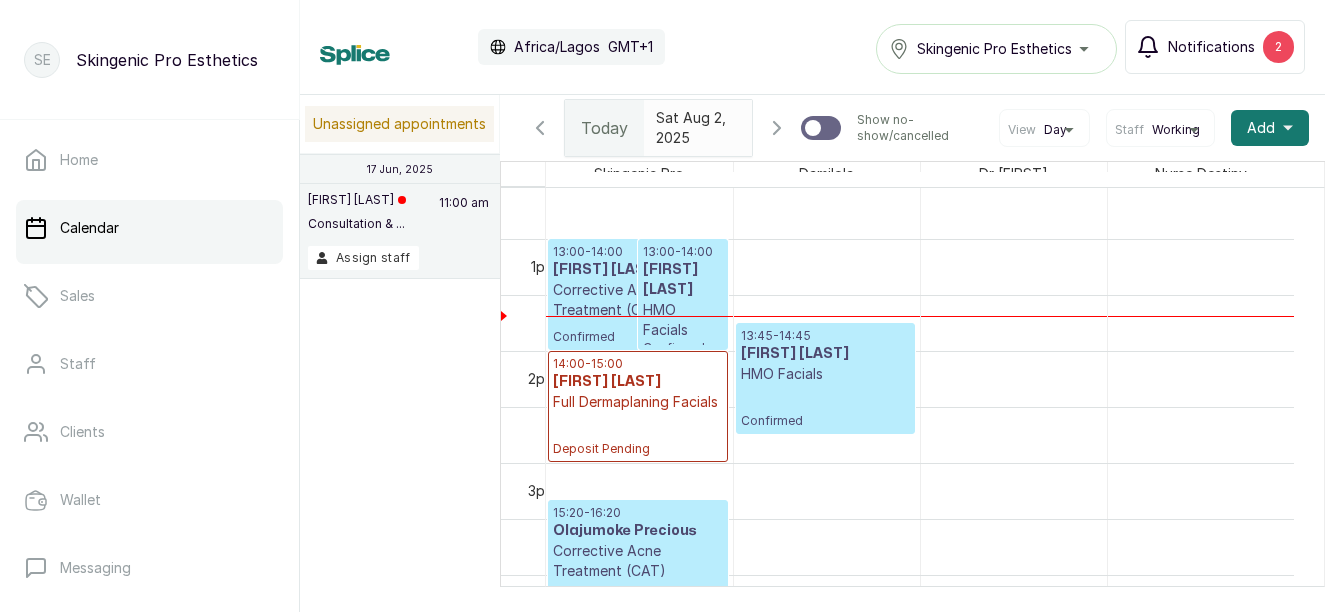 click on "Notifications" at bounding box center (1211, 47) 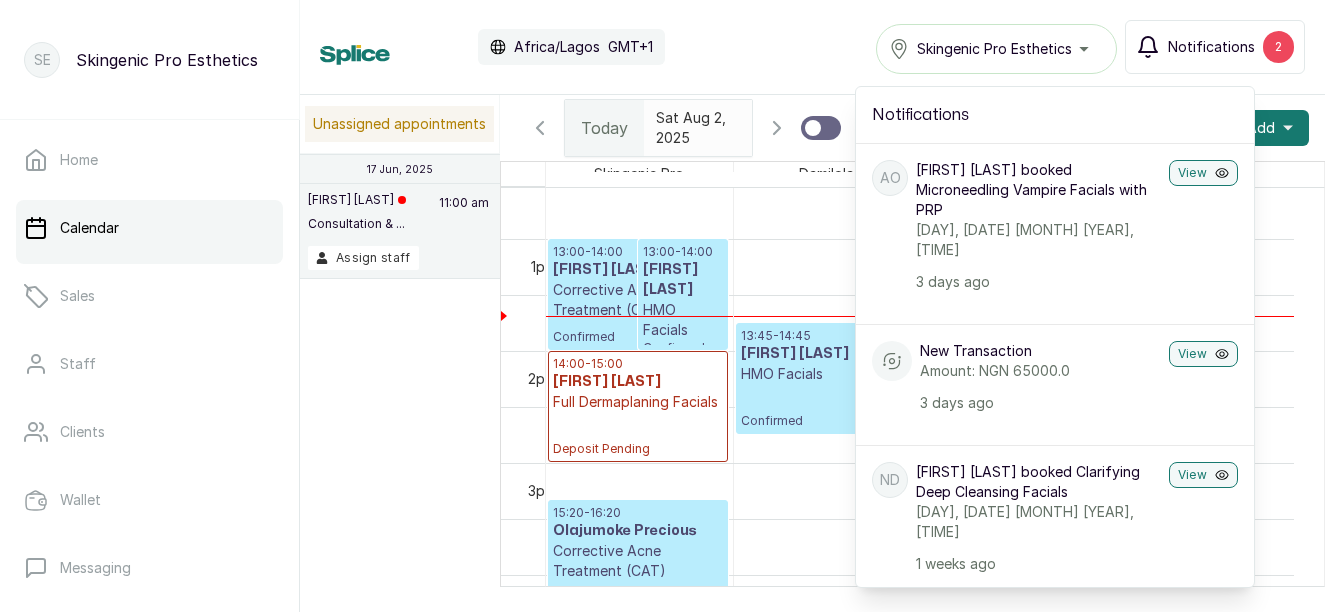 click on "Unassigned appointments 17 Jun, 2025 Peggy Bramor   Consultation & ... 11:00 am Assign staff Today Sat Aug 2, 2025 Show no-show/cancelled View Day Staff Working Add + Skingenic Pro Damilola Dr Tomilola Nurse Destiny 12am 1am 2am 3am 4am 5am 6am 7am 8am 9am 10am 11am 12pm 1pm 2pm 3pm 4pm 5pm 6pm 7pm 8pm 9pm 10pm 11pm 13:00  -  14:00 Olanike Olalere Corrective Acne Treatment (CAT)  Confirmed 13:00  -  14:00 Olanike Olalere HMO Facials Confirmed 14:00  -  15:00 Dolapo Nifemi Full Dermaplaning Facials Deposit Pending 15:20  -  16:20 Olajumoke Precious Corrective Acne Treatment (CAT)  Confirmed 13:45  -  14:45 Christine Etong HMO Facials Confirmed" at bounding box center (812, 341) 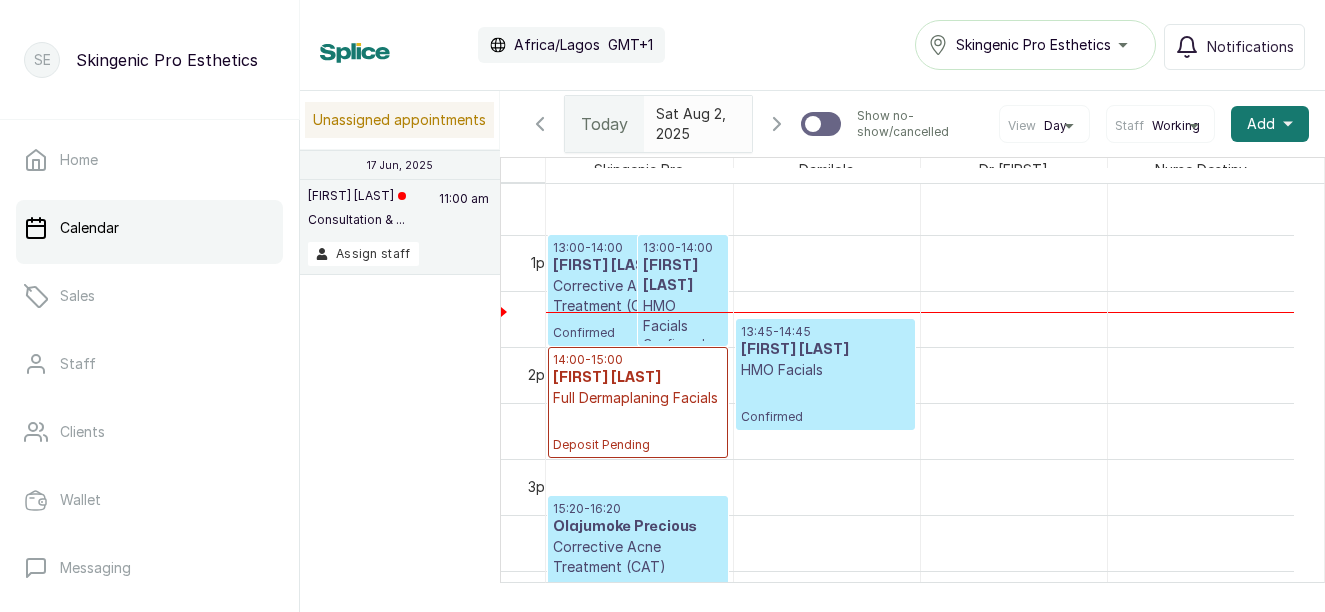 click on "Corrective Acne Treatment (CAT)" at bounding box center (638, 296) 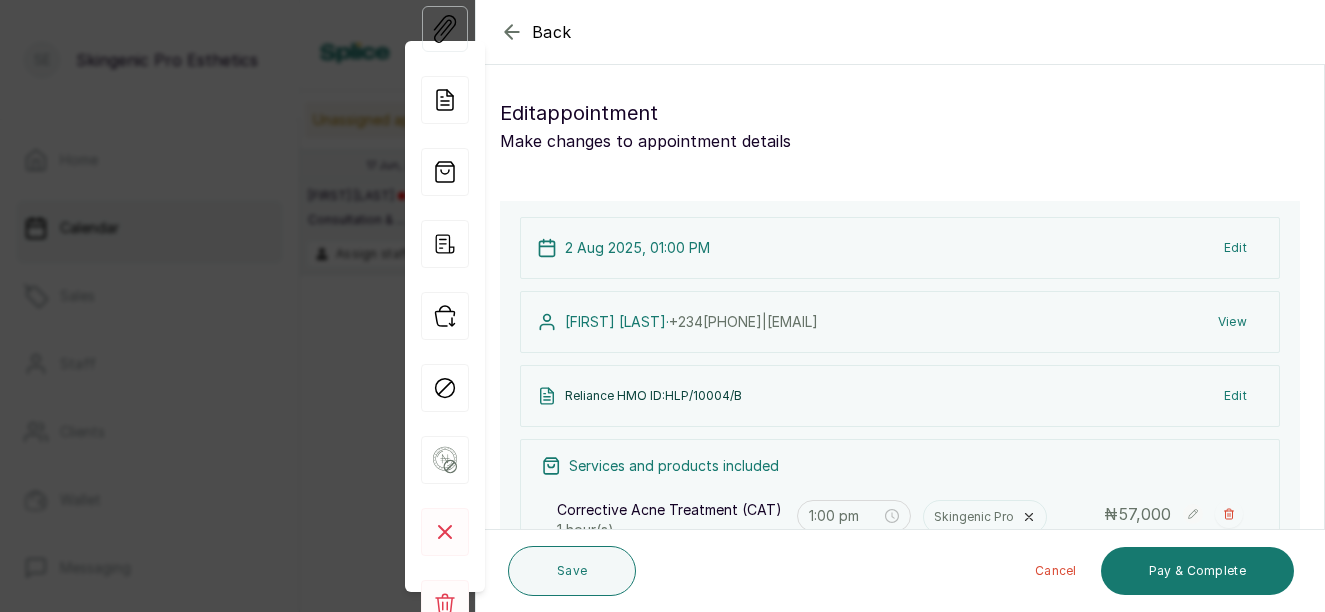 click on "Back Appointment Details Edit  appointment   Make changes to appointment details Appointment type Online Walk-in Phone Appointment Date 2025/08/02 Appointment Time 1:00 pm  Add services  Add service   Corrective Acne Treatment (CAT)    1 hour(s) Skingenic Pro Assign 1:00 pm ₦ 57,000   HMO Facials   1 hour(s) Skingenic Pro Assign 1:00 pm ₦ 0  Add products   No Products added Add product Subtotal ₦57,000.00 Total ₦ 57,000 Add Extra Charge Add promo code Add discount Note Reliance HMO ID:HLP/10004/B 973 of 1000 characters left Client has made payment 2 Aug 2025, 01:00 PM Edit Olanike   Olalere  ·  +234 8100801847  |  akindiyaolanike@gmail.com View Reliance HMO ID:HLP/10004/B Edit Services and products included Corrective Acne Treatment (CAT)  1 hour(s) 1:00 pm Skingenic Pro Assign ₦ 57,000 HMO Facials 1 hour(s) 1:00 pm Skingenic Pro Assign ₦ 0 Add new Subtotal ₦ 57,000 Total ₦ 57,000 View Add Extra Charge Add promo code Add discount Save Cancel Pay & Complete" at bounding box center (662, 306) 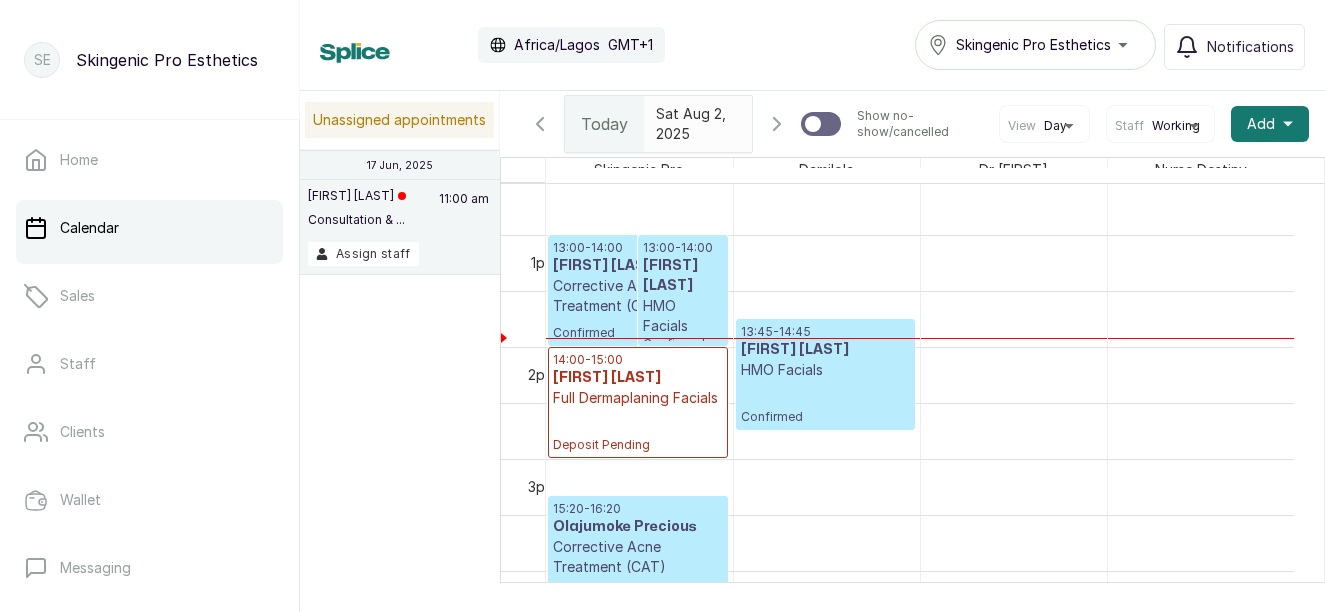 click on "13:45  -  14:45 Christine Etong HMO Facials Confirmed" at bounding box center (825, 374) 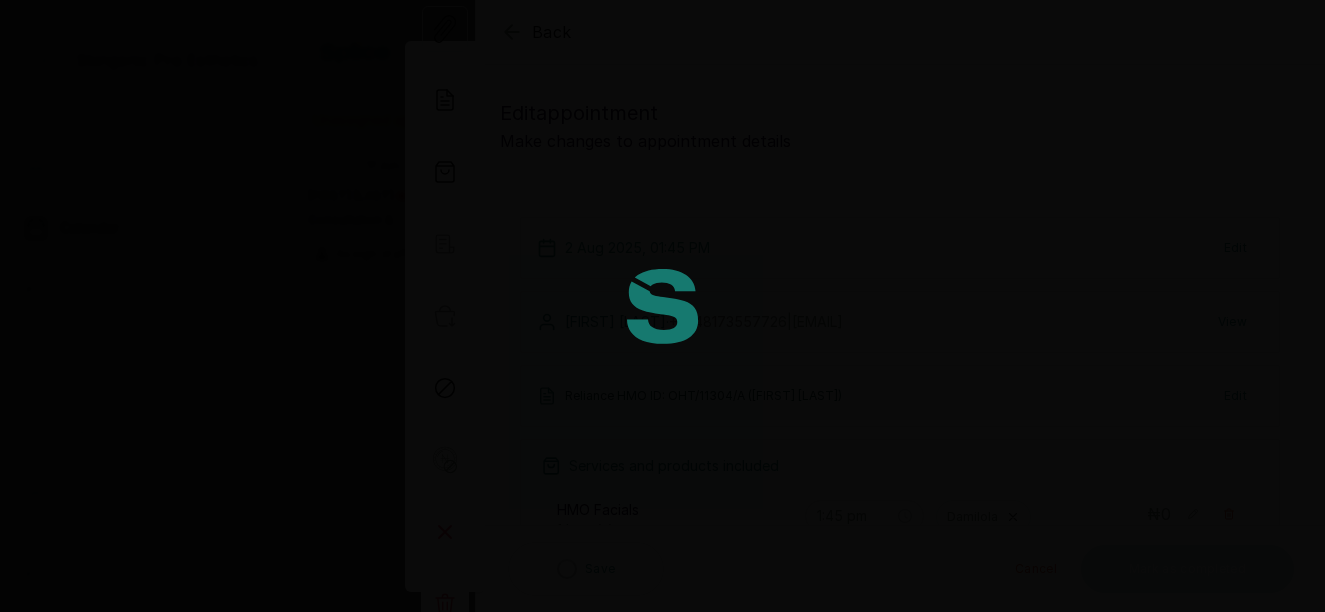type on "1:45 pm" 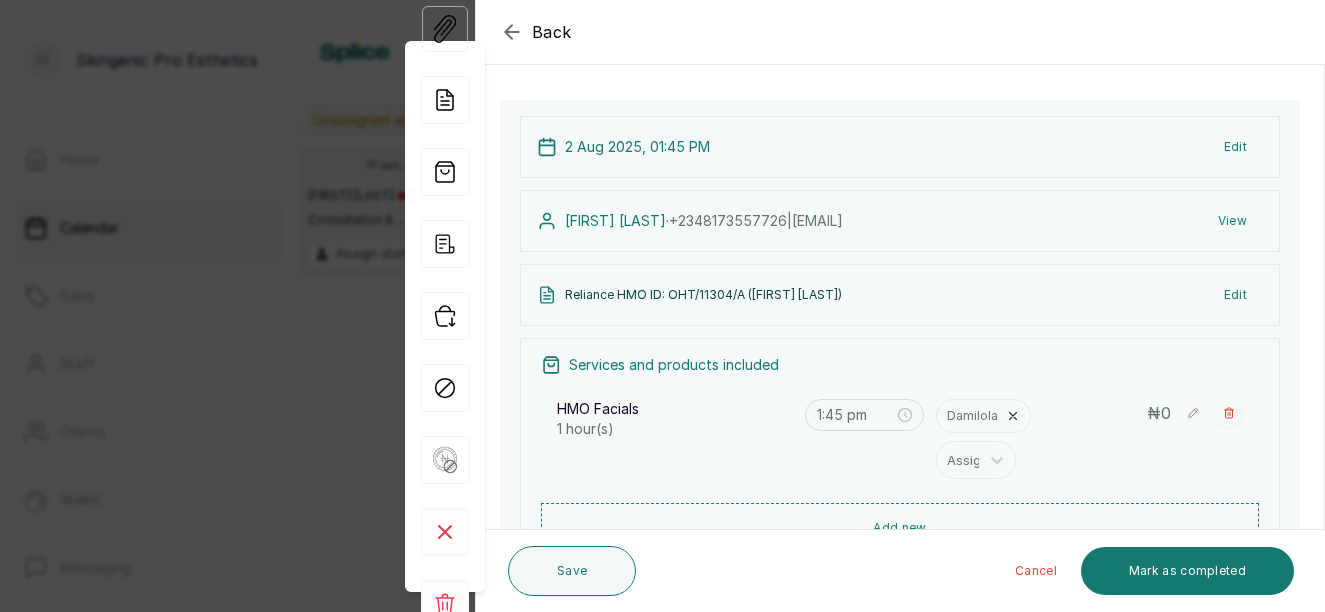 scroll, scrollTop: 146, scrollLeft: 0, axis: vertical 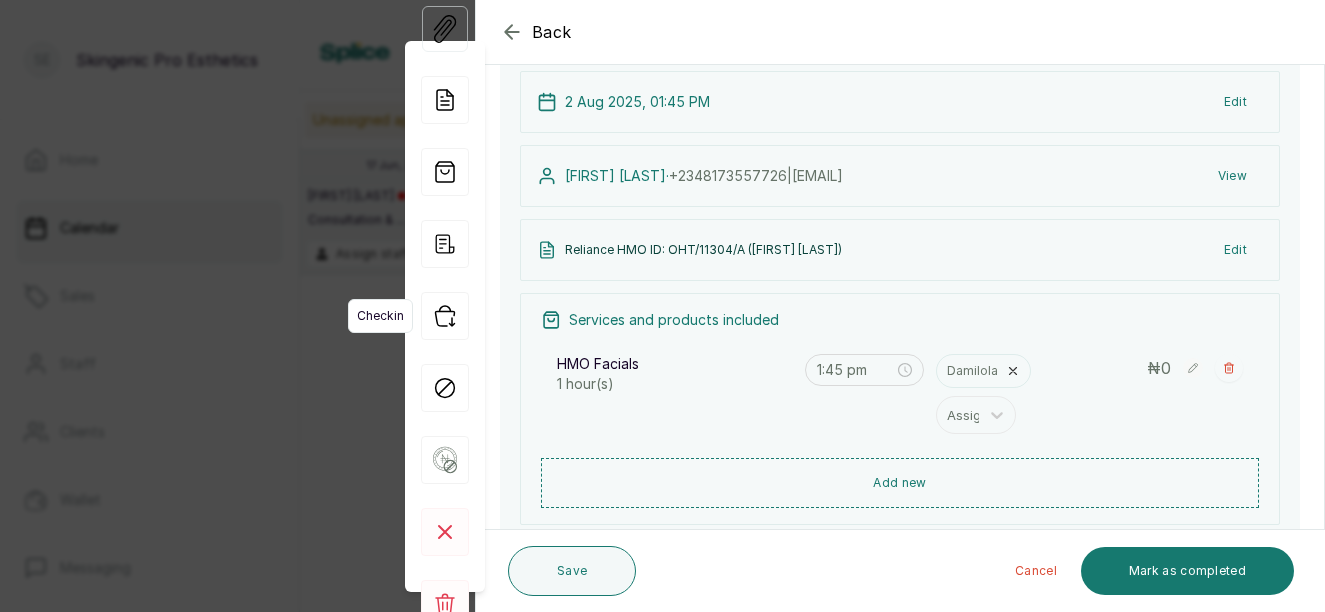 click 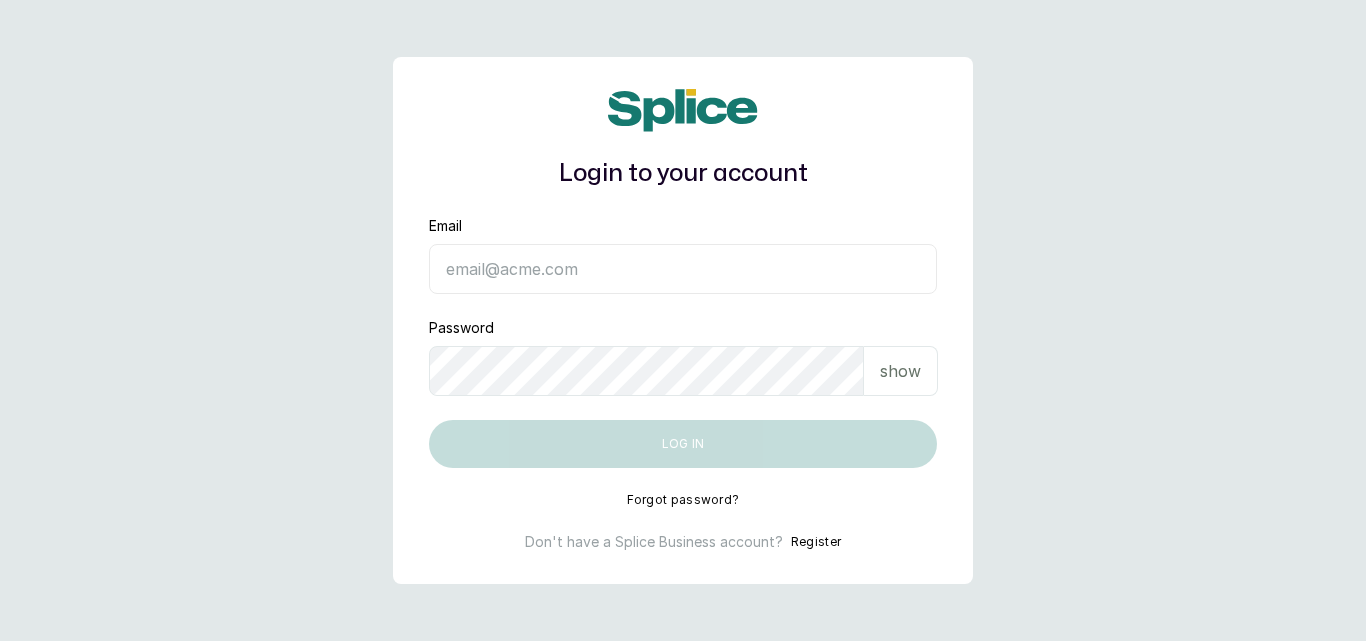 scroll, scrollTop: 0, scrollLeft: 0, axis: both 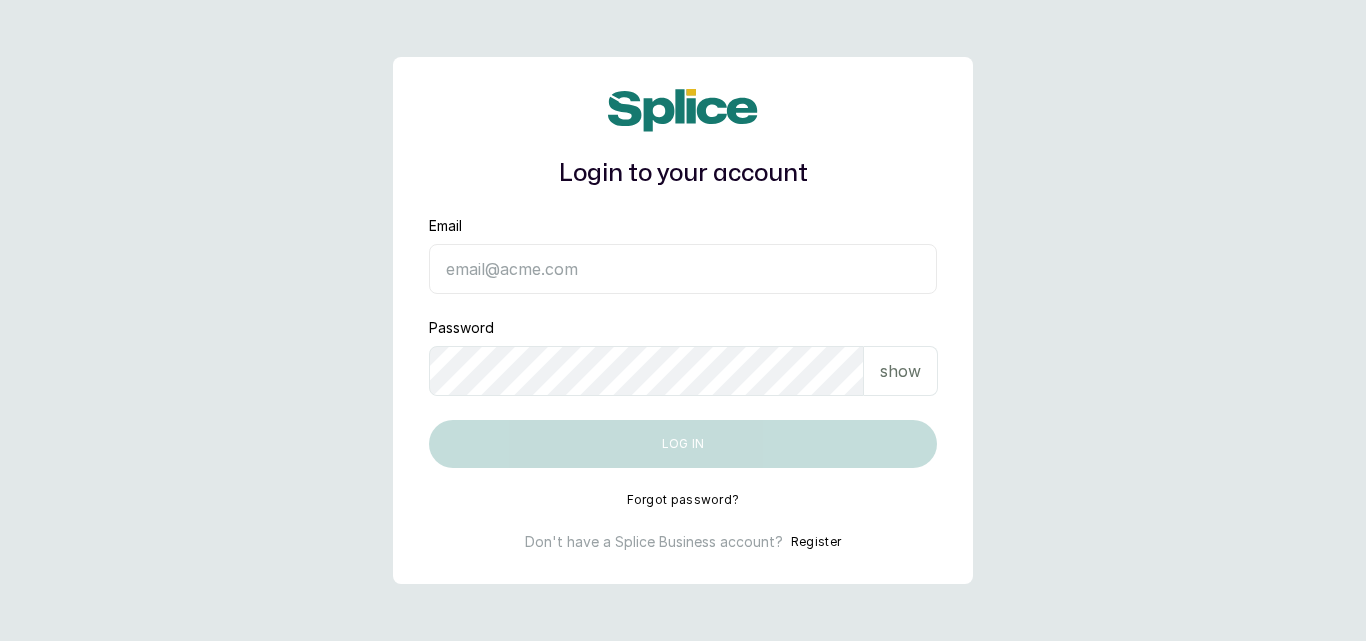 type on "[EMAIL]" 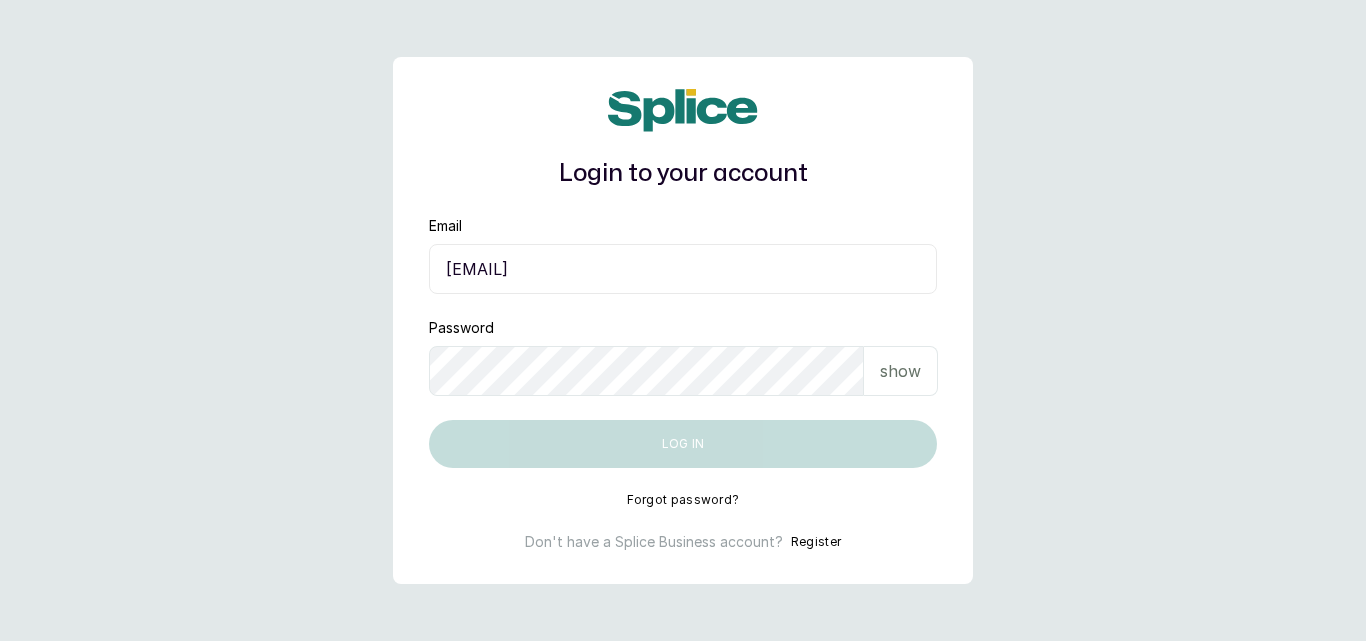 click on "Log in" at bounding box center (683, 444) 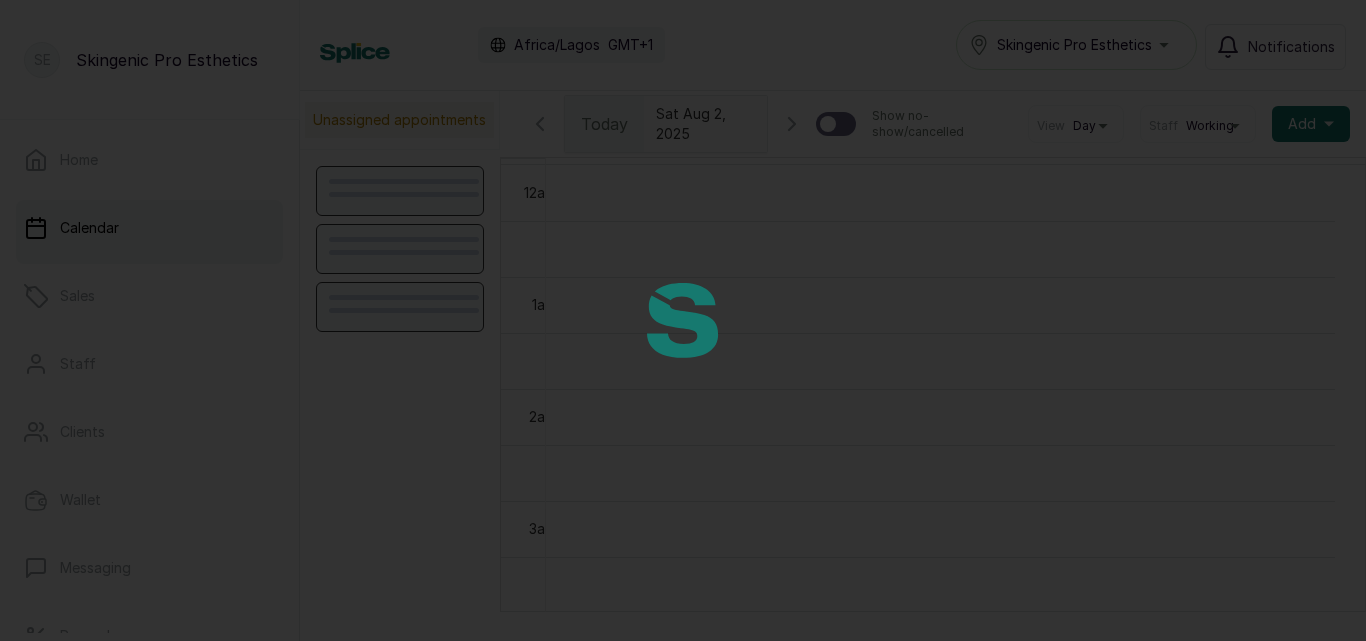 scroll, scrollTop: 0, scrollLeft: 0, axis: both 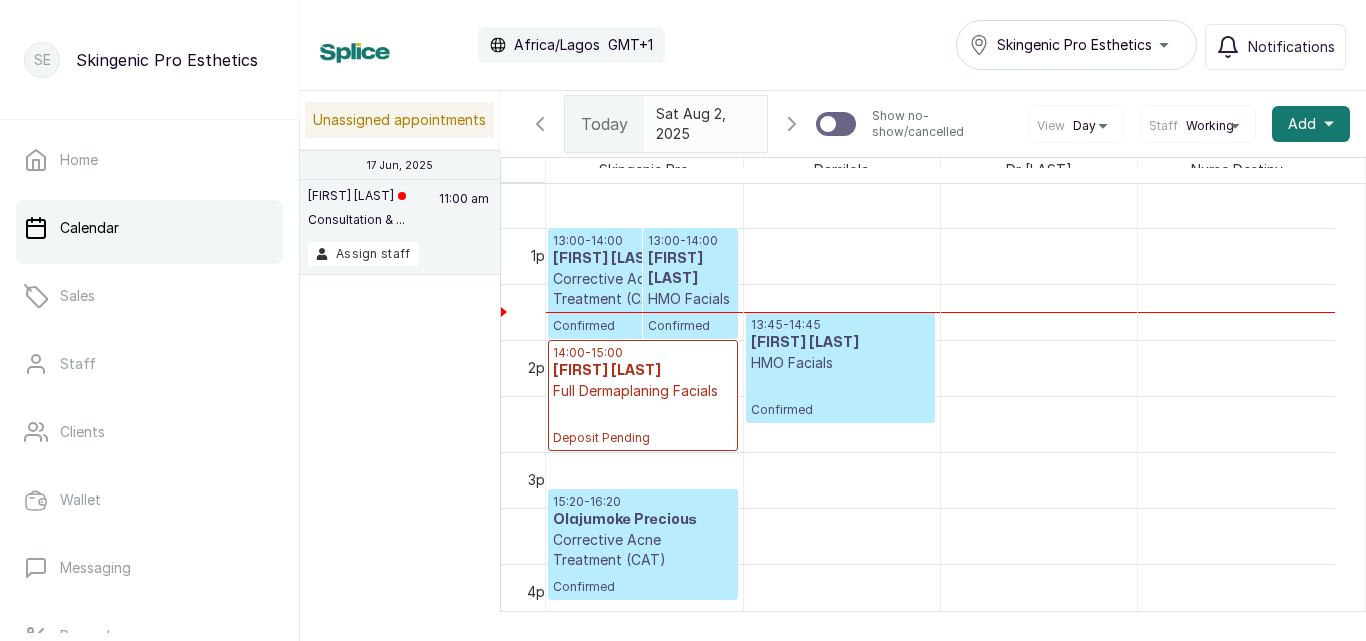 click on "13:45  -  14:45 Christine Etong HMO Facials Confirmed" at bounding box center (840, 367) 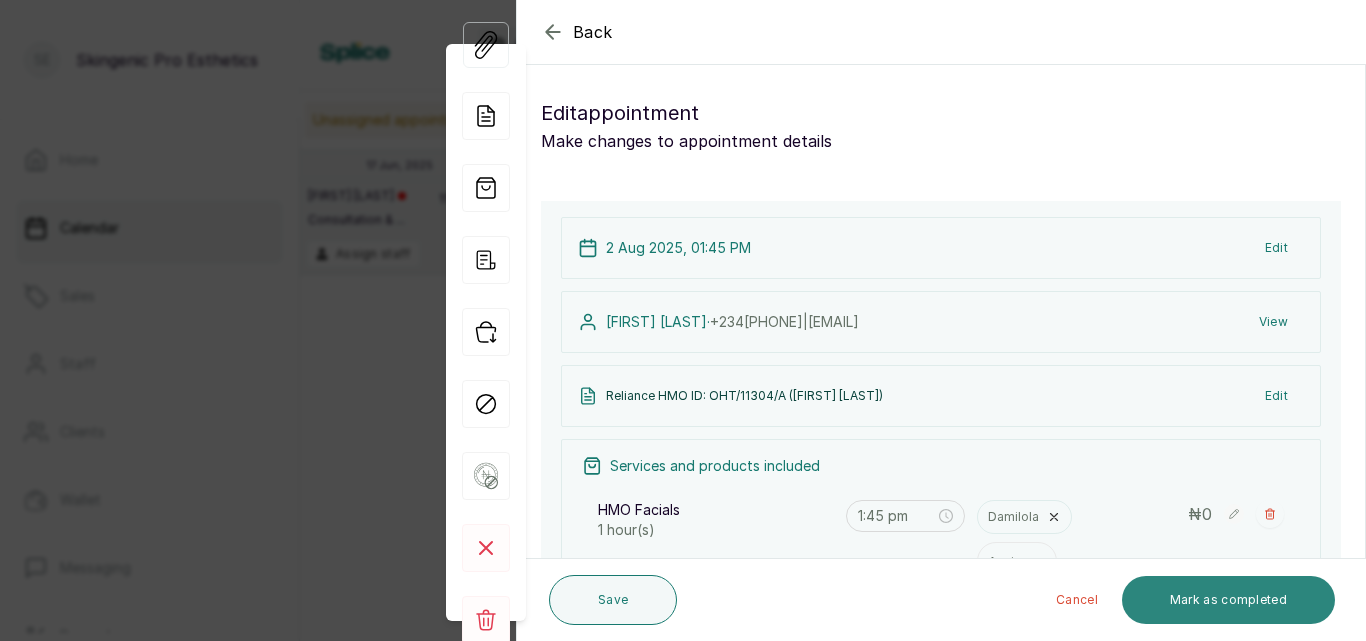 click on "Mark as completed" at bounding box center [1228, 600] 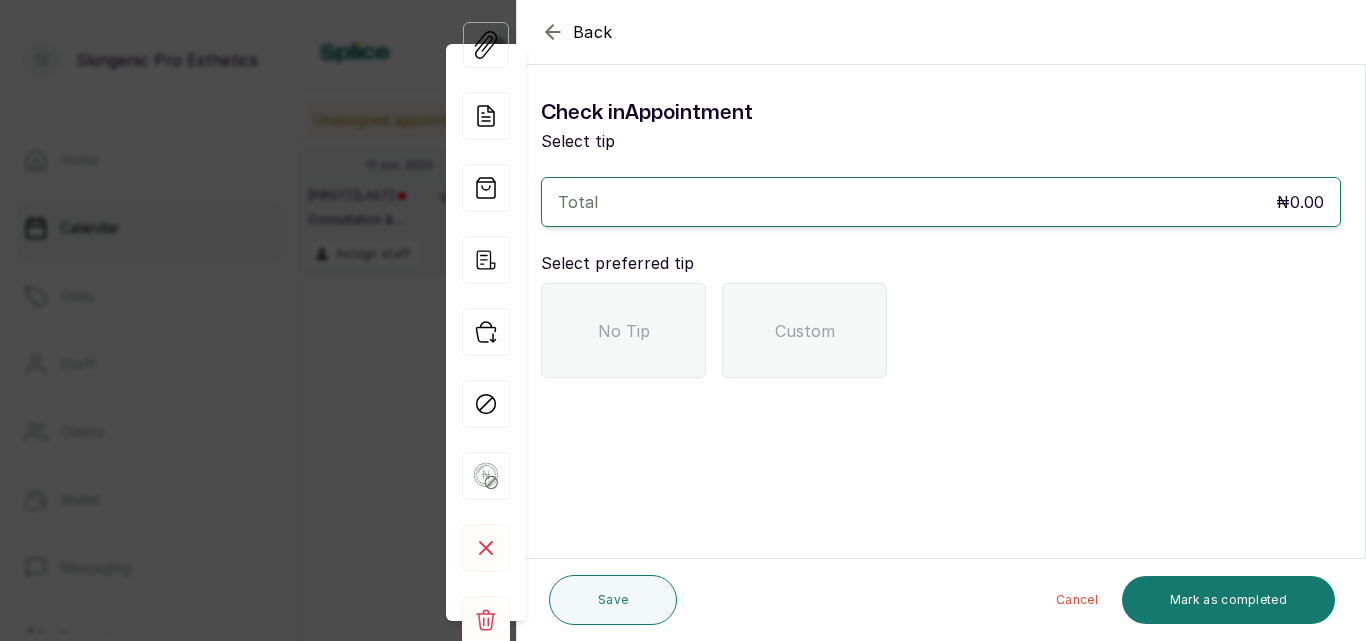 click on "No Tip" at bounding box center (623, 330) 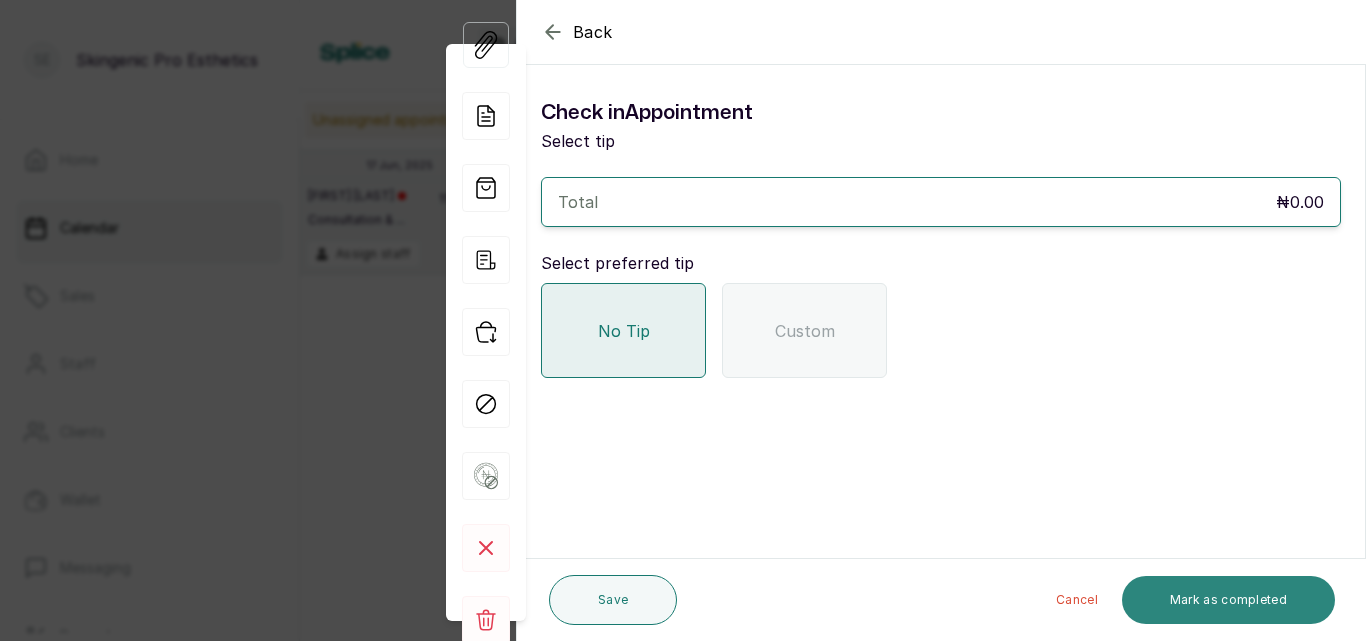 click on "Mark as completed" at bounding box center (1228, 600) 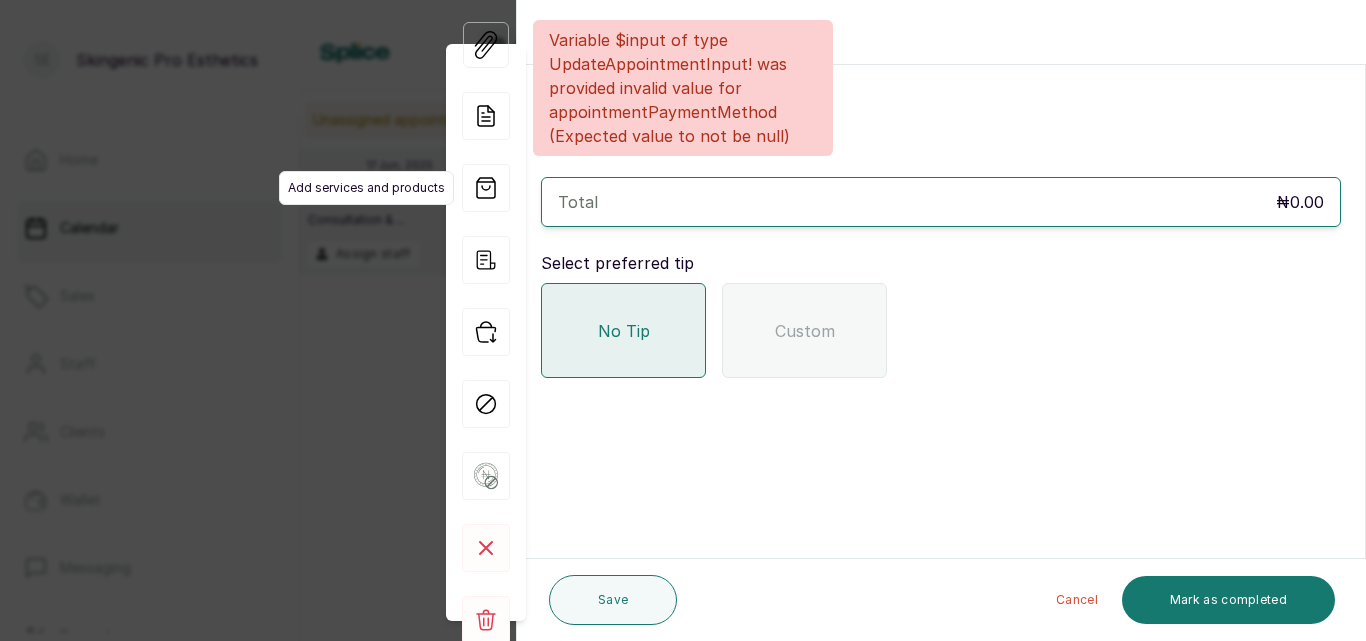 click on "Add services and products" at bounding box center (366, 188) 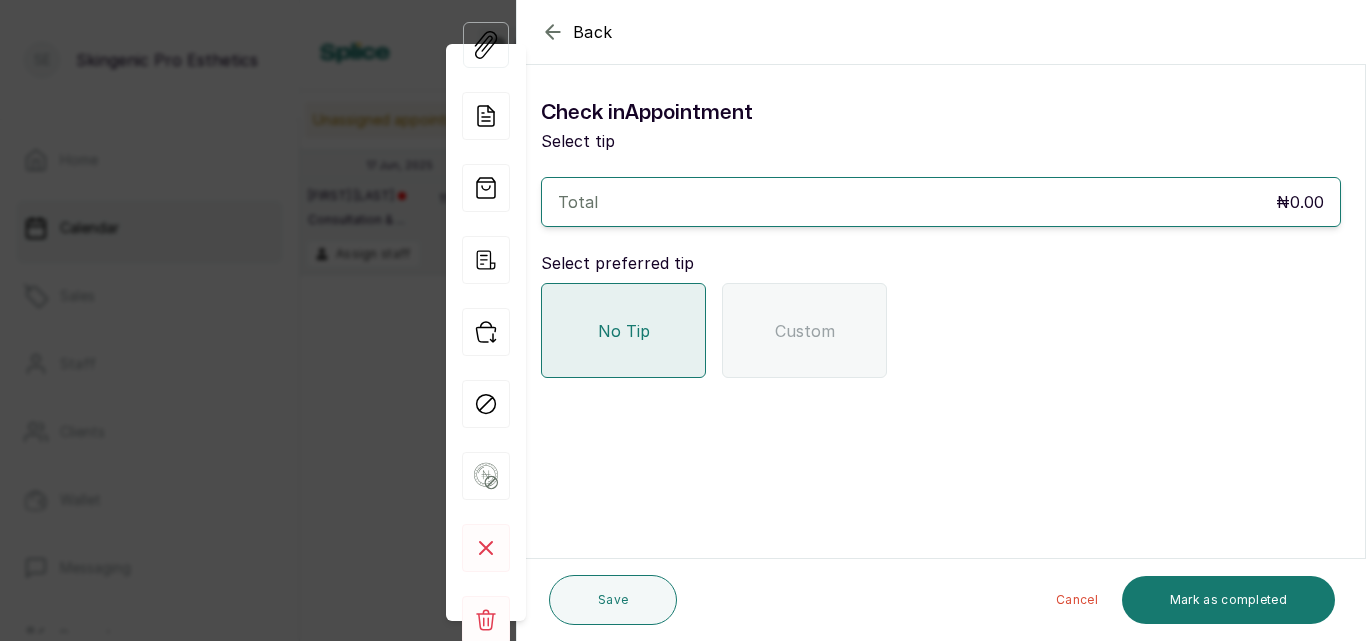 click on "SE Skingenic Pro   Esthetics Home   Calendar   Sales   Staff   Clients   Wallet   Messaging   Rewards   Catalogue   Money   Reports   Settings   Support   Logout   Calendar Africa/Lagos GMT+1 Skingenic Pro Esthetics Notifications Unassigned appointments 17 Jun, 2025 Peggy Bramor   Consultation & ... 11:00 am Assign staff Today Sat Aug 2, 2025 Show no-show/cancelled View Day Staff Working Add + Skingenic Pro Damilola Dr Tomilola Nurse Destiny 12am 1am 2am 3am 4am 5am 6am 7am 8am 9am 10am 11am 12pm 1pm 2pm 3pm 4pm 5pm 6pm 7pm 8pm 9pm 10pm 11pm 13:00  -  14:00 Olanike Olalere Corrective Acne Treatment (CAT)  Confirmed 13:00  -  14:00 Olanike Olalere HMO Facials Confirmed 14:00  -  15:00 Dolapo Nifemi Full Dermaplaning Facials Deposit Pending 15:20  -  16:20 Olajumoke Precious Corrective Acne Treatment (CAT)  Confirmed 13:45  -  14:45 Christine Etong HMO Facials Confirmed View Forms Add note Add services and products View receipt Checkin Mark as no show Save as unpaid Cancel appointment Delete appointment" at bounding box center [683, 320] 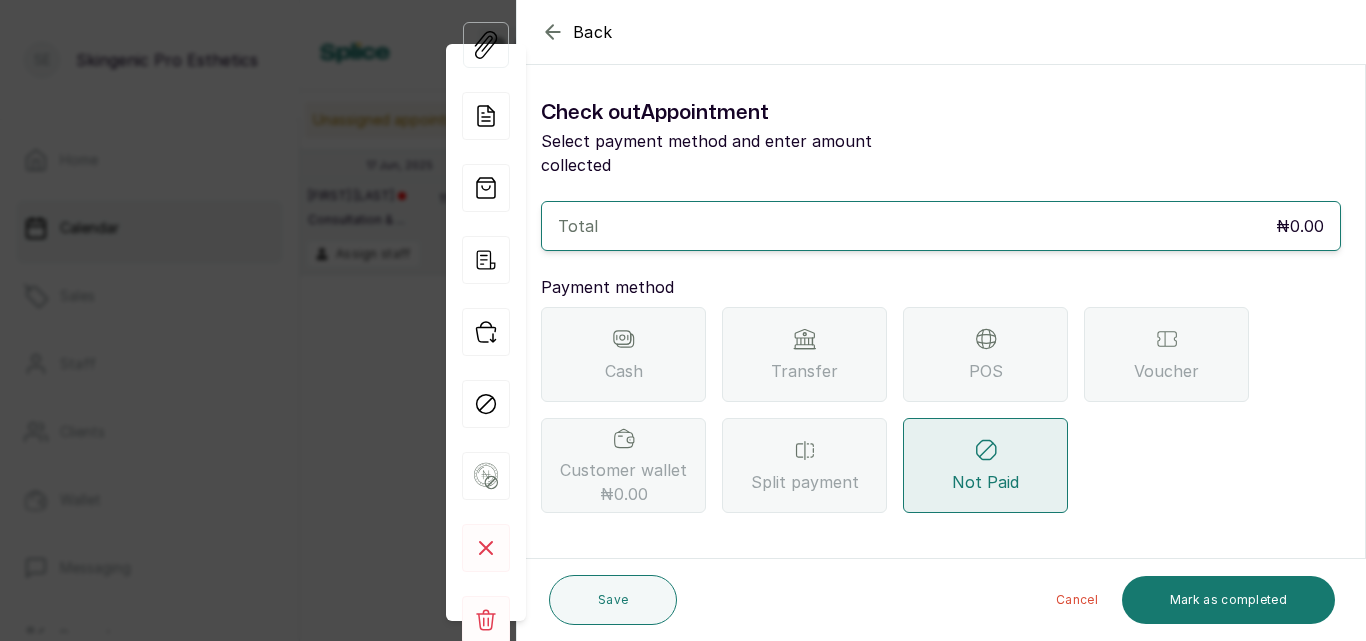 click 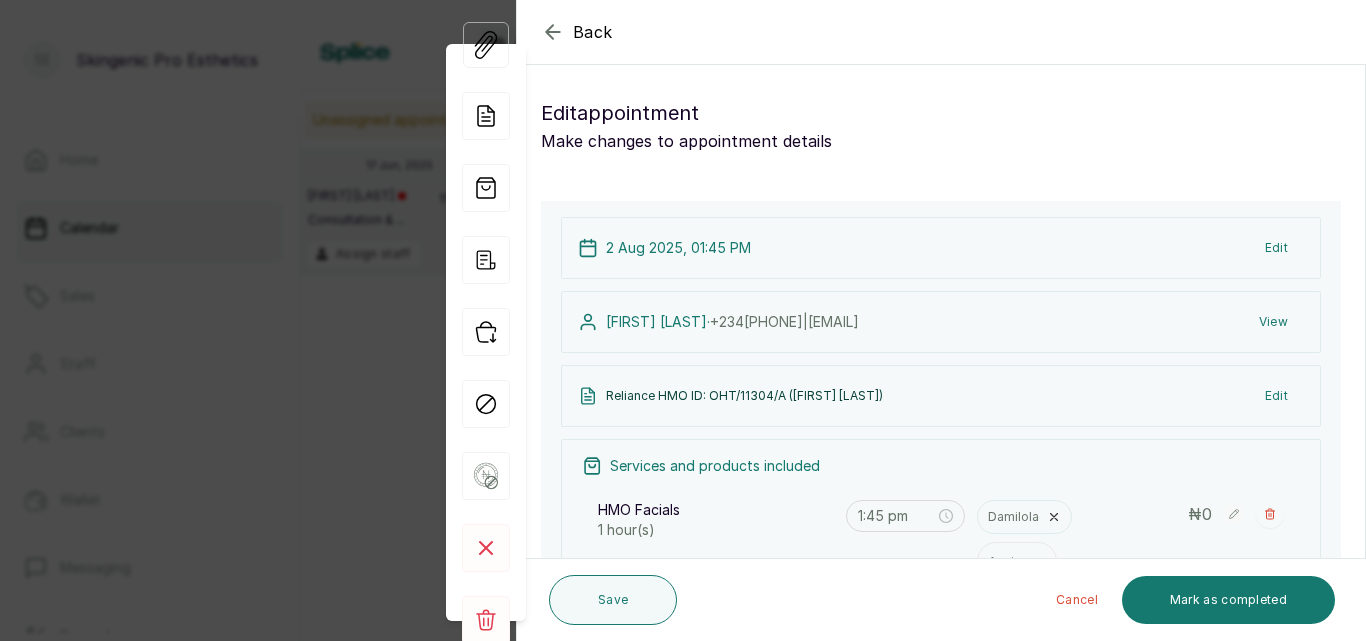 click 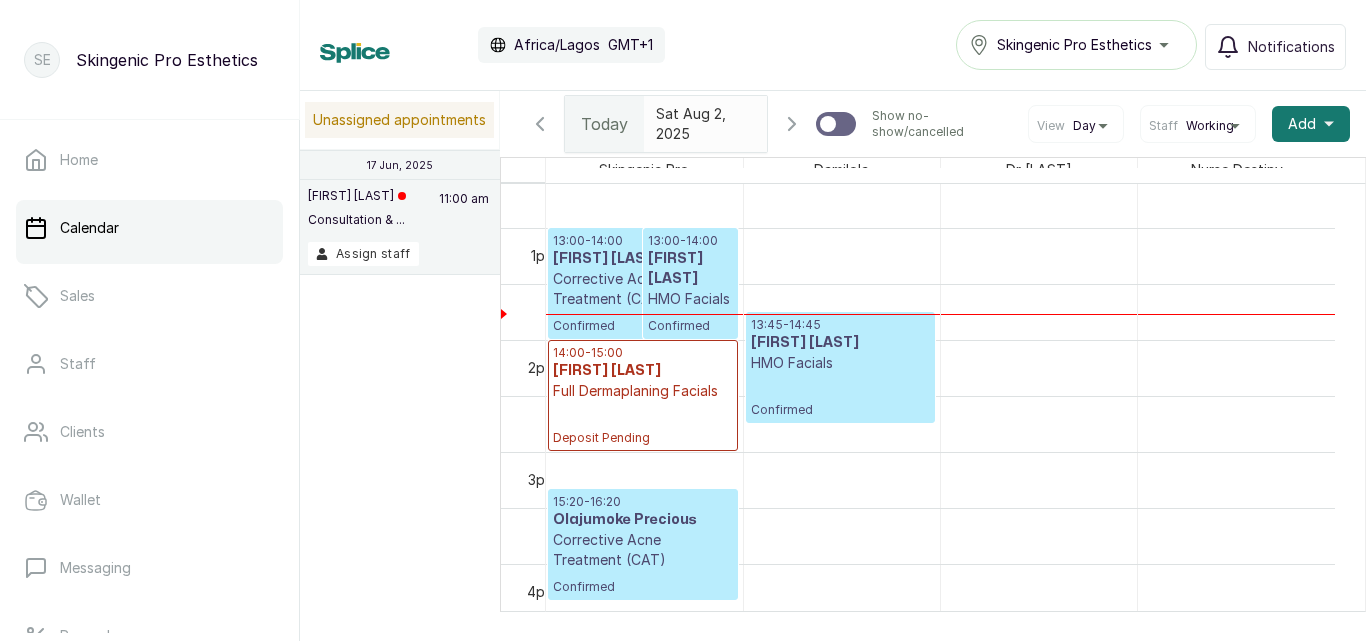 click 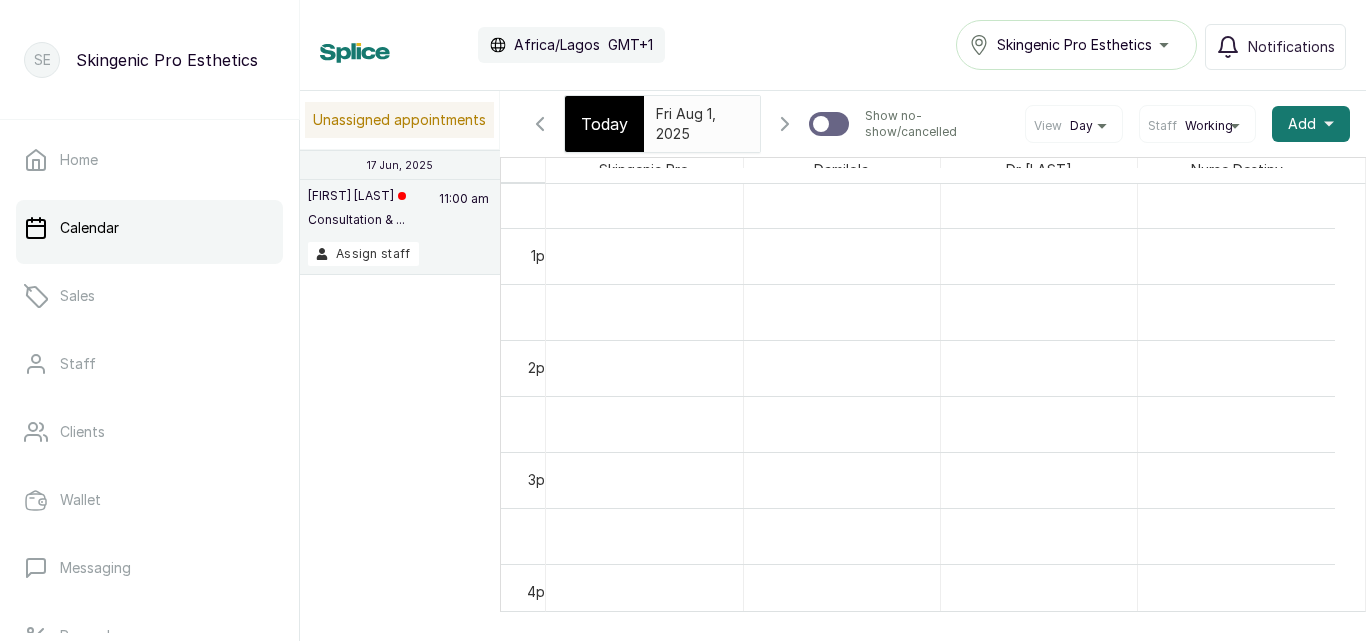 scroll, scrollTop: 673, scrollLeft: 0, axis: vertical 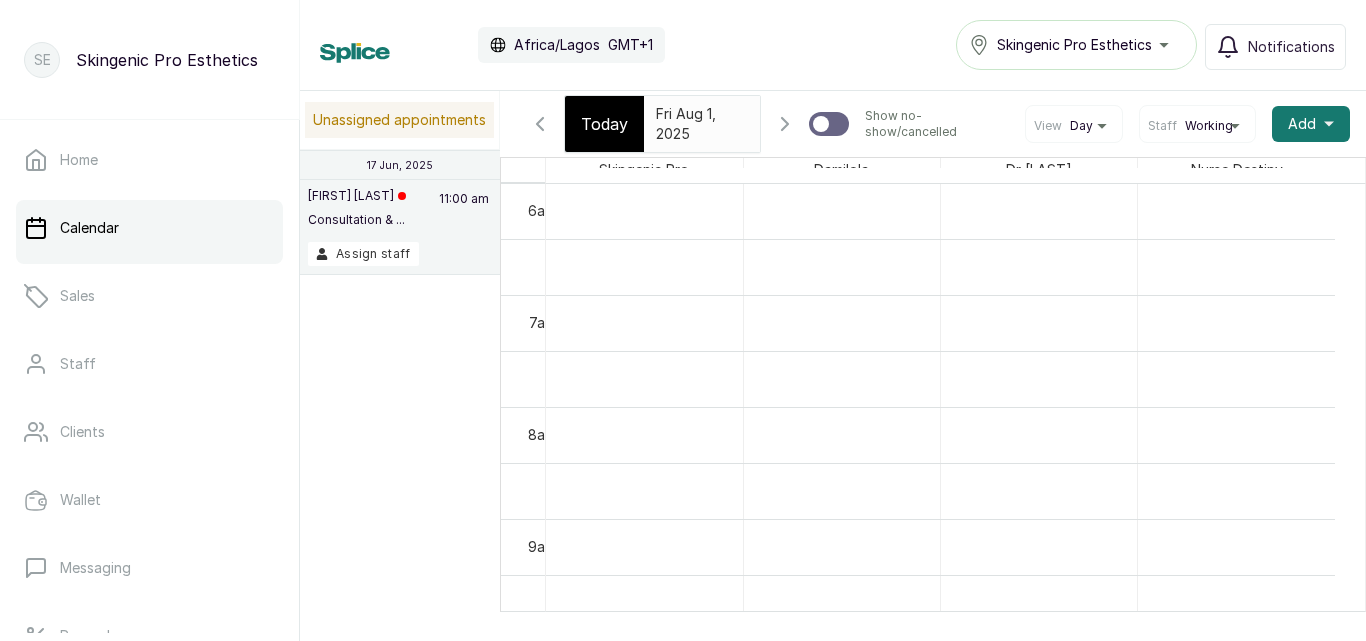 click 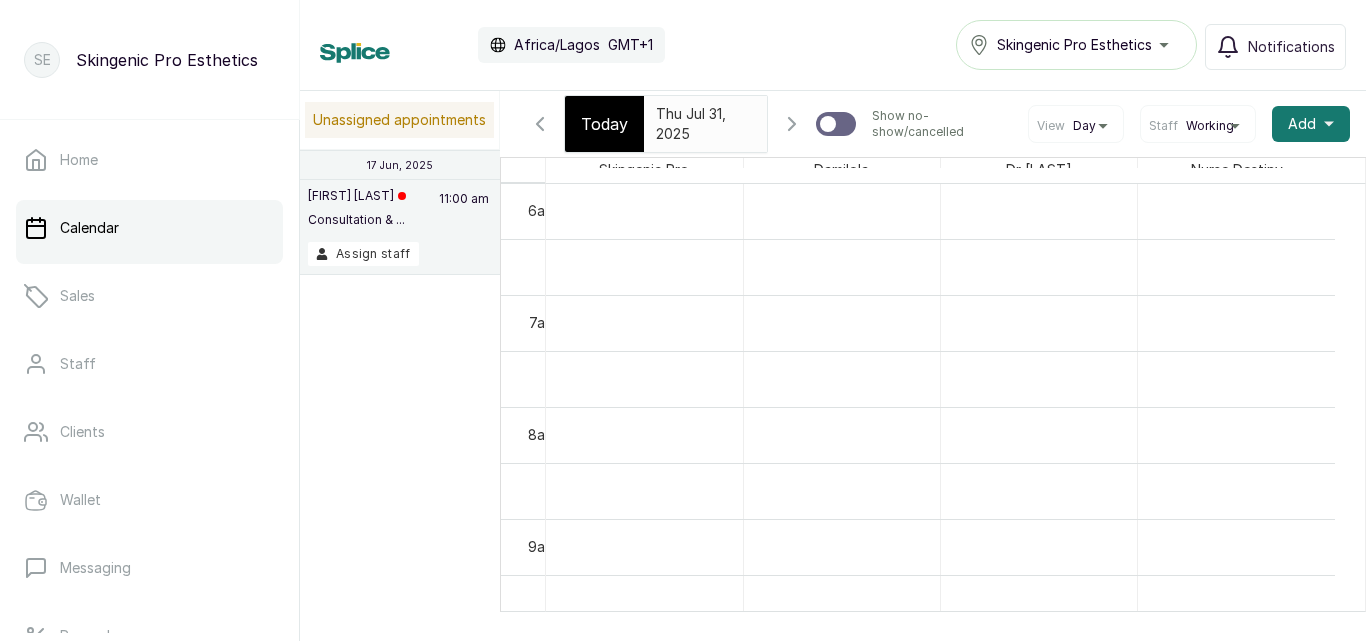 click 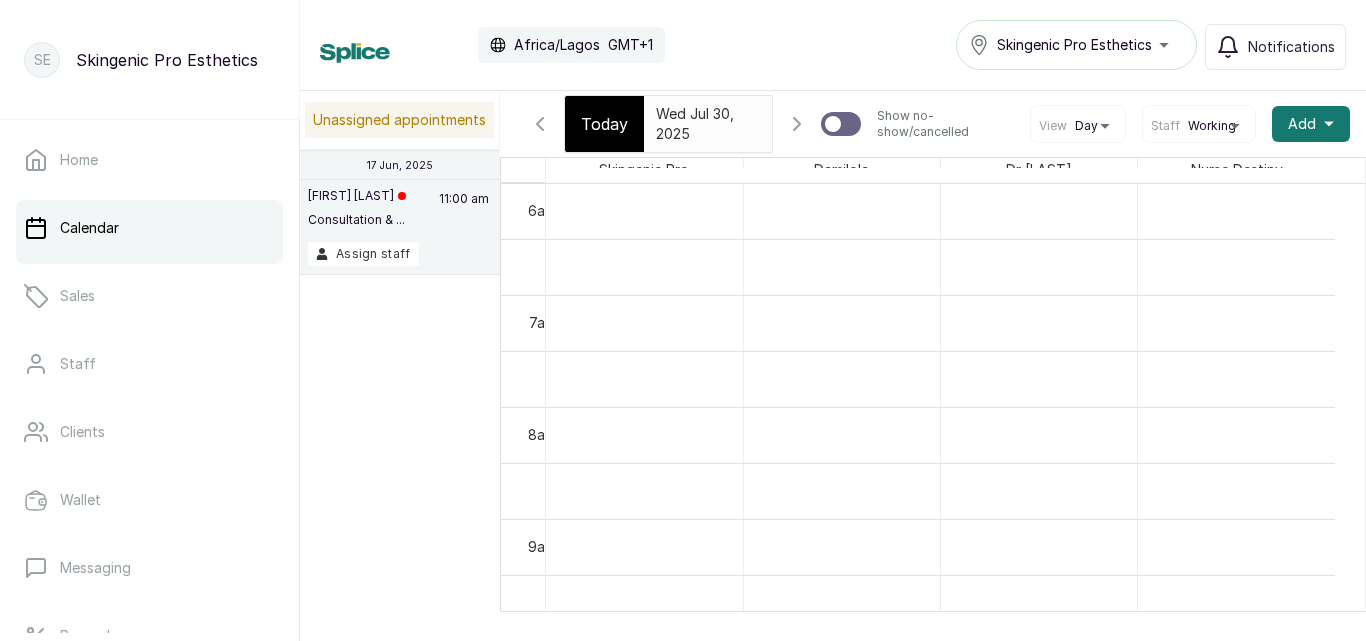 click on "Calendar" at bounding box center (149, 228) 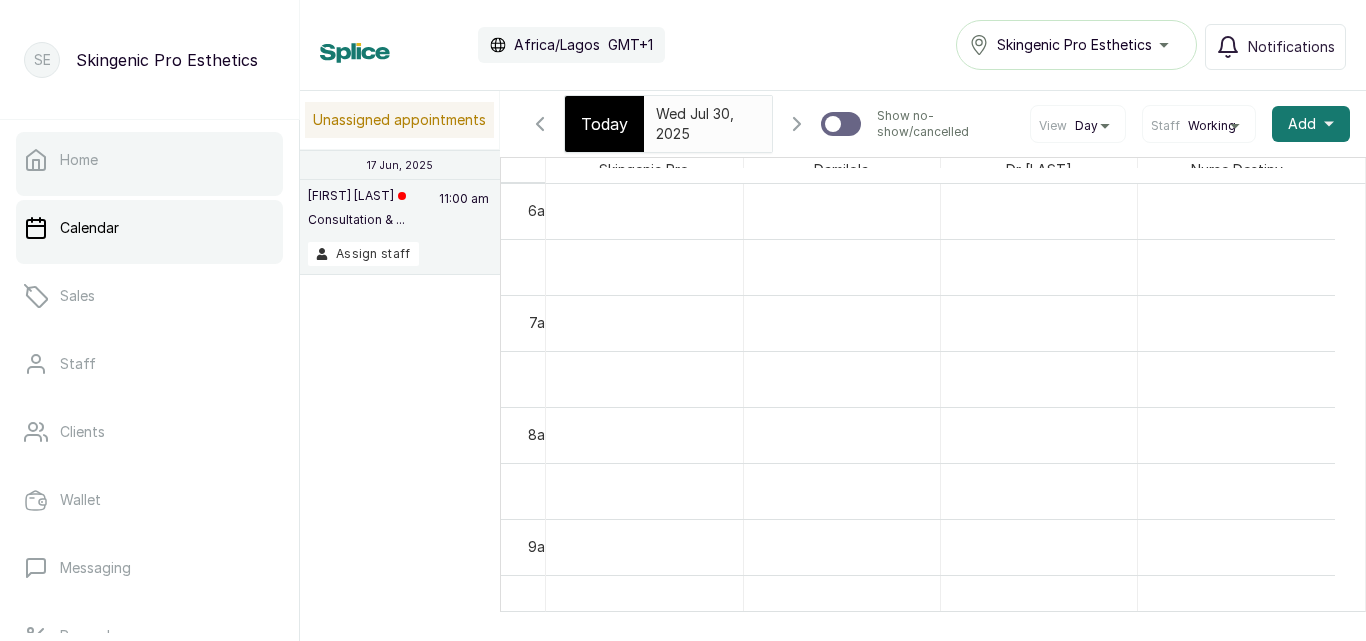 click on "Home" at bounding box center (149, 160) 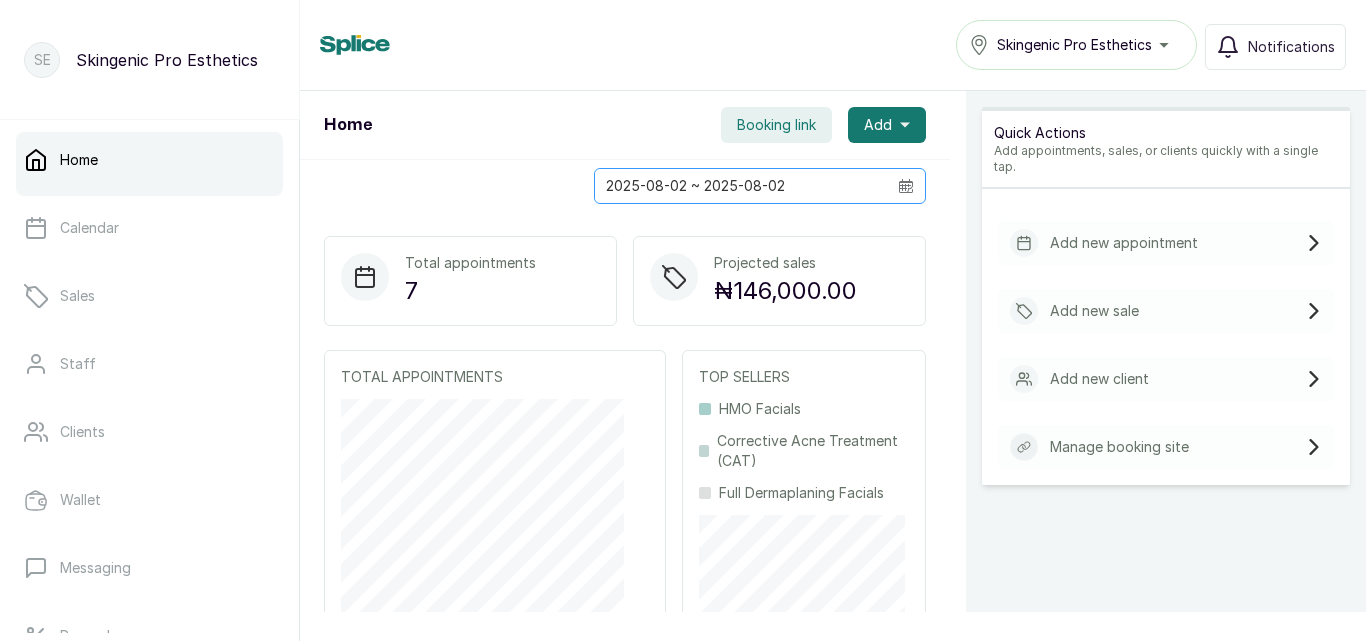 click at bounding box center [906, 186] 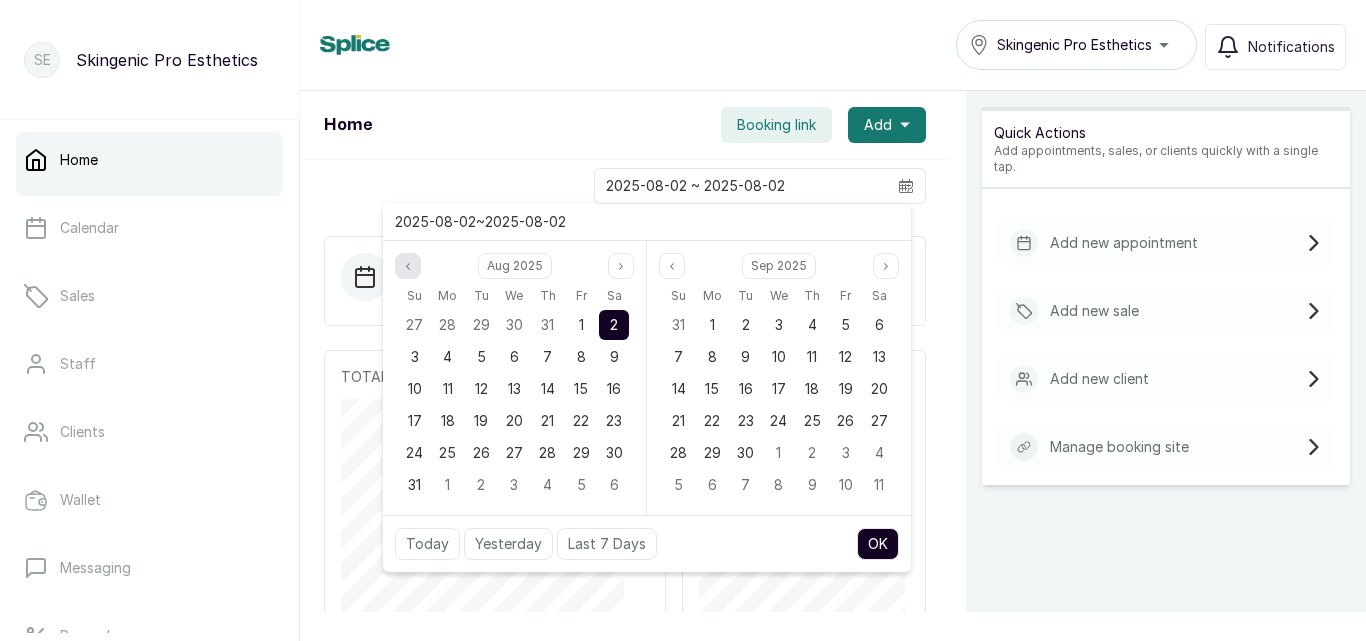 click 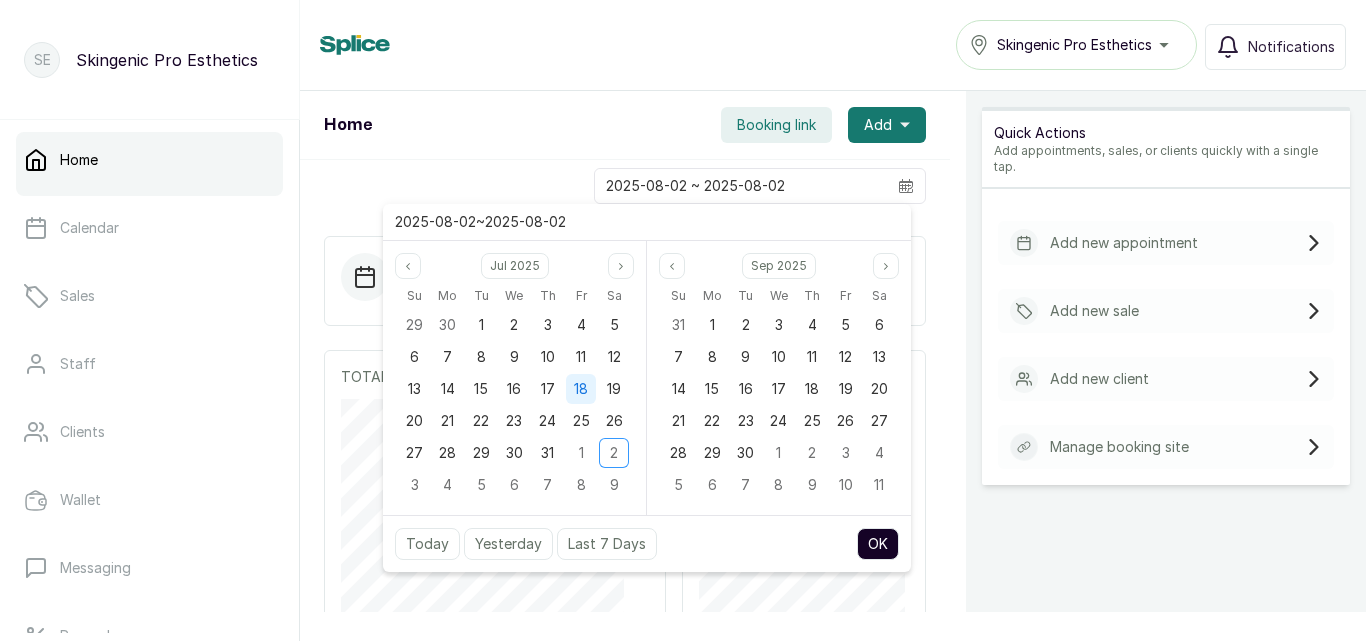 click on "18" at bounding box center (581, 388) 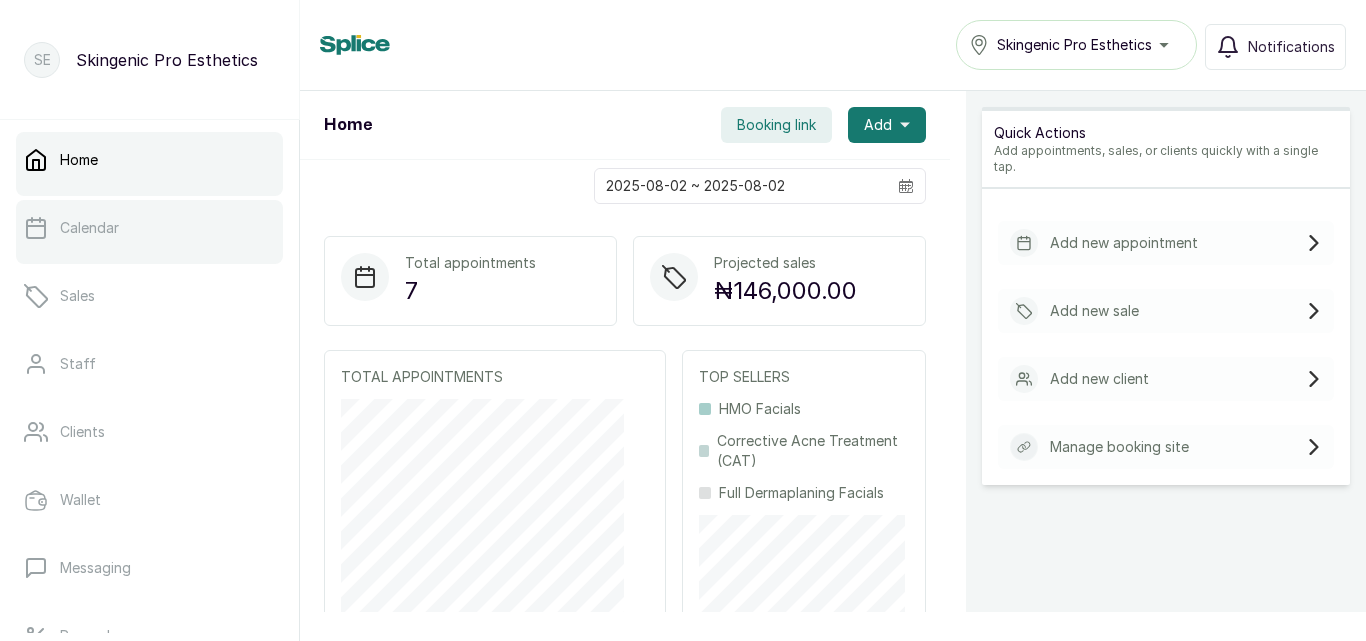 click on "Calendar" at bounding box center [149, 228] 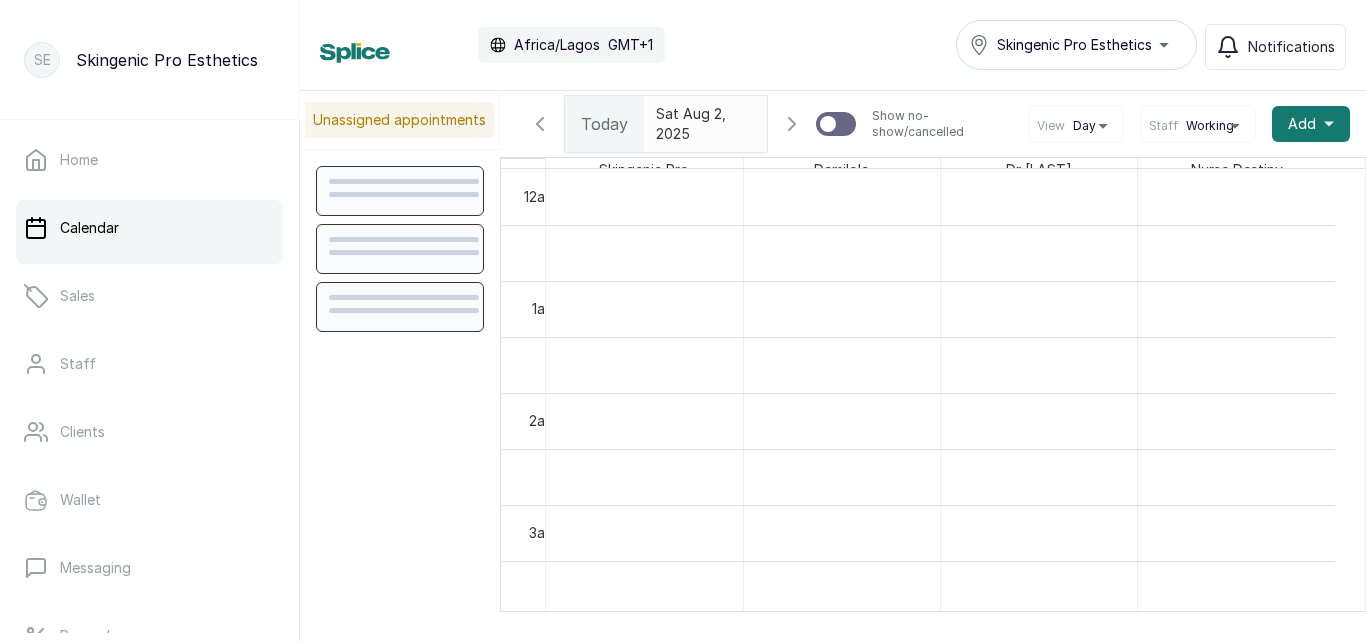 scroll, scrollTop: 673, scrollLeft: 0, axis: vertical 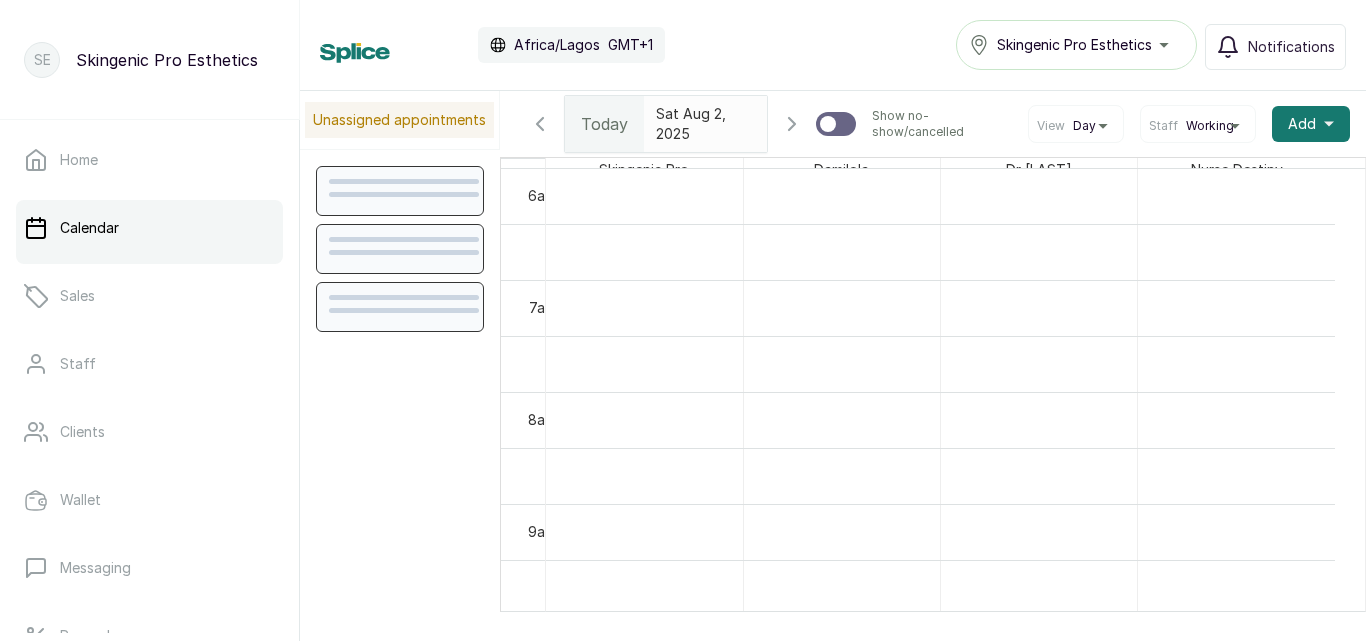 click on "Show no-show/cancelled" at bounding box center (540, 124) 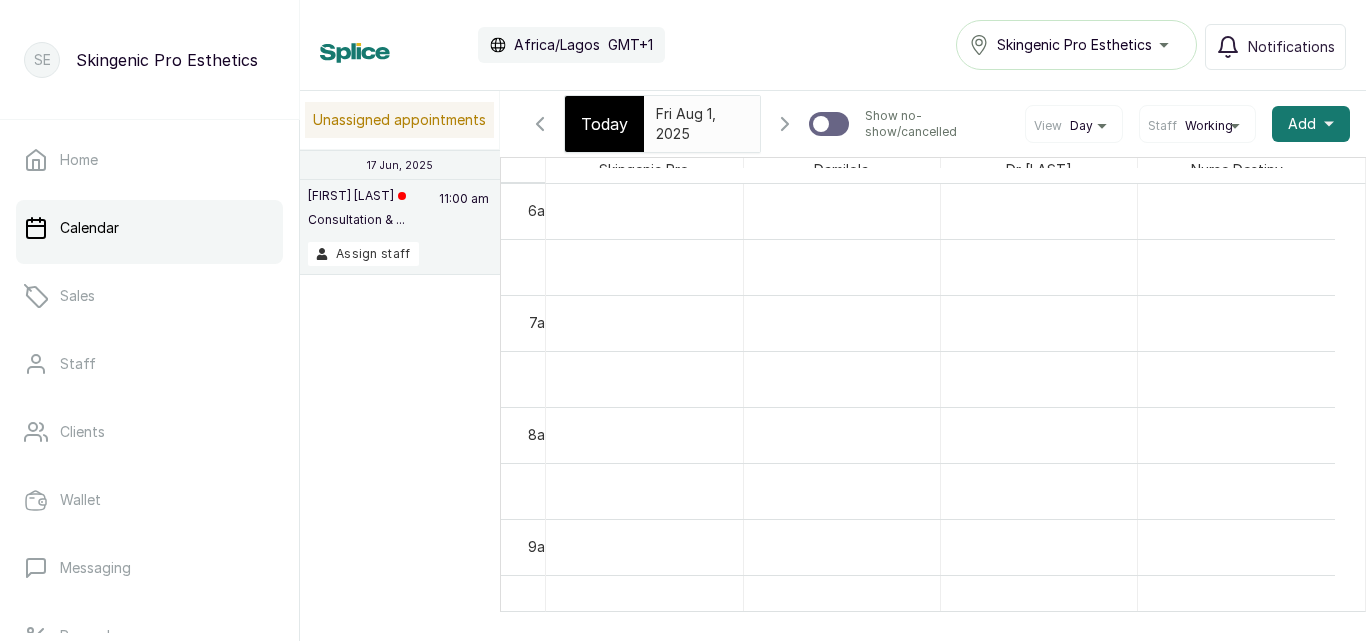 click 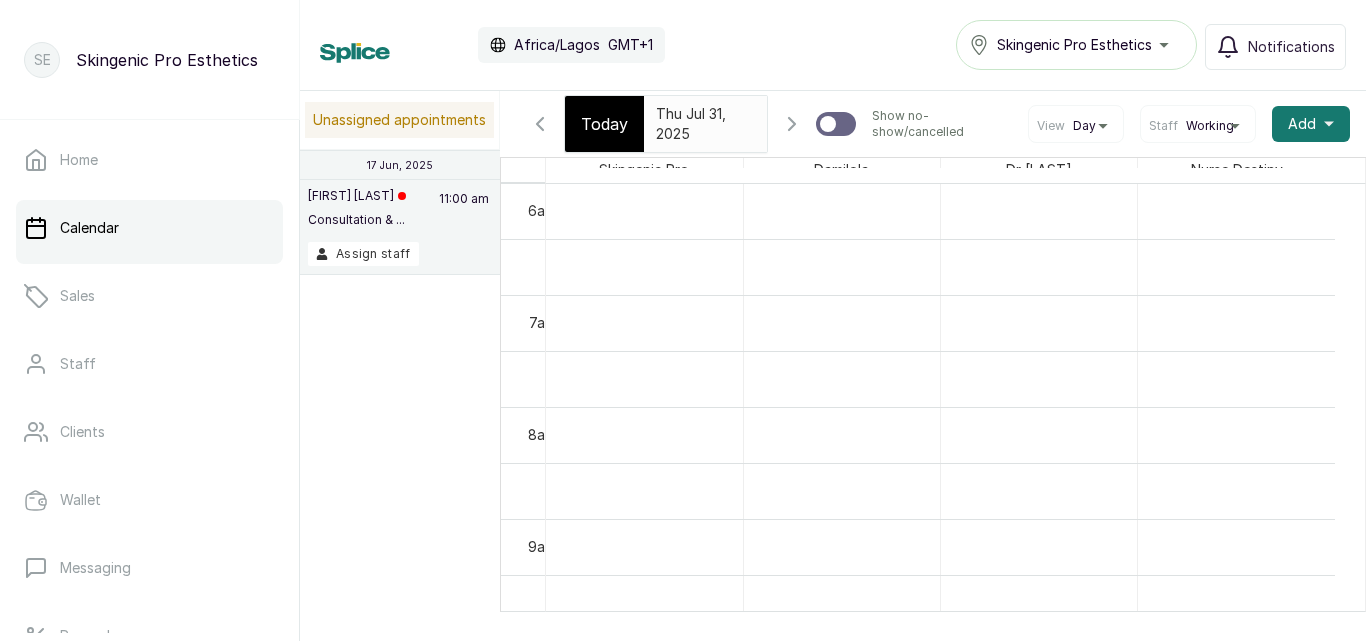 click 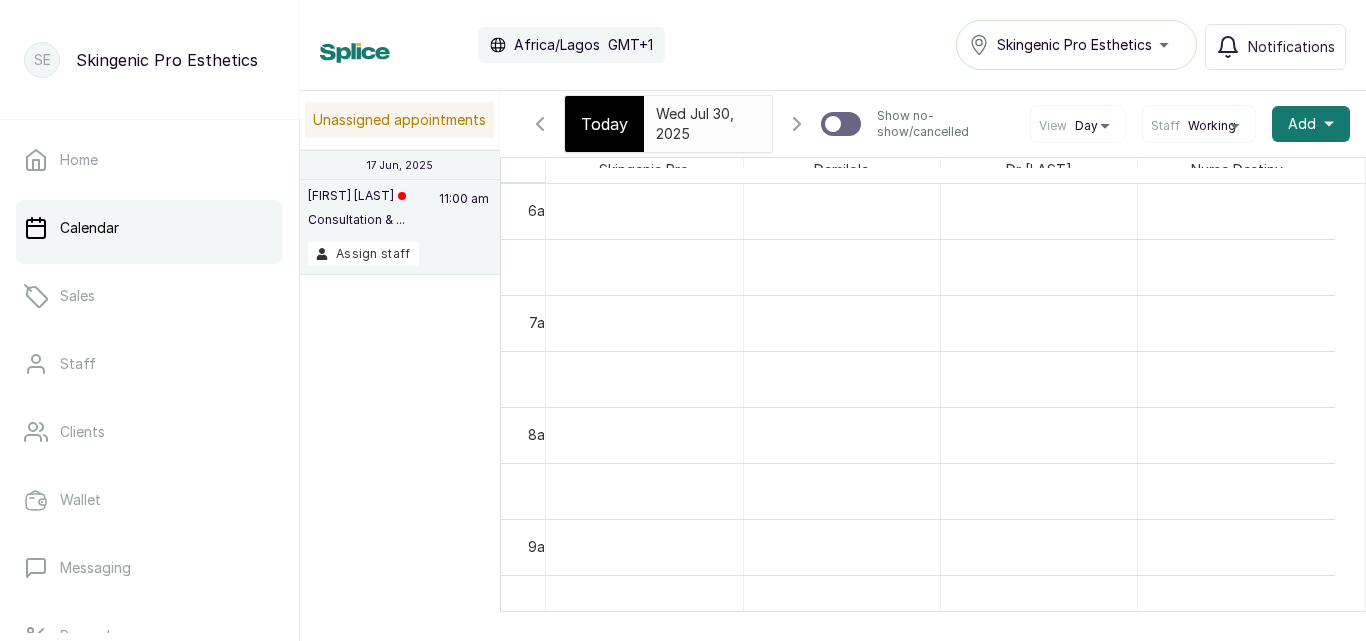 click 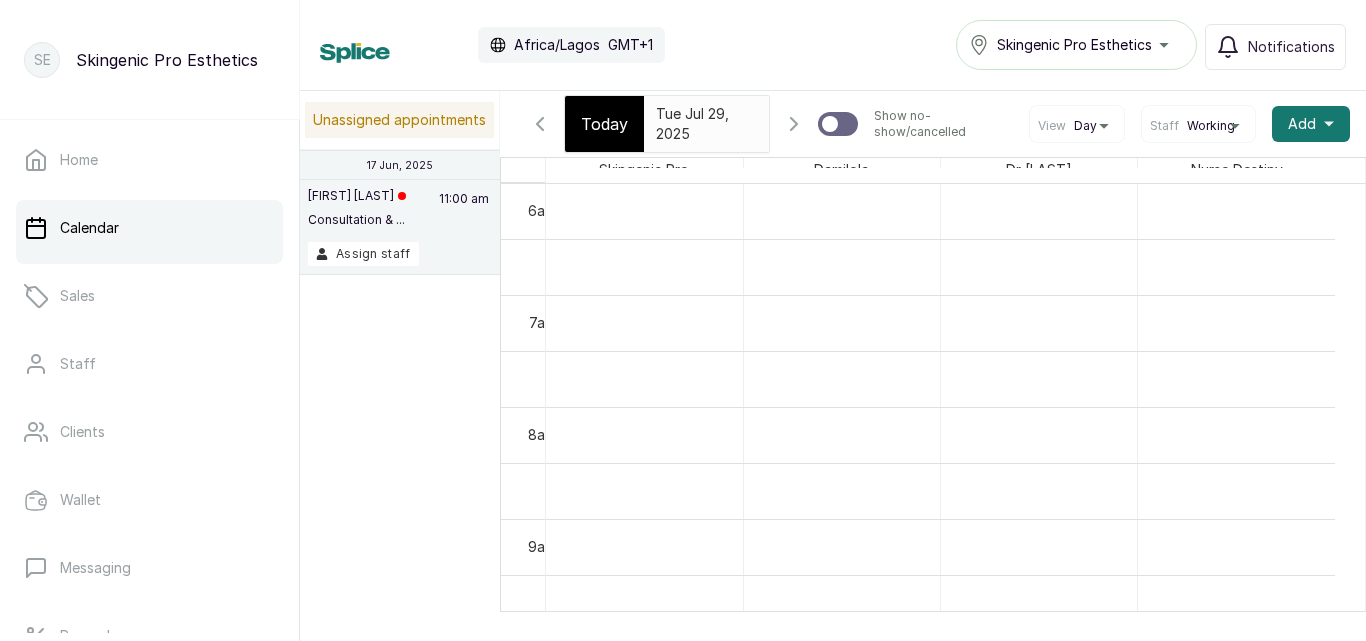 click 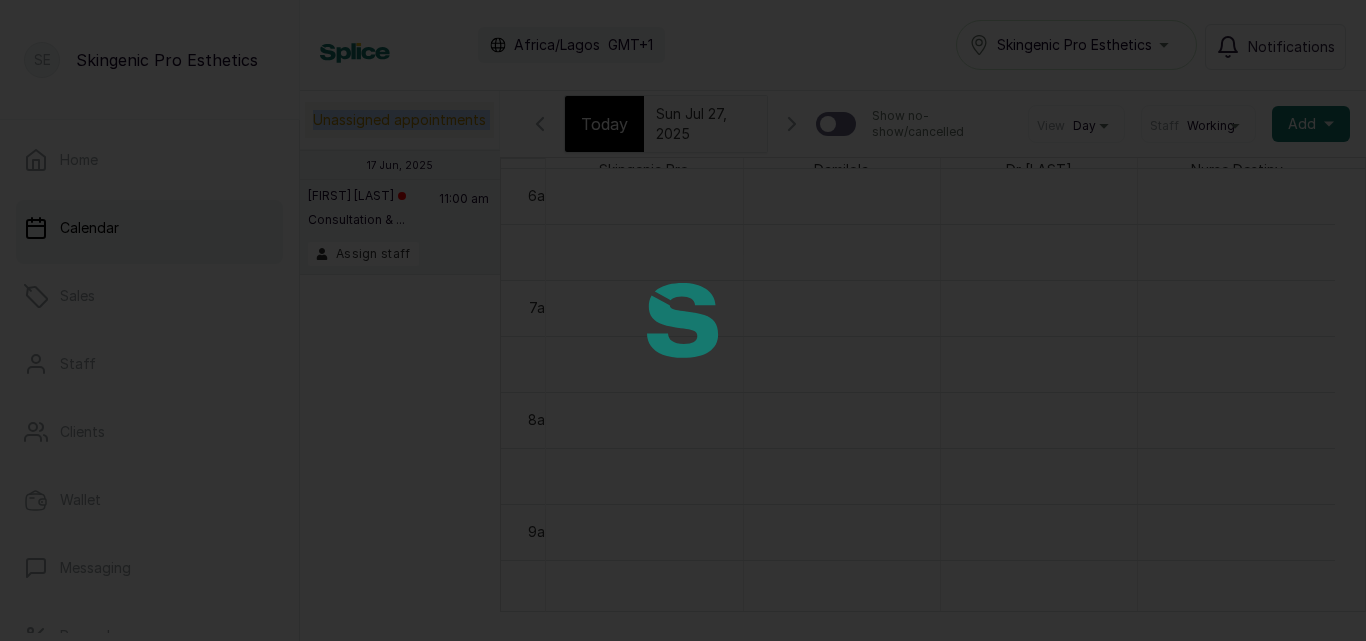 click at bounding box center (683, 320) 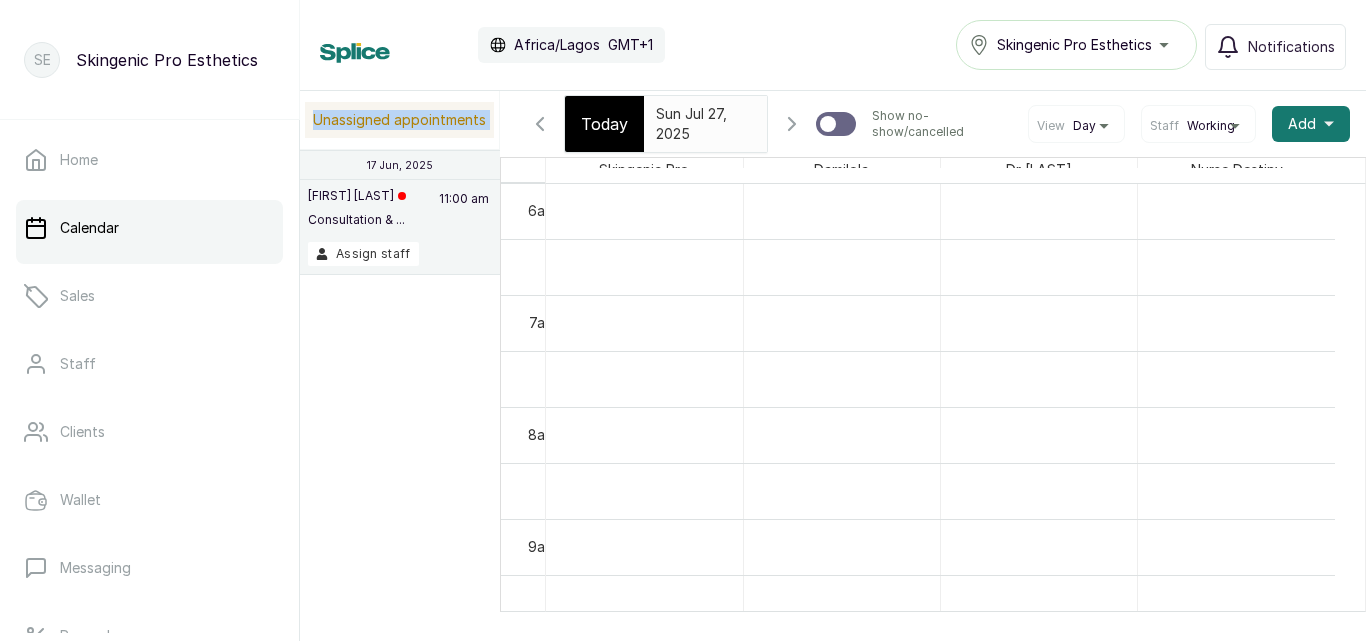 click 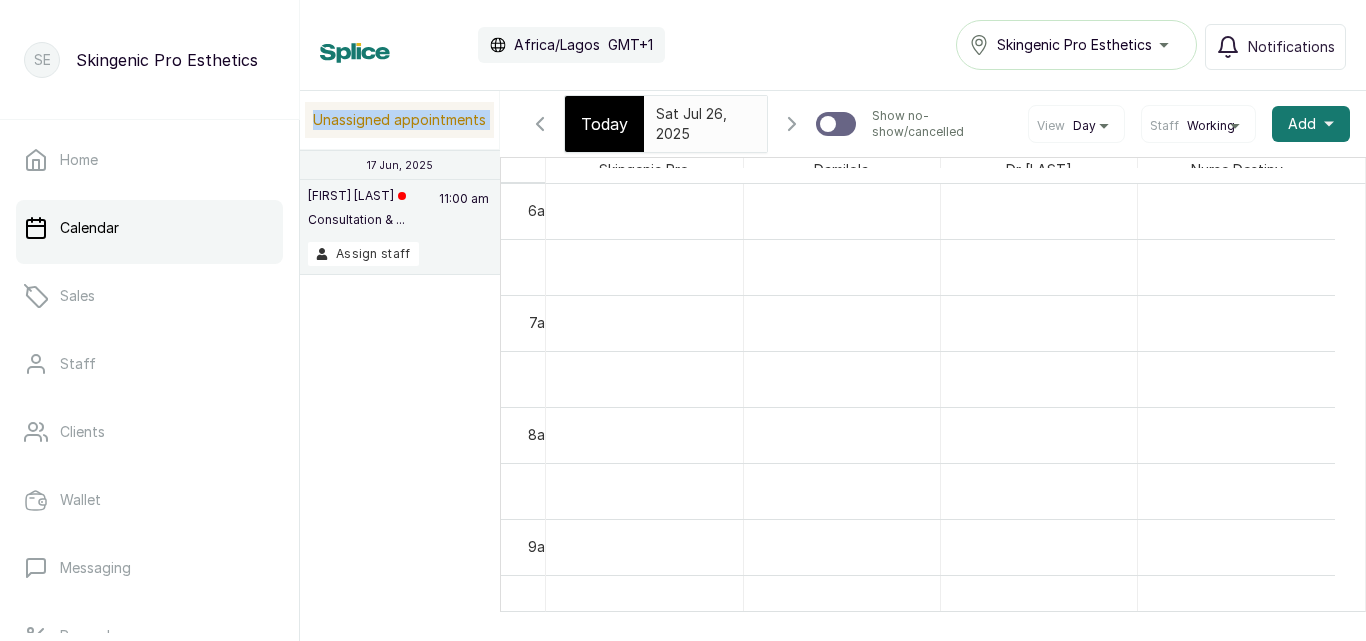 click 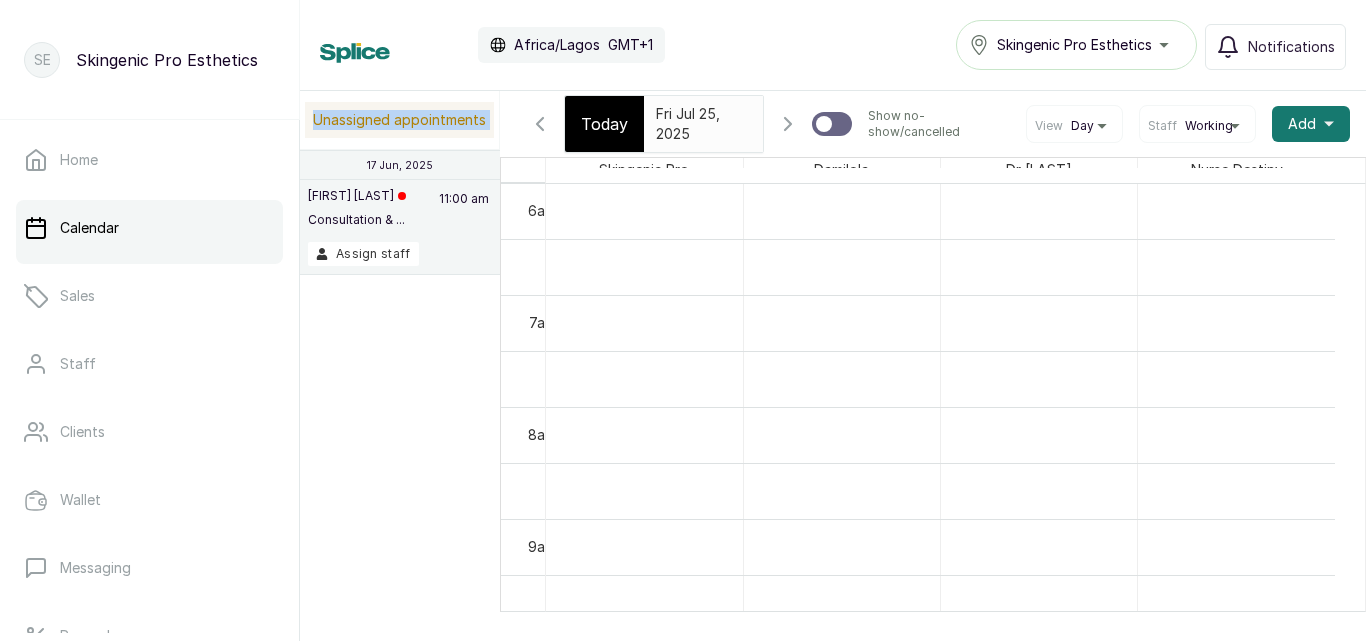 click 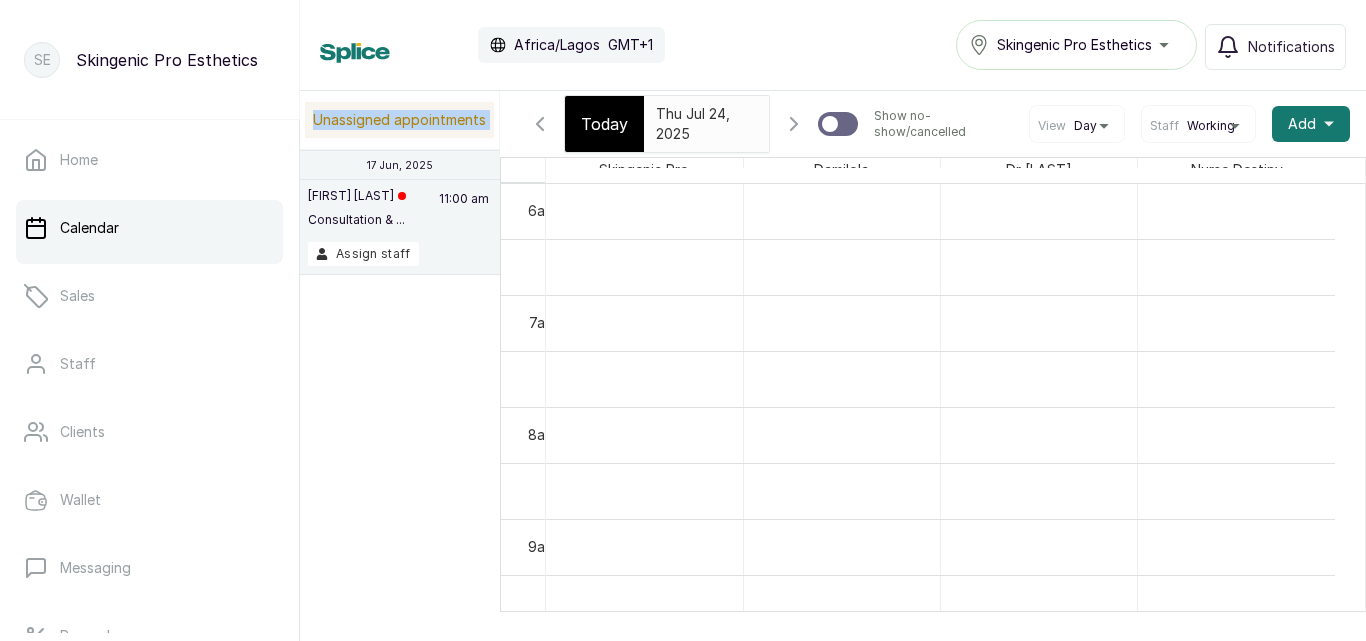 scroll, scrollTop: 1188, scrollLeft: 0, axis: vertical 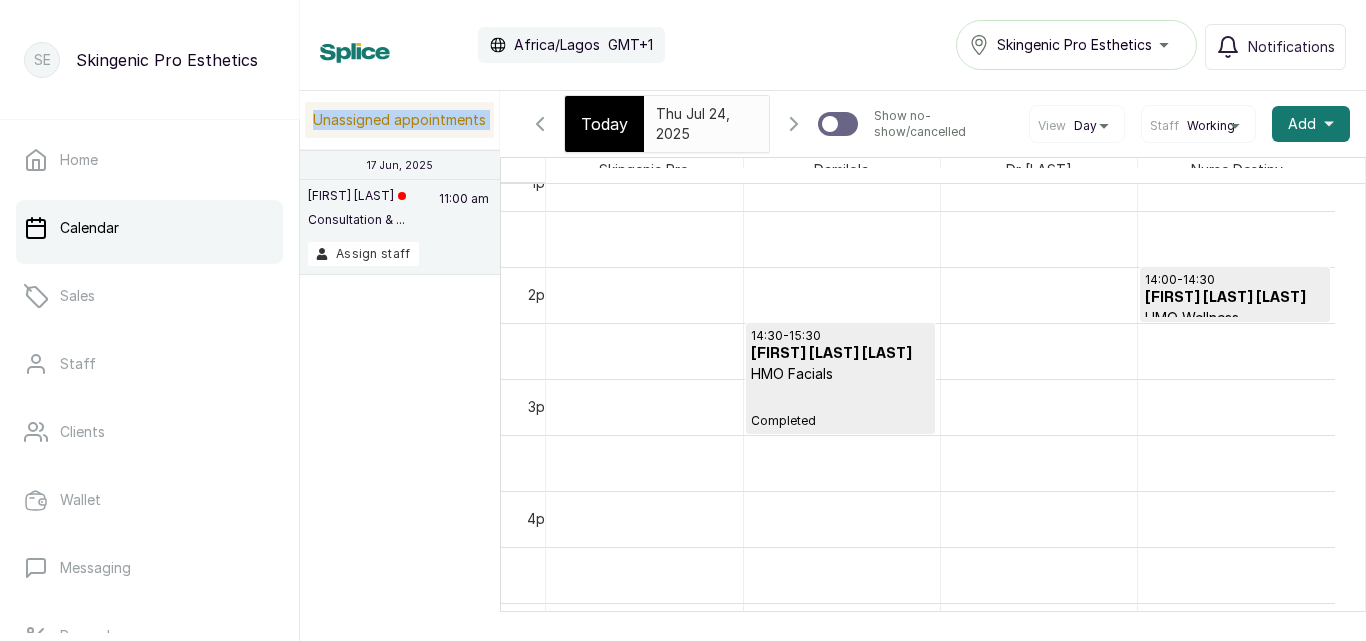 click on "14:30  -  15:30 Blessing Bassey Effiong HMO Facials Completed" at bounding box center [840, 378] 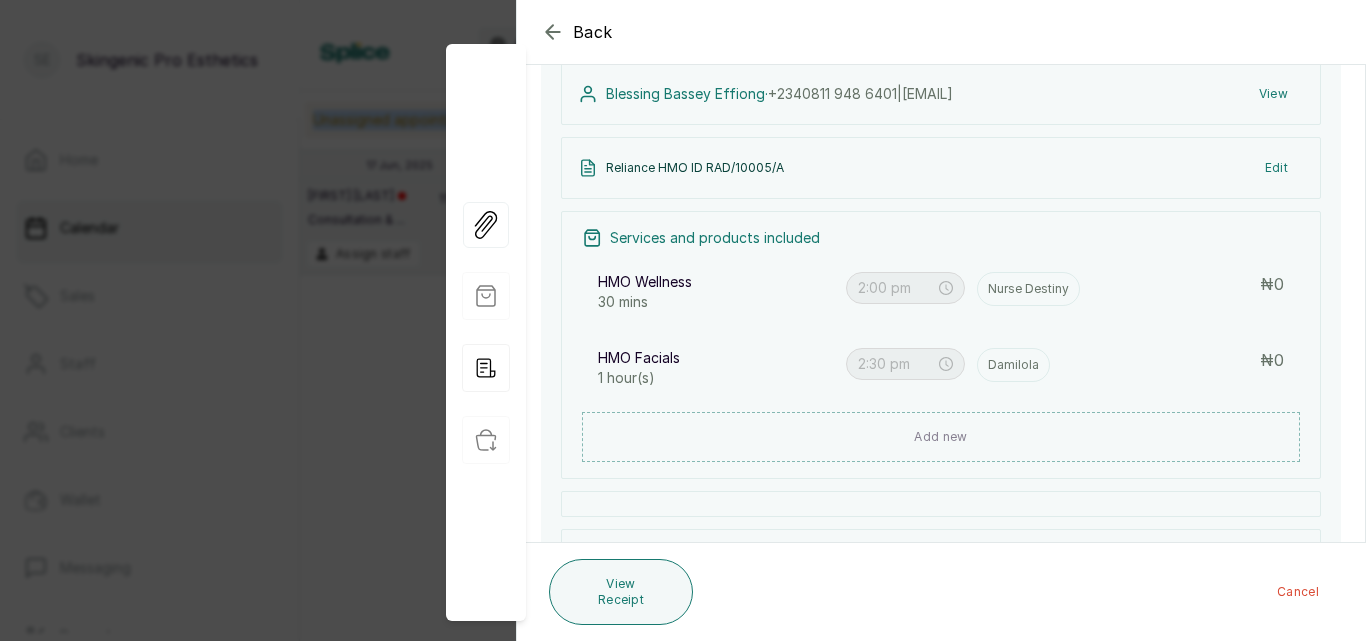 scroll, scrollTop: 233, scrollLeft: 0, axis: vertical 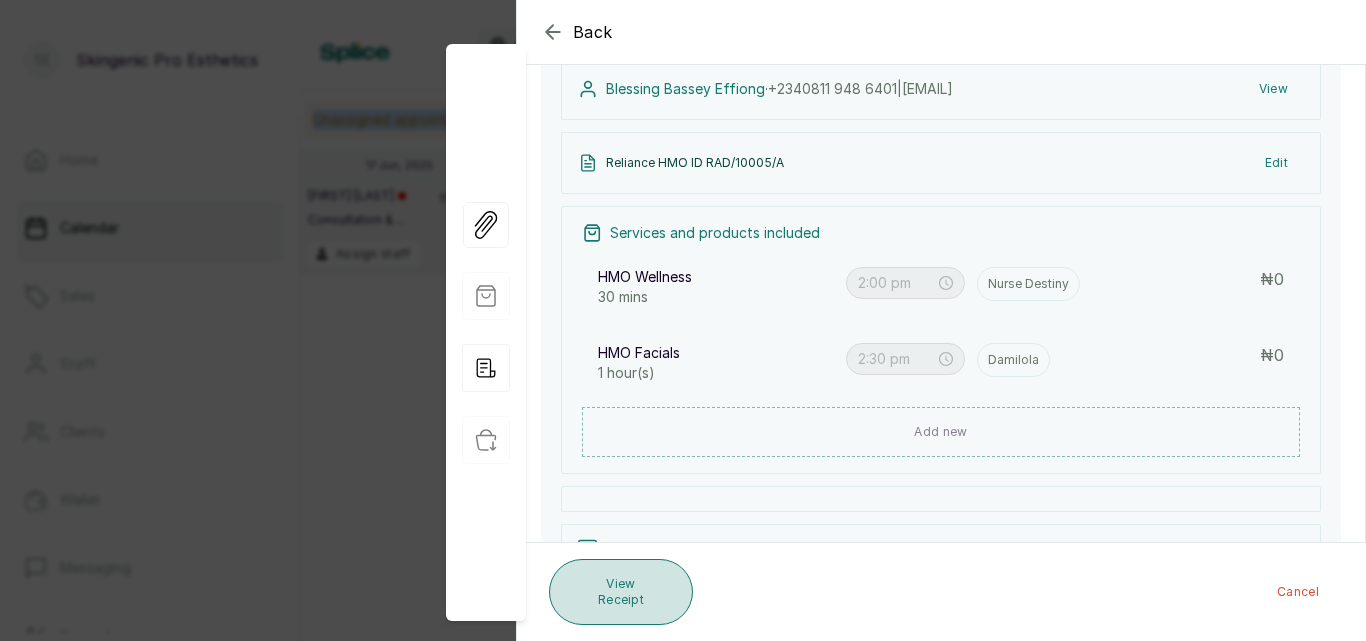 click on "View Receipt" at bounding box center (621, 592) 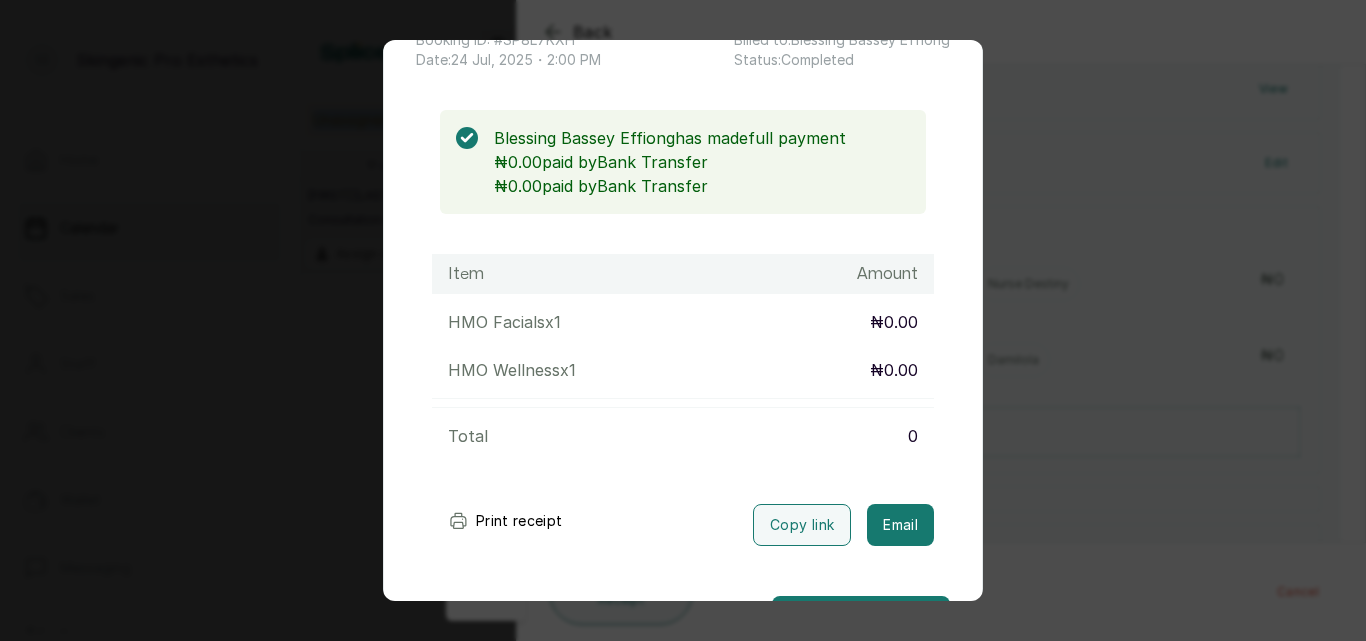 scroll, scrollTop: 135, scrollLeft: 0, axis: vertical 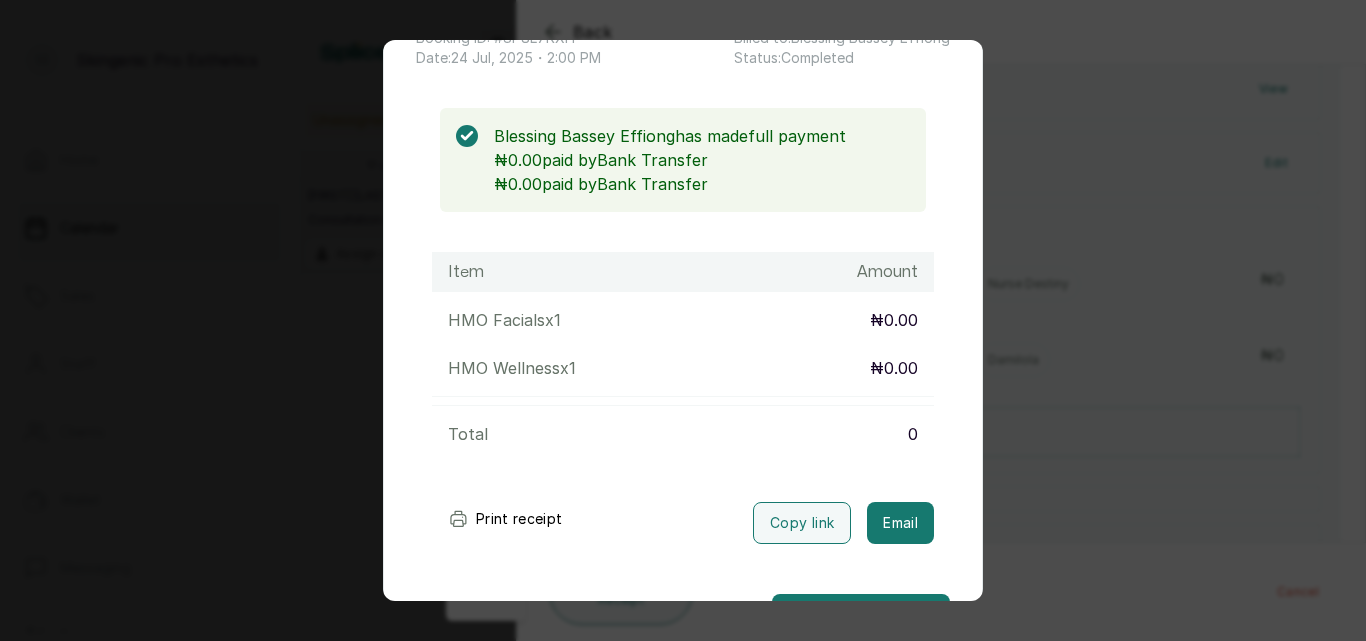 click on "Transaction Details Booking ID: # SP8L7KXH Date:  24 Jul, 2025  ・  2:00 PM Billed to:  Blessing Bassey   Effiong Status:  Completed Blessing Bassey   Effiong  has made  full payment ₦0.00  paid by  Bank Transfer ₦0.00  paid by  Bank Transfer Item Amount HMO Facials  x 1 ₦0.00 HMO Wellness  x 1 ₦0.00 Total 0  Print receipt Copy link Email Cancel Rebook appointment" at bounding box center [683, 320] 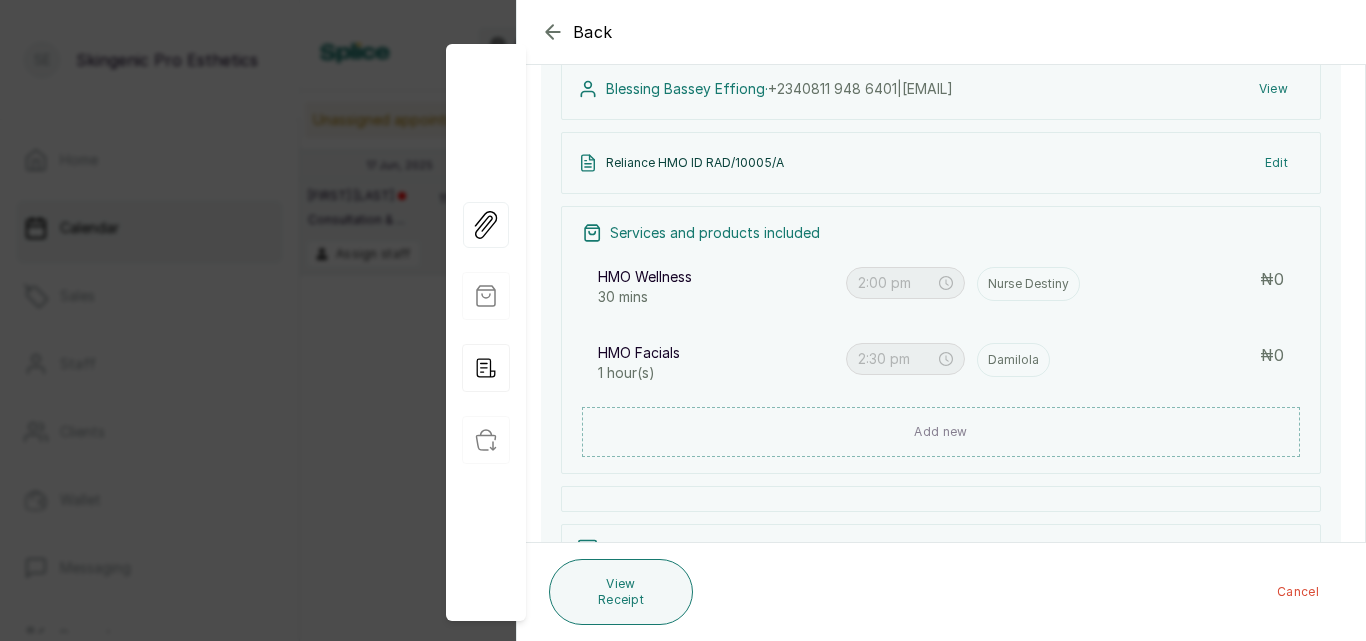 click 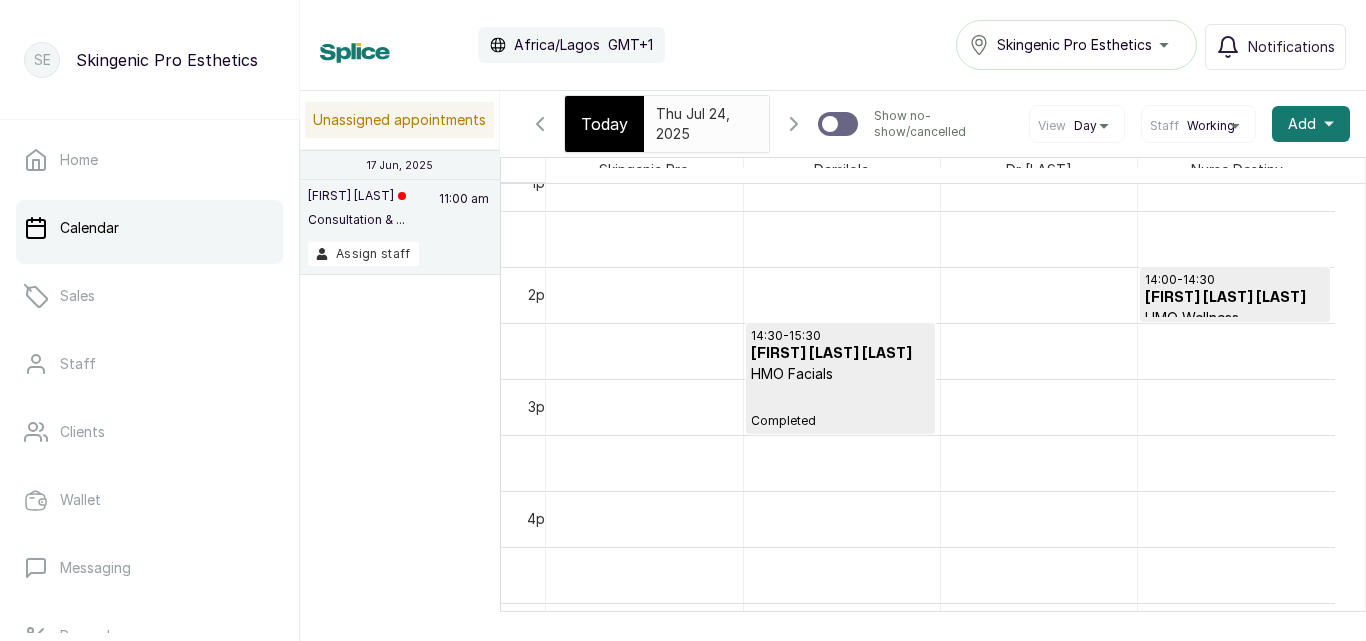 click 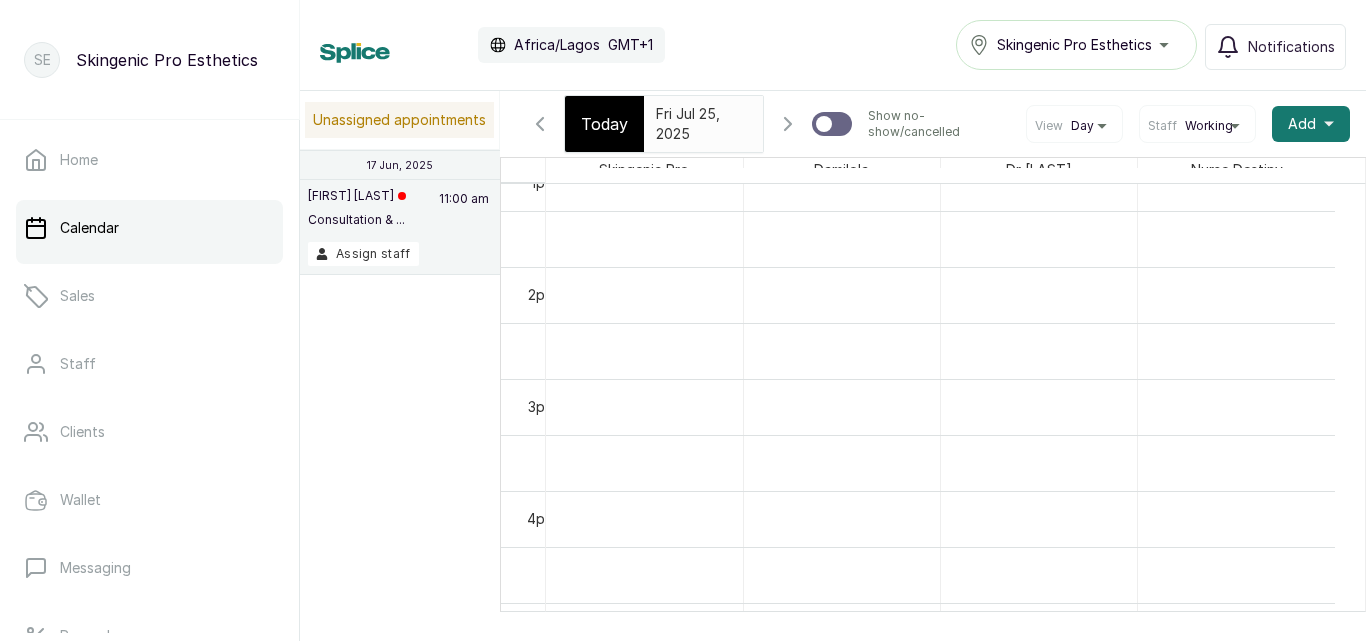 scroll, scrollTop: 673, scrollLeft: 0, axis: vertical 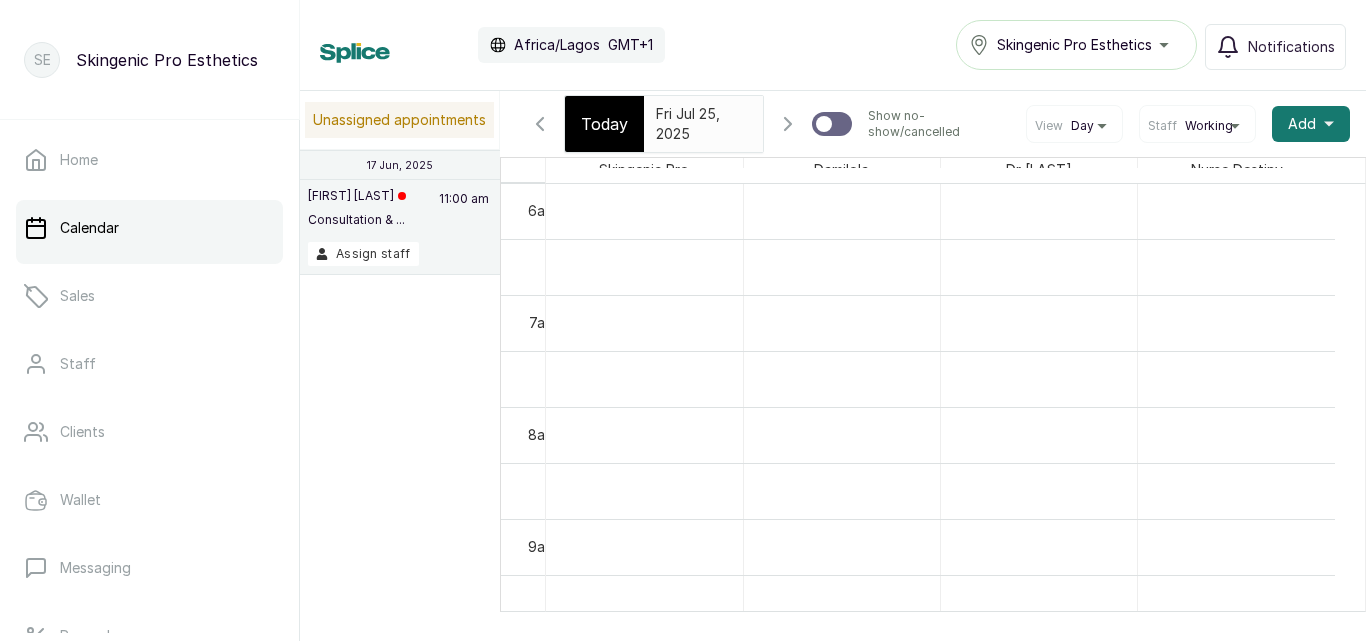 click on "Show no-show/cancelled" at bounding box center (788, 124) 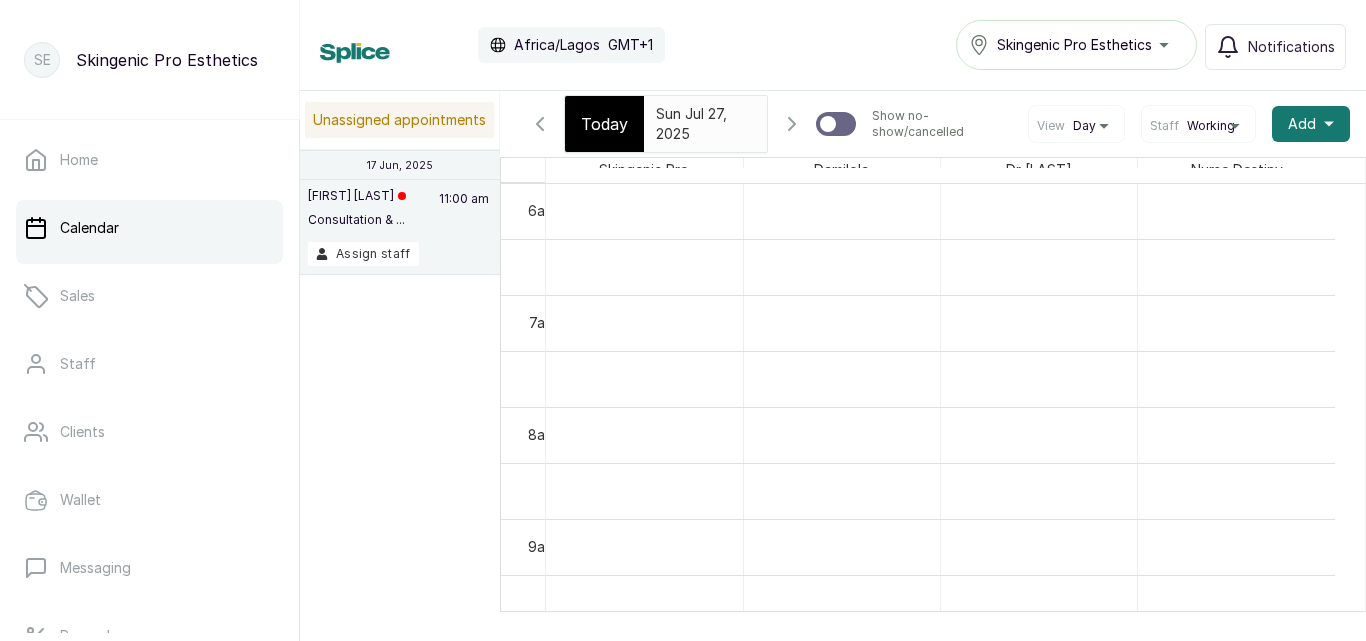 click 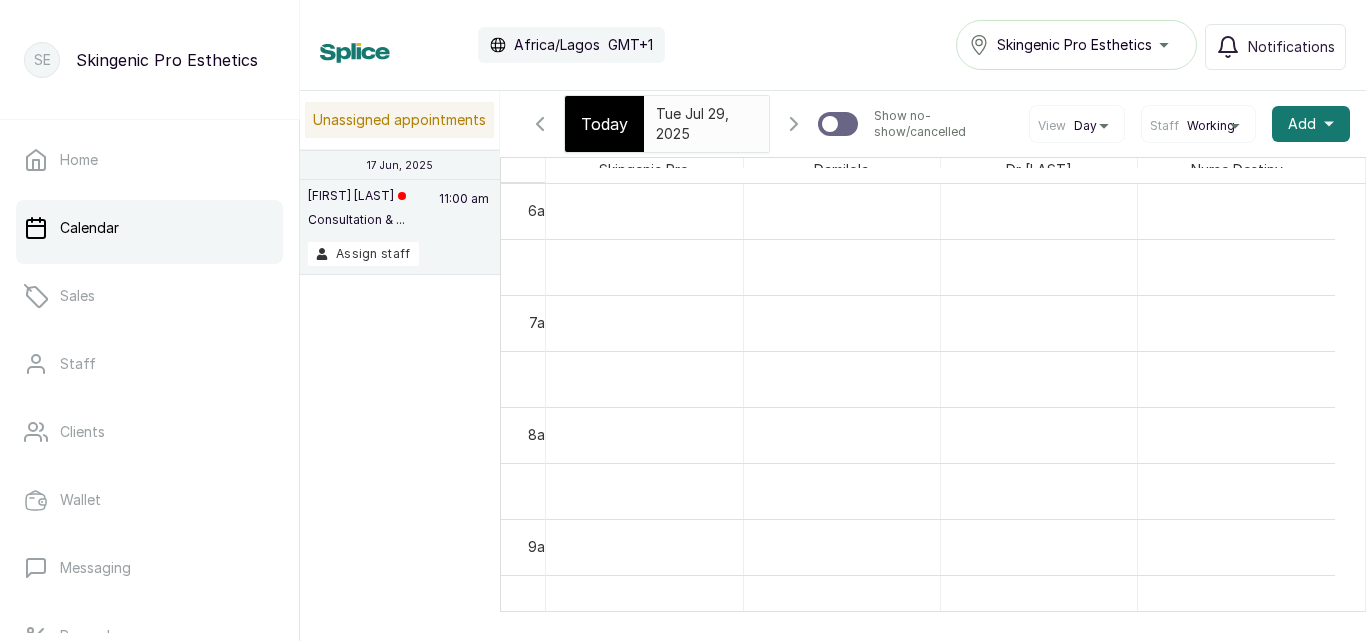 click 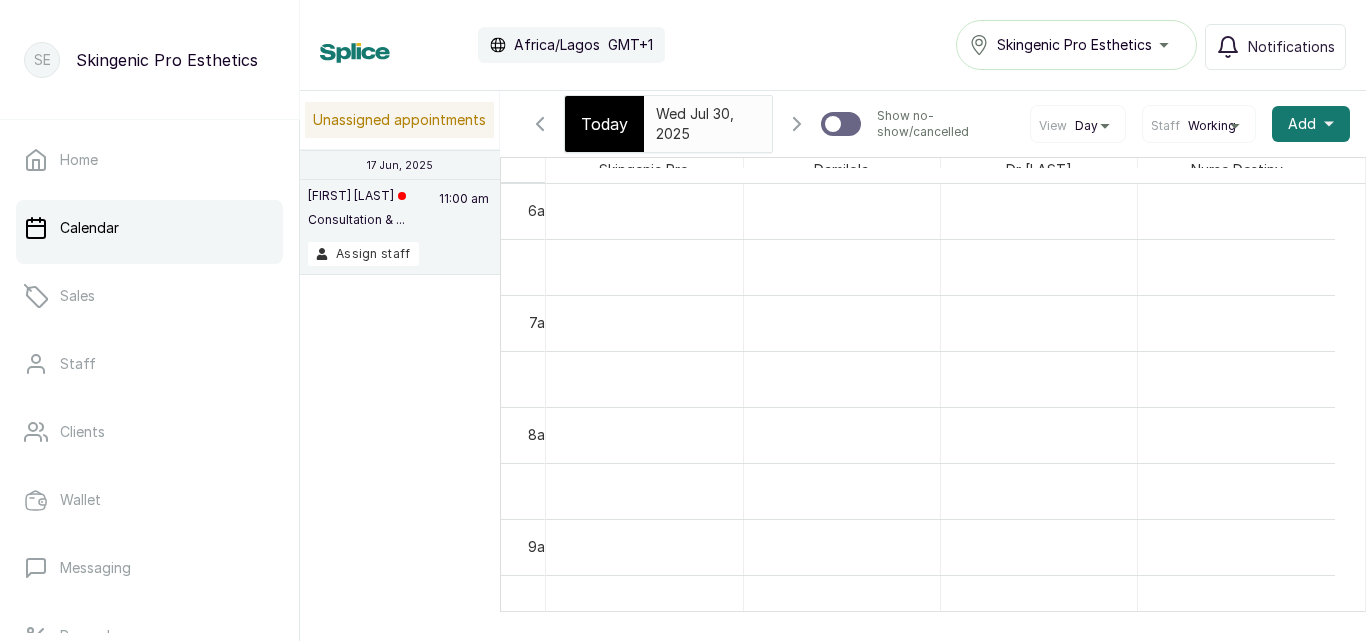 click 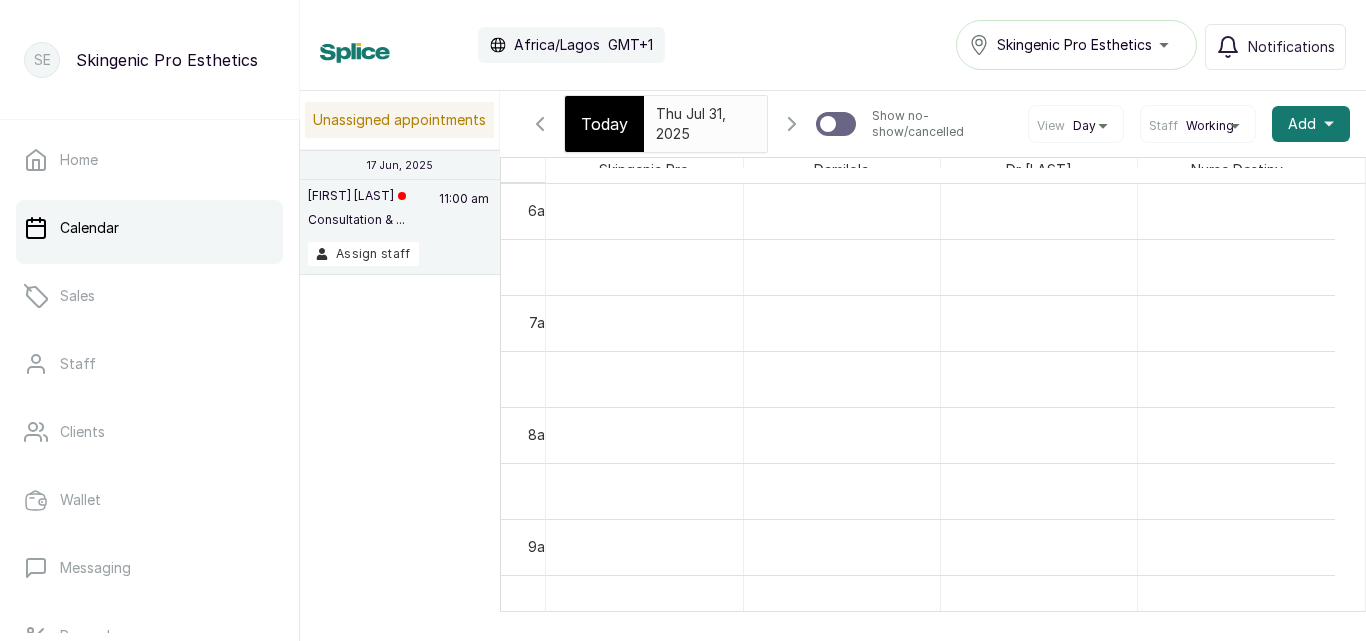 click 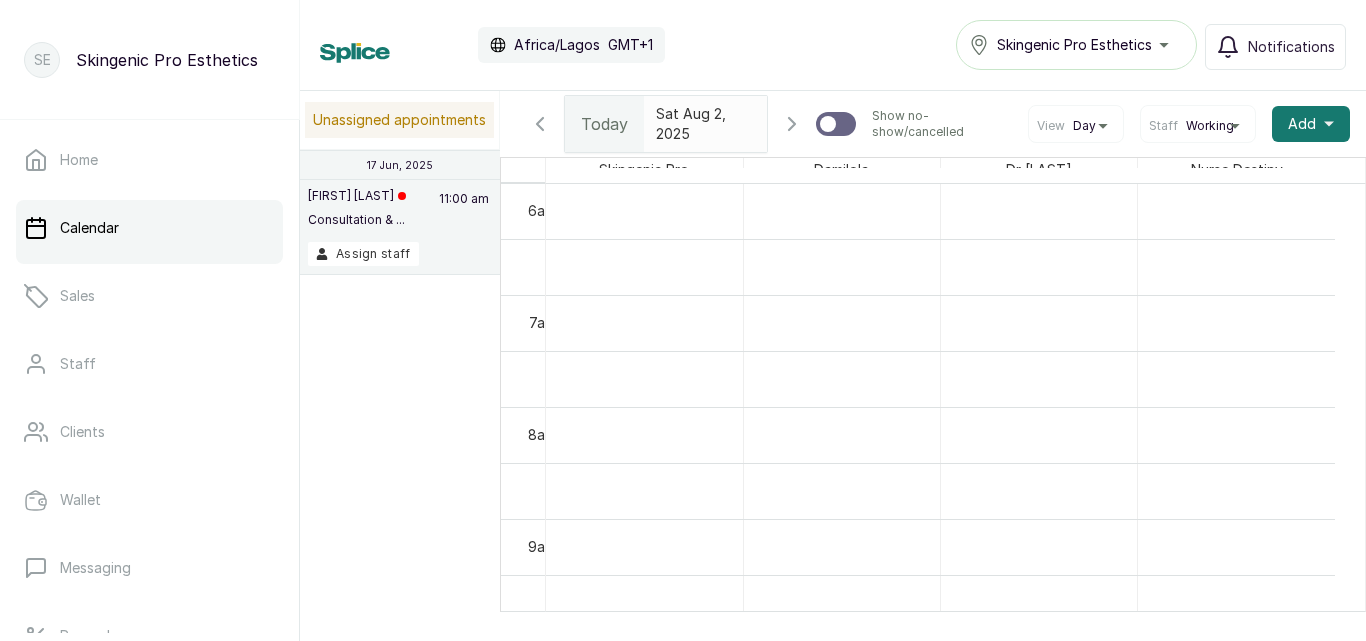 click 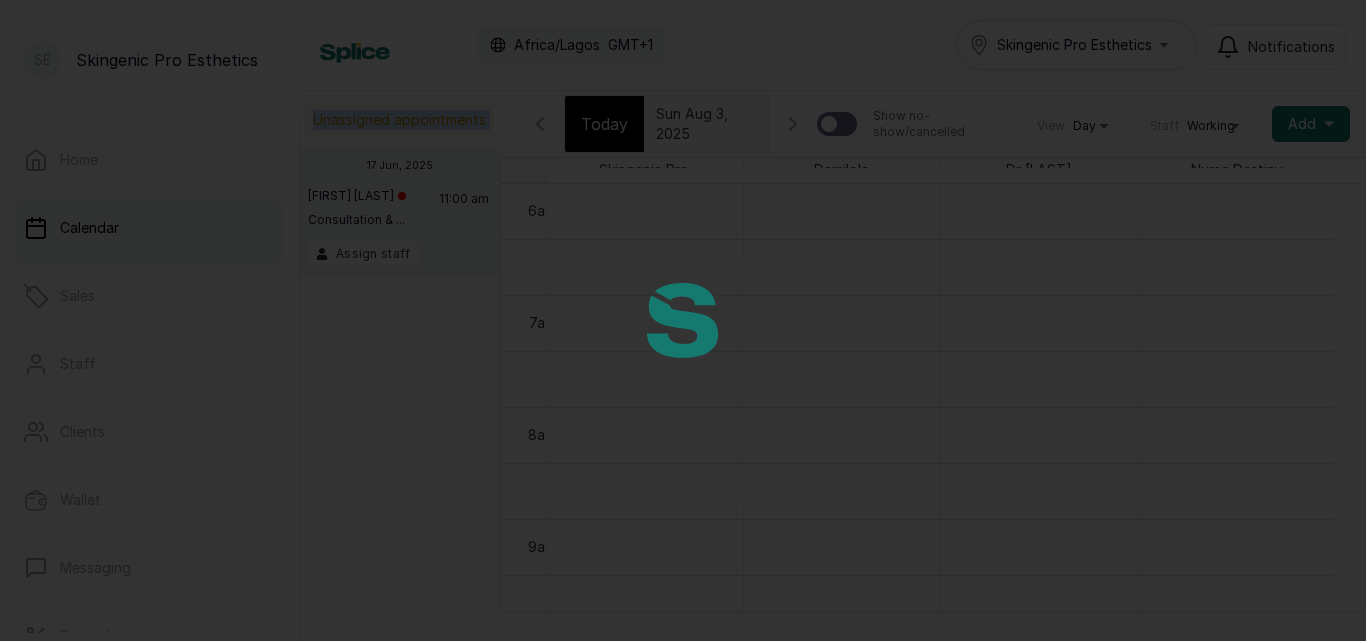 click at bounding box center (683, 320) 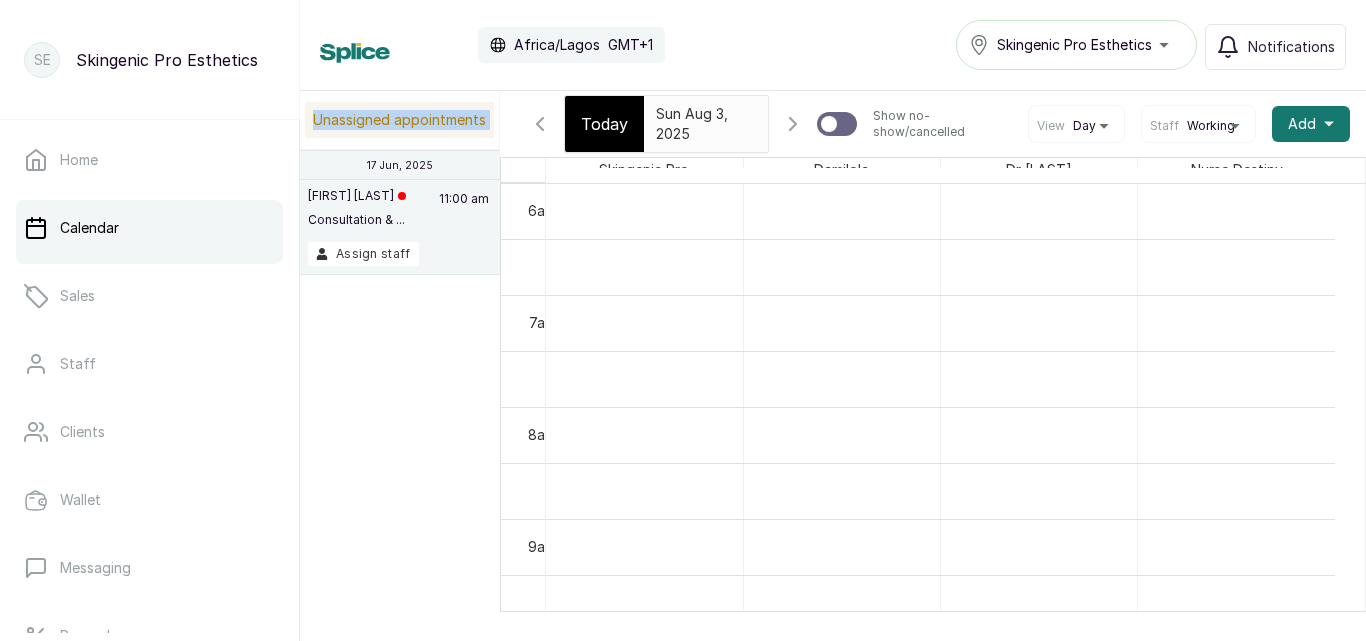 click 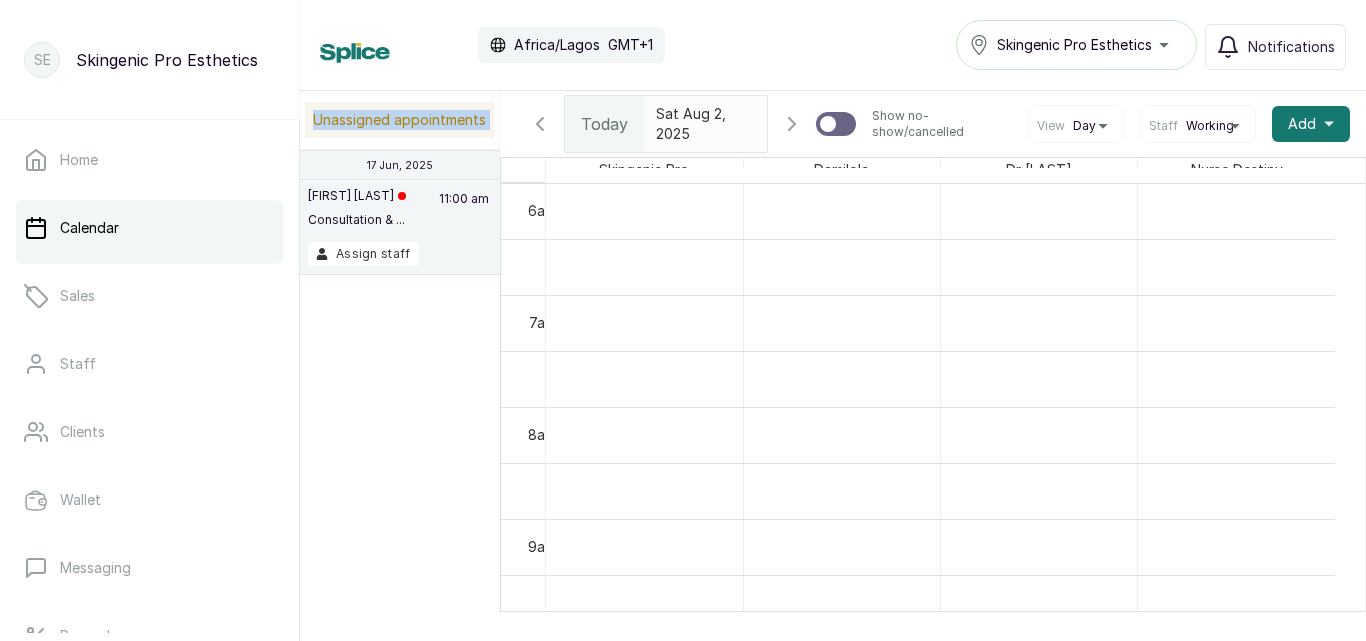 scroll, scrollTop: 857, scrollLeft: 0, axis: vertical 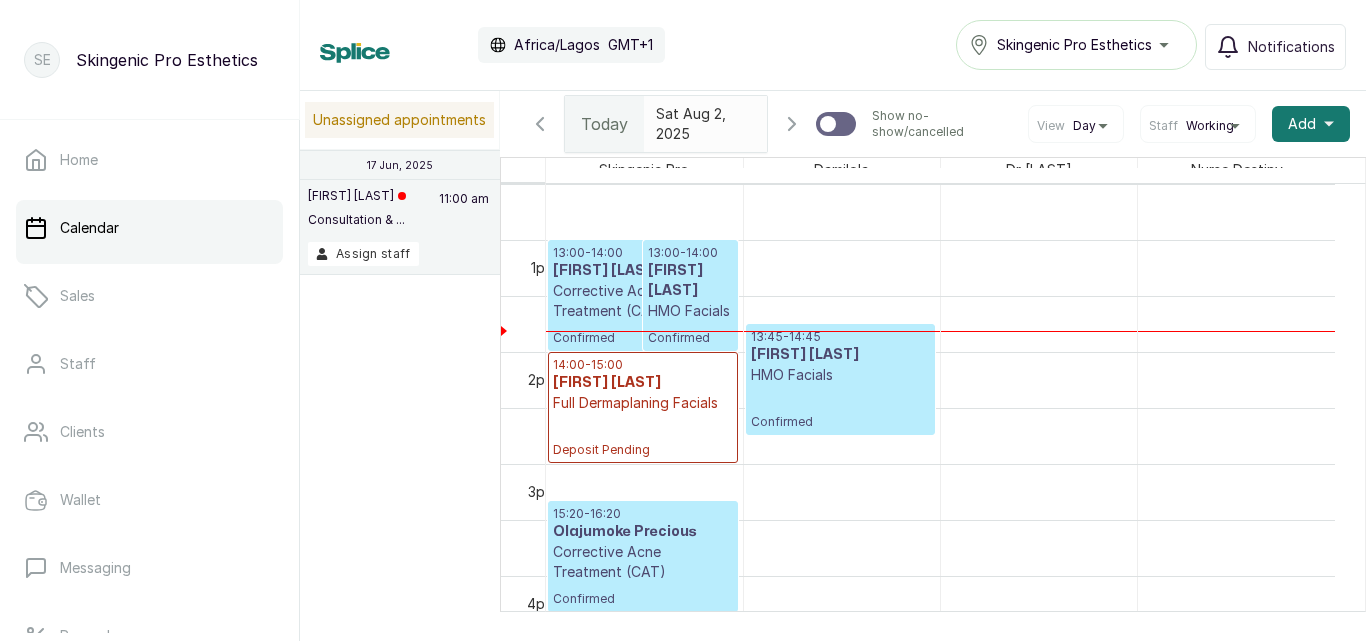 click on "13:45  -  14:45 Christine Etong HMO Facials Confirmed" at bounding box center [840, 379] 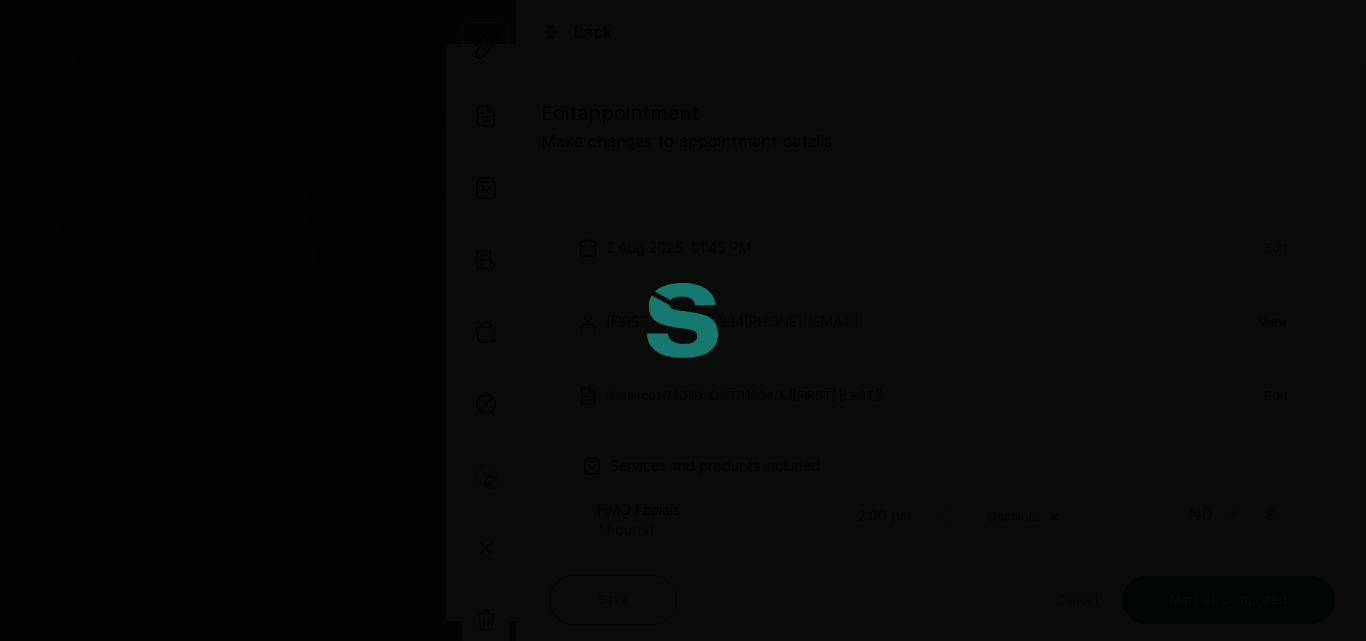 type on "1:45 pm" 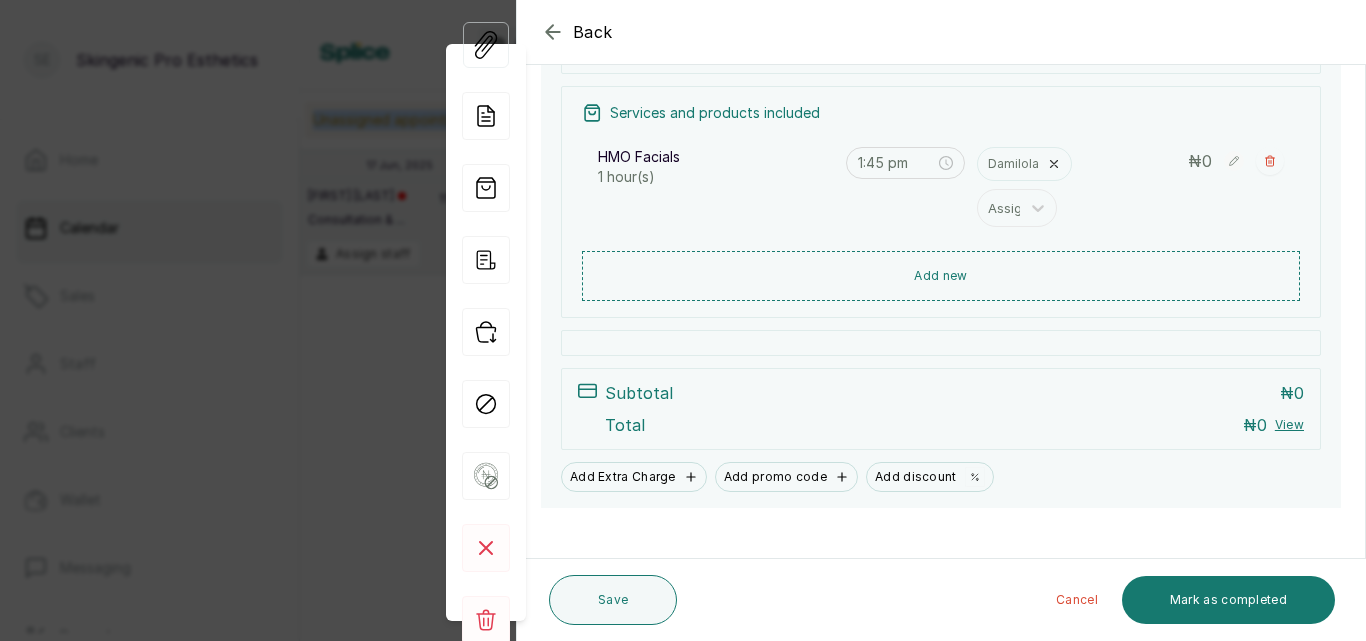 scroll, scrollTop: 355, scrollLeft: 0, axis: vertical 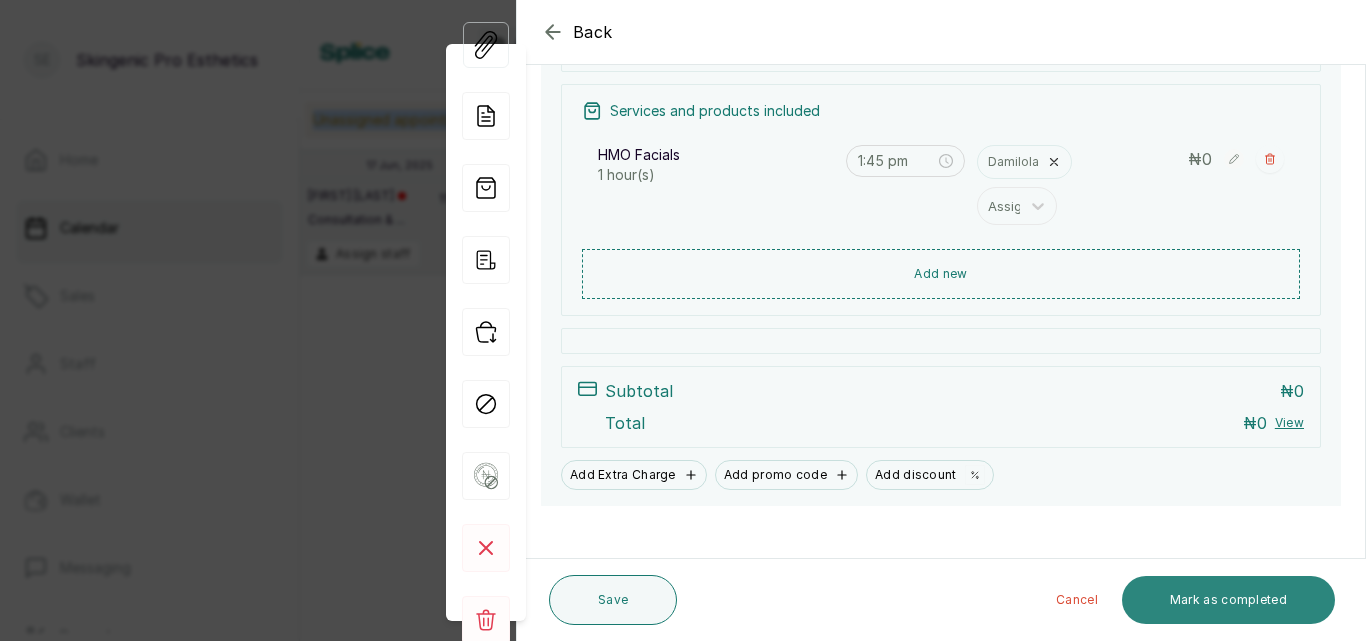 click on "Mark as completed" at bounding box center (1228, 600) 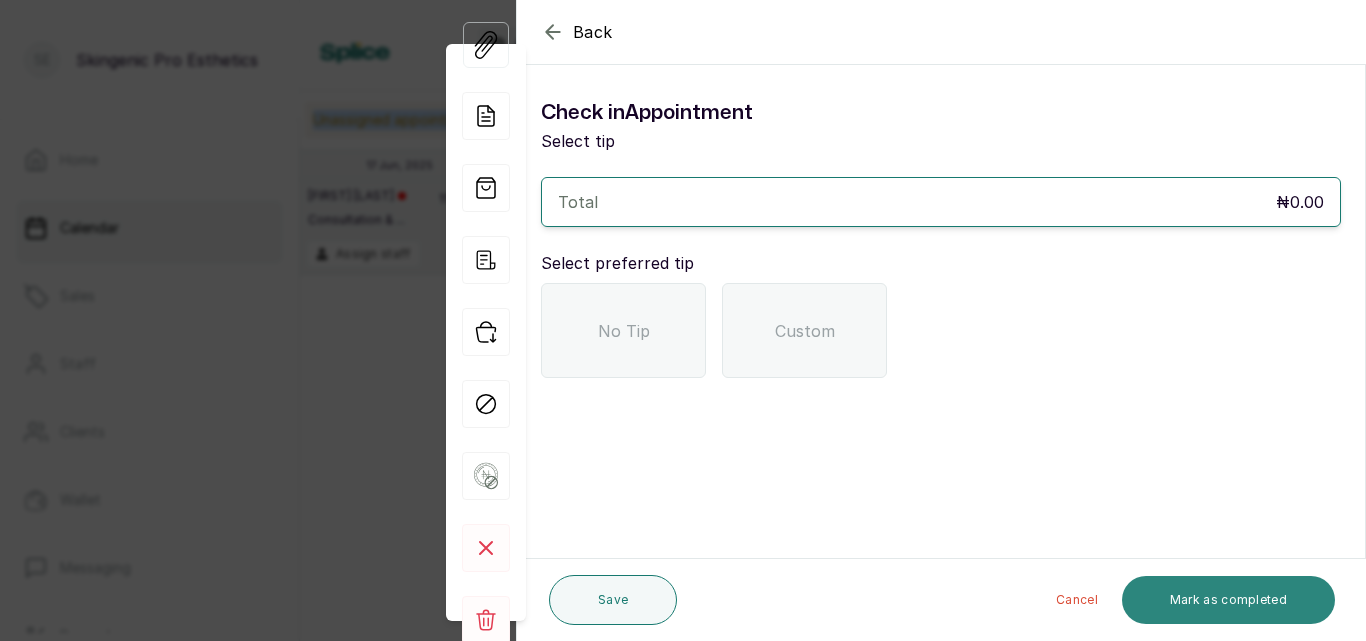 scroll, scrollTop: 0, scrollLeft: 0, axis: both 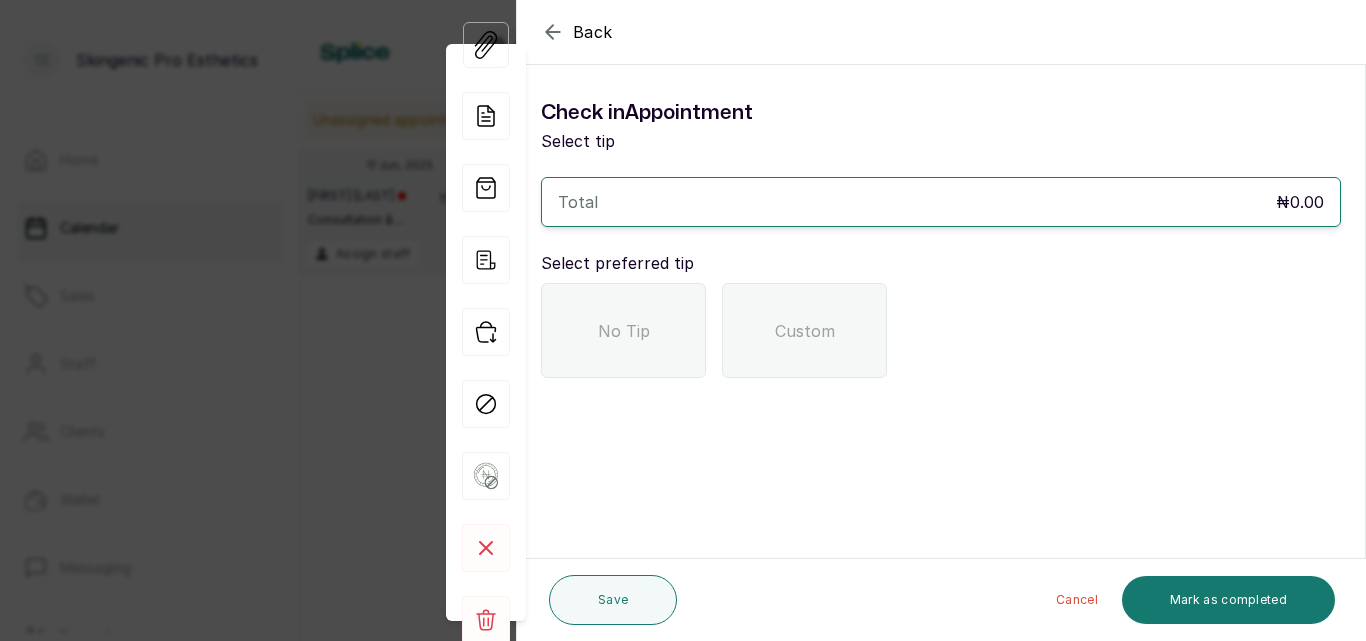 click on "No Tip" at bounding box center [623, 330] 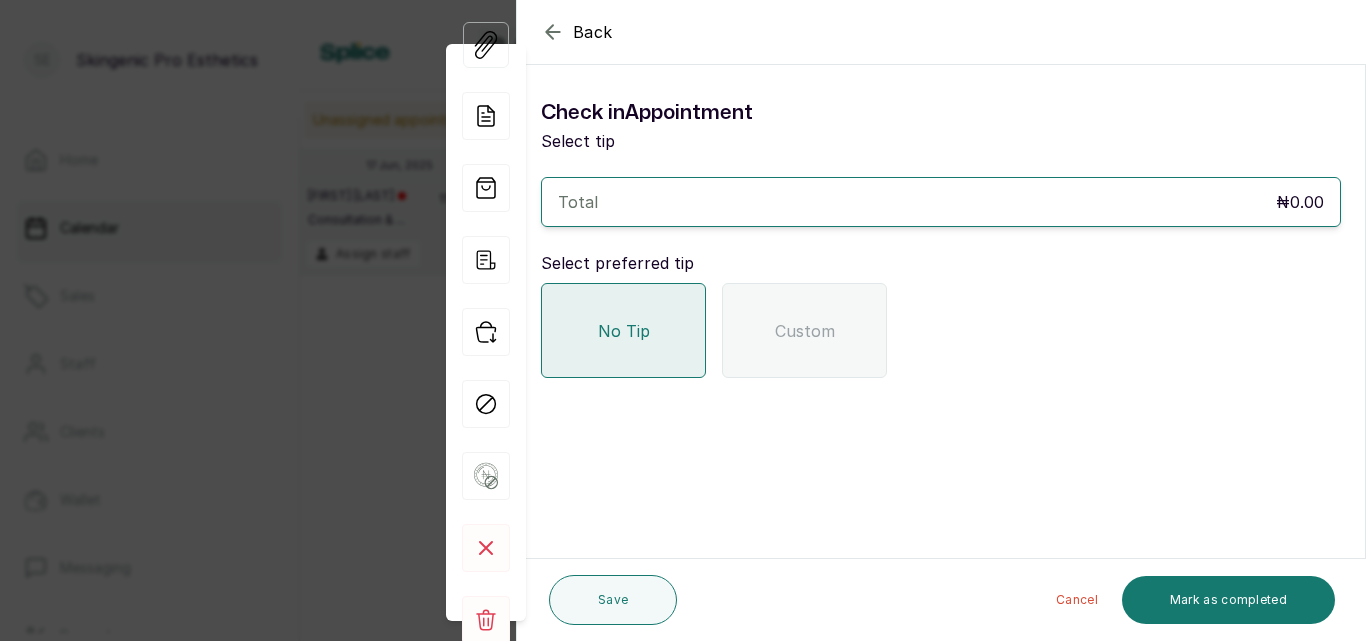 click on "Total ₦0.00" at bounding box center [941, 202] 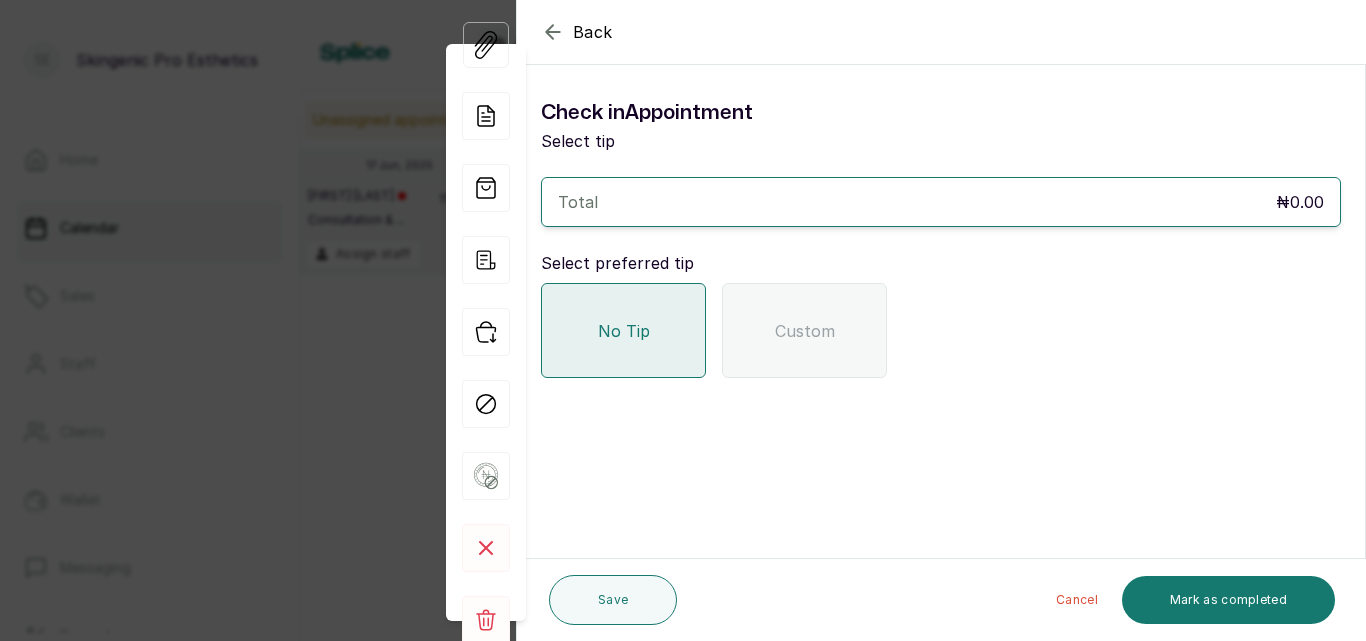 click on "₦0.00" at bounding box center (1300, 202) 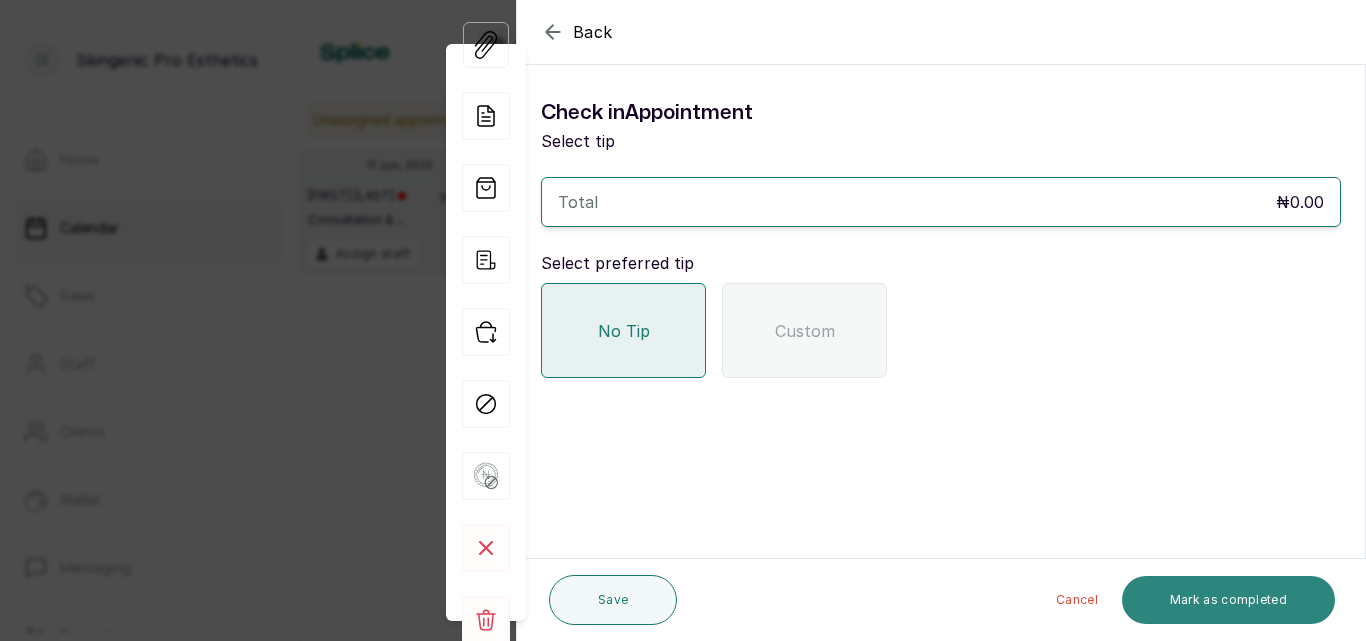 click on "Mark as completed" at bounding box center [1228, 600] 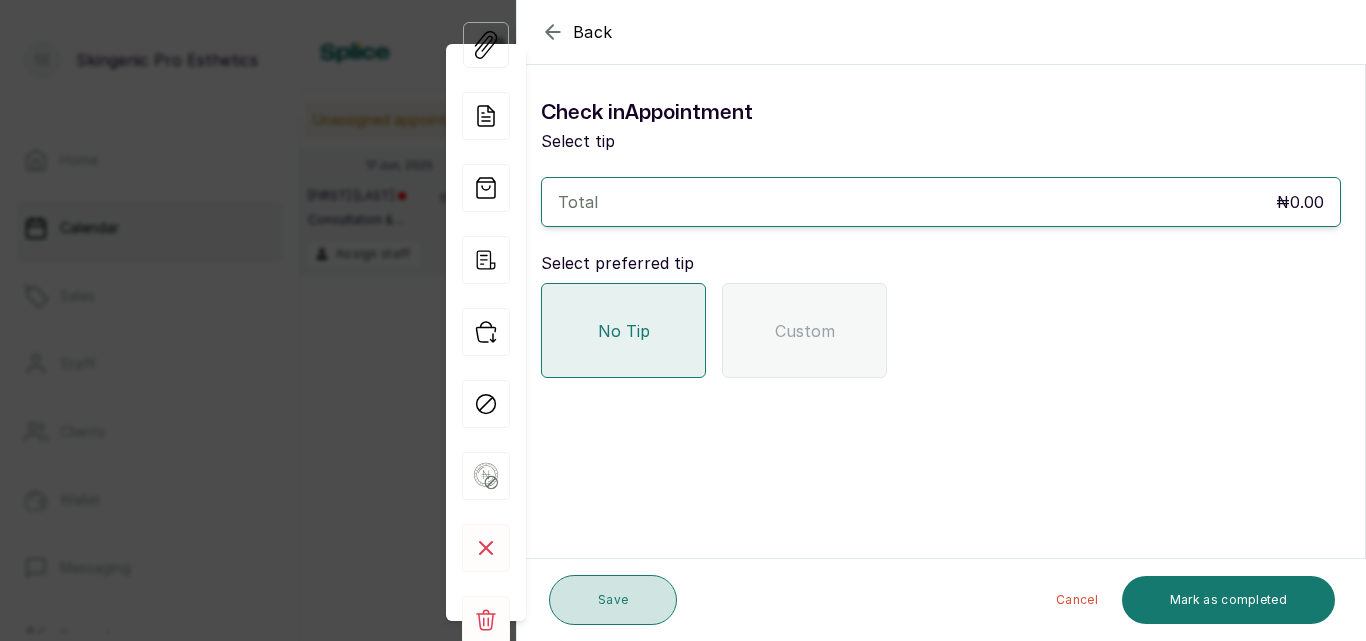 click on "Save" at bounding box center [613, 600] 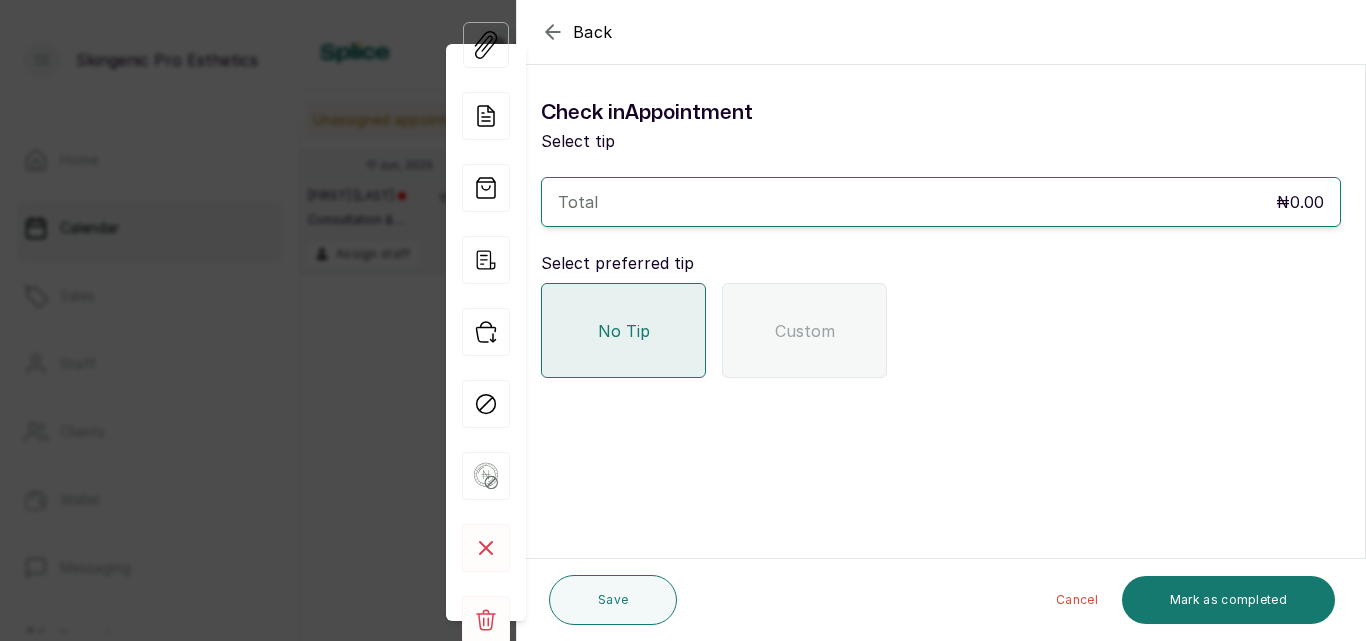 click 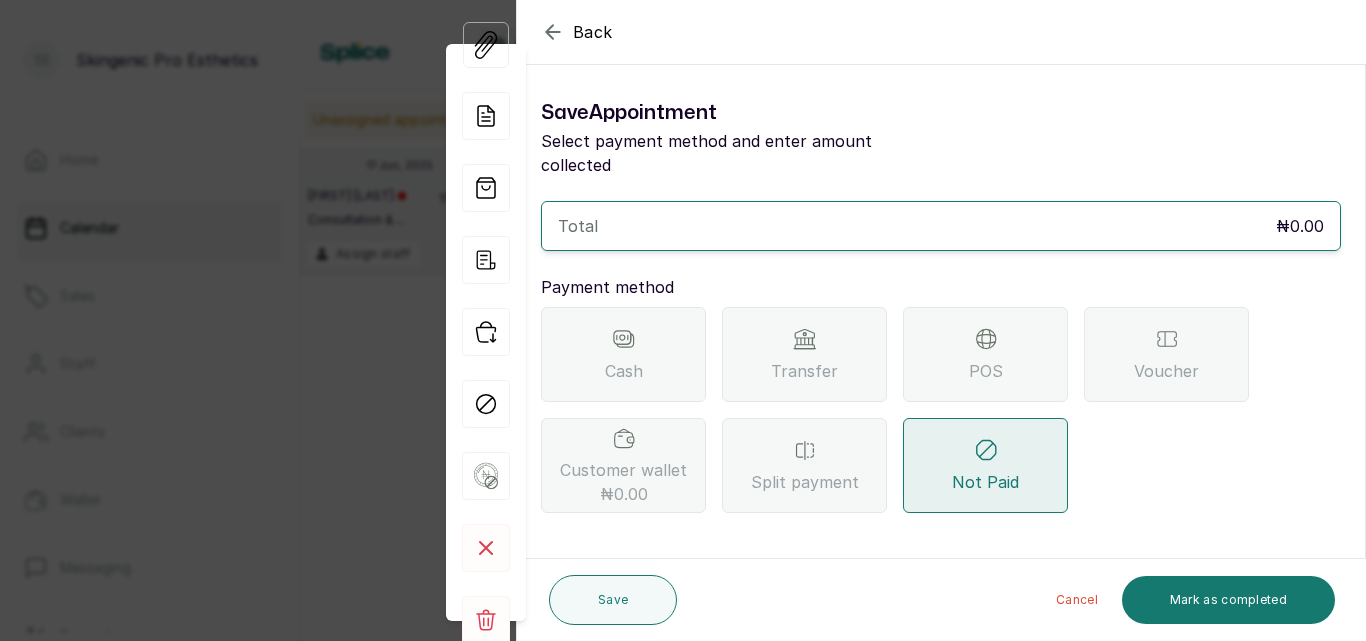 click 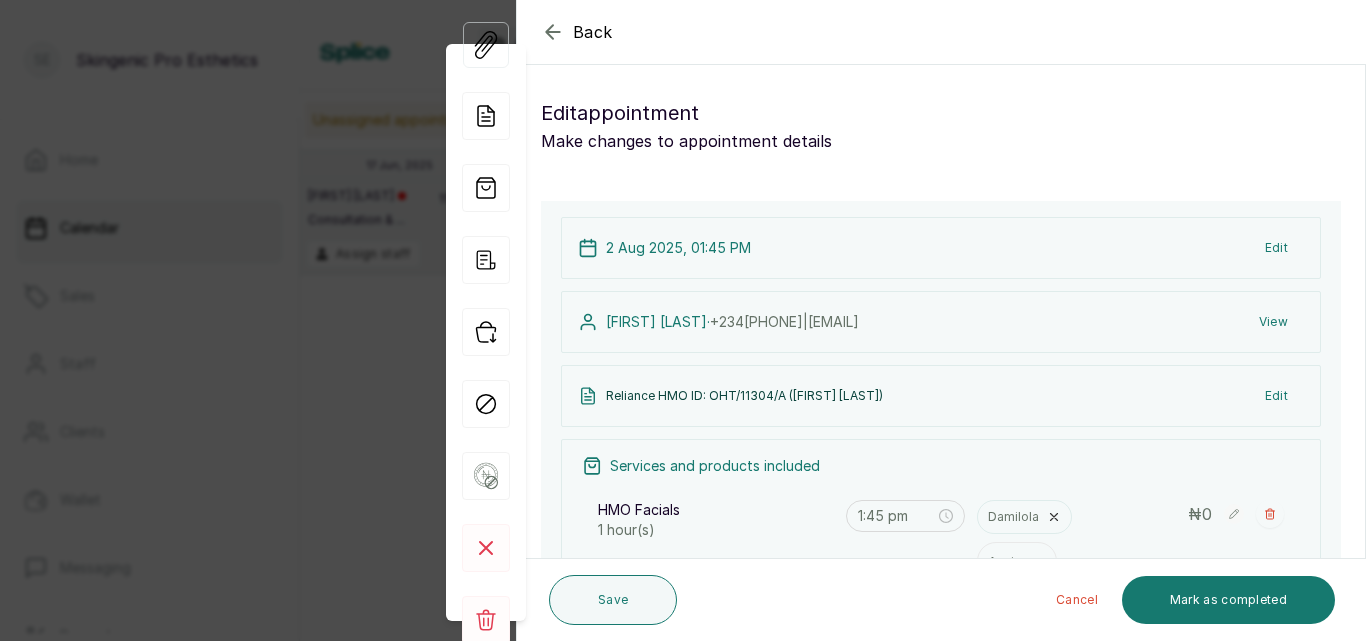 click 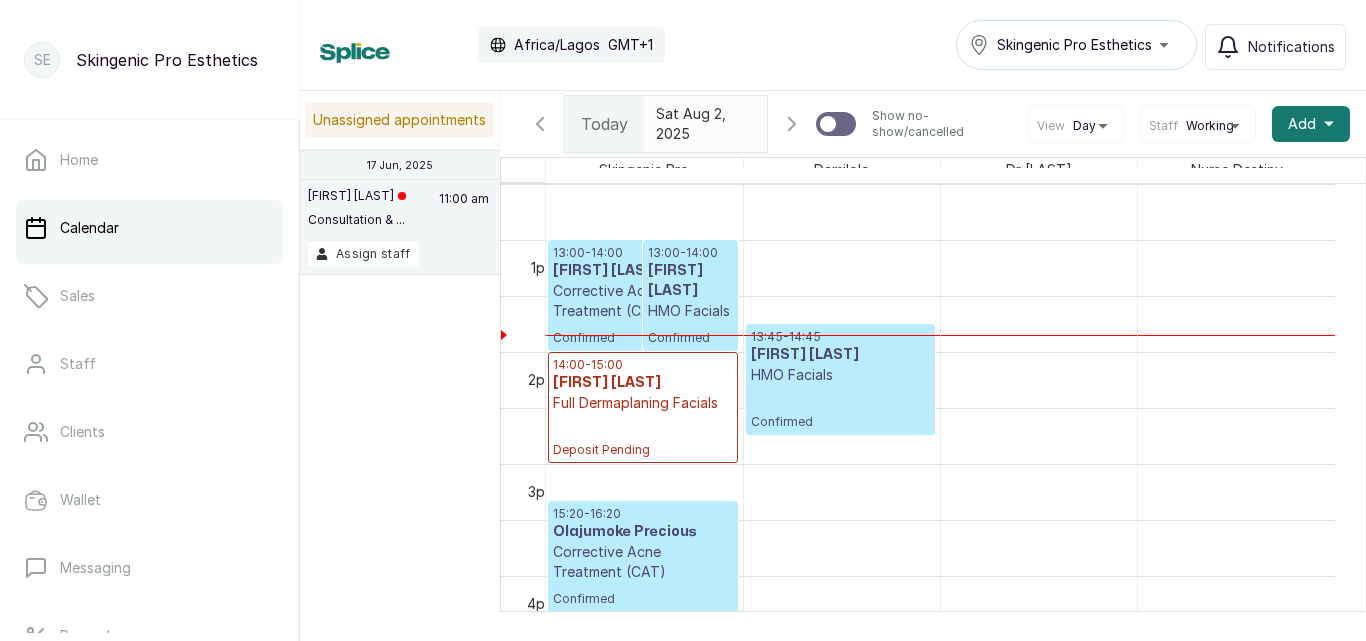 click on "Full Dermaplaning Facials" at bounding box center [643, 403] 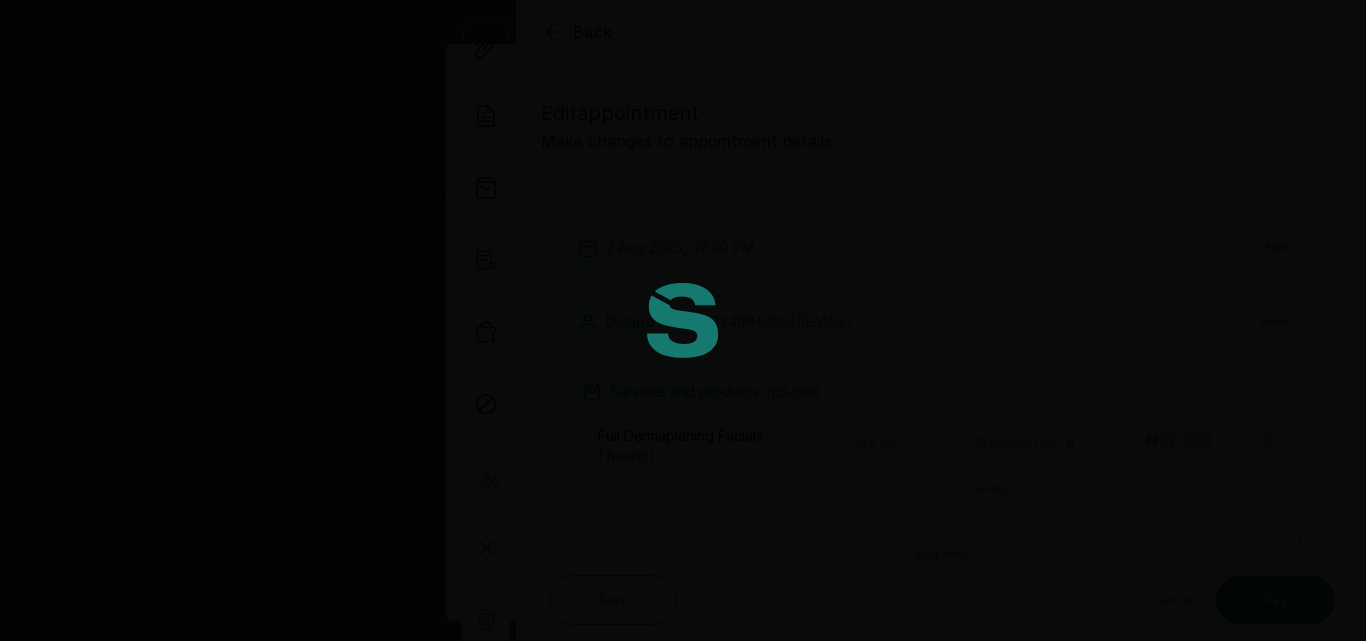 type on "2:00 pm" 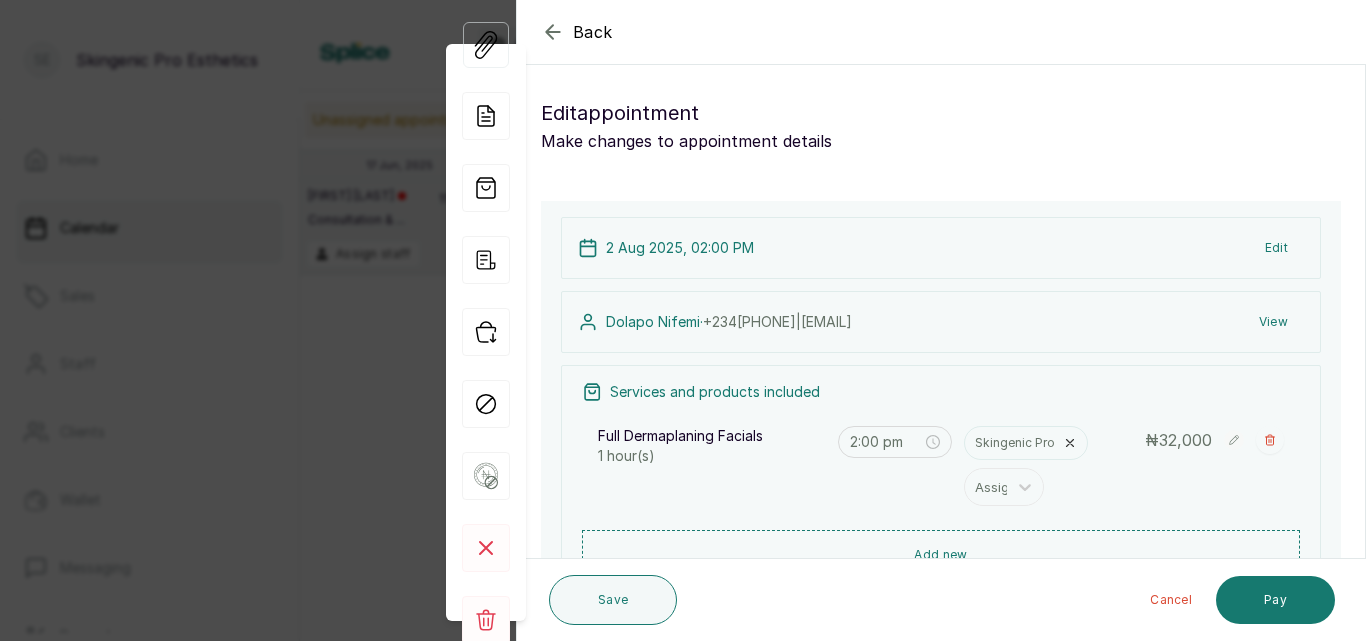 click 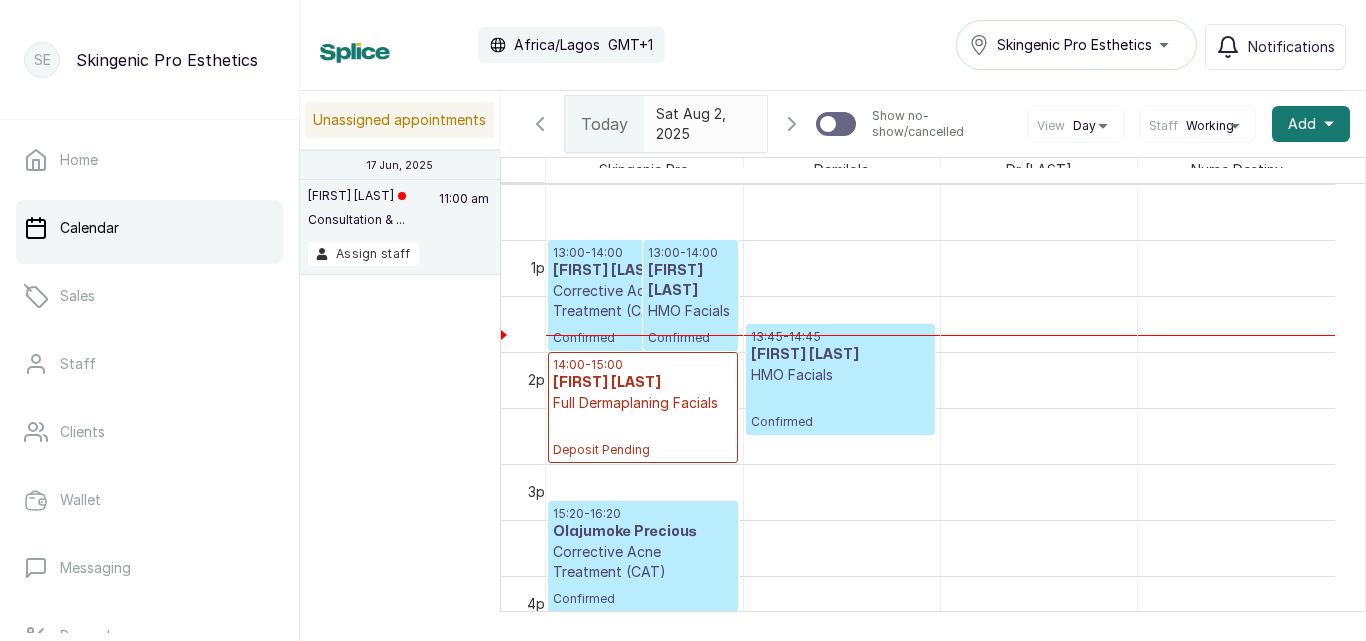 click on "[FIRST] [LAST]" at bounding box center [840, 355] 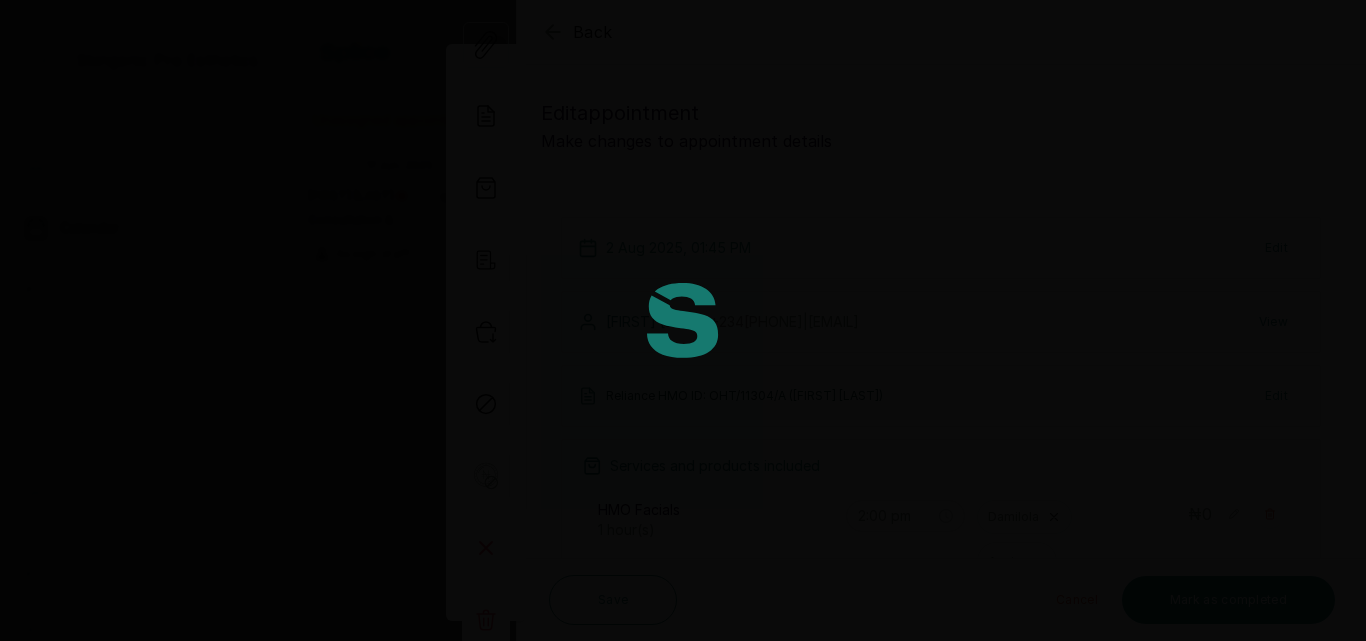 type on "1:45 pm" 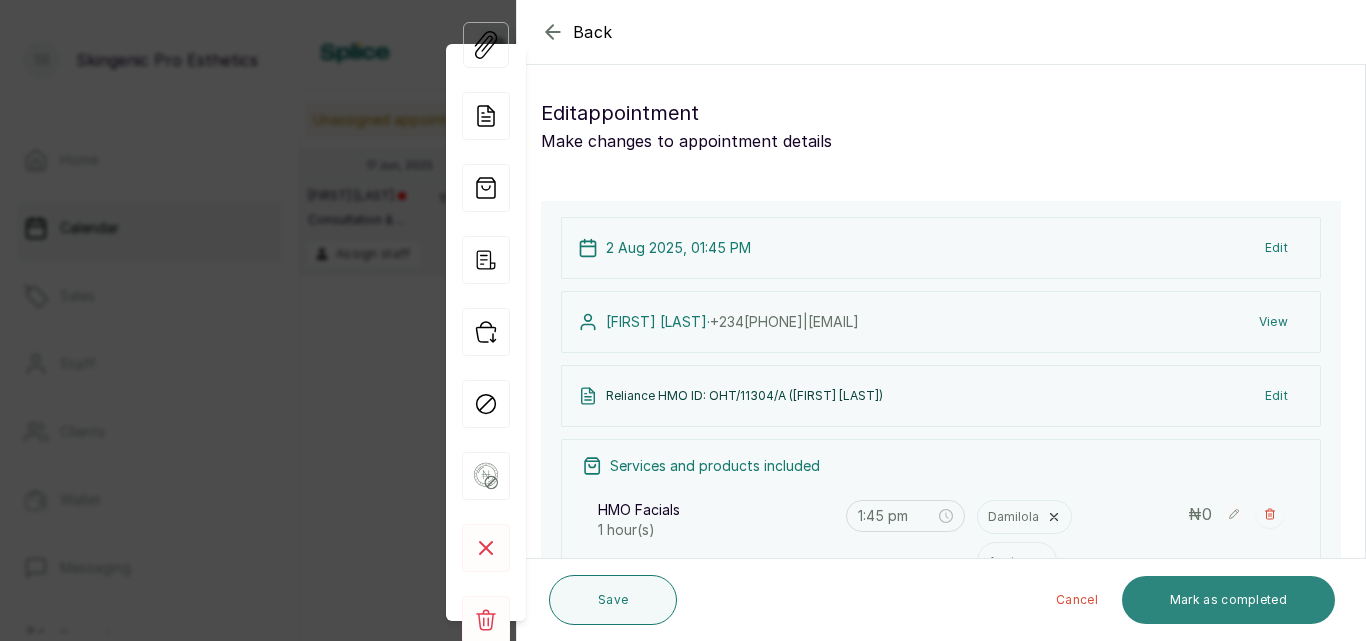 click on "Mark as completed" at bounding box center [1228, 600] 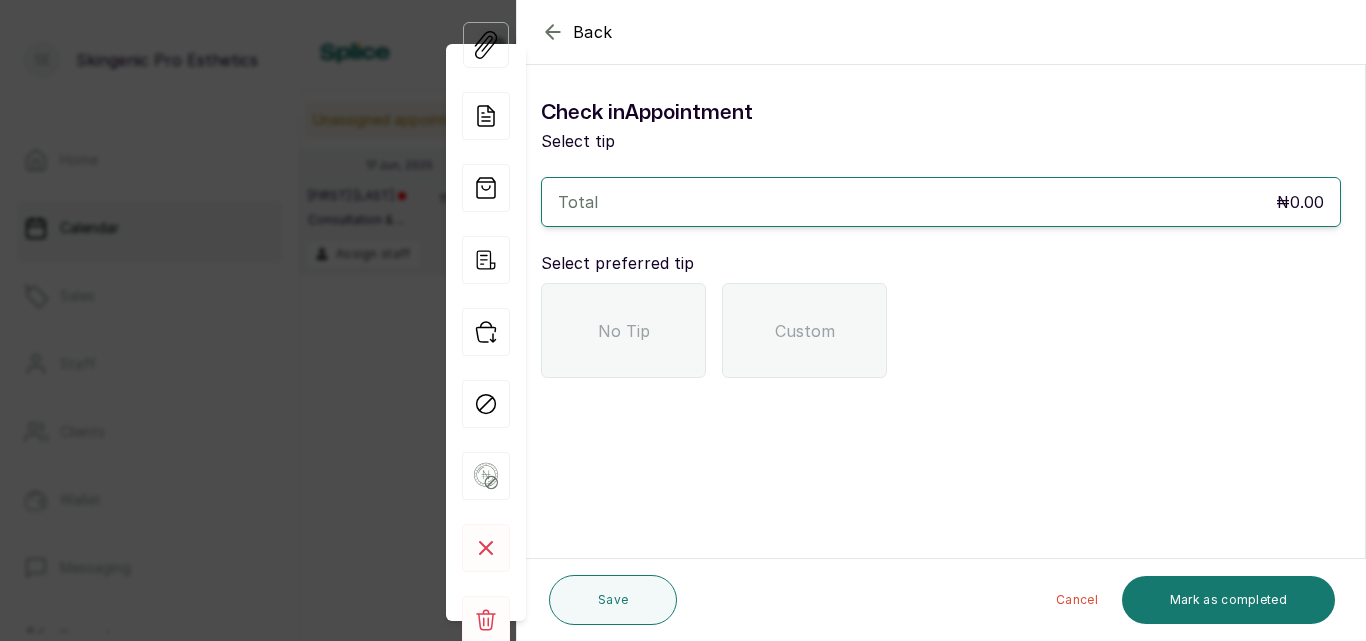click on "Custom" at bounding box center (804, 330) 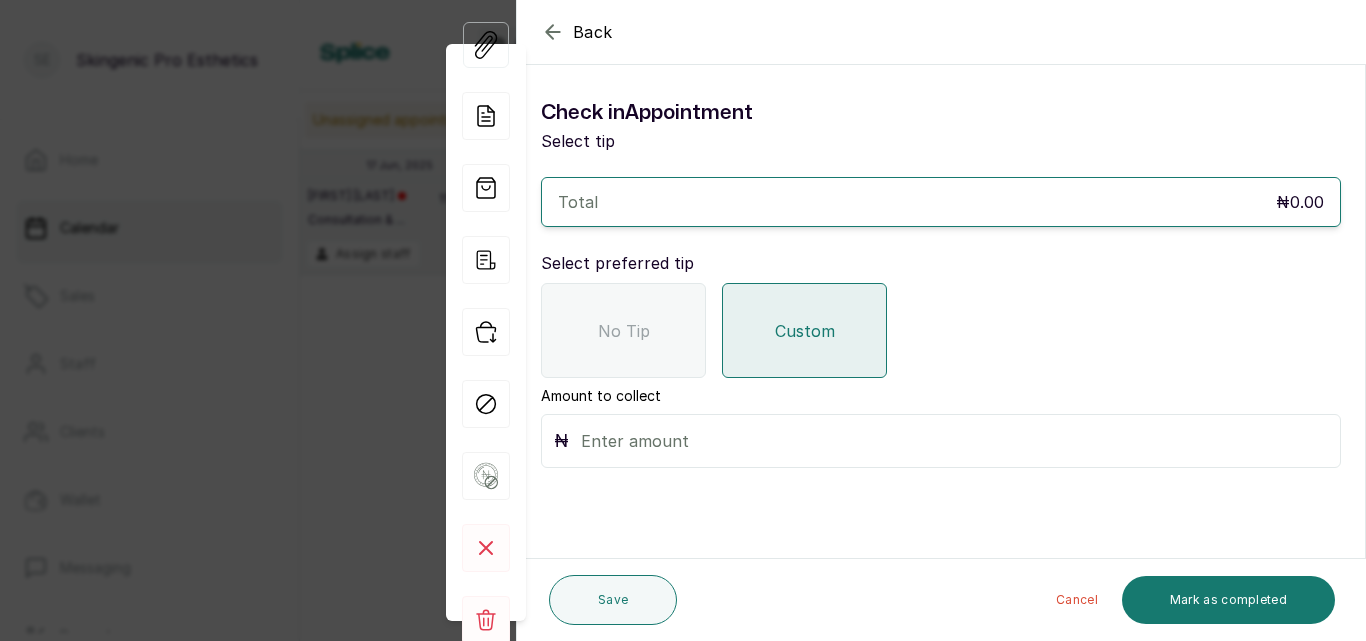 click on "No Tip" at bounding box center (623, 330) 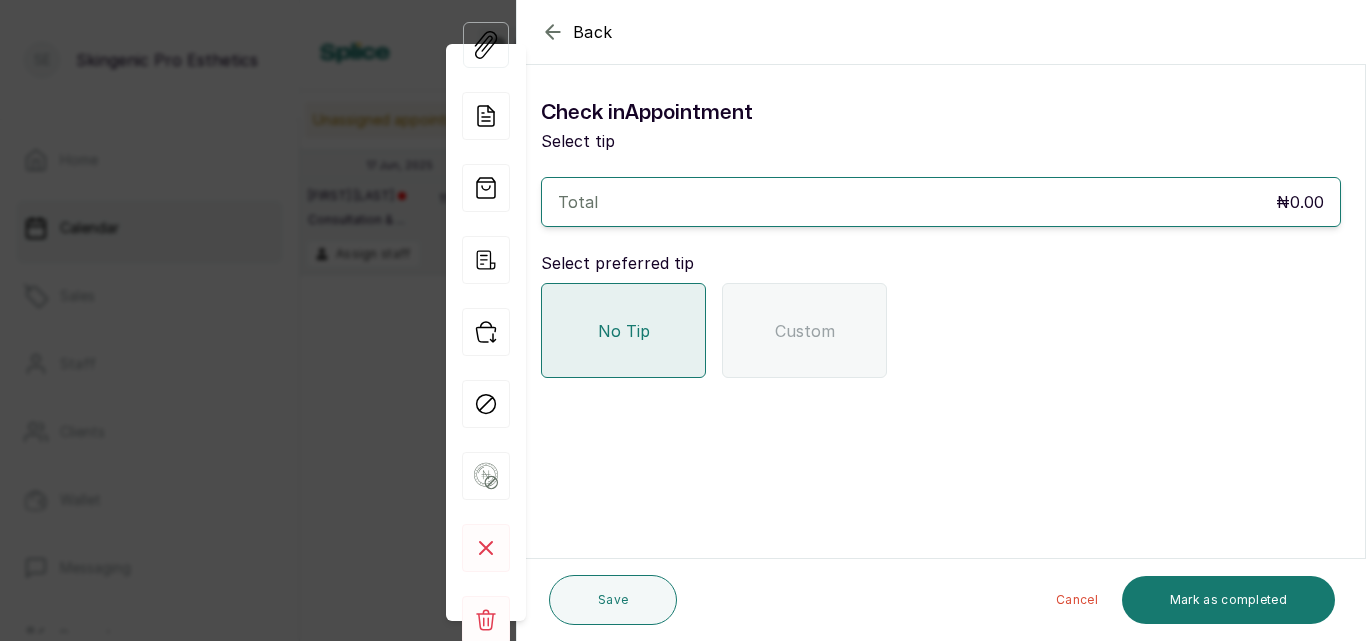 click on "No Tip" at bounding box center (623, 330) 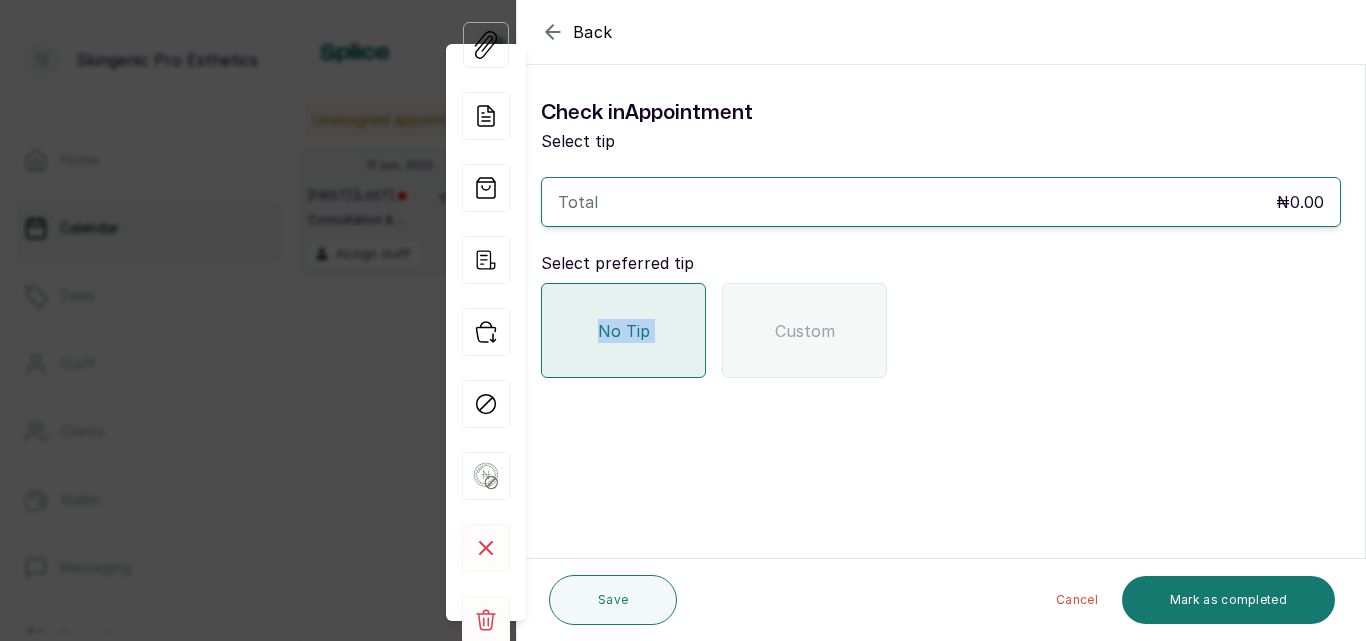 click on "No Tip" at bounding box center (623, 330) 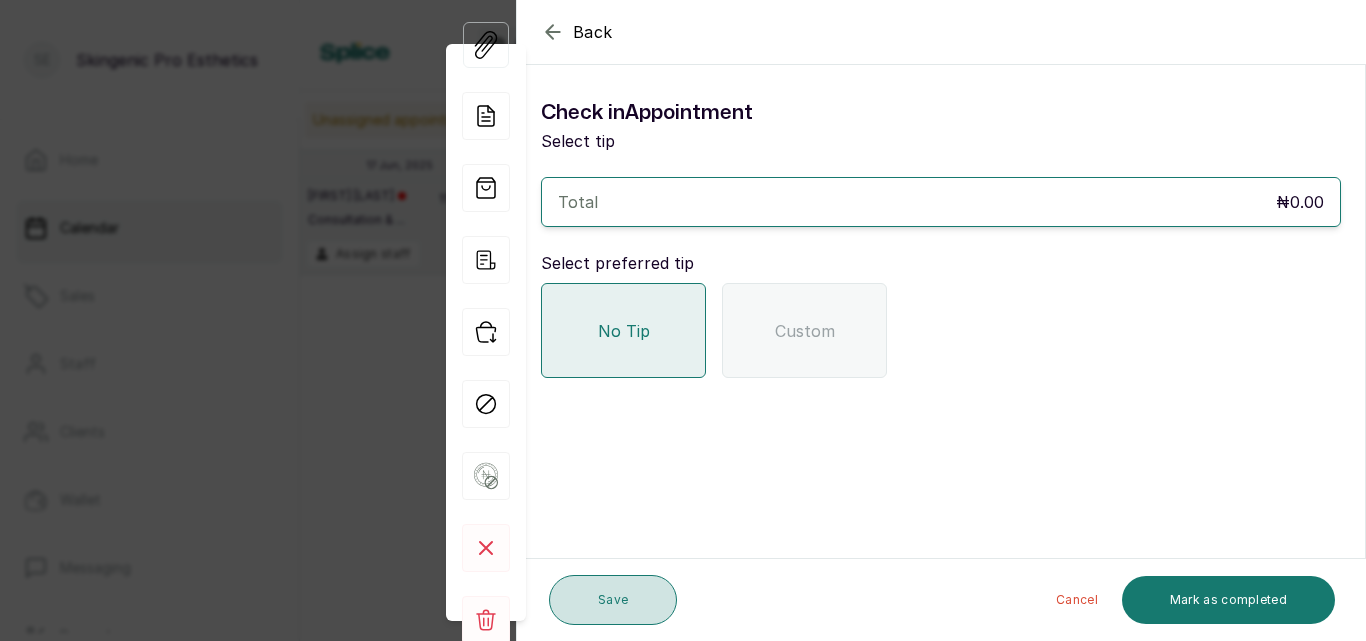 click on "Save" at bounding box center (613, 600) 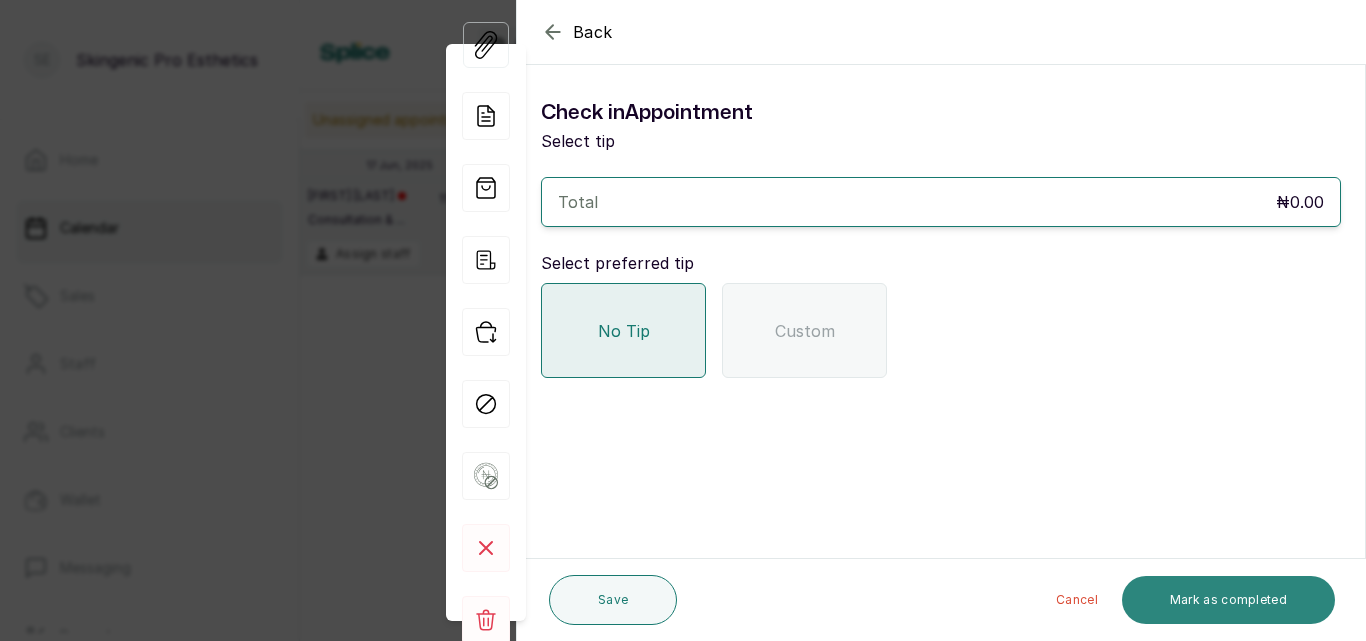 click on "Mark as completed" at bounding box center [1228, 600] 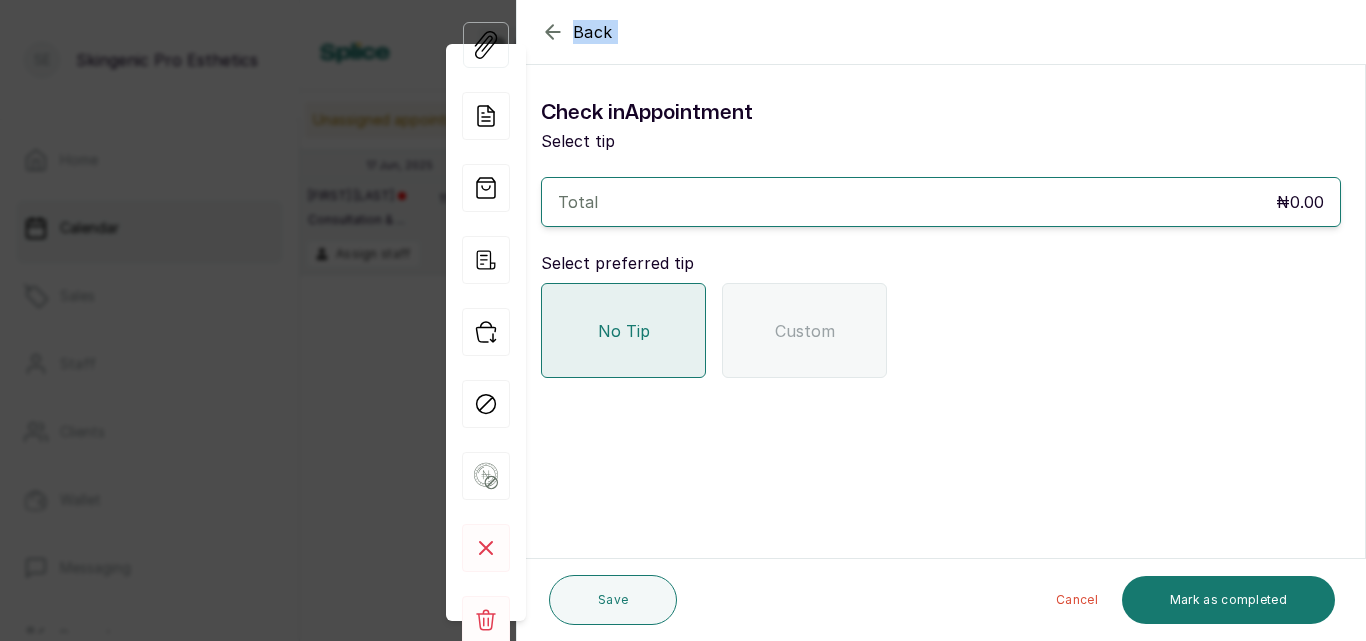 drag, startPoint x: 380, startPoint y: 82, endPoint x: 553, endPoint y: 29, distance: 180.93645 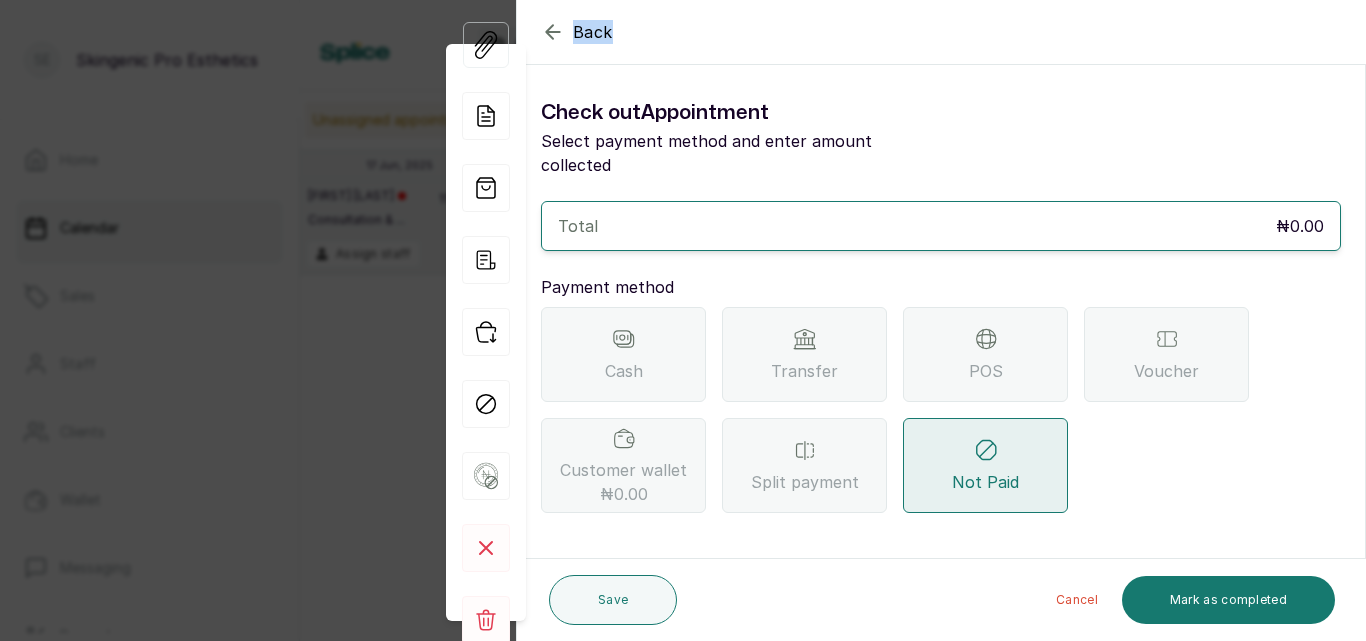 click 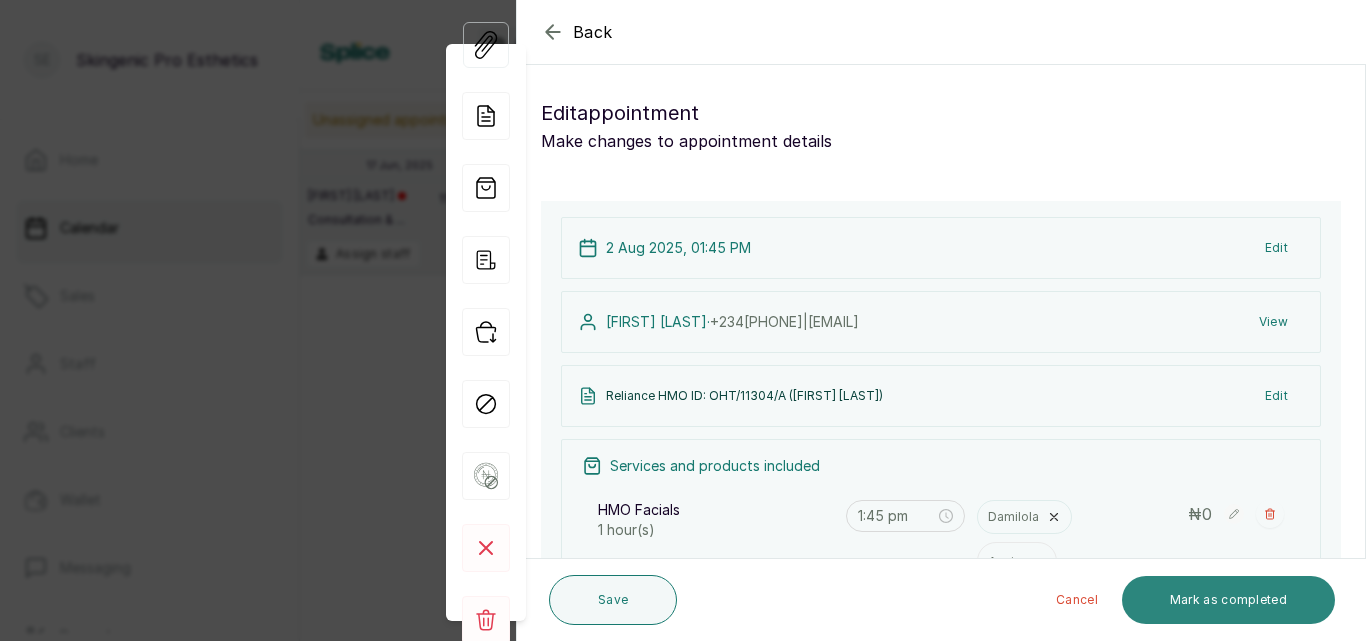 click on "Mark as completed" at bounding box center [1228, 600] 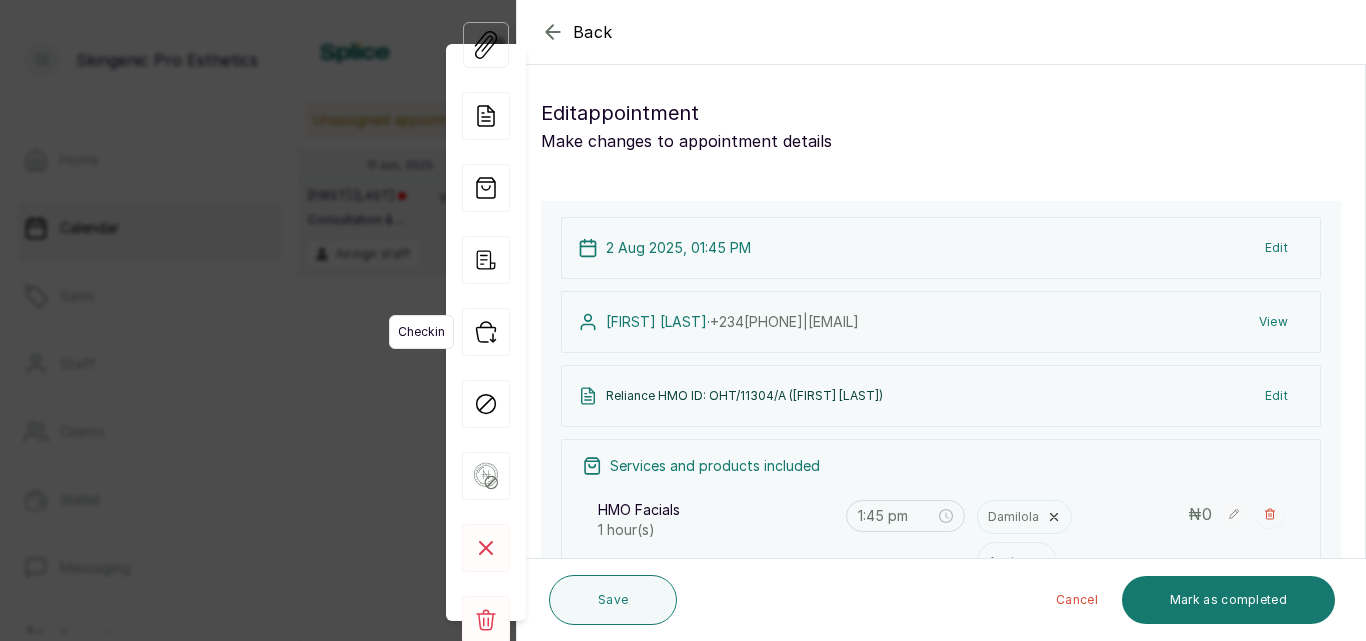 click 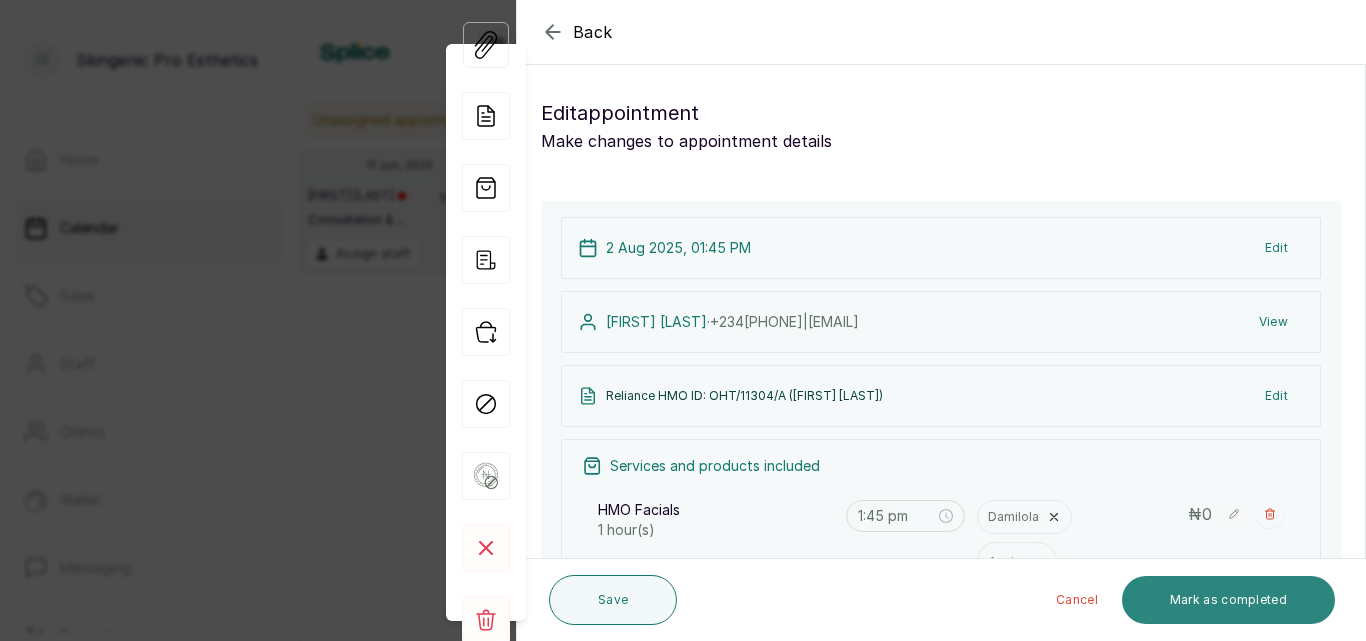 click on "Mark as completed" at bounding box center [1228, 600] 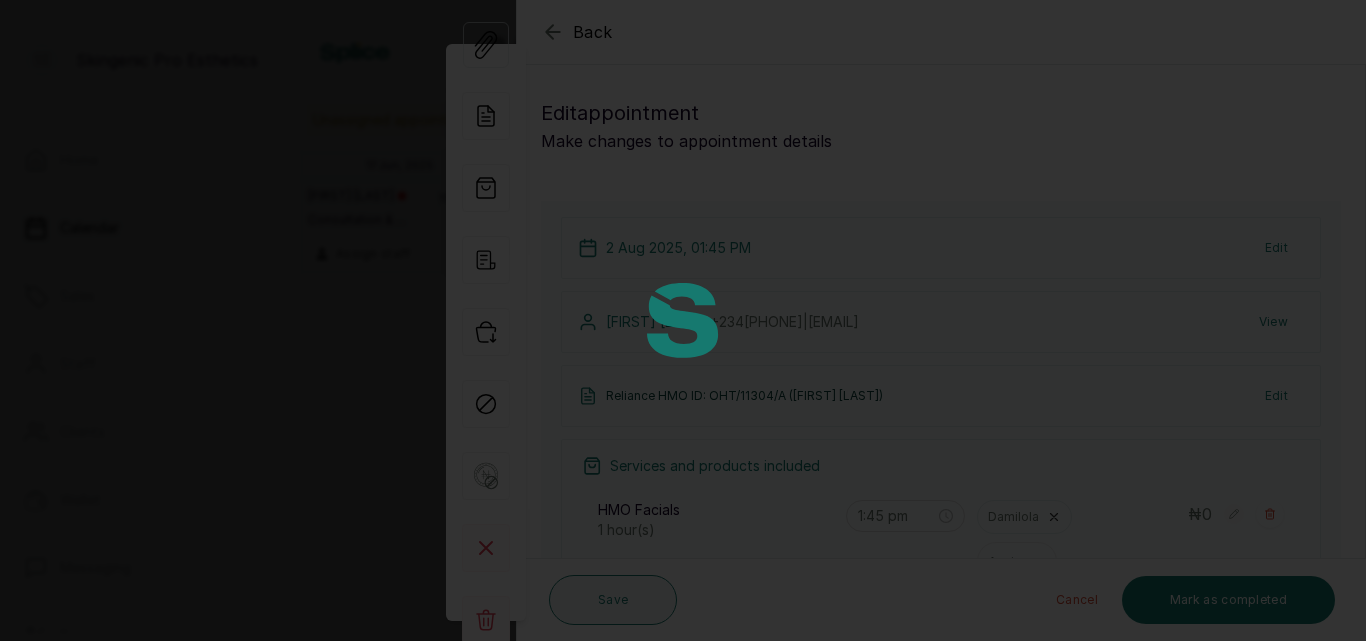 click at bounding box center [683, 320] 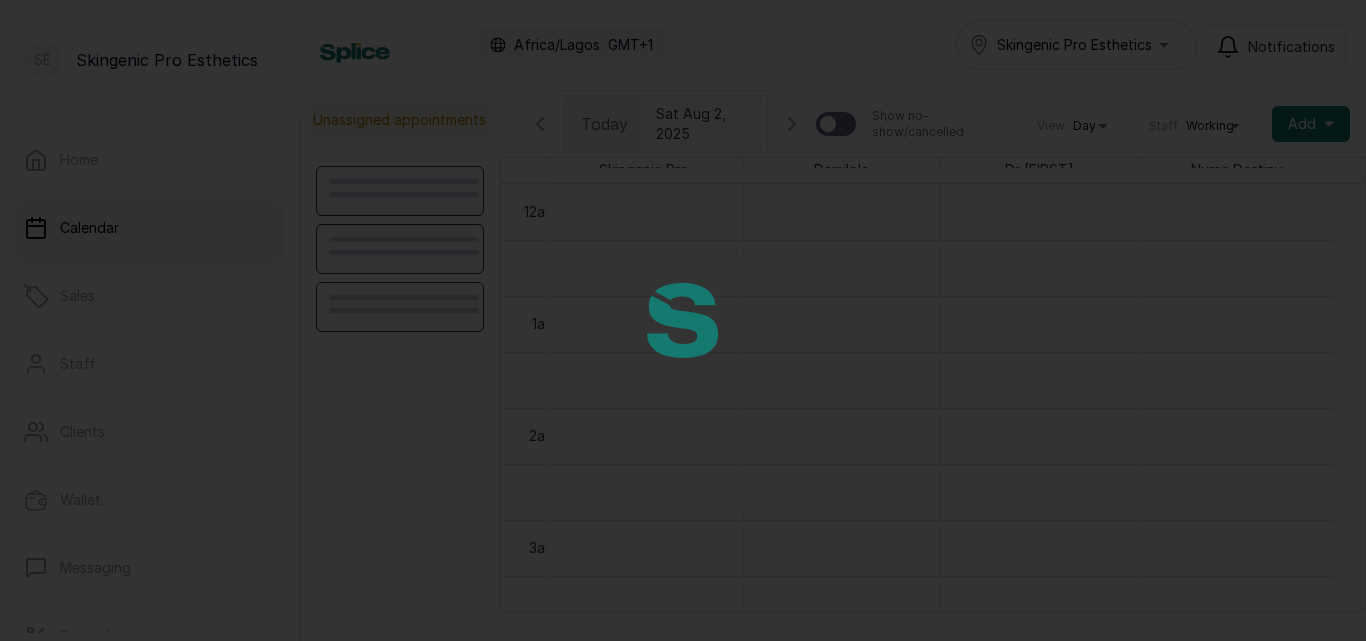 scroll, scrollTop: 0, scrollLeft: 0, axis: both 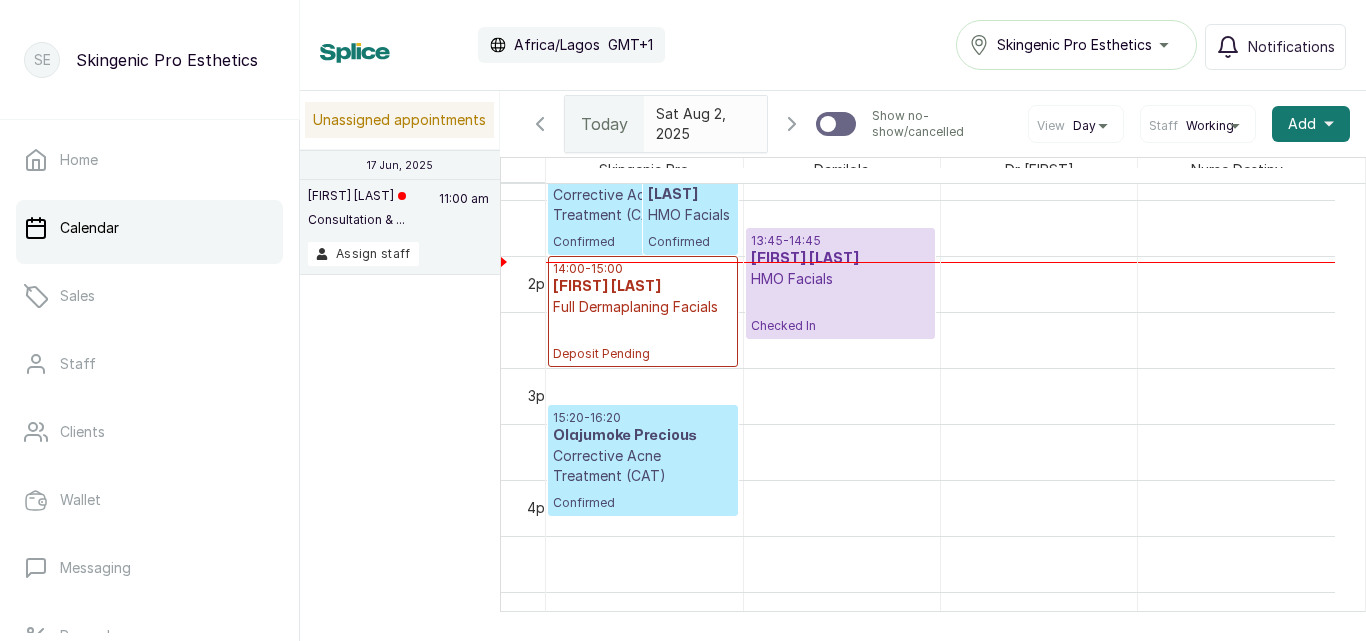 click on "[TIME]  -  [TIME] [FIRST] [LAST] HMO Facials Checked In" at bounding box center (840, 283) 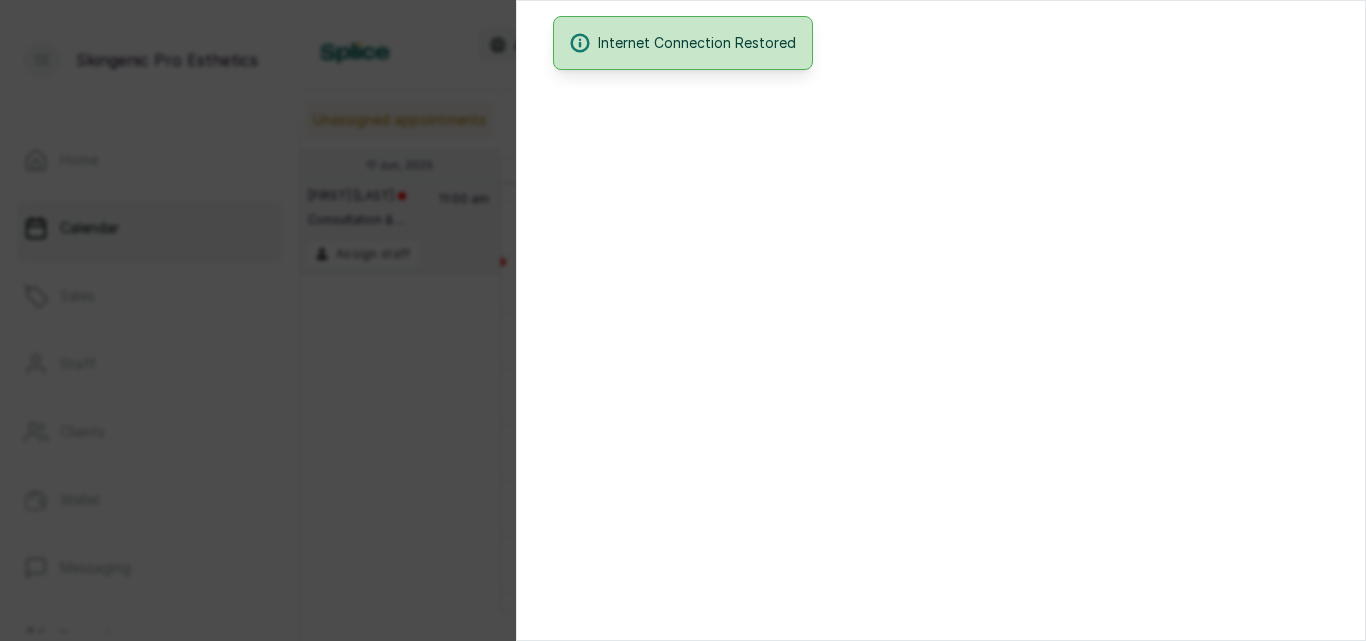 click at bounding box center (941, 320) 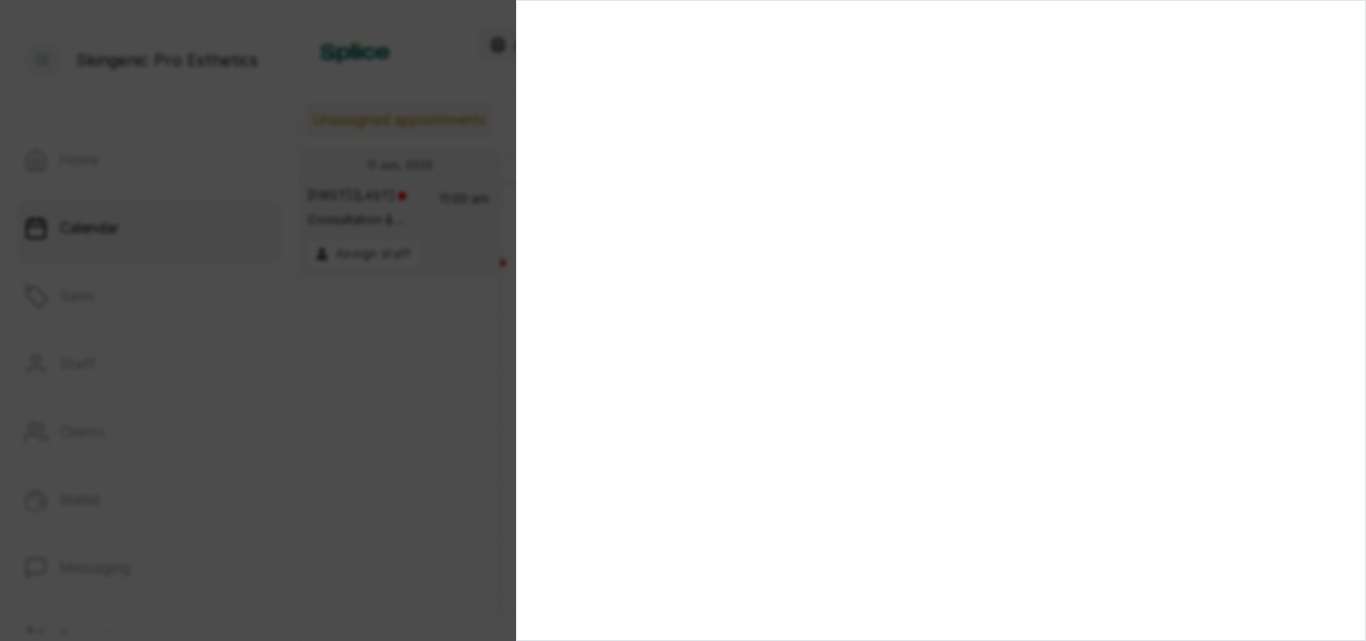 click at bounding box center [683, 320] 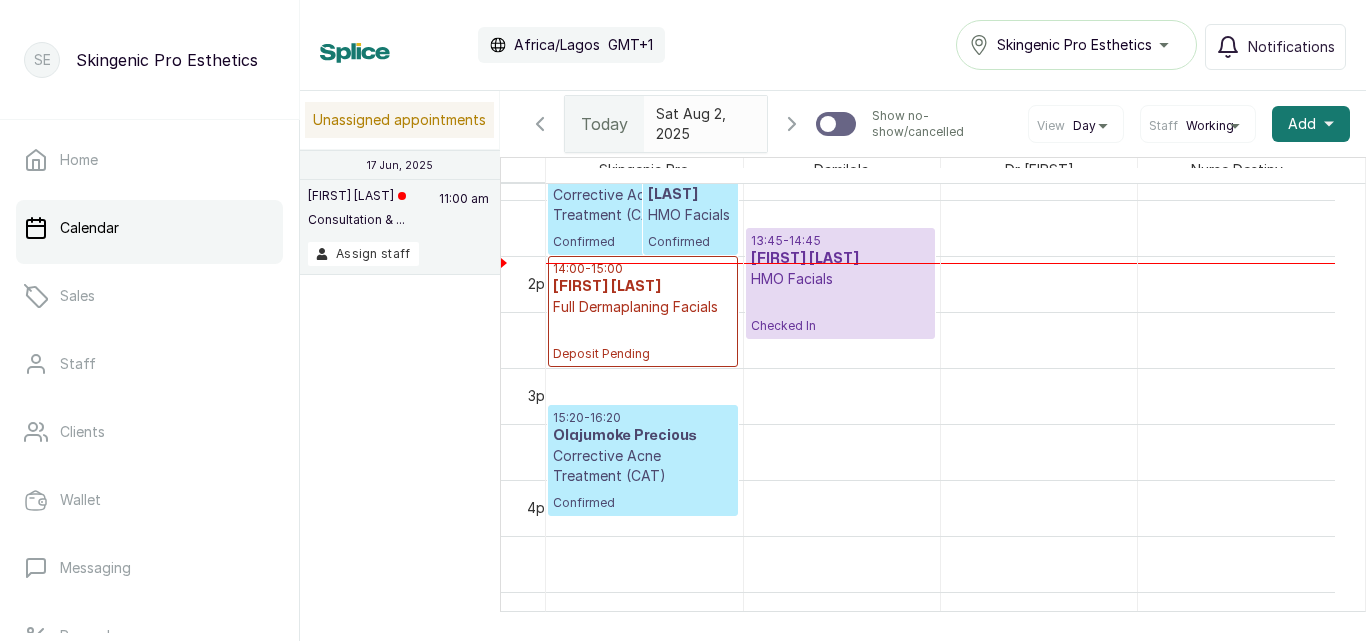 click on "[TIME]  -  [TIME] [FIRST] [LAST] HMO Facials Checked In" at bounding box center (840, 283) 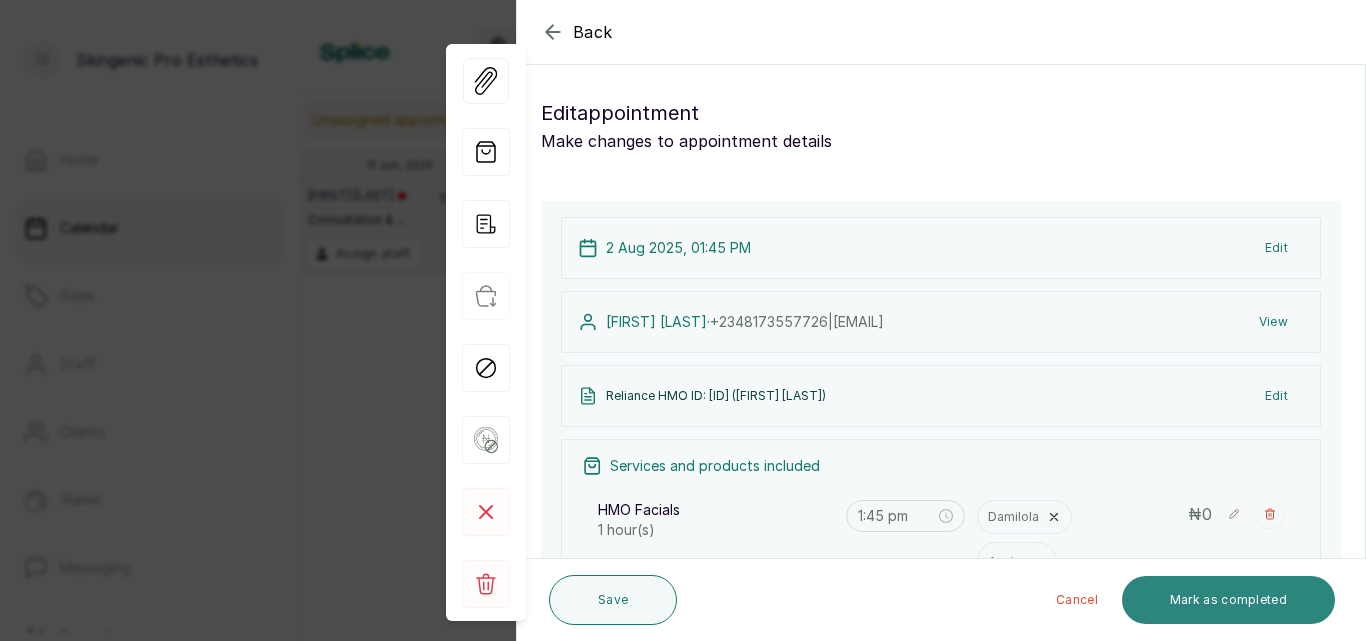 click on "Mark as completed" at bounding box center [1228, 600] 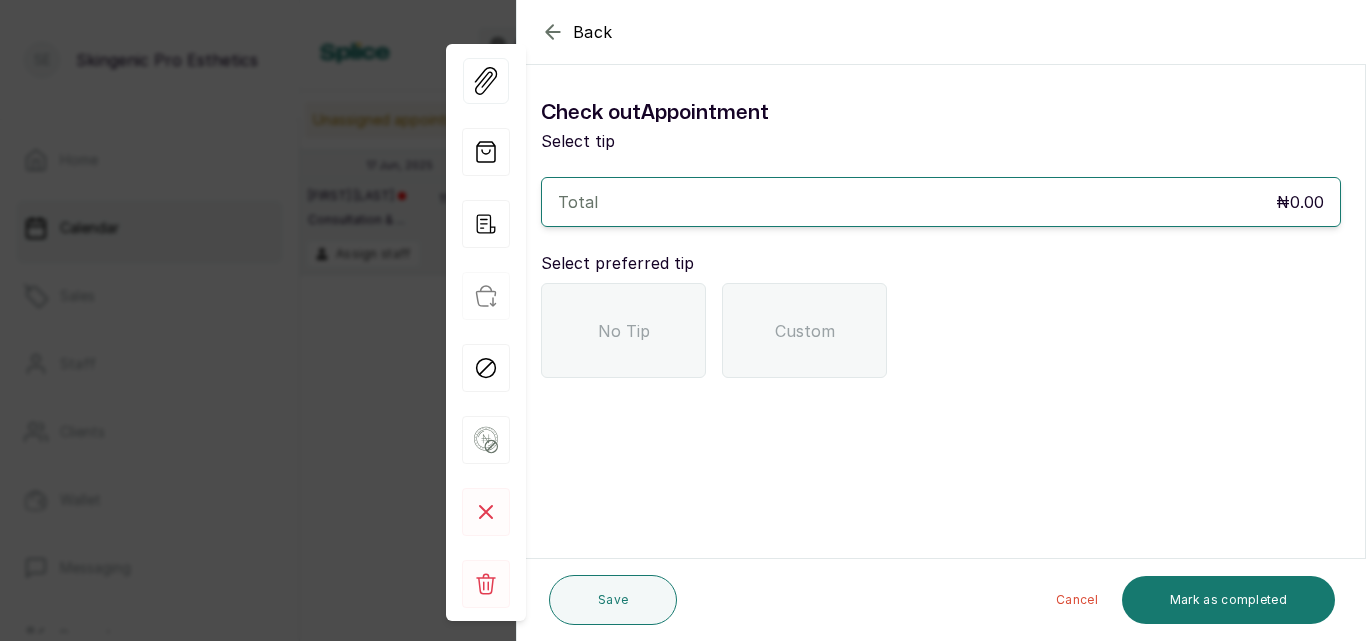 click on "No Tip" at bounding box center (623, 330) 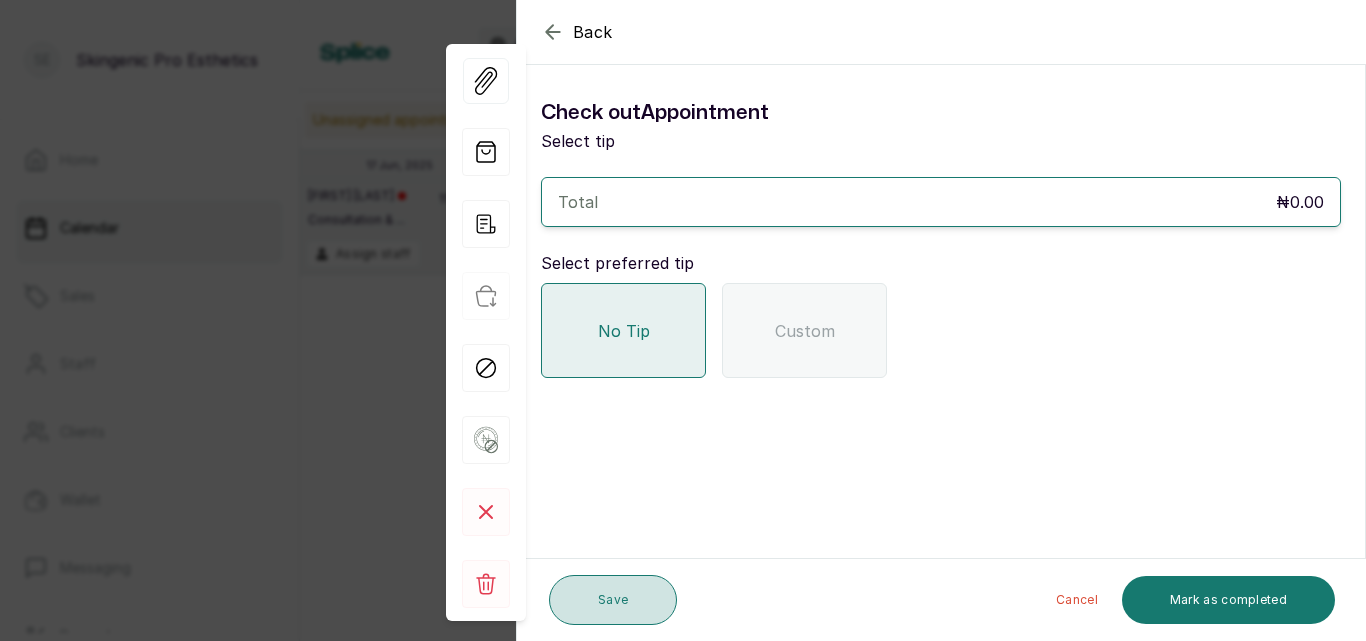 click on "Save" at bounding box center [613, 600] 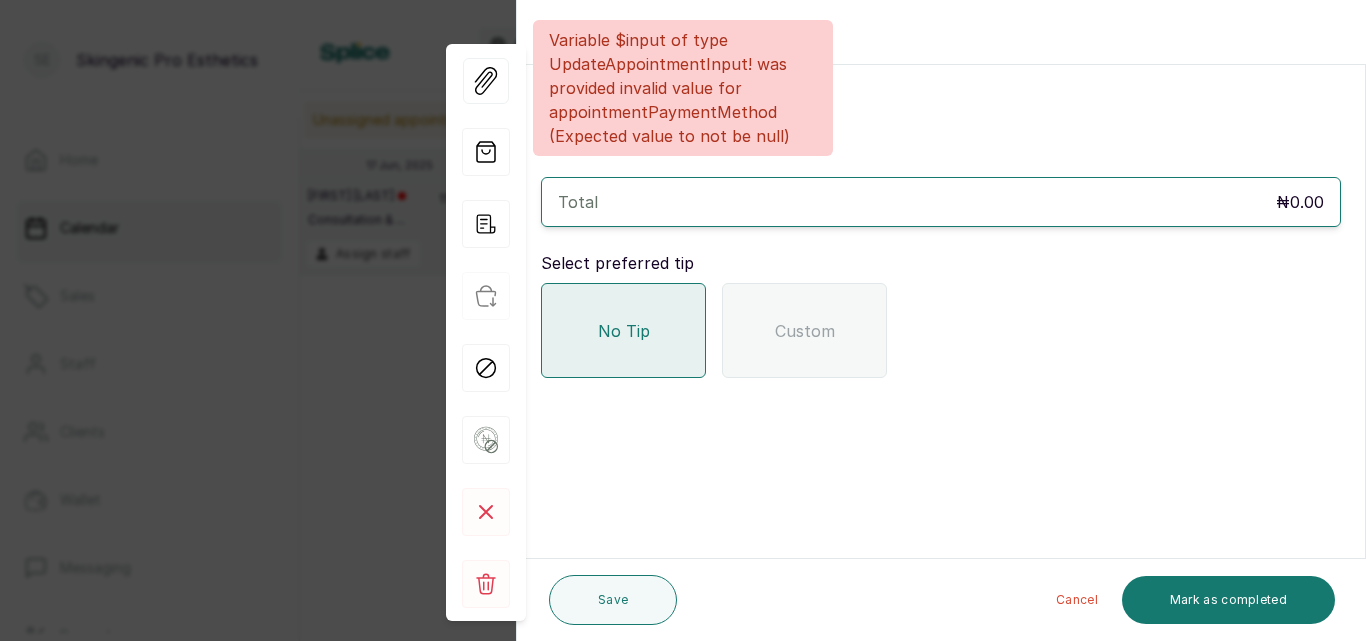 click on "Back Appointment Details Check out  Appointment Select tip Total ₦0.00 Select preferred tip No Tip Custom Save Cancel Mark as completed" at bounding box center [683, 320] 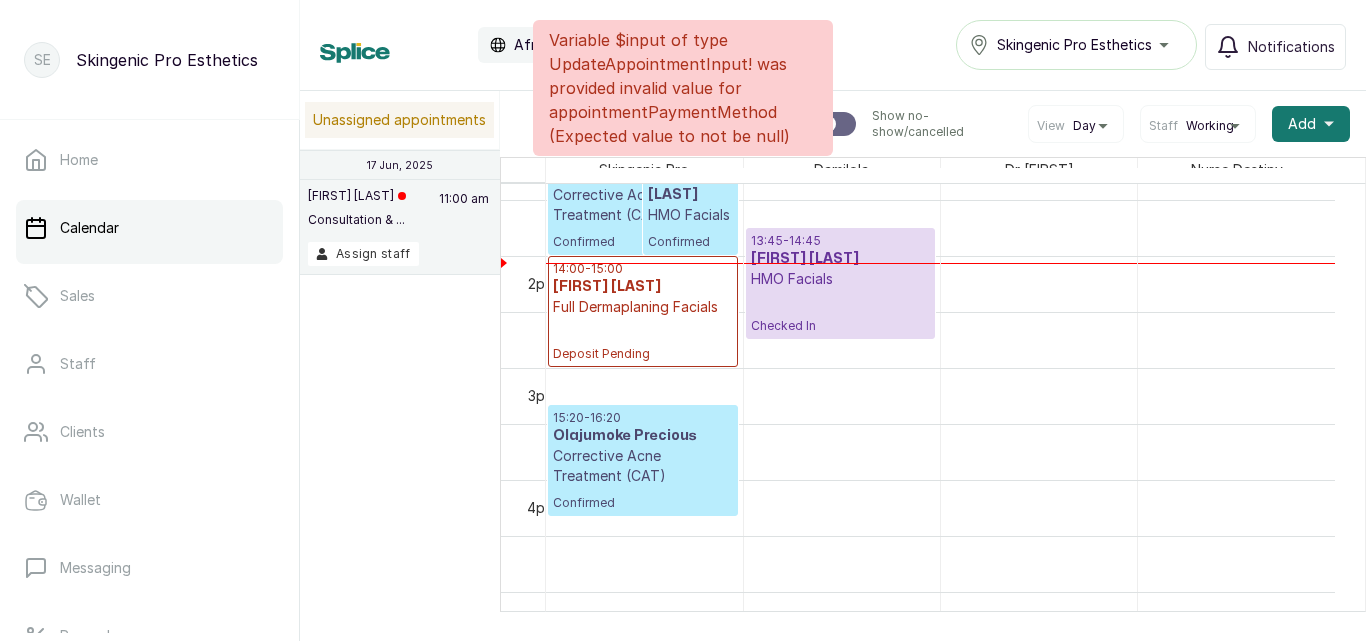 click on "[TIME]  -  [TIME] [FIRST] [LAST] HMO Facials Confirmed" at bounding box center [690, 199] 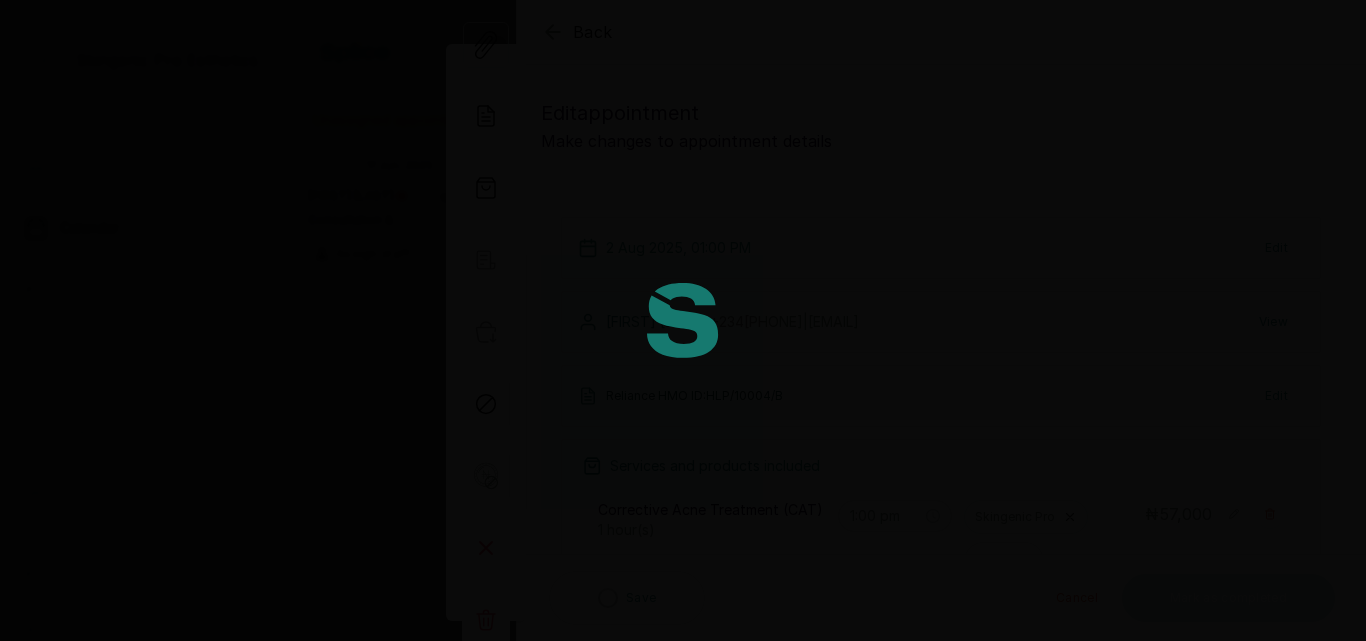 type on "1:00 pm" 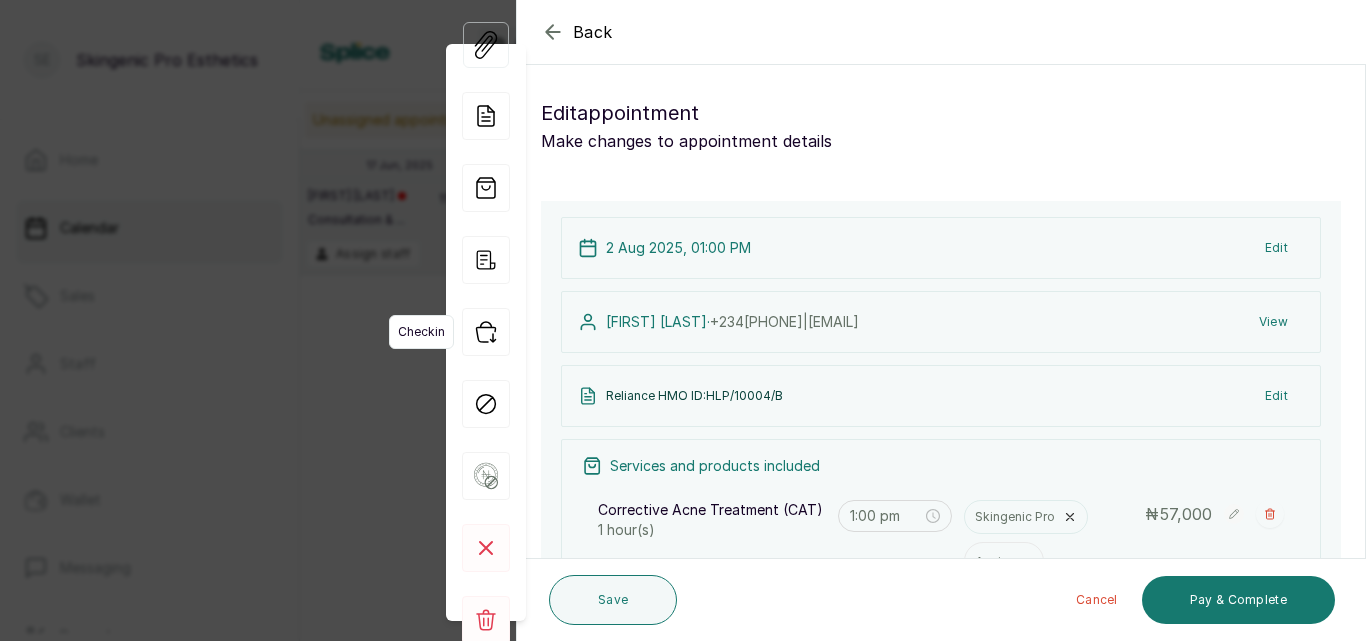 click 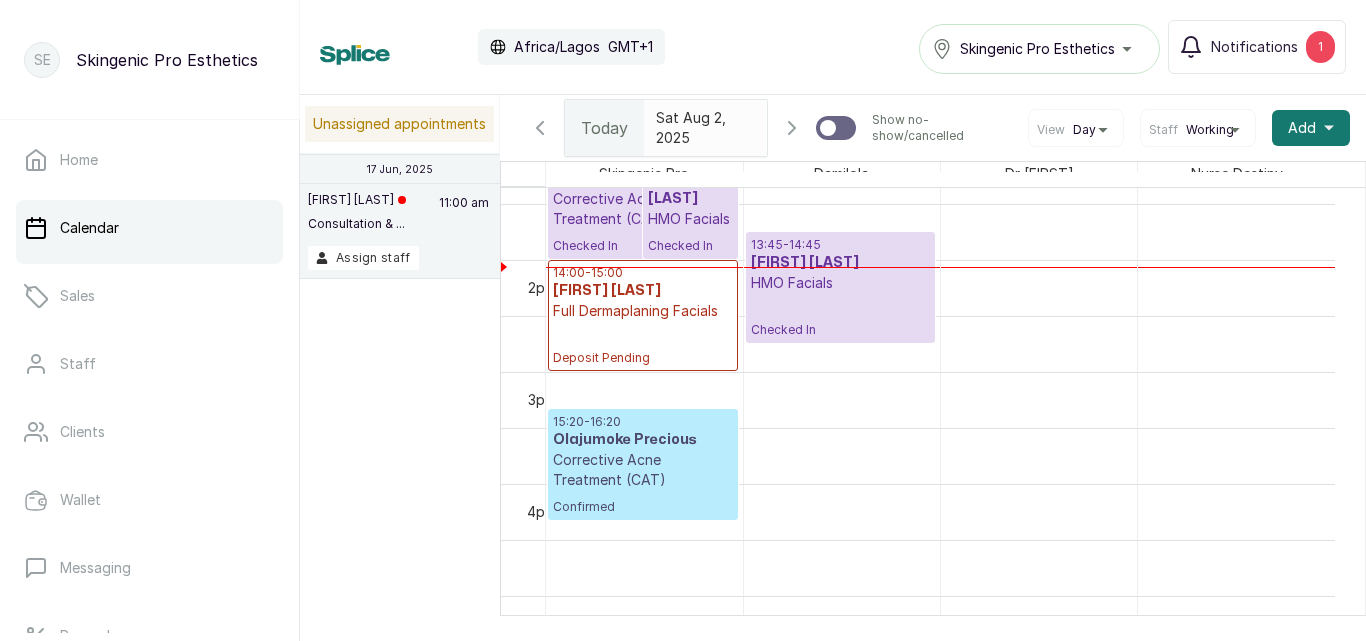 click on "[TIME]  -  [TIME] [FIRST] [LAST] Corrective Acne Treatment (CAT)  Checked In" at bounding box center [643, 203] 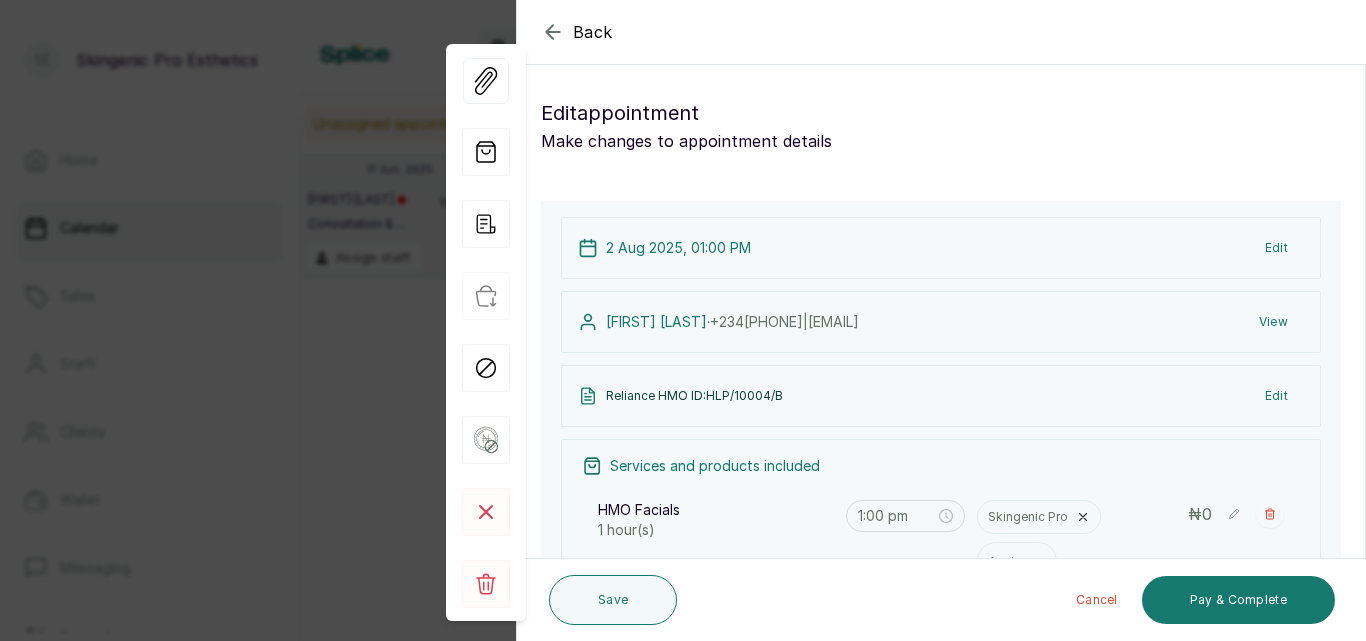 click 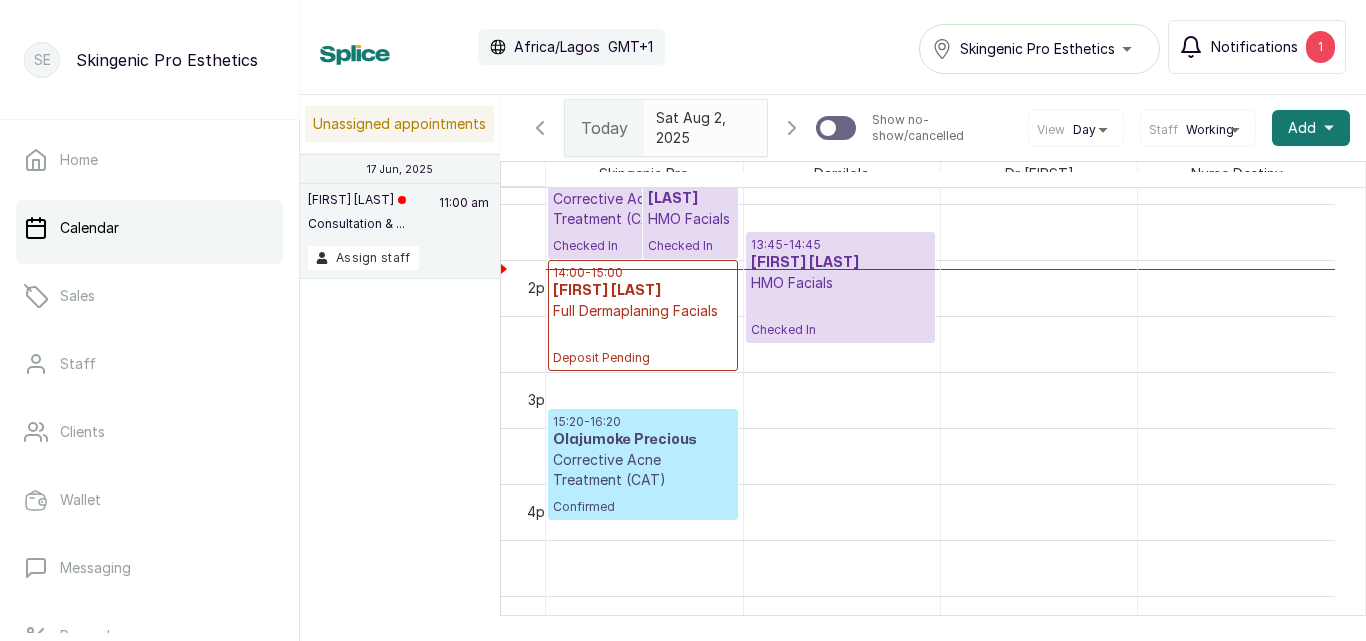click on "Notifications" at bounding box center [1254, 47] 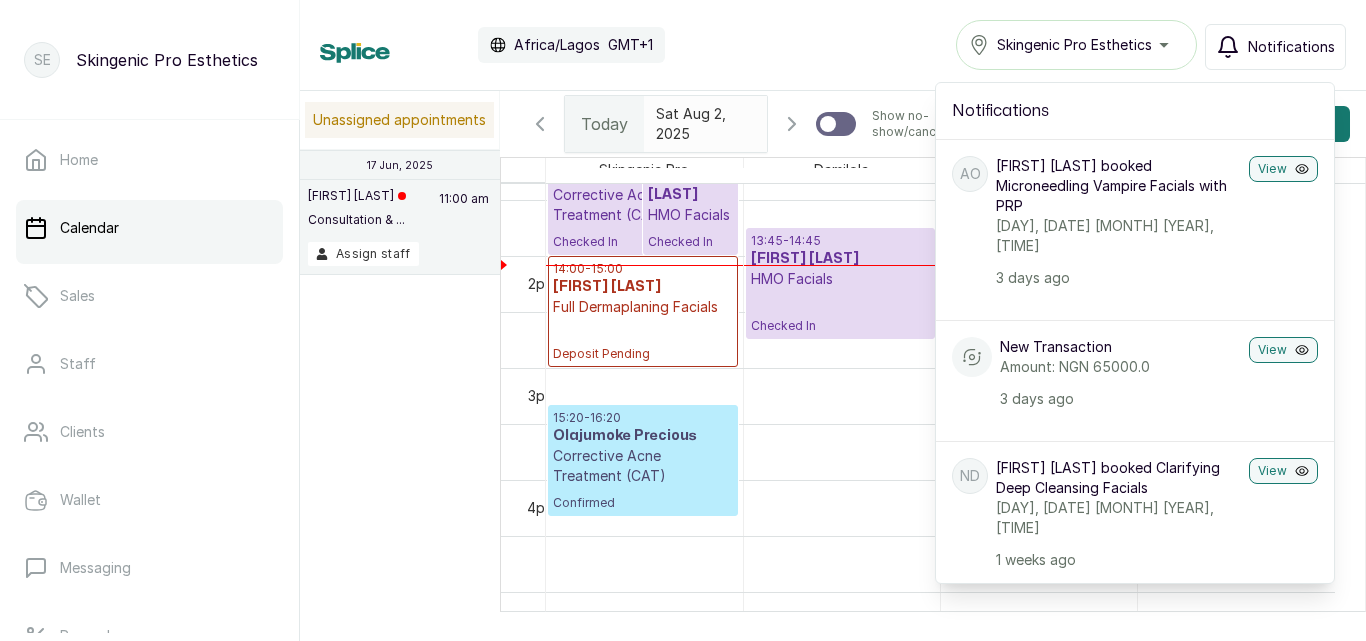 click on "Unassigned appointments [DATE], [YEAR] [FIRST] [LAST]   Consultation & ... [TIME] am Assign staff Today [DAY] [MONTH] [YEAR] Show no-show/cancelled View Day Staff Working Add + Skingenic Pro [FIRST] [LAST] [FIRST] [LAST] Nurse Destiny 12am 1am 2am 3am 4am 5am 6am 7am 8am 9am 10am 11am 12pm 1pm 2pm 3pm 4pm 5pm 6pm 7pm 8pm 9pm 10pm 11pm [TIME]  -  [TIME] [FIRST] [LAST] Corrective Acne Treatment (CAT)  Checked In [TIME]  -  [TIME] [FIRST] [LAST] HMO Facials Checked In [TIME]  -  [TIME] [FIRST] [LAST] Full Dermaplaning Facials Deposit Pending [TIME]  -  [TIME] [FIRST] [LAST] Corrective Acne Treatment (CAT)  Confirmed [TIME]  -  [TIME] [FIRST] [LAST] HMO Facials Checked In" at bounding box center (833, 351) 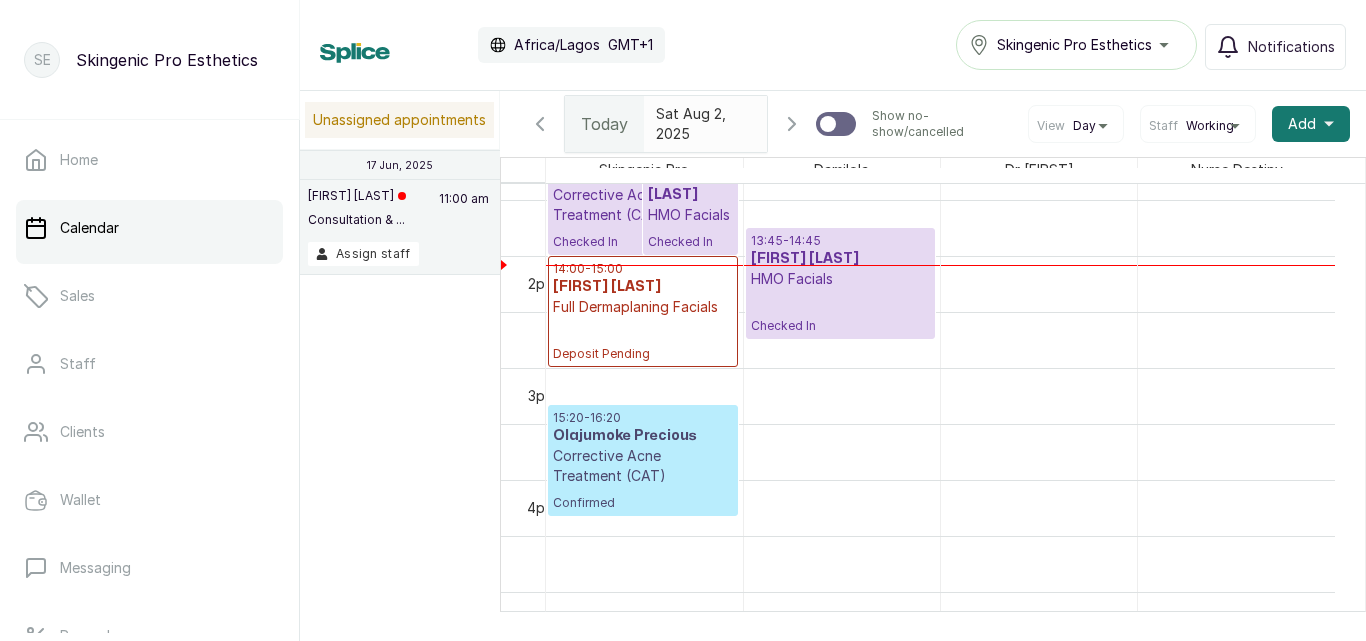 click on "[FIRST] [LAST]" at bounding box center (840, 259) 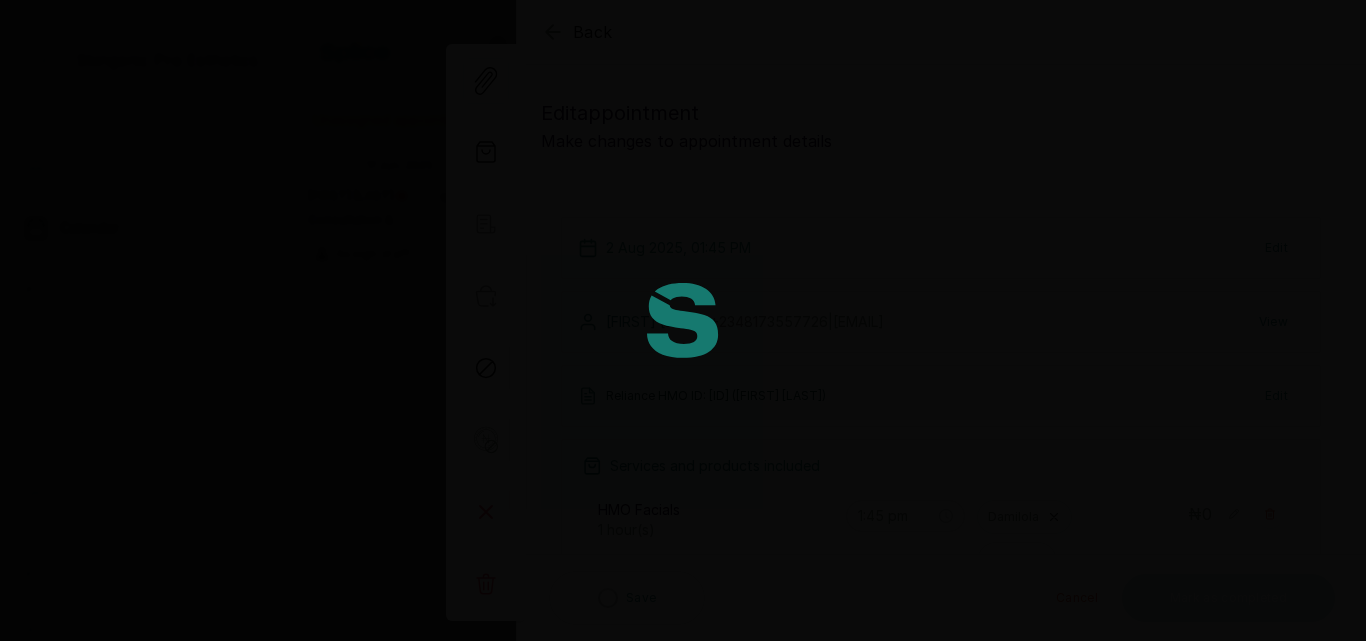 type on "1:45 pm" 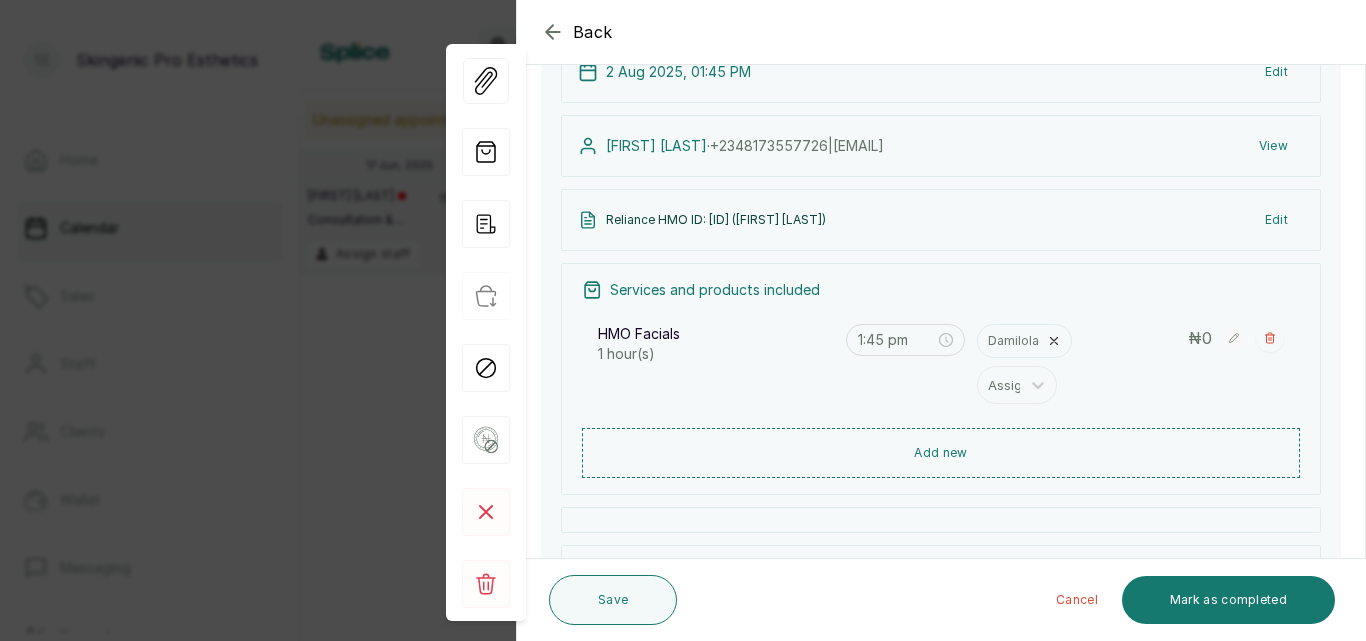 scroll, scrollTop: 178, scrollLeft: 0, axis: vertical 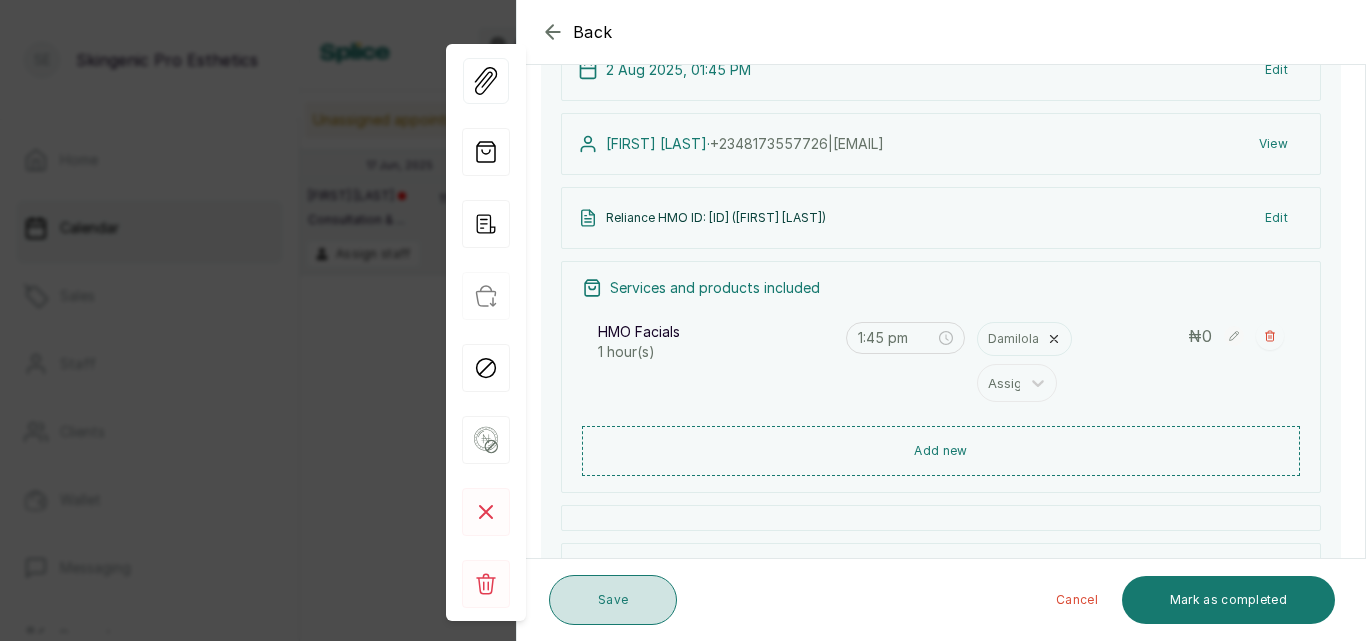 click on "Save" at bounding box center (613, 600) 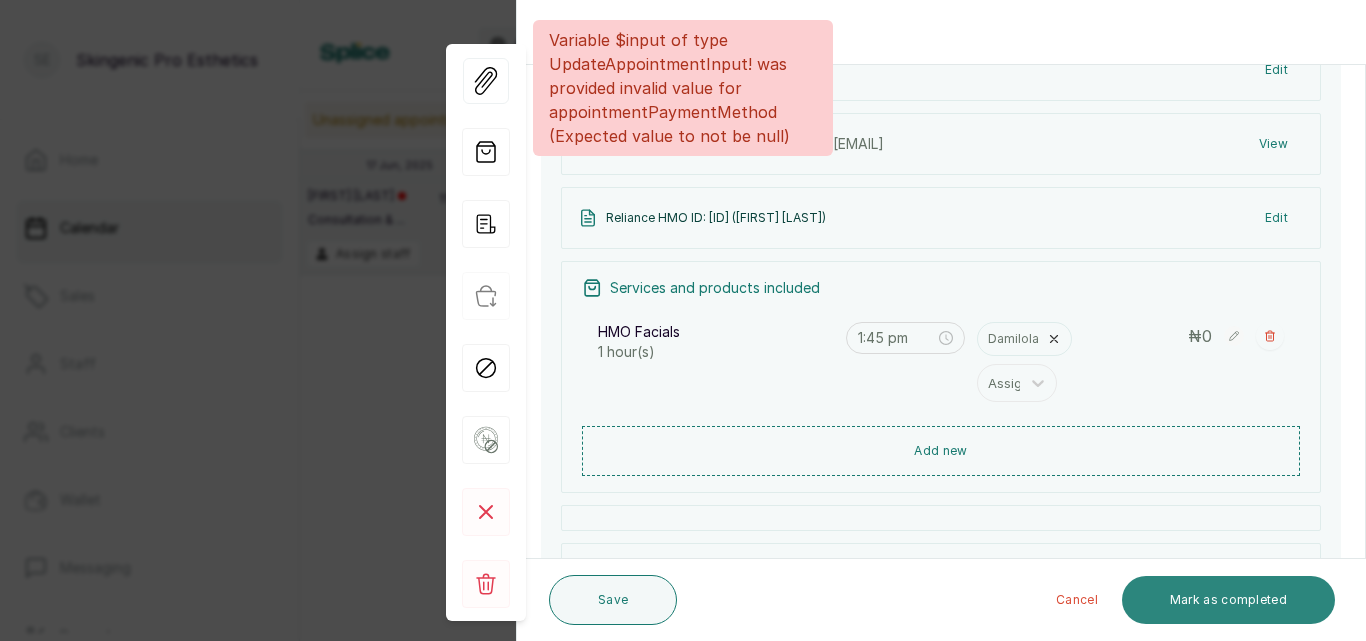 click on "Mark as completed" at bounding box center [1228, 600] 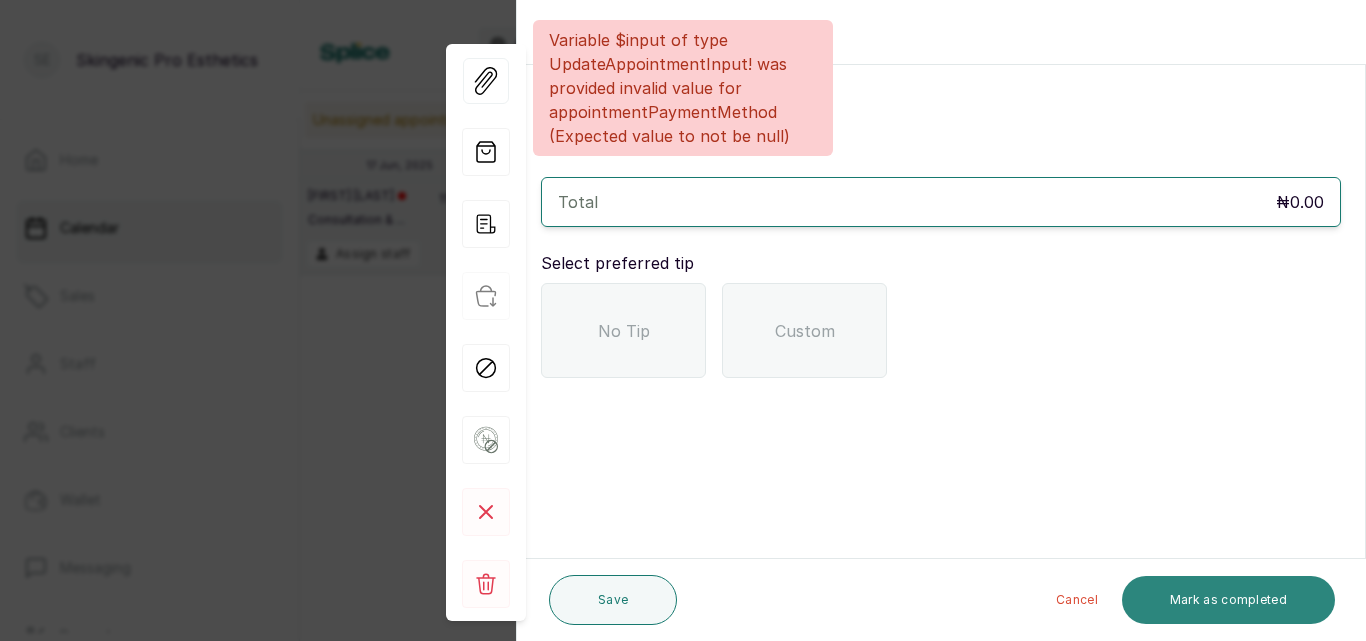 scroll, scrollTop: 0, scrollLeft: 0, axis: both 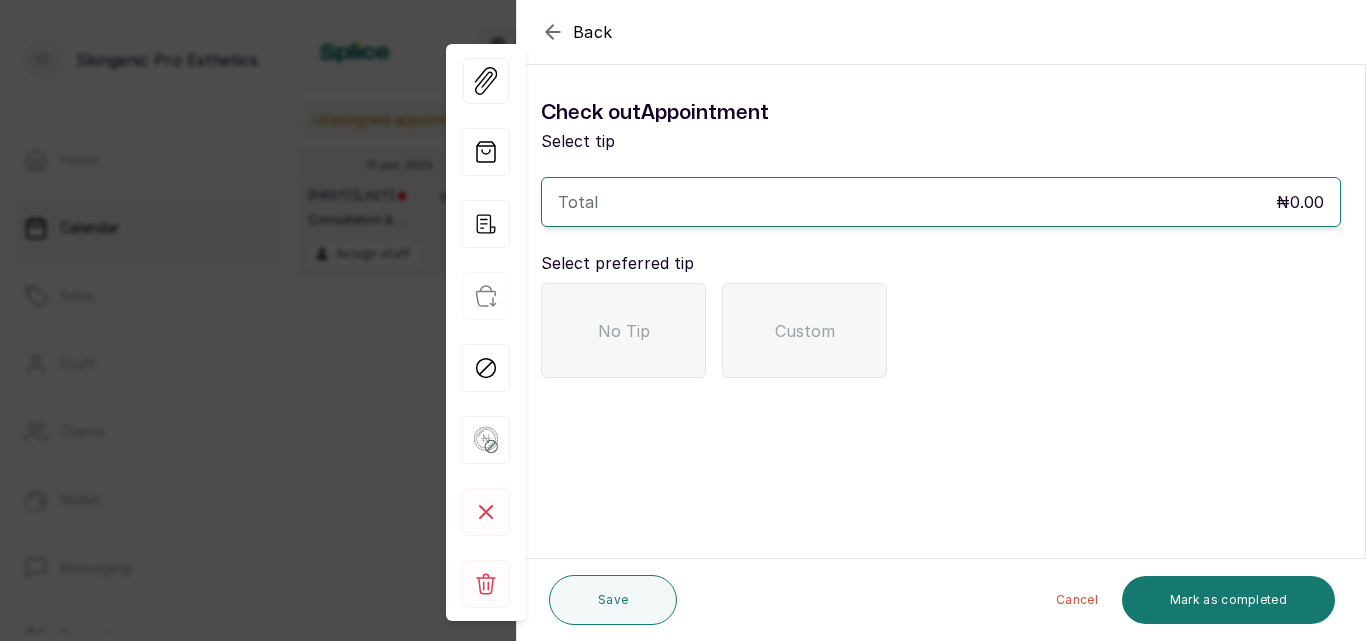 click on "No Tip" at bounding box center (623, 330) 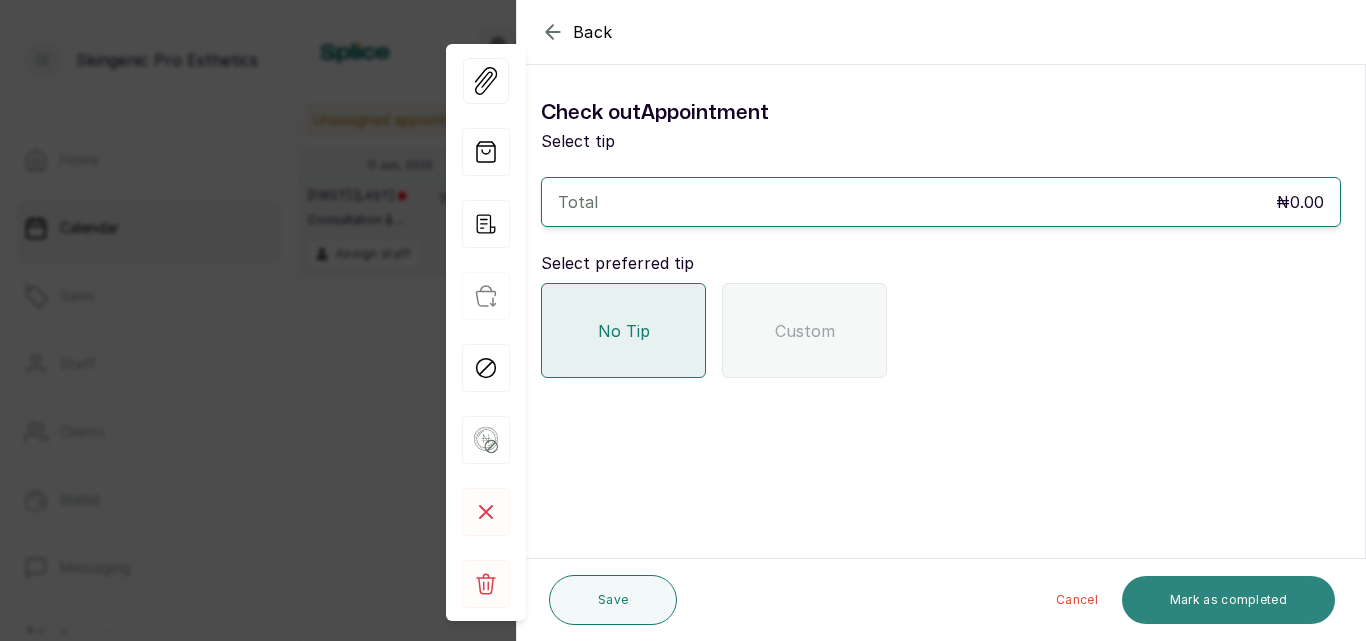 click on "Mark as completed" at bounding box center [1228, 600] 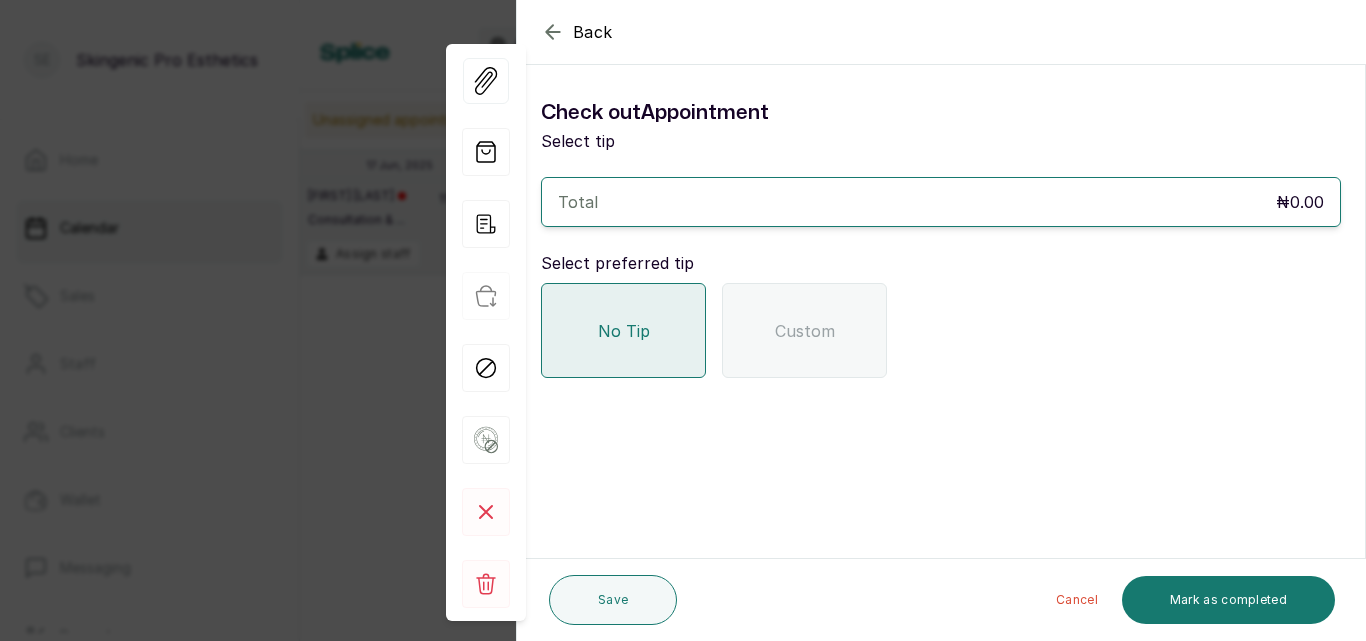 click 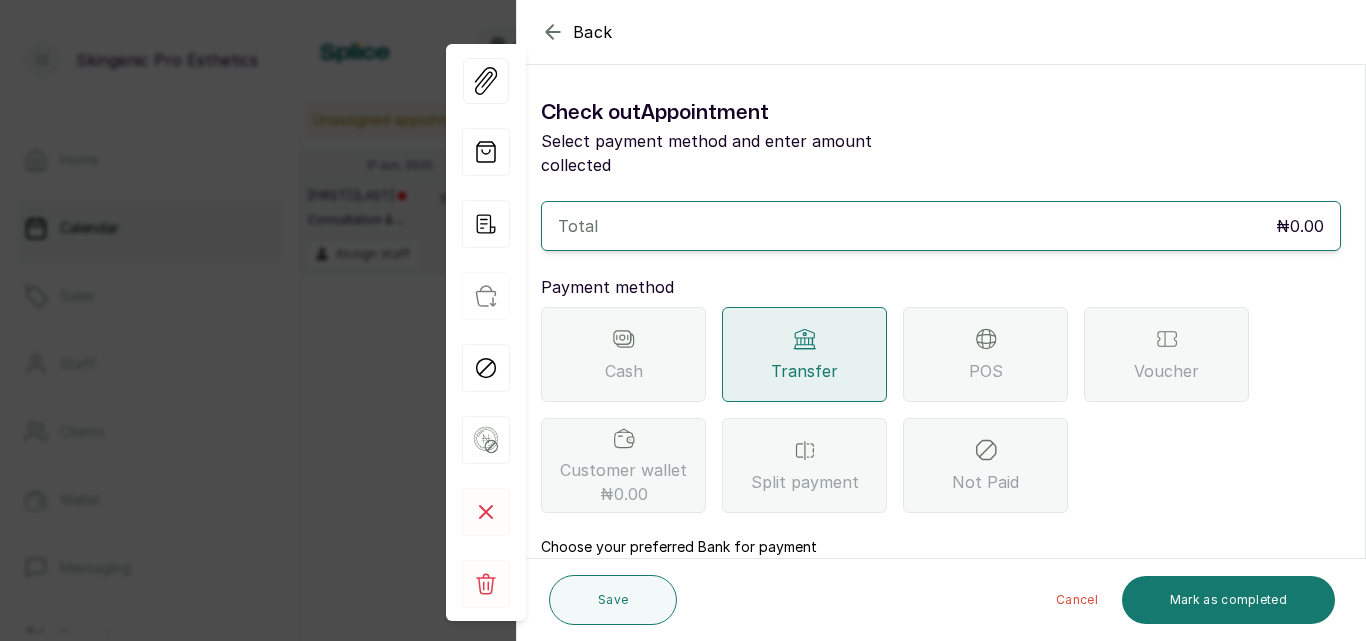 click on "Transfer" at bounding box center [804, 371] 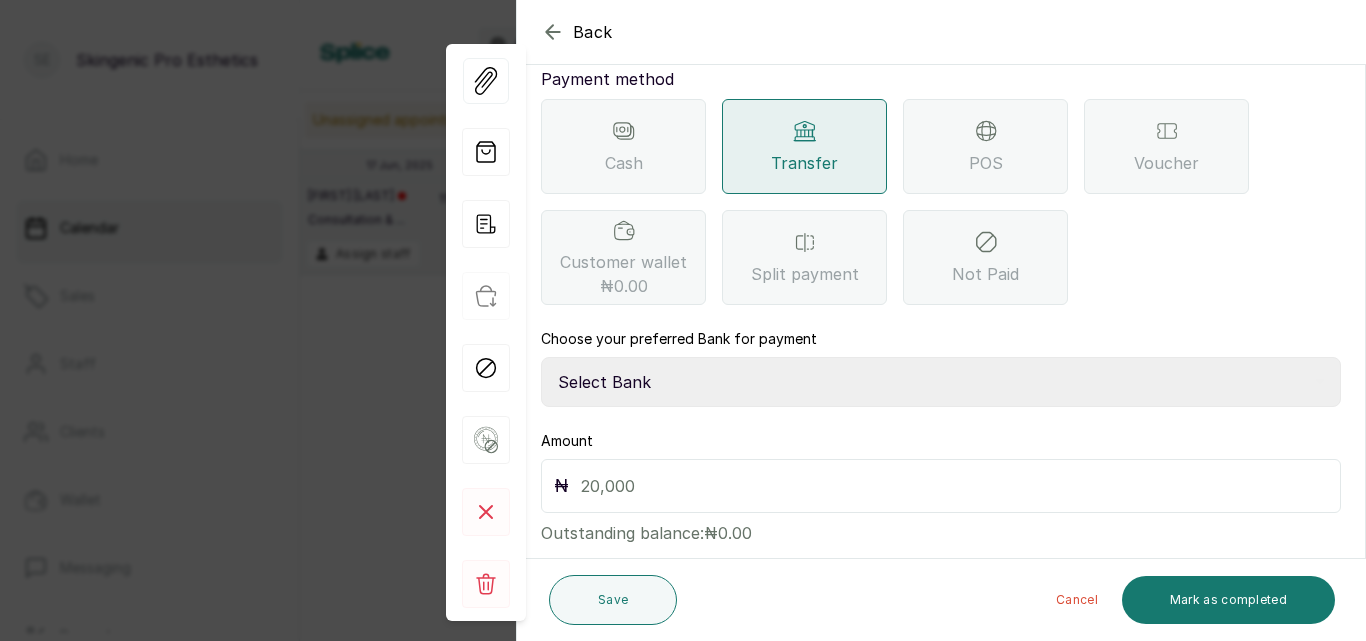 scroll, scrollTop: 225, scrollLeft: 0, axis: vertical 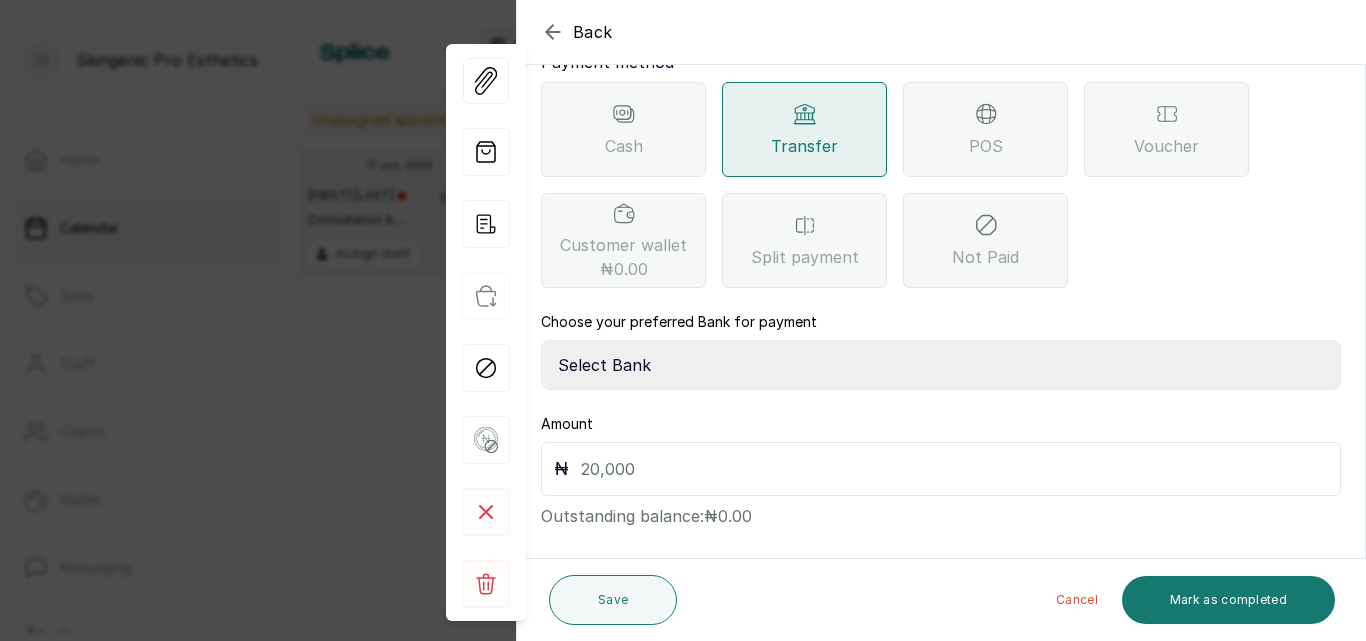 click at bounding box center [954, 469] 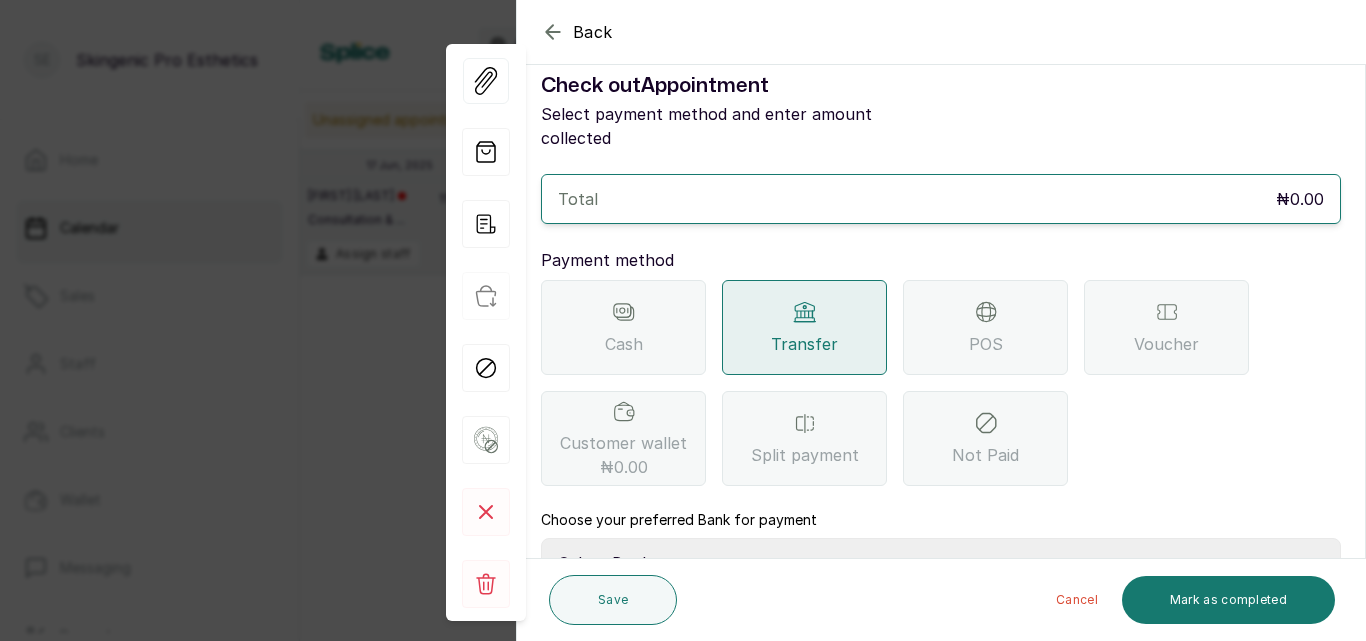 scroll, scrollTop: 29, scrollLeft: 0, axis: vertical 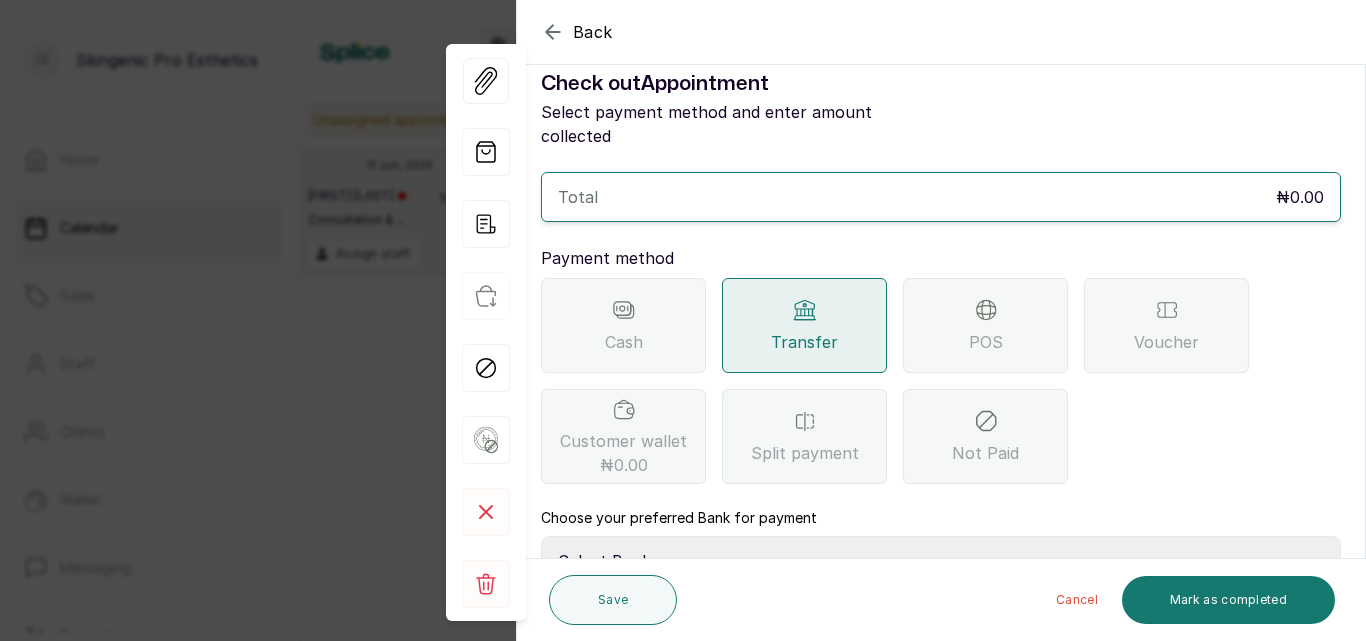 click on "Transfer" at bounding box center (804, 342) 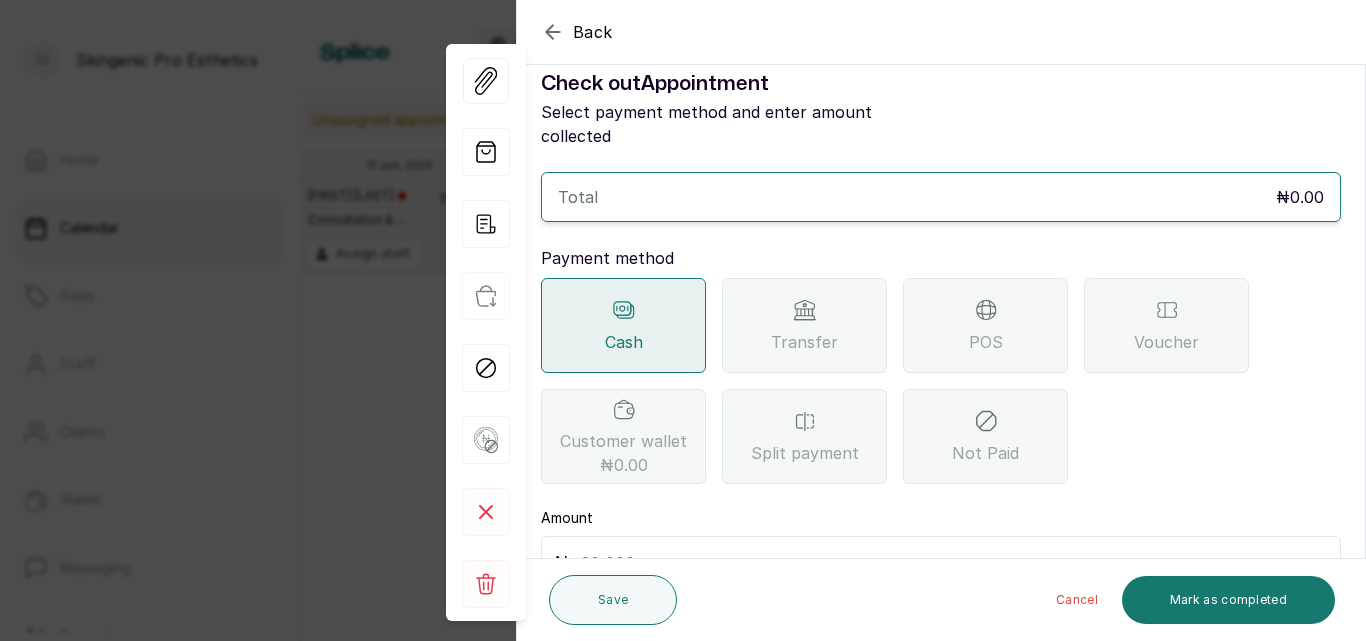 click on "Transfer" at bounding box center (804, 325) 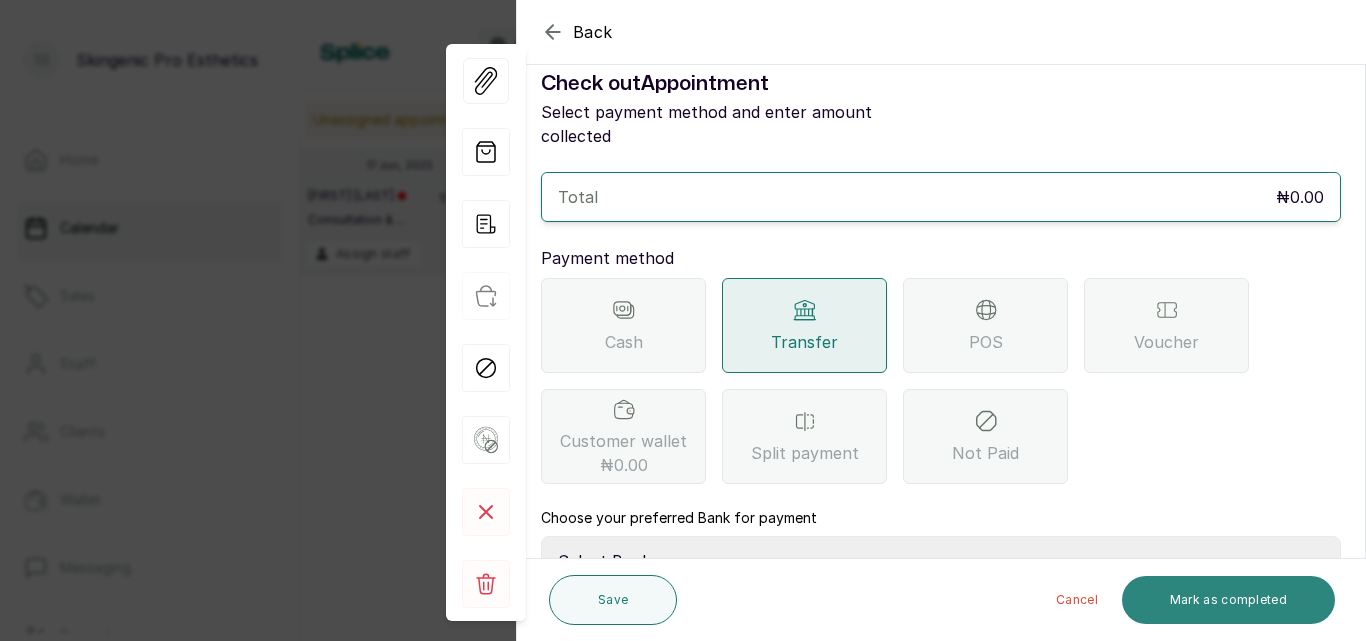click on "Mark as completed" at bounding box center (1228, 600) 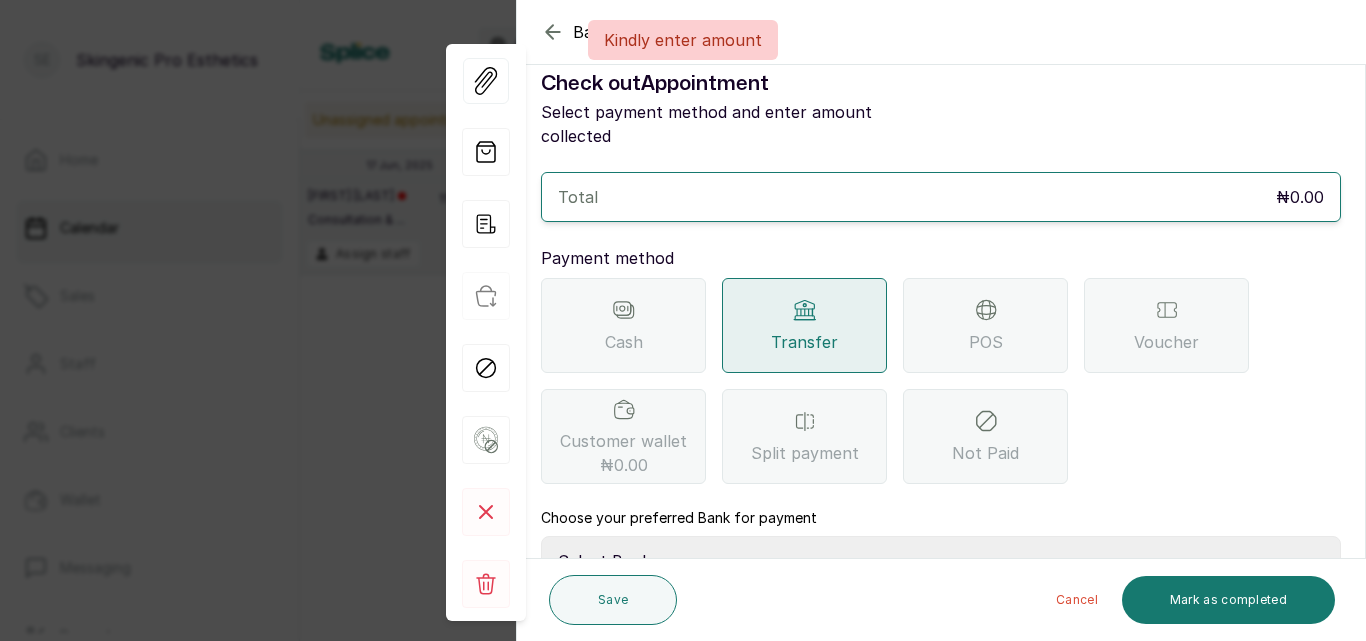 click on "Customer wallet ₦0.00" at bounding box center (623, 453) 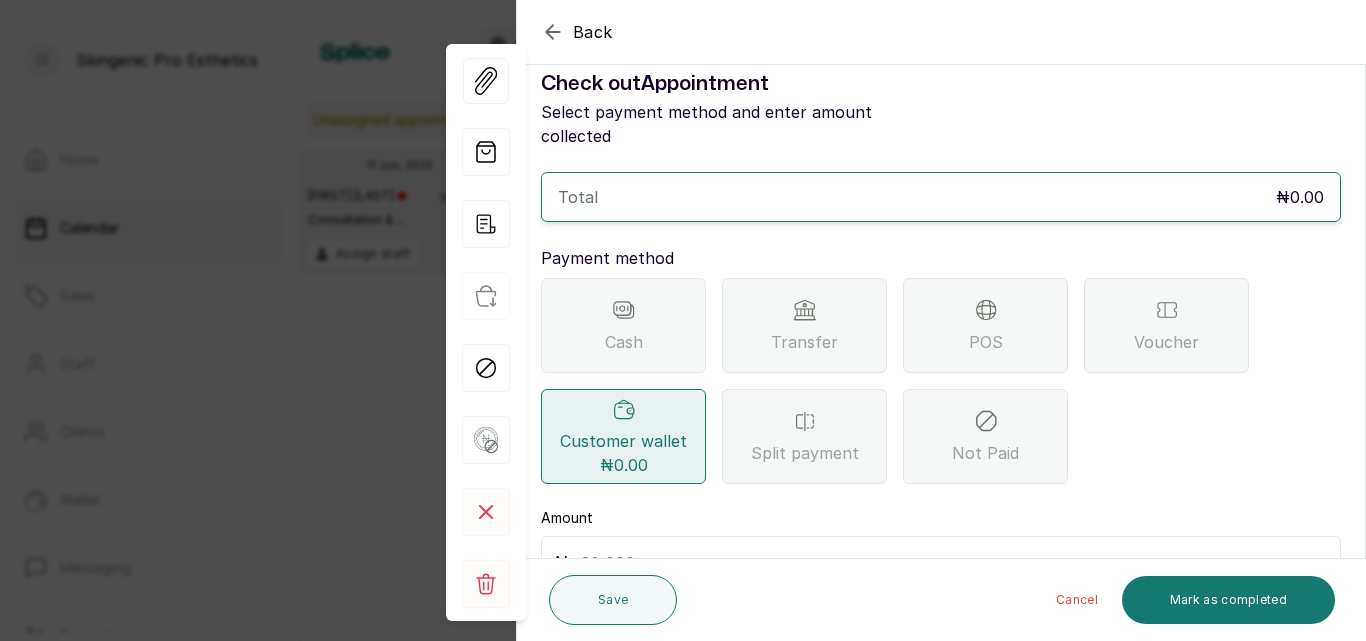 click on "Split payment" at bounding box center (804, 436) 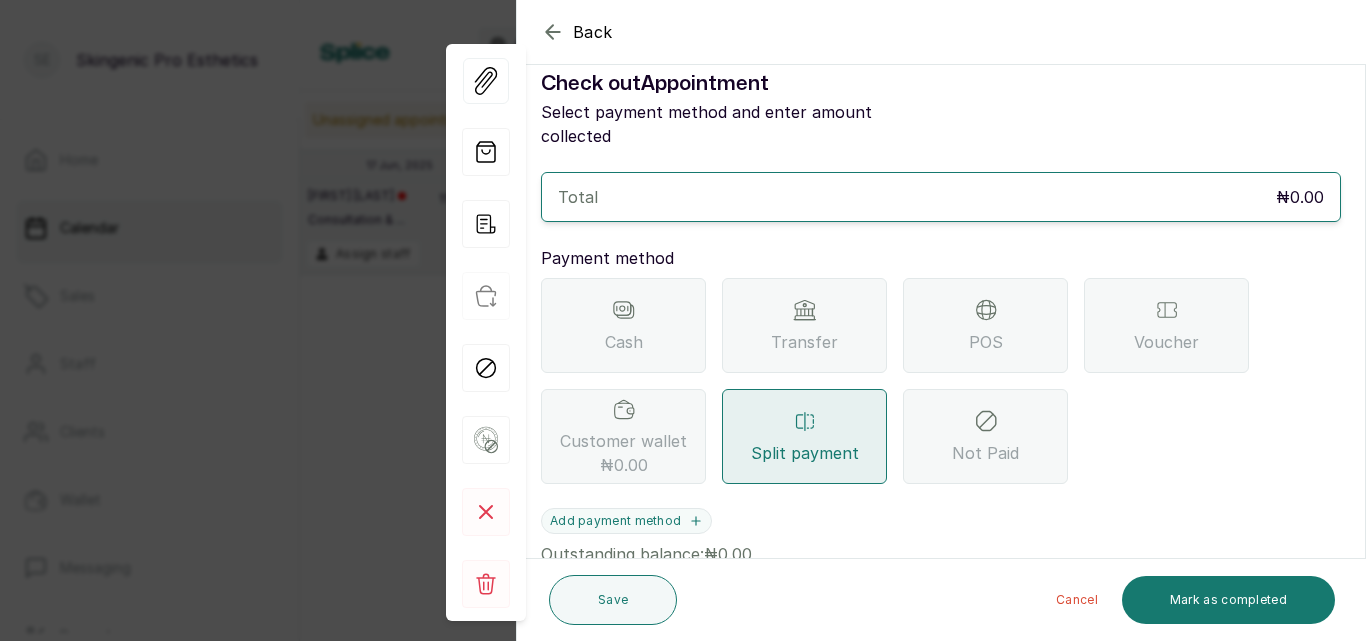 click on "Not Paid" at bounding box center [985, 436] 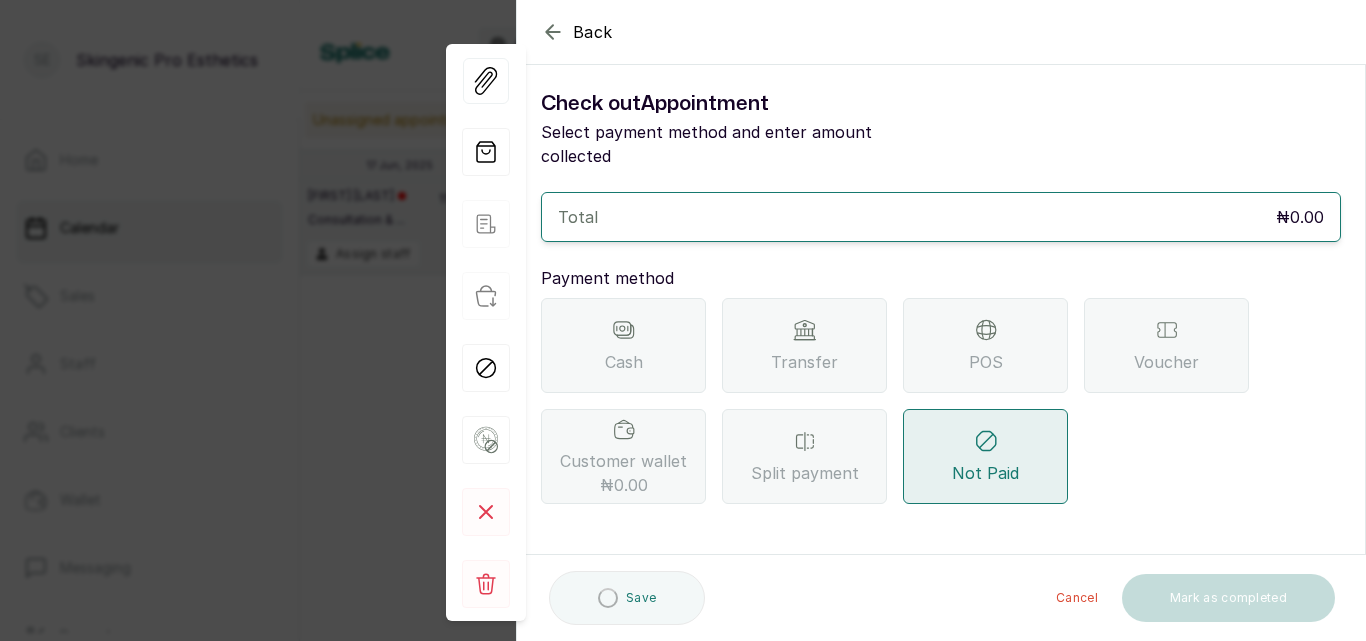 scroll, scrollTop: 0, scrollLeft: 0, axis: both 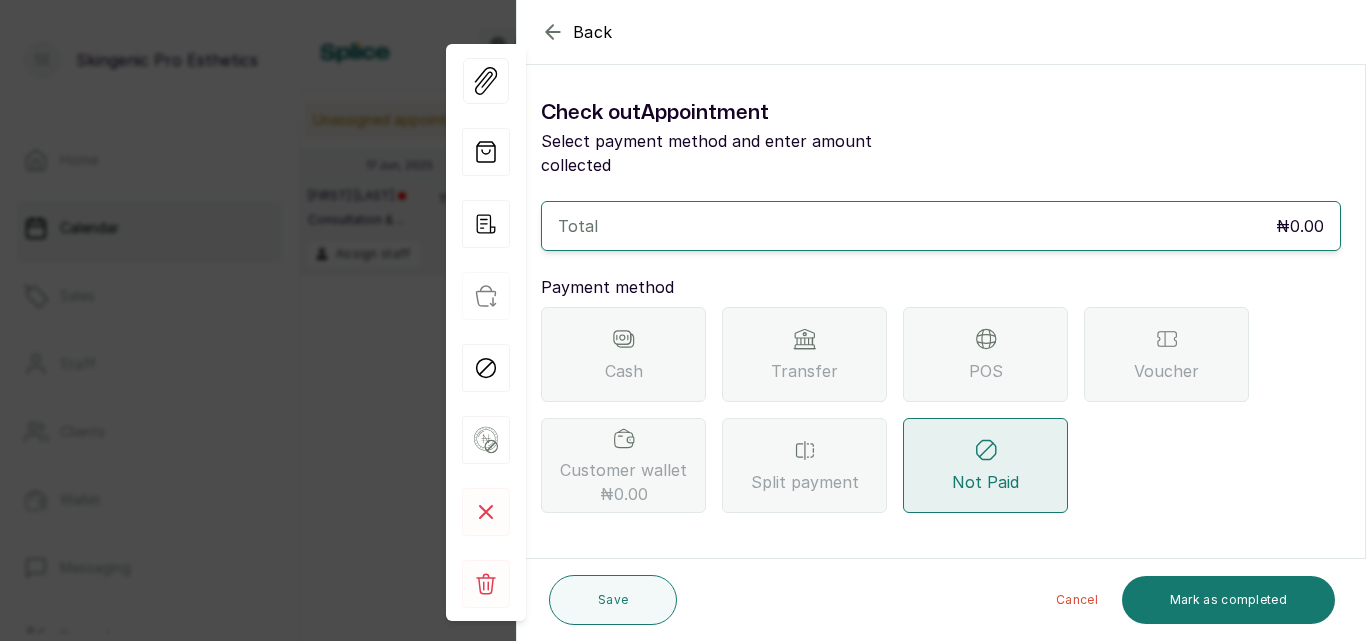 click on "Transfer" at bounding box center (804, 354) 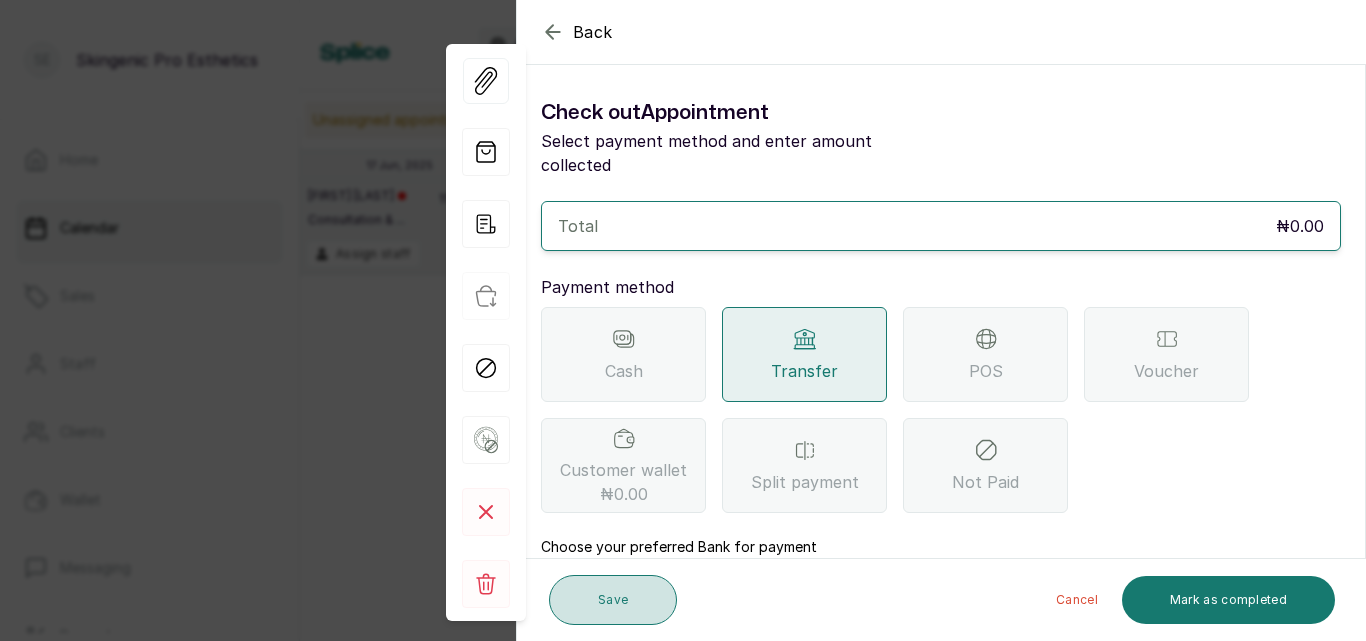 click on "Save" at bounding box center [613, 600] 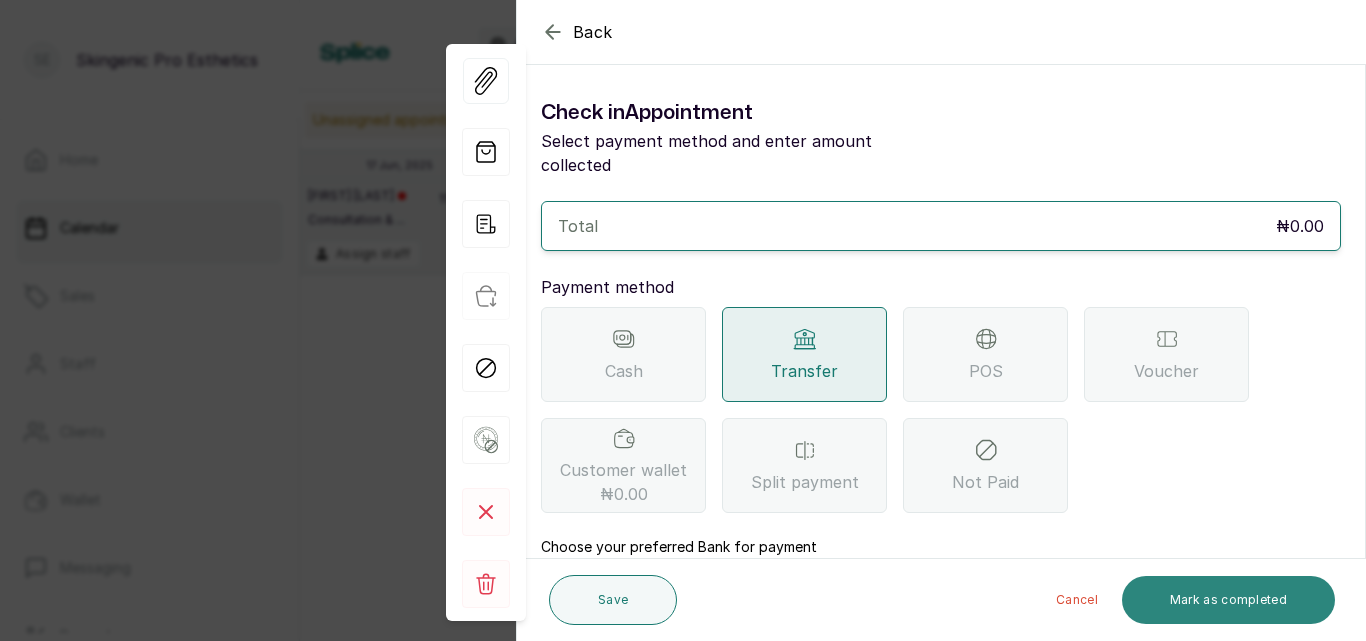 click on "Mark as completed" at bounding box center (1228, 600) 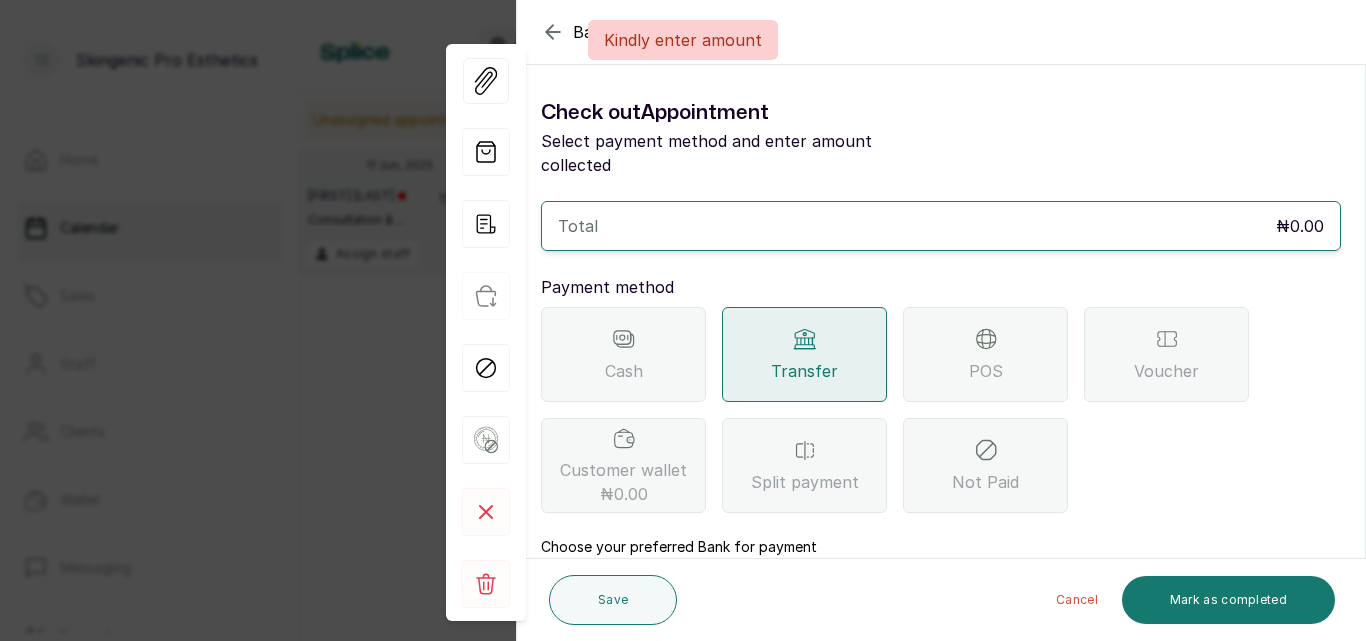 click on "Kindly enter amount" at bounding box center (683, 40) 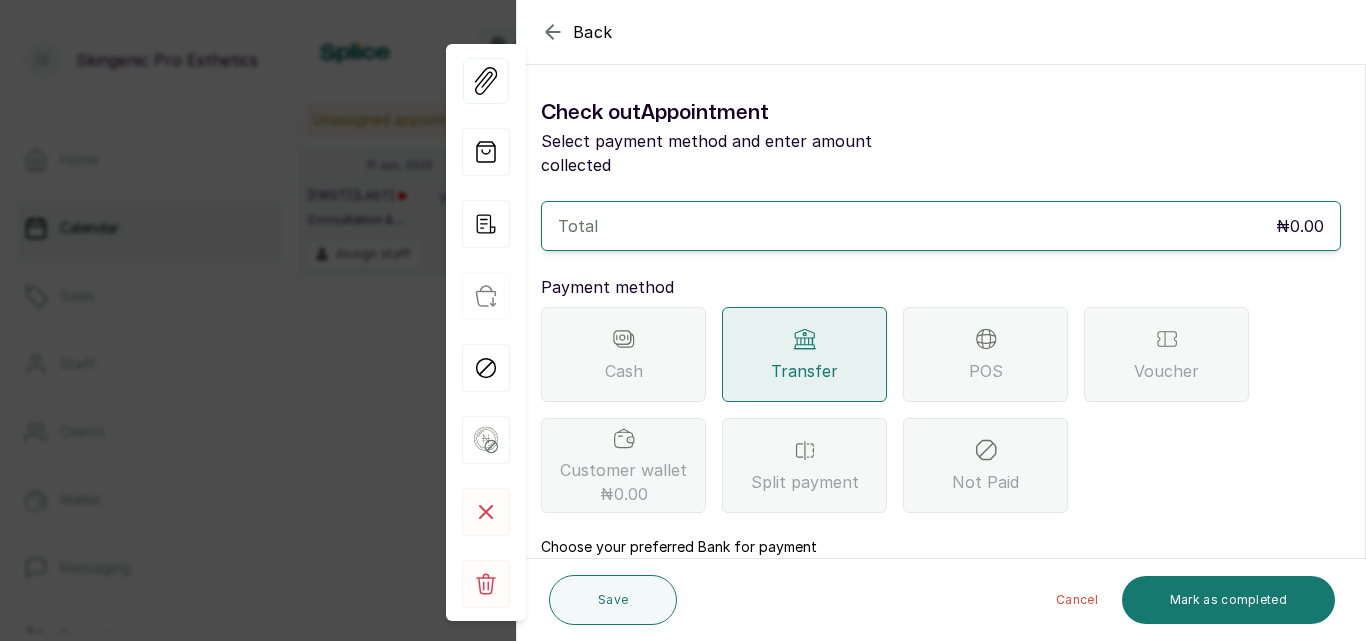 click 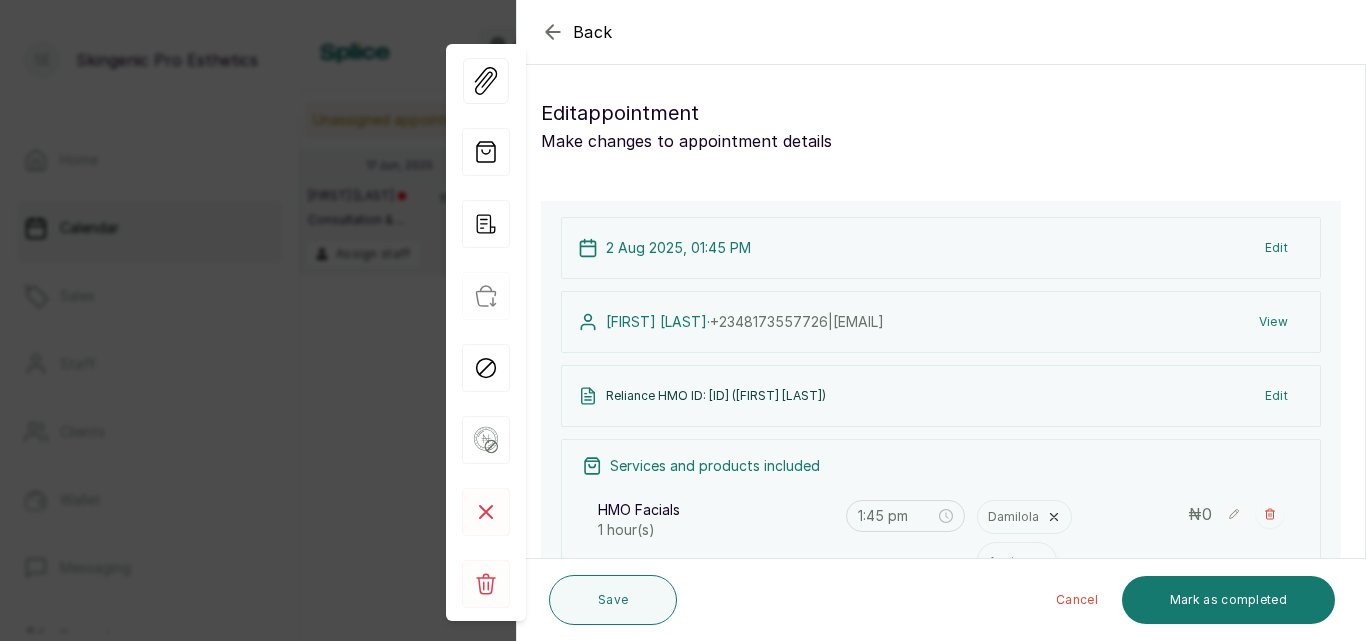 click 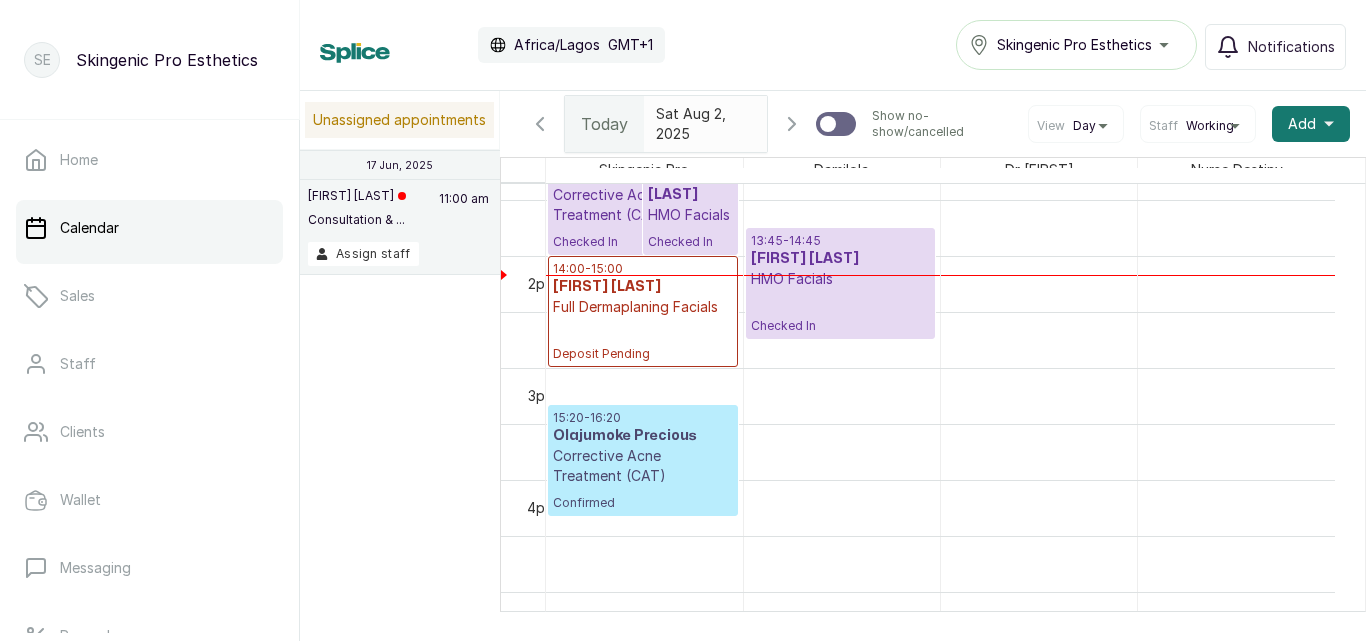 click on "13:00  -  14:00 [FIRST] [LAST] HMO Facials Checked In" at bounding box center [690, 199] 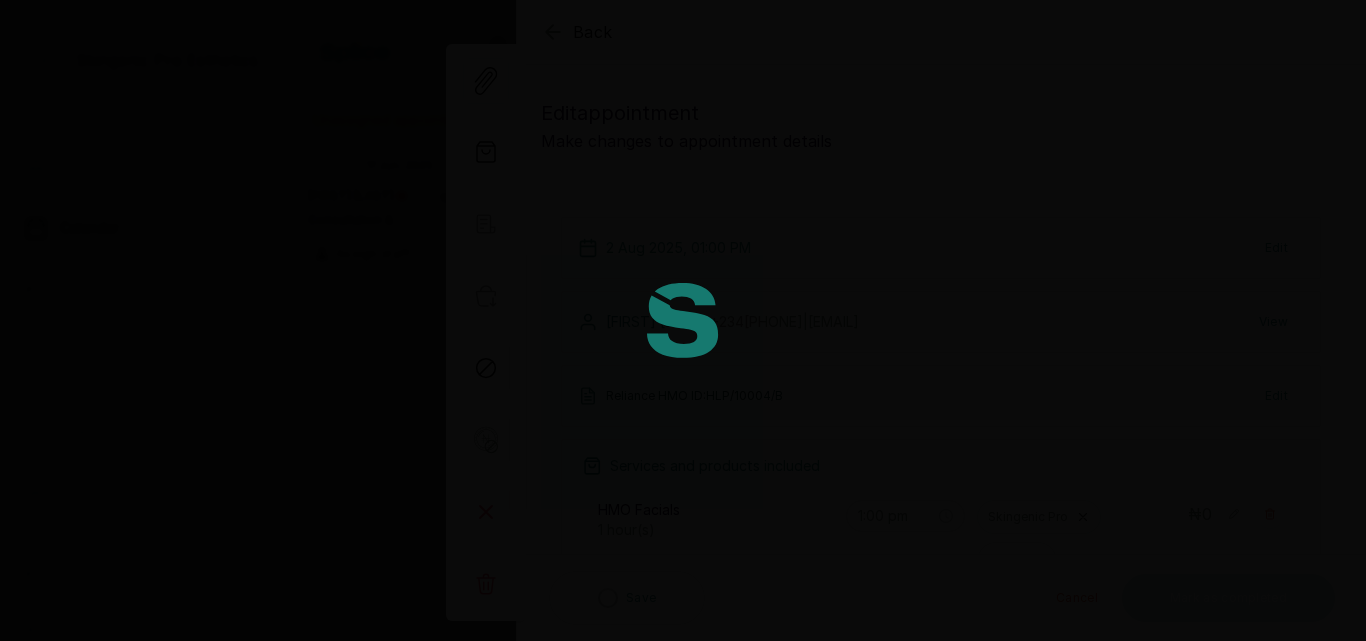 type on "1:00 pm" 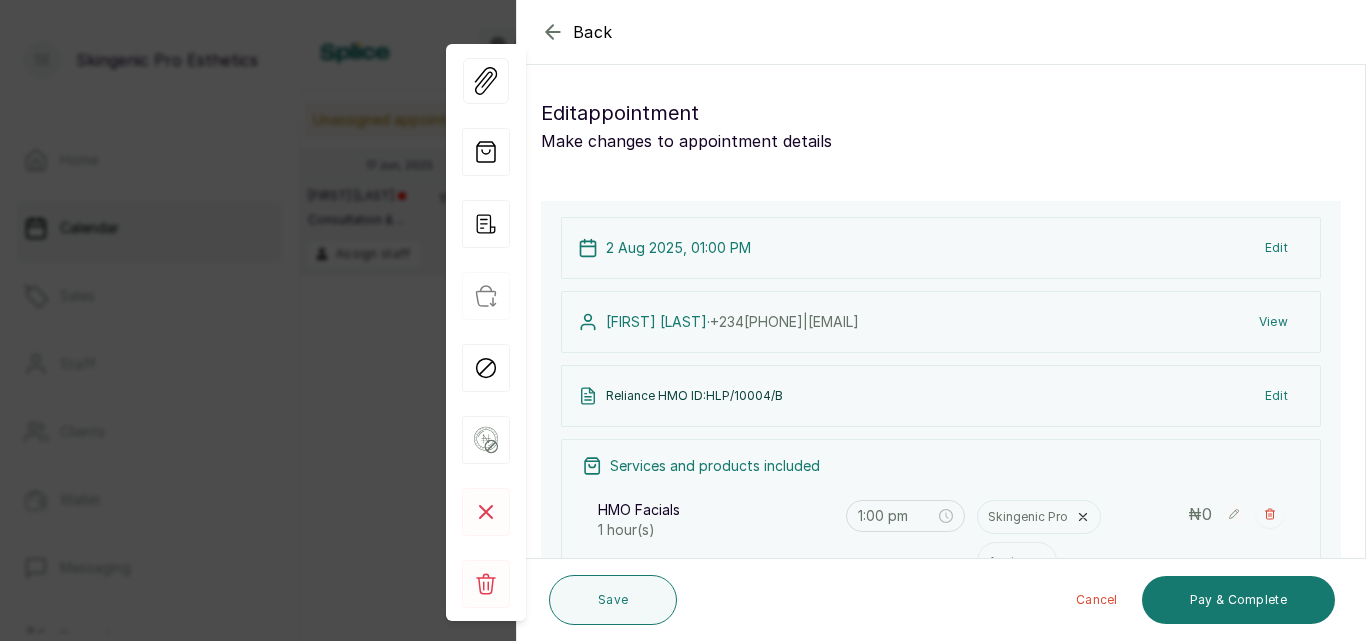 click 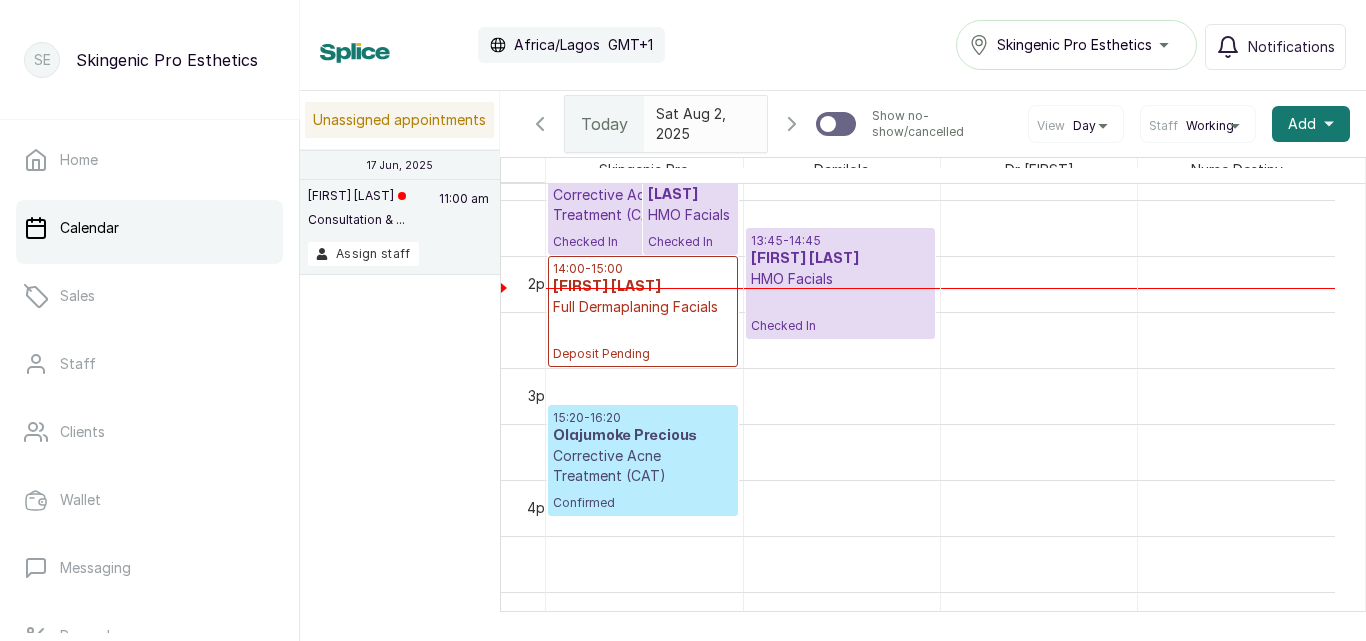 click on "13:45  -  14:45" at bounding box center [840, 241] 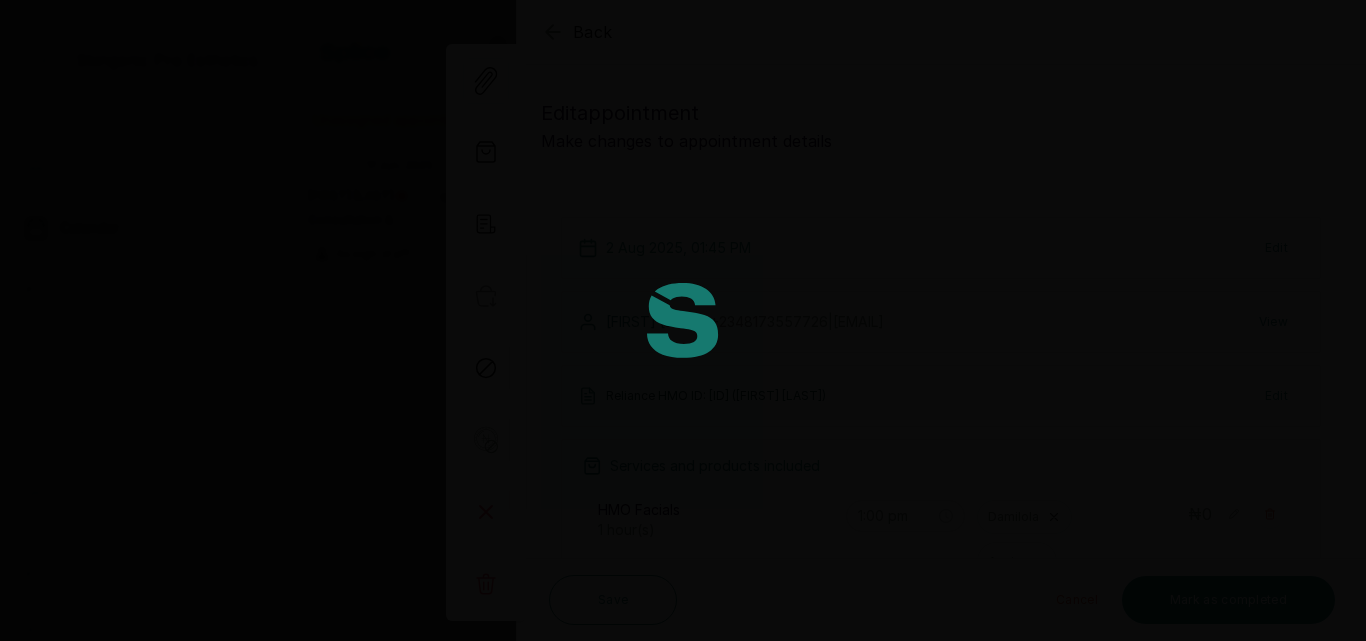 type on "1:45 pm" 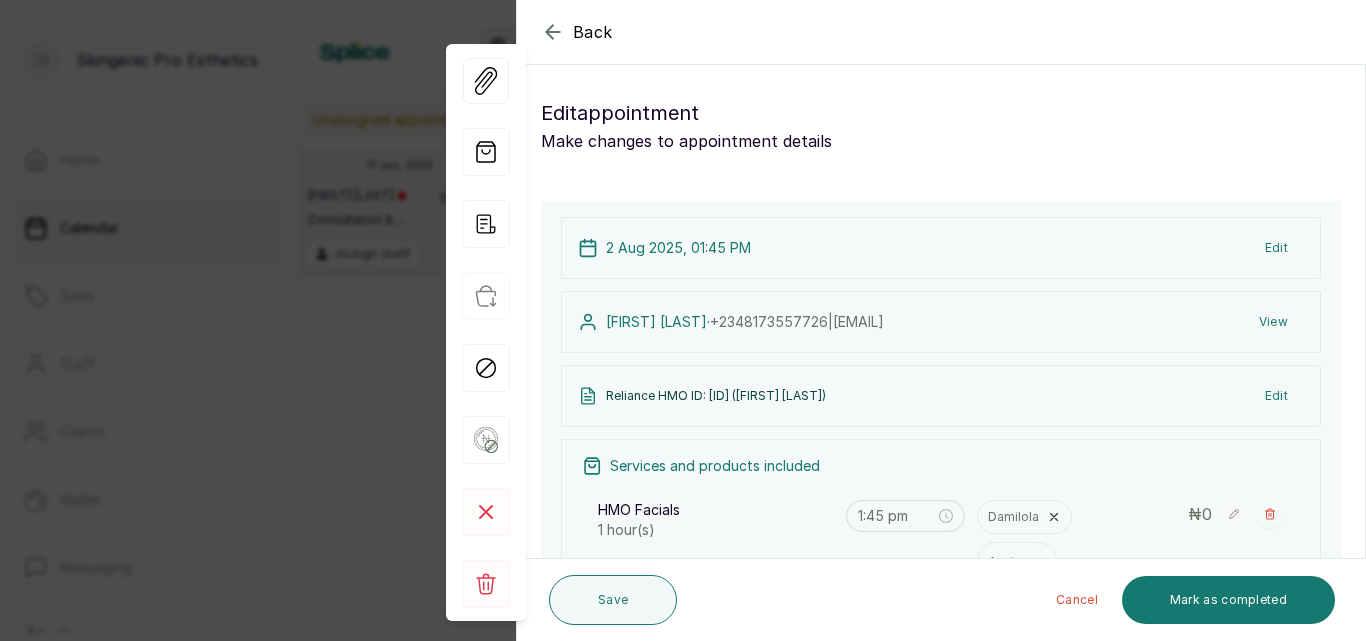 scroll, scrollTop: 373, scrollLeft: 0, axis: vertical 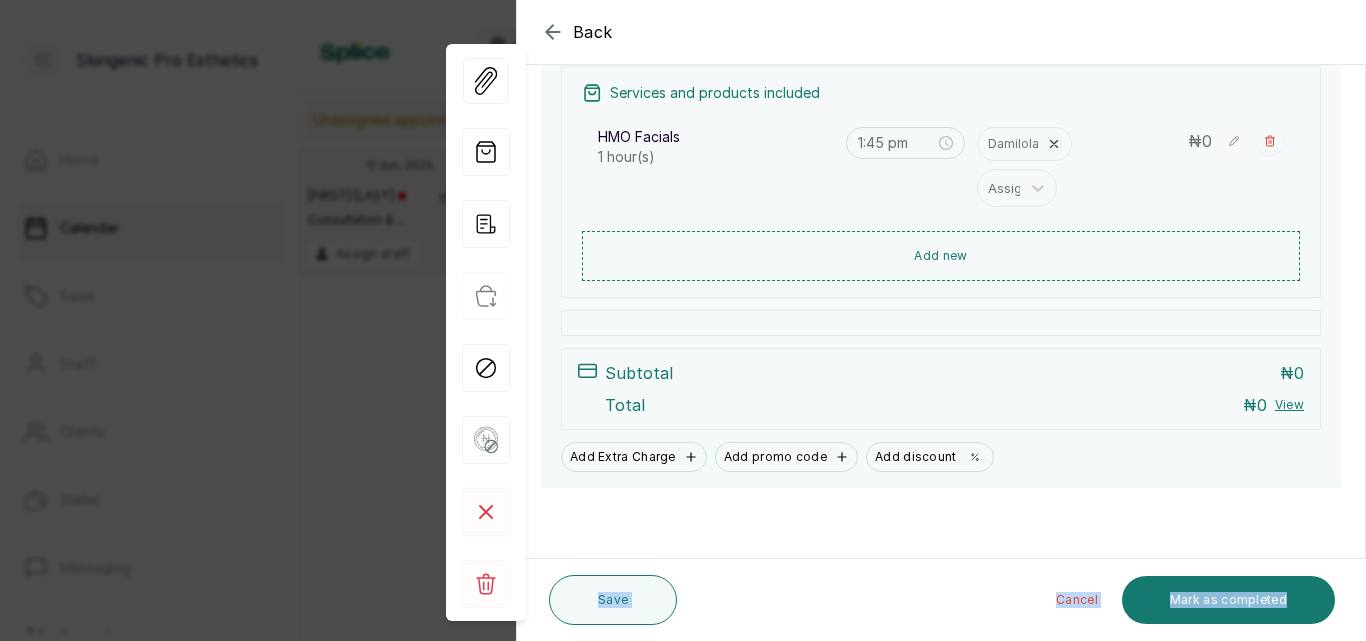 drag, startPoint x: 1365, startPoint y: 559, endPoint x: 1352, endPoint y: 527, distance: 34.539833 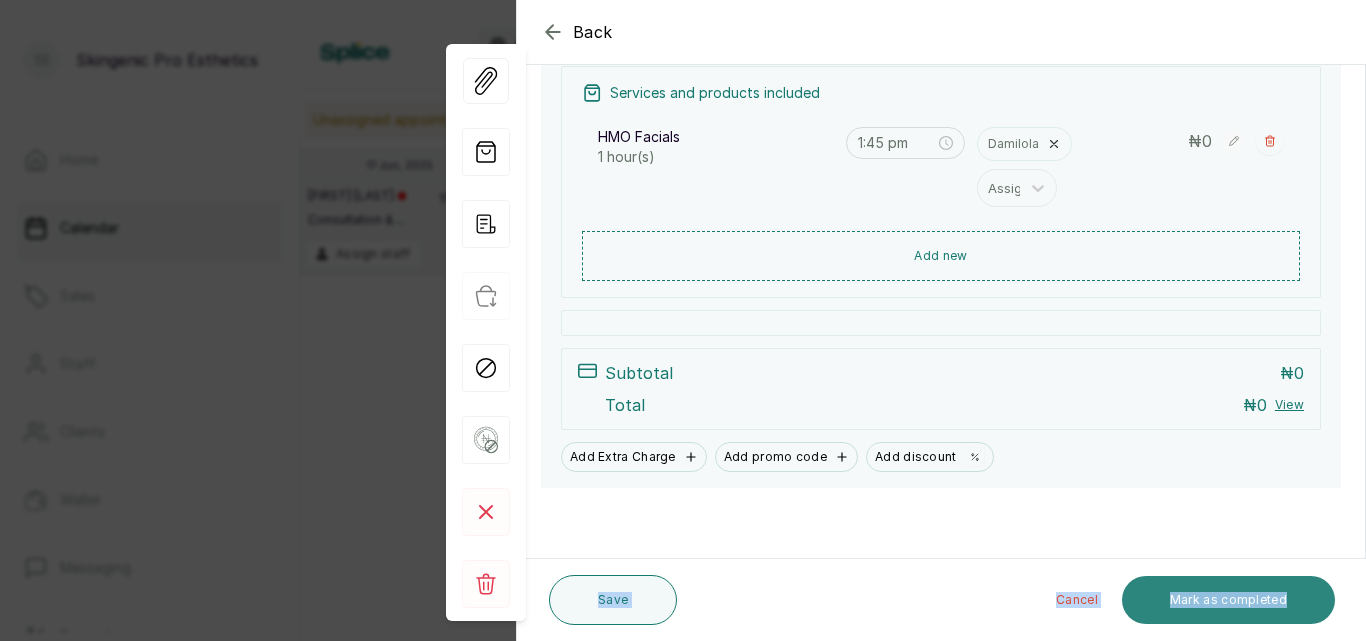 click on "Mark as completed" at bounding box center (1228, 600) 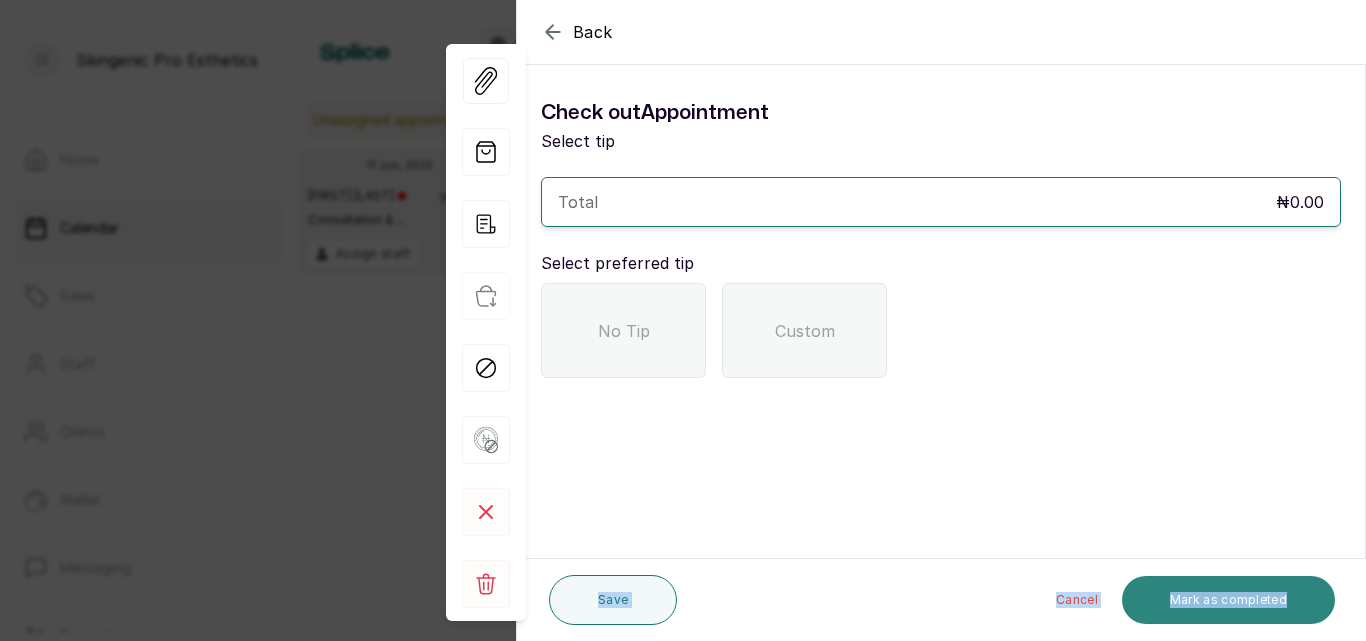 scroll, scrollTop: 0, scrollLeft: 0, axis: both 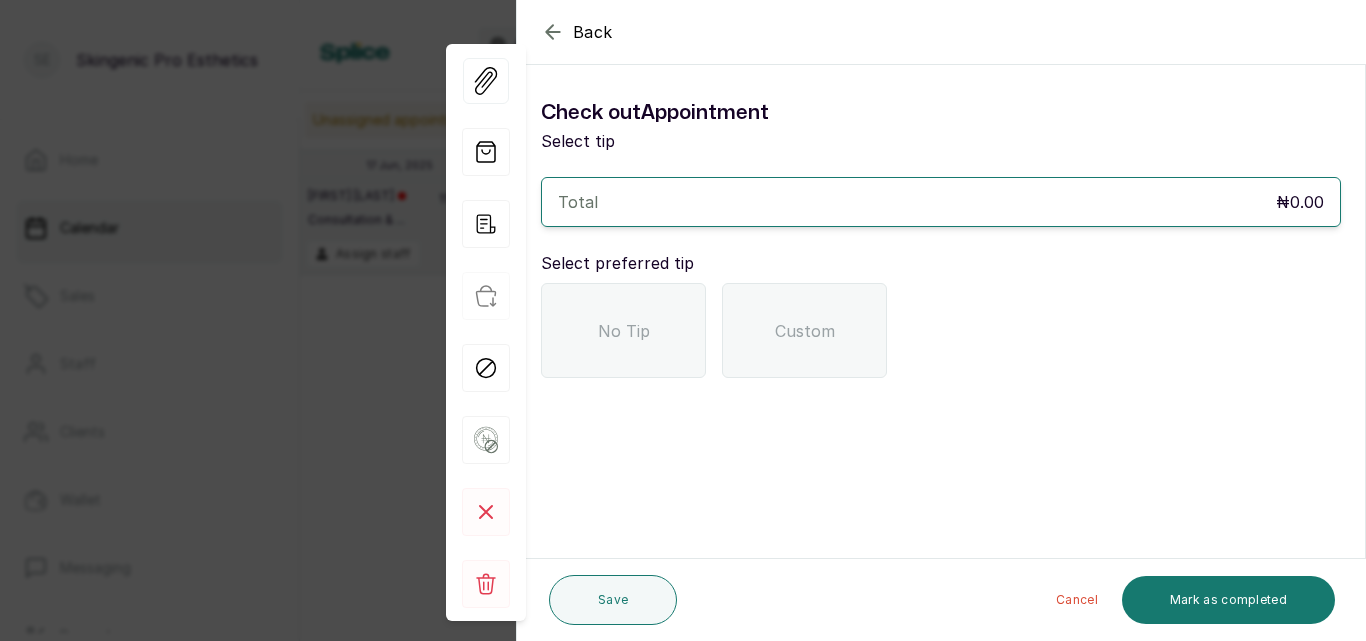 click on "No Tip" at bounding box center [623, 330] 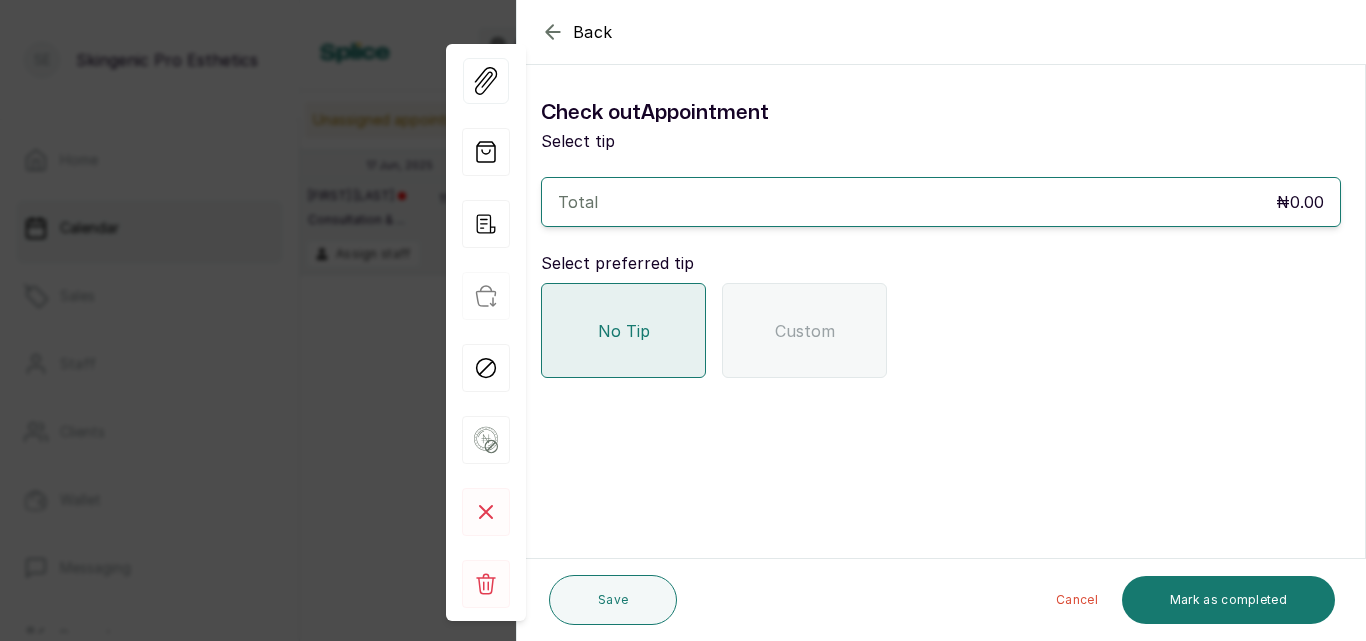 click on "Back Appointment Details Check out  Appointment Select tip Total ₦0.00 Select preferred tip No Tip Custom Save Cancel Mark as completed" at bounding box center [941, 257] 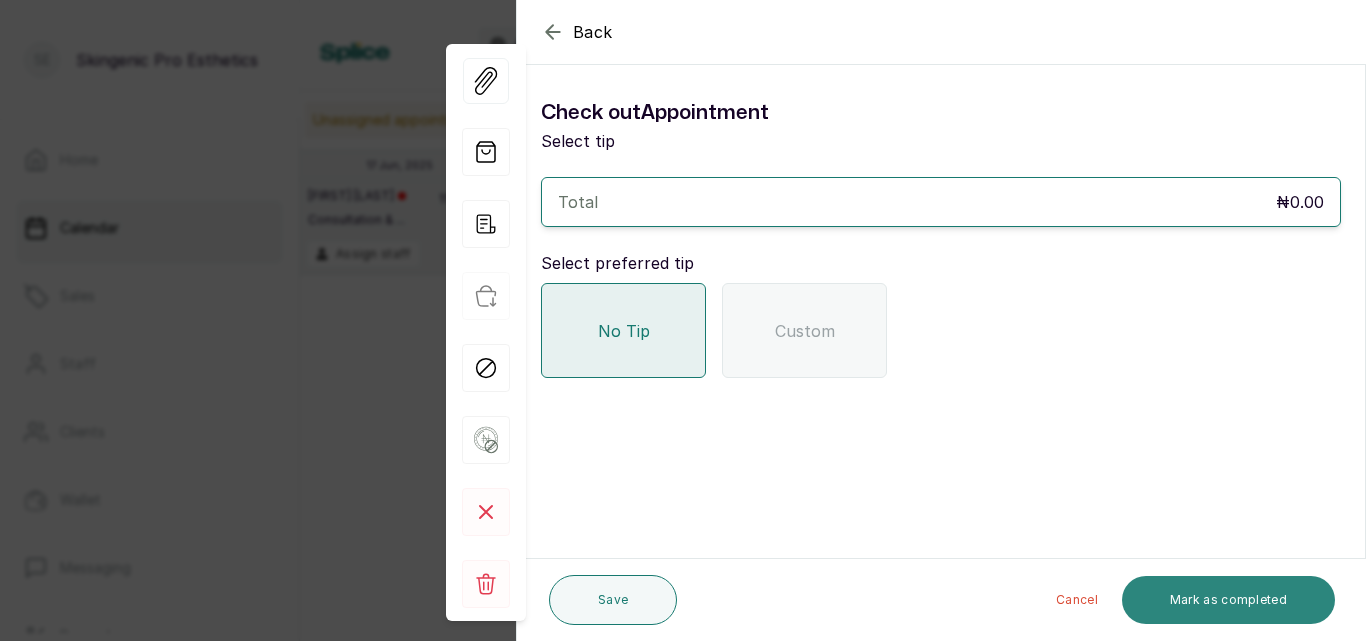 click on "Mark as completed" at bounding box center (1228, 600) 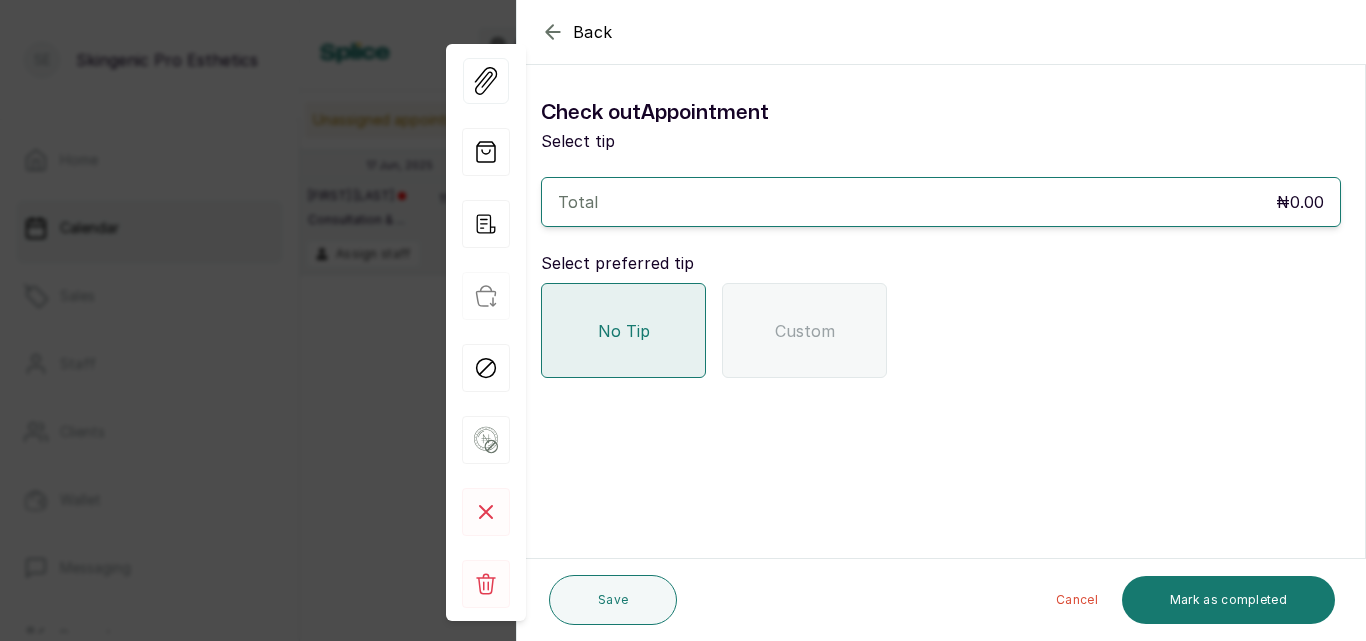click 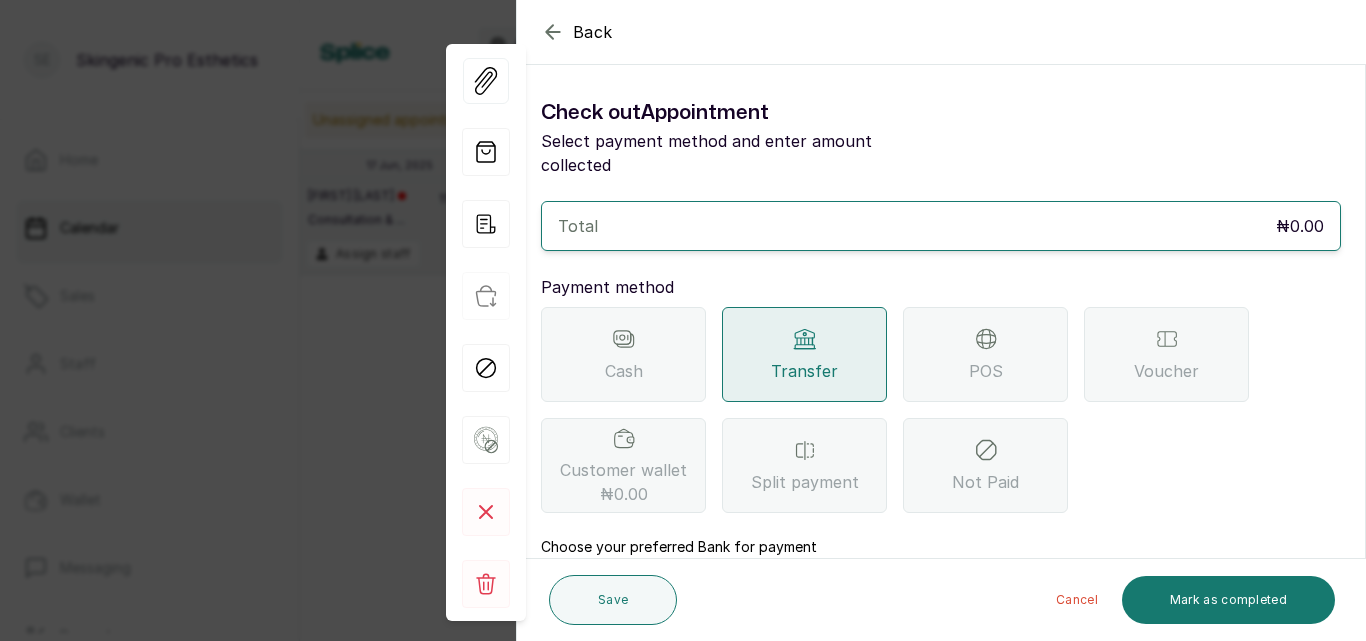 click on "Total ₦0.00" at bounding box center [941, 226] 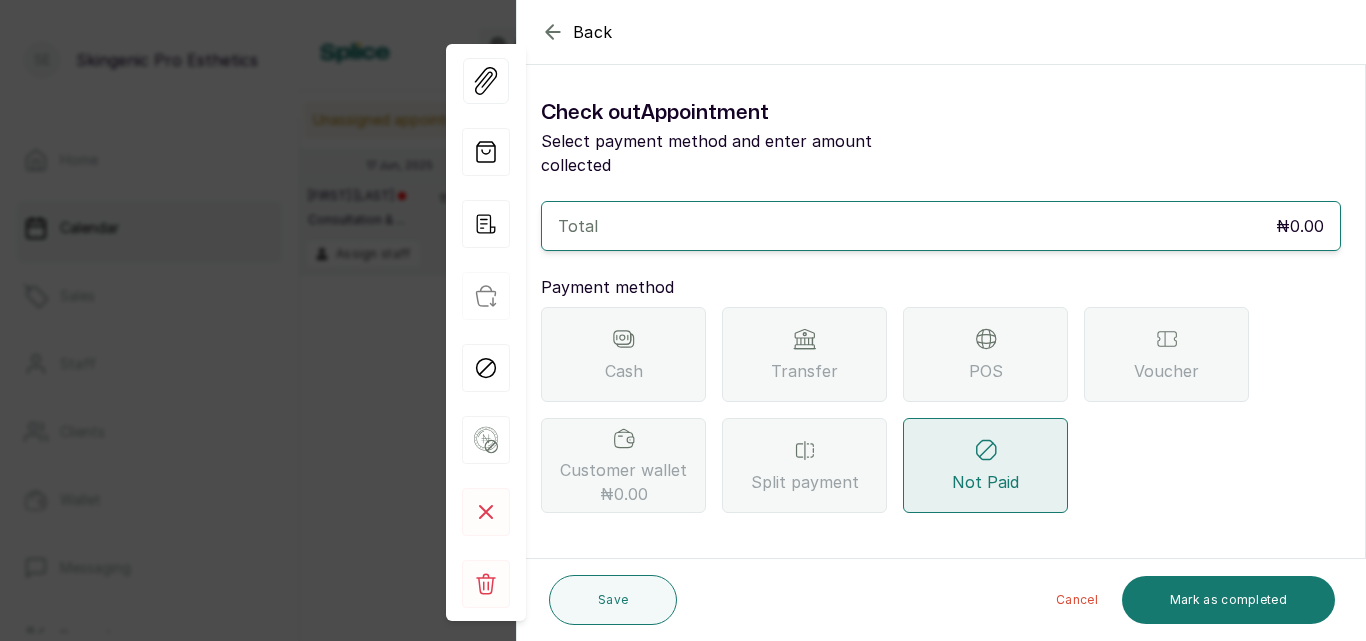 click on "Total" at bounding box center [578, 226] 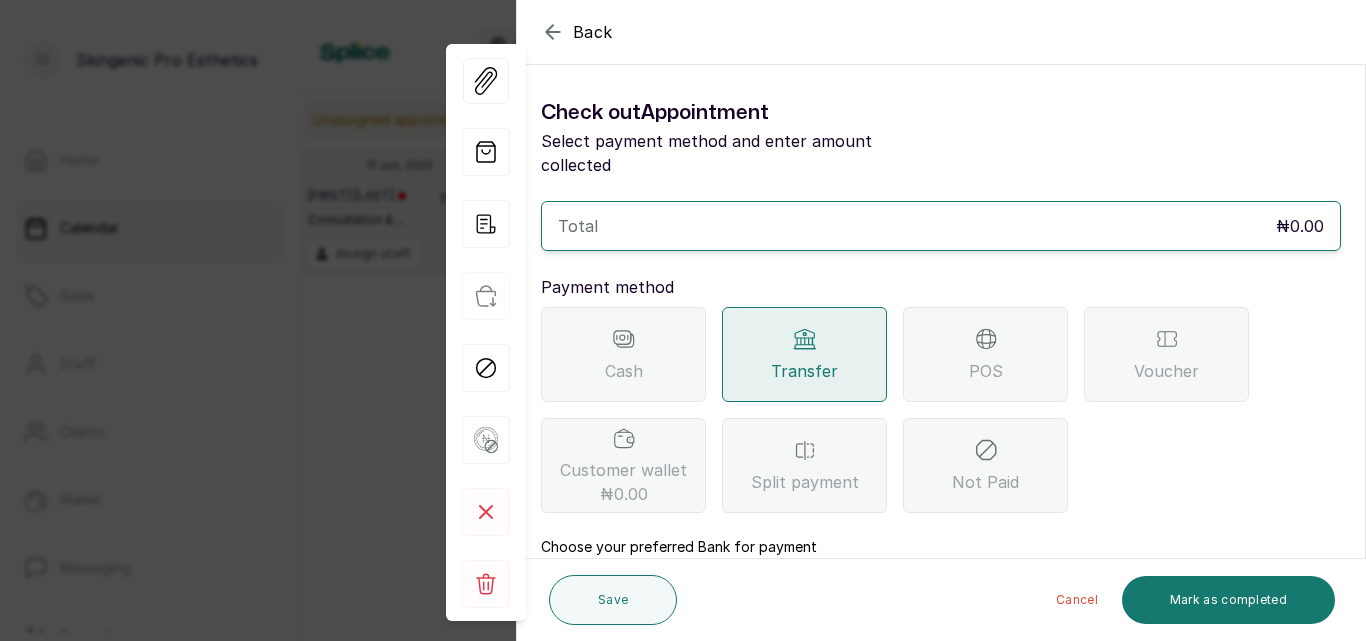 click on "Total ₦0.00" at bounding box center [941, 226] 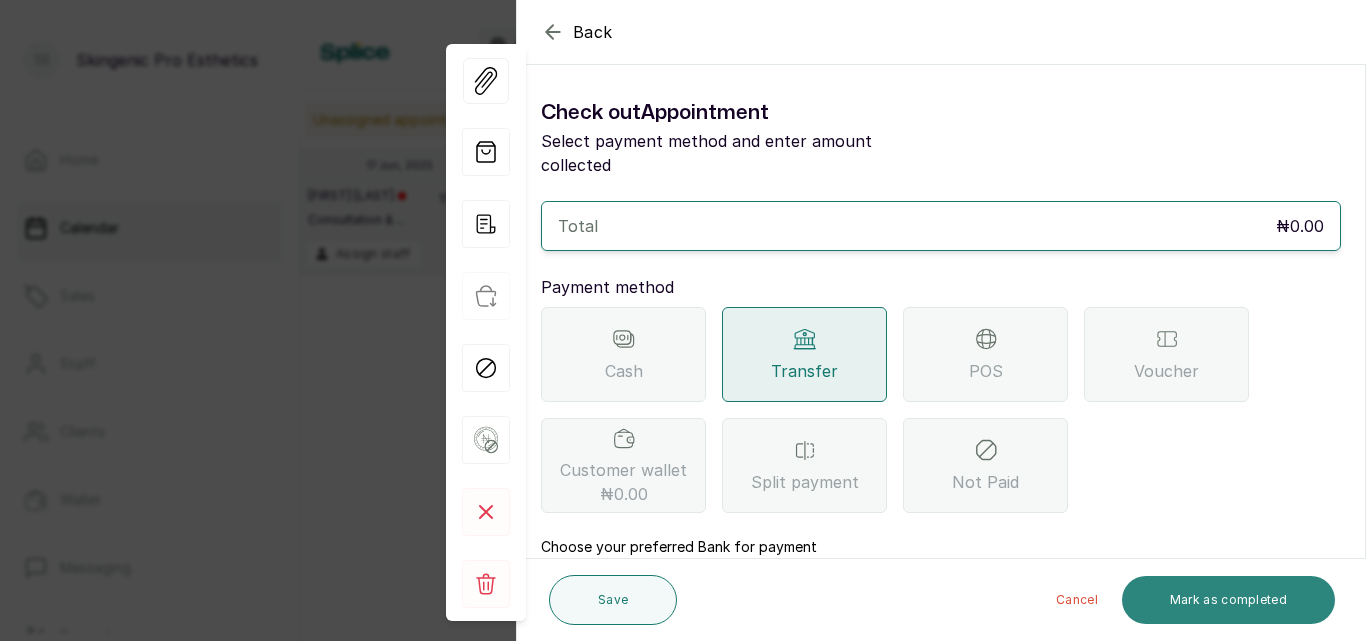 click on "Mark as completed" at bounding box center [1228, 600] 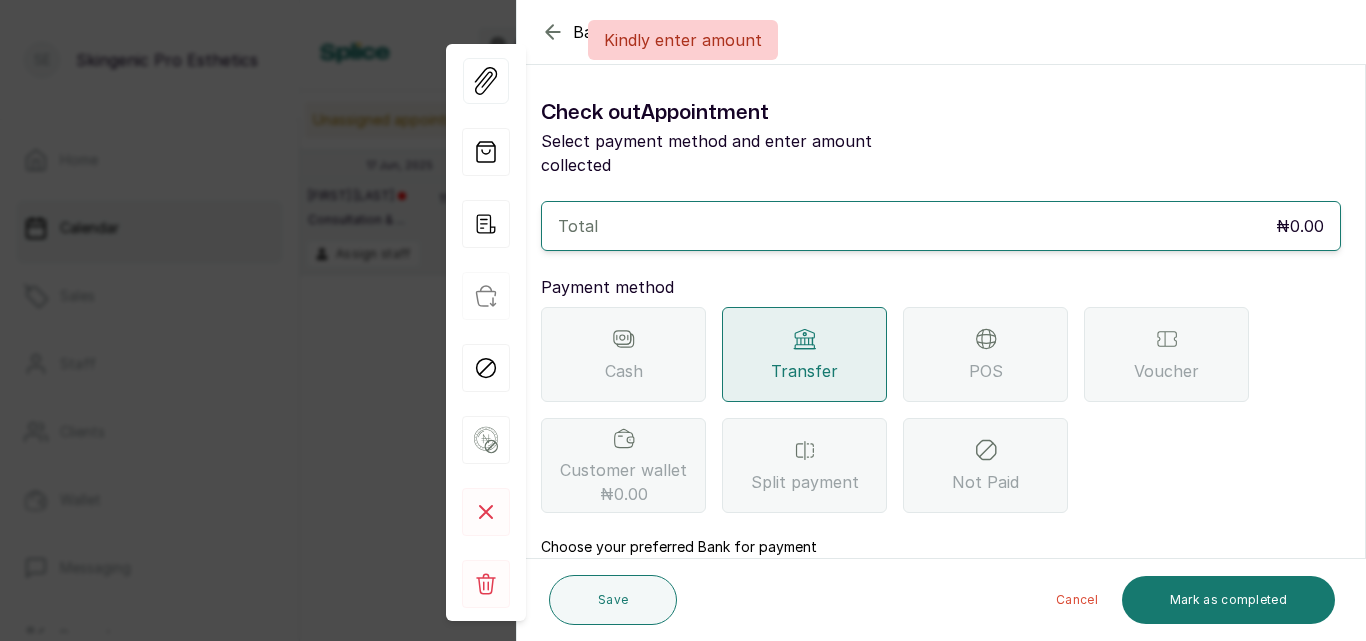 click on "Total ₦0.00" at bounding box center (941, 226) 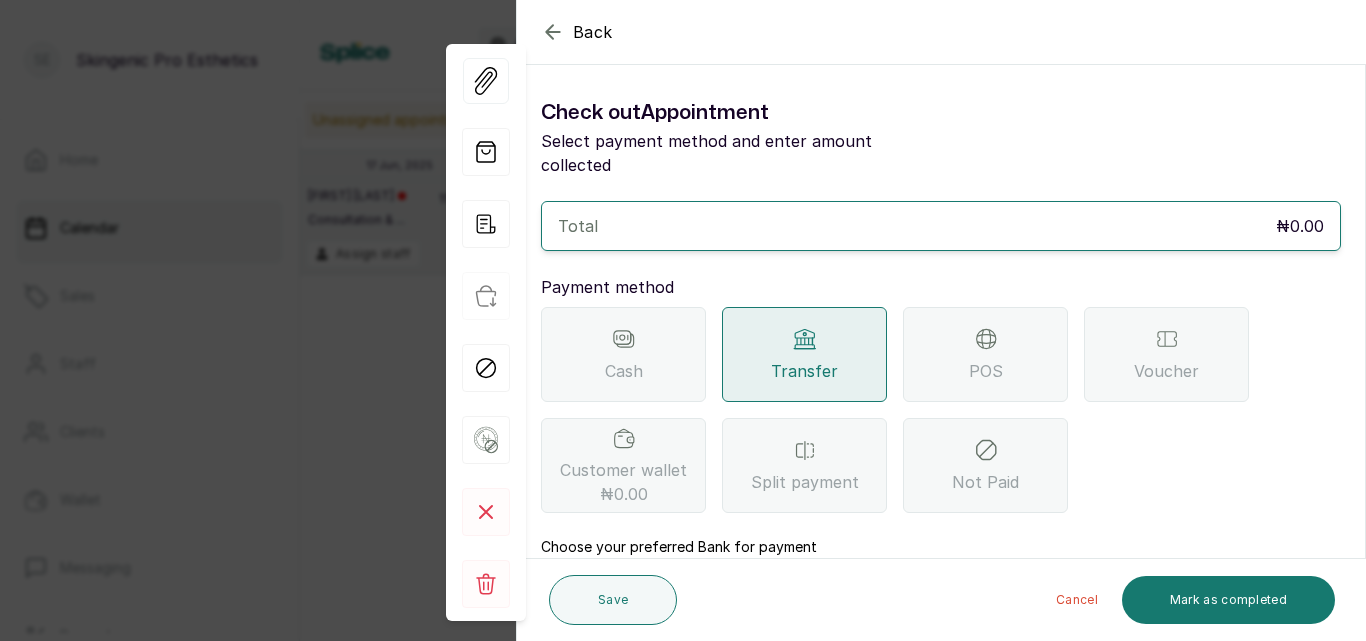 click on "Total" at bounding box center (578, 226) 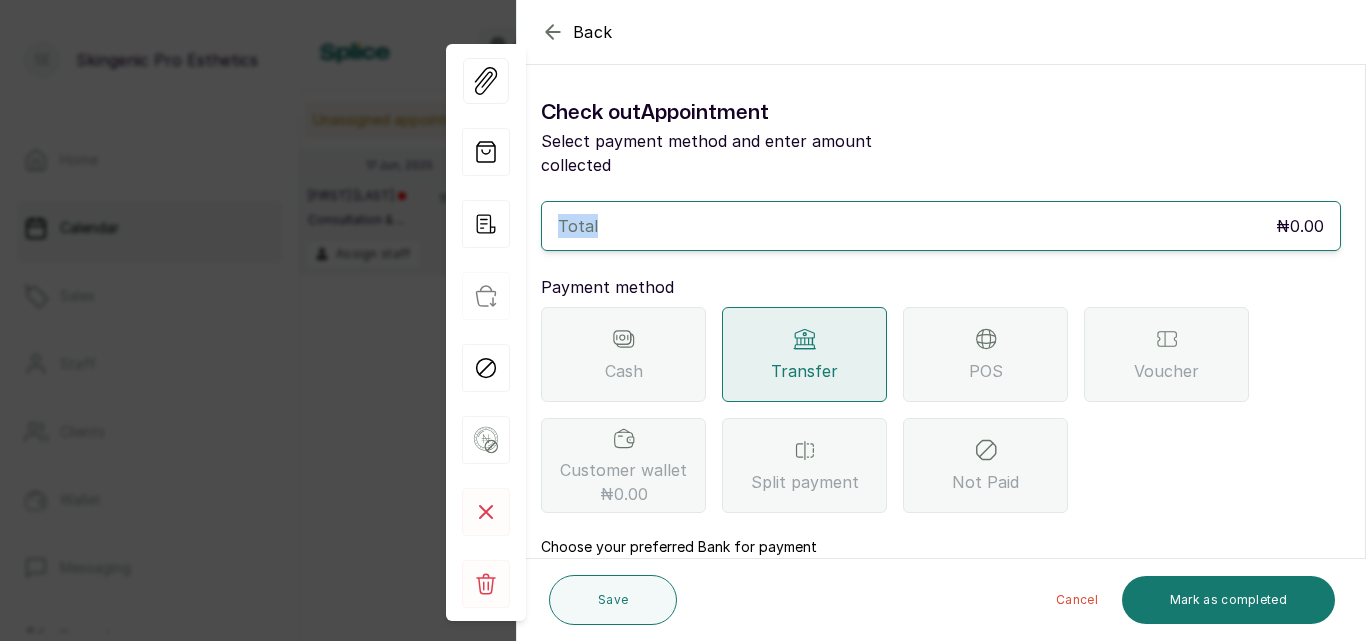 click on "Total" at bounding box center (578, 226) 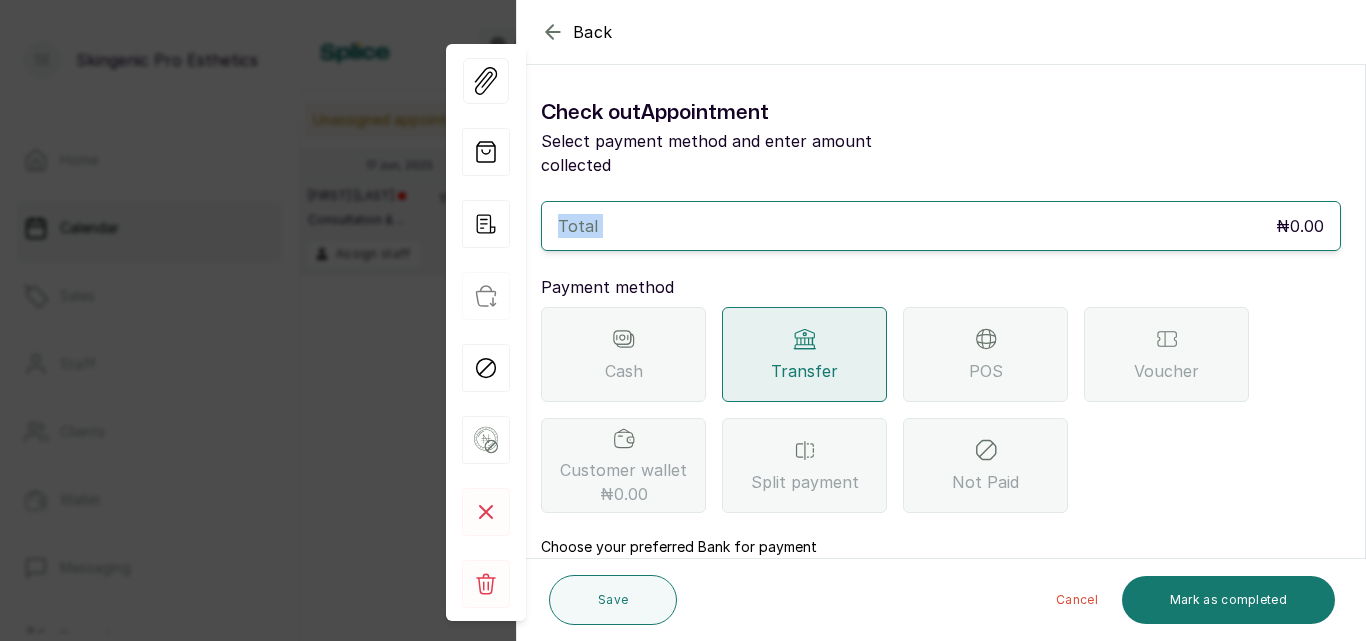click on "Total" at bounding box center (578, 226) 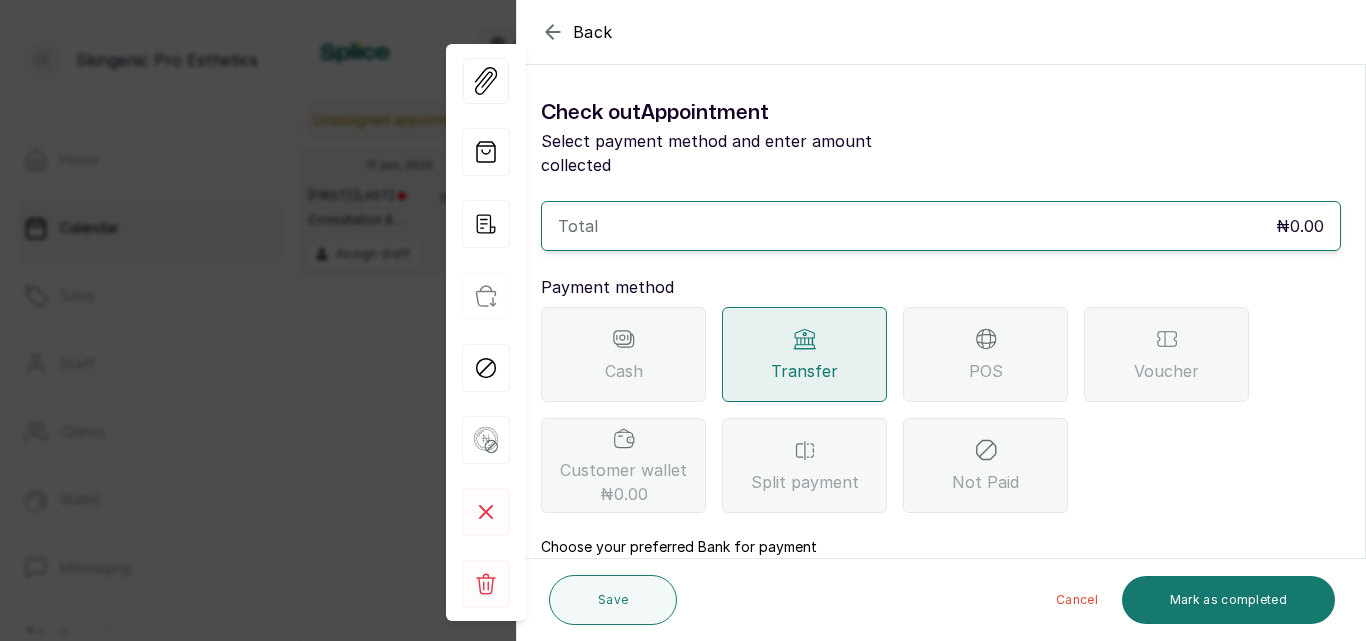 drag, startPoint x: 1365, startPoint y: 457, endPoint x: 1363, endPoint y: 469, distance: 12.165525 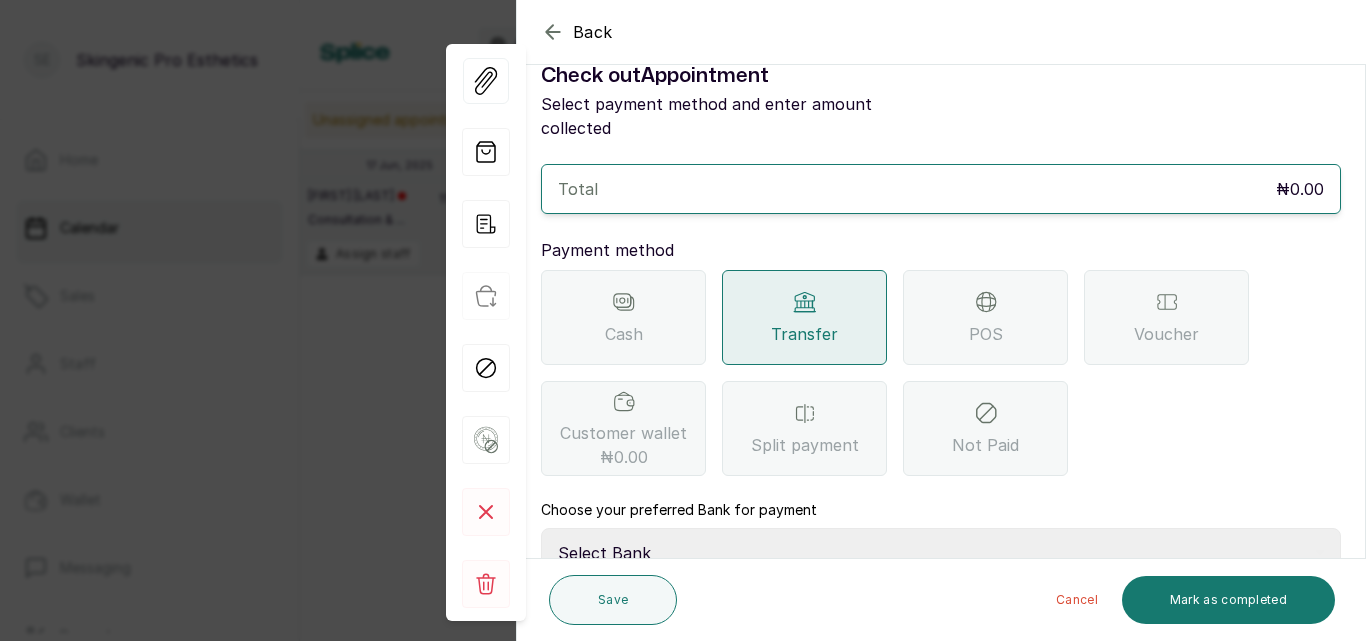 scroll, scrollTop: 39, scrollLeft: 0, axis: vertical 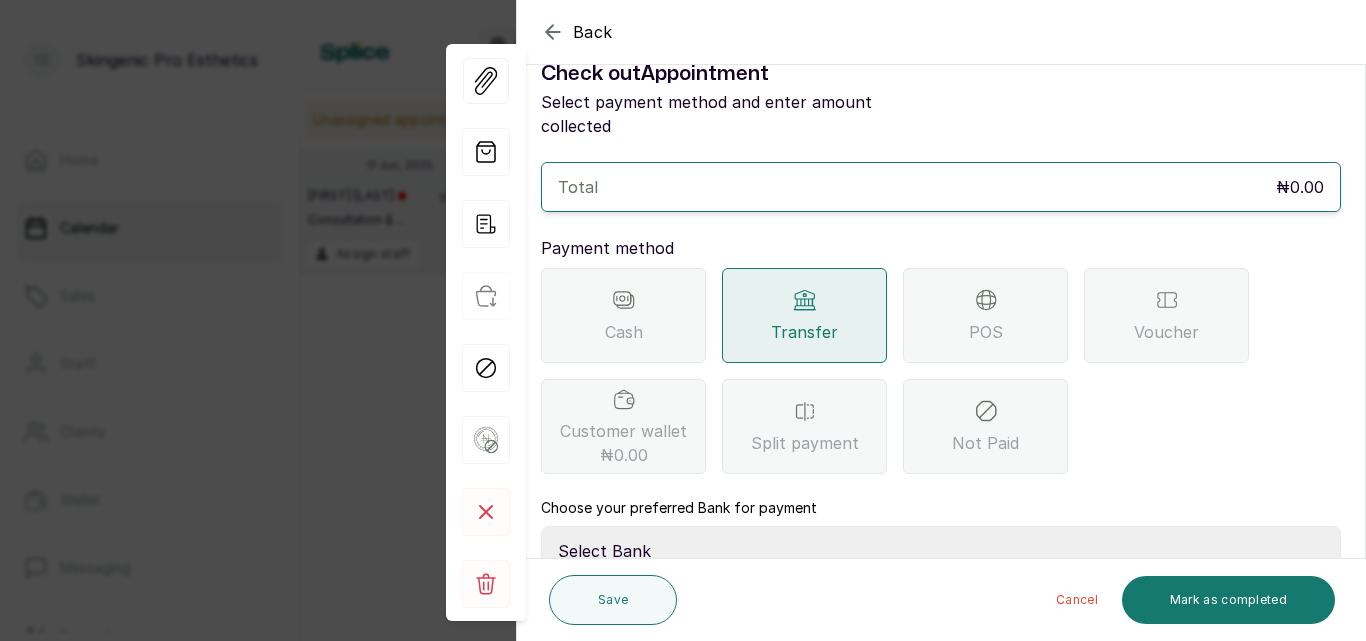 click 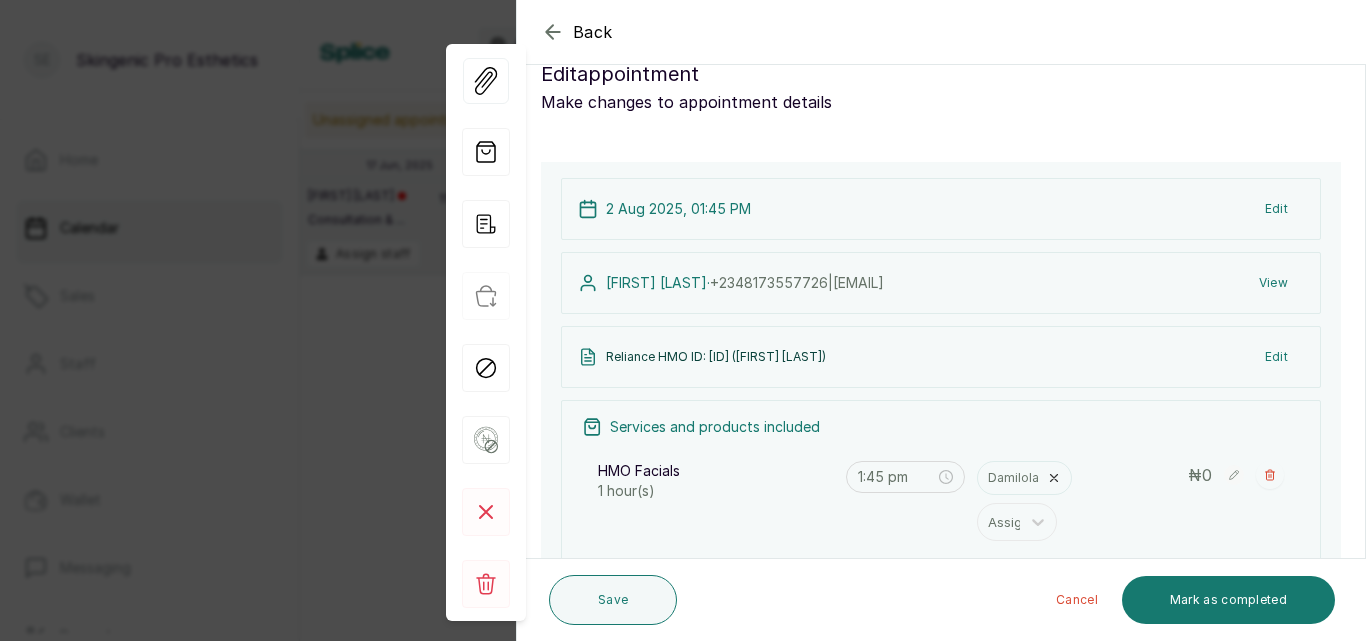click 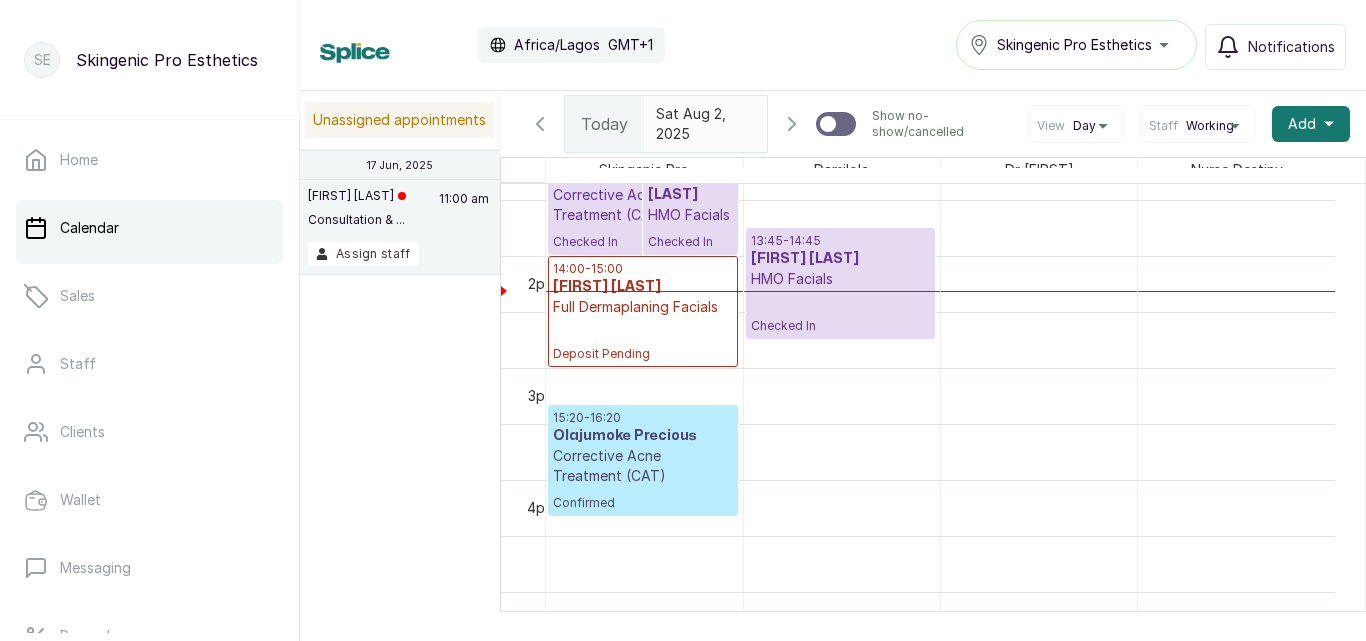 click 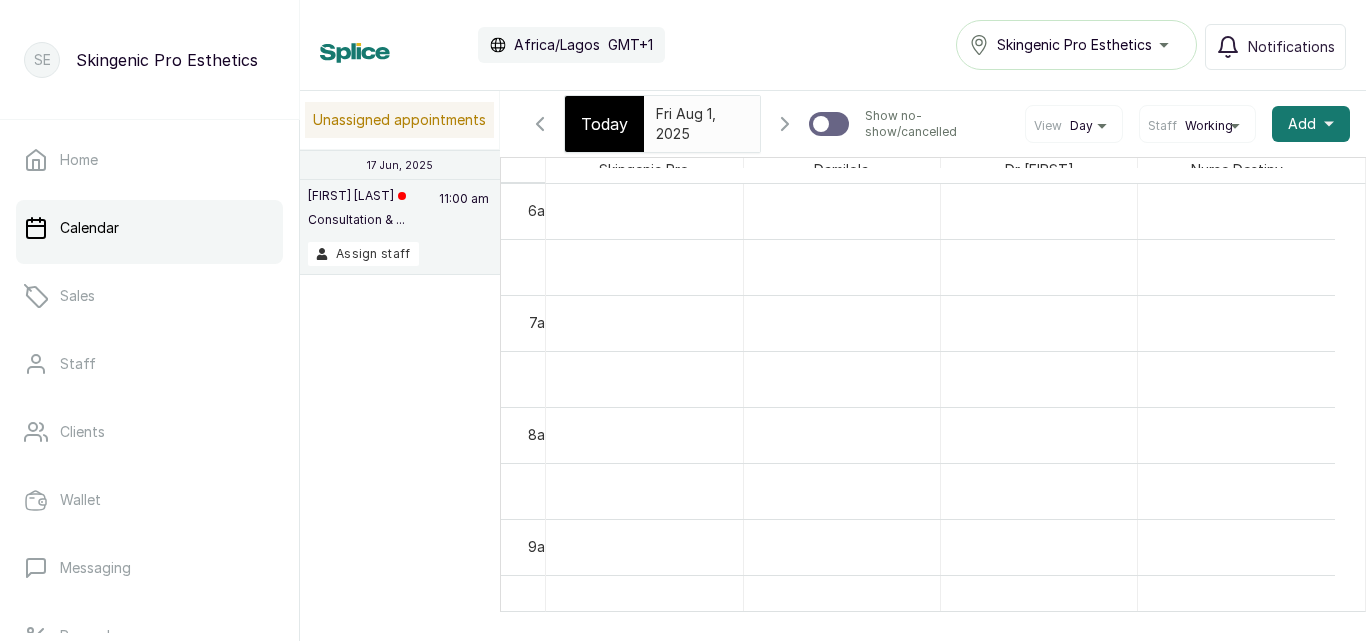 click 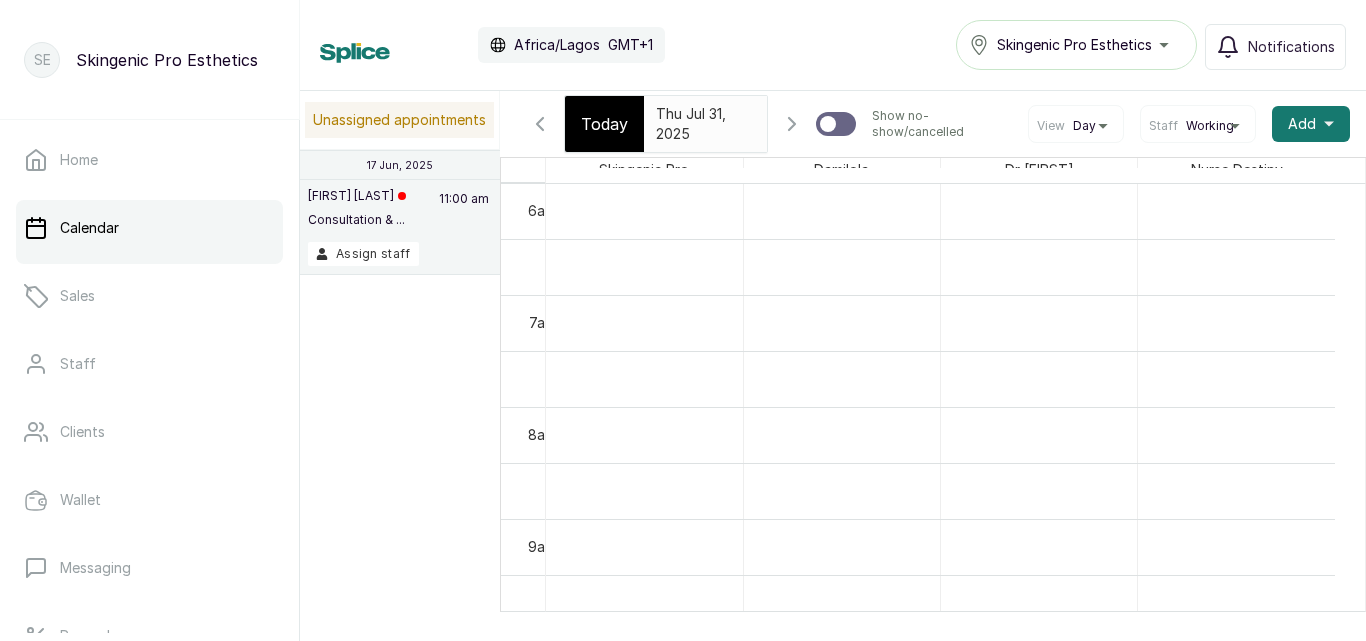 click 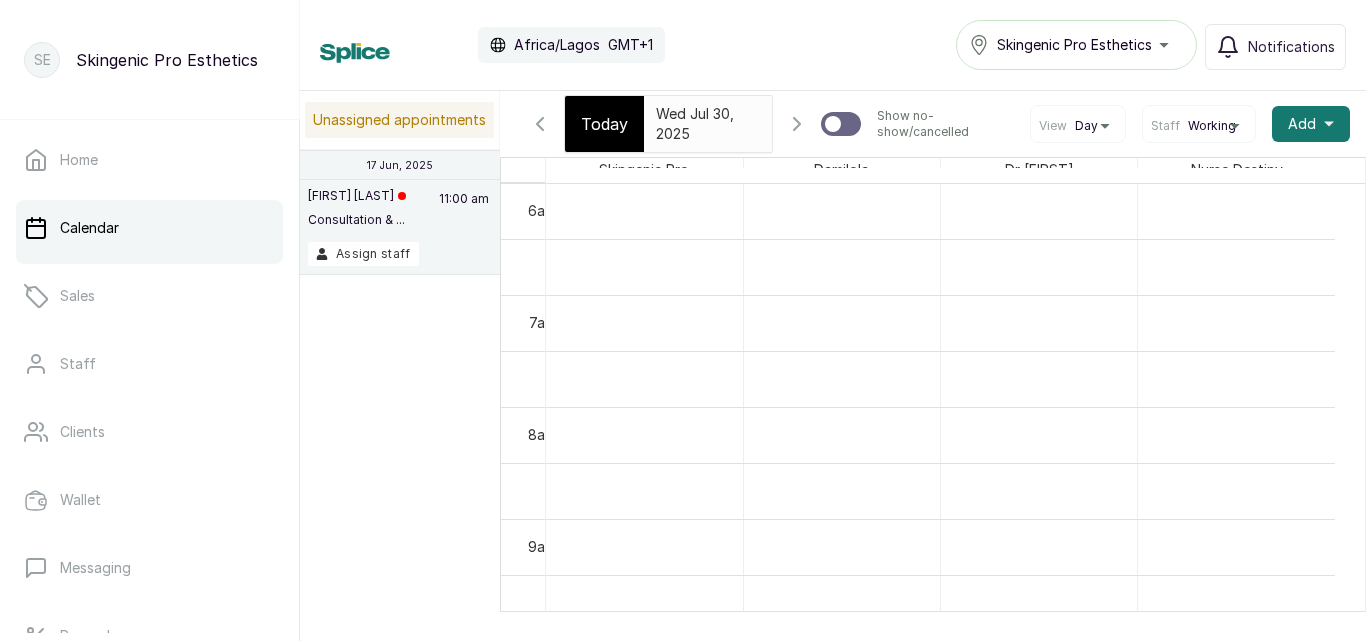 click 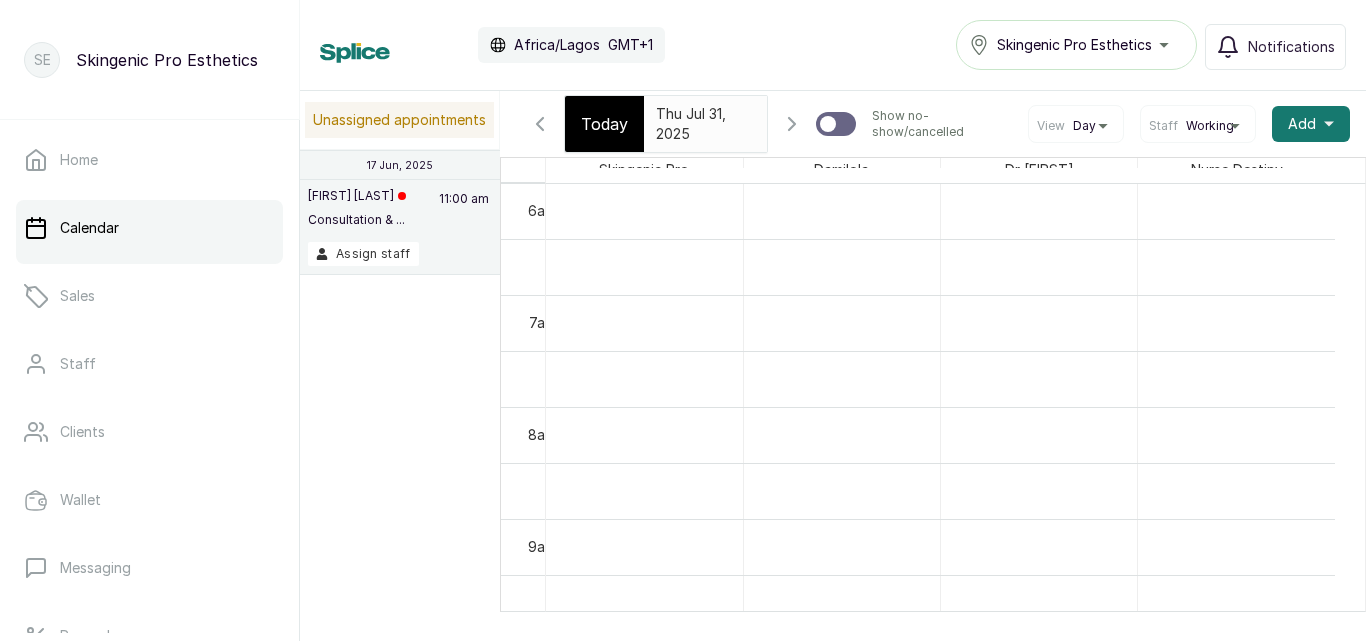 click 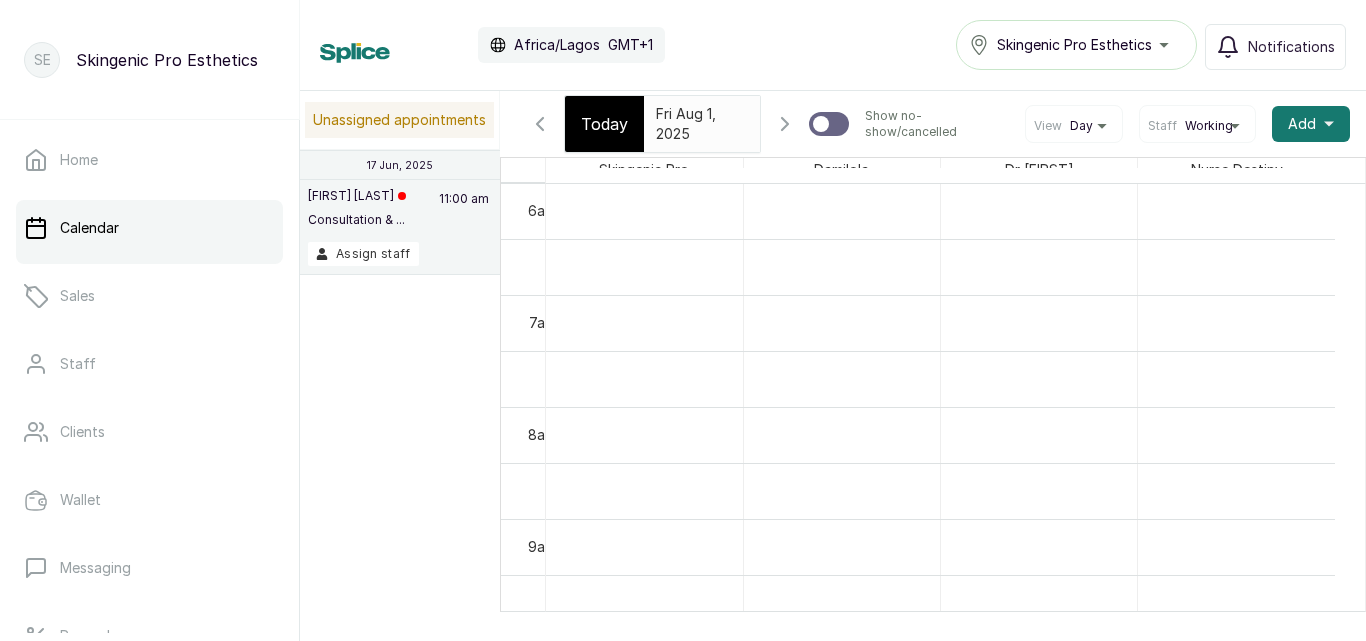 click 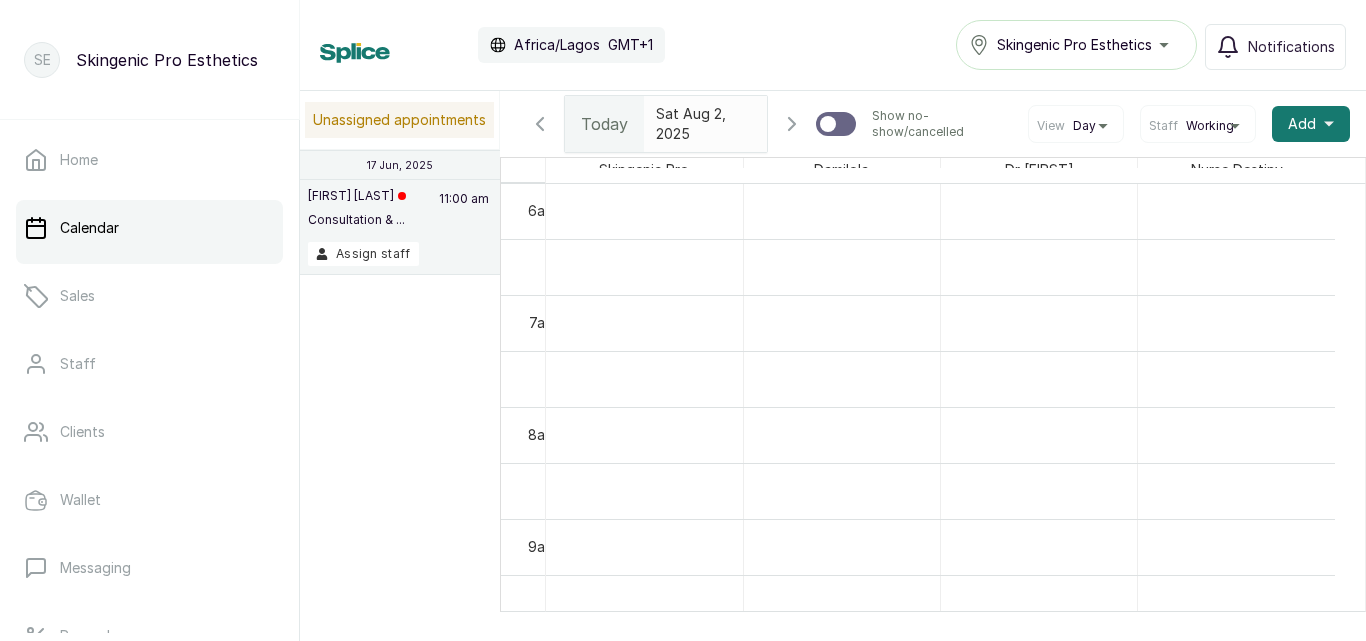 scroll, scrollTop: 774, scrollLeft: 0, axis: vertical 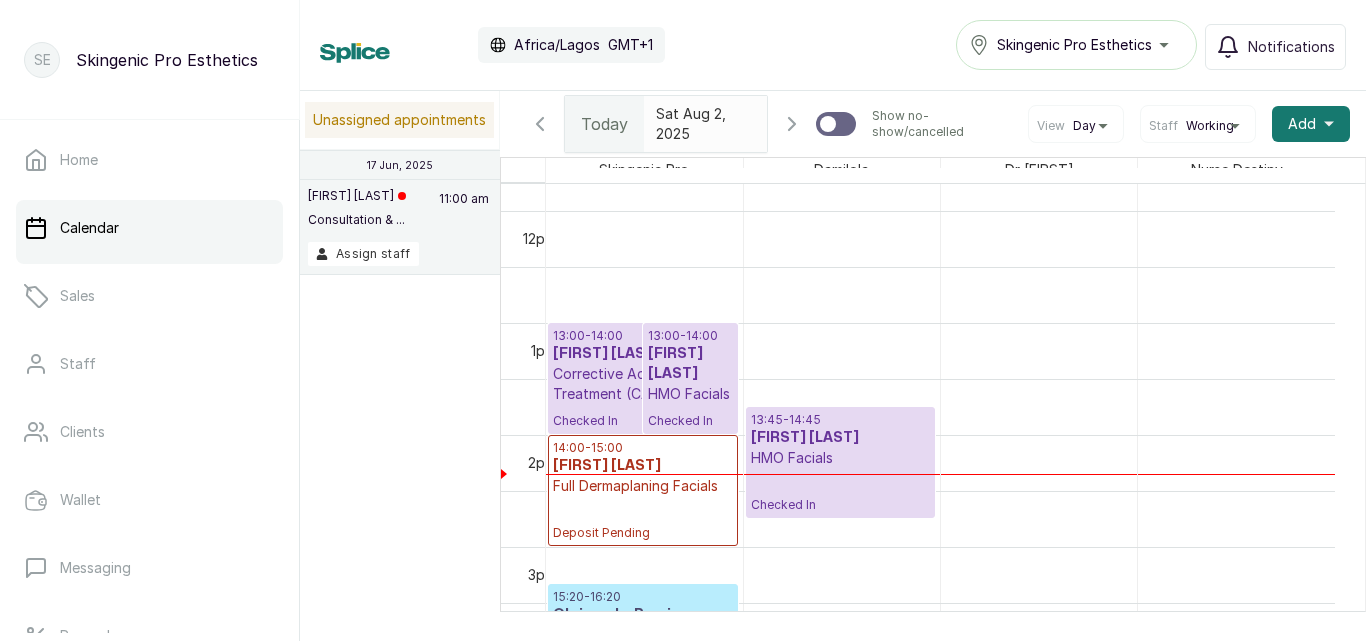 click on "HMO Facials" at bounding box center (840, 458) 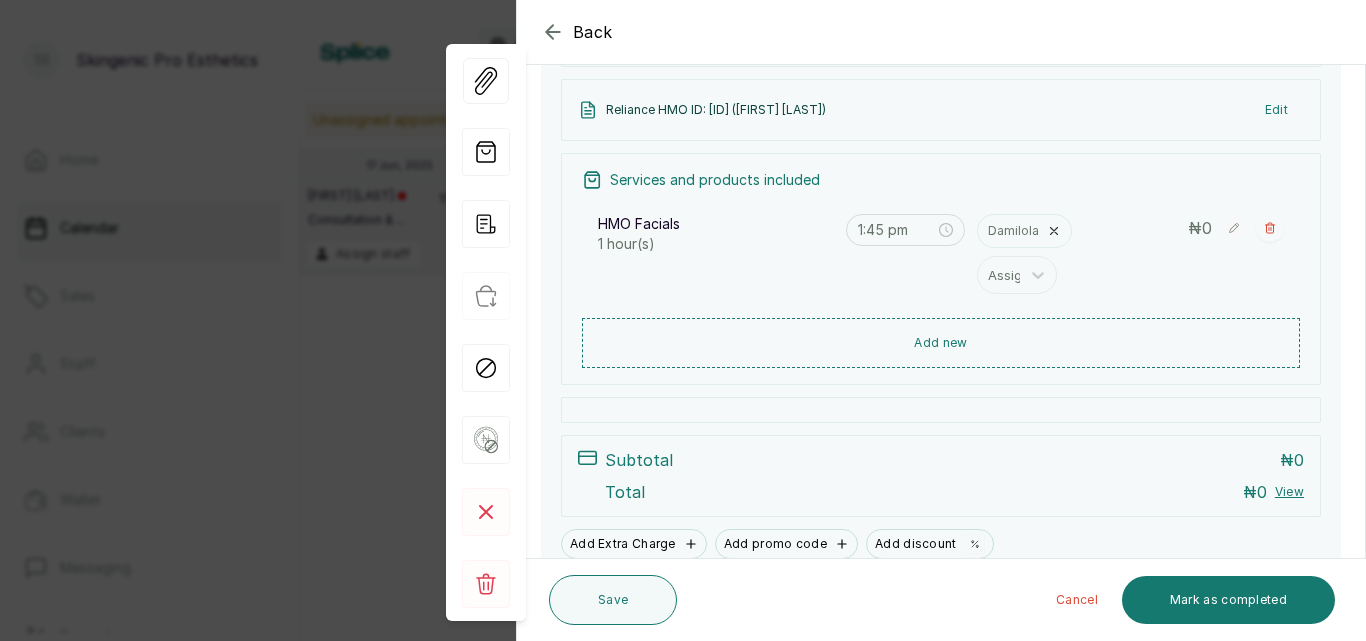 scroll, scrollTop: 299, scrollLeft: 0, axis: vertical 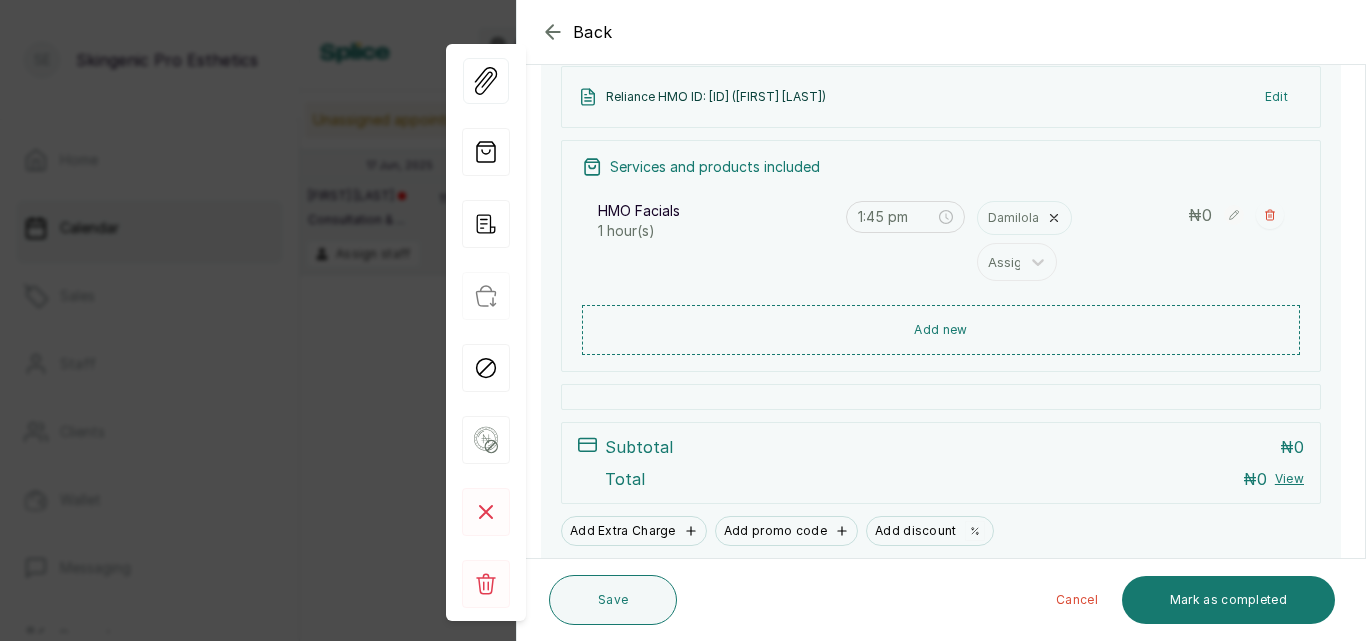 click on "View" at bounding box center (1289, 479) 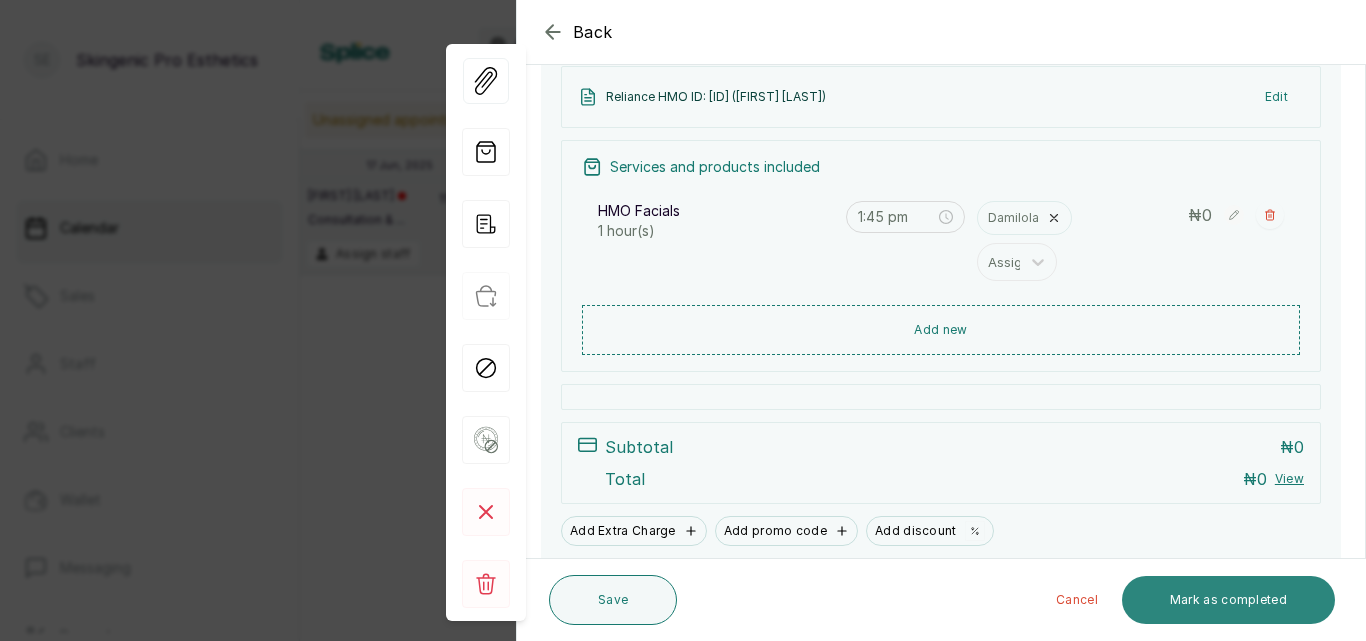 click on "Mark as completed" at bounding box center (1228, 600) 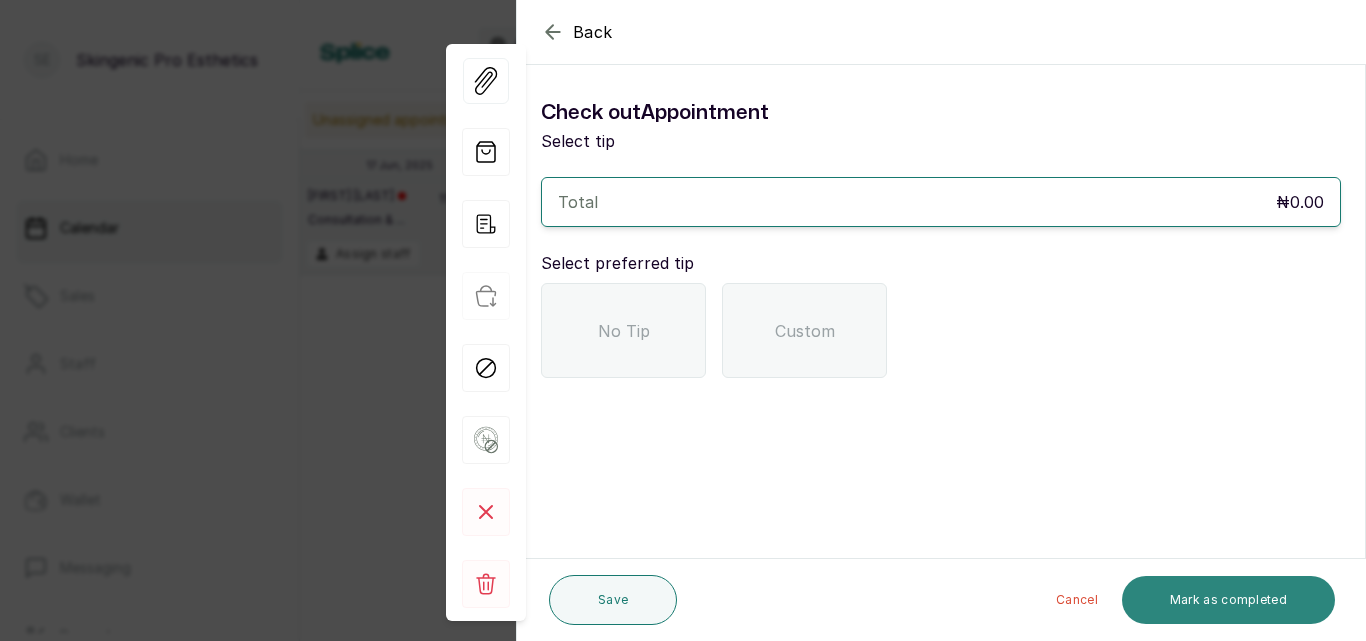 scroll, scrollTop: 0, scrollLeft: 0, axis: both 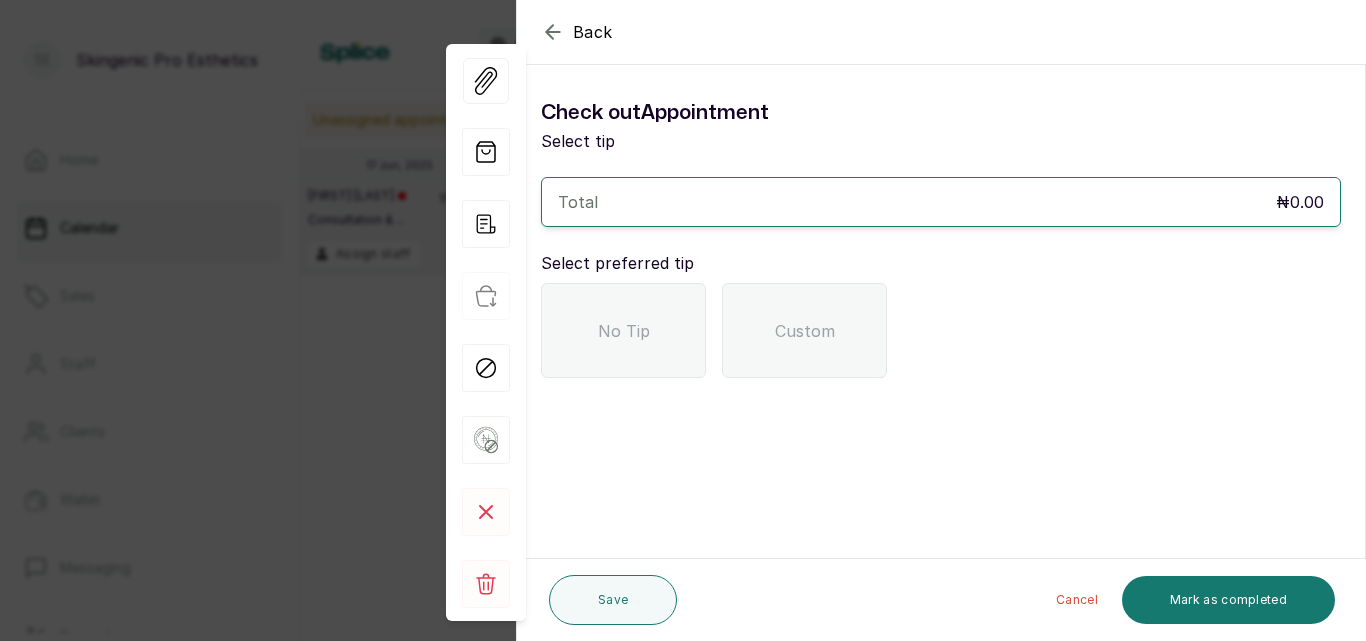 click on "No Tip" at bounding box center (624, 331) 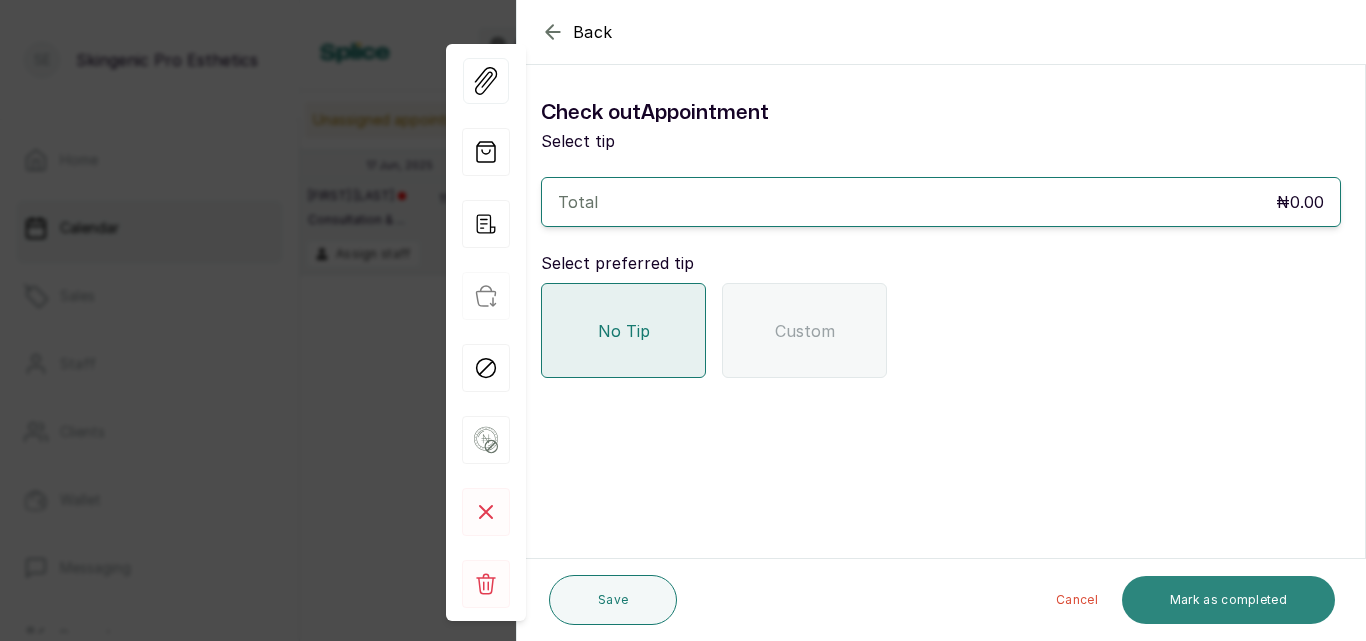 click on "Mark as completed" at bounding box center [1228, 600] 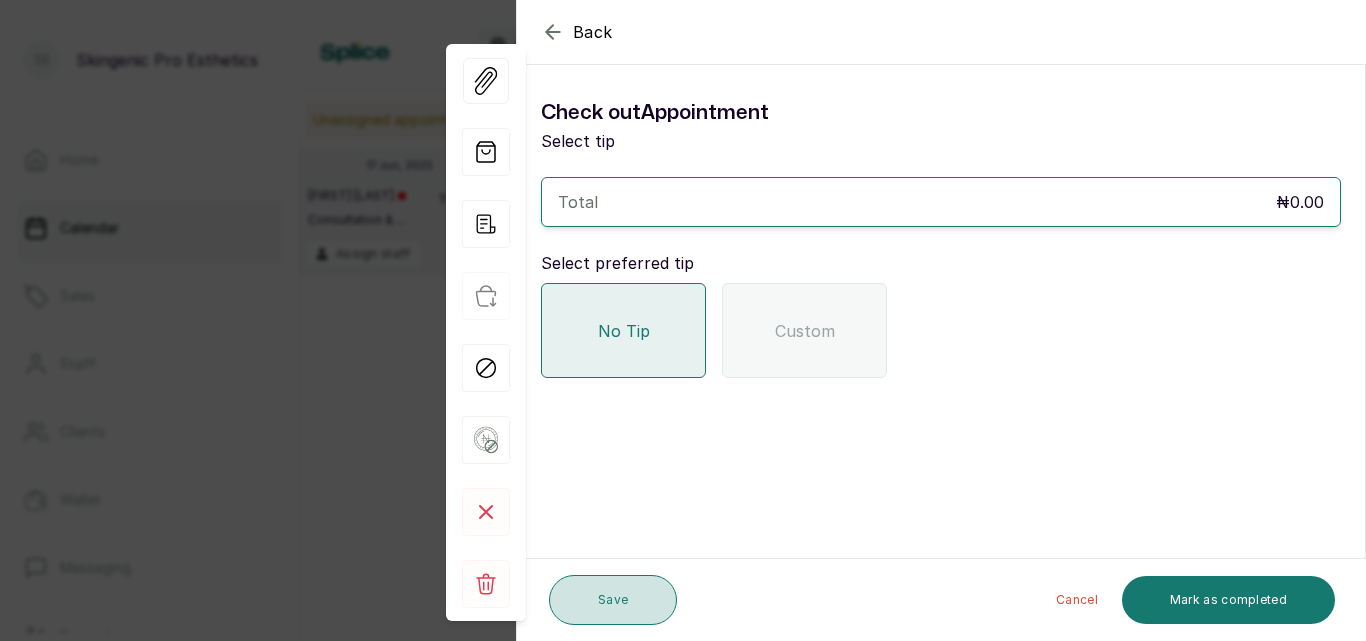 click on "Save" at bounding box center (613, 600) 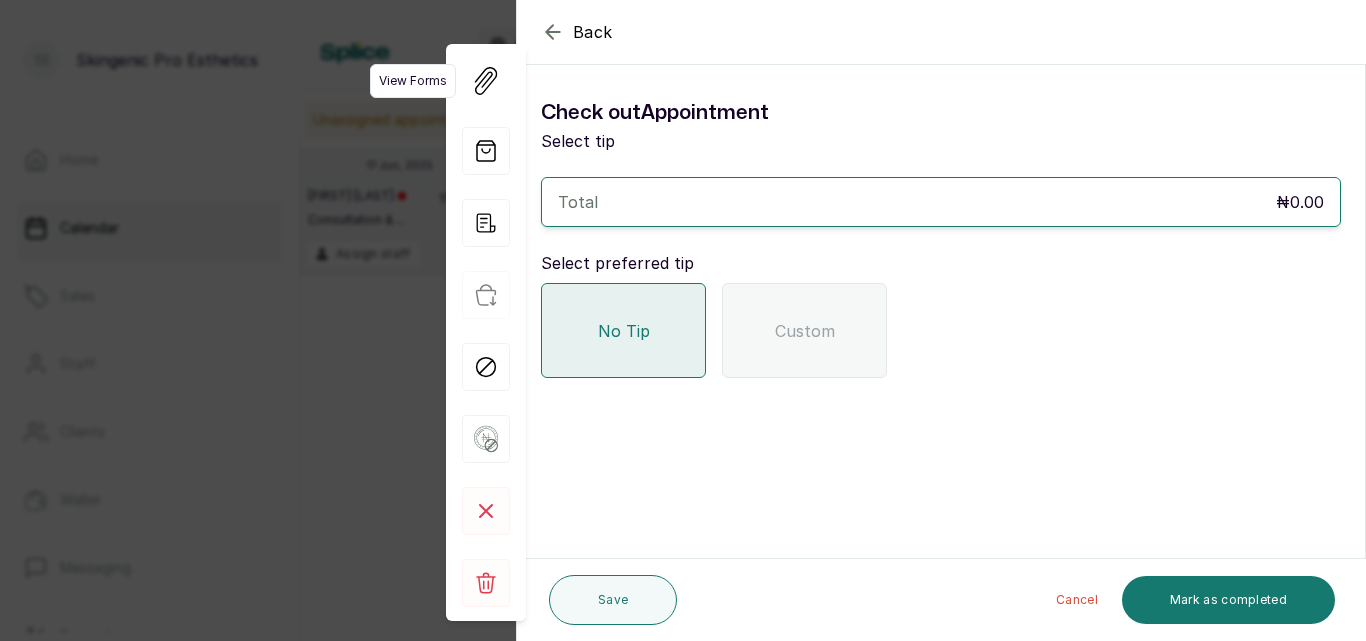 click 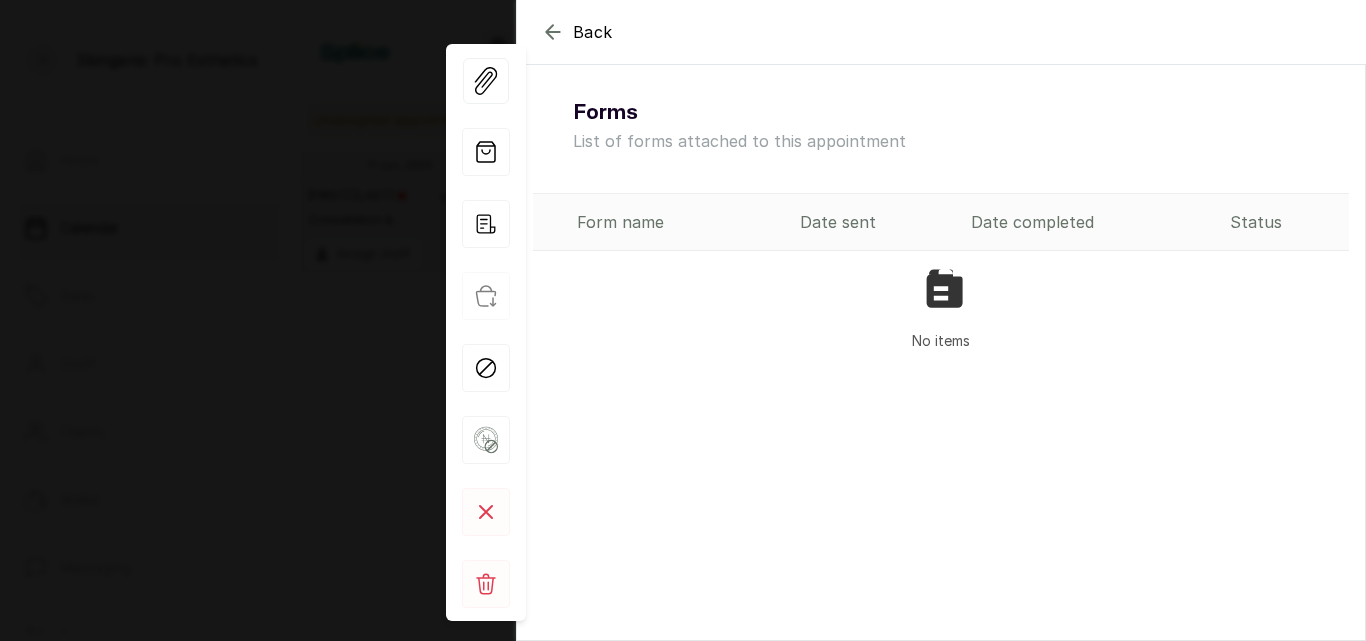 click 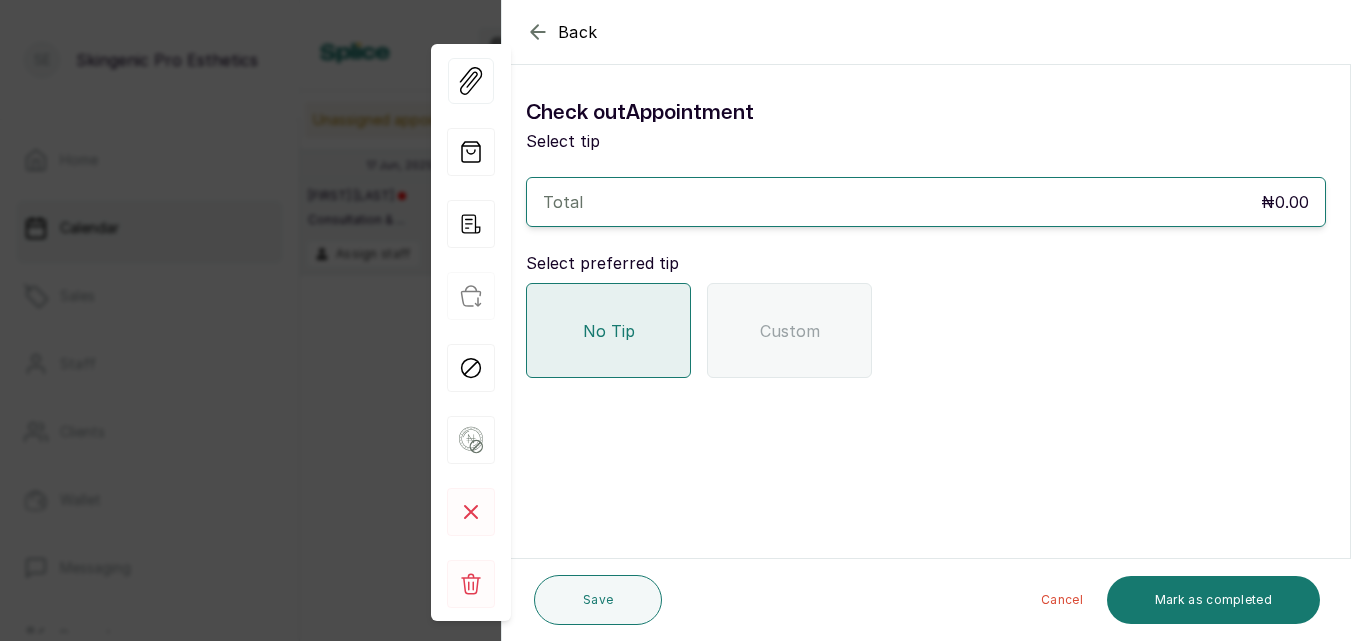 click 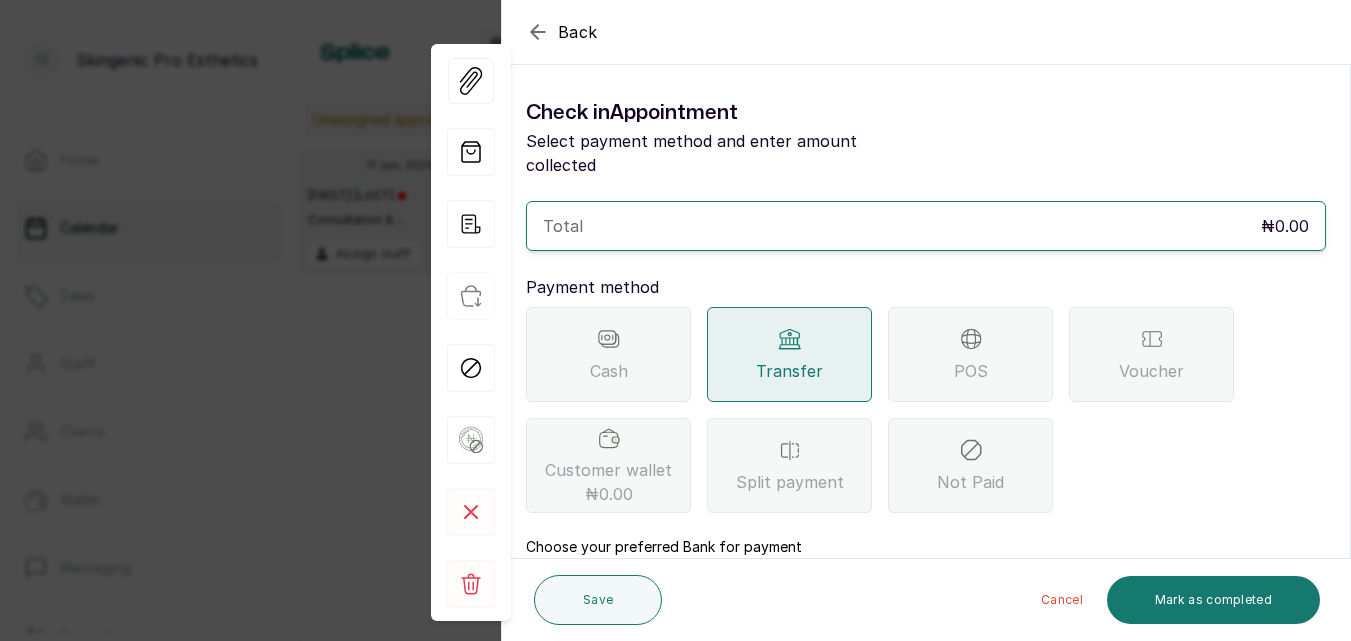 click 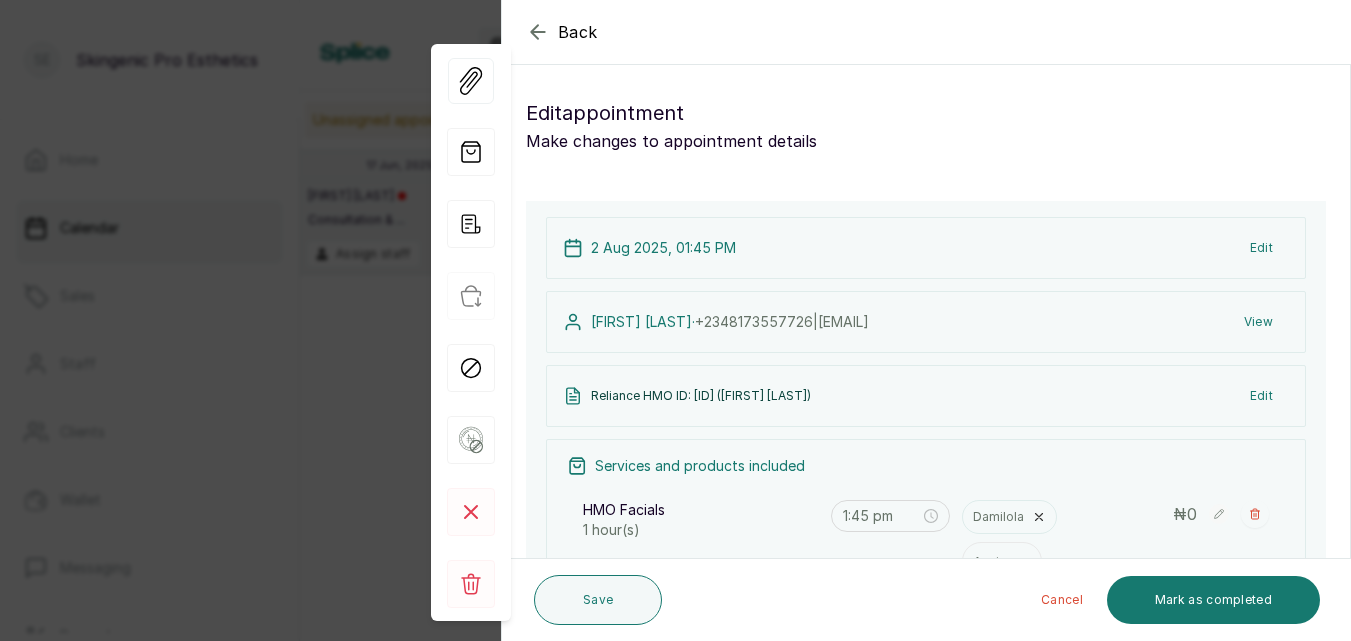 click 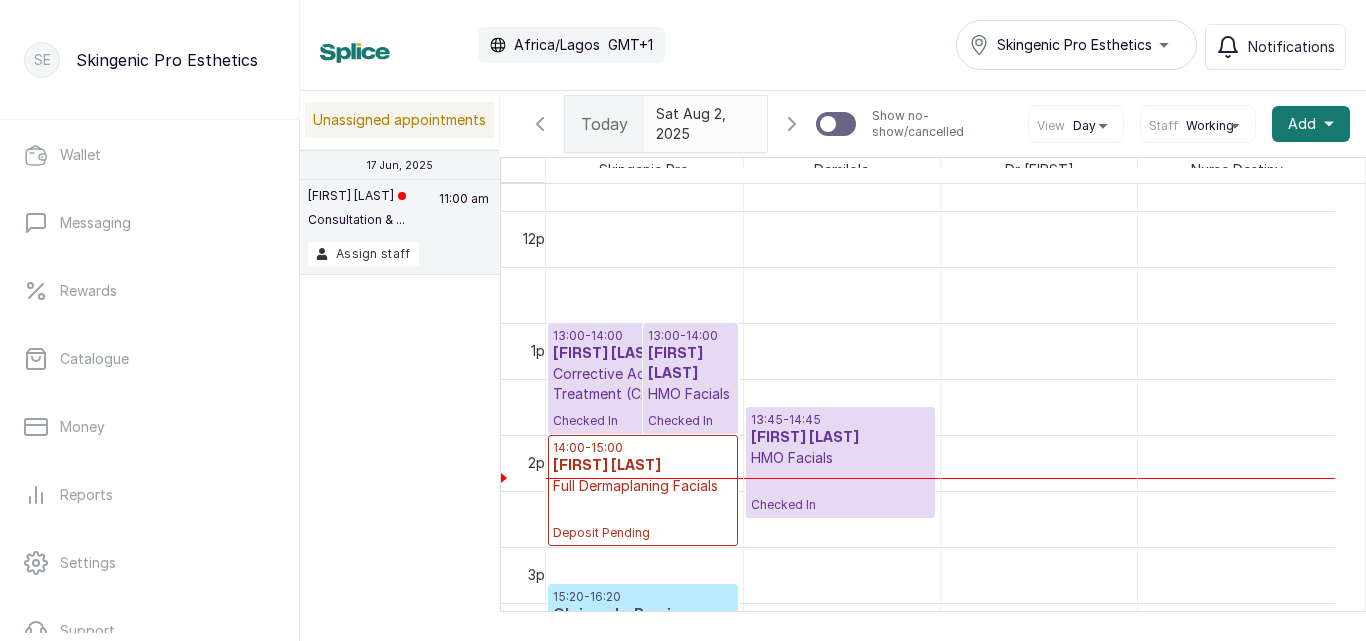 scroll, scrollTop: 343, scrollLeft: 0, axis: vertical 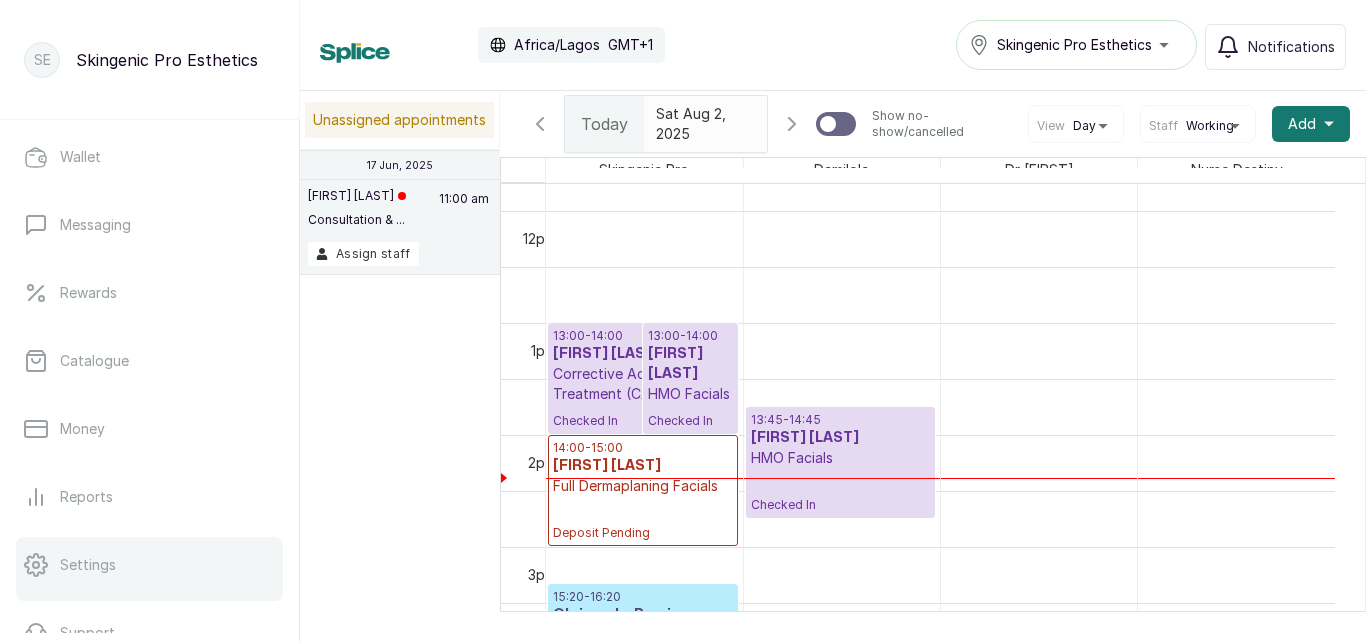 click on "Settings" at bounding box center (149, 565) 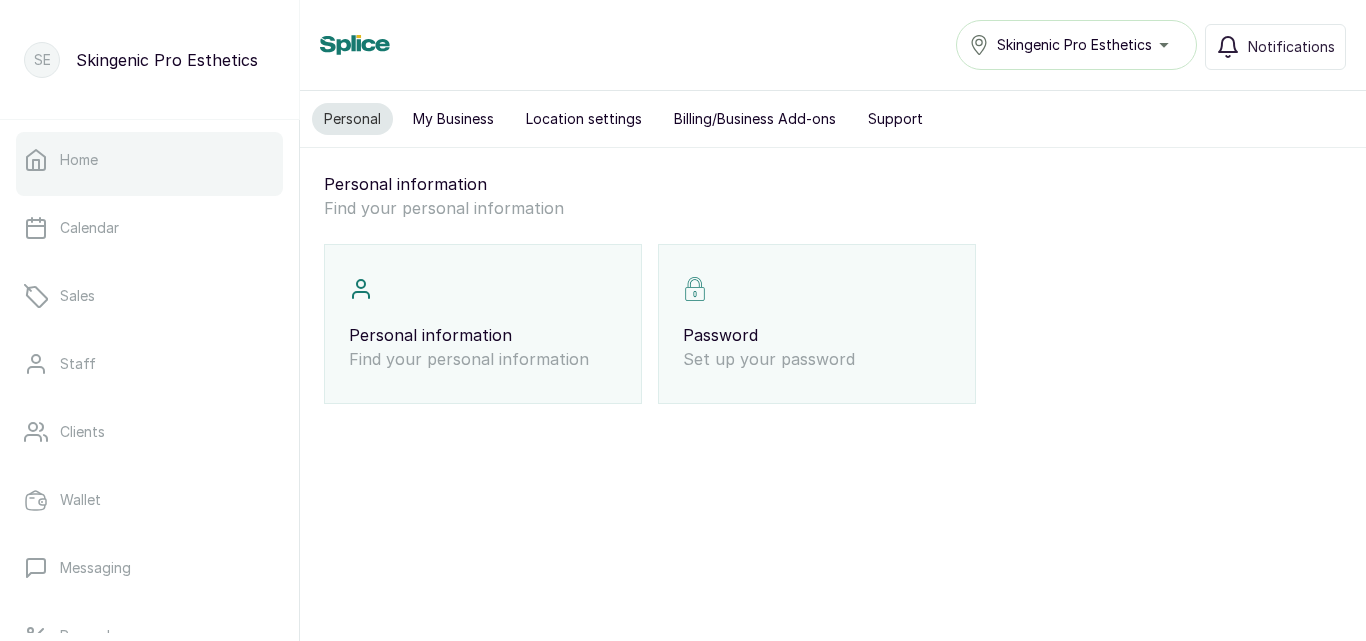 click on "Home" at bounding box center [149, 160] 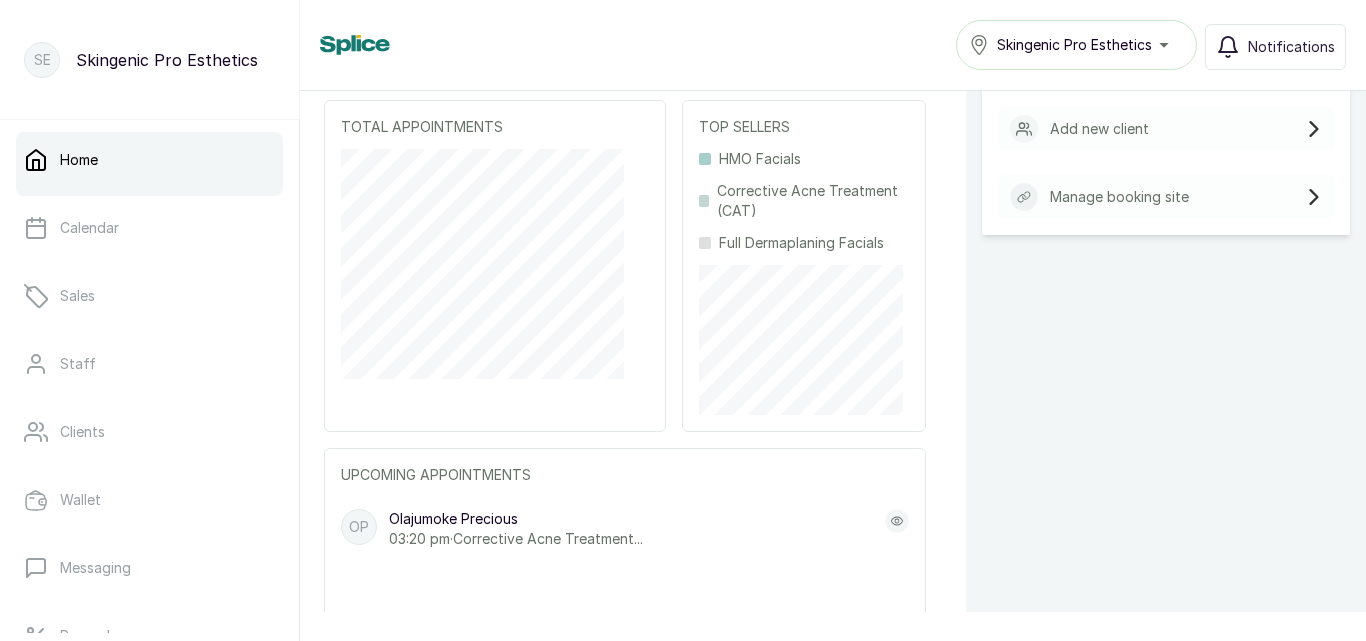 scroll, scrollTop: 0, scrollLeft: 0, axis: both 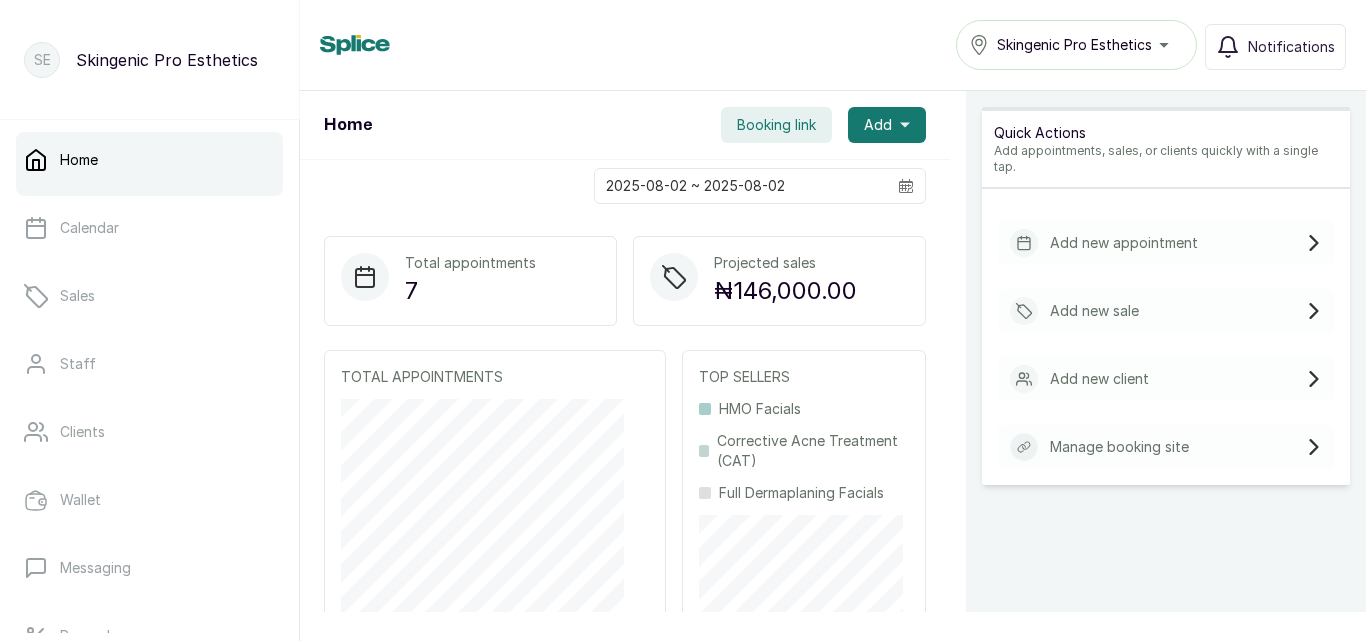 click on "Home" at bounding box center [149, 160] 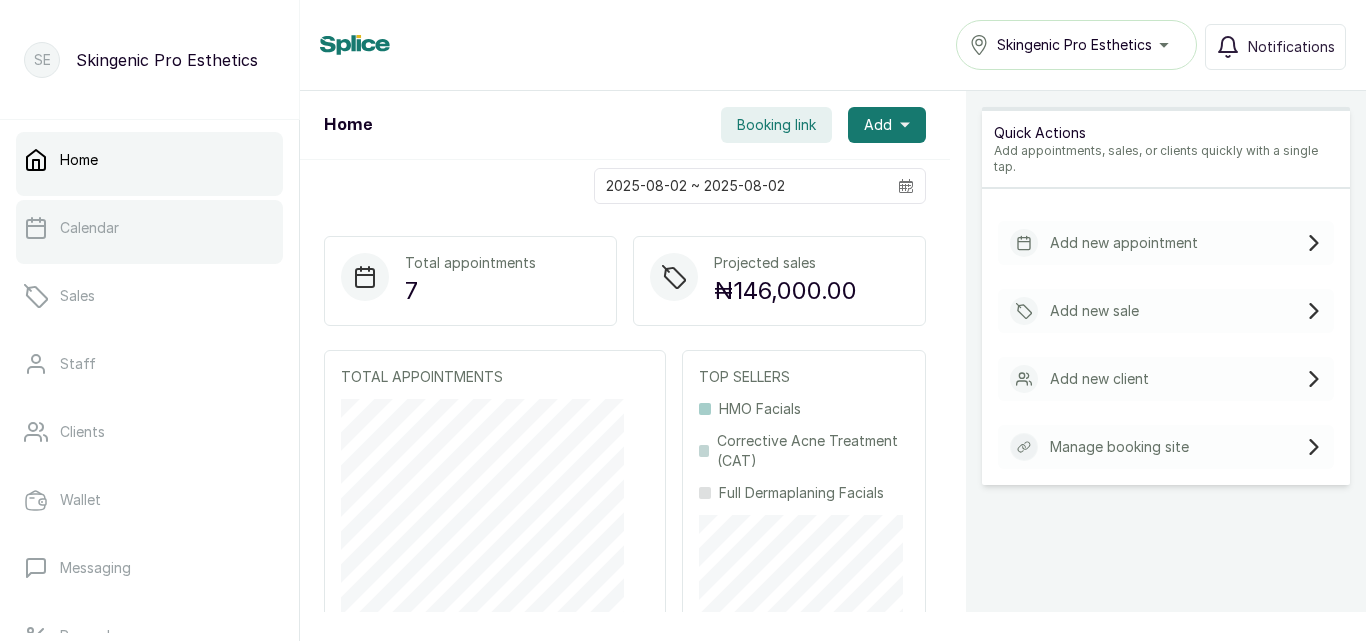 click on "Calendar" at bounding box center [149, 228] 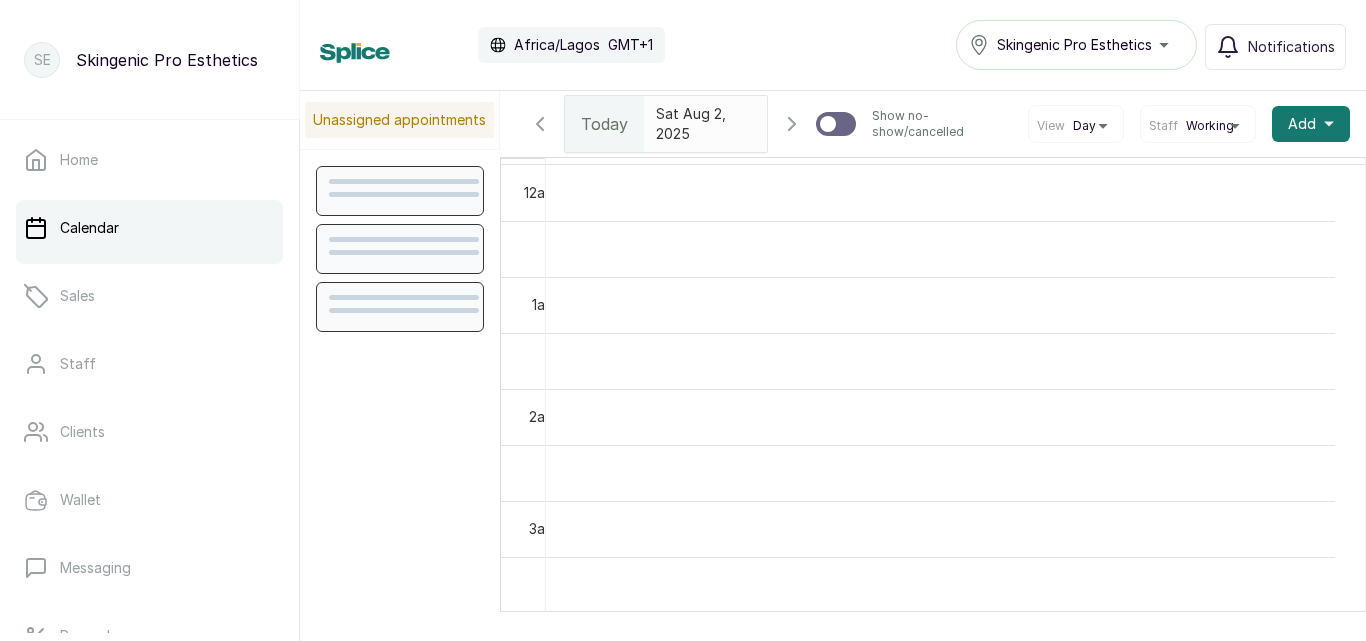 scroll, scrollTop: 673, scrollLeft: 0, axis: vertical 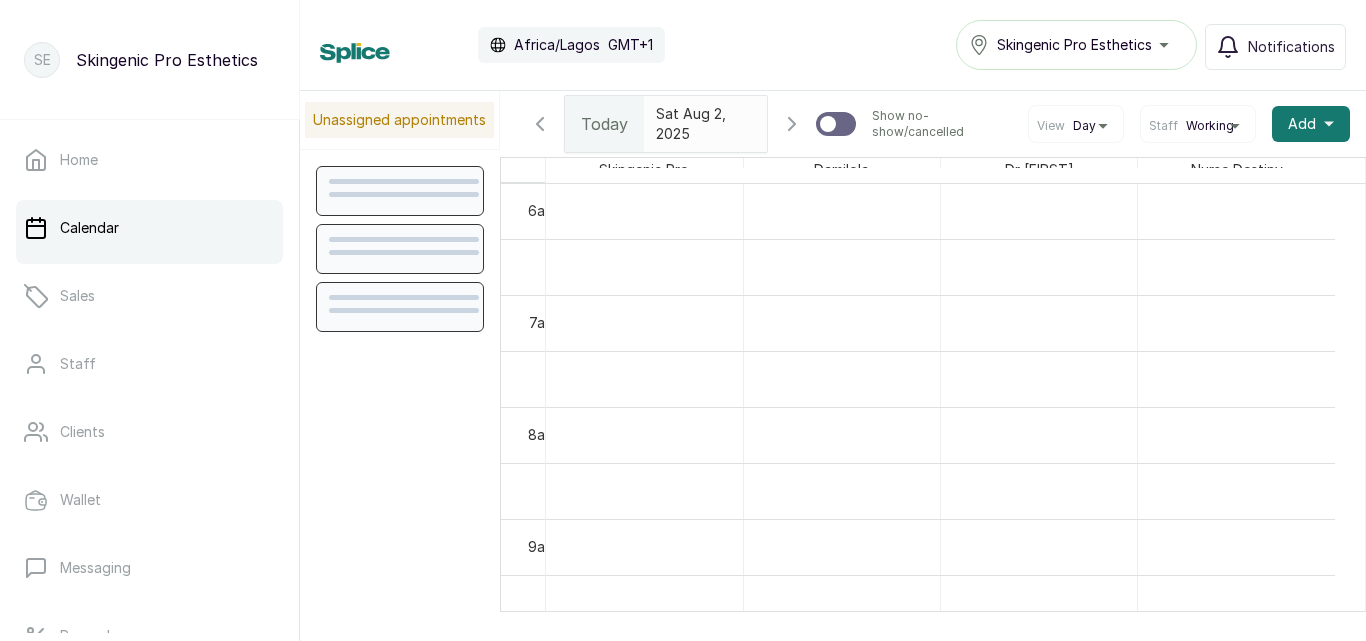 drag, startPoint x: 1314, startPoint y: 425, endPoint x: 1339, endPoint y: 398, distance: 36.796738 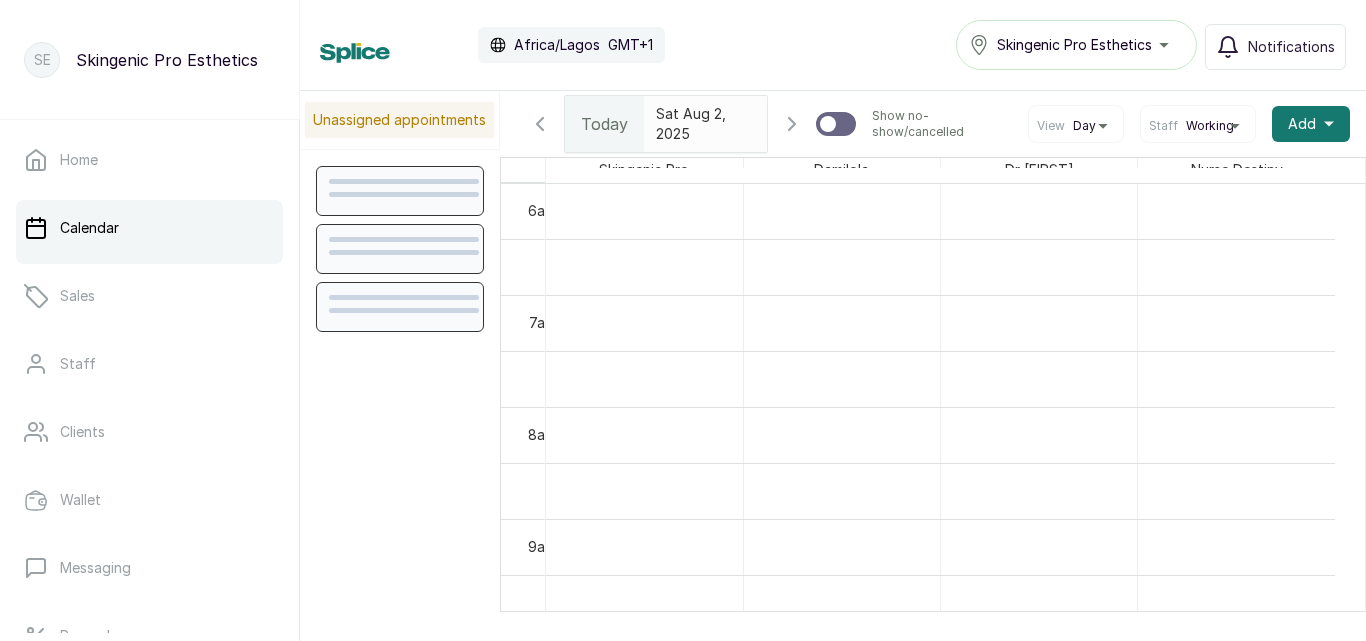 scroll, scrollTop: 824, scrollLeft: 0, axis: vertical 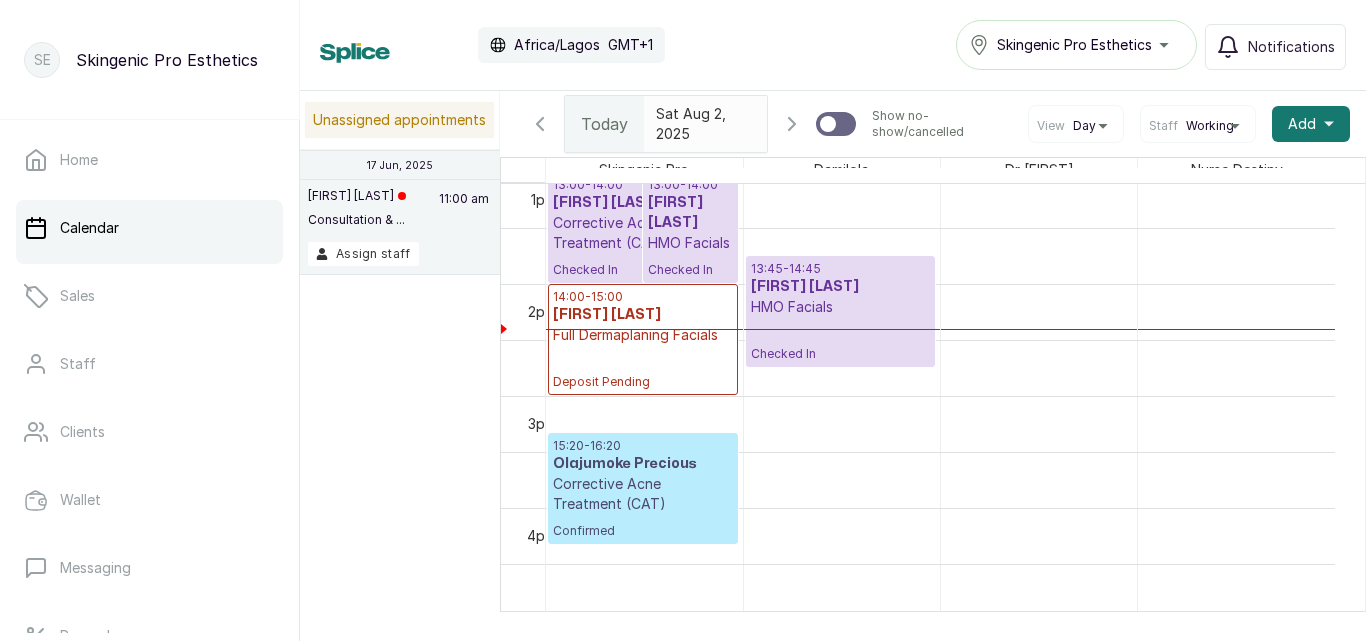 click on "[FIRST] [LAST]" at bounding box center (643, 203) 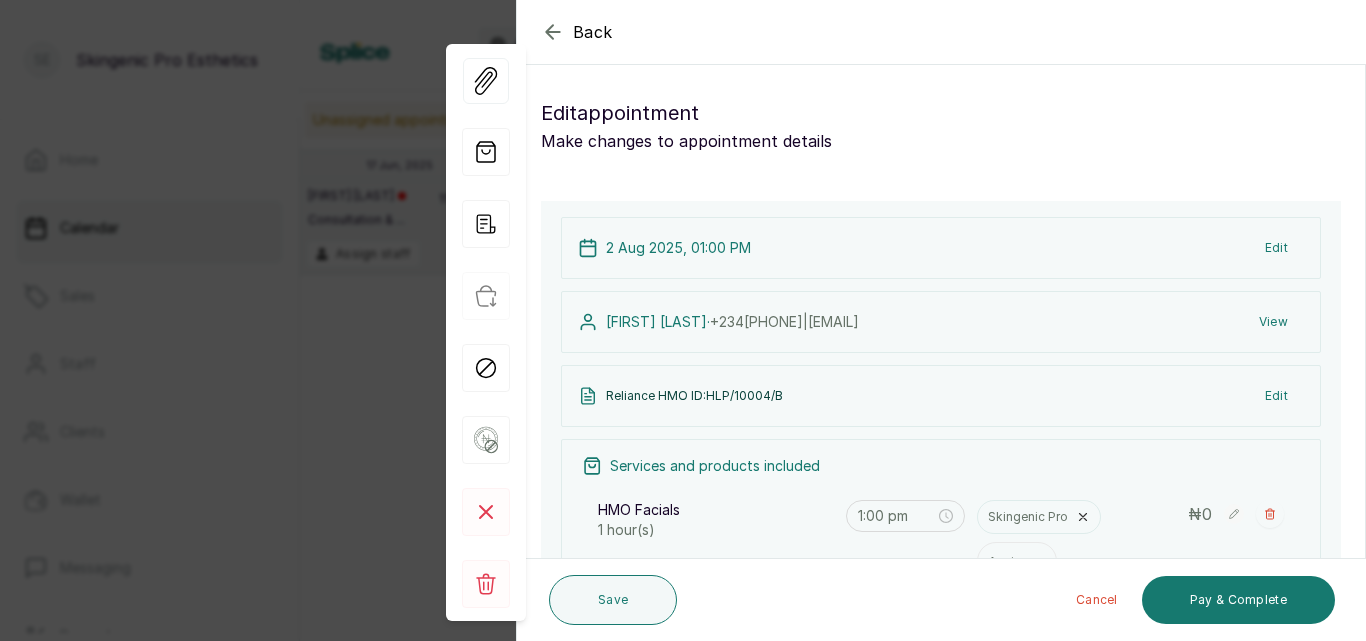 click 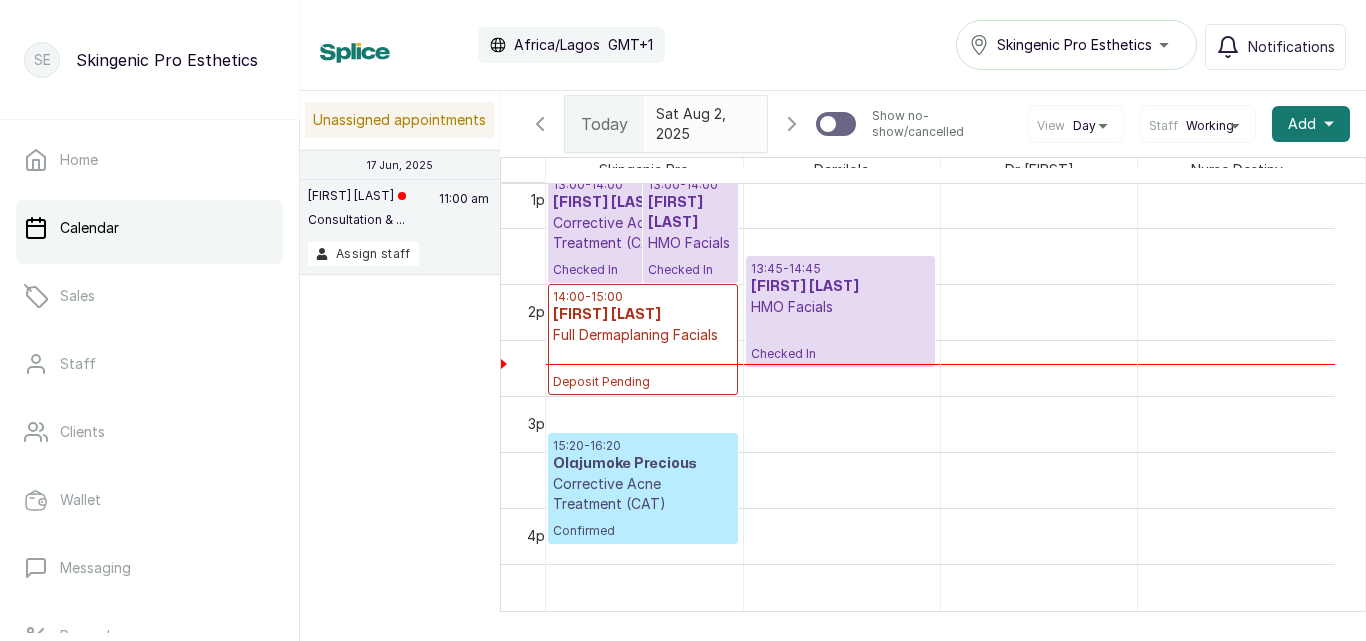 scroll, scrollTop: 1429, scrollLeft: 0, axis: vertical 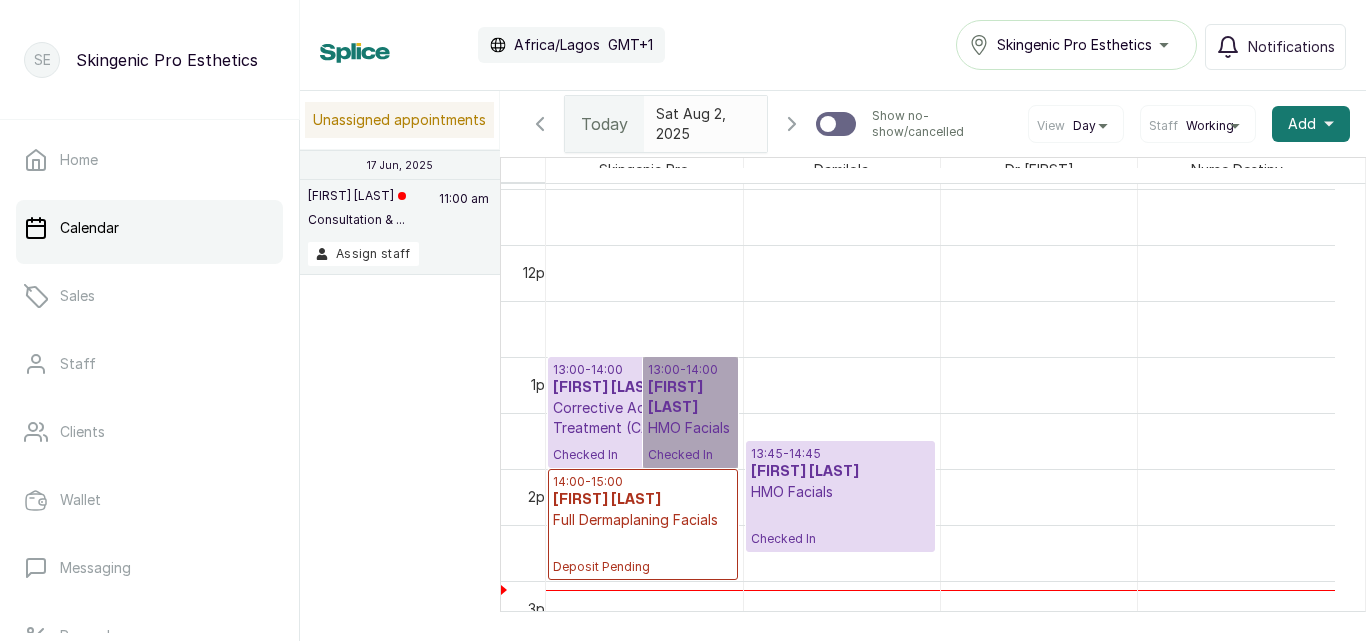 click on "13:00  -  14:00 Olanike Olalere HMO Facials Checked In" at bounding box center (690, 412) 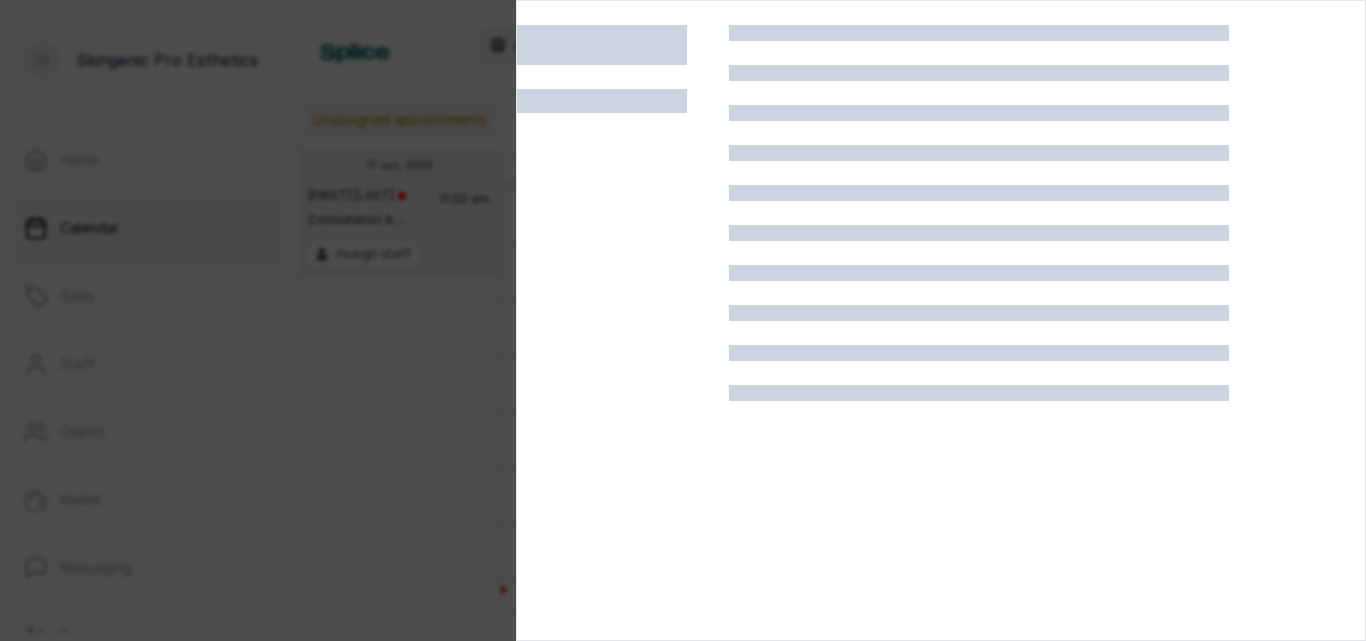 click at bounding box center [623, 345] 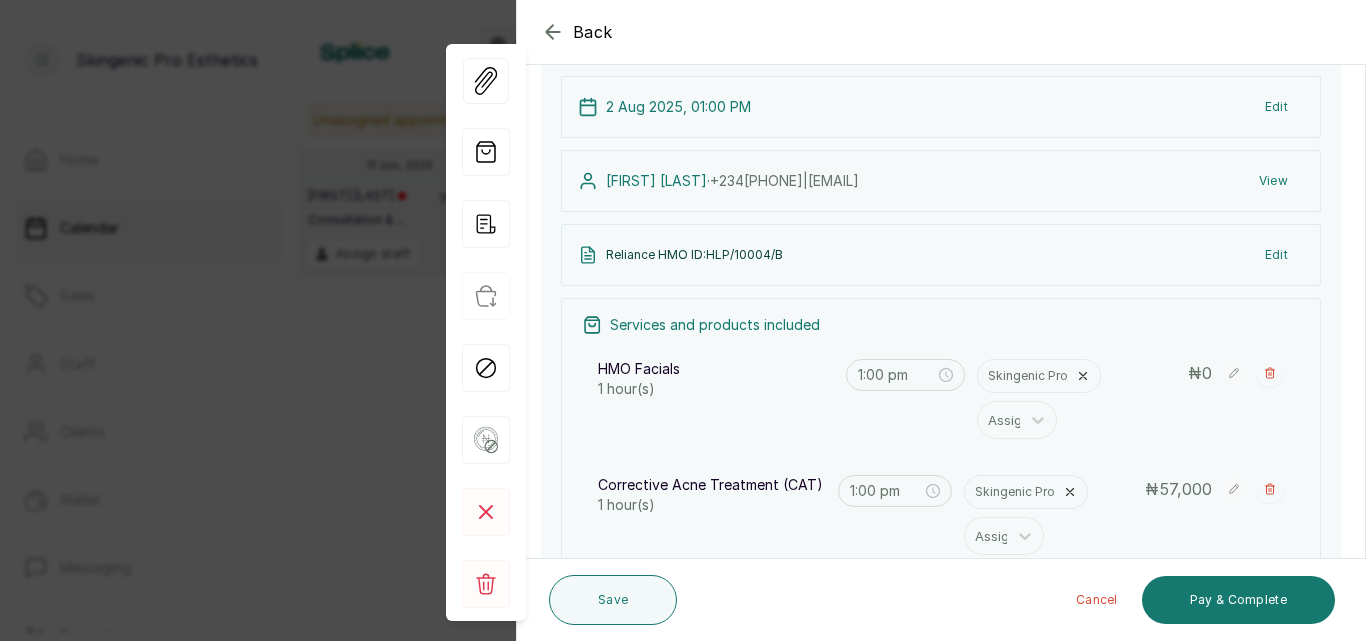 scroll, scrollTop: 139, scrollLeft: 0, axis: vertical 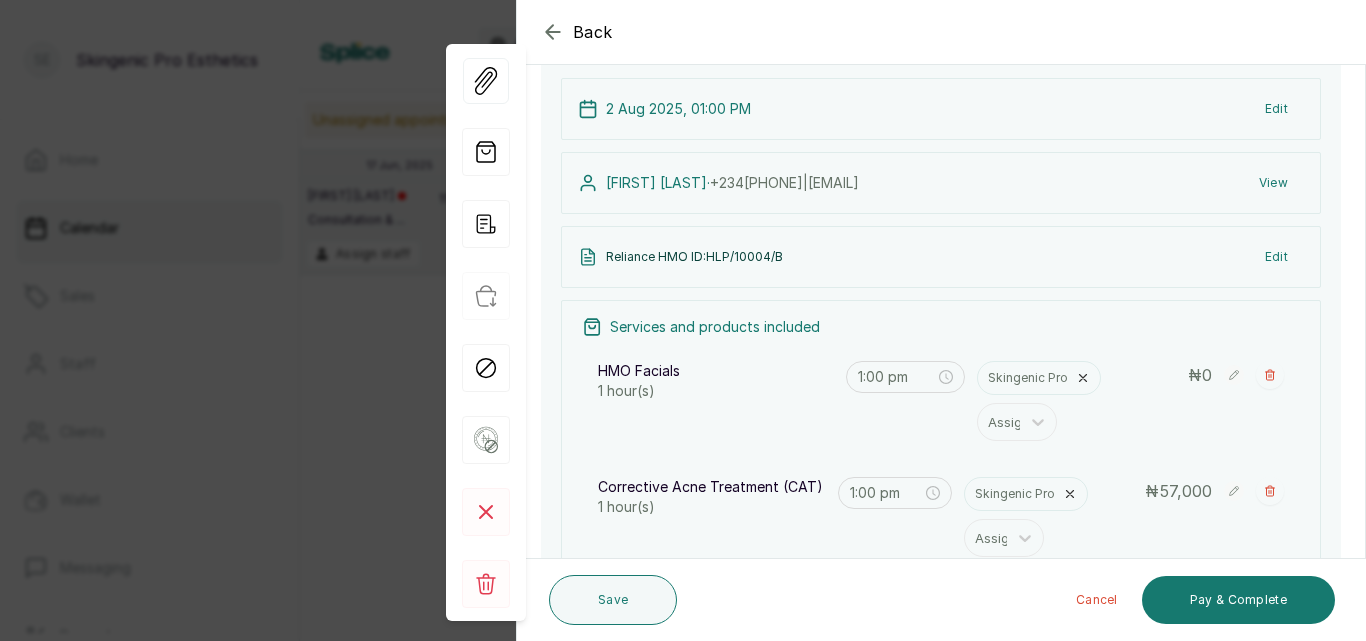 click 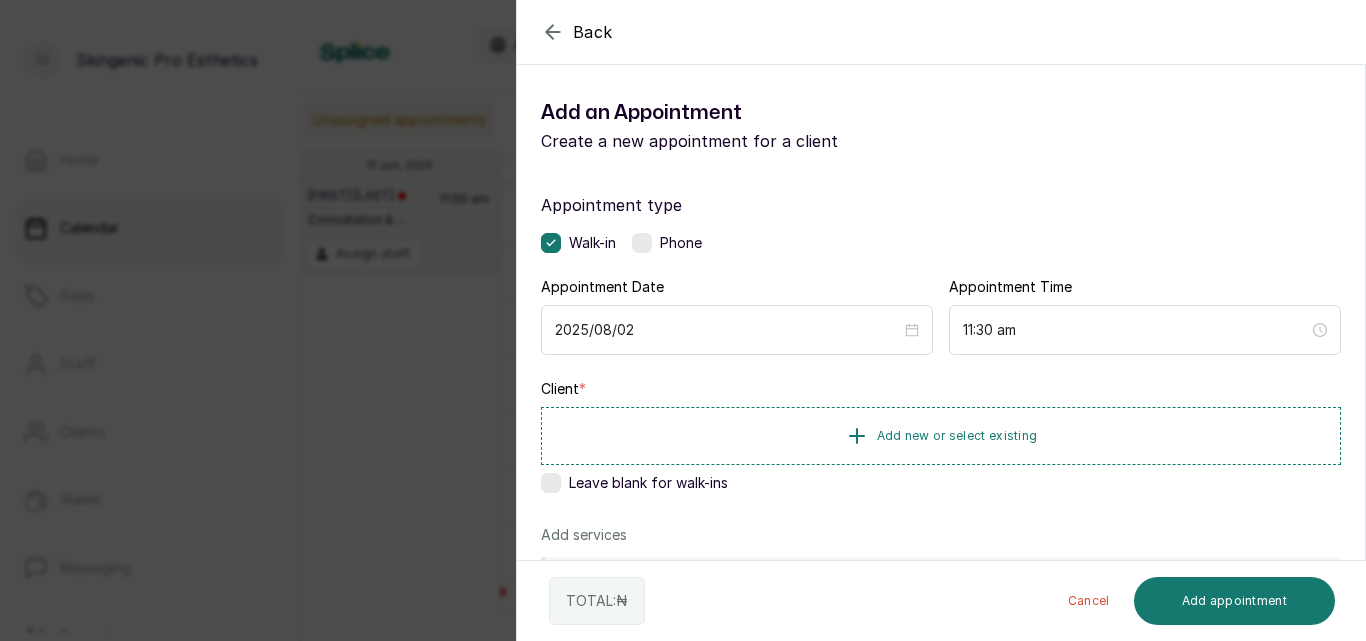 click 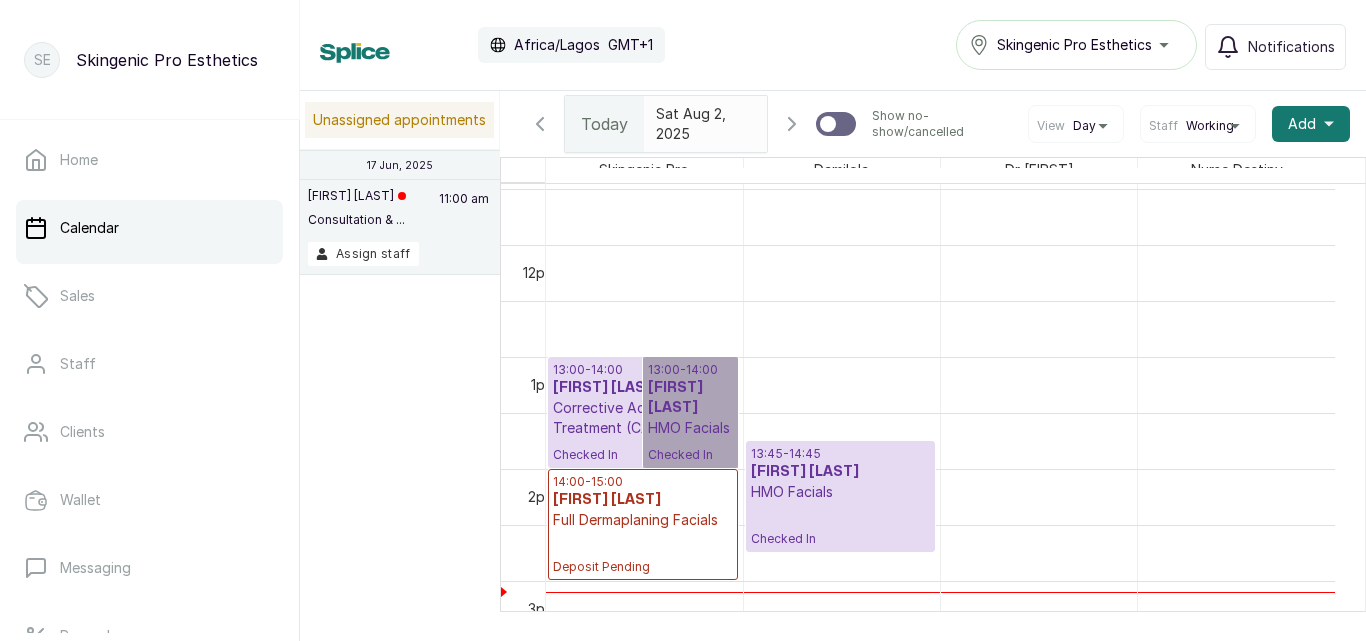 click on "13:00  -  14:00 Olanike Olalere HMO Facials Checked In" at bounding box center (690, 412) 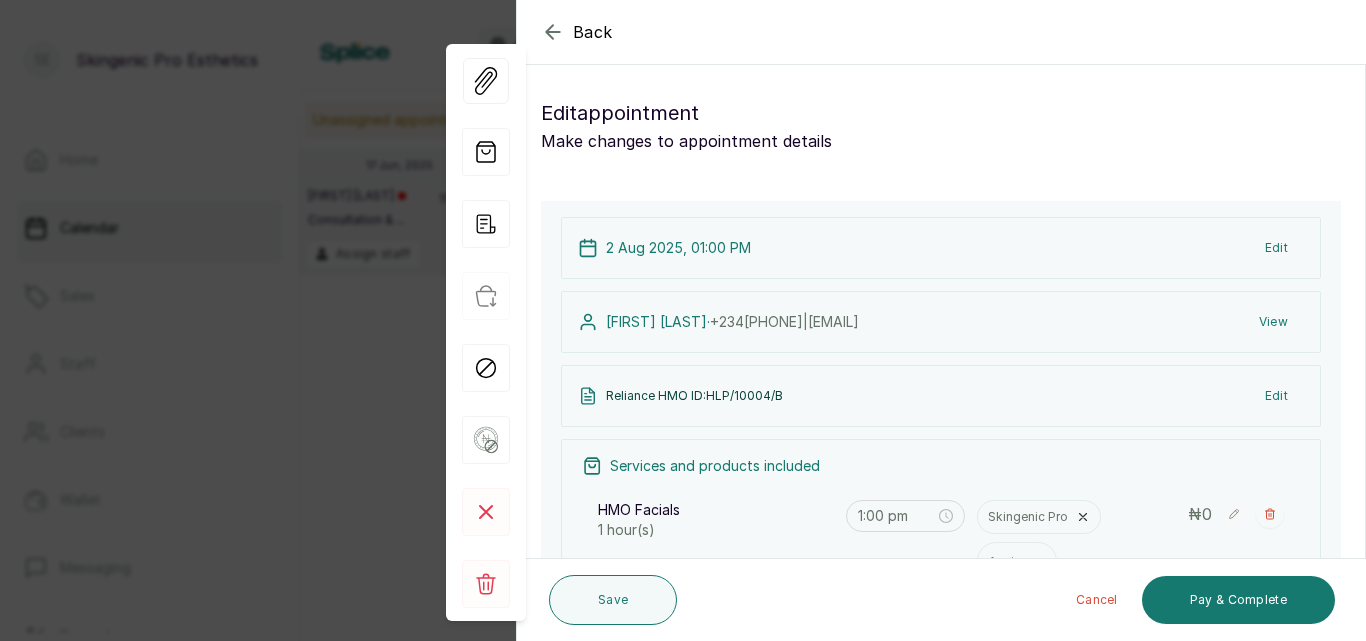 click 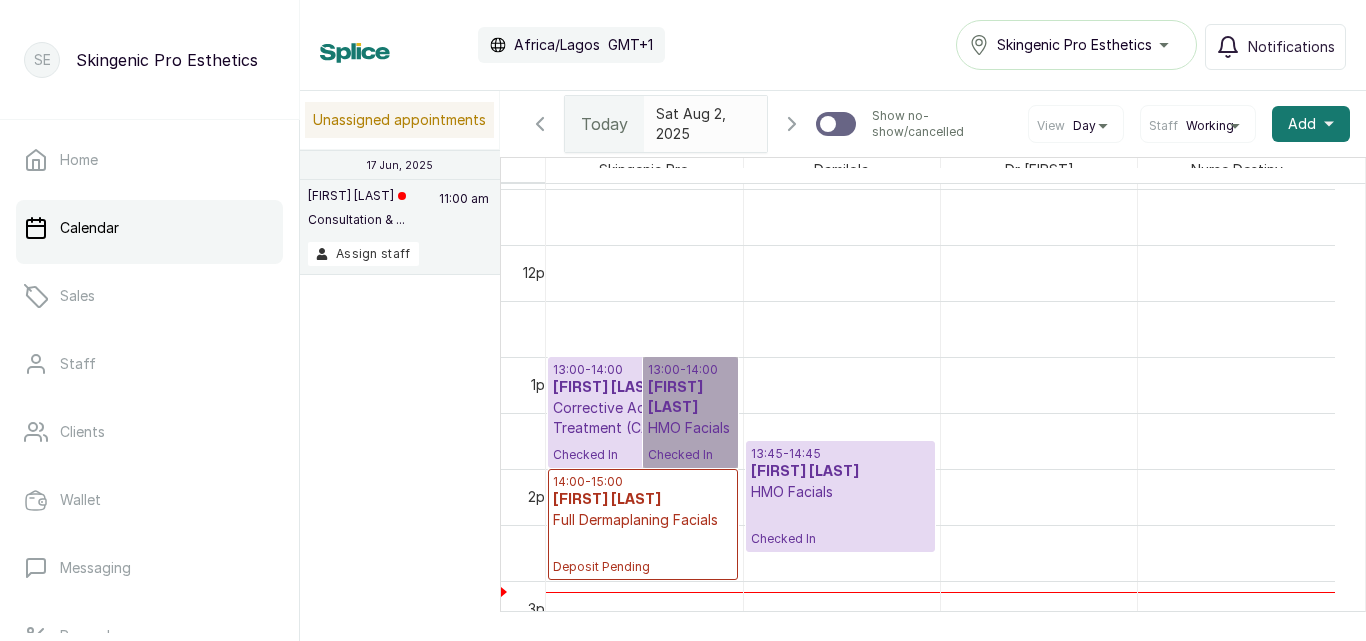 click on "13:45  -  14:45 Christine Etong HMO Facials Checked In" at bounding box center (840, 496) 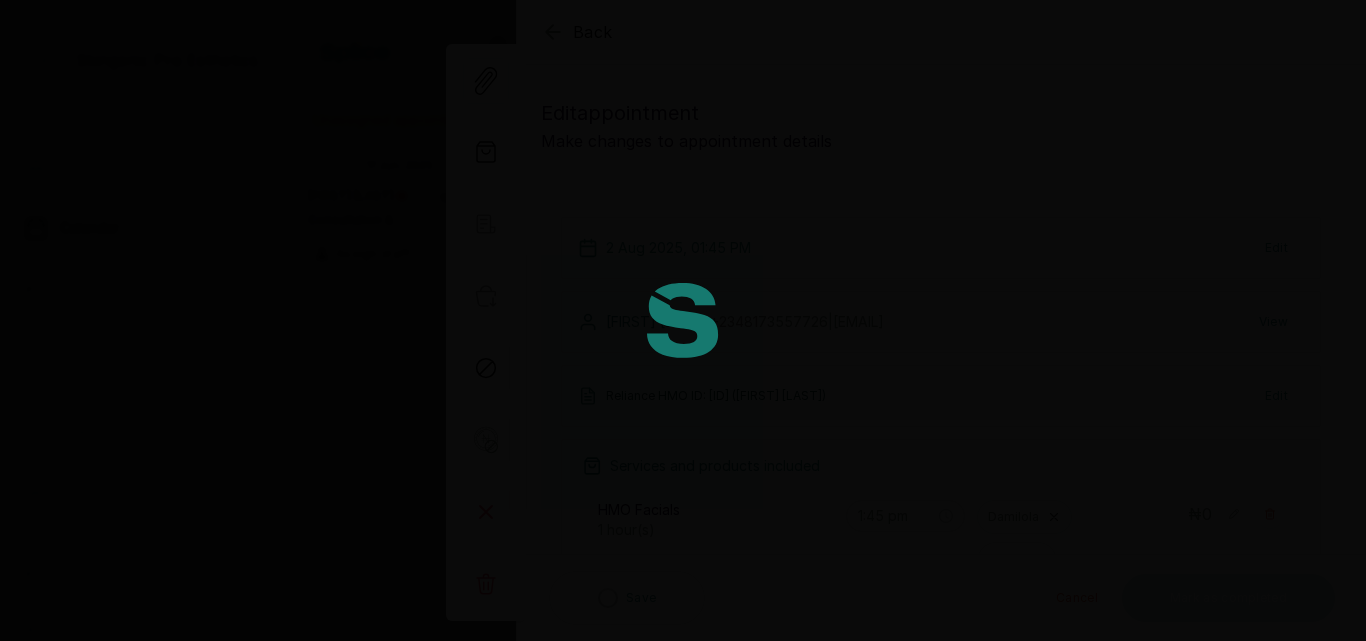 type on "1:45 pm" 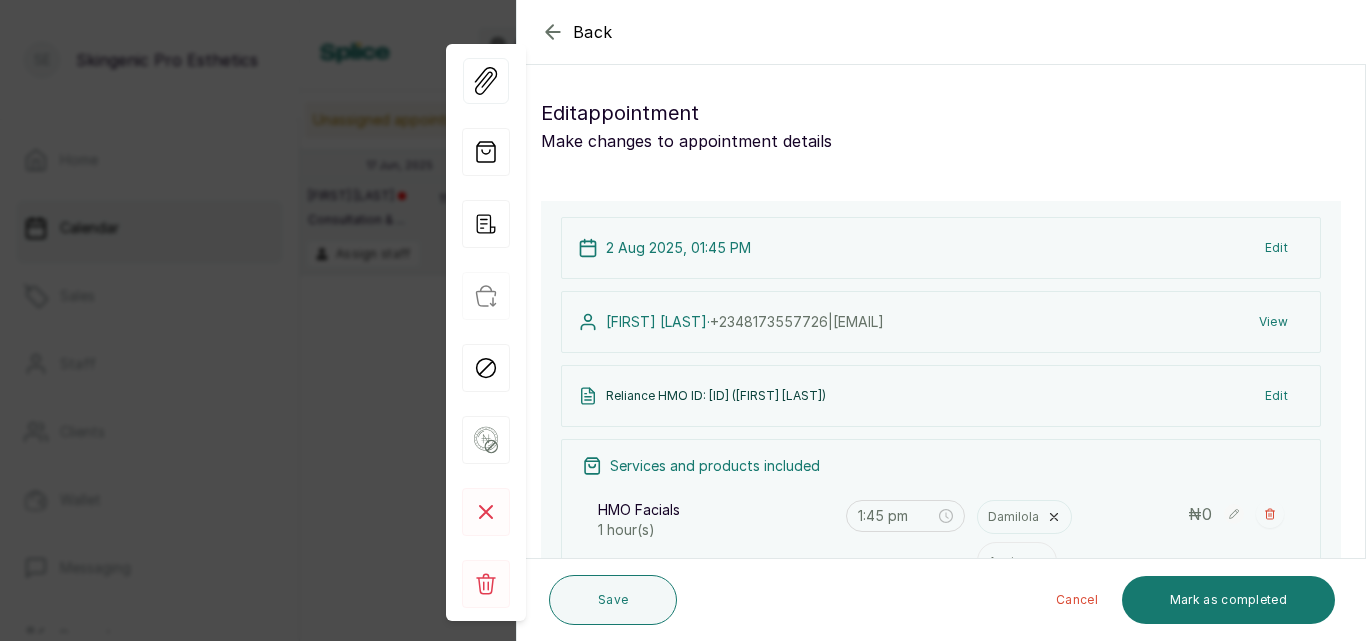 scroll, scrollTop: 373, scrollLeft: 0, axis: vertical 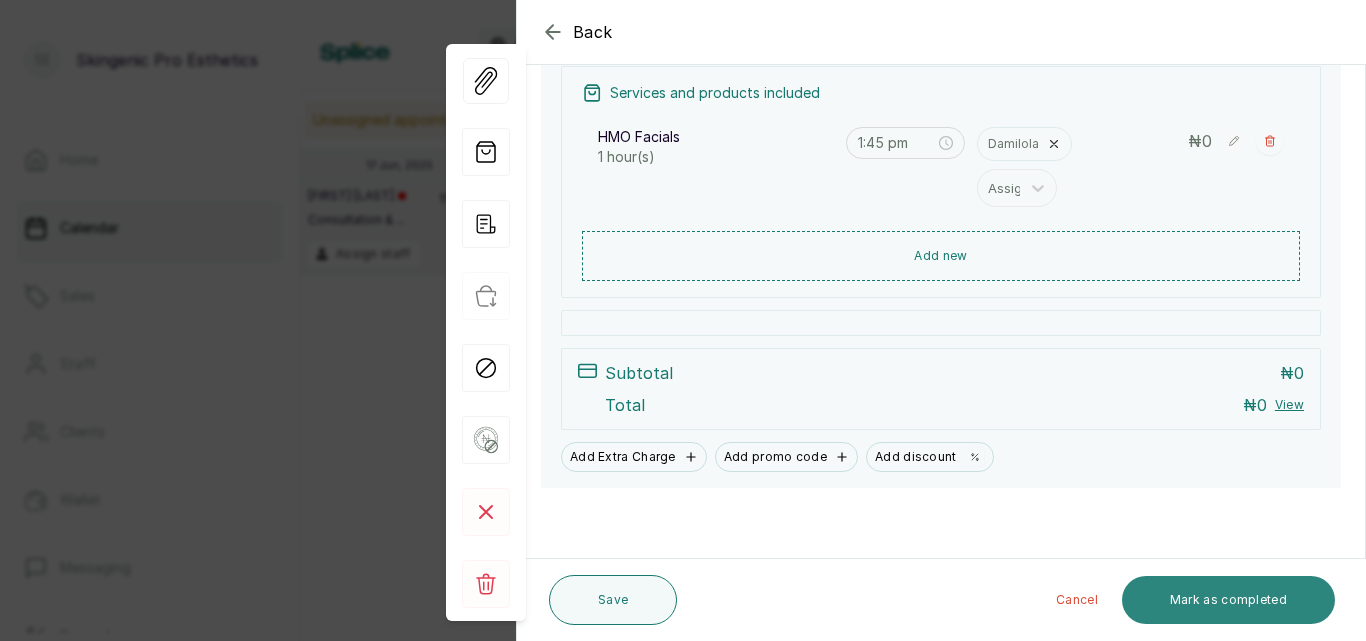 click on "Mark as completed" at bounding box center [1228, 600] 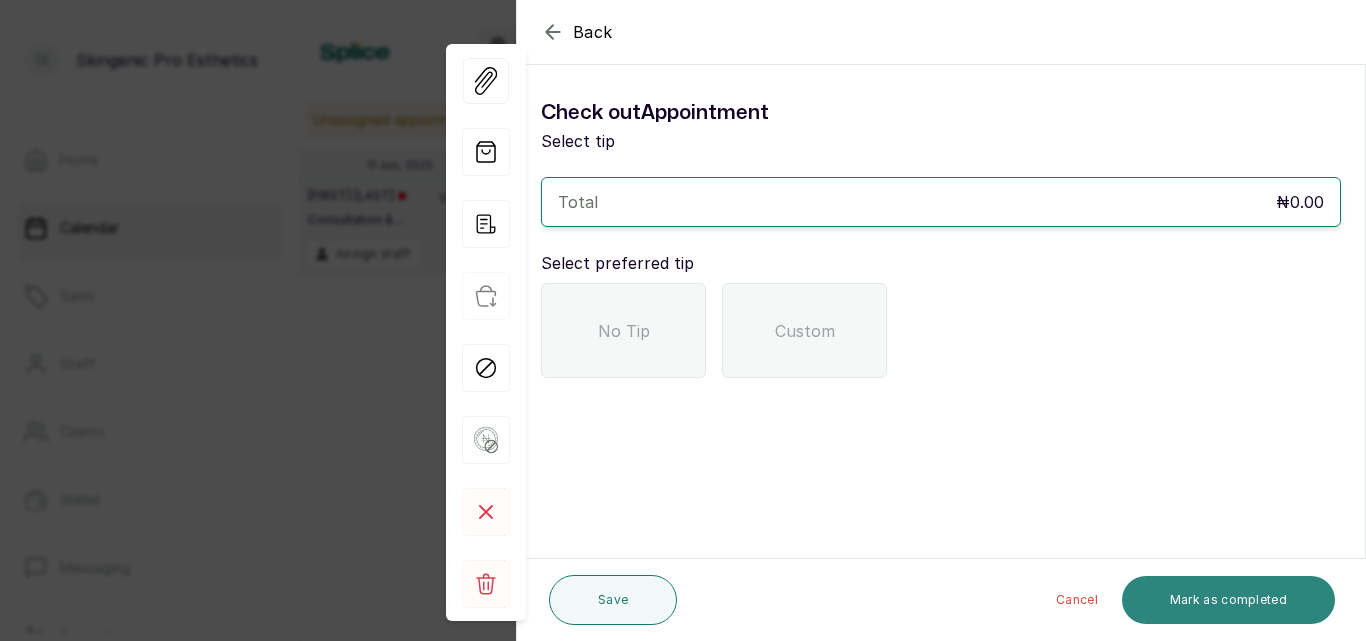 scroll, scrollTop: 0, scrollLeft: 0, axis: both 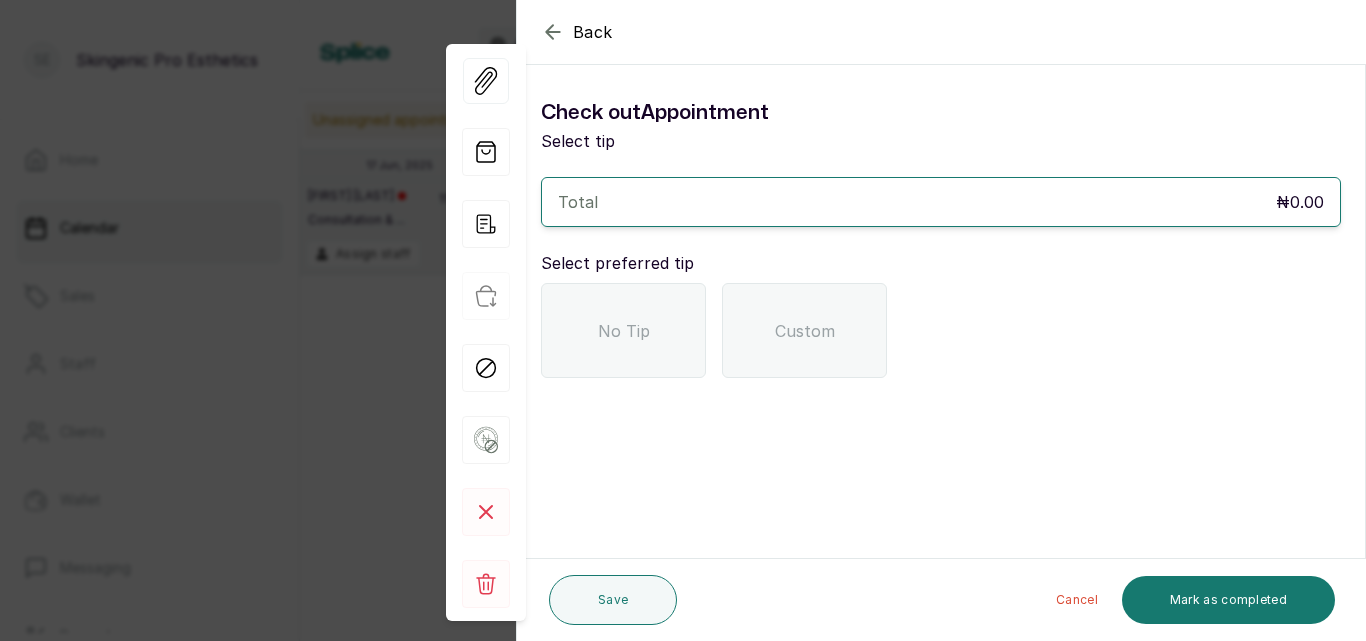 click 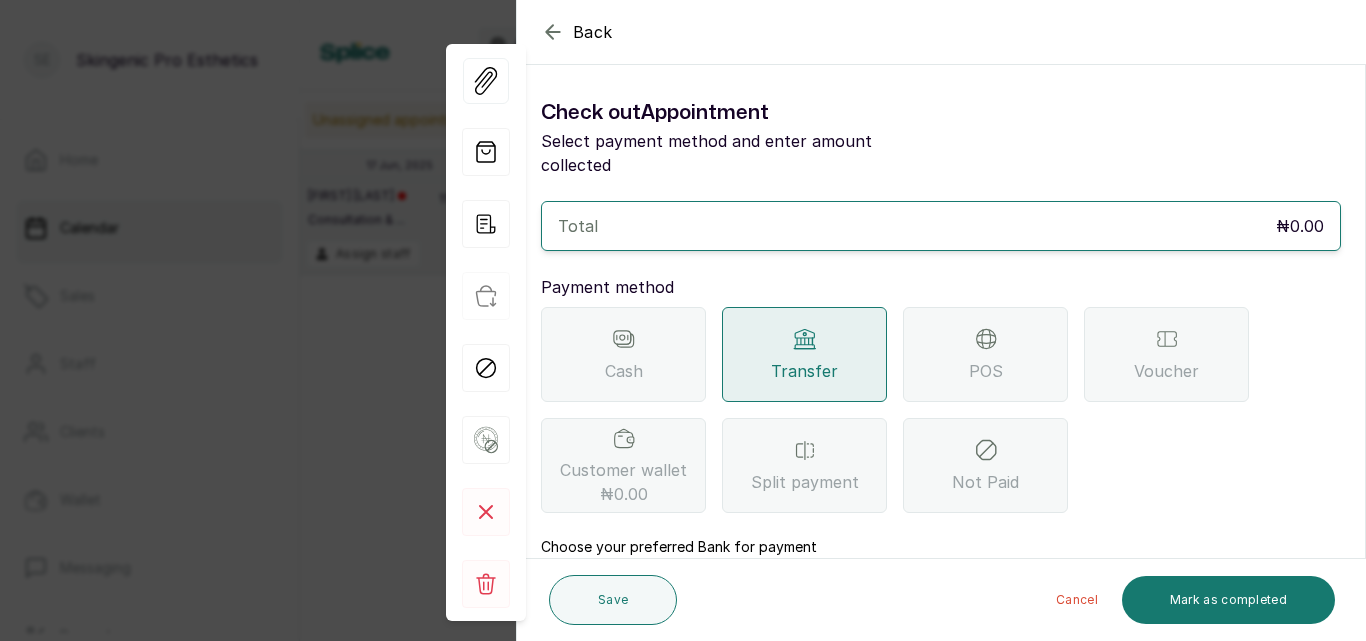 click on "Voucher" at bounding box center (1166, 354) 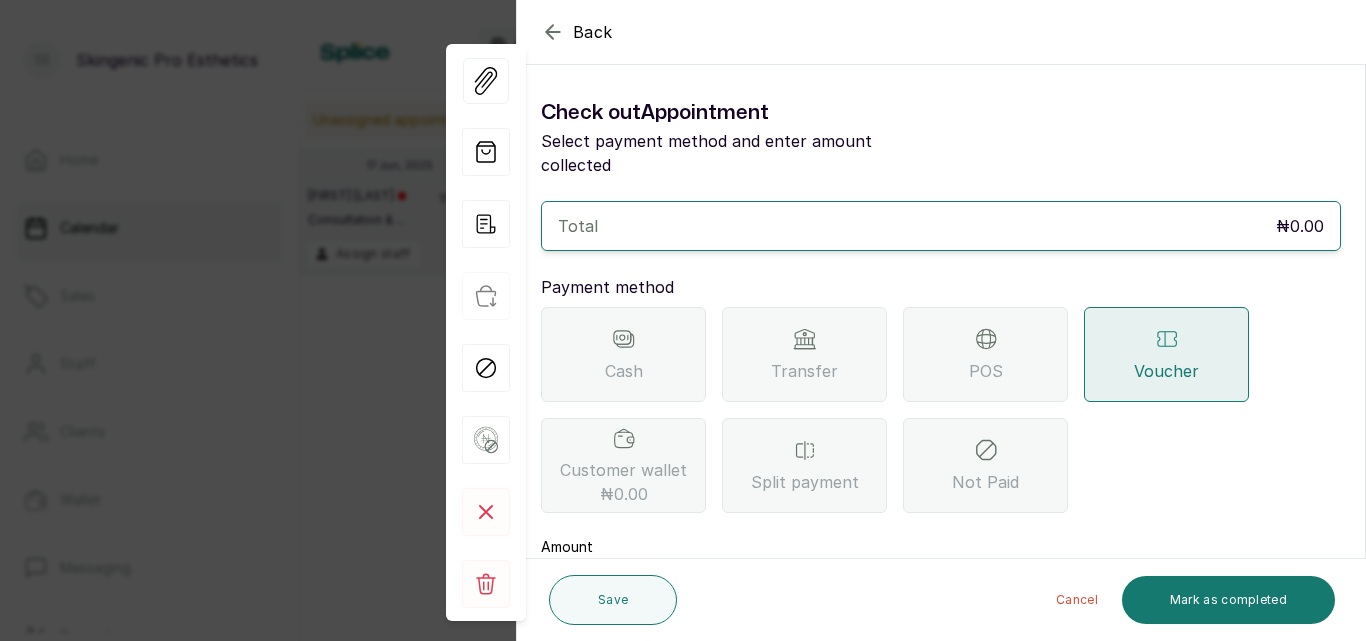 scroll, scrollTop: 123, scrollLeft: 0, axis: vertical 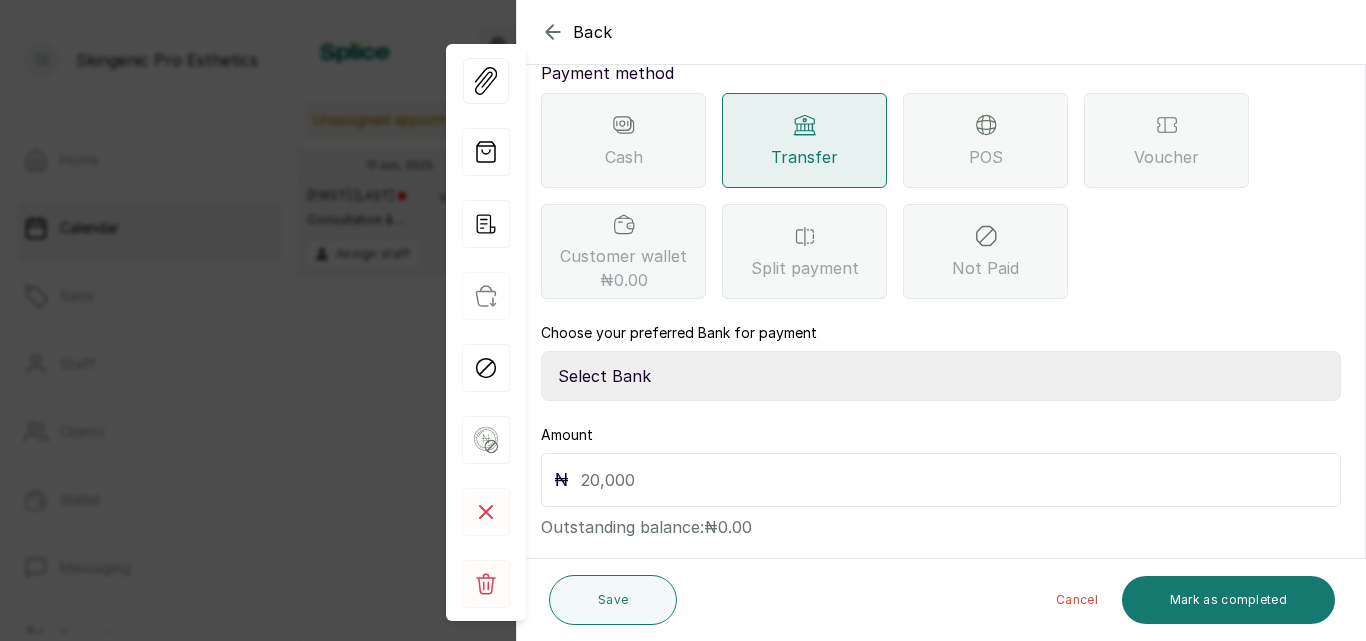 click on "₦" at bounding box center [941, 480] 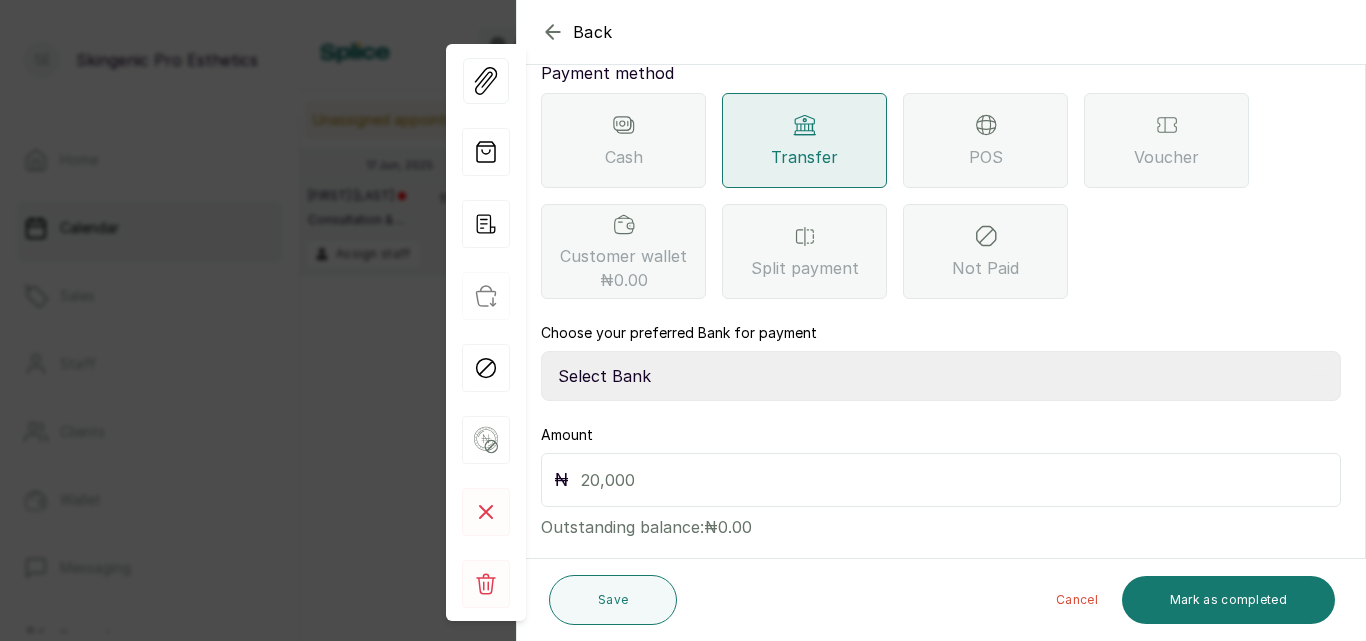 click at bounding box center (954, 480) 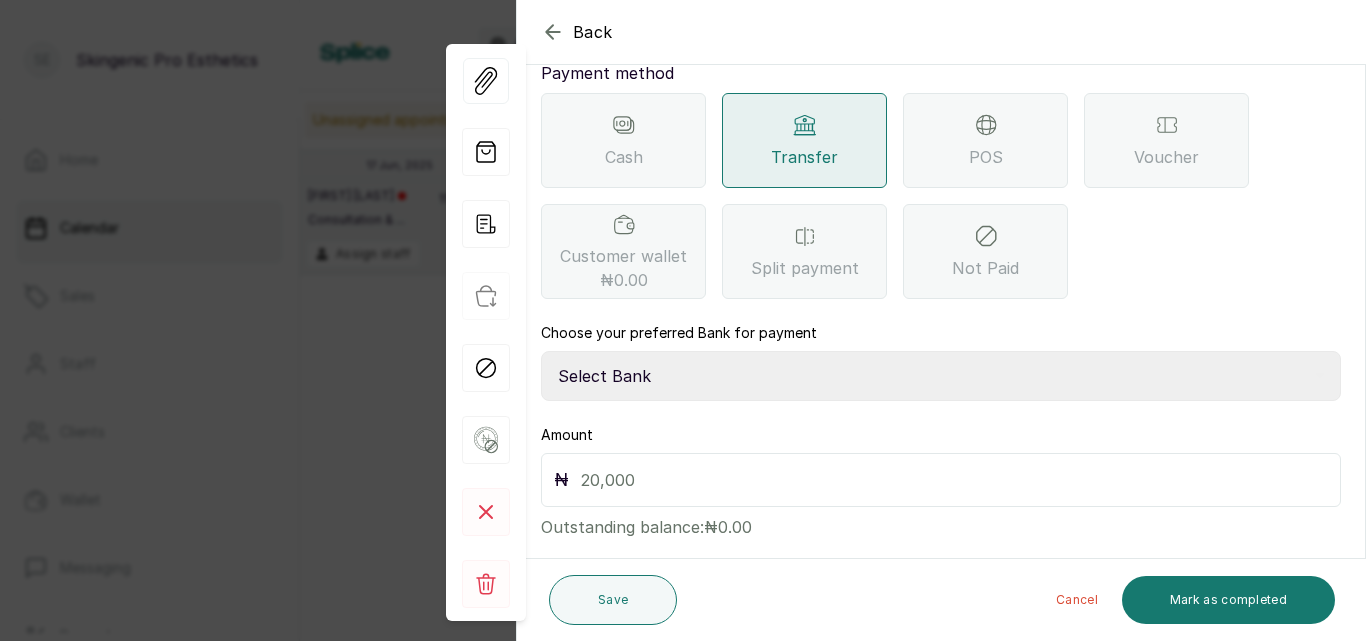 type on "6" 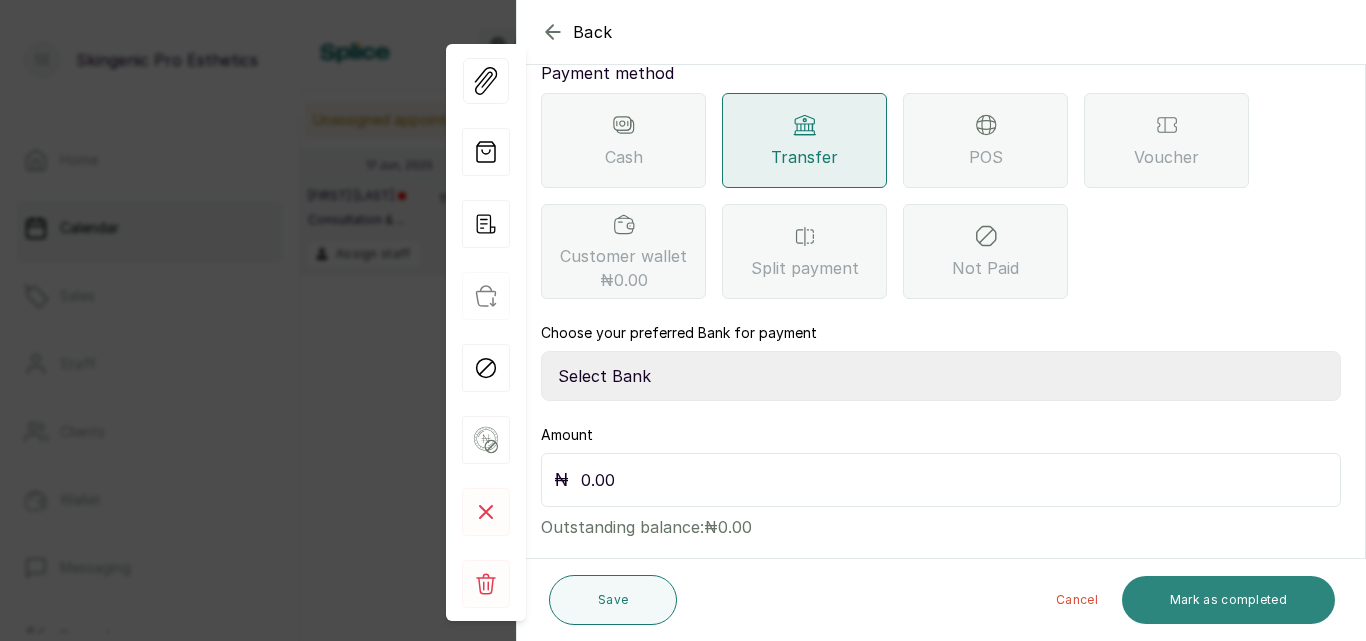 type on "0.00" 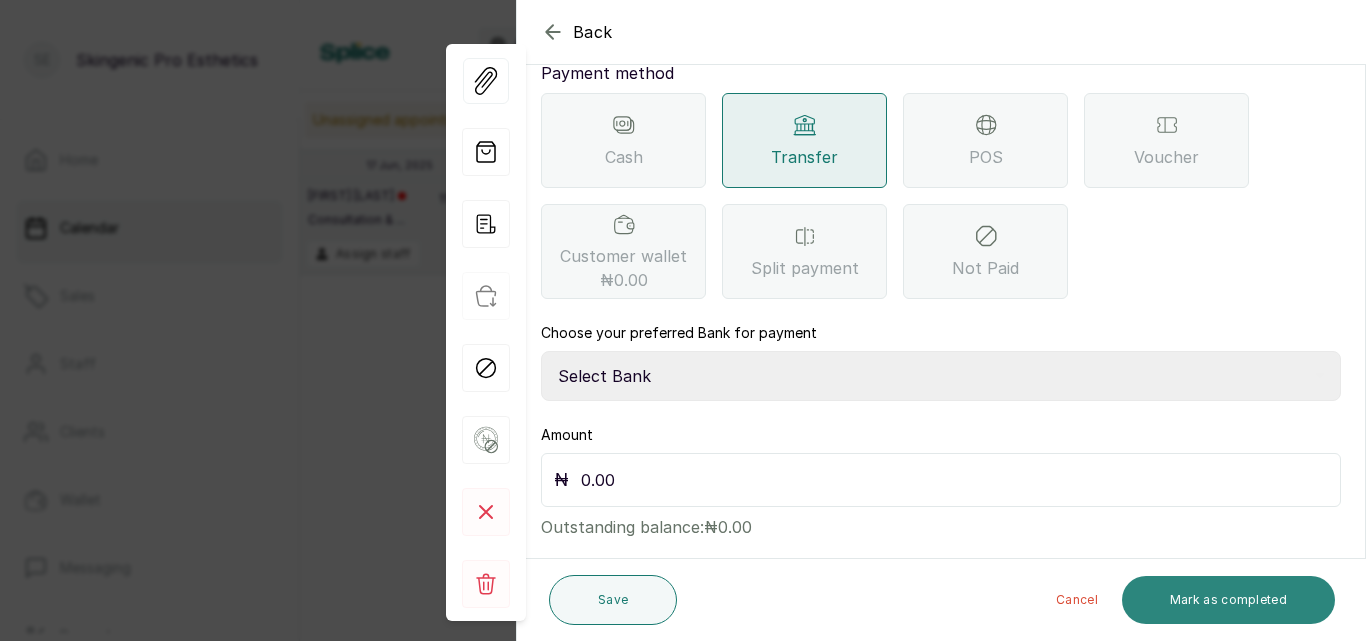 click on "Mark as completed" at bounding box center [1228, 600] 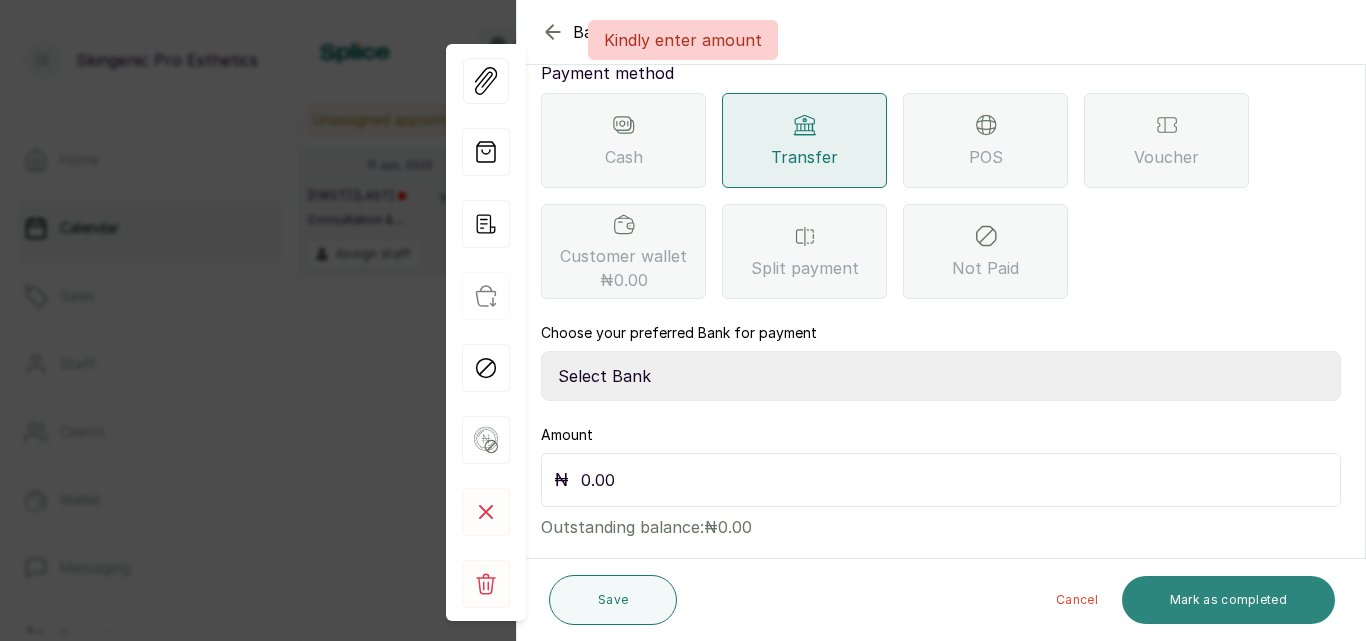 click on "Mark as completed" at bounding box center (1228, 600) 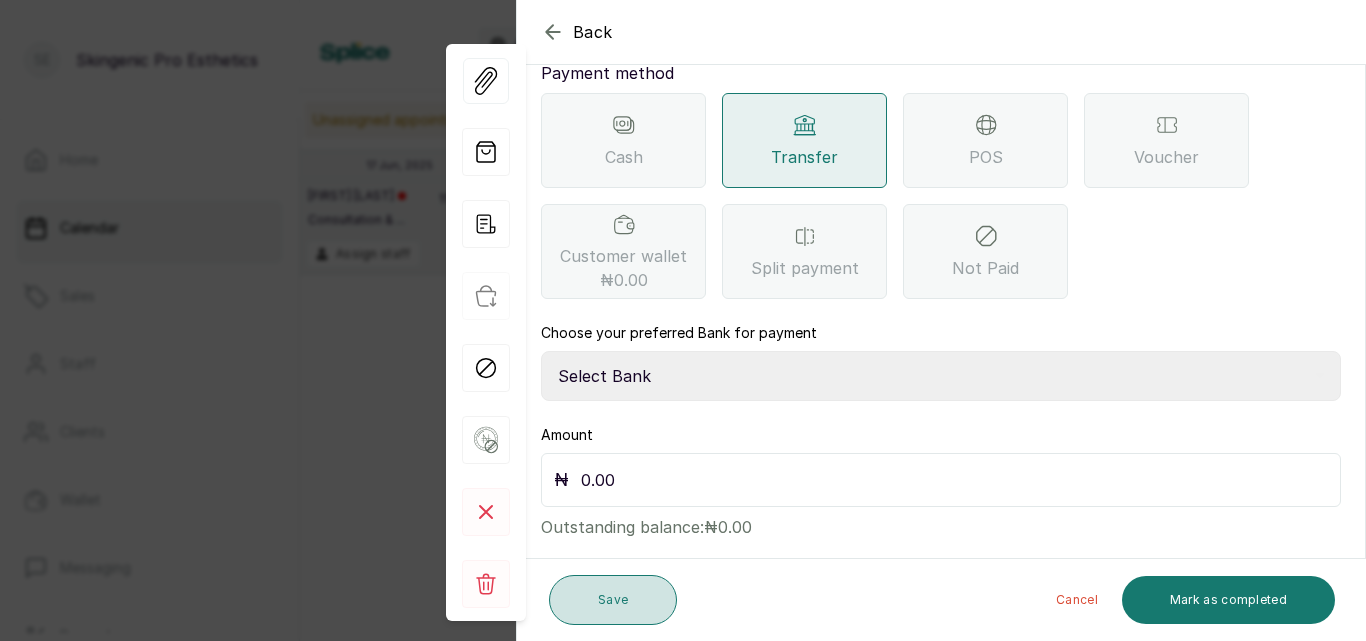 click on "Save" at bounding box center [613, 600] 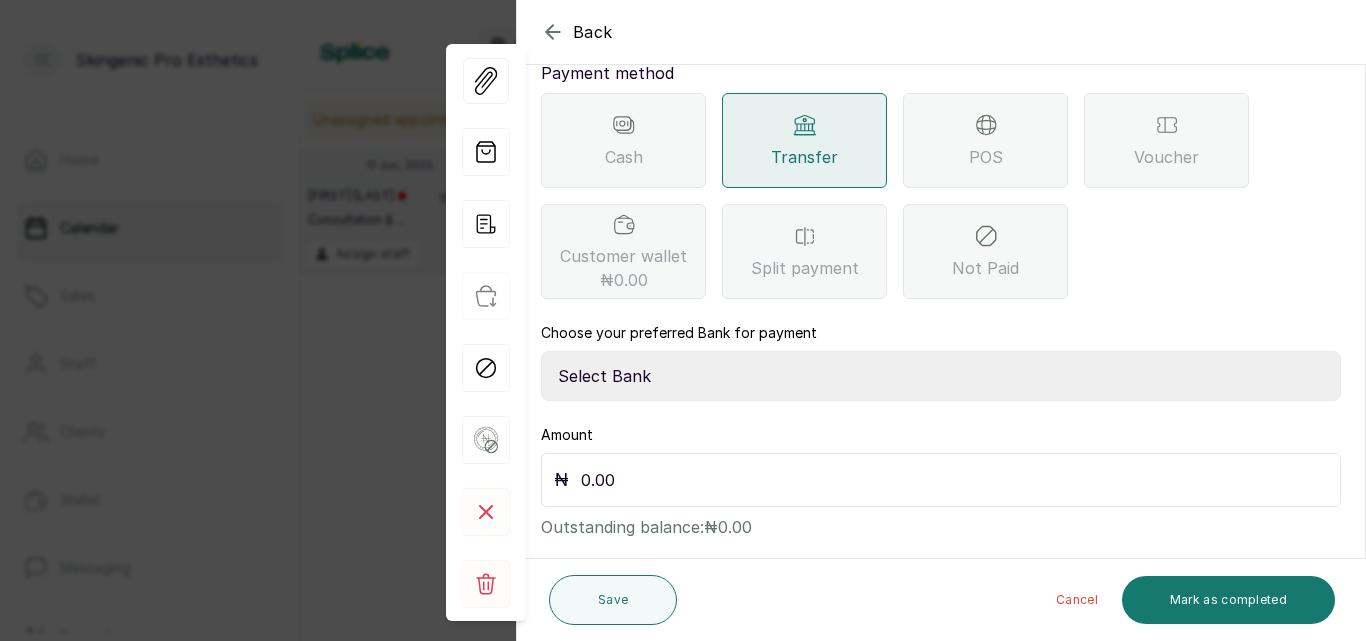 click 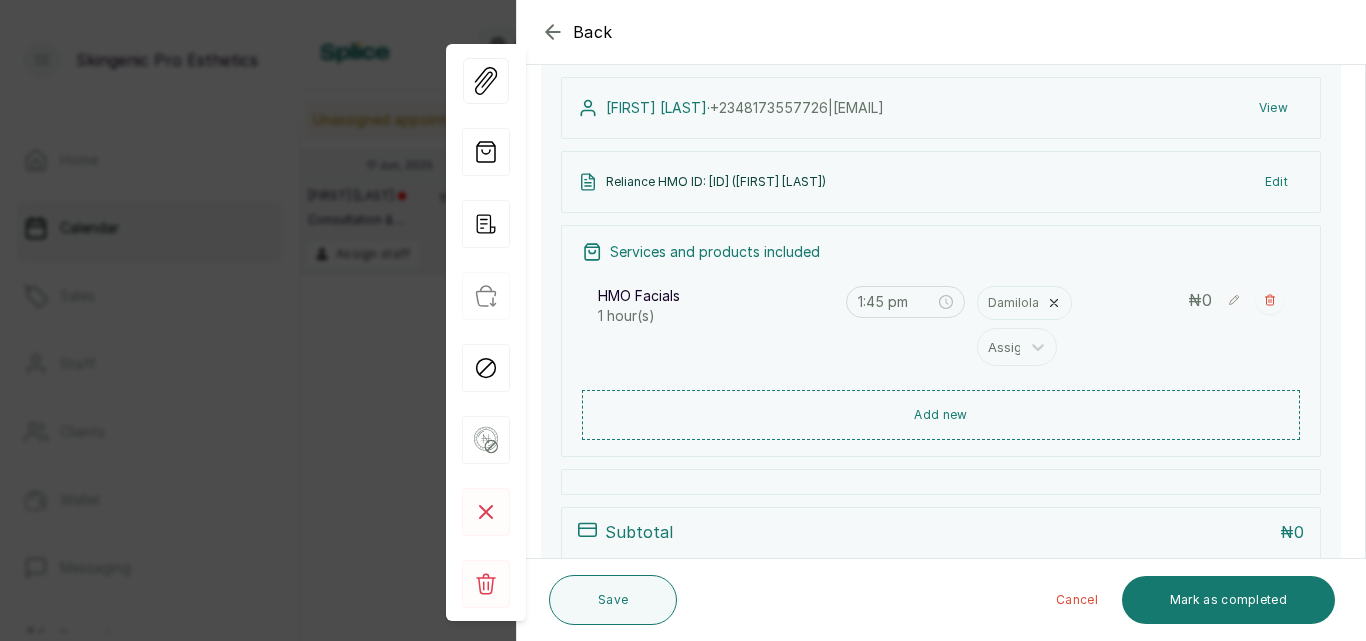 click 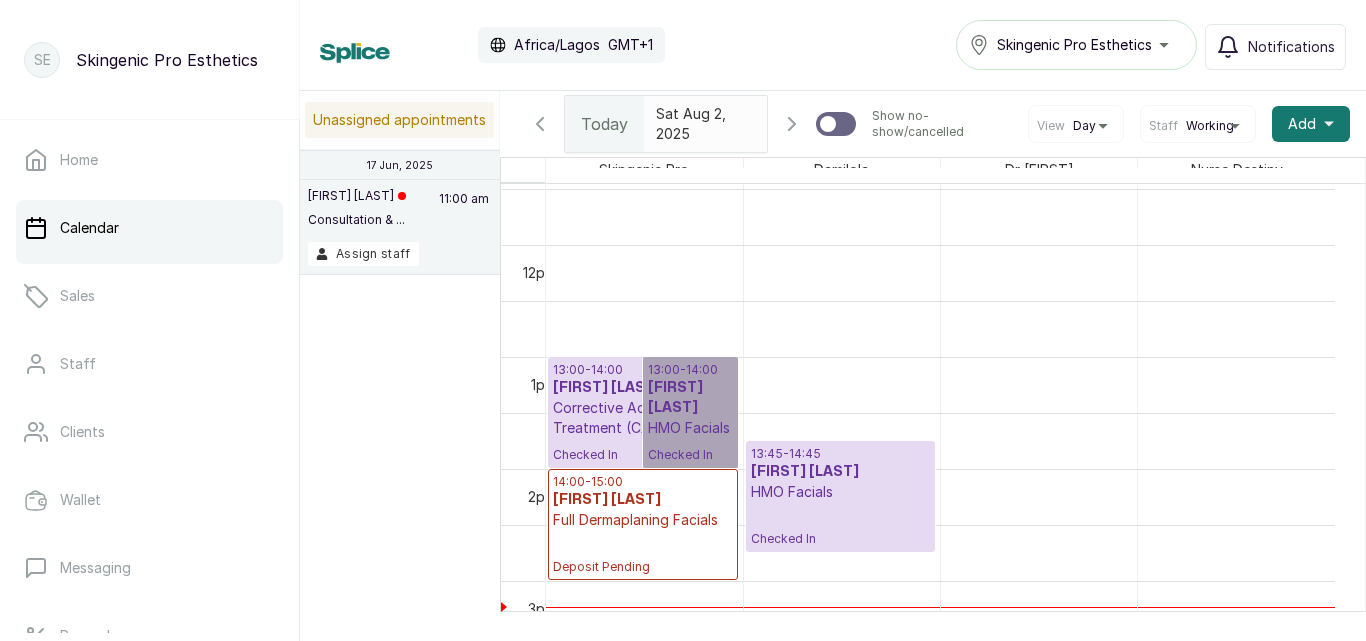 scroll, scrollTop: 1328, scrollLeft: 0, axis: vertical 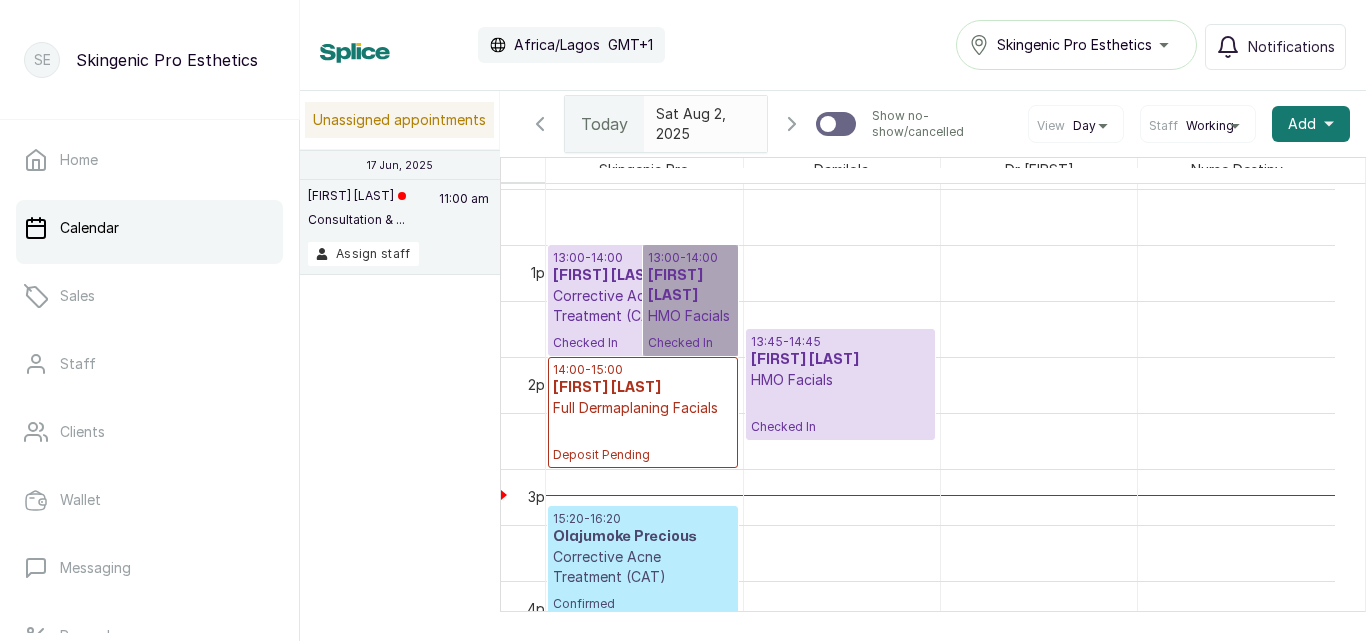 click on "Confirmed" at bounding box center (643, 604) 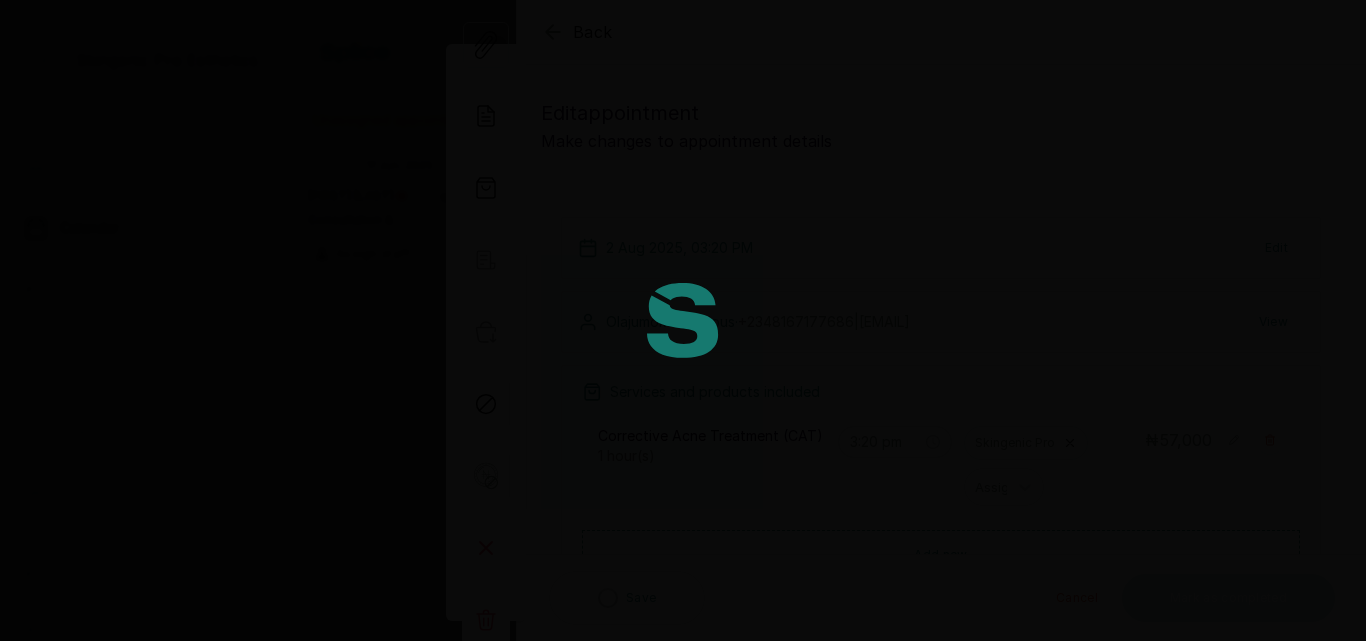 type on "3:20 pm" 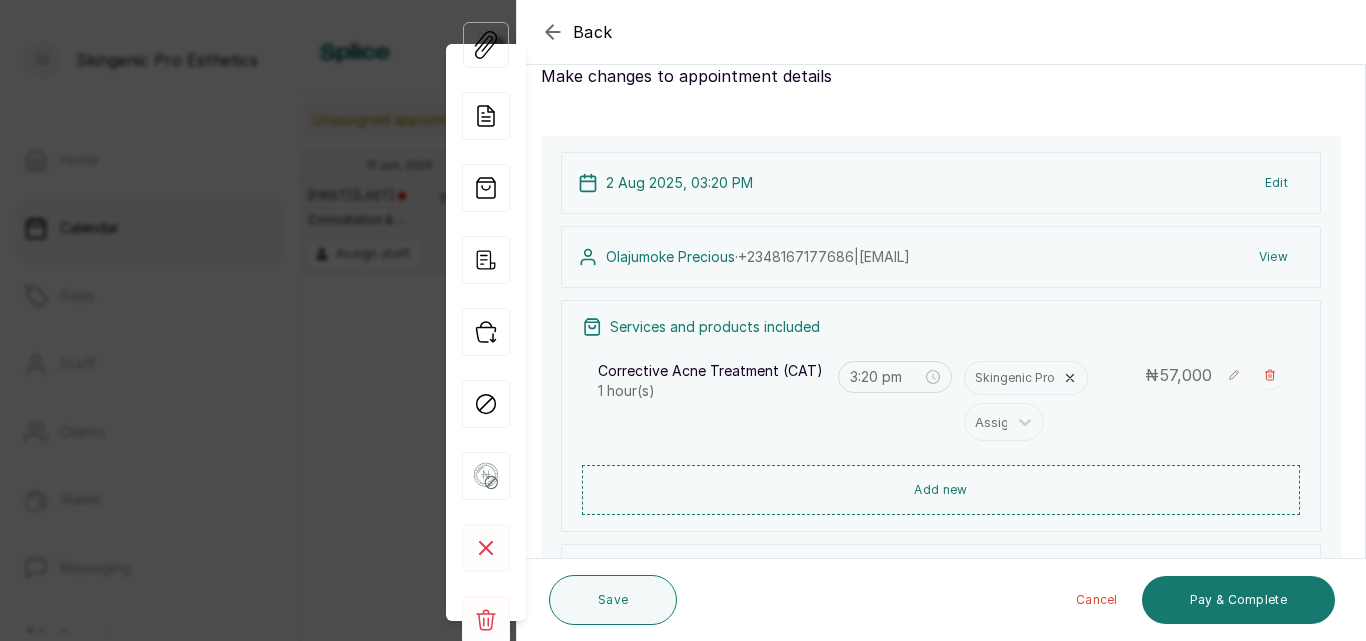 scroll, scrollTop: 75, scrollLeft: 0, axis: vertical 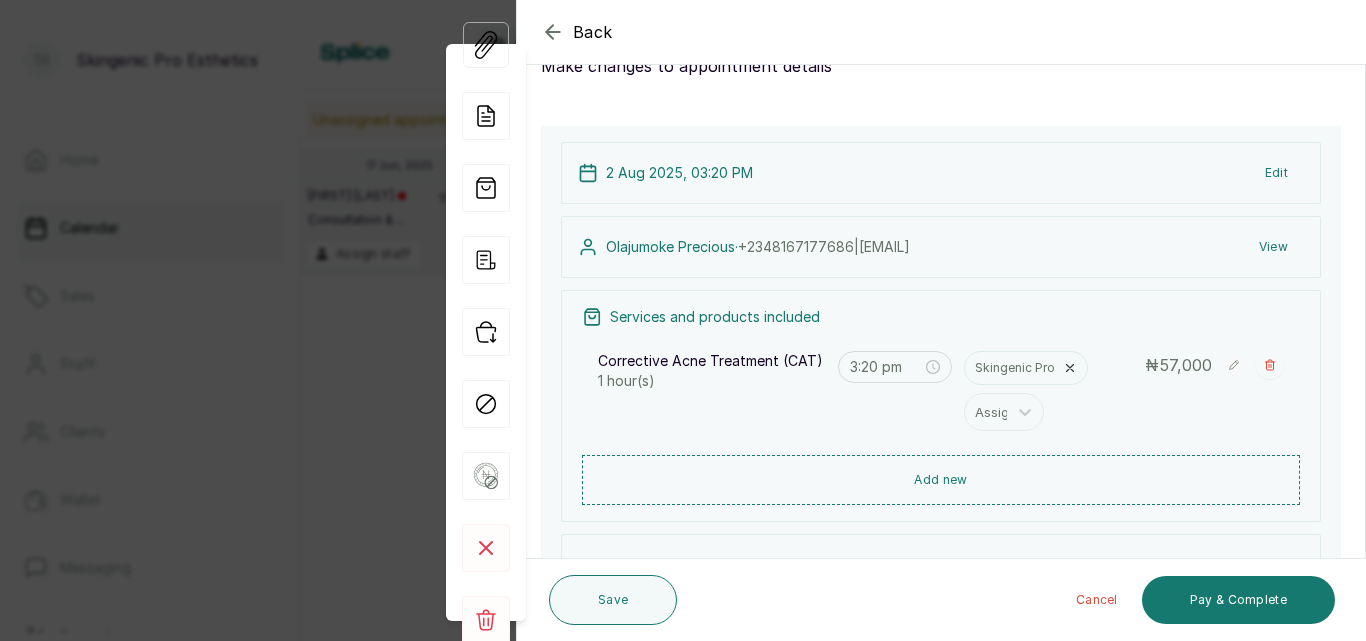 click 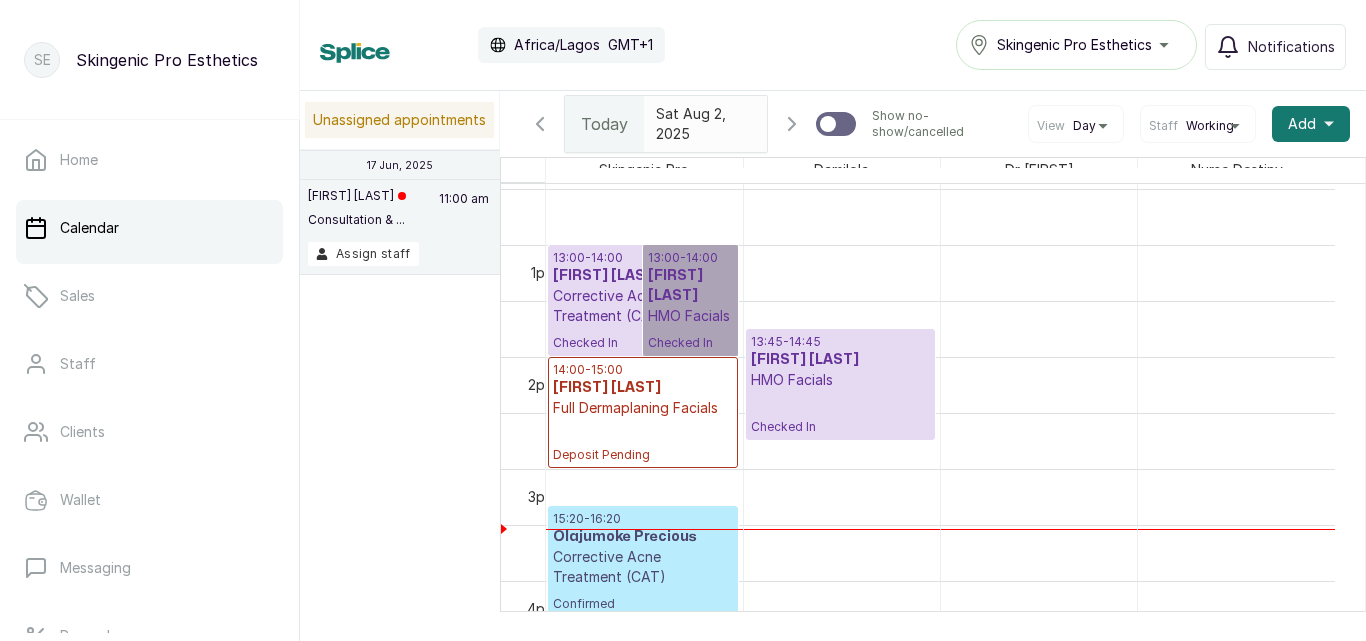 click on "[FIRST] [LAST]" at bounding box center [840, 360] 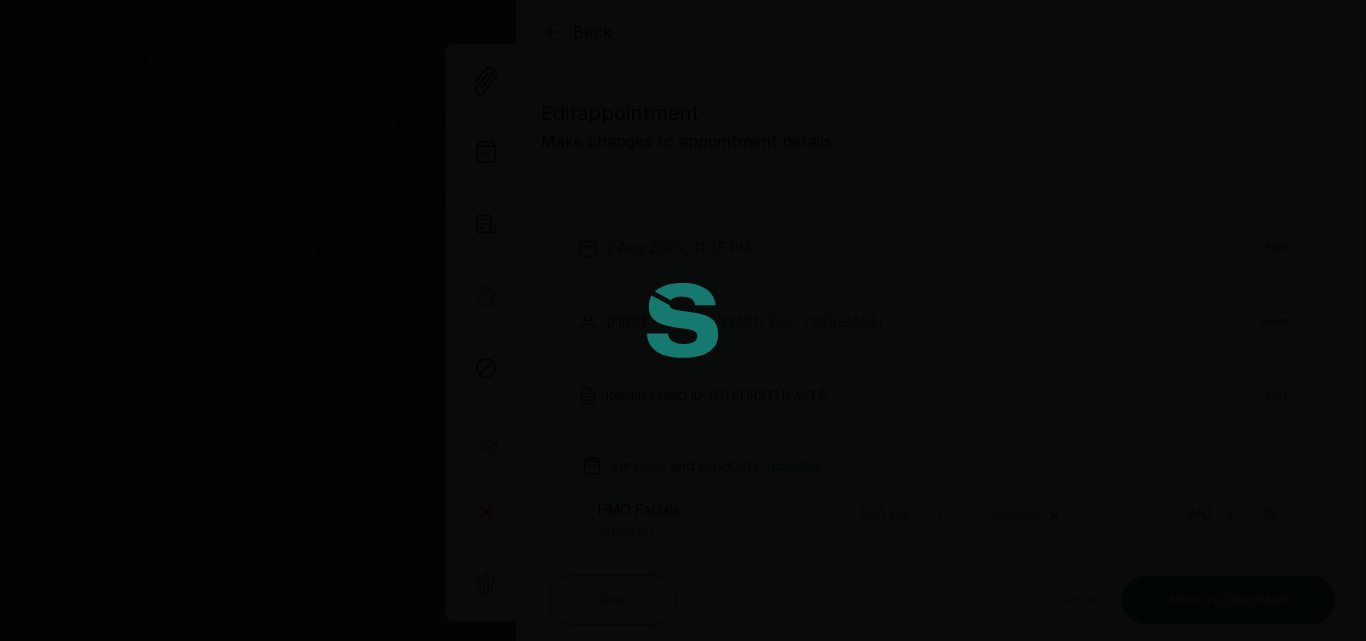 type on "1:45 pm" 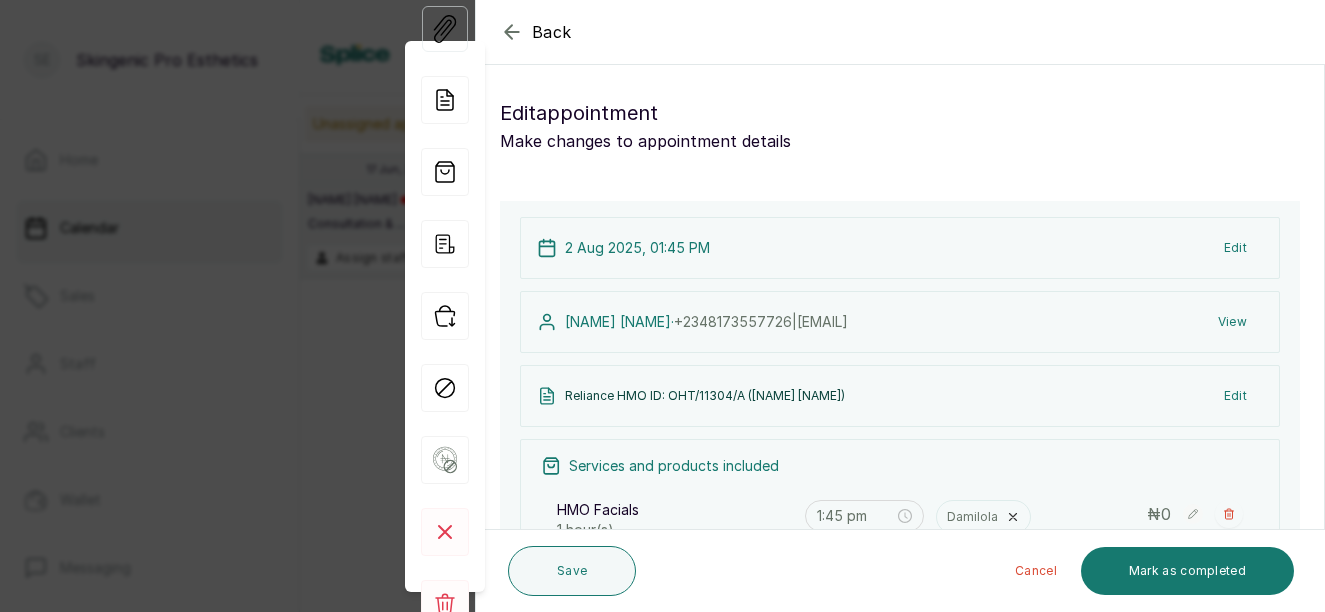 scroll, scrollTop: 0, scrollLeft: 0, axis: both 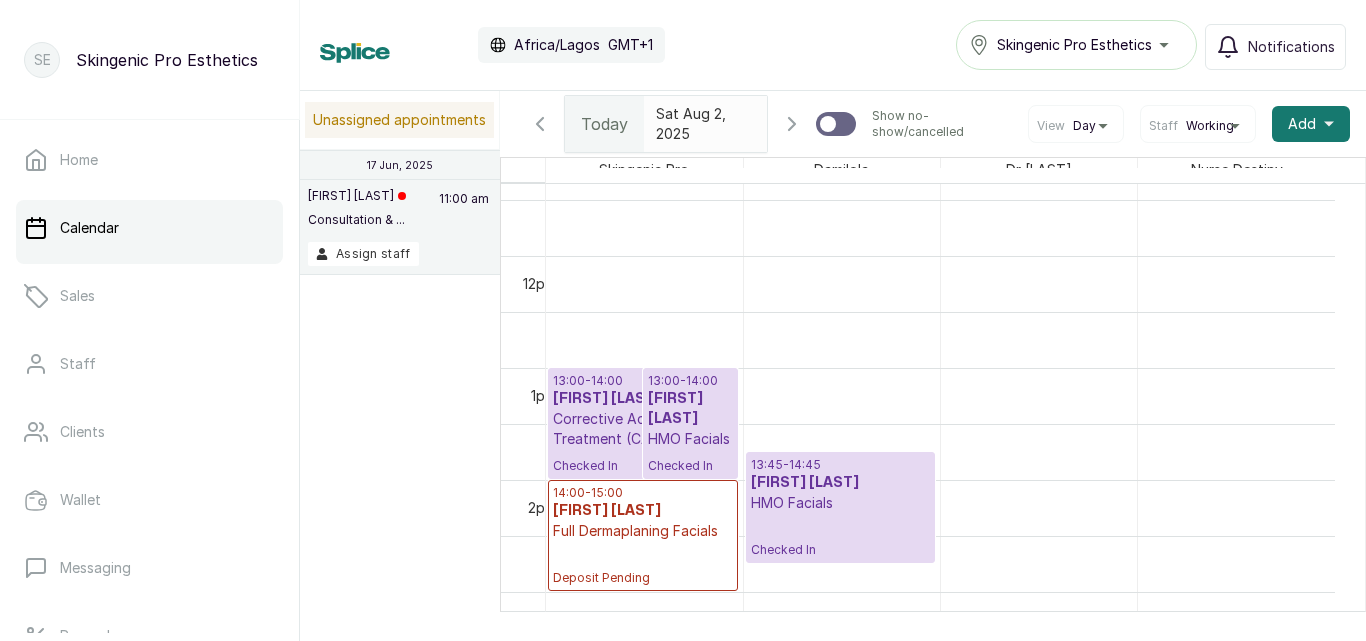 click on "Corrective Acne Treatment (CAT)" at bounding box center (643, 429) 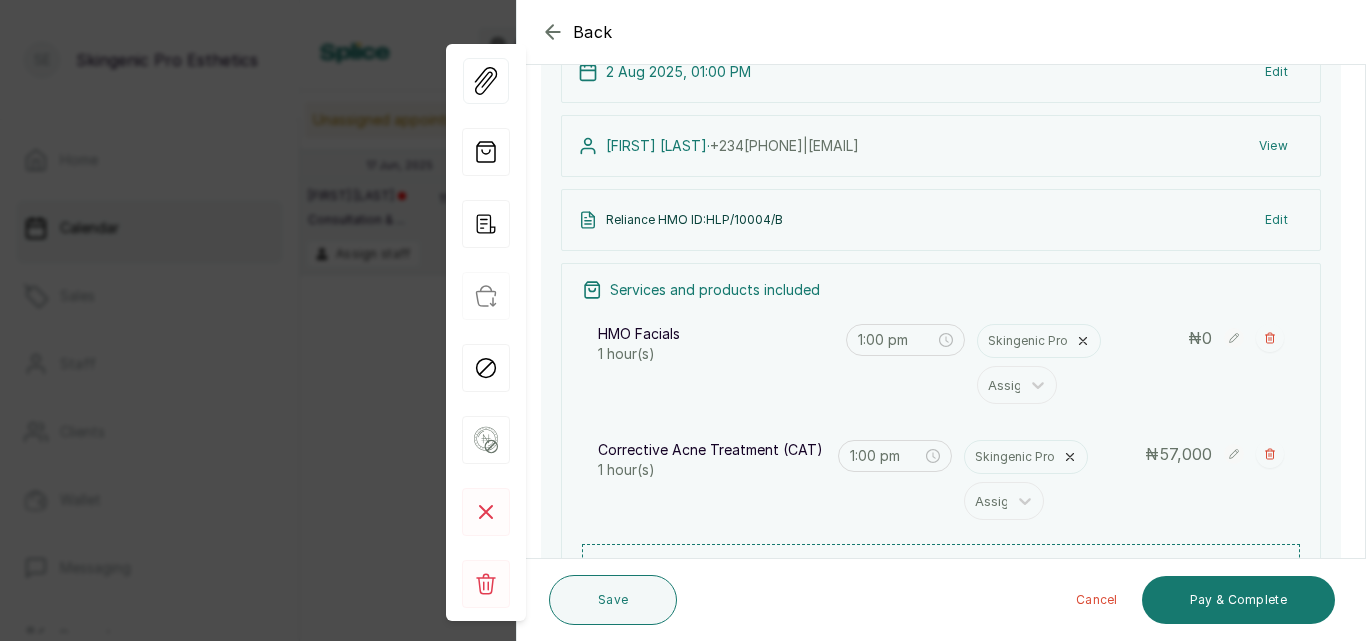 scroll, scrollTop: 184, scrollLeft: 0, axis: vertical 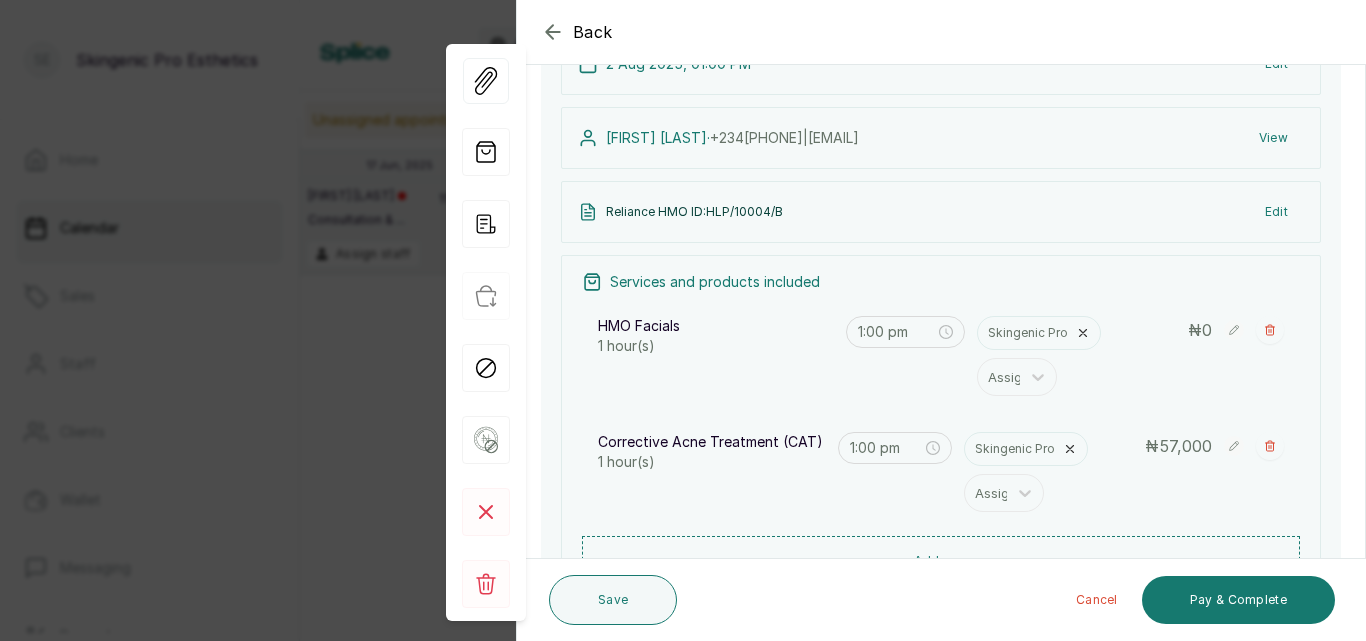click 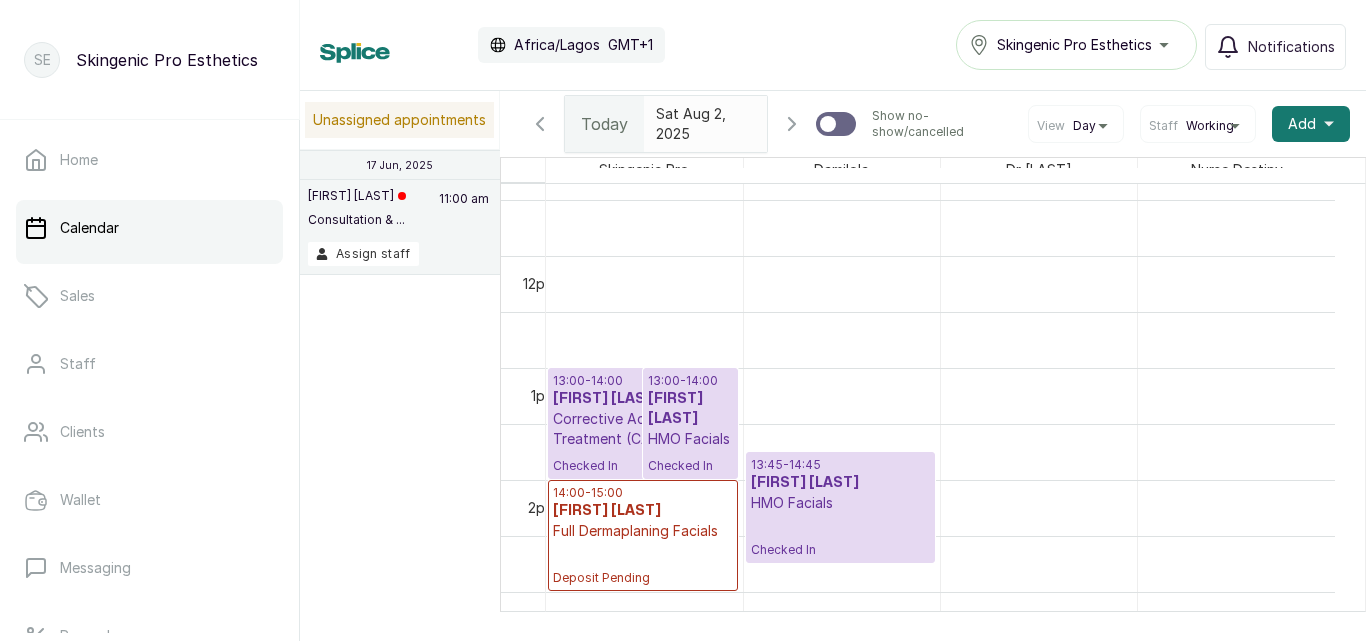 click on "[FIRST] [LAST]" at bounding box center (840, 483) 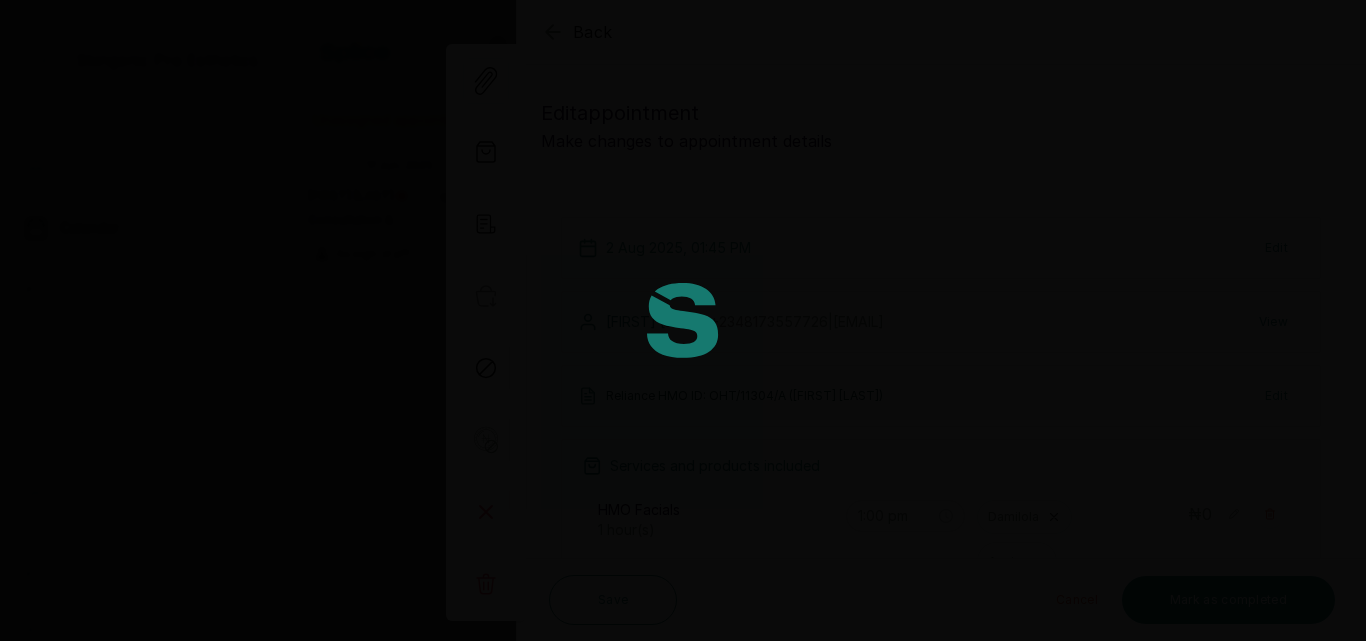 type on "1:45 pm" 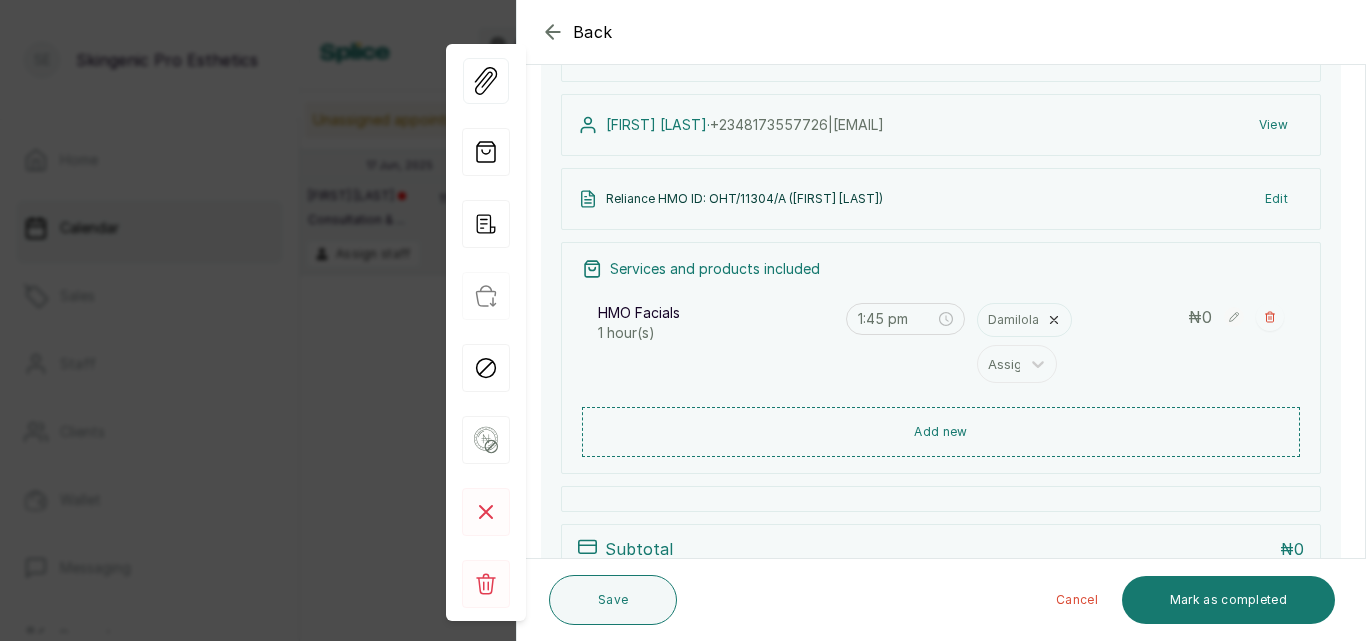 scroll, scrollTop: 200, scrollLeft: 0, axis: vertical 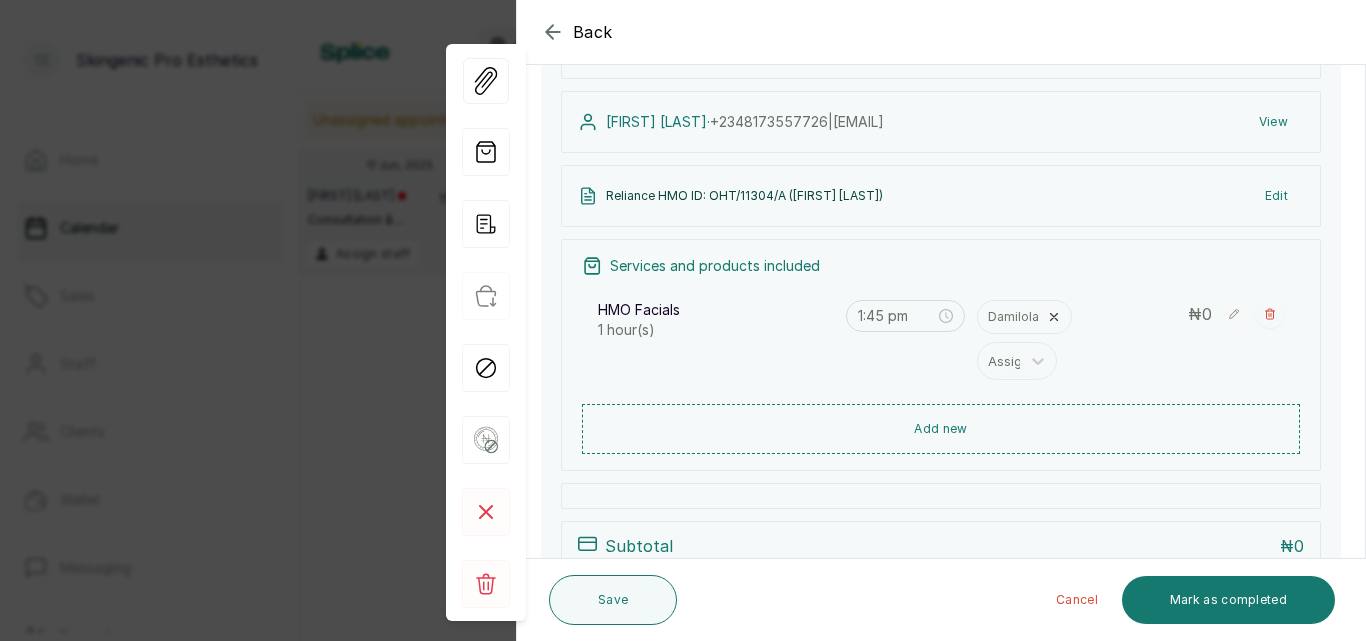 click 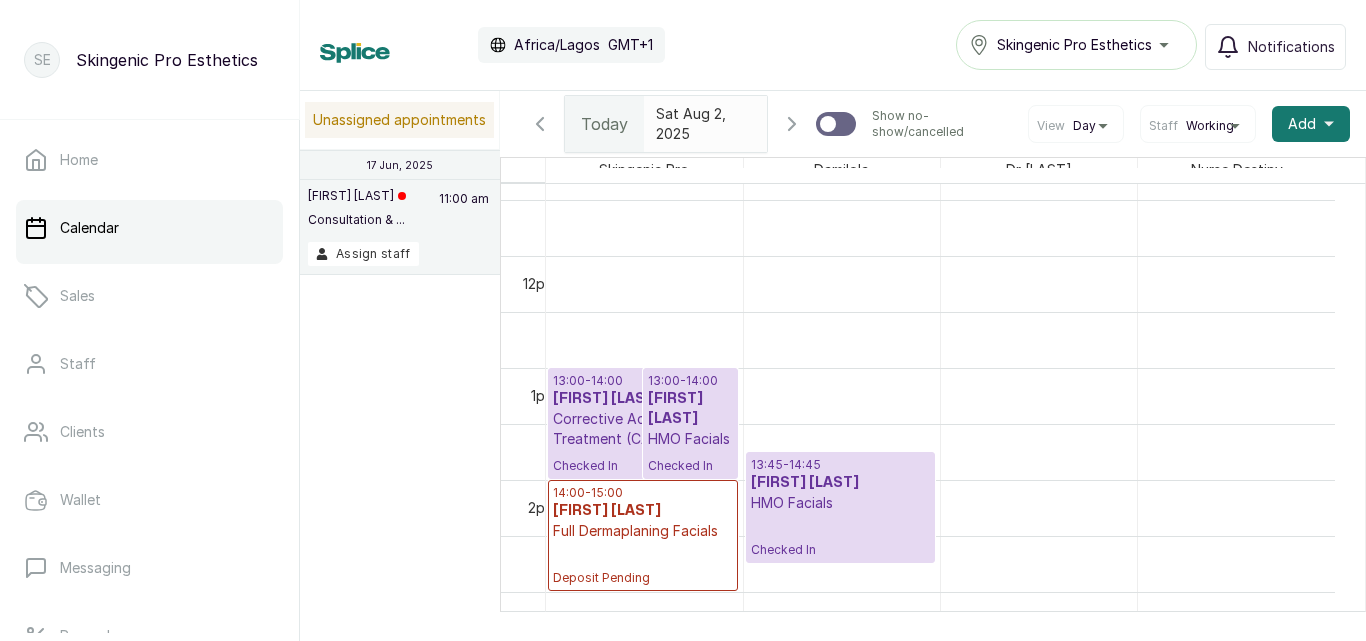 click on "Corrective Acne Treatment (CAT)" at bounding box center (643, 429) 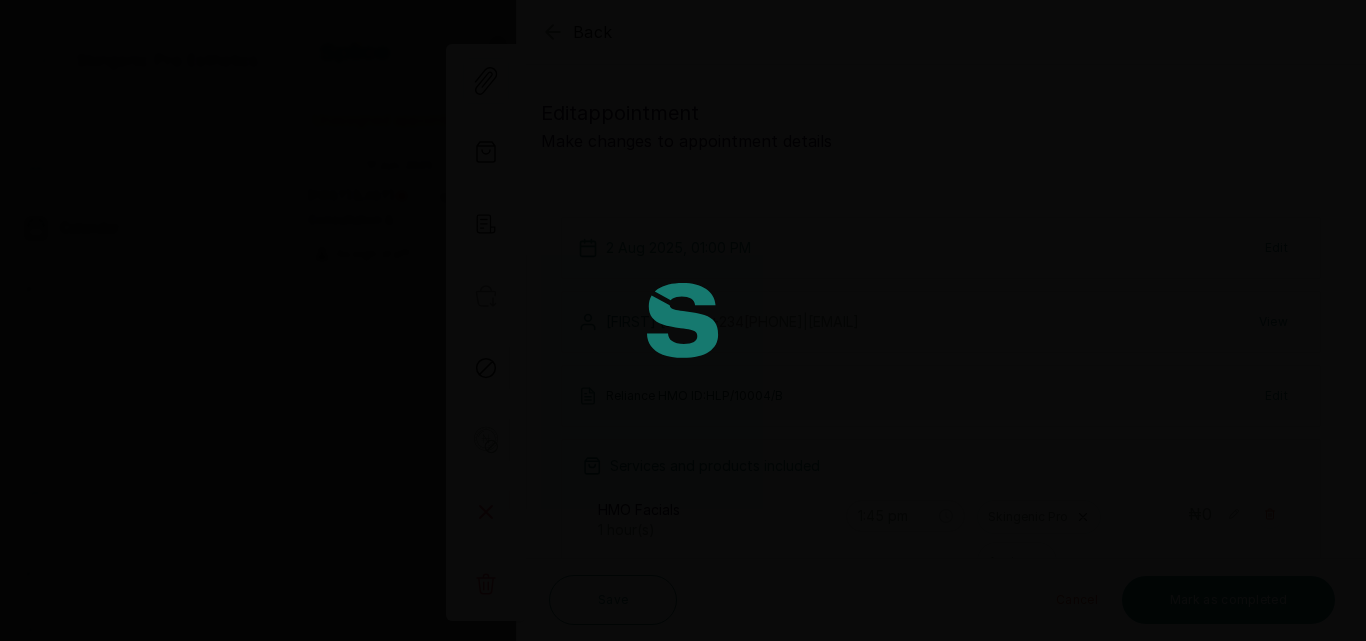 type on "1:00 pm" 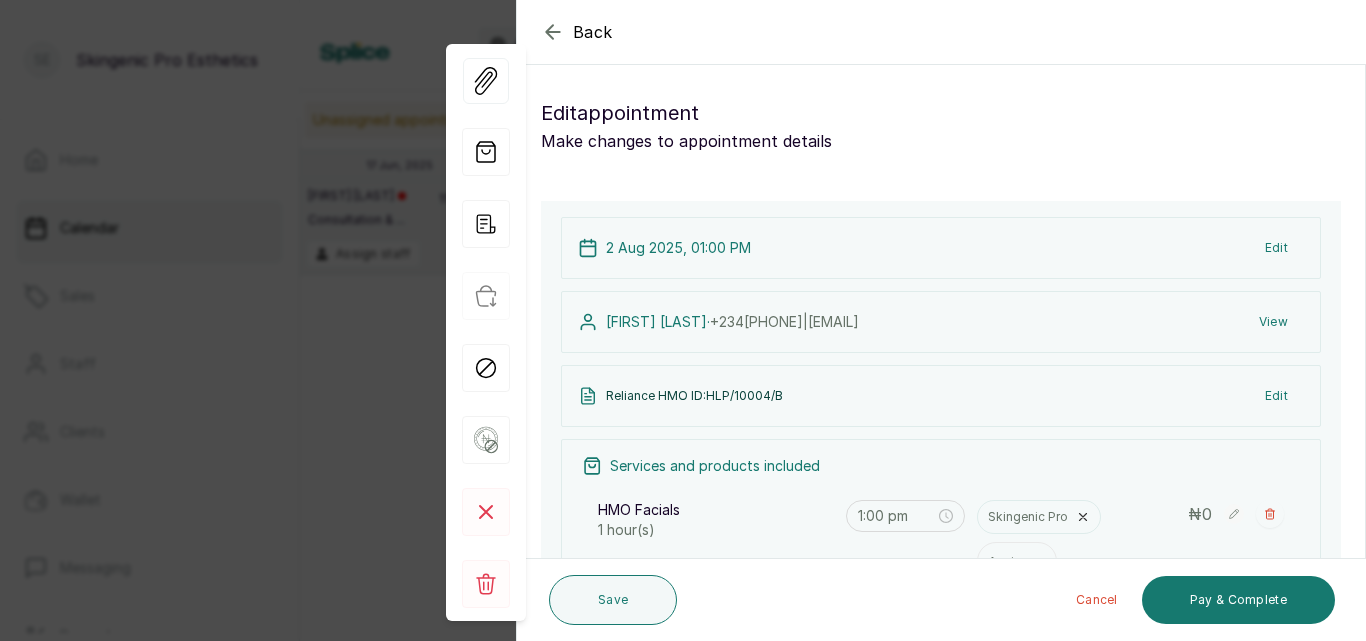 click 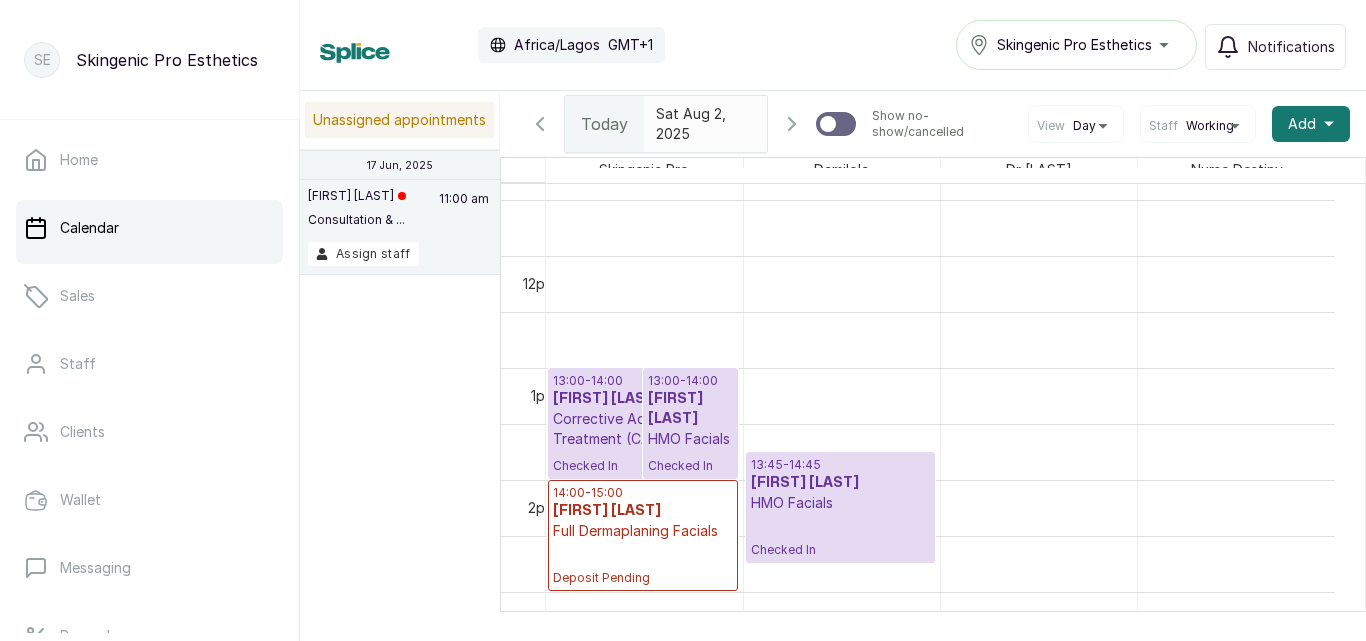 click on "[FIRST] [LAST]" at bounding box center (840, 483) 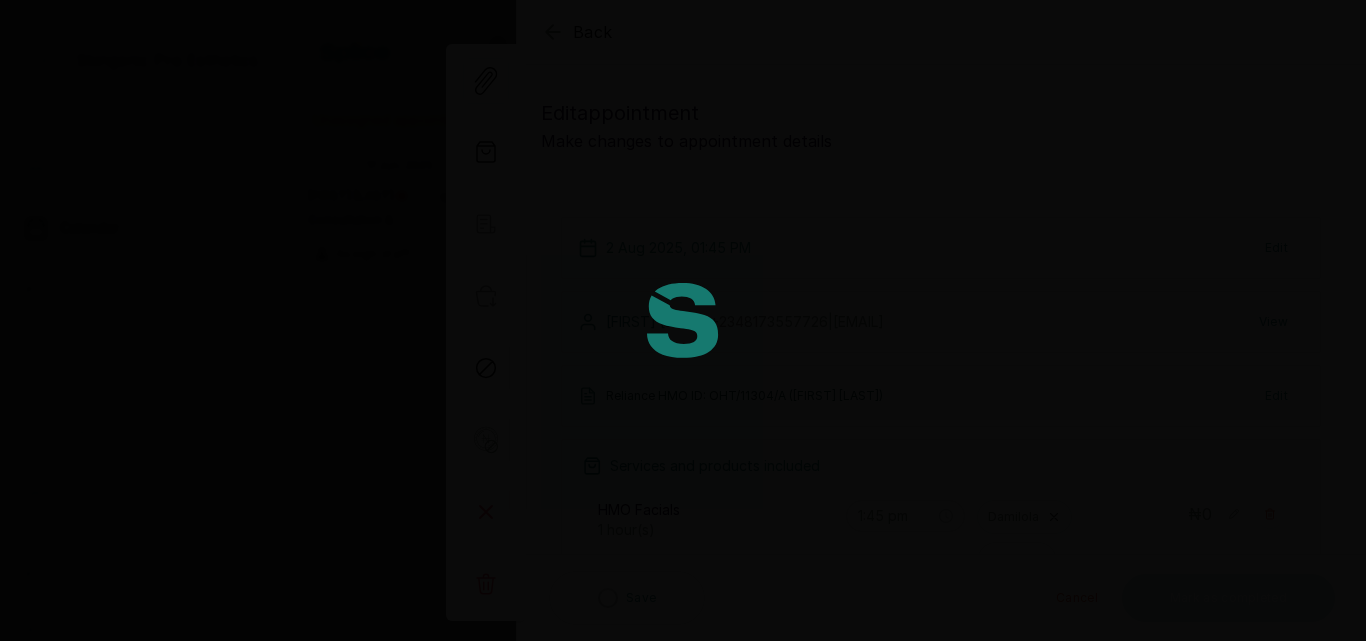 type on "1:45 pm" 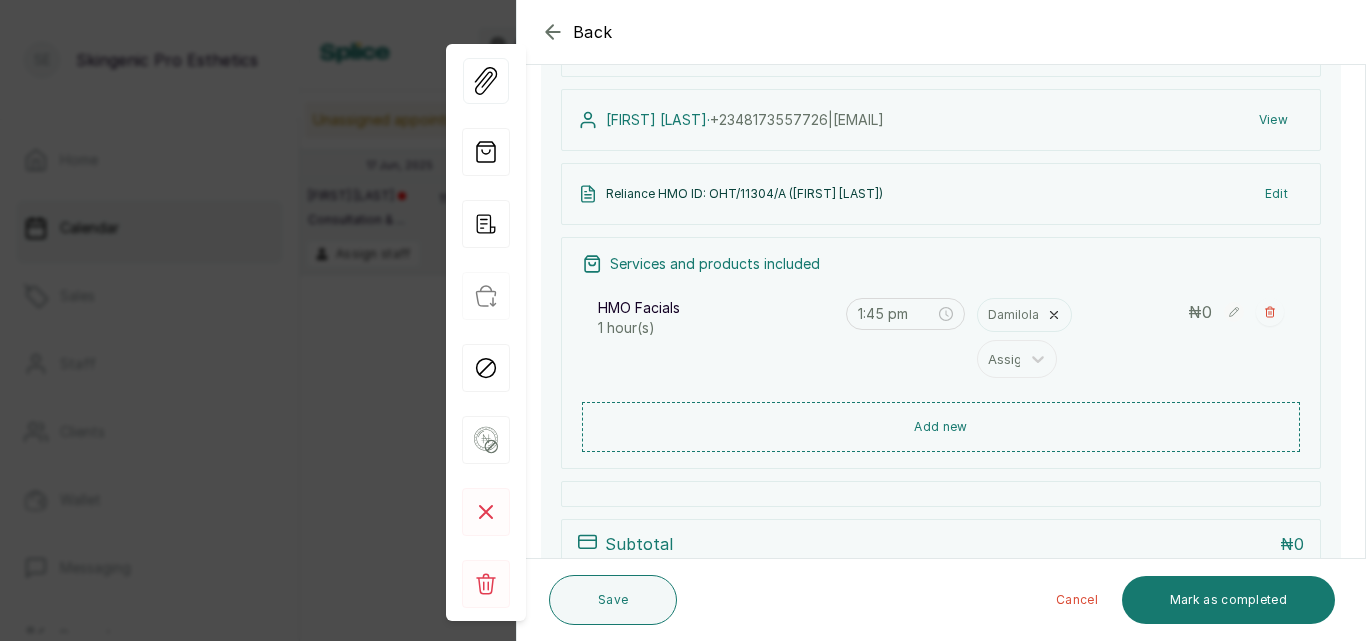 scroll, scrollTop: 227, scrollLeft: 0, axis: vertical 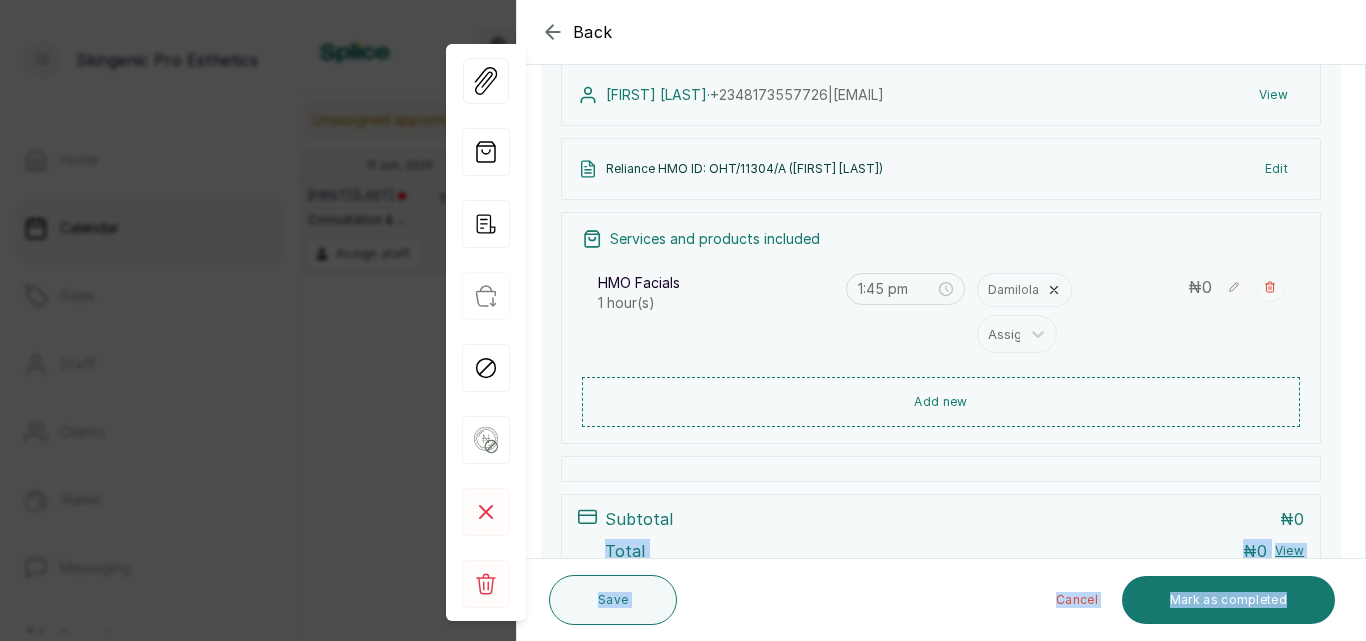 drag, startPoint x: 1365, startPoint y: 524, endPoint x: 1363, endPoint y: 564, distance: 40.04997 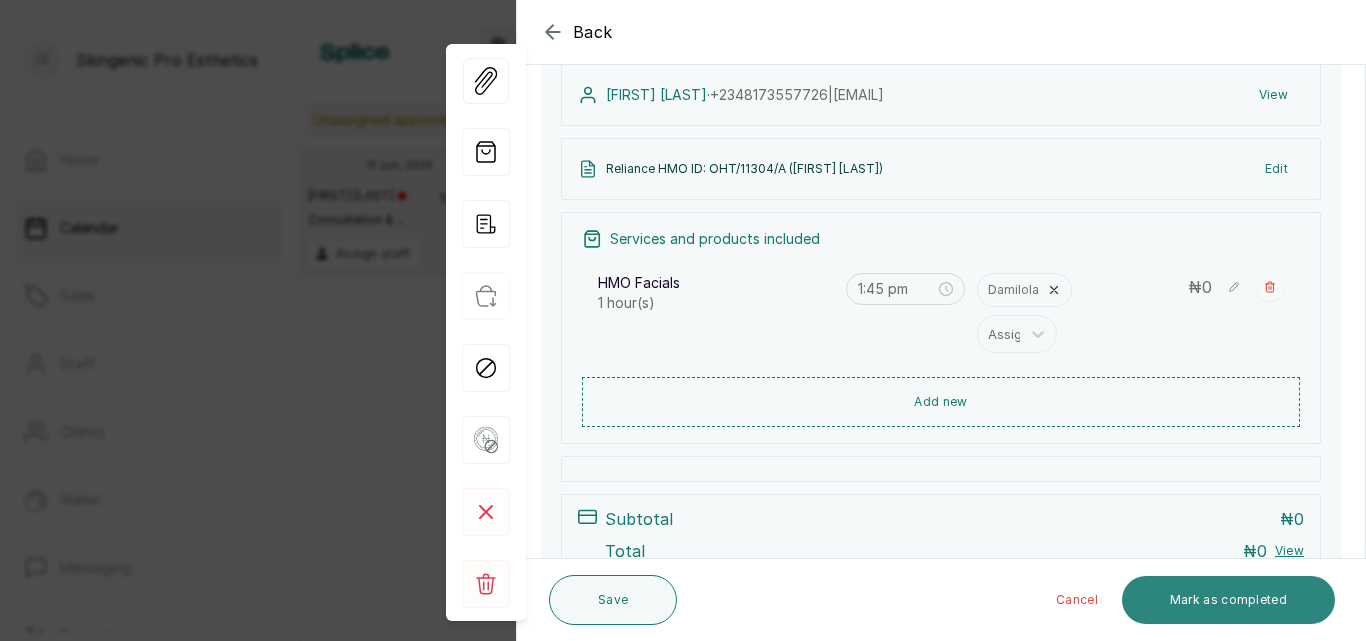 click on "Mark as completed" at bounding box center [1228, 600] 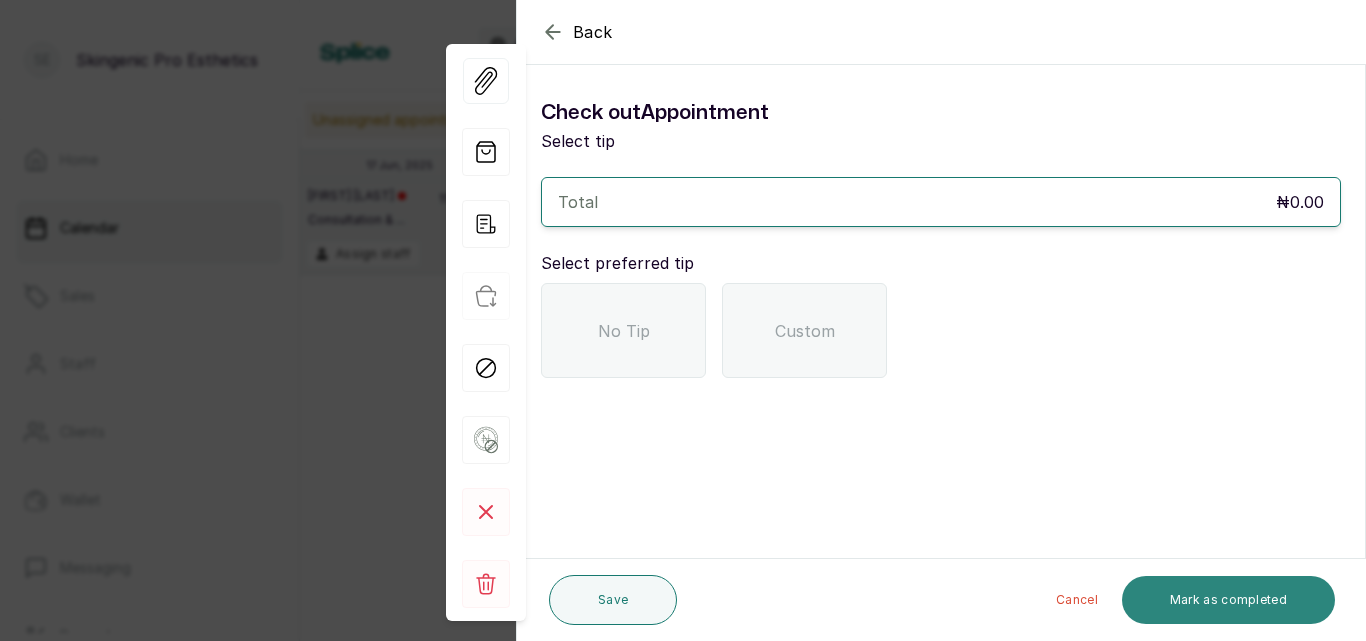 scroll, scrollTop: 0, scrollLeft: 0, axis: both 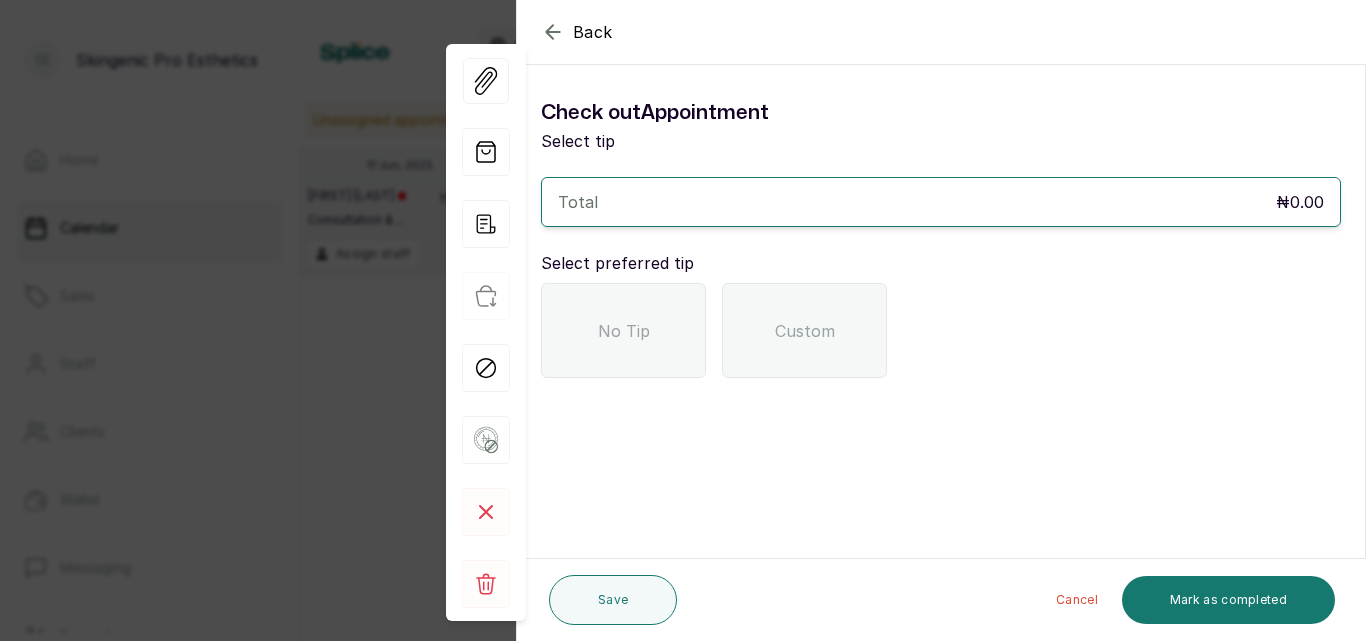 click 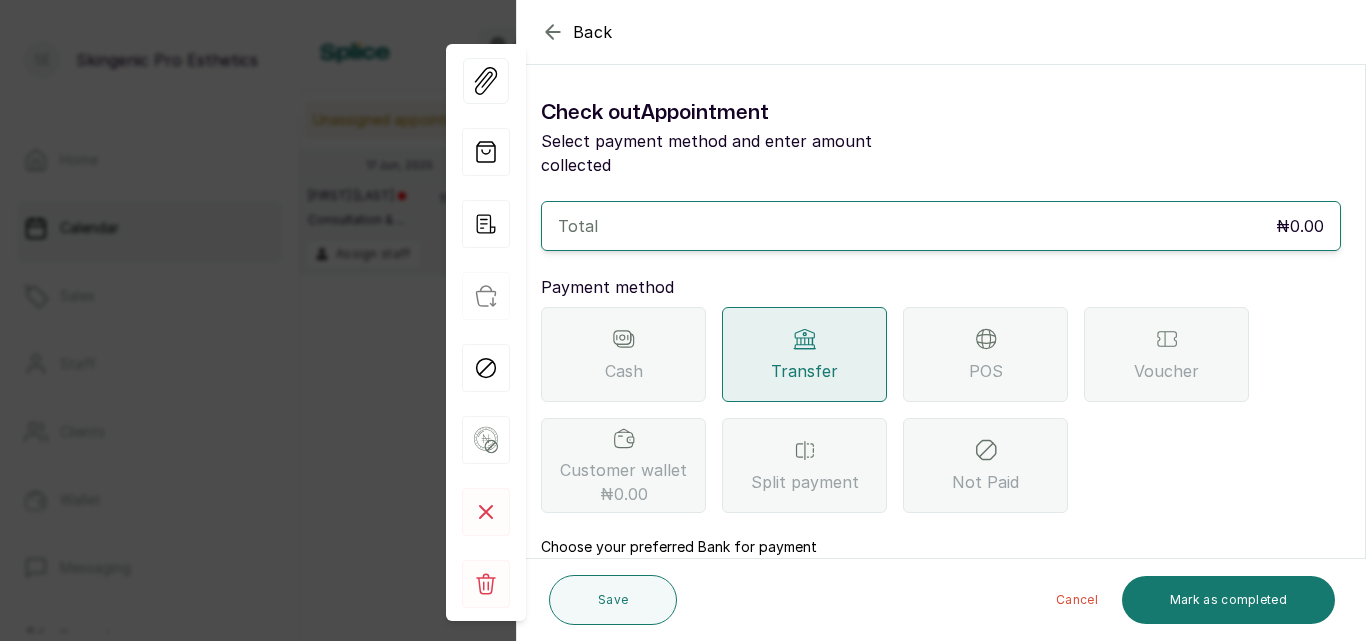 click 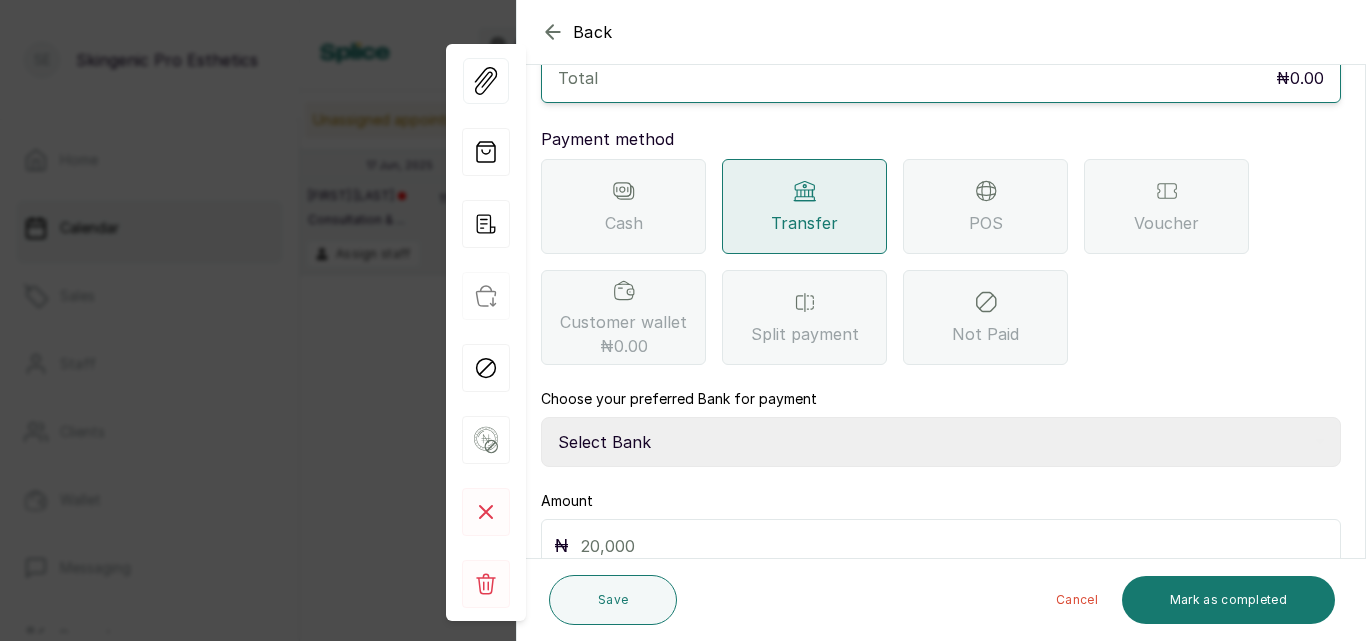 scroll, scrollTop: 155, scrollLeft: 0, axis: vertical 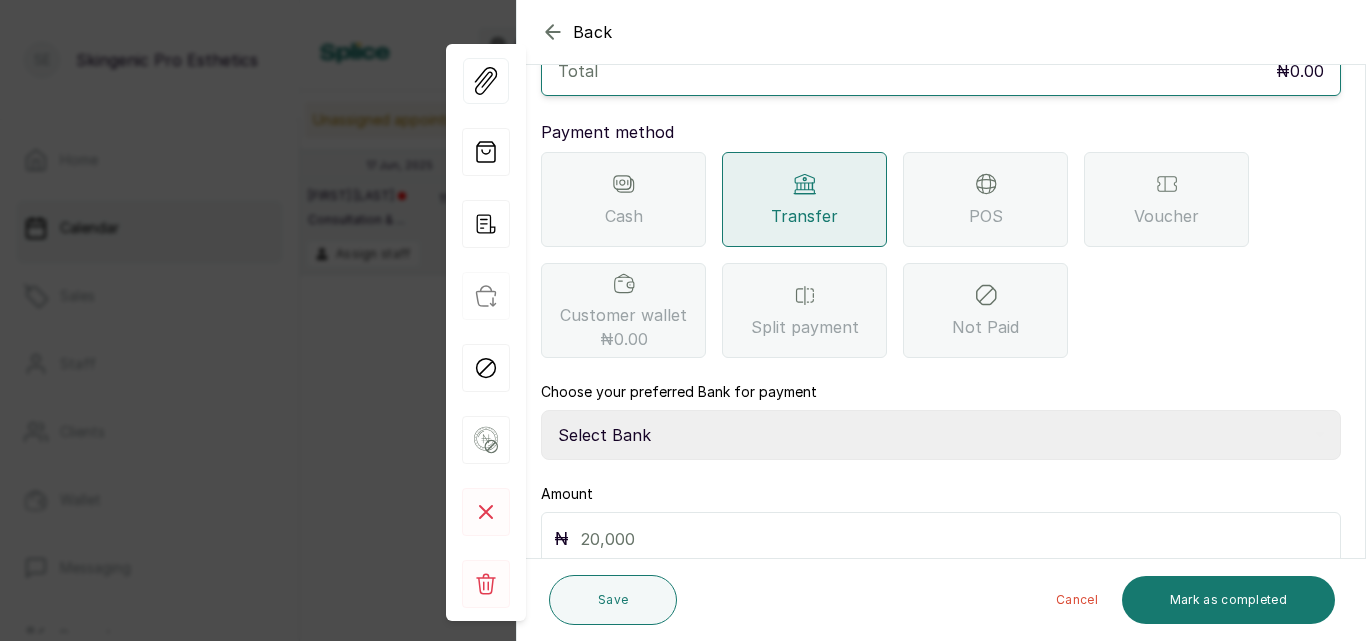click on "Select Bank Skingenic Pro Esthetics First City Monument Bank SKINGENIC PRO ESTHETICS & GENERAL MERCHANDISE VFD Microfinance Bank Limited BROWSKINGIRL BSG SKINCARE - Skingenic Pro Esthetics Moniepoint MFB" at bounding box center [941, 435] 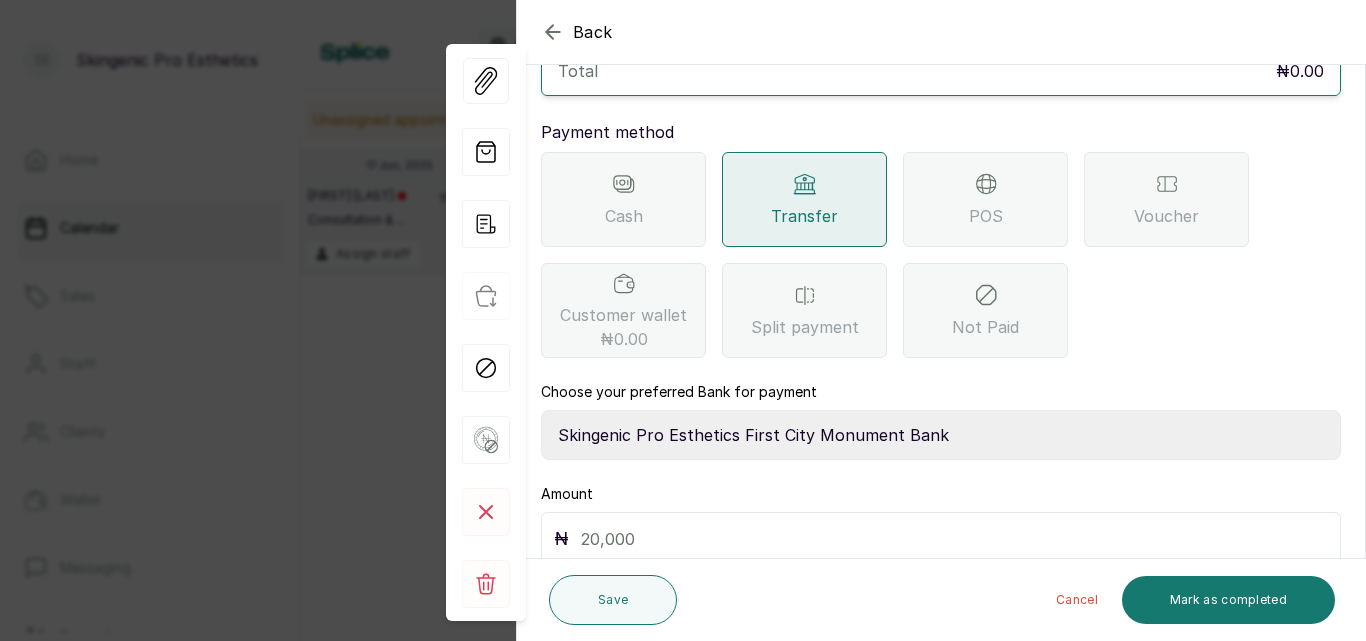 click on "Select Bank Skingenic Pro Esthetics First City Monument Bank SKINGENIC PRO ESTHETICS & GENERAL MERCHANDISE VFD Microfinance Bank Limited BROWSKINGIRL BSG SKINCARE - Skingenic Pro Esthetics Moniepoint MFB" at bounding box center (941, 435) 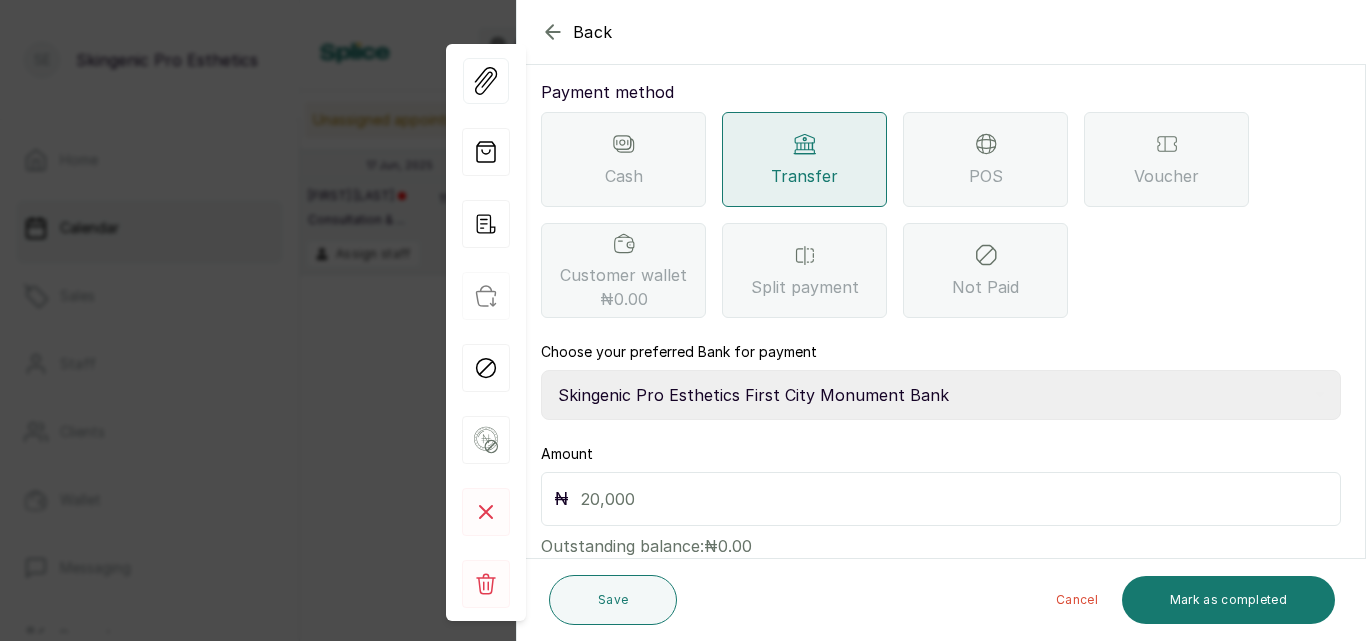 scroll, scrollTop: 225, scrollLeft: 0, axis: vertical 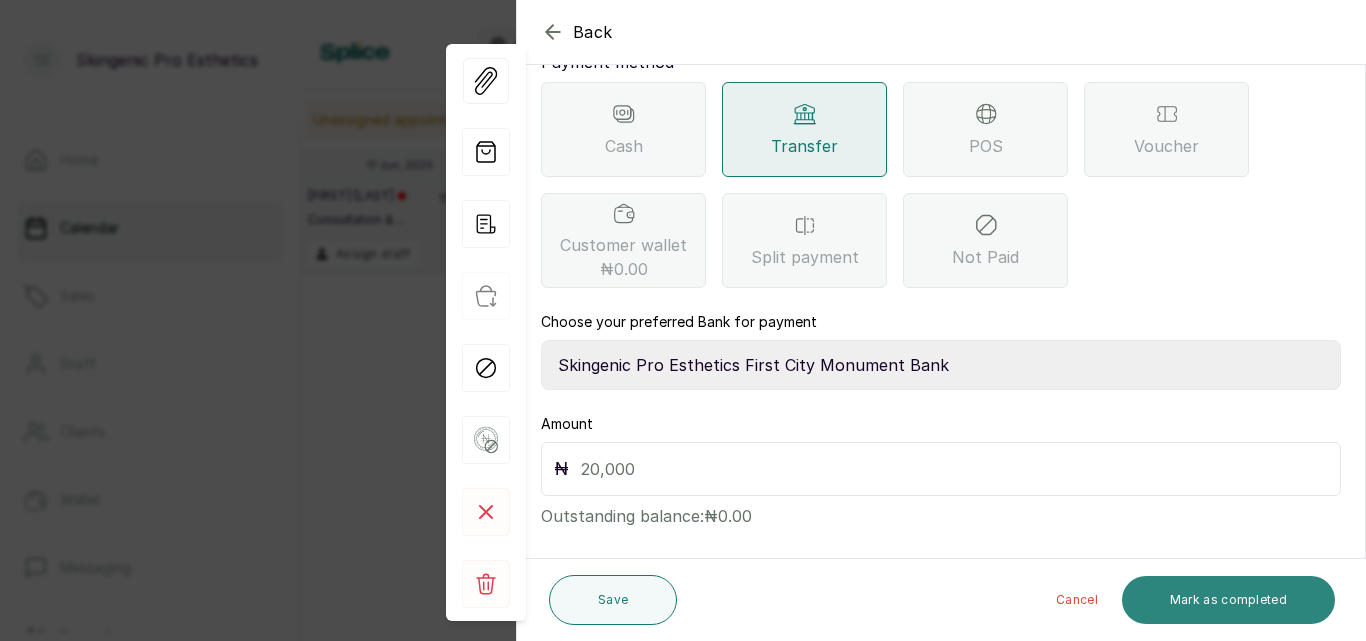 click on "Mark as completed" at bounding box center (1228, 600) 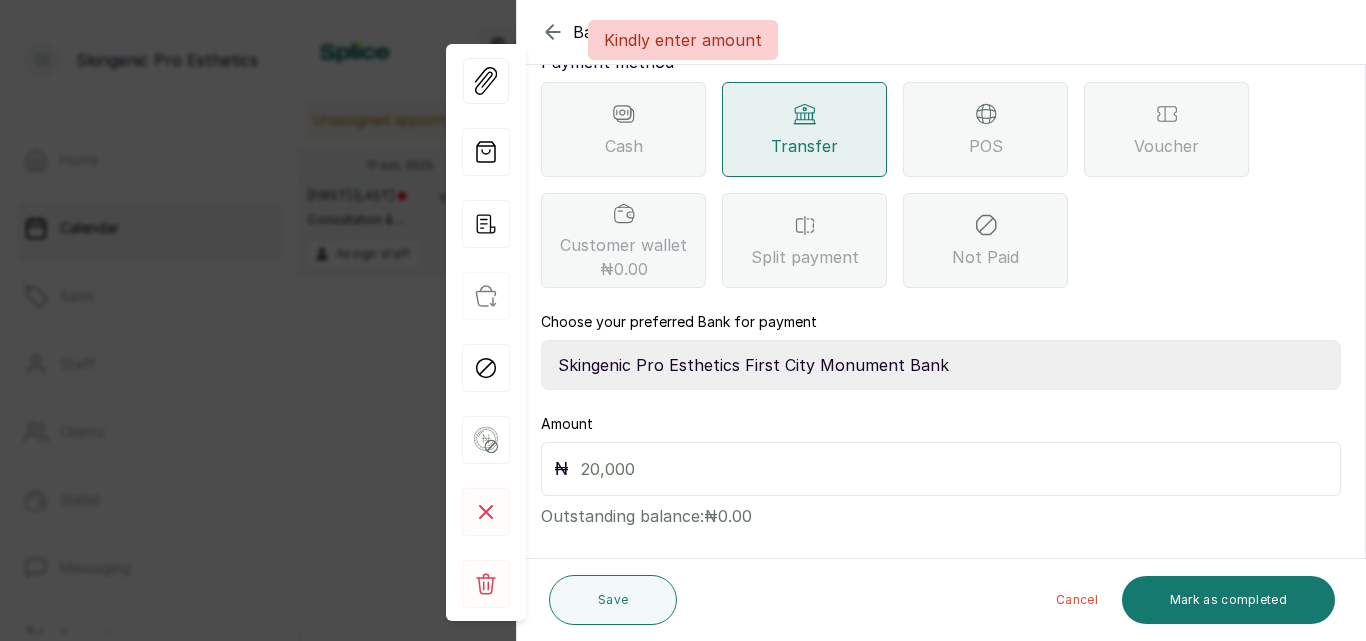 click at bounding box center [954, 469] 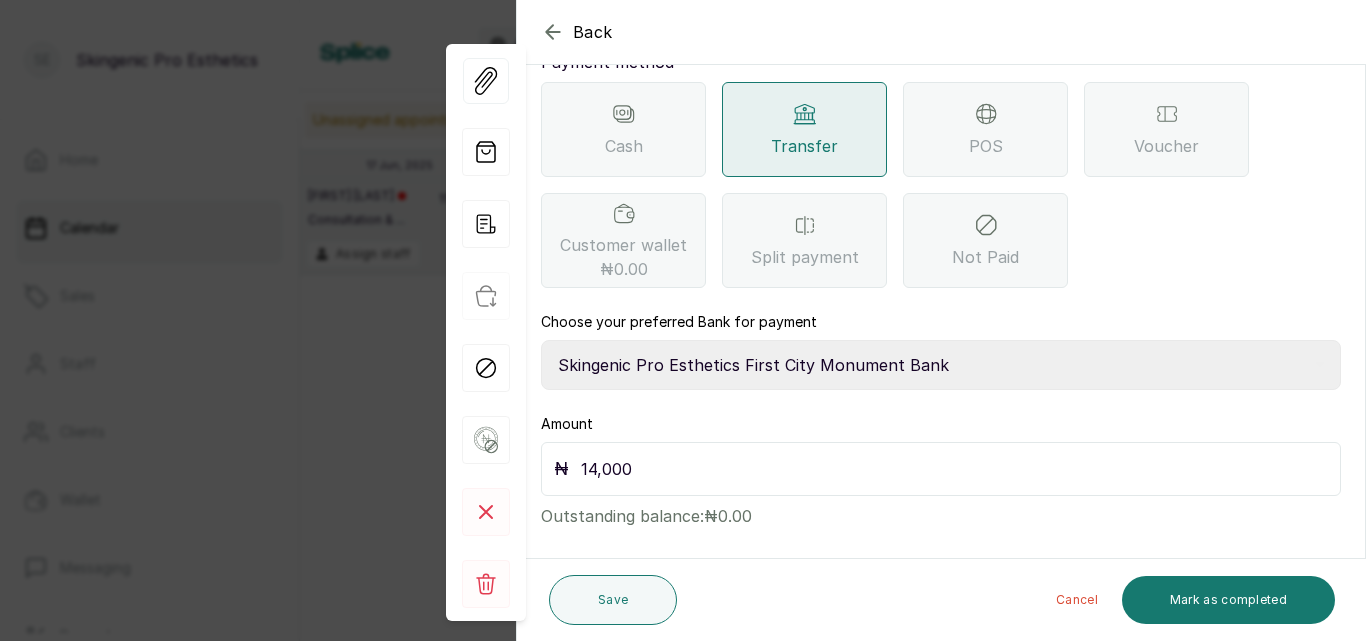 click on "14,000" at bounding box center (954, 469) 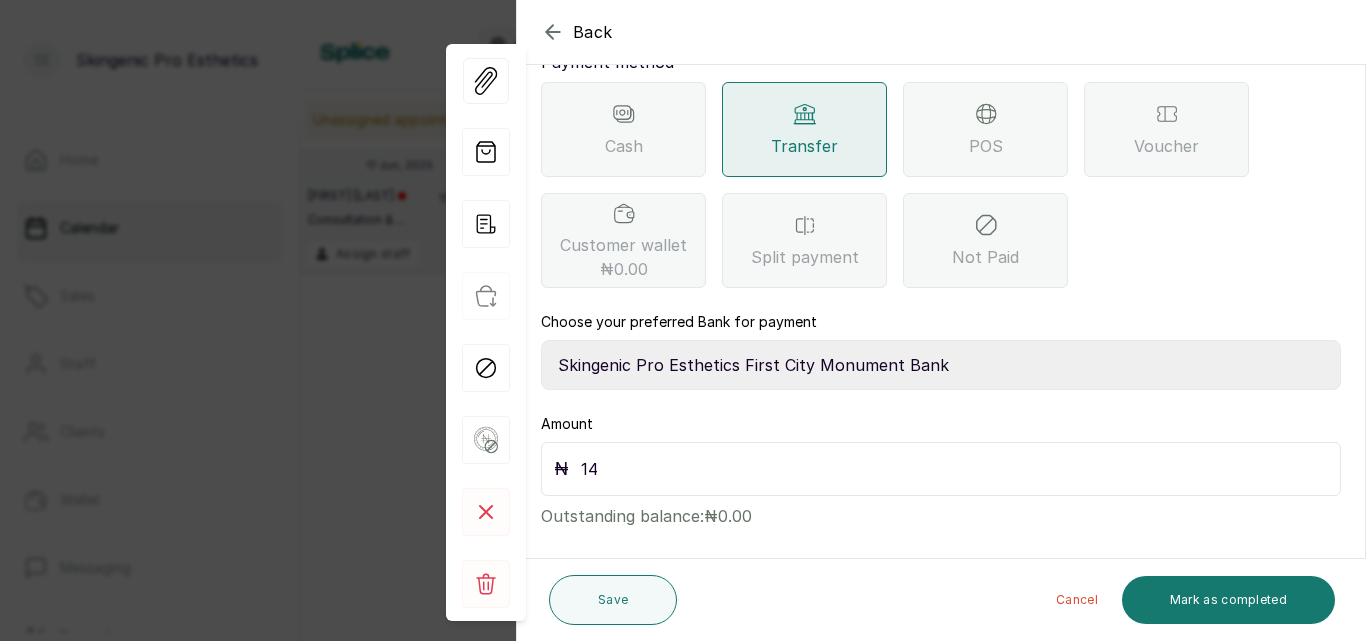 type on "1" 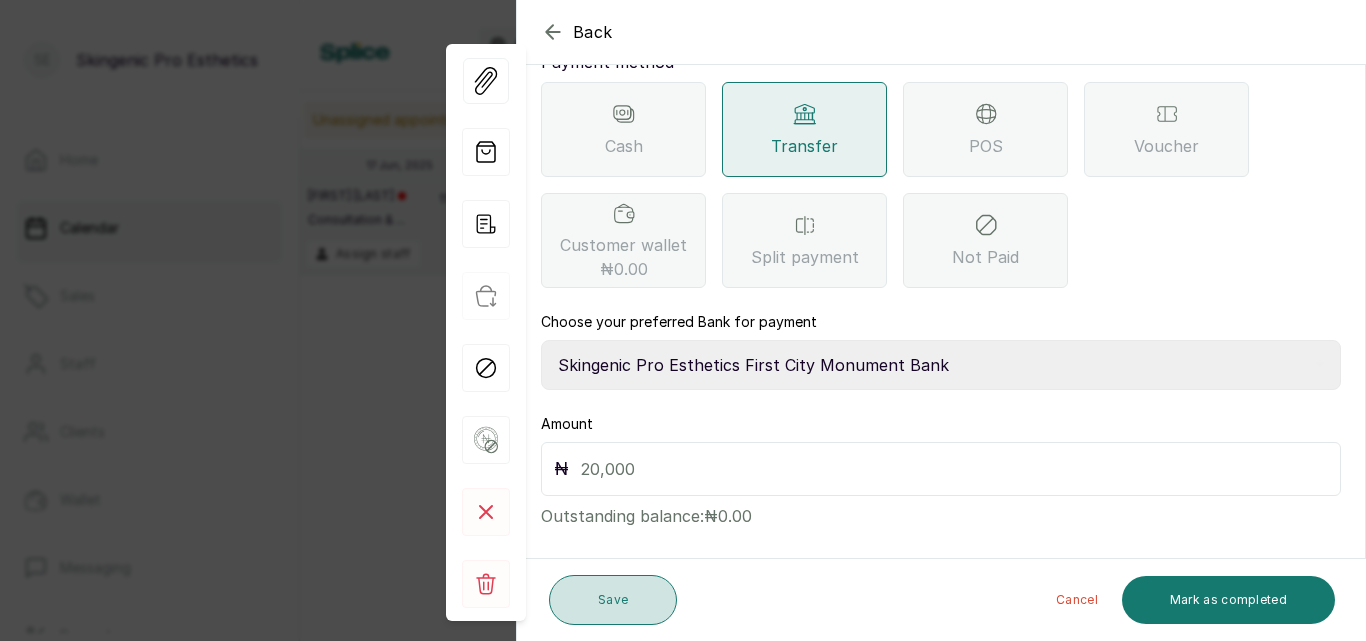 click on "Save" at bounding box center (613, 600) 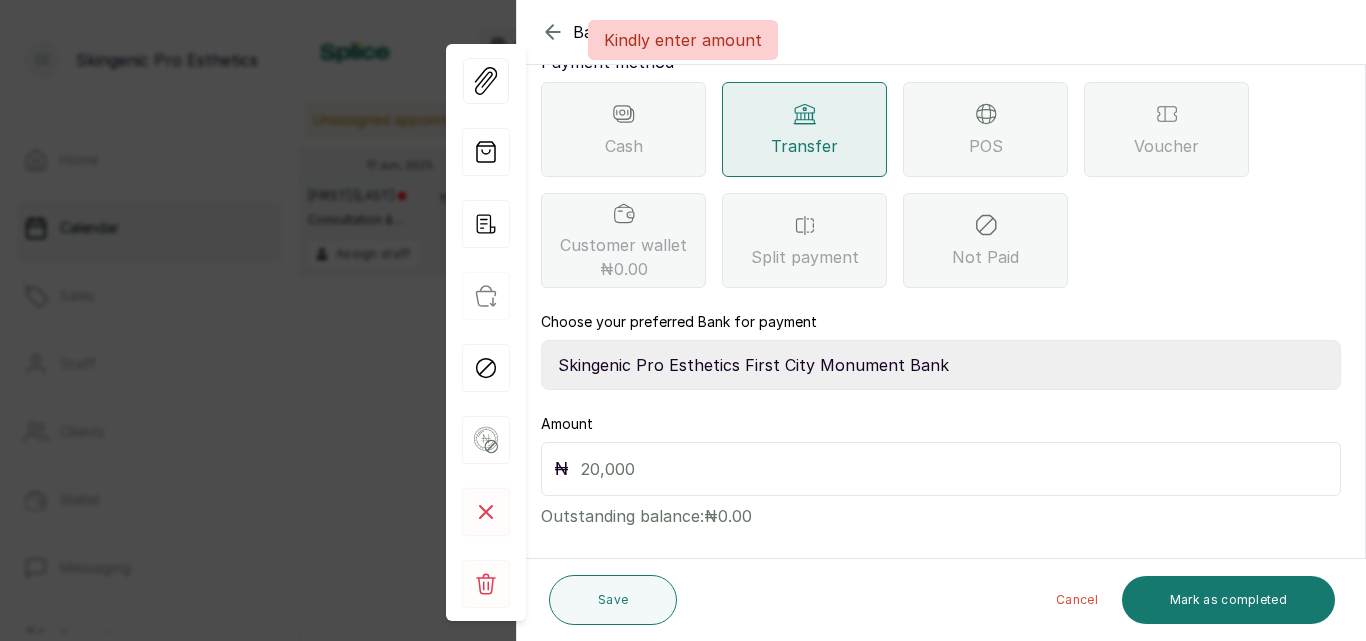 click at bounding box center [954, 469] 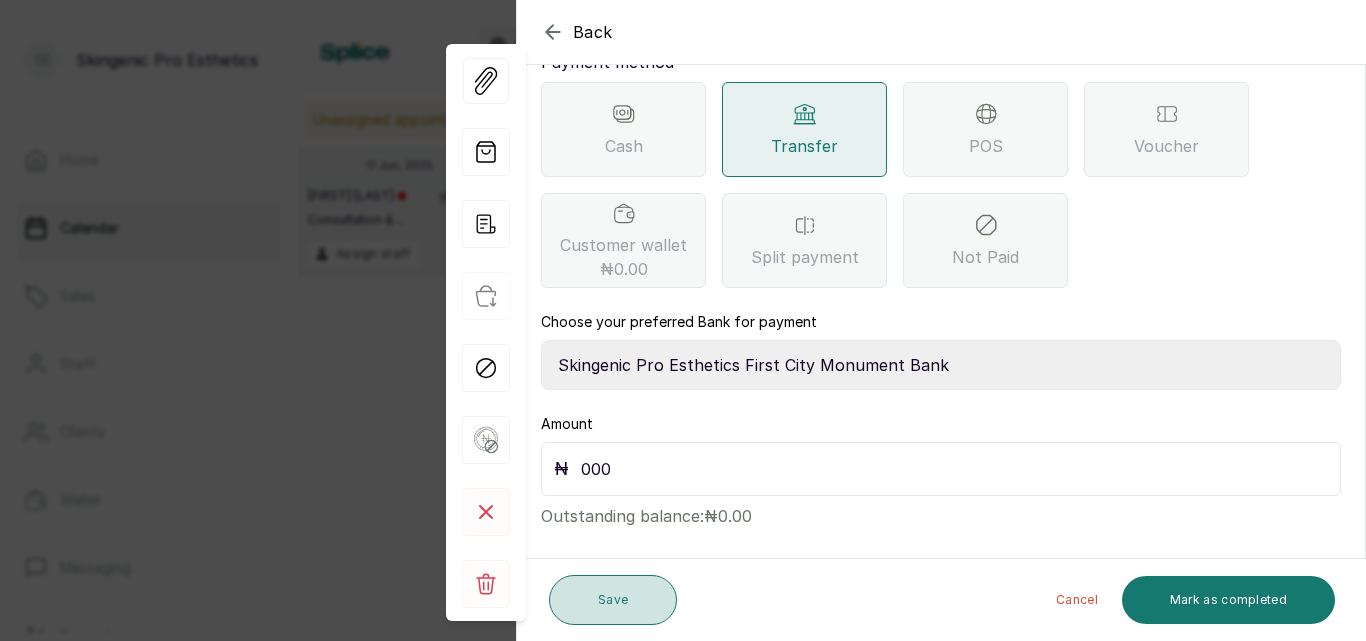 click on "Save" at bounding box center [613, 600] 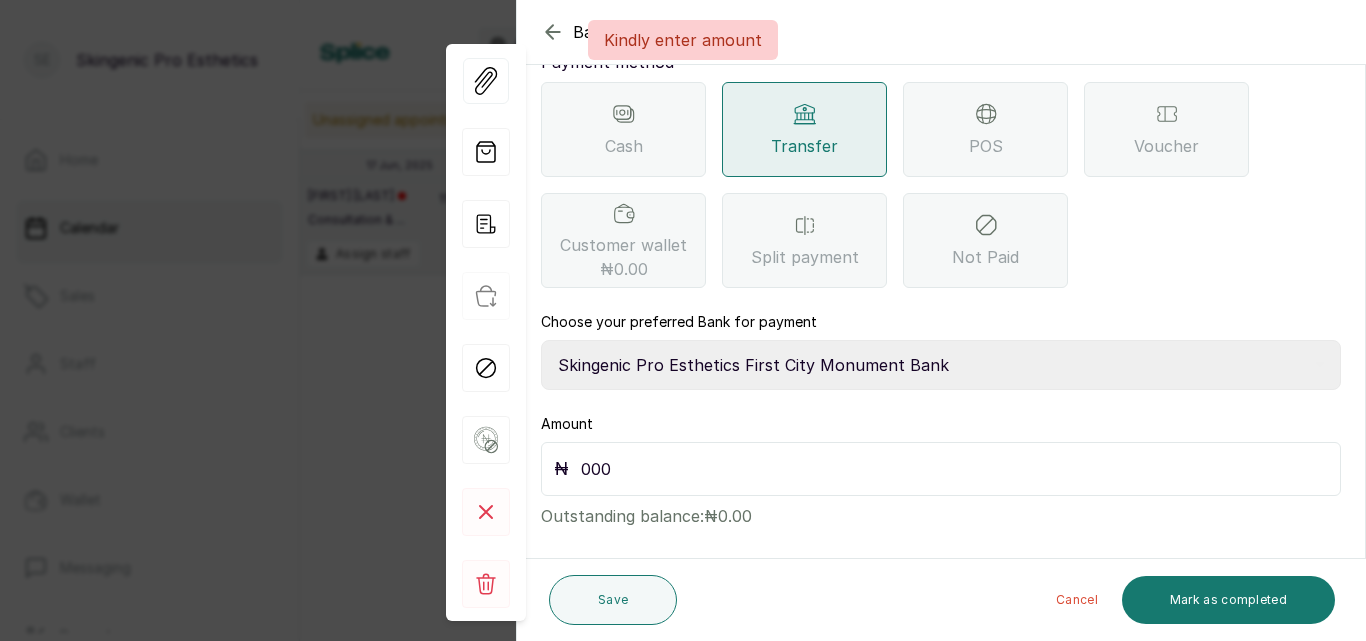 click on "000" at bounding box center (954, 469) 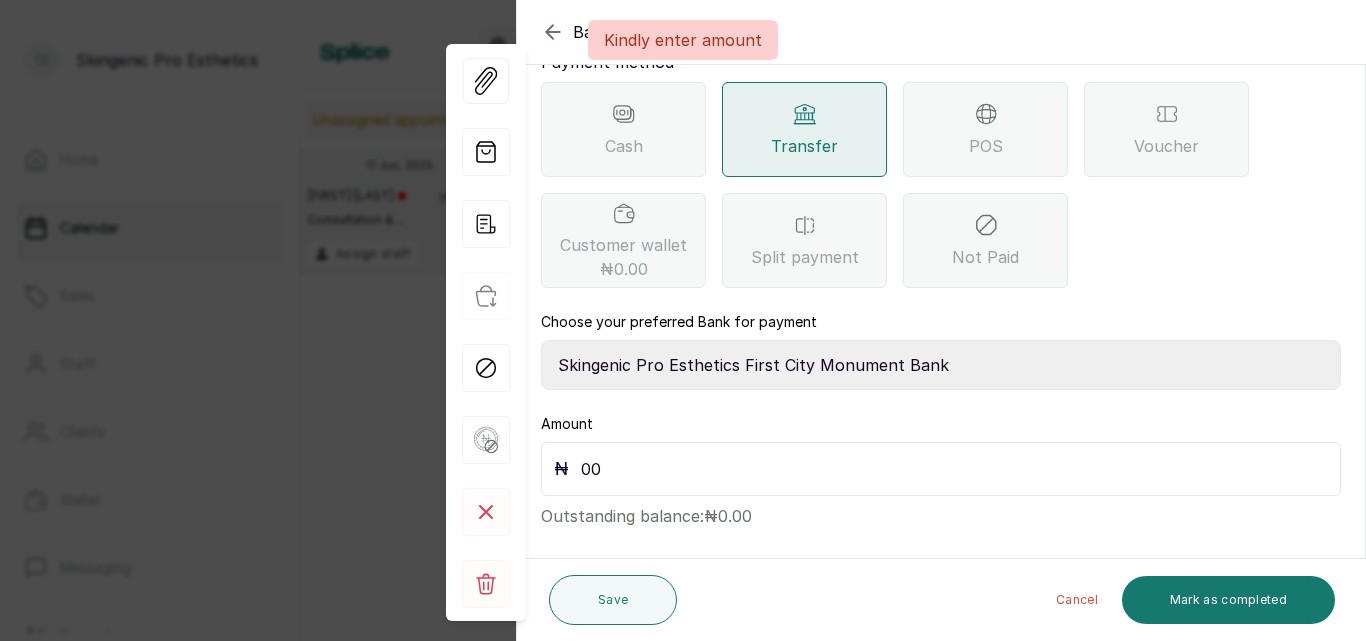 type on "0" 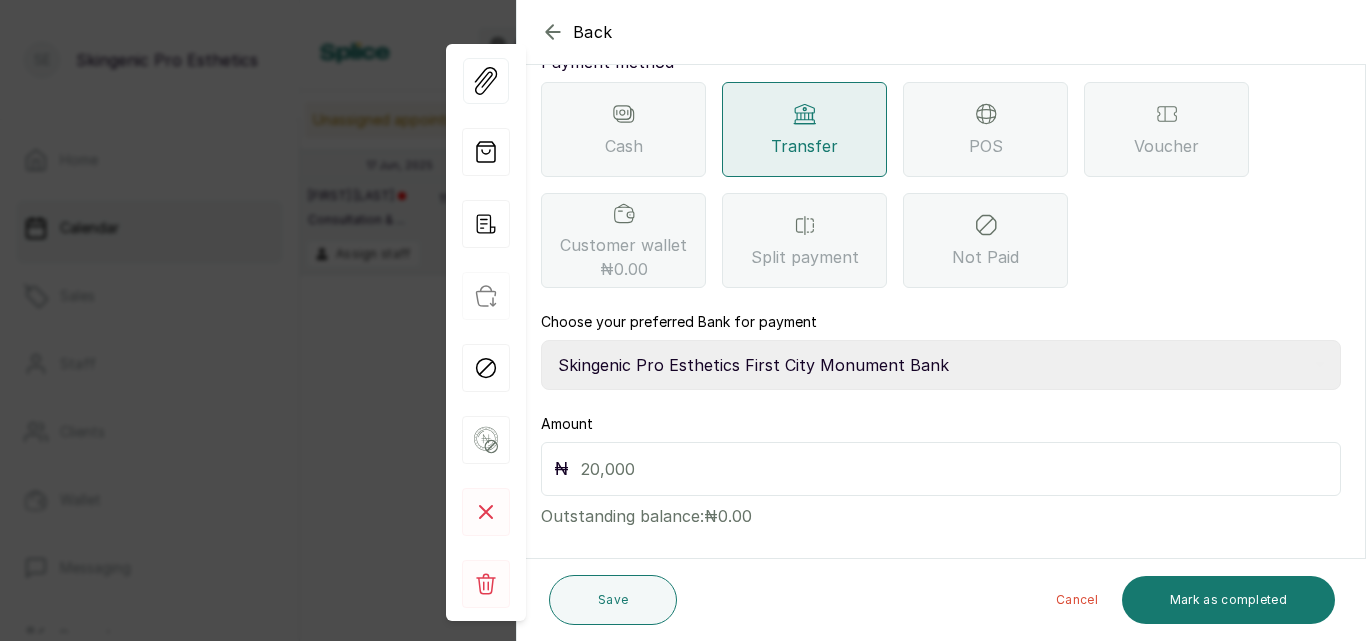 type 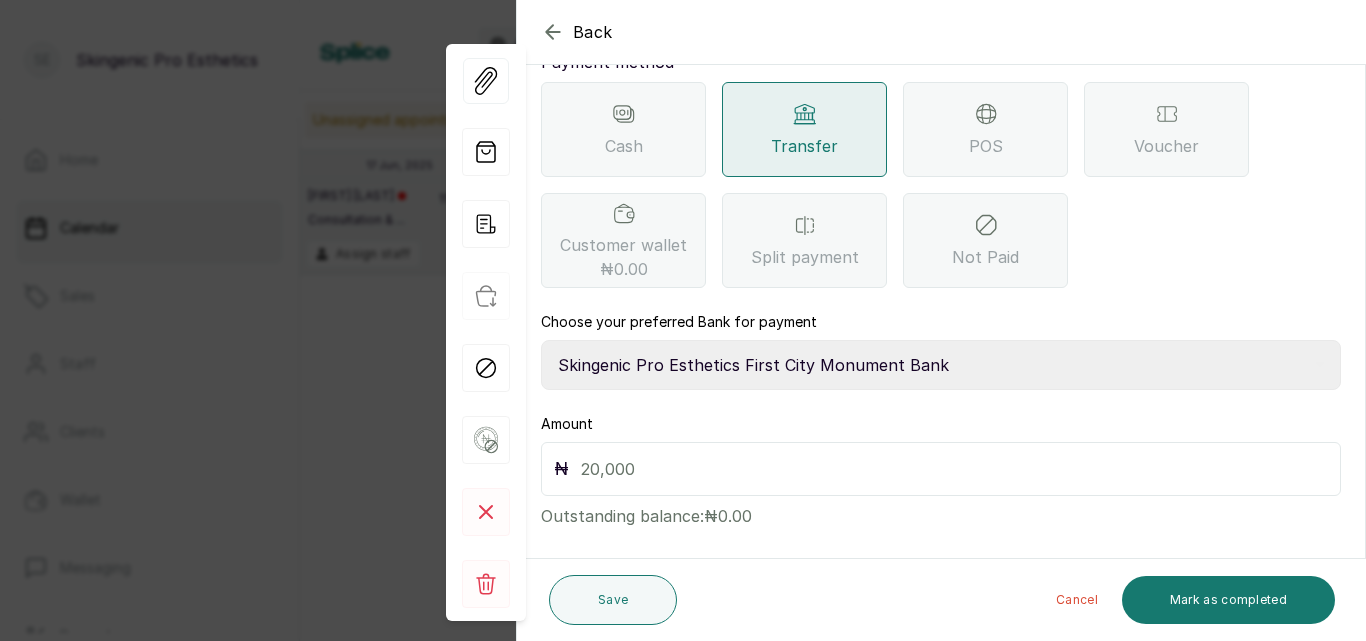click 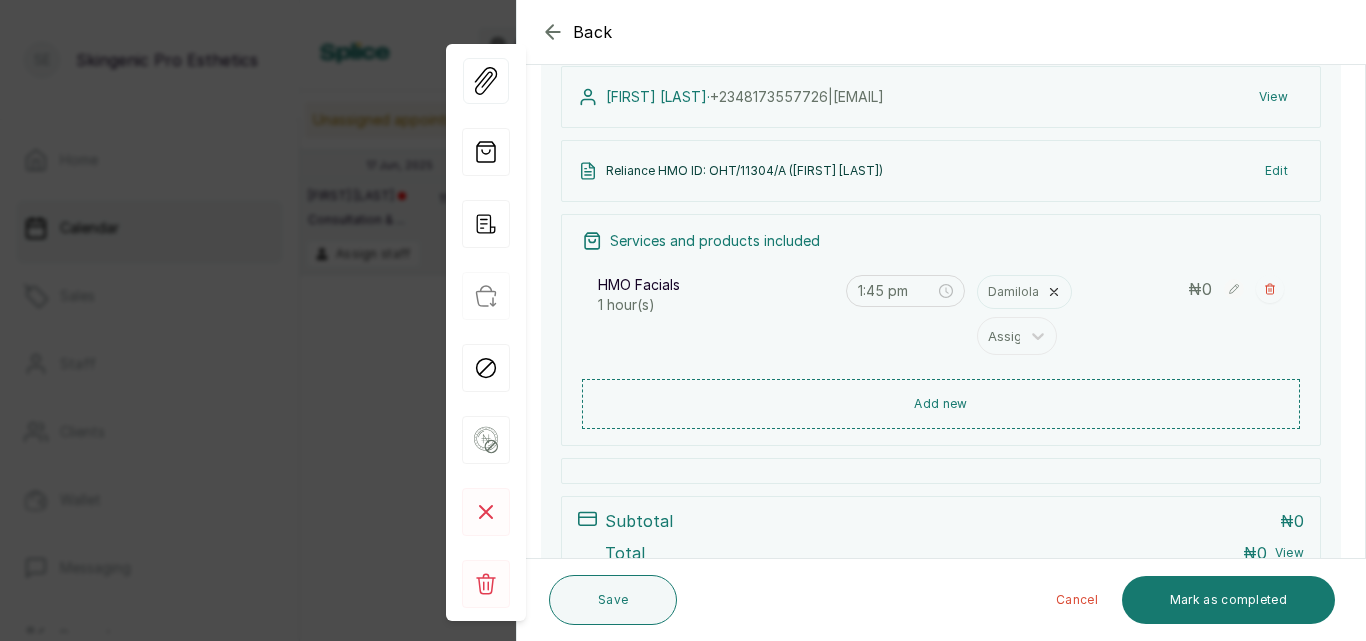 click 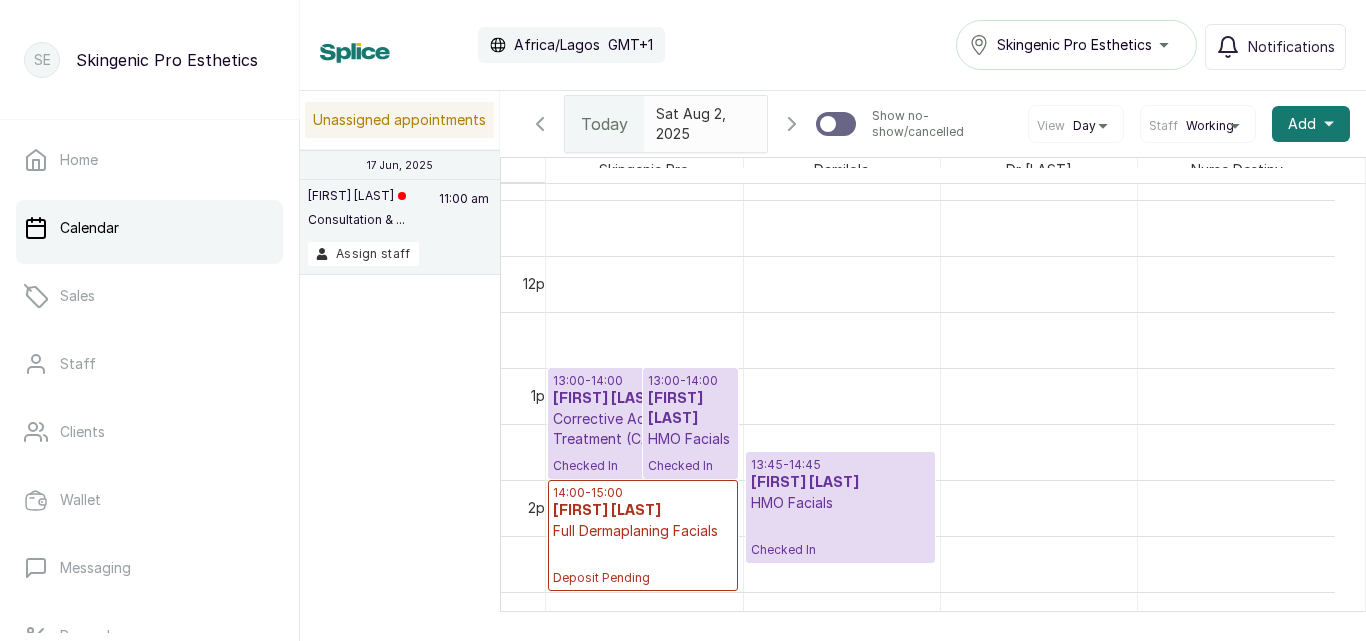 click on "[FIRST] [LAST]" at bounding box center (643, 399) 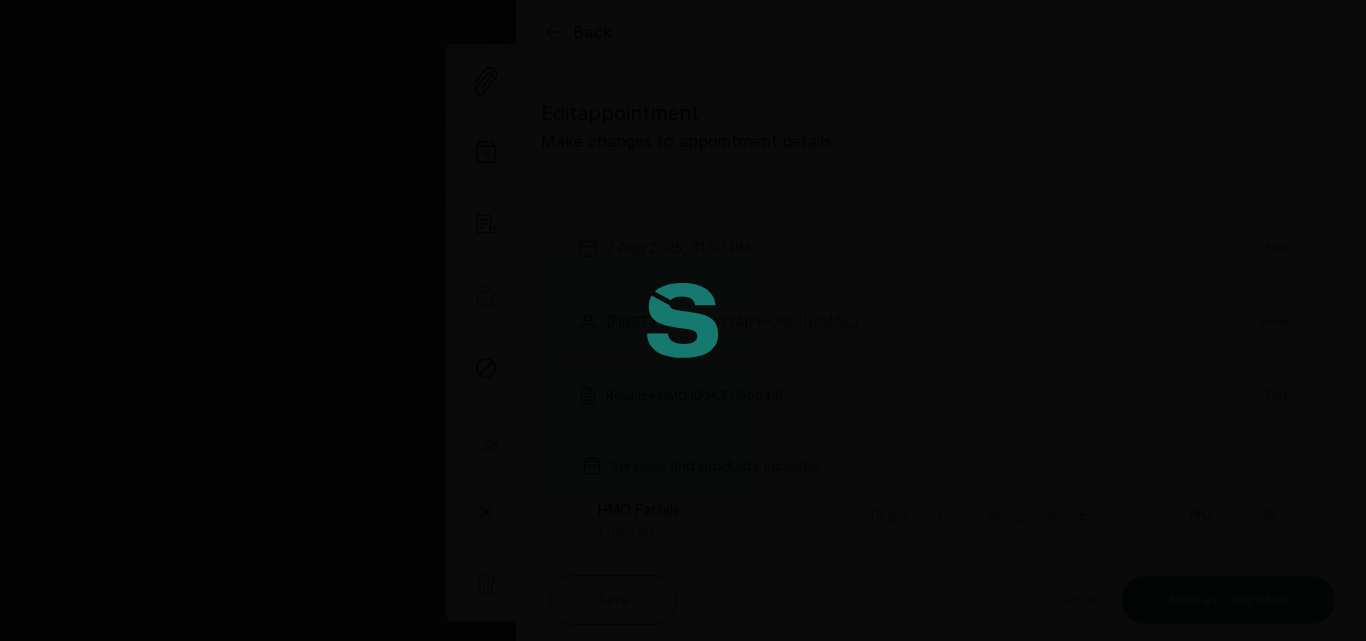 type on "1:00 pm" 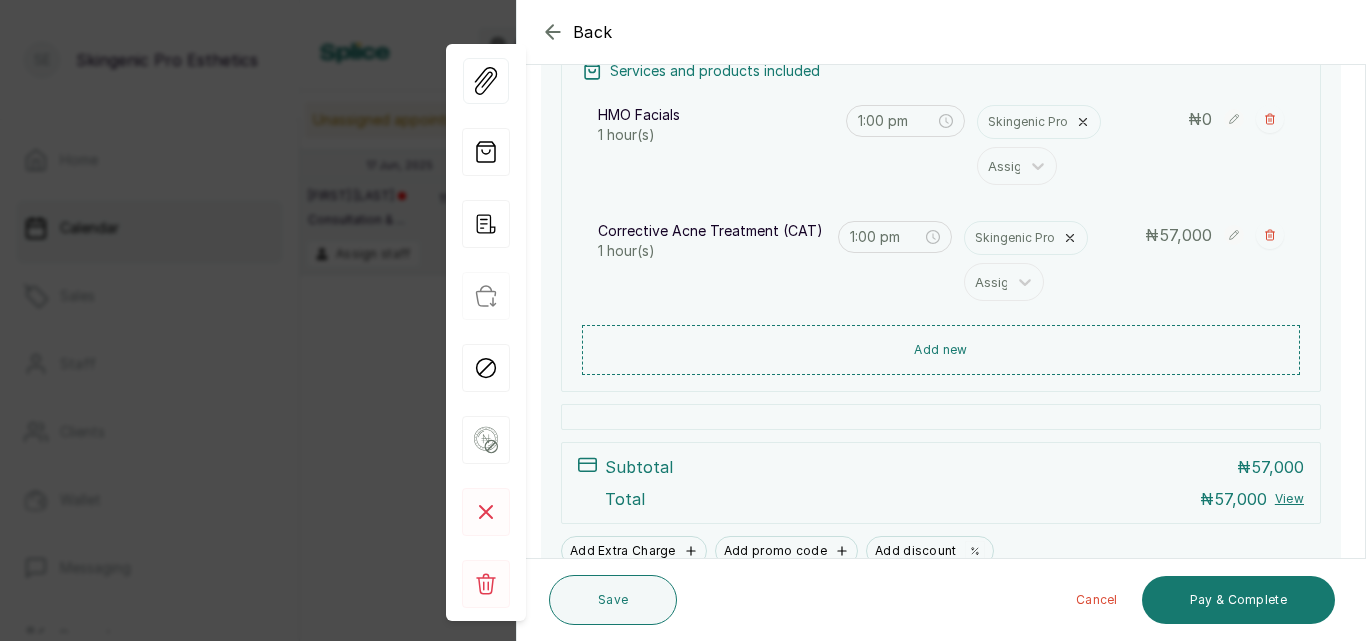 scroll, scrollTop: 407, scrollLeft: 0, axis: vertical 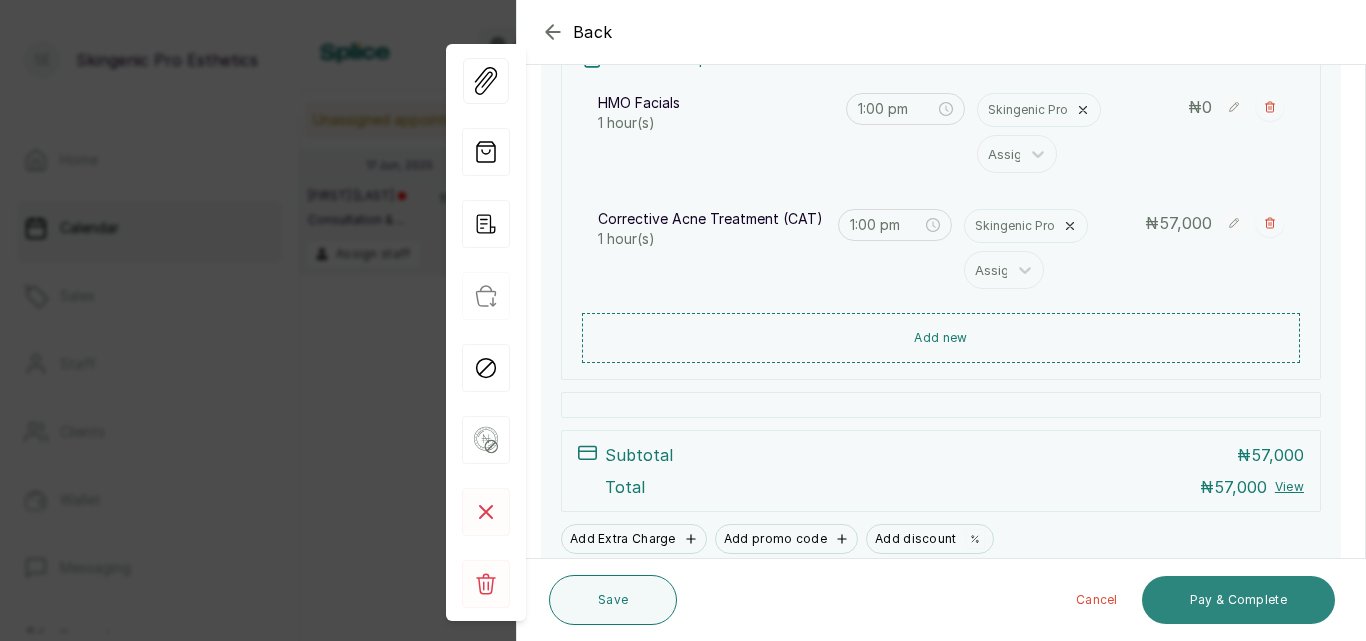 click on "Pay & Complete" at bounding box center [1238, 600] 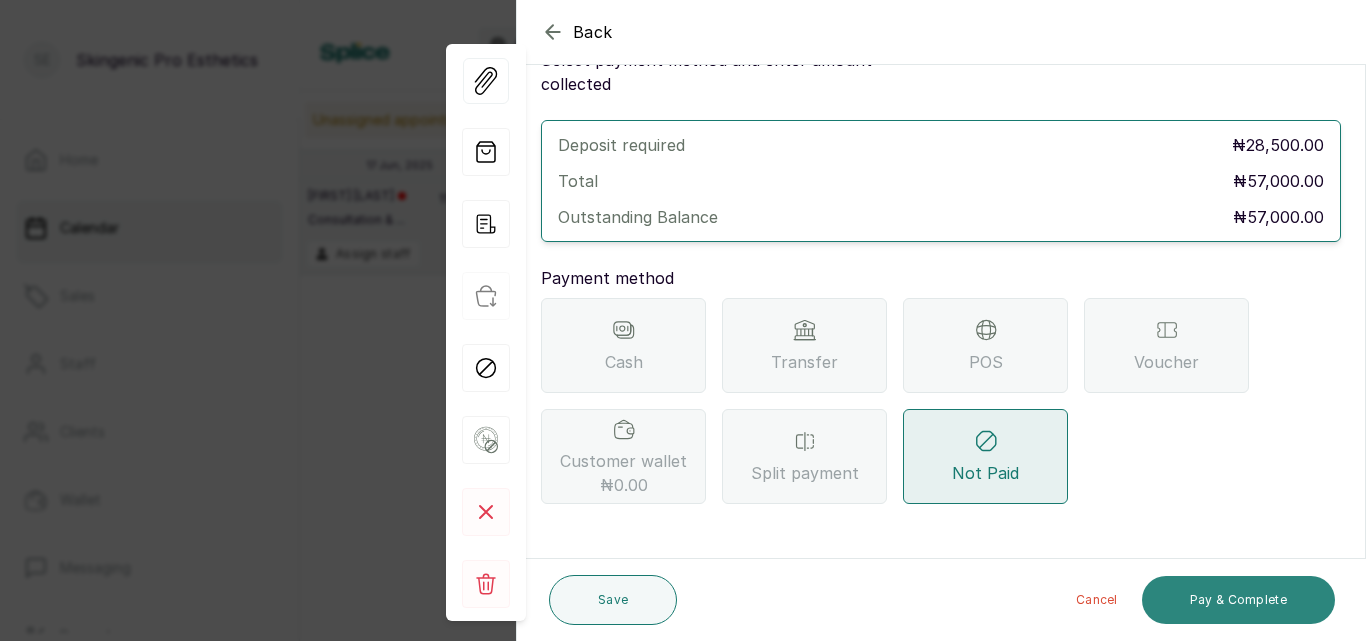 scroll, scrollTop: 57, scrollLeft: 0, axis: vertical 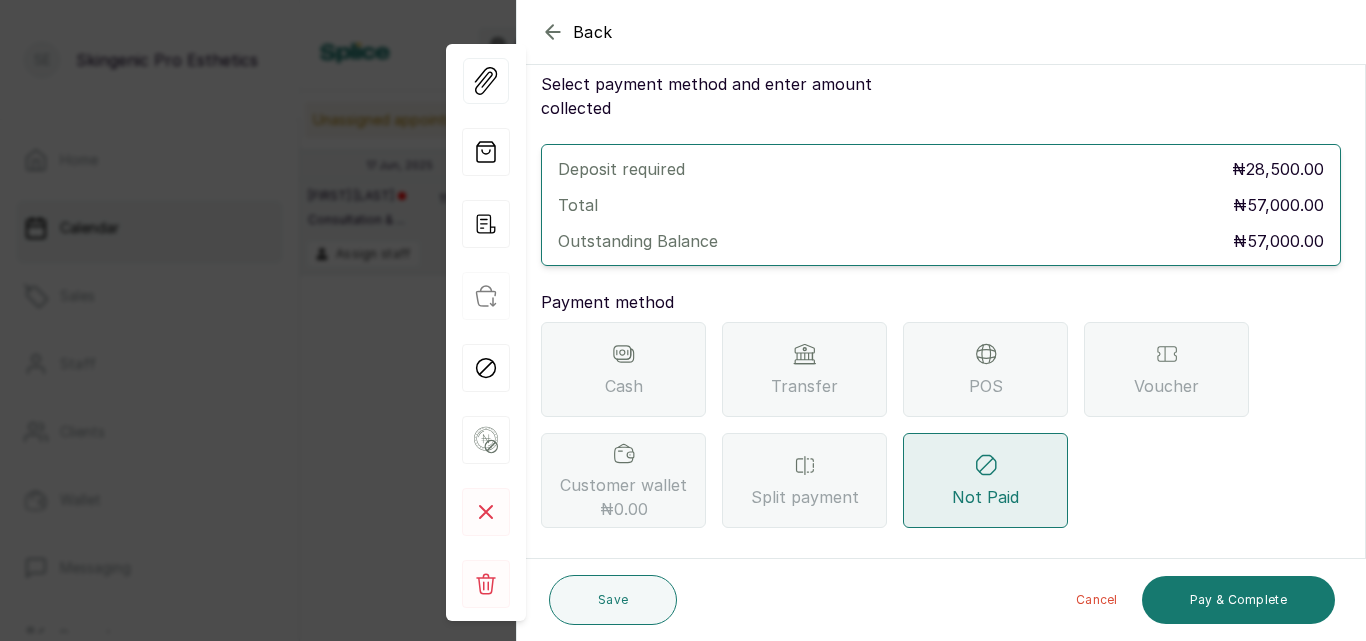 click on "Transfer" at bounding box center [804, 369] 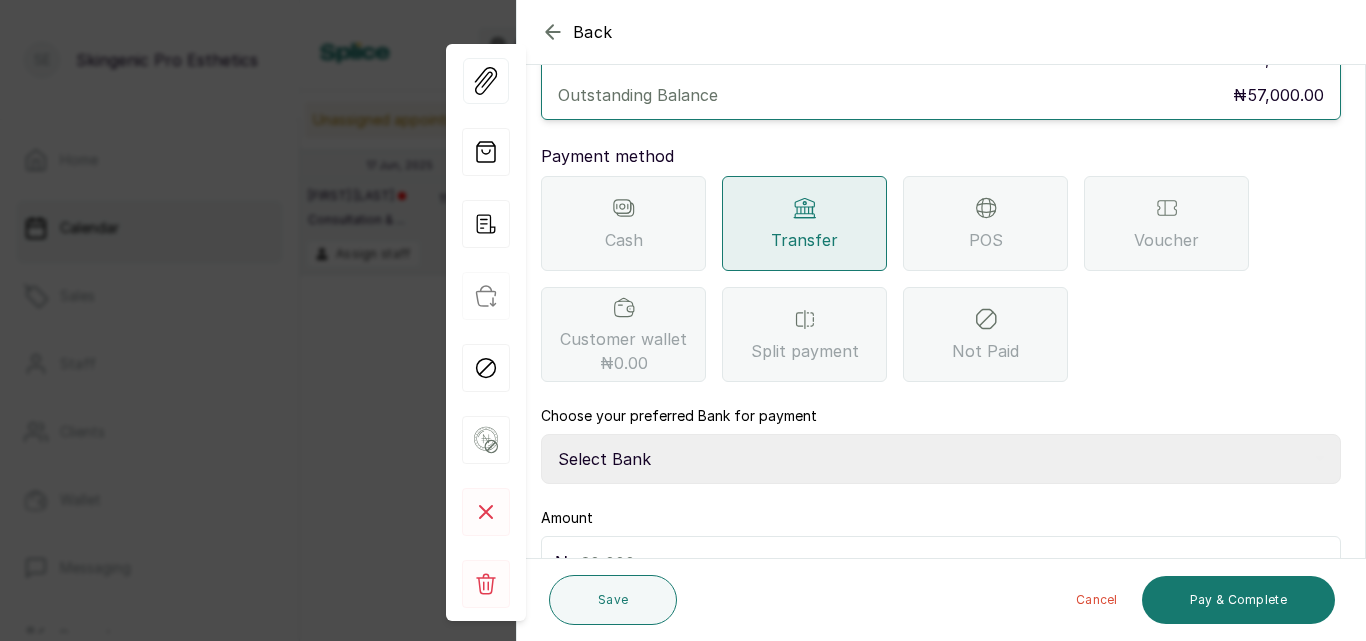 scroll, scrollTop: 204, scrollLeft: 0, axis: vertical 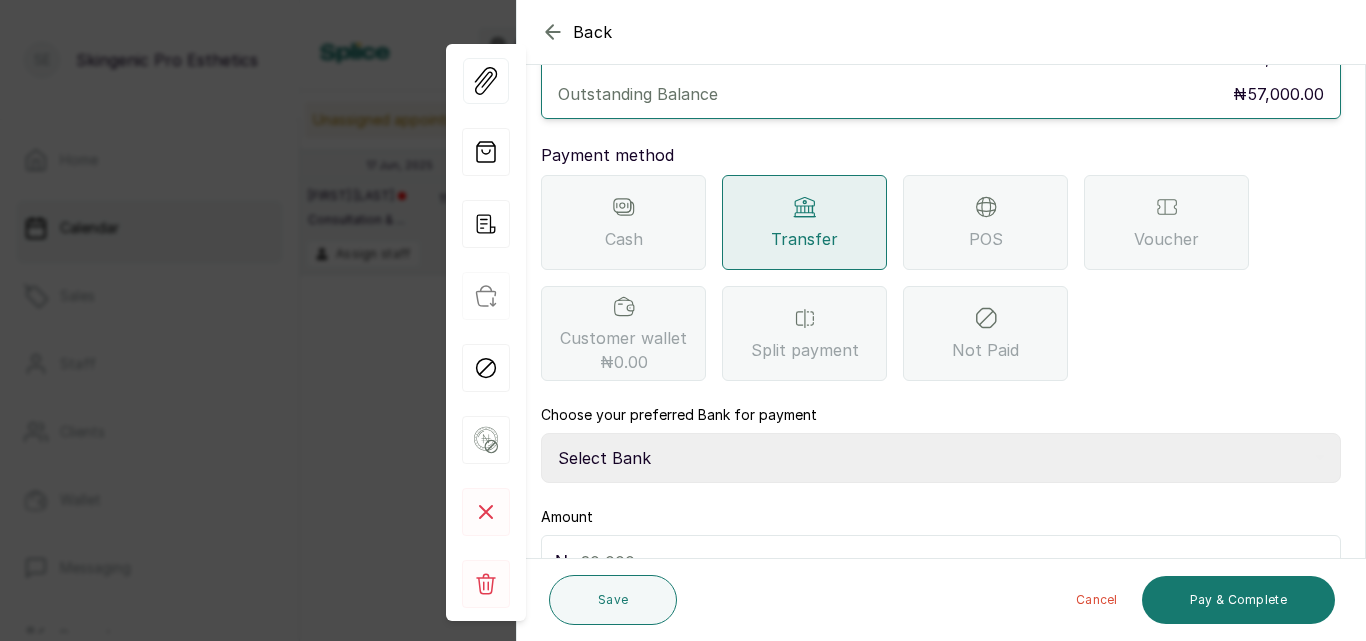 click on "Select Bank Skingenic Pro Esthetics First City Monument Bank SKINGENIC PRO ESTHETICS & GENERAL MERCHANDISE VFD Microfinance Bank Limited BROWSKINGIRL BSG SKINCARE - Skingenic Pro Esthetics Moniepoint MFB" at bounding box center (941, 458) 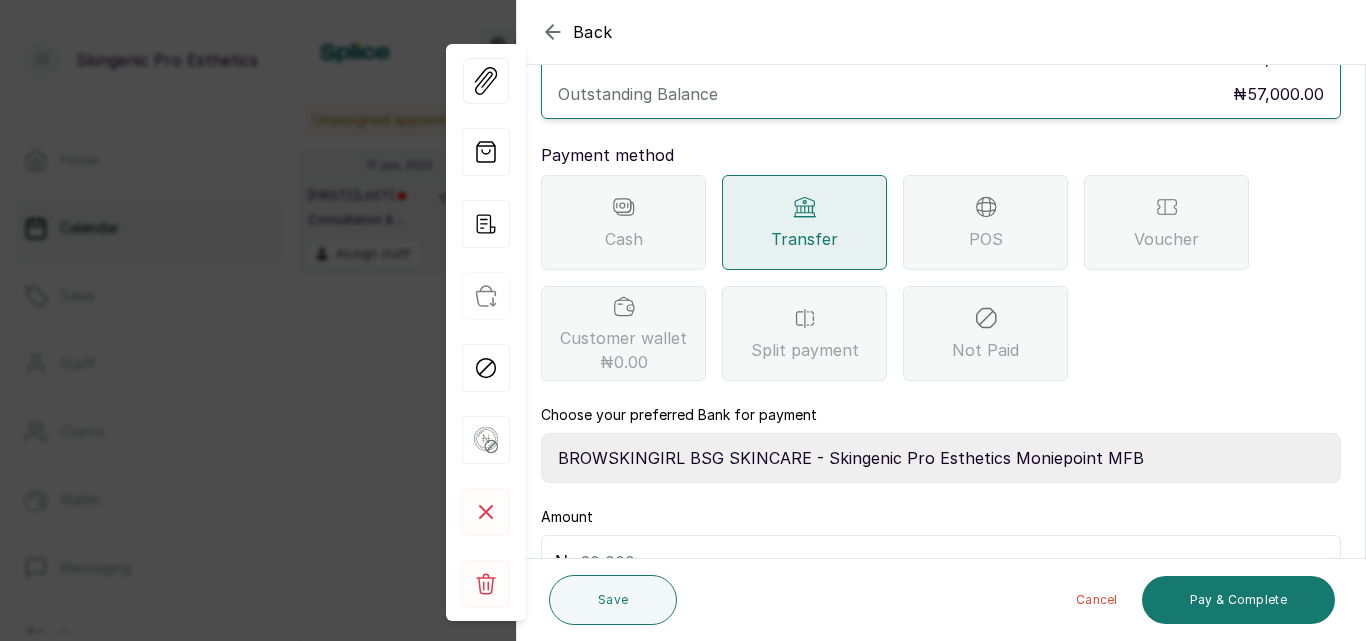 click on "Select Bank Skingenic Pro Esthetics First City Monument Bank SKINGENIC PRO ESTHETICS & GENERAL MERCHANDISE VFD Microfinance Bank Limited BROWSKINGIRL BSG SKINCARE - Skingenic Pro Esthetics Moniepoint MFB" at bounding box center [941, 458] 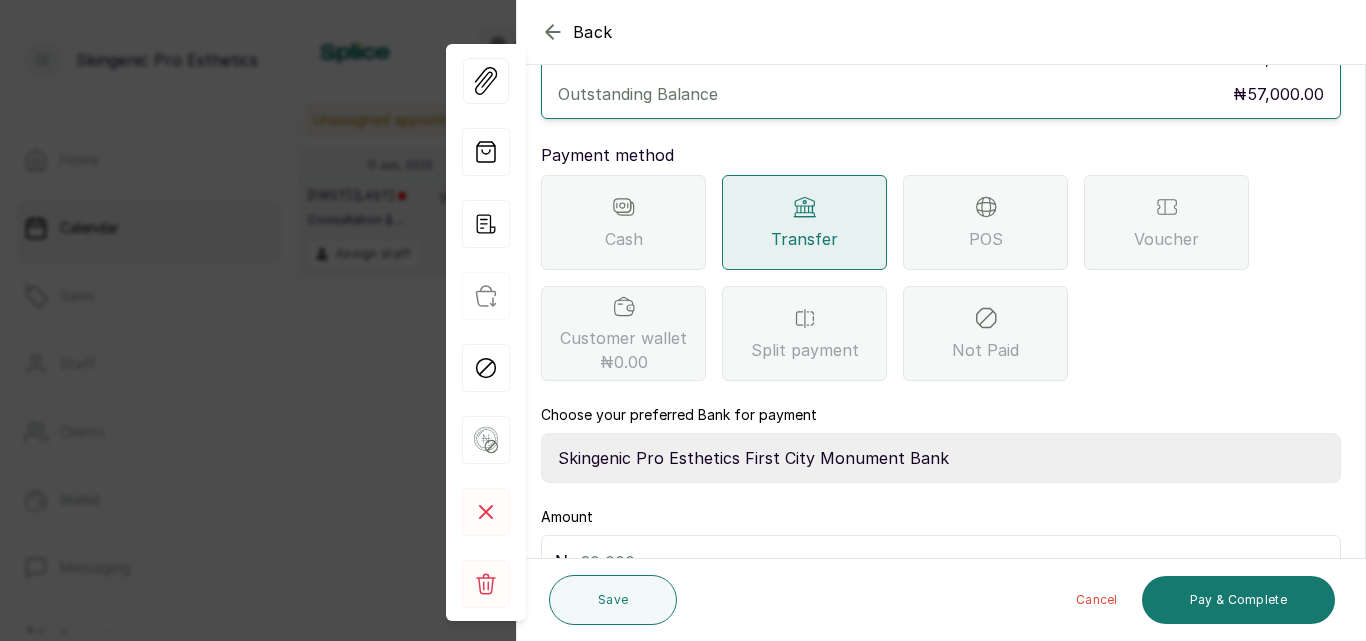 click on "Select Bank Skingenic Pro Esthetics First City Monument Bank SKINGENIC PRO ESTHETICS & GENERAL MERCHANDISE VFD Microfinance Bank Limited BROWSKINGIRL BSG SKINCARE - Skingenic Pro Esthetics Moniepoint MFB" at bounding box center [941, 458] 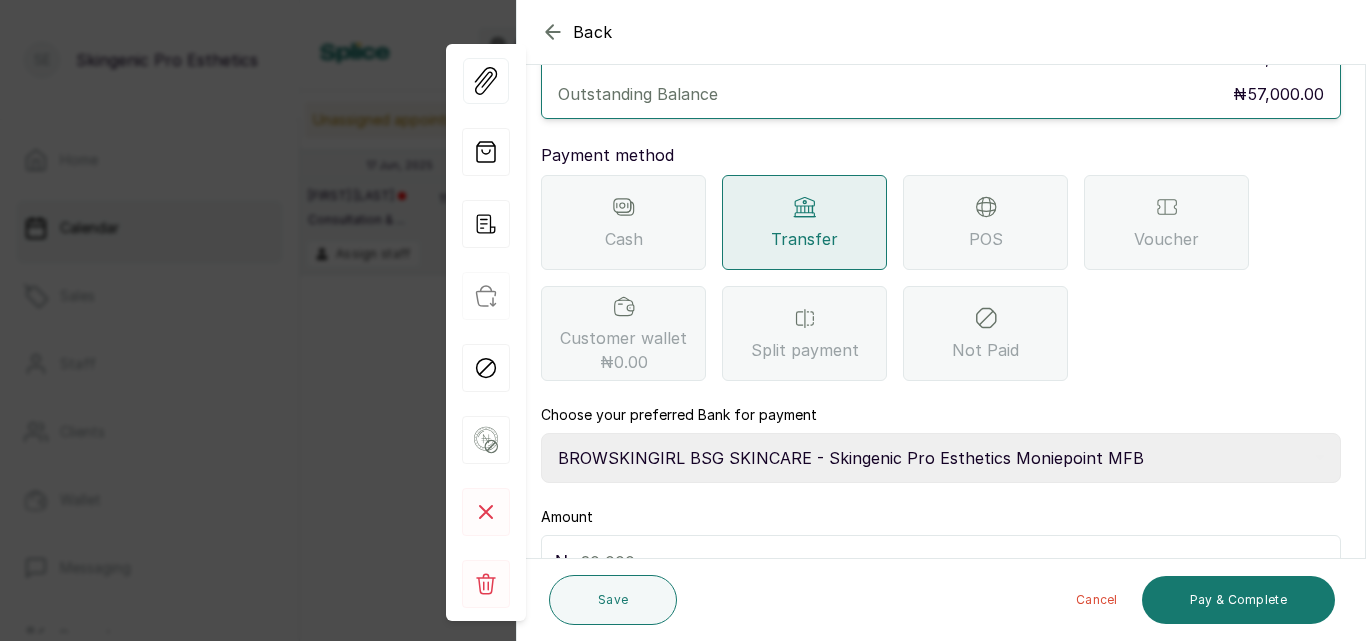 click on "Select Bank Skingenic Pro Esthetics First City Monument Bank SKINGENIC PRO ESTHETICS & GENERAL MERCHANDISE VFD Microfinance Bank Limited BROWSKINGIRL BSG SKINCARE - Skingenic Pro Esthetics Moniepoint MFB" at bounding box center [941, 458] 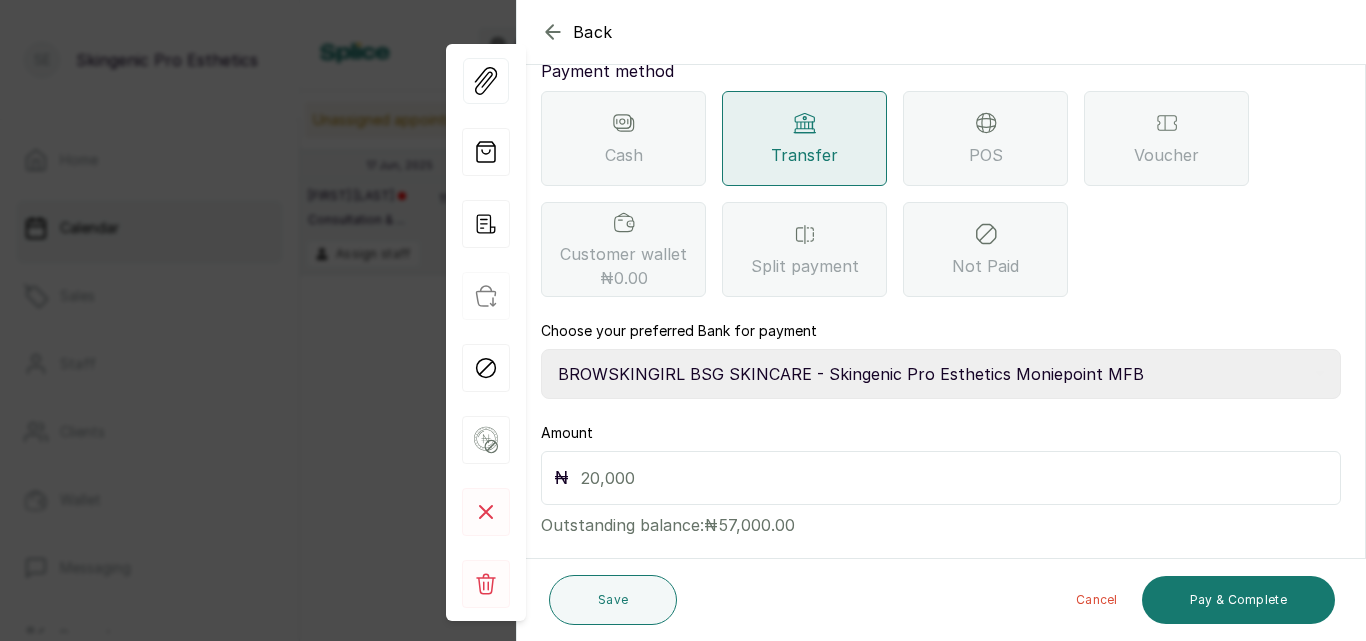 scroll, scrollTop: 297, scrollLeft: 0, axis: vertical 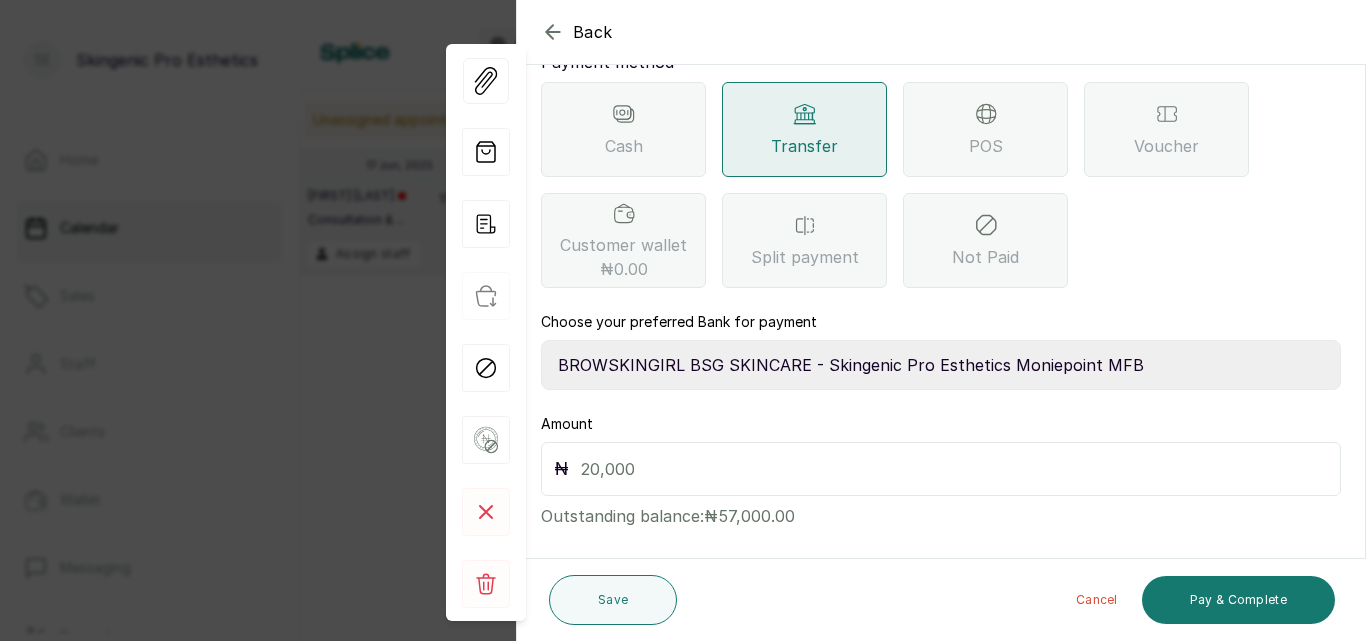 click at bounding box center (954, 469) 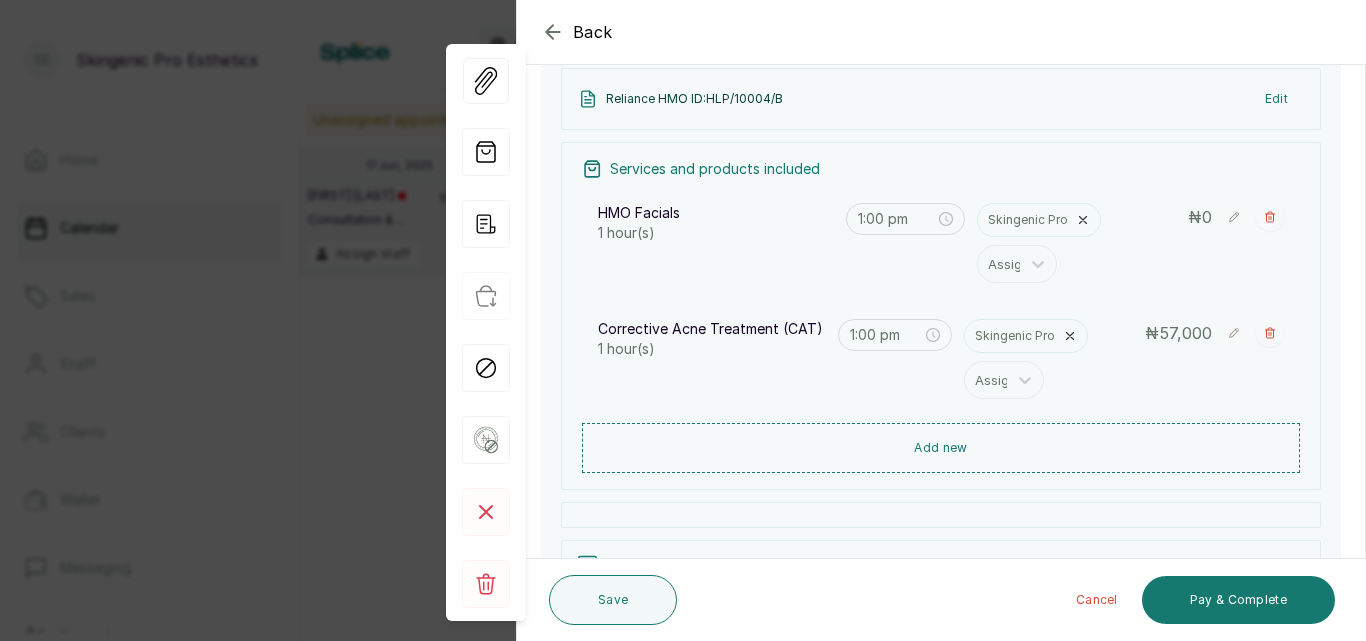 scroll, scrollTop: 25, scrollLeft: 0, axis: vertical 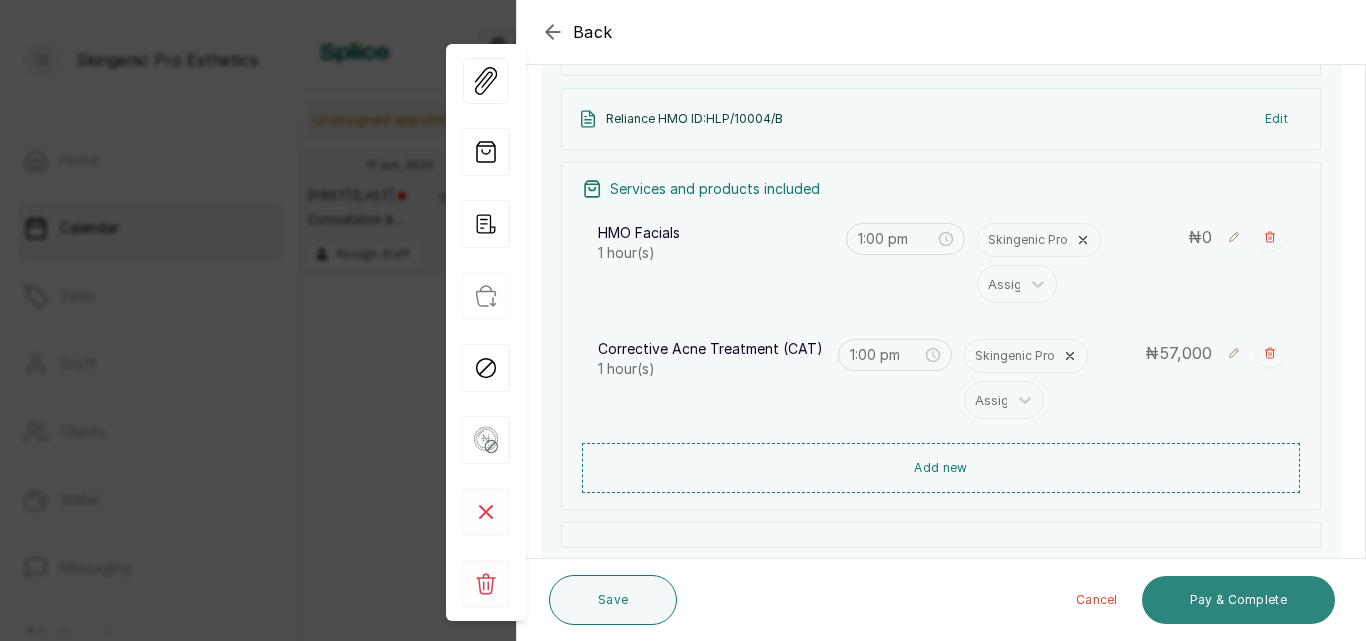 click on "Pay & Complete" at bounding box center (1238, 600) 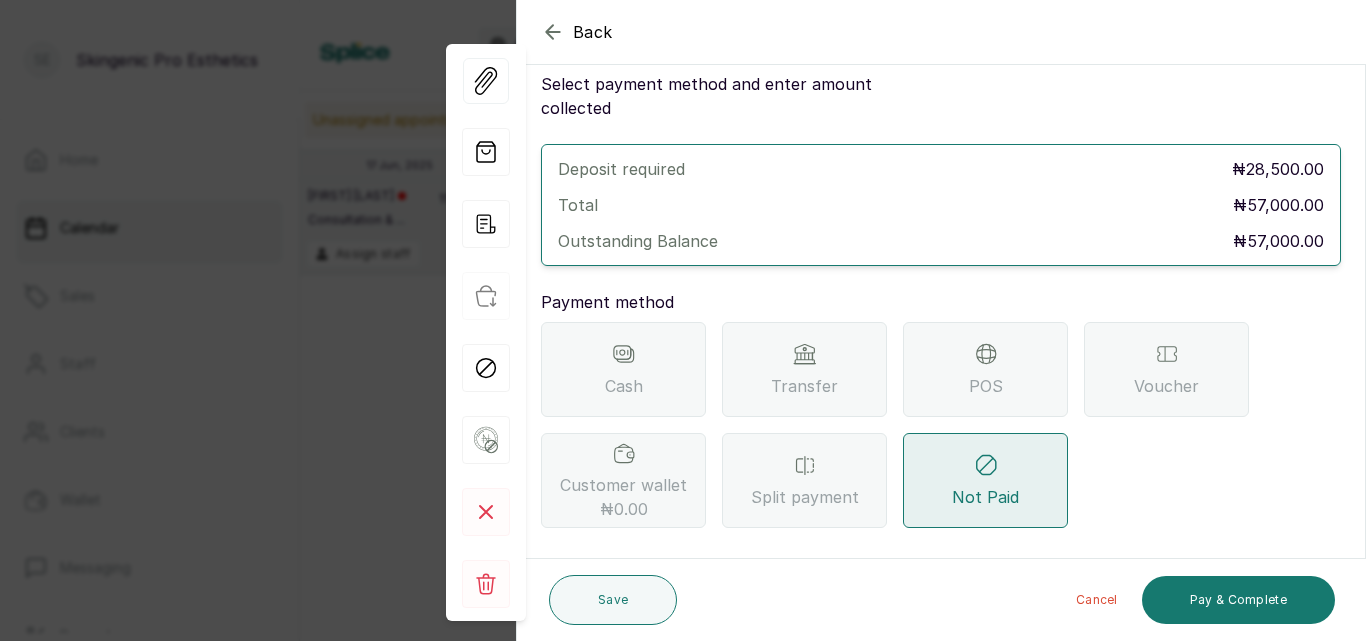 click 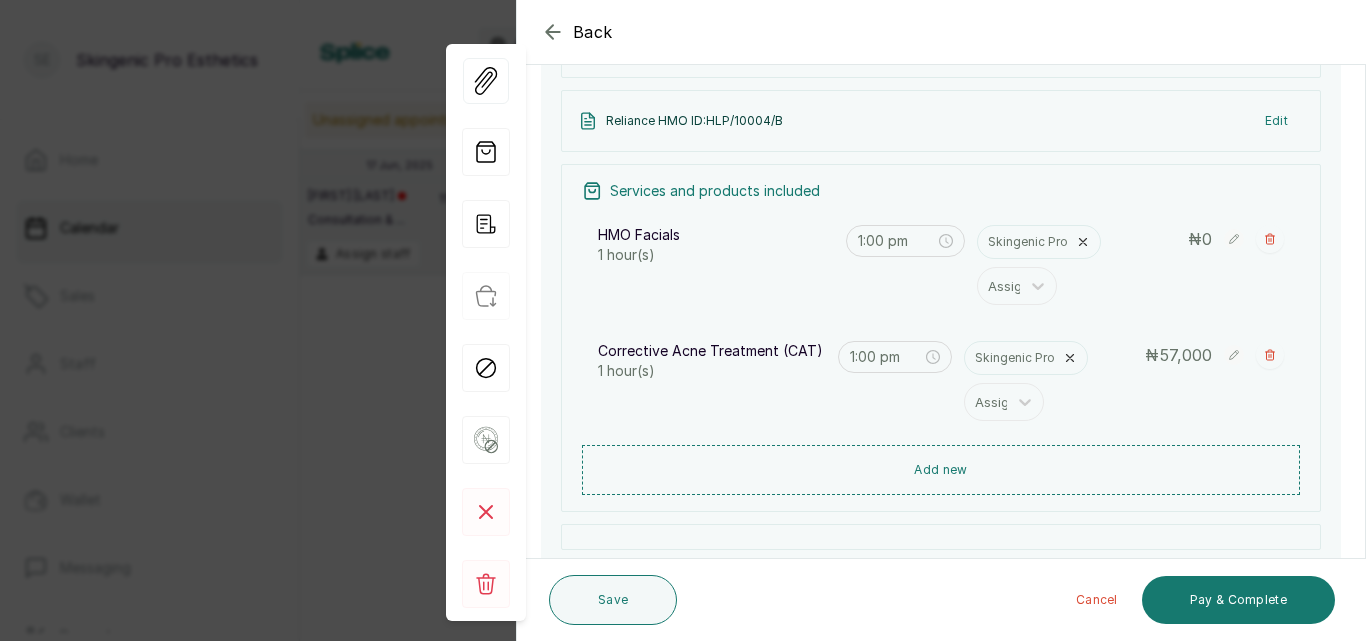 scroll, scrollTop: 282, scrollLeft: 0, axis: vertical 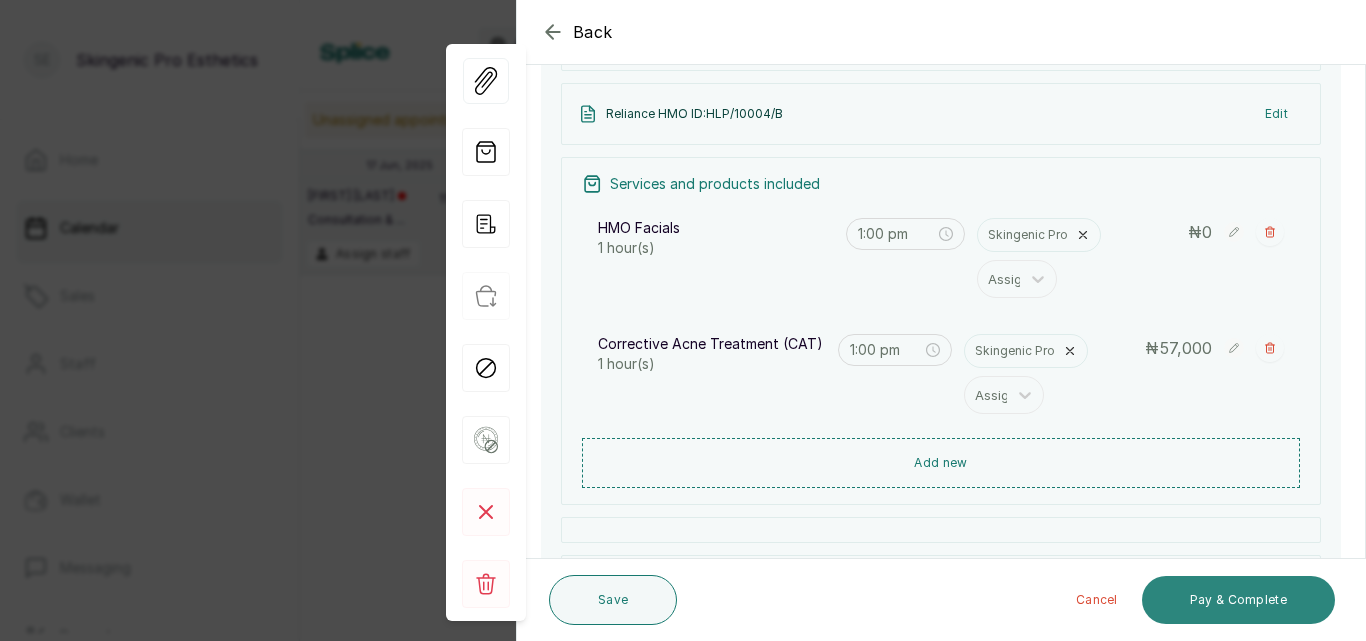 click on "Pay & Complete" at bounding box center [1238, 600] 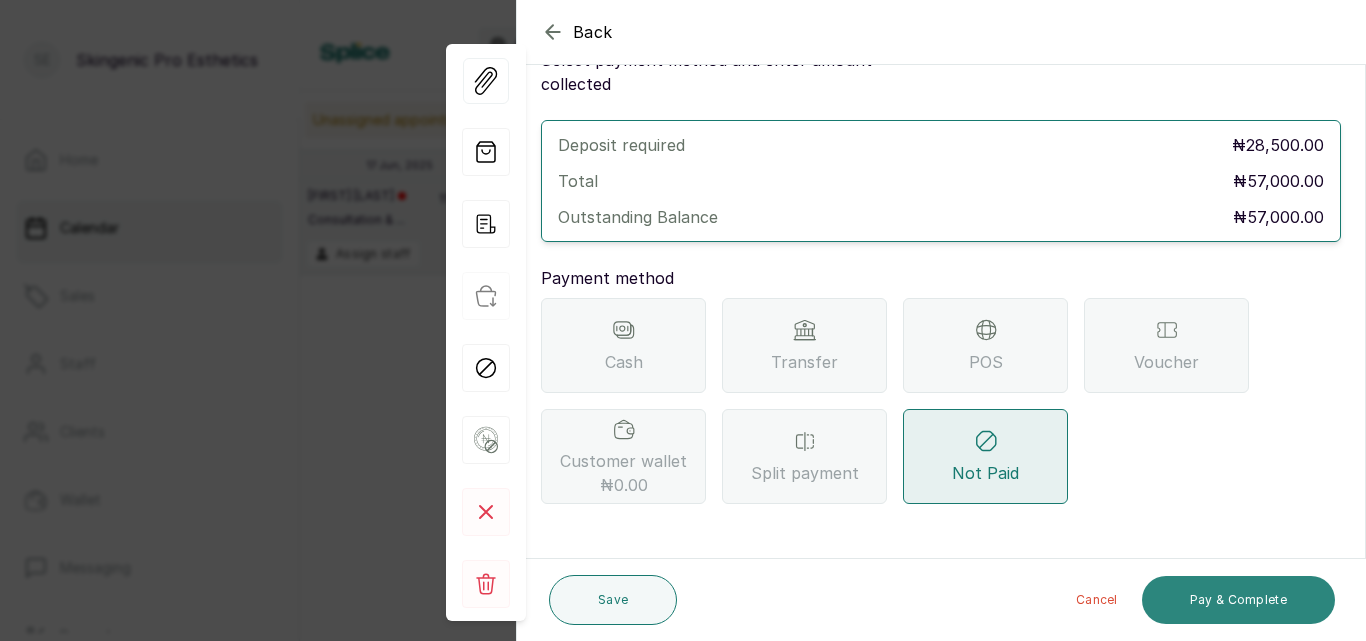 scroll, scrollTop: 57, scrollLeft: 0, axis: vertical 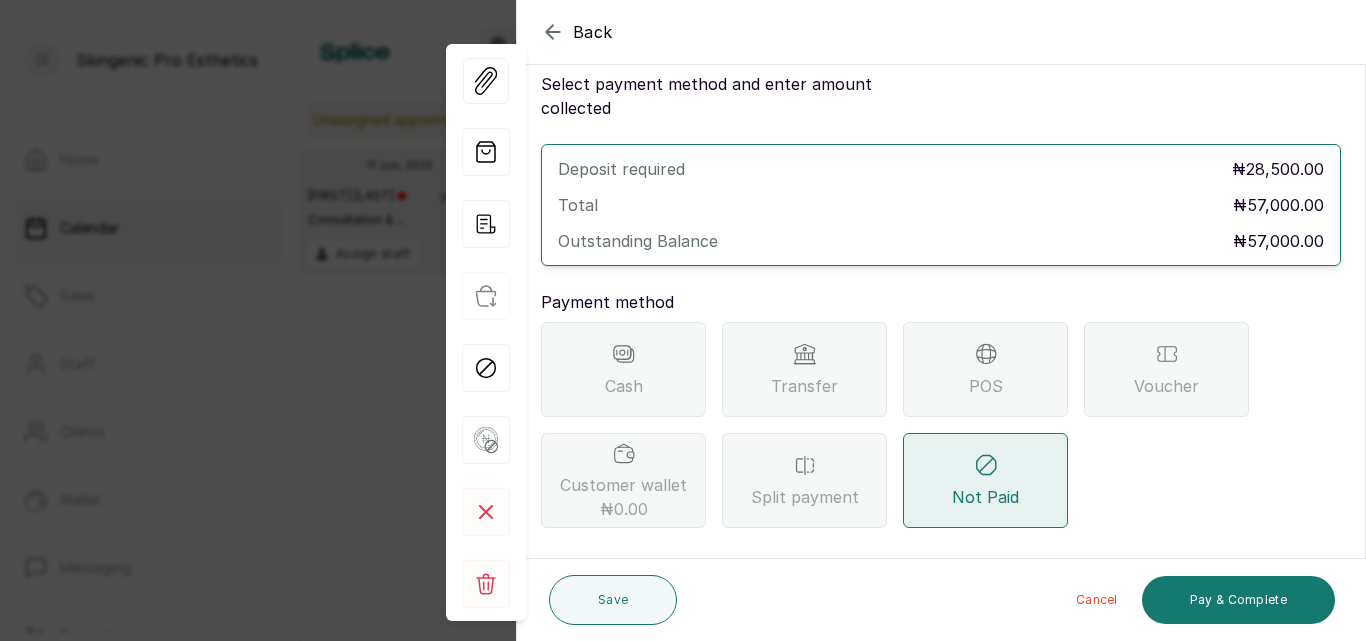 click on "POS" at bounding box center [985, 369] 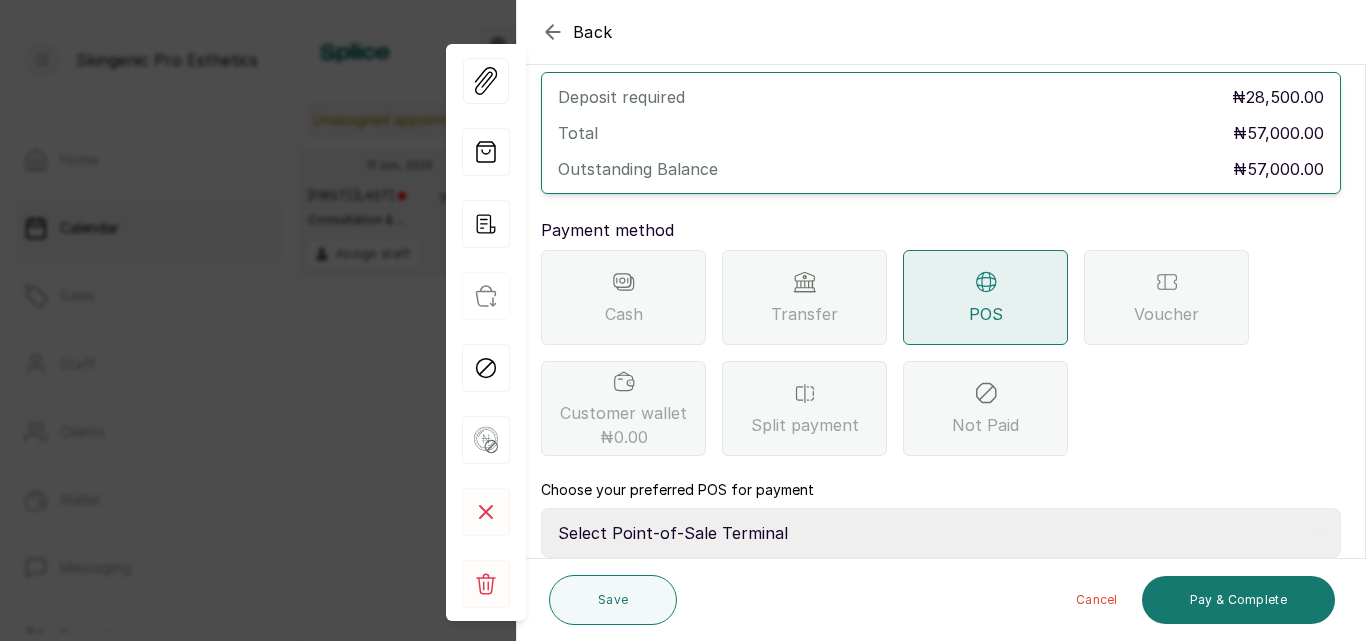 scroll, scrollTop: 146, scrollLeft: 0, axis: vertical 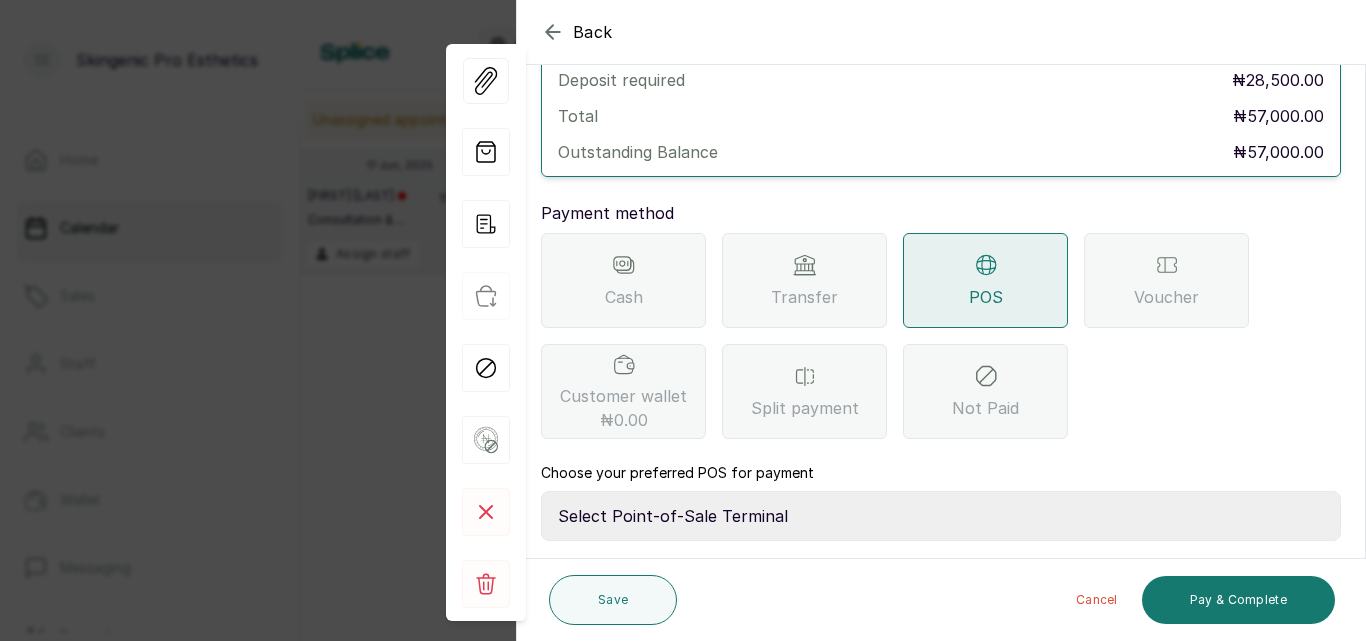 click 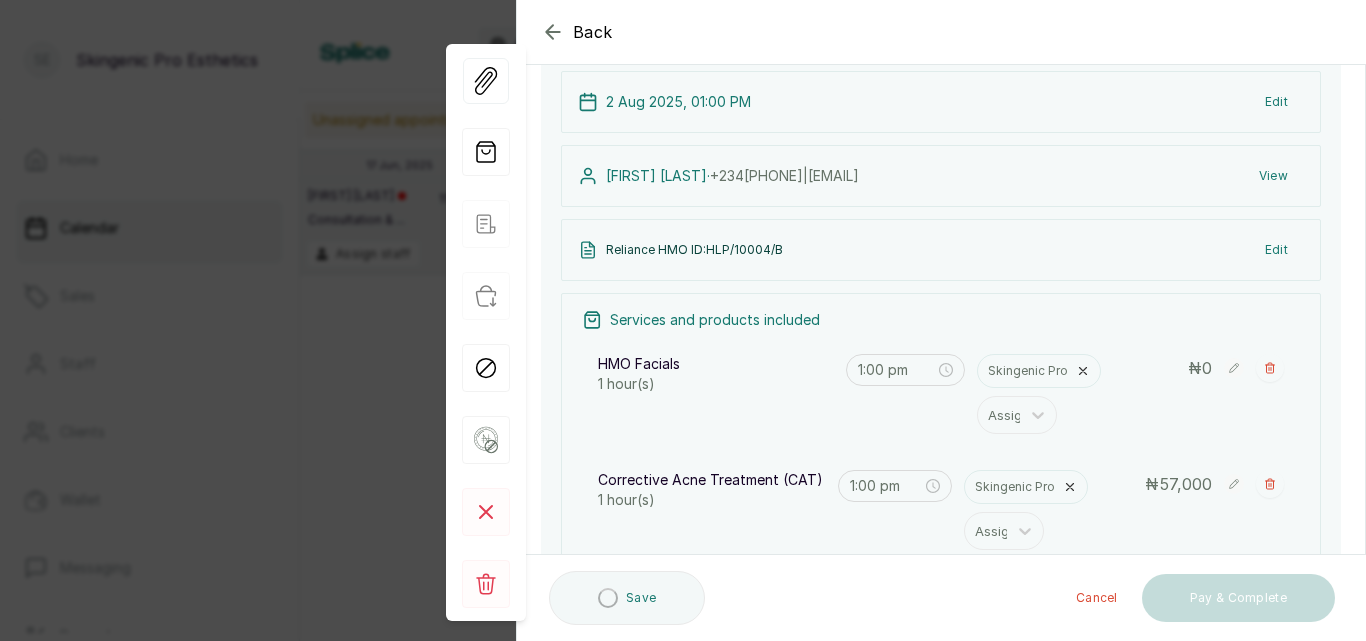 click 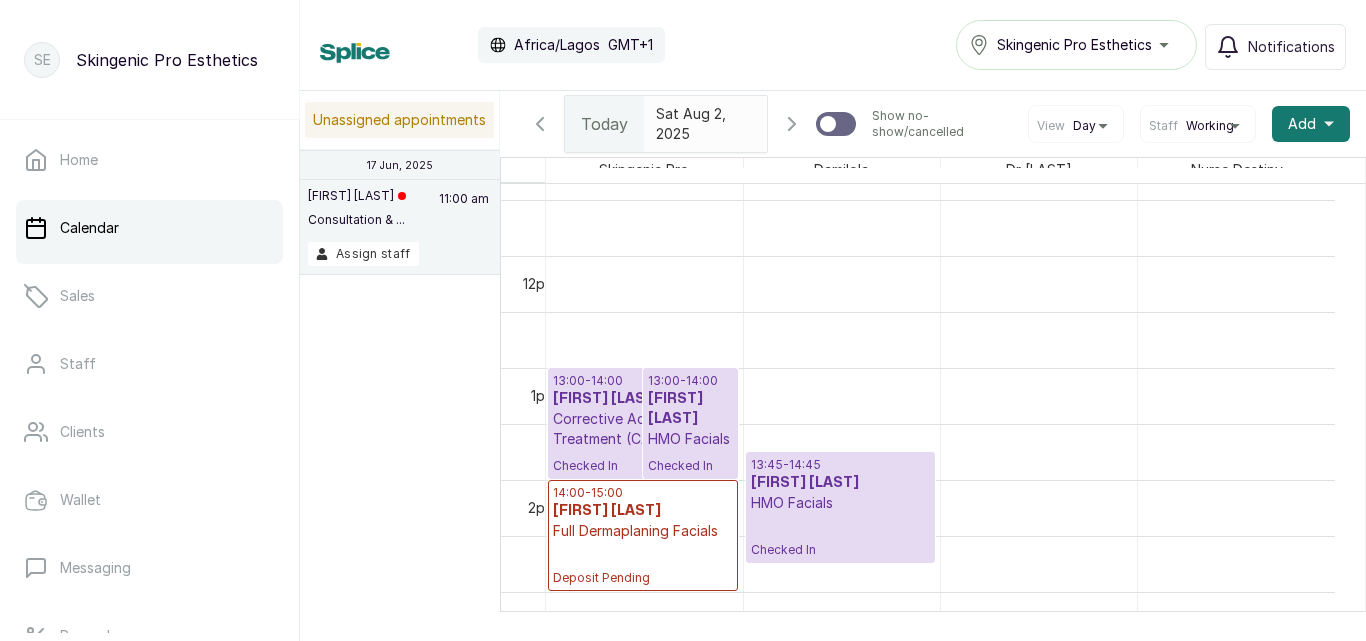 click on "HMO Facials" at bounding box center [690, 439] 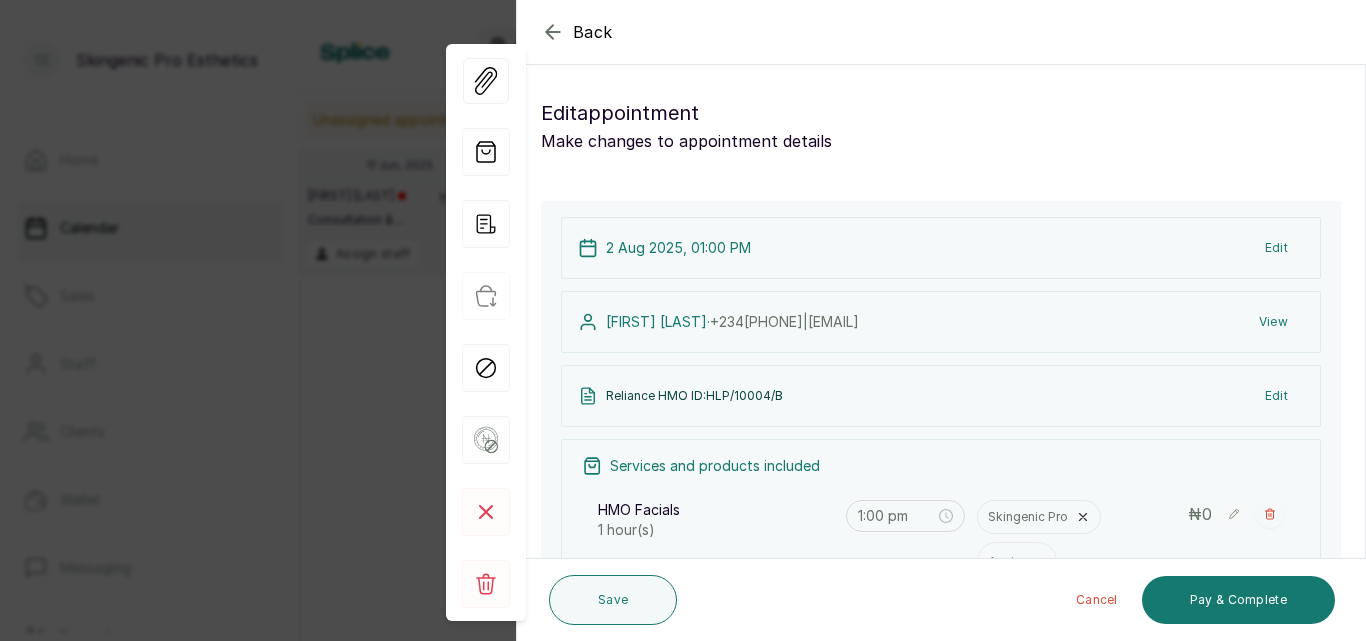 click on "Cancel" at bounding box center (1097, 600) 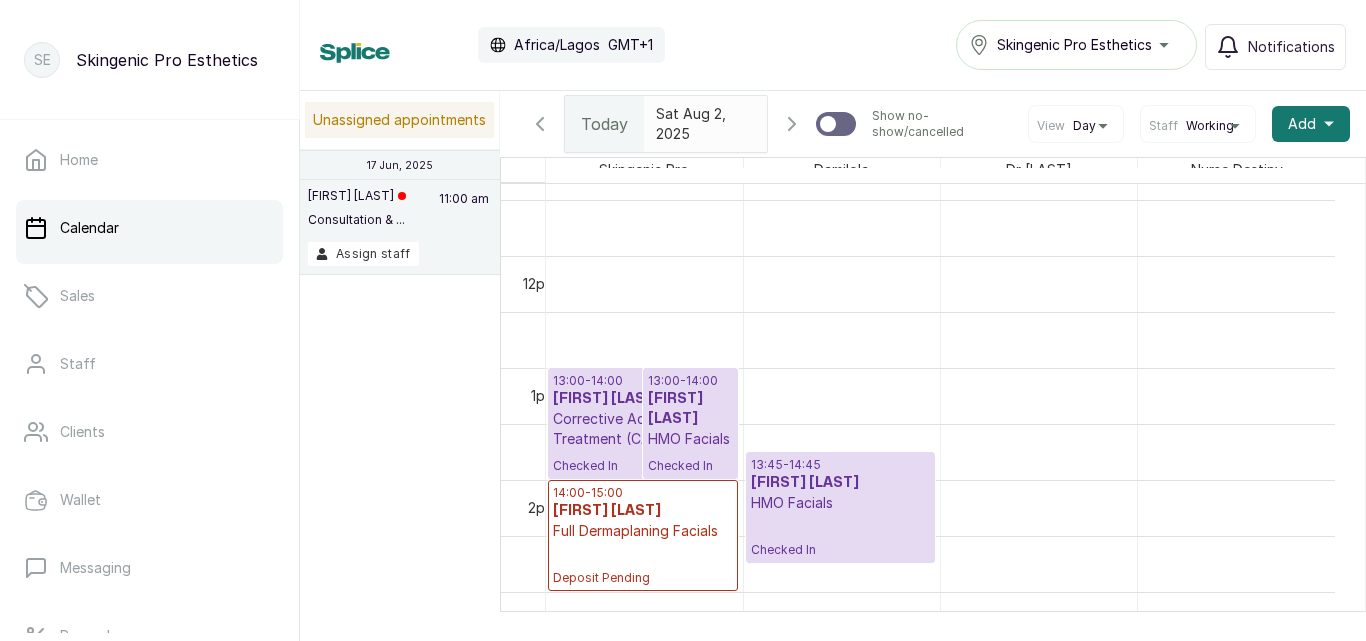 click on "13:00  -  14:00 Olanike Olalere HMO Facials Checked In" at bounding box center [690, 423] 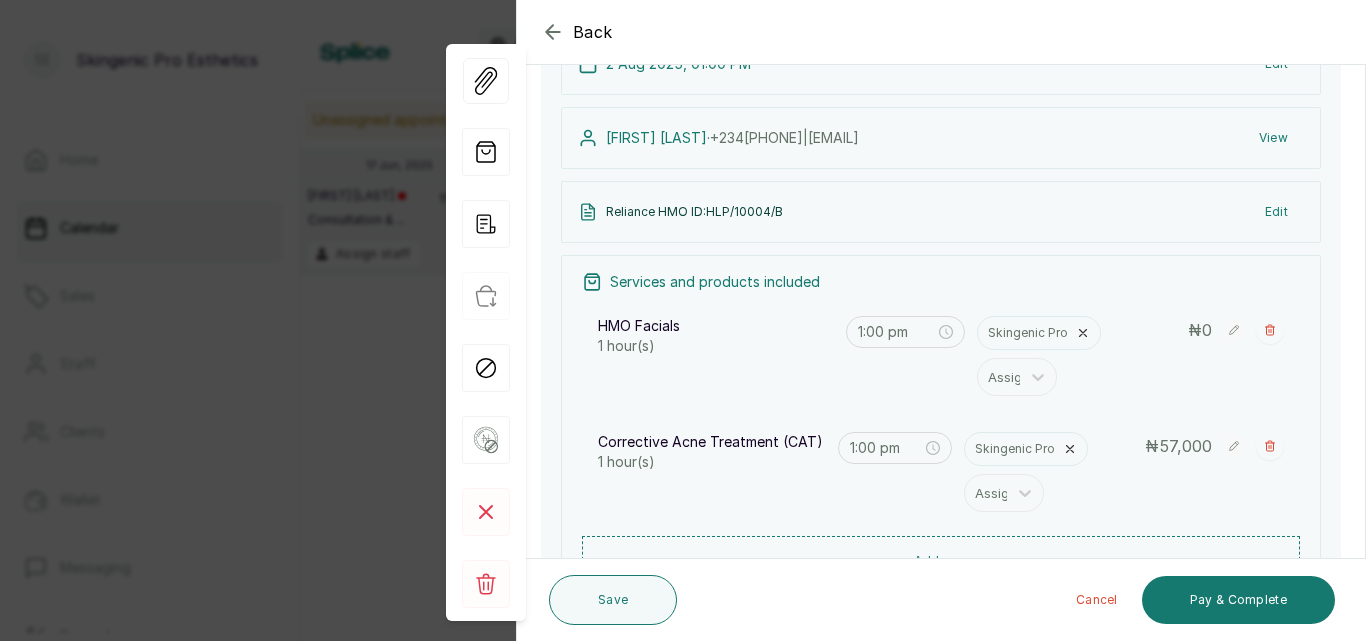 scroll, scrollTop: 195, scrollLeft: 0, axis: vertical 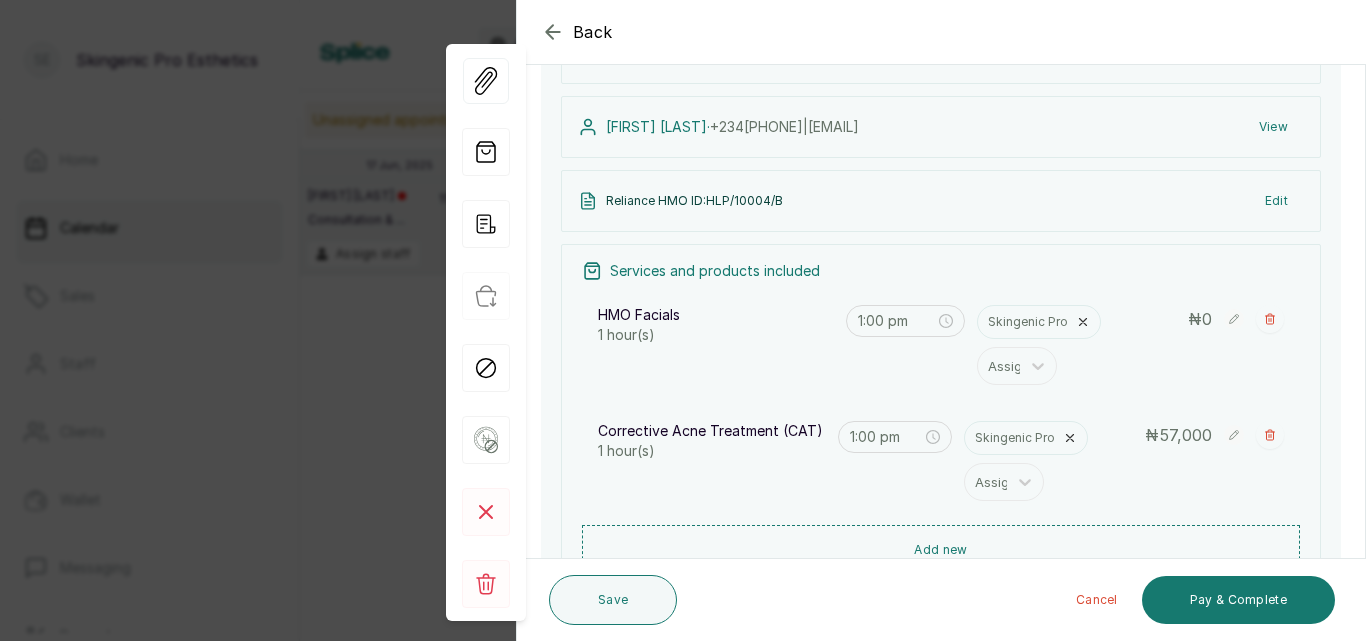 click 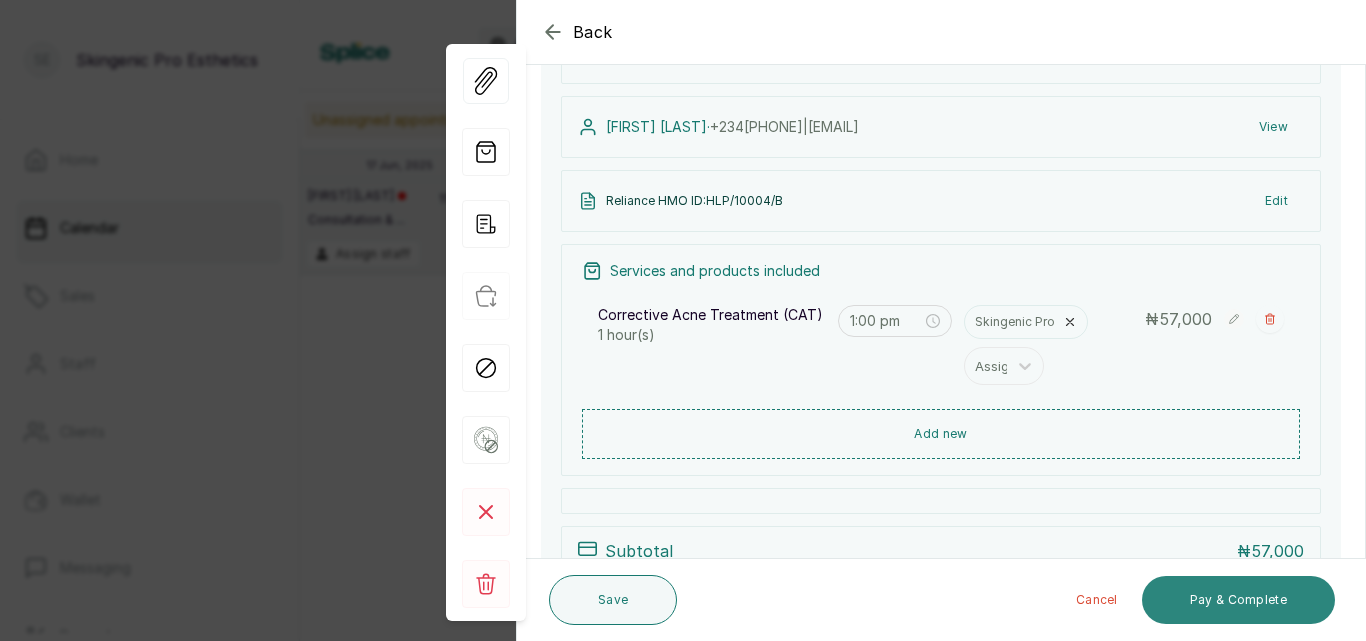 click on "Pay & Complete" at bounding box center [1238, 600] 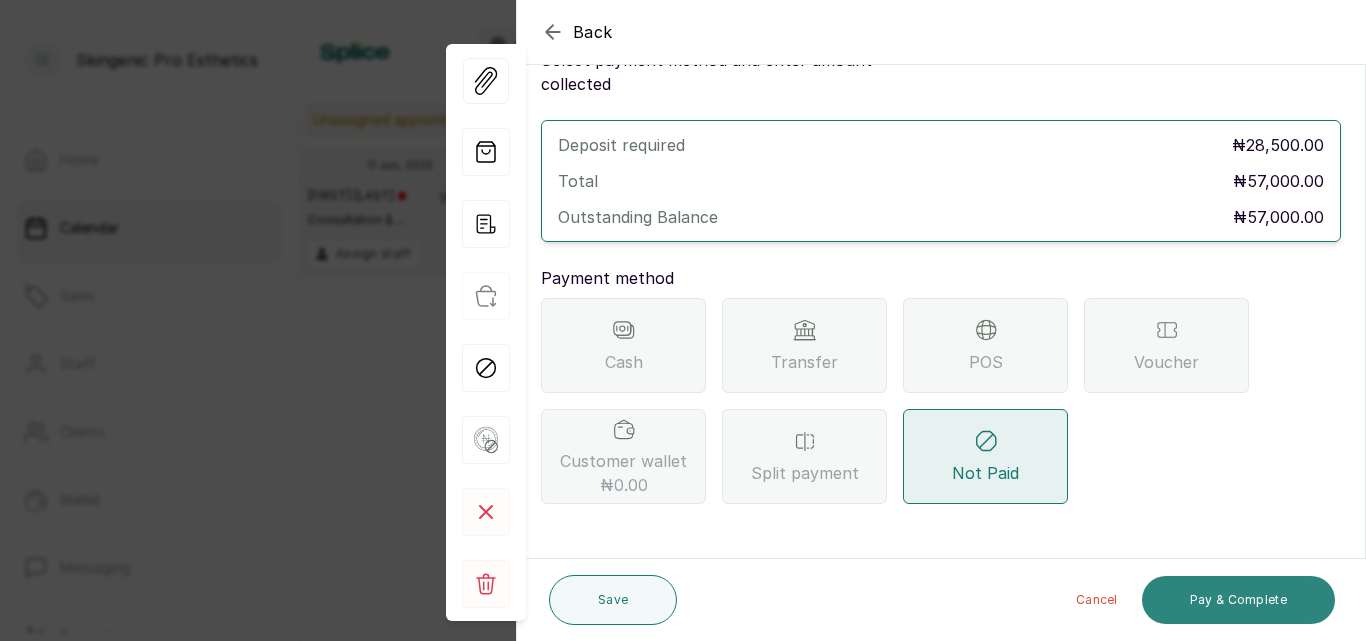 scroll, scrollTop: 57, scrollLeft: 0, axis: vertical 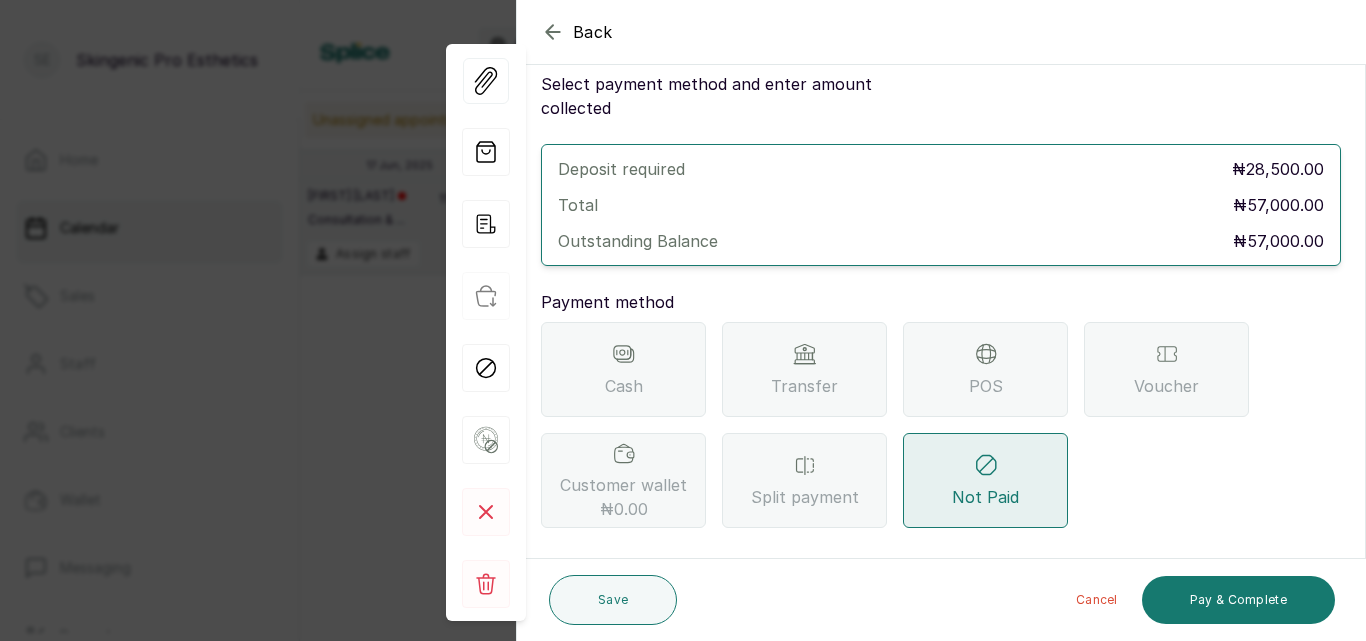 click on "Split payment" at bounding box center (805, 497) 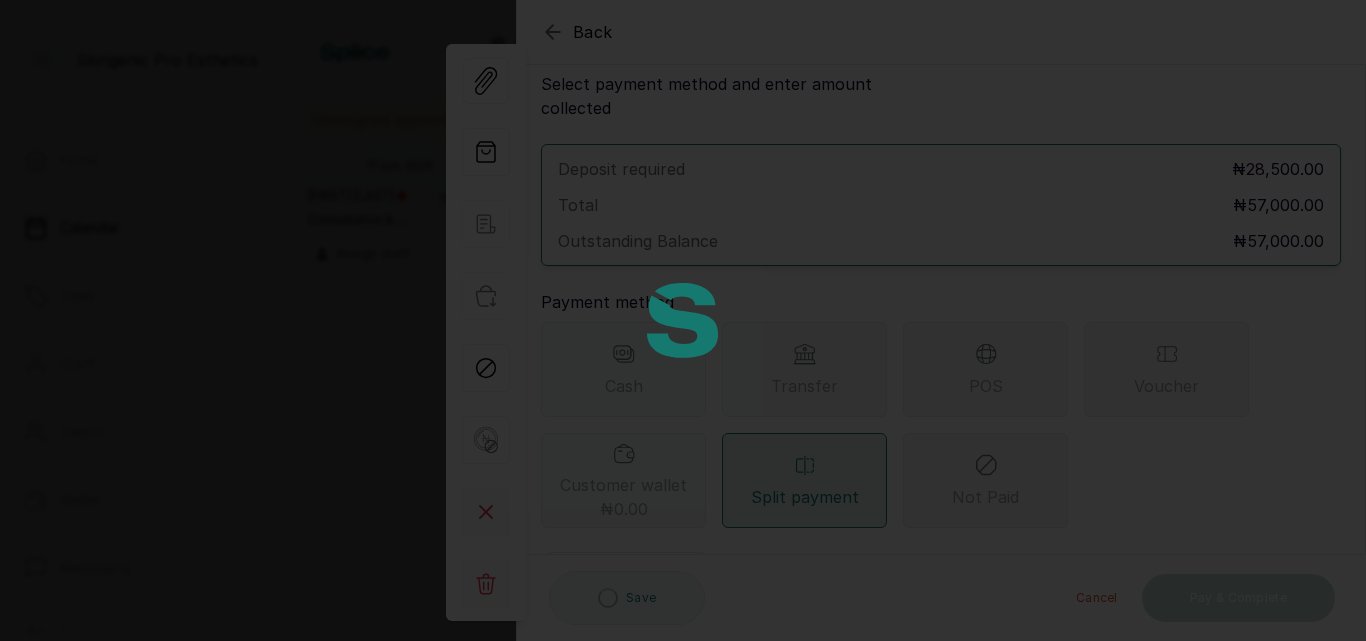 click at bounding box center [683, 320] 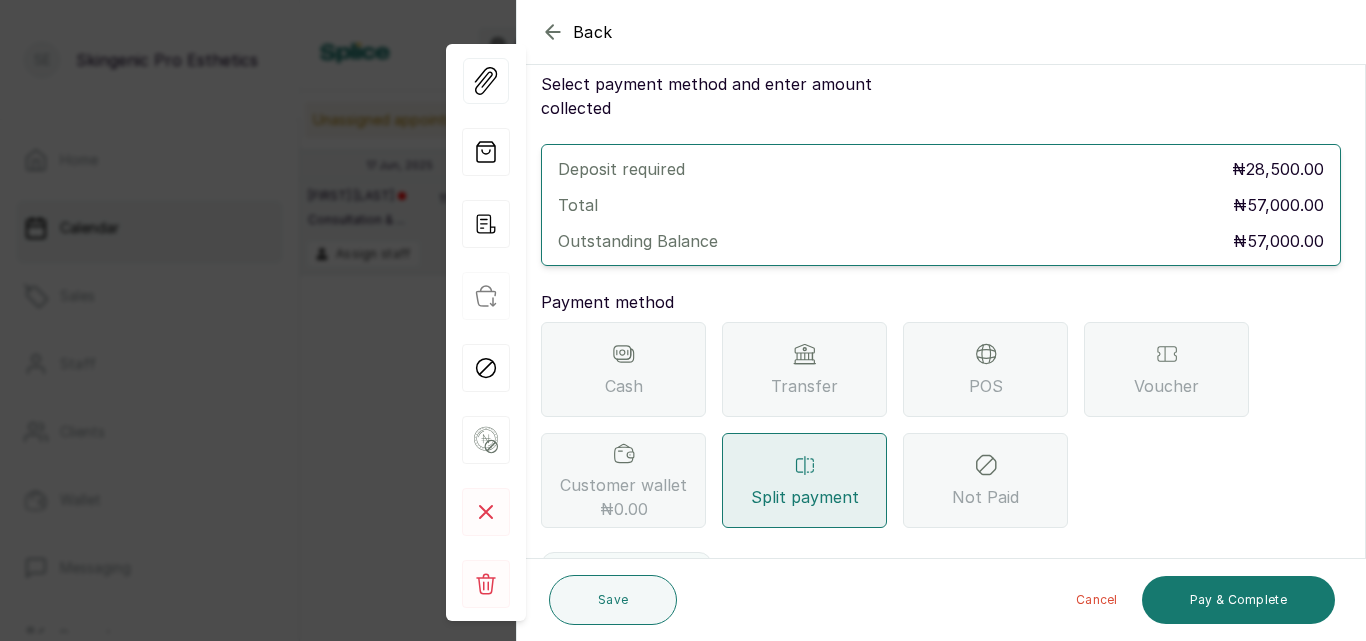 click on "Split payment" at bounding box center [804, 480] 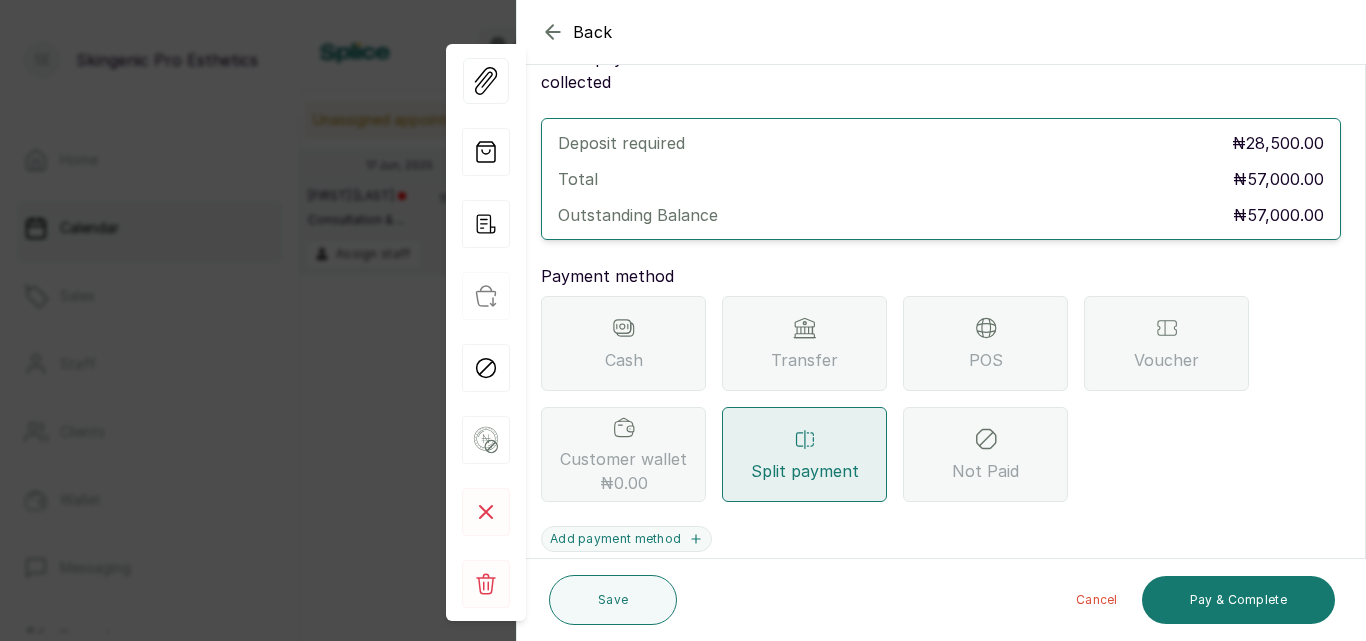 scroll, scrollTop: 139, scrollLeft: 0, axis: vertical 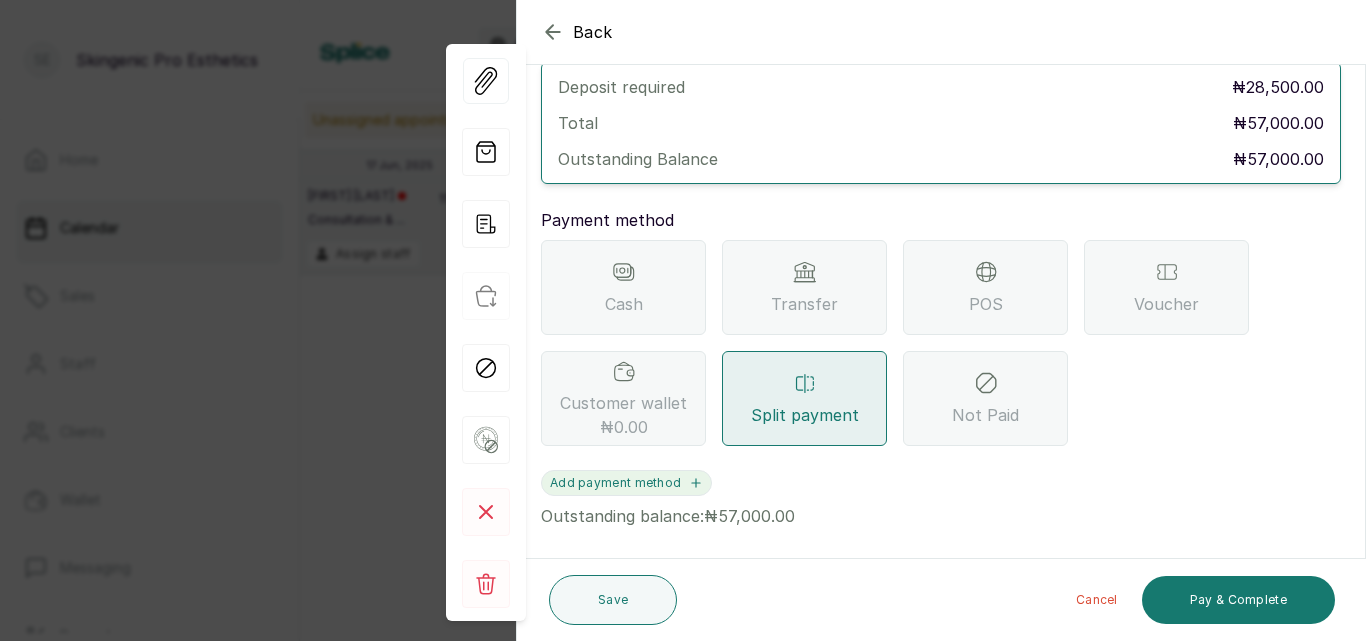 click 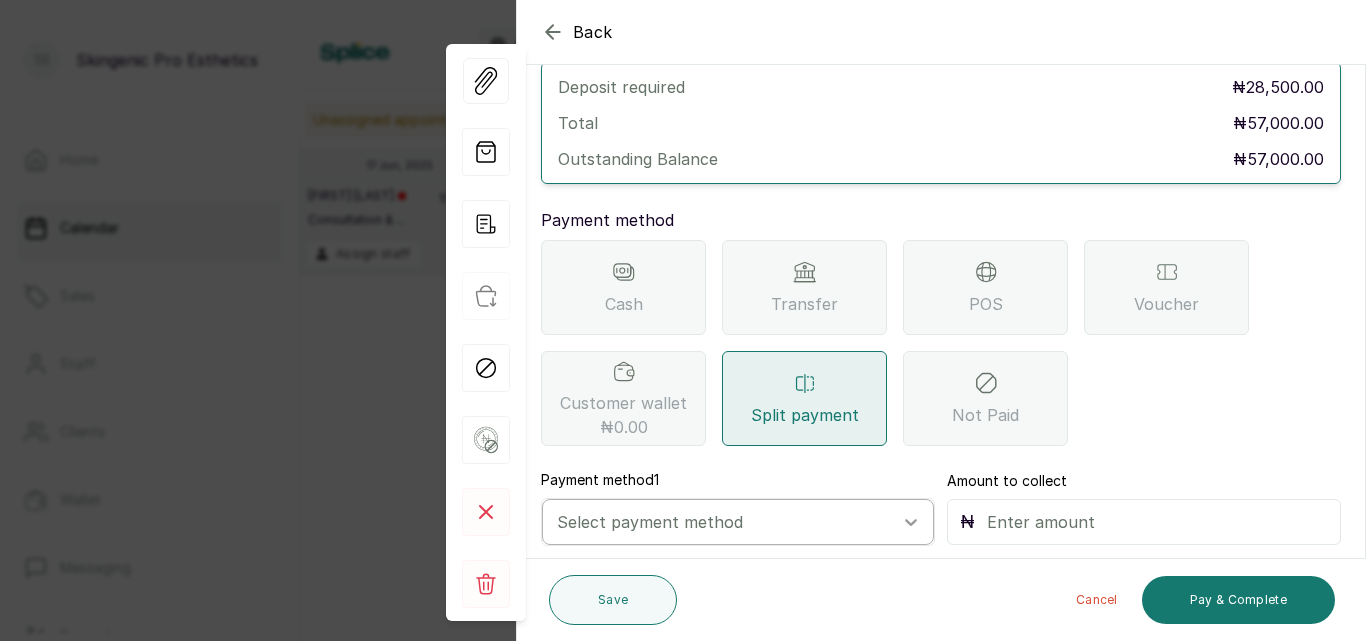 click 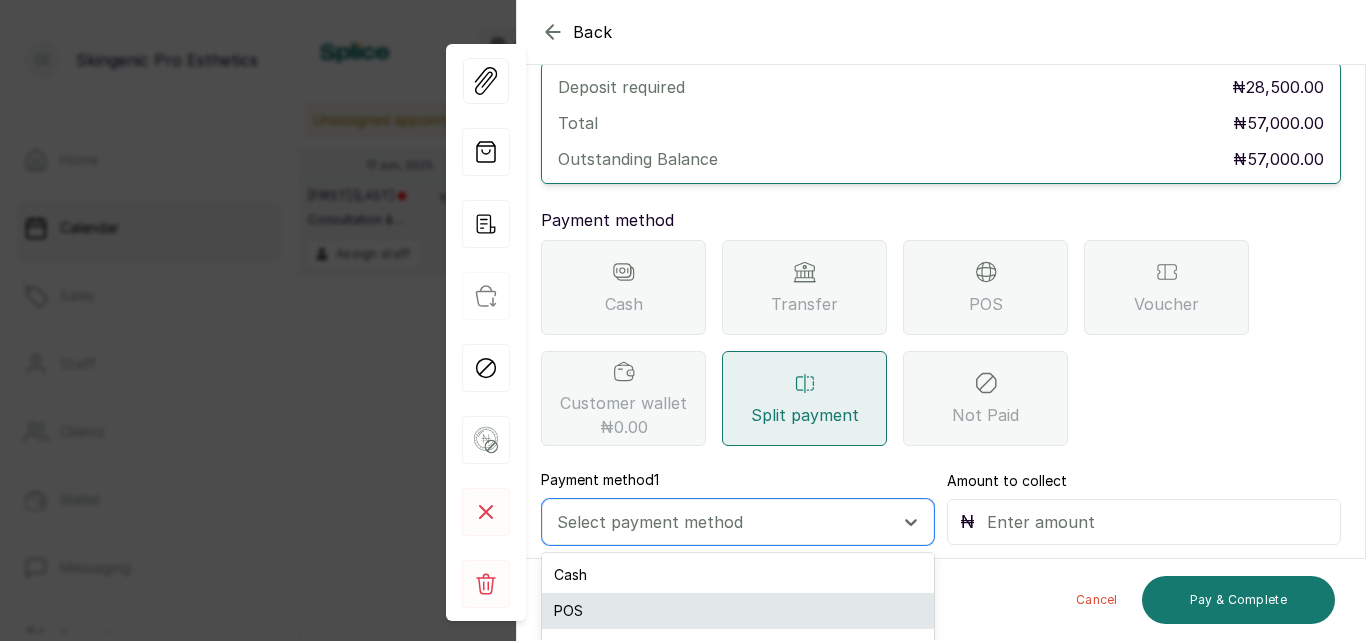 click on "POS" at bounding box center [738, 611] 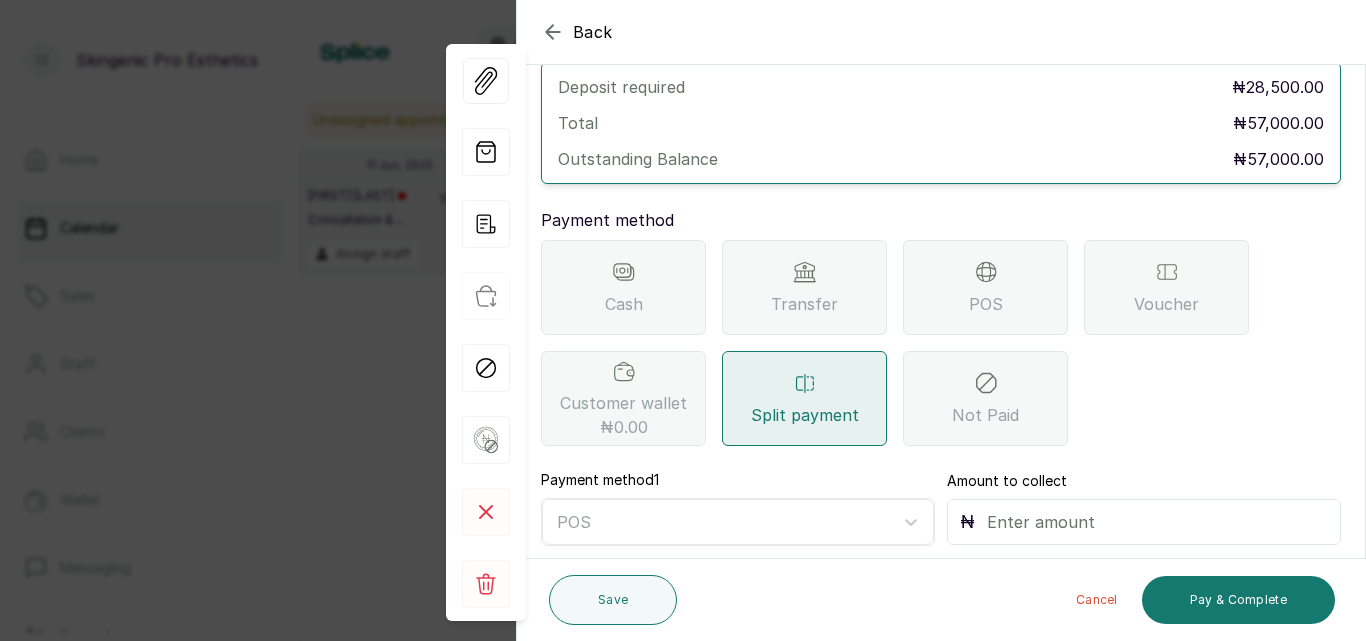 click at bounding box center (1157, 522) 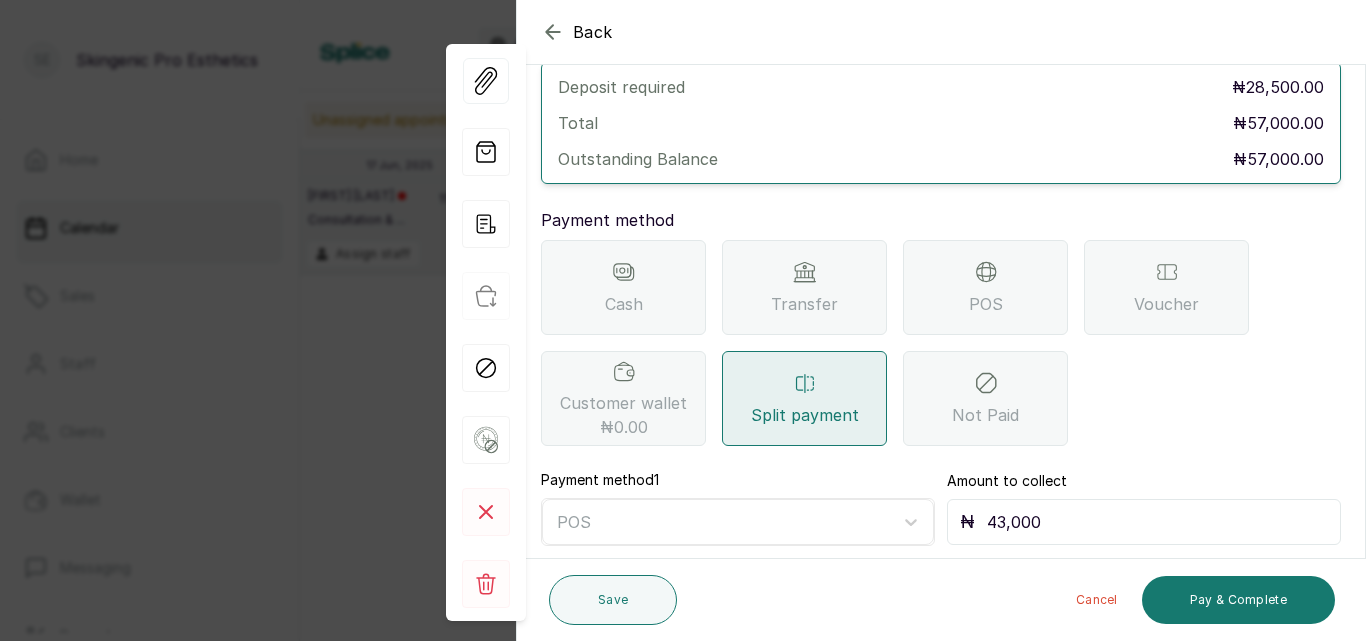 type on "43,000" 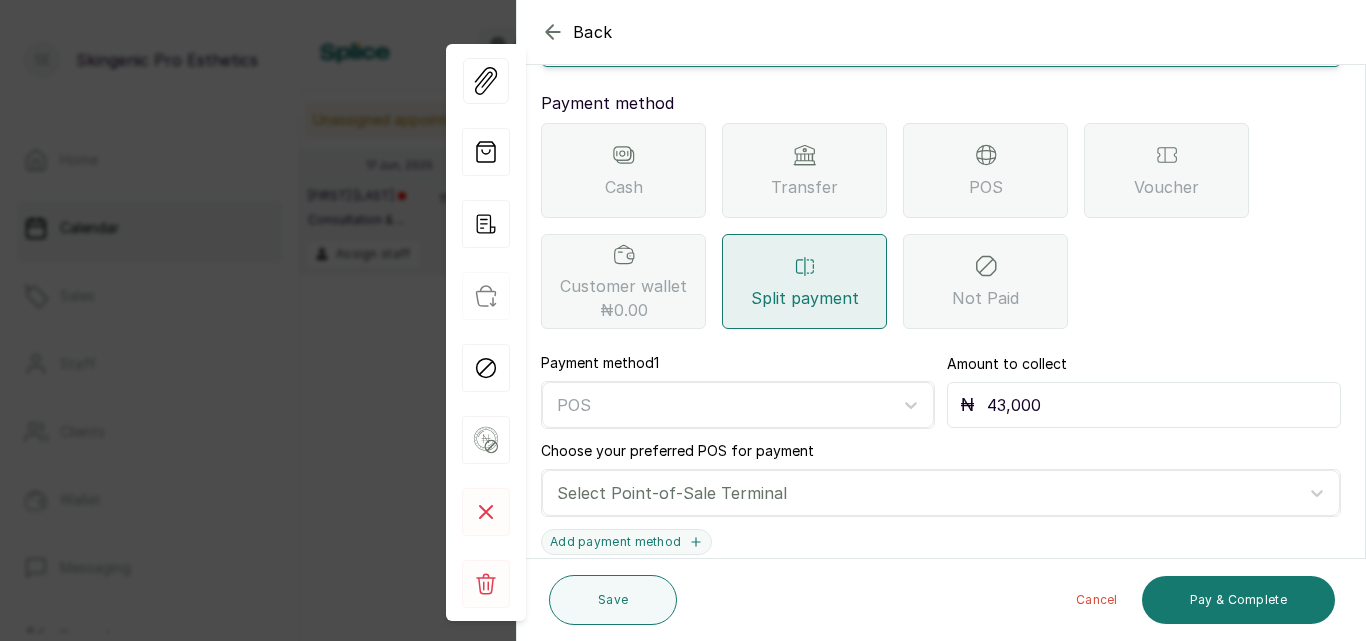 scroll, scrollTop: 259, scrollLeft: 0, axis: vertical 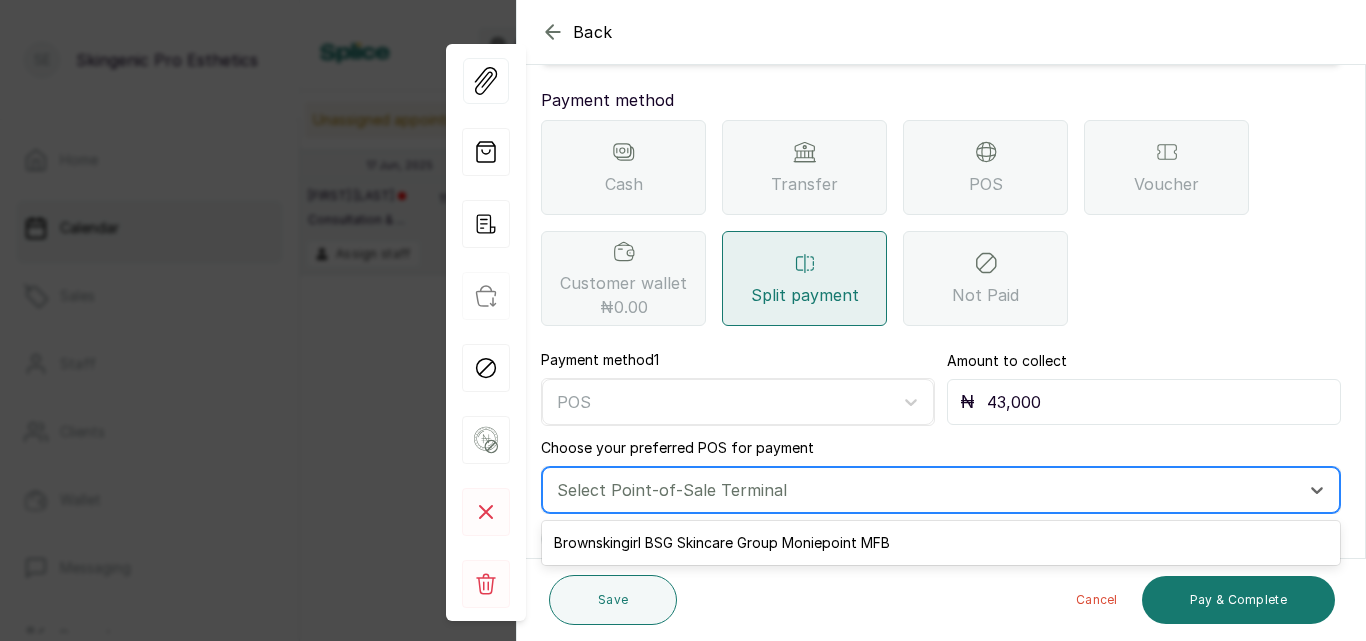 click on "Select Point-of-Sale Terminal" at bounding box center (923, 490) 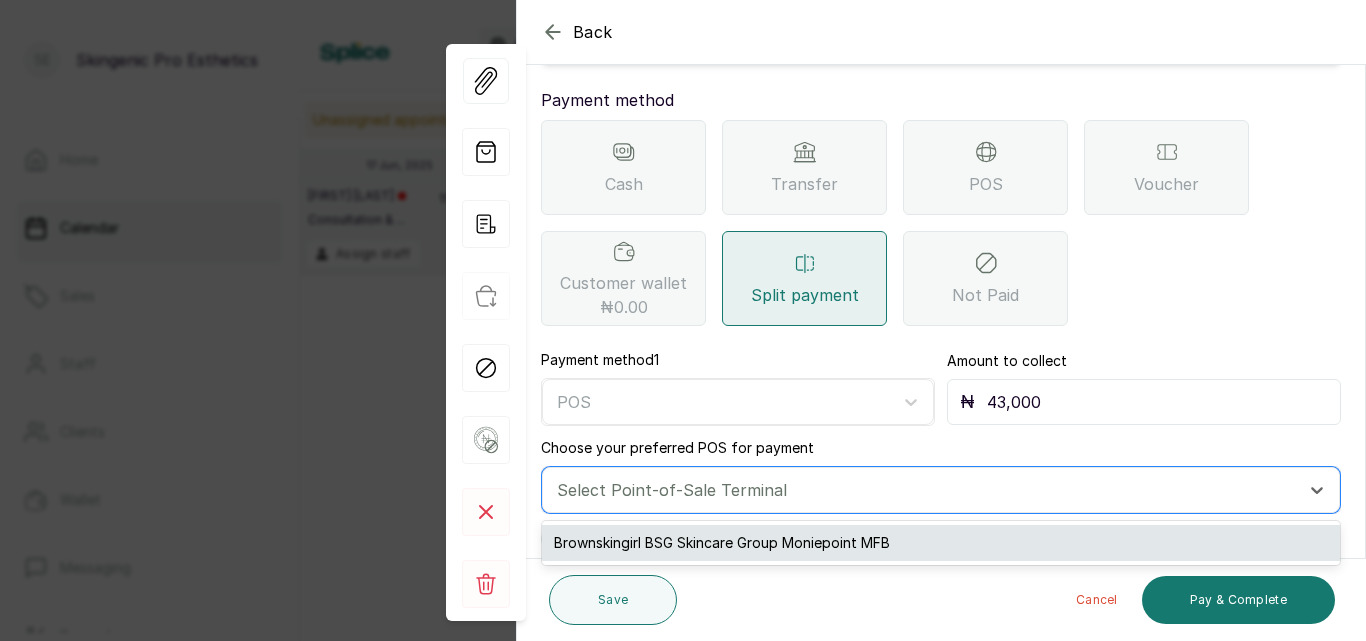 click on "Brownskingirl BSG Skincare Group Moniepoint MFB" at bounding box center (941, 543) 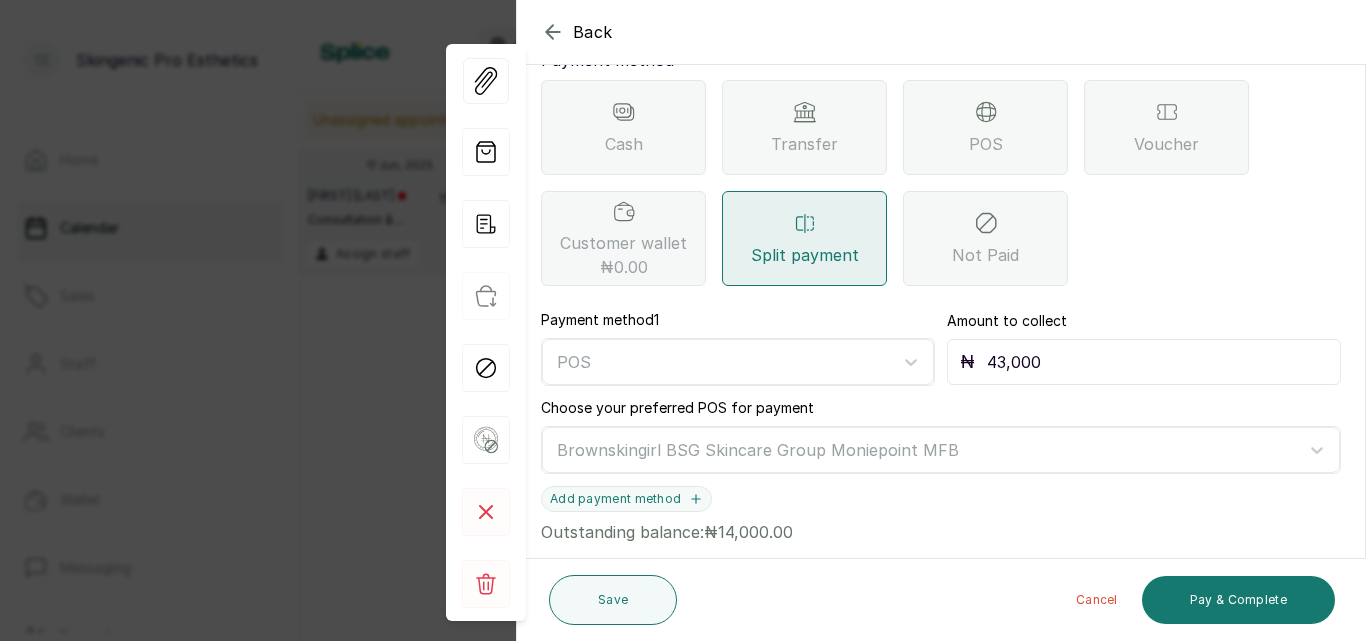 scroll, scrollTop: 315, scrollLeft: 0, axis: vertical 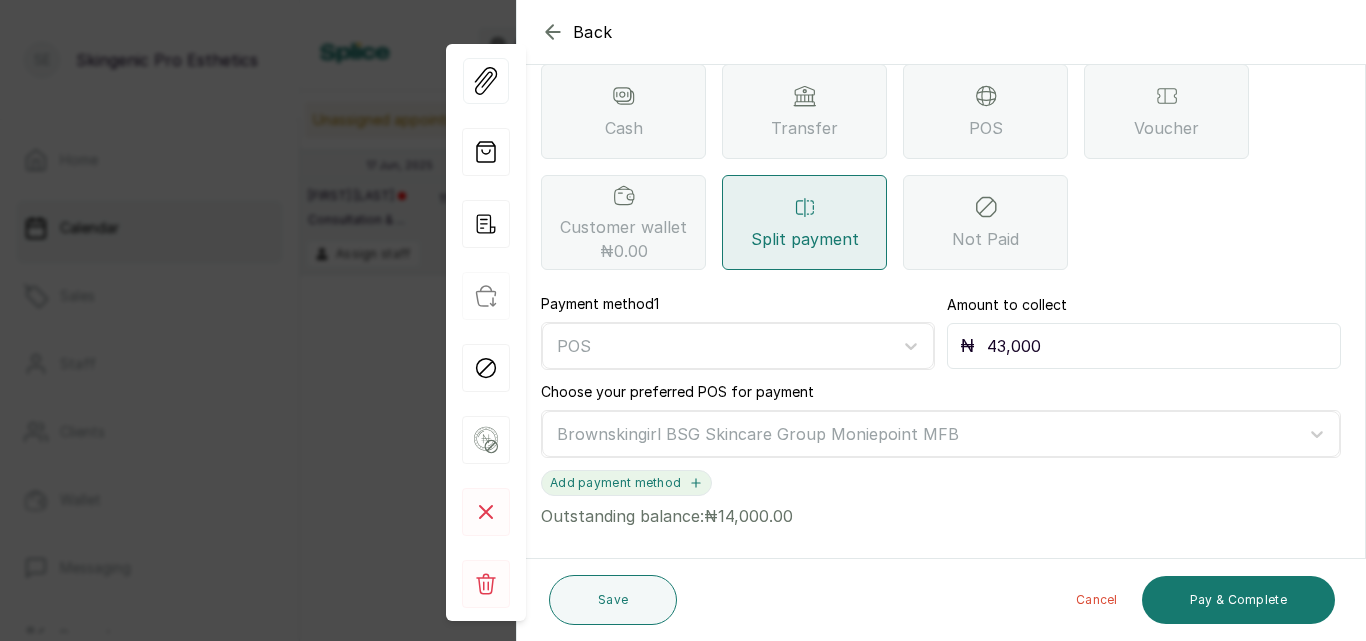 click on "Add payment method" at bounding box center [626, 483] 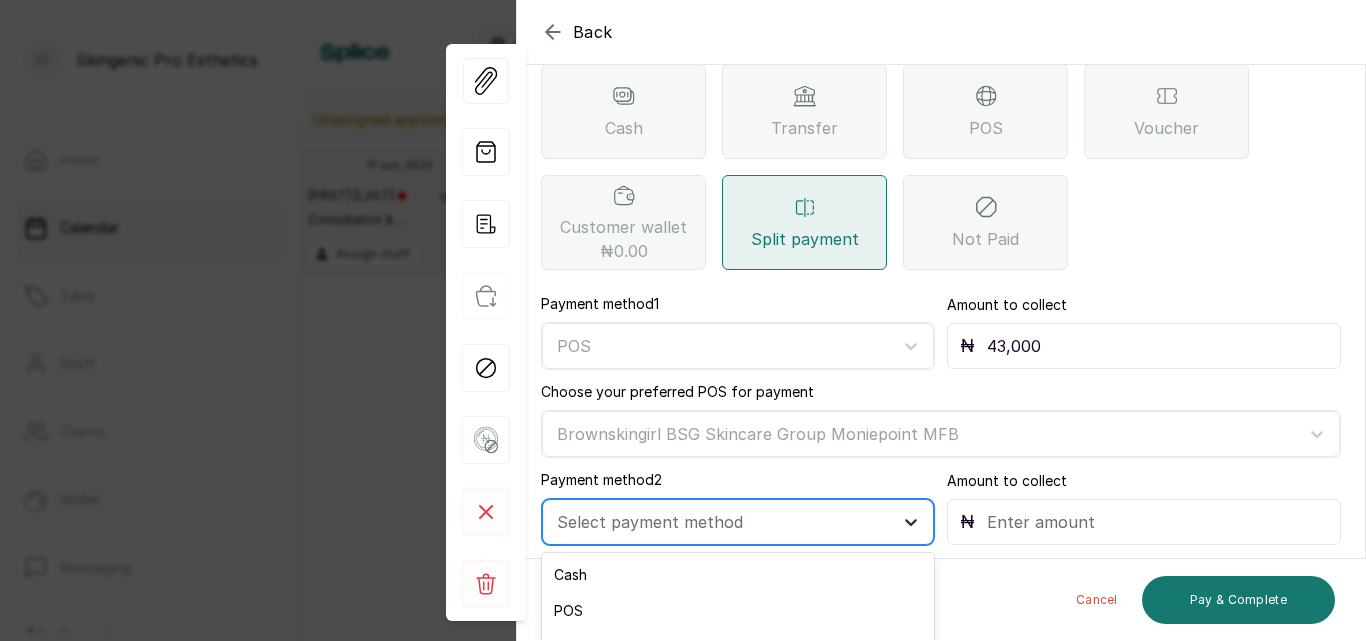 click 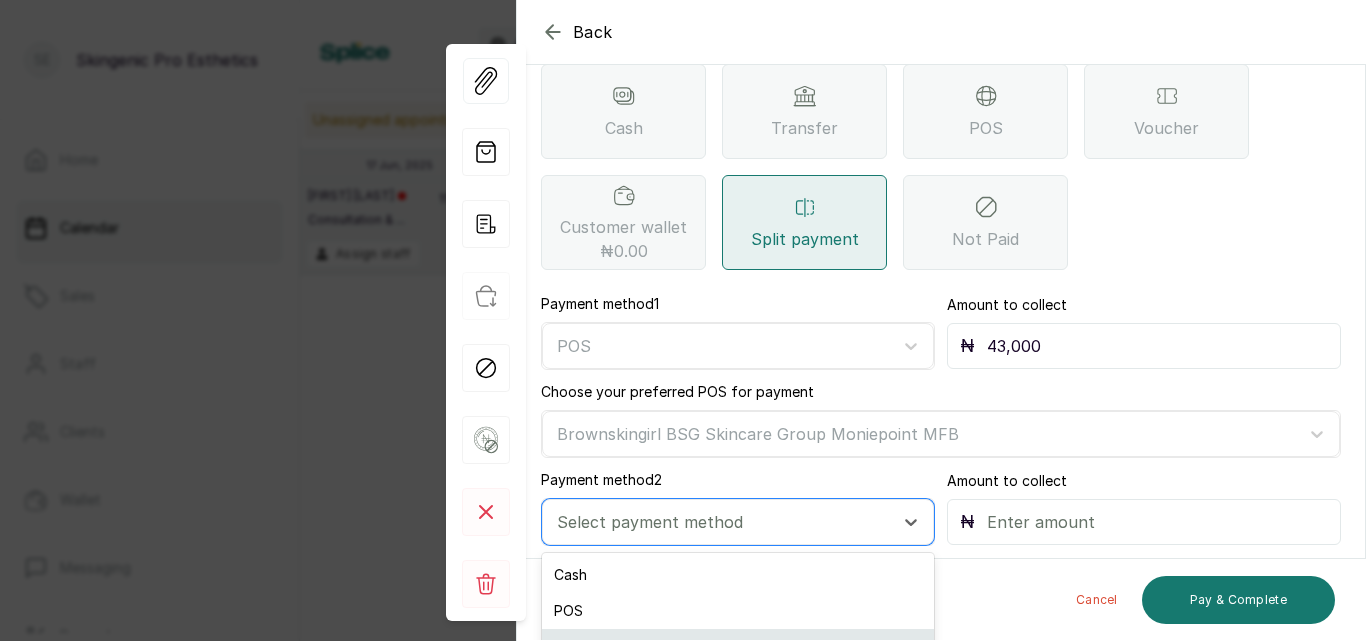 click on "Bank transfer" at bounding box center (738, 647) 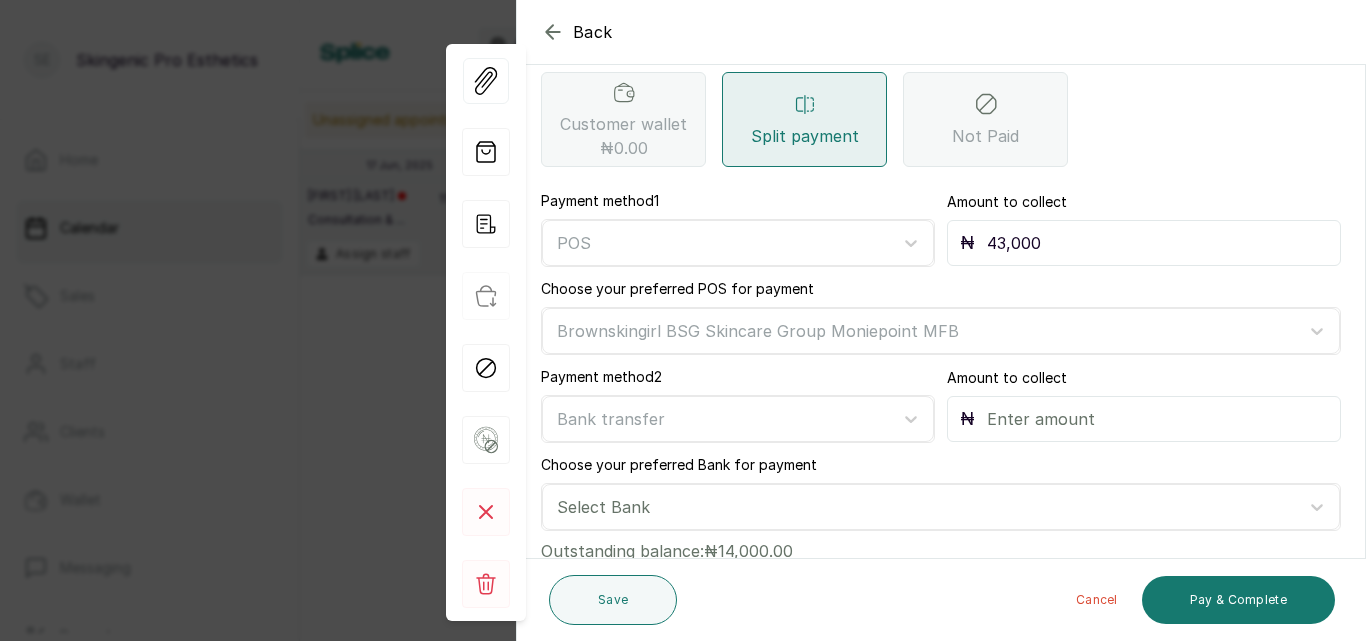 scroll, scrollTop: 429, scrollLeft: 0, axis: vertical 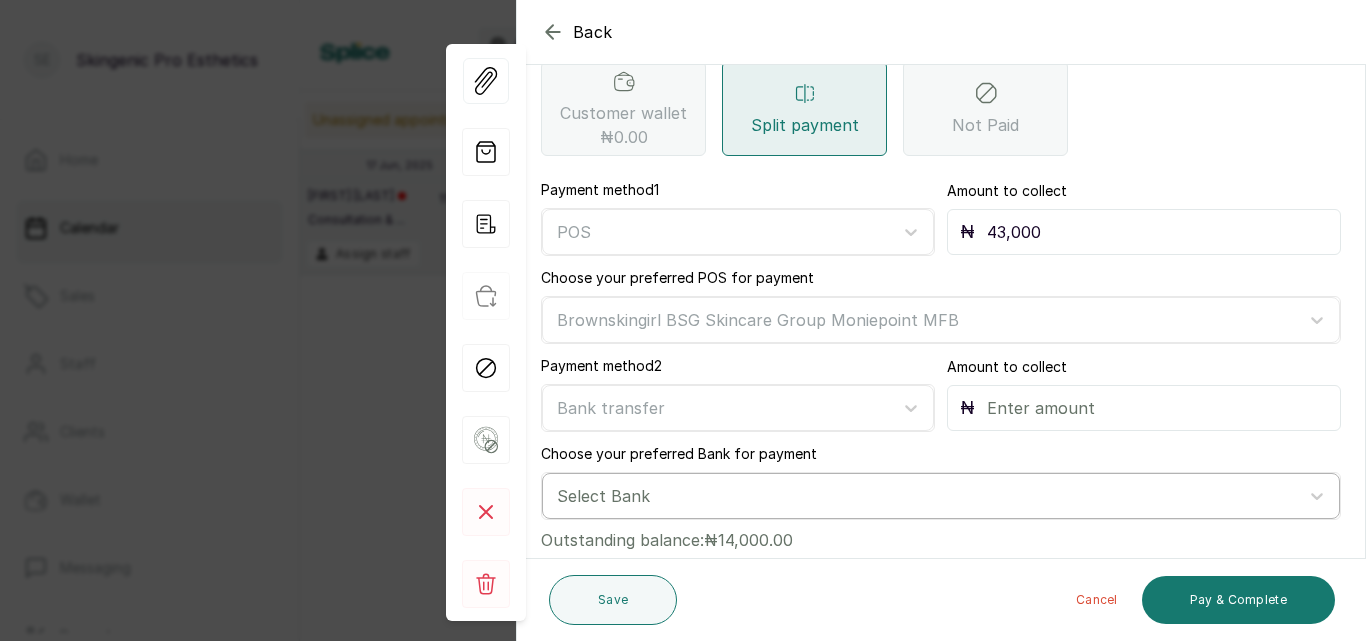 click at bounding box center (923, 496) 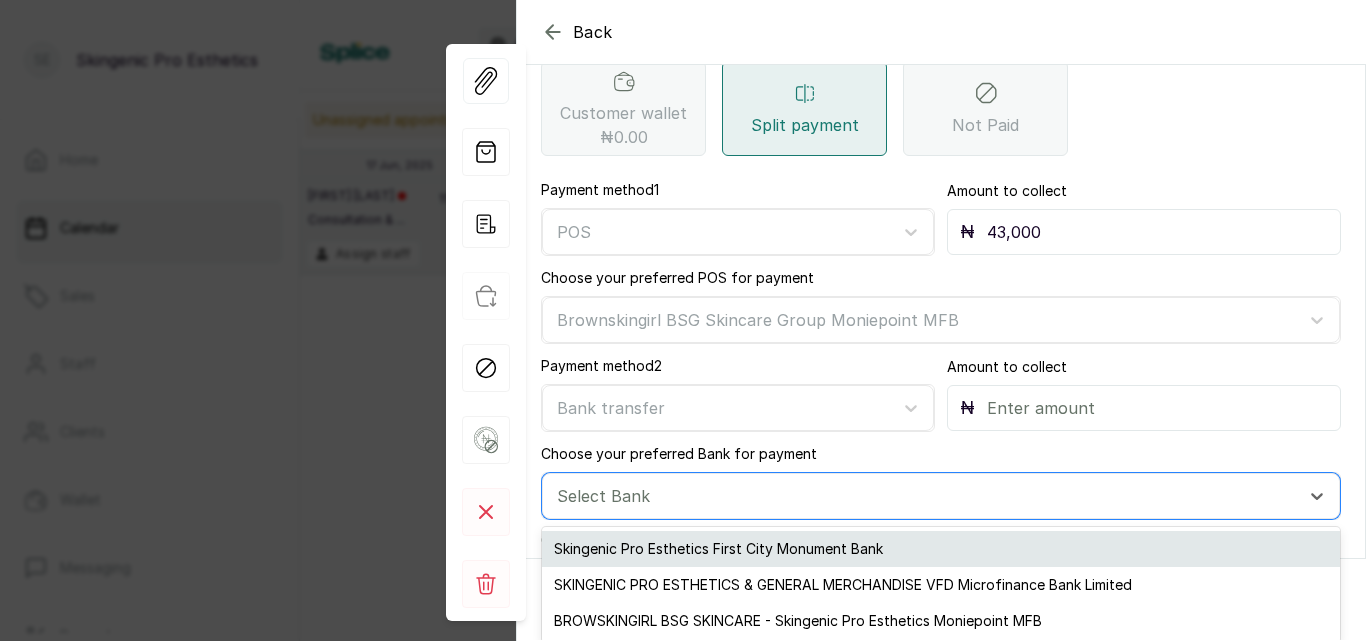 click on "Skingenic Pro Esthetics First City Monument Bank" at bounding box center (941, 549) 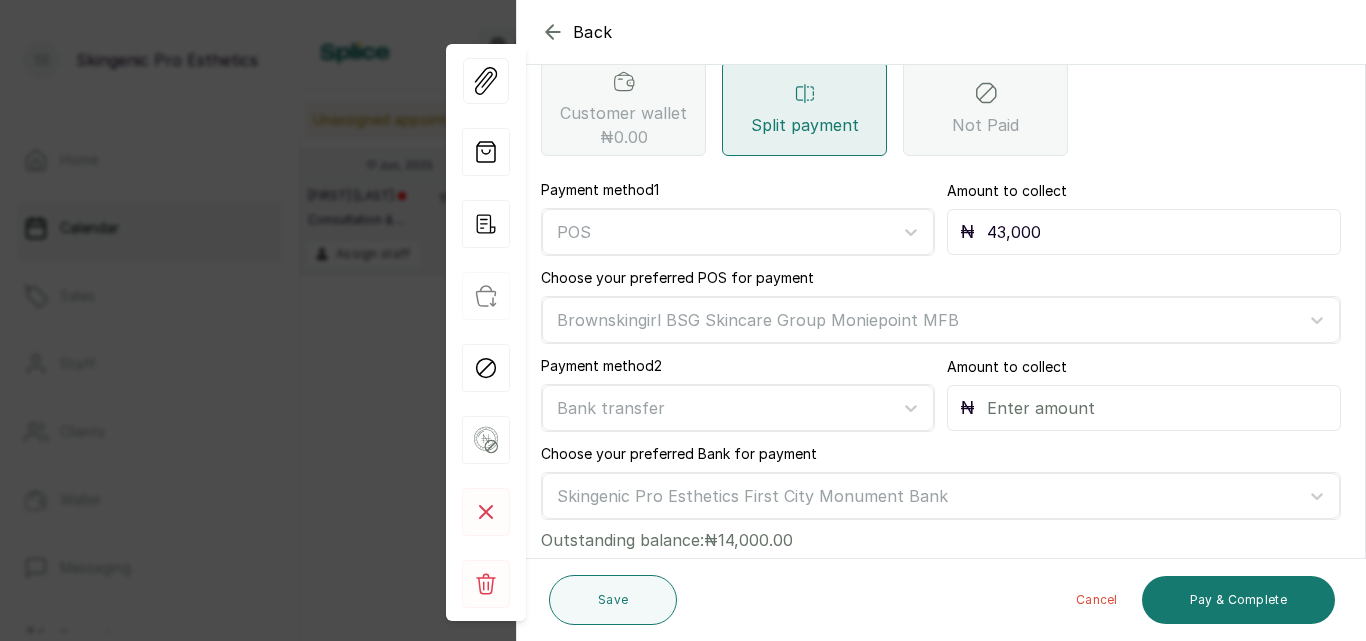 click on "₦" at bounding box center (1144, 408) 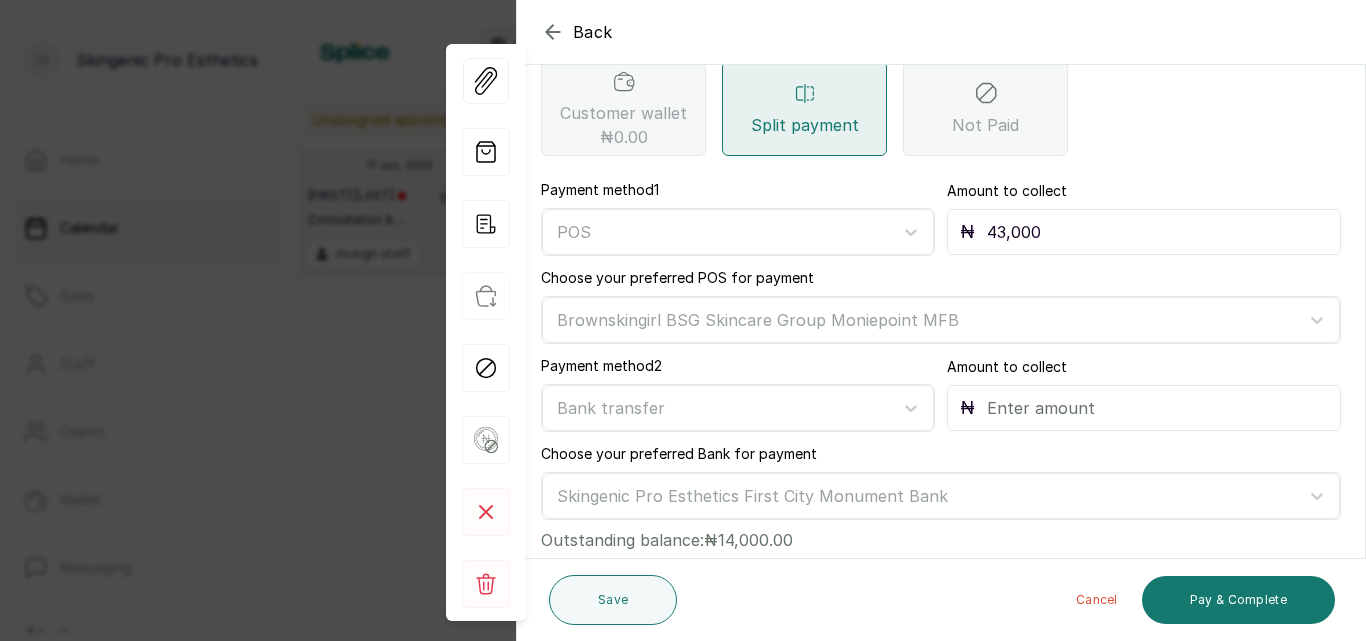 click on "₦" at bounding box center (1144, 408) 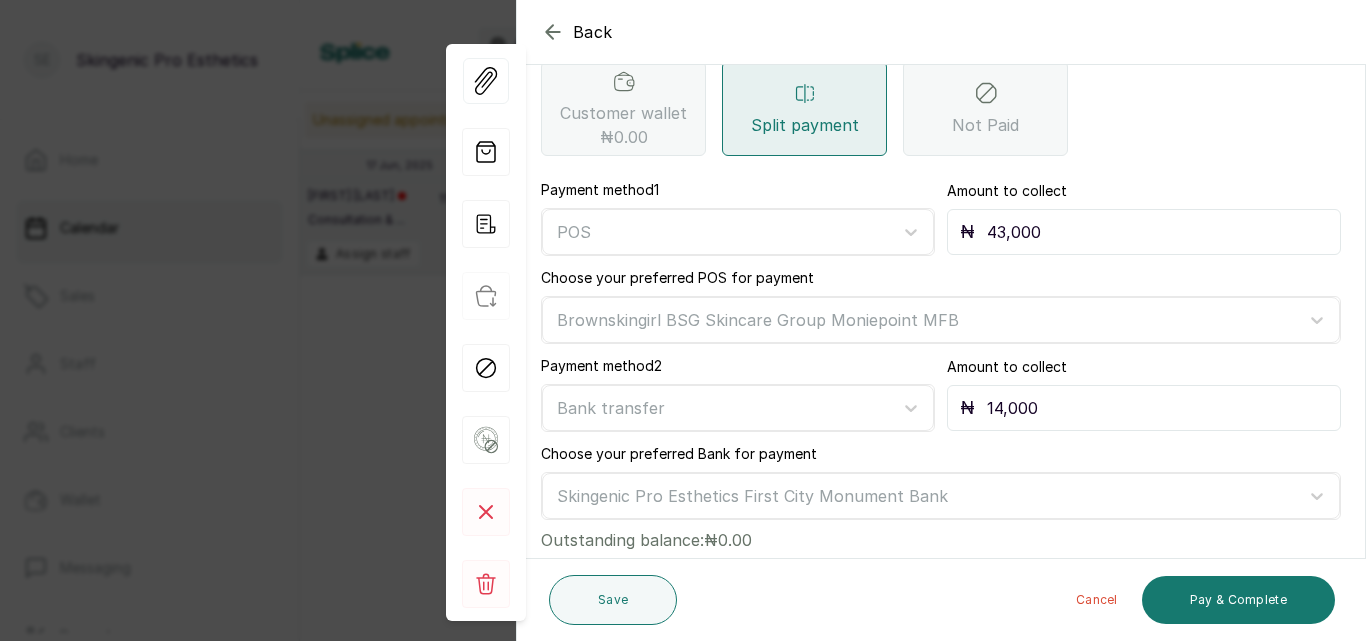 type on "14,000" 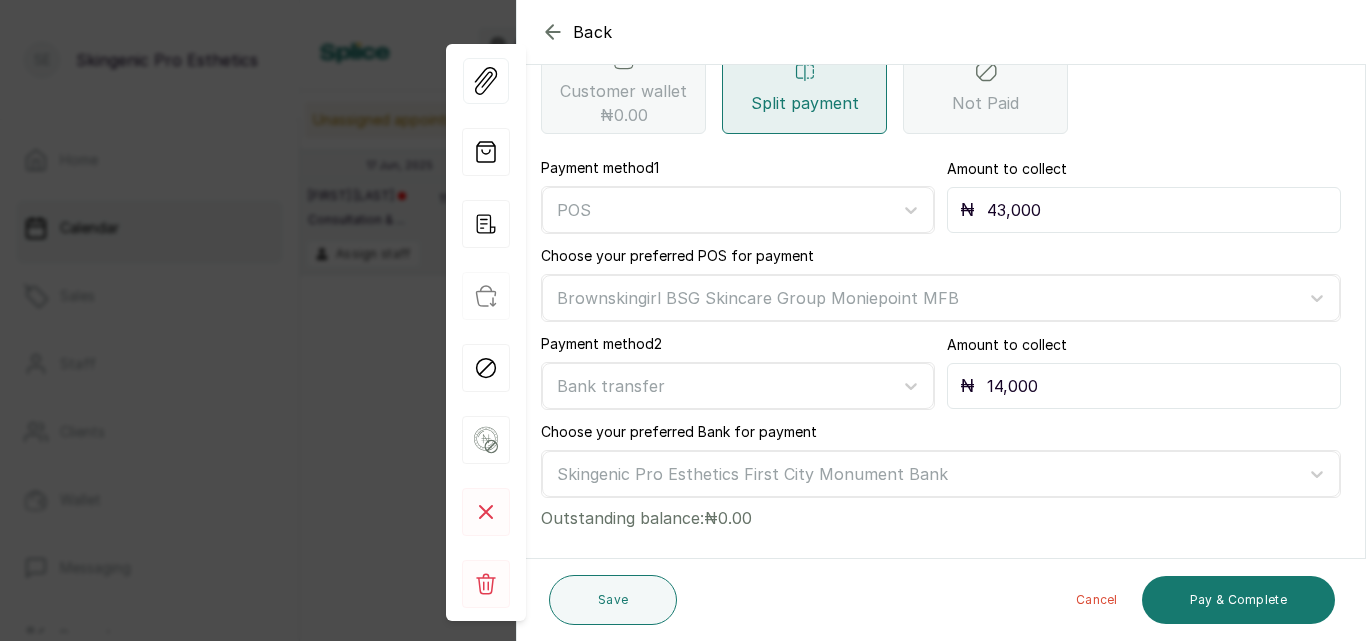 scroll, scrollTop: 453, scrollLeft: 0, axis: vertical 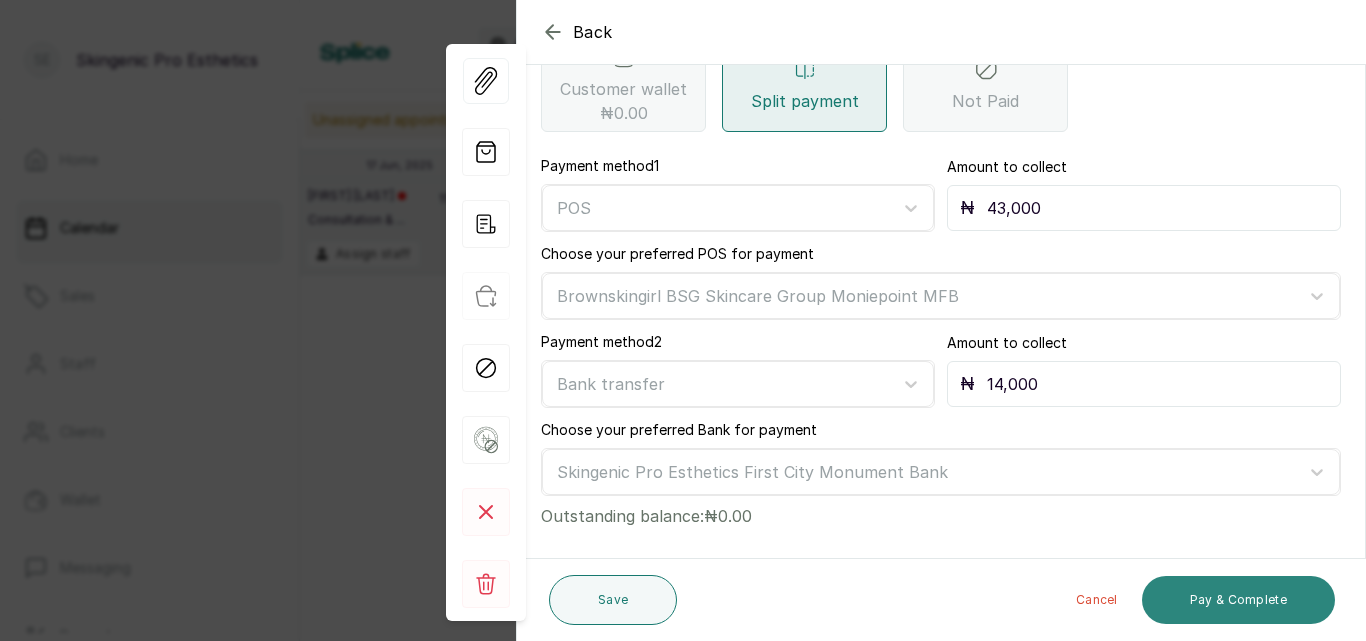 click on "Pay & Complete" at bounding box center (1238, 600) 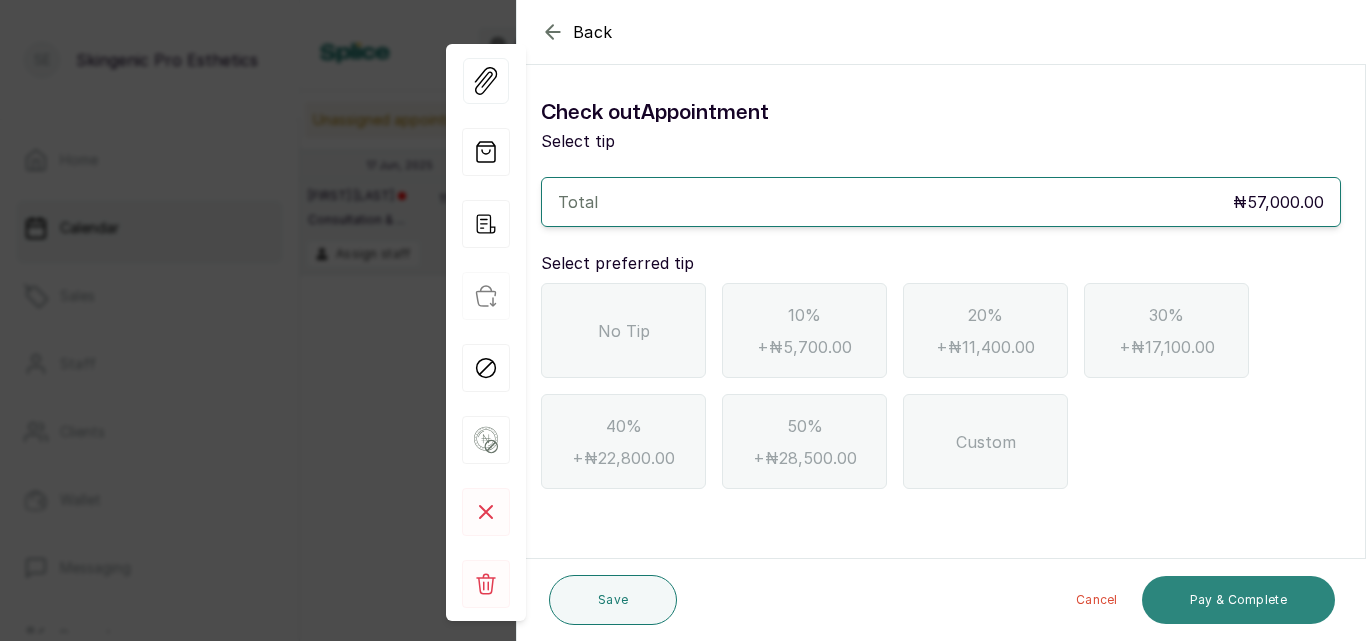 scroll, scrollTop: 0, scrollLeft: 0, axis: both 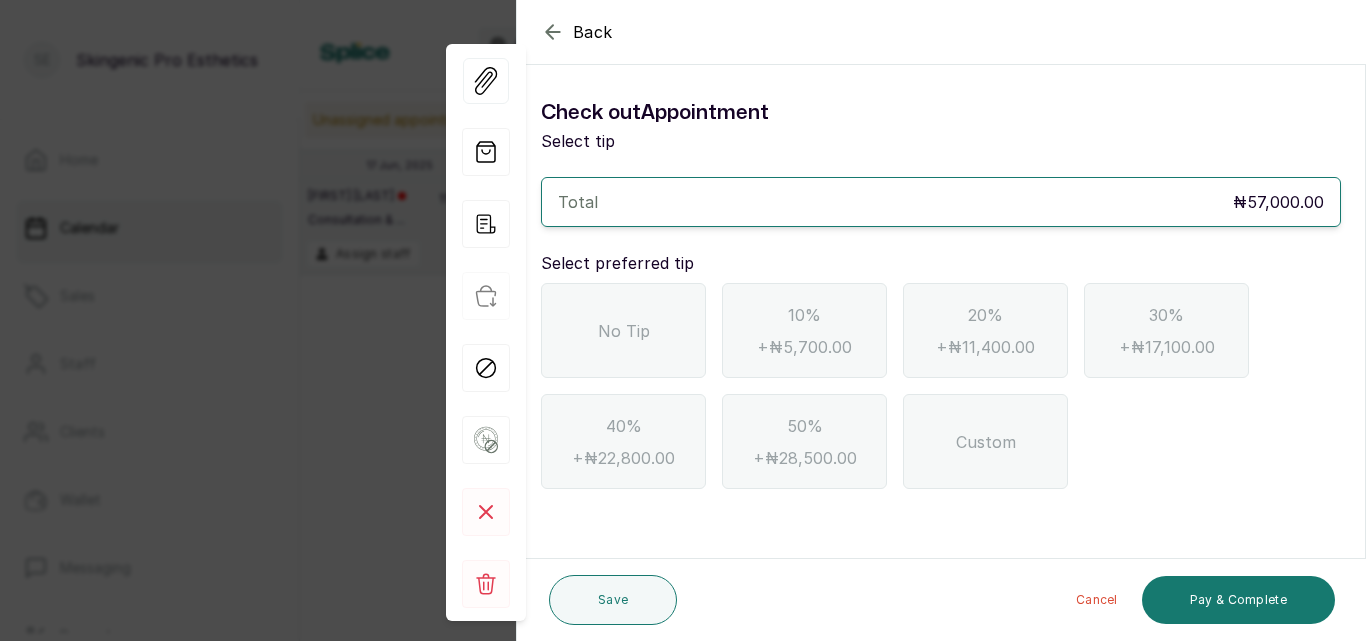 click on "No Tip" at bounding box center (623, 330) 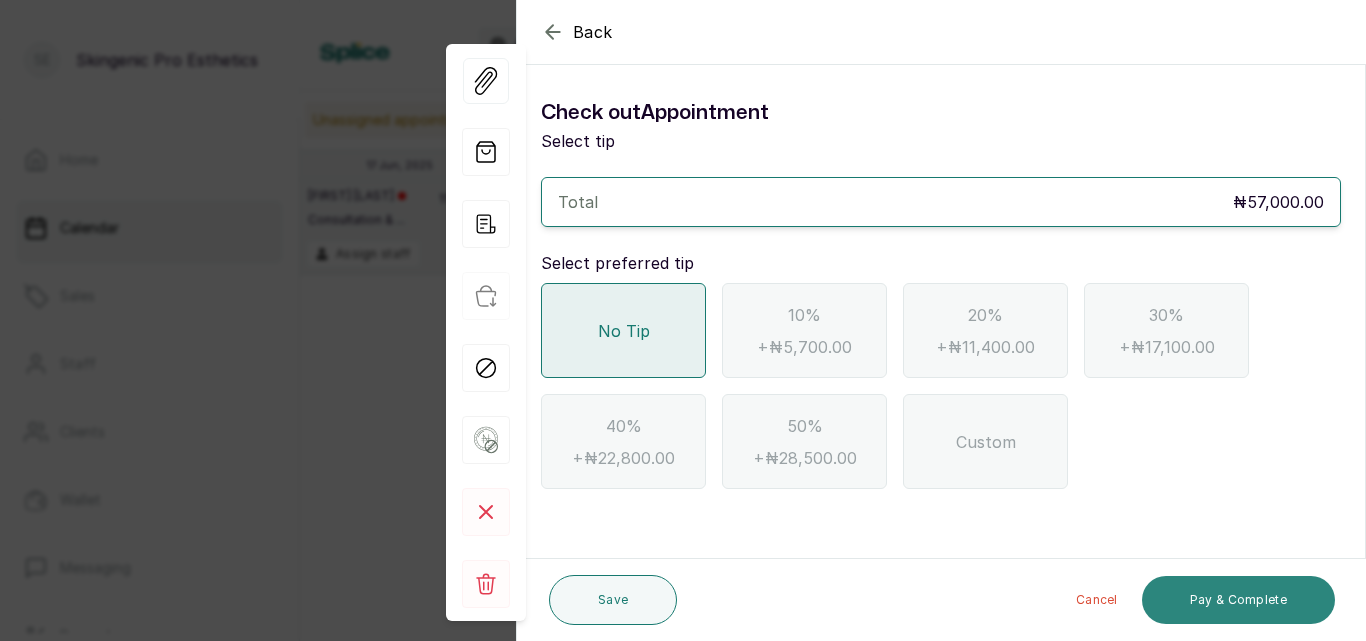click on "Pay & Complete" at bounding box center (1238, 600) 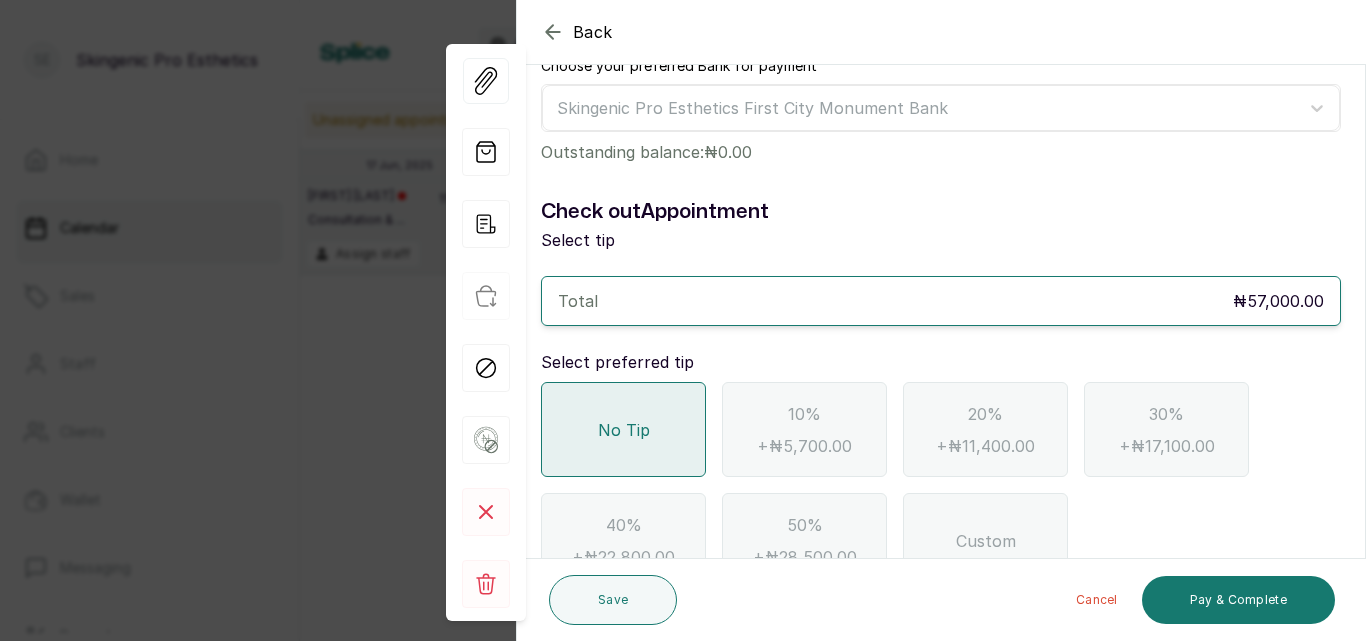 scroll, scrollTop: 877, scrollLeft: 0, axis: vertical 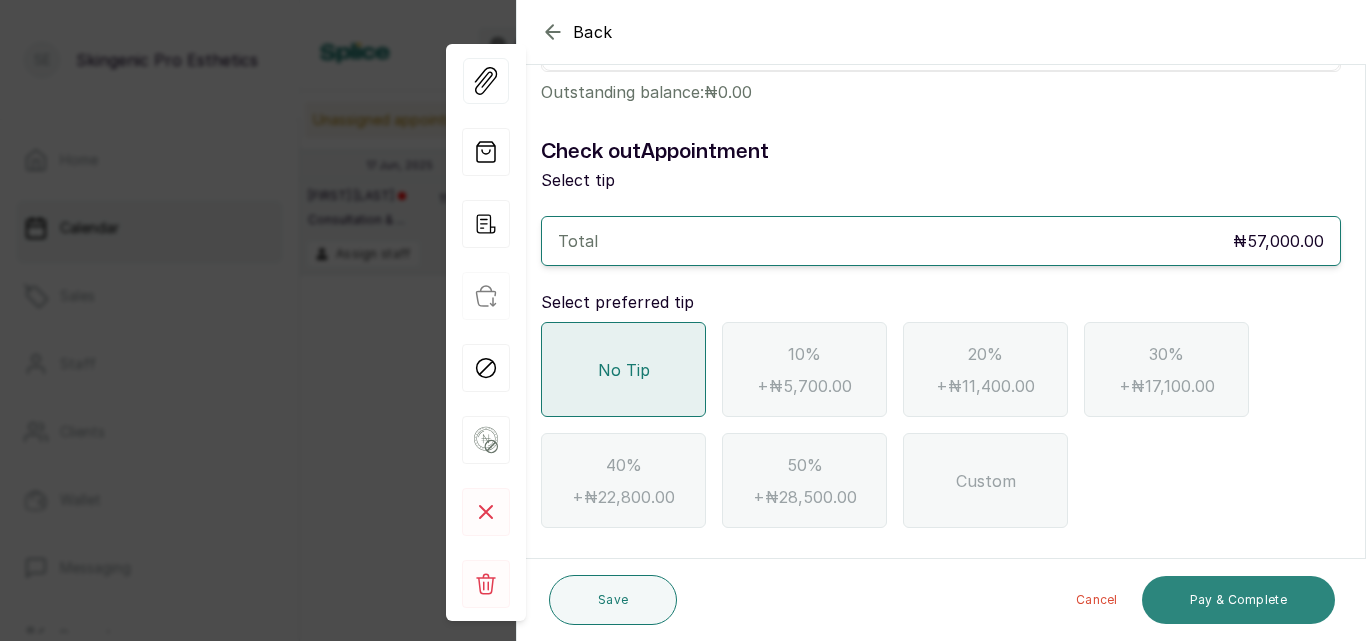 click on "Pay & Complete" at bounding box center (1238, 600) 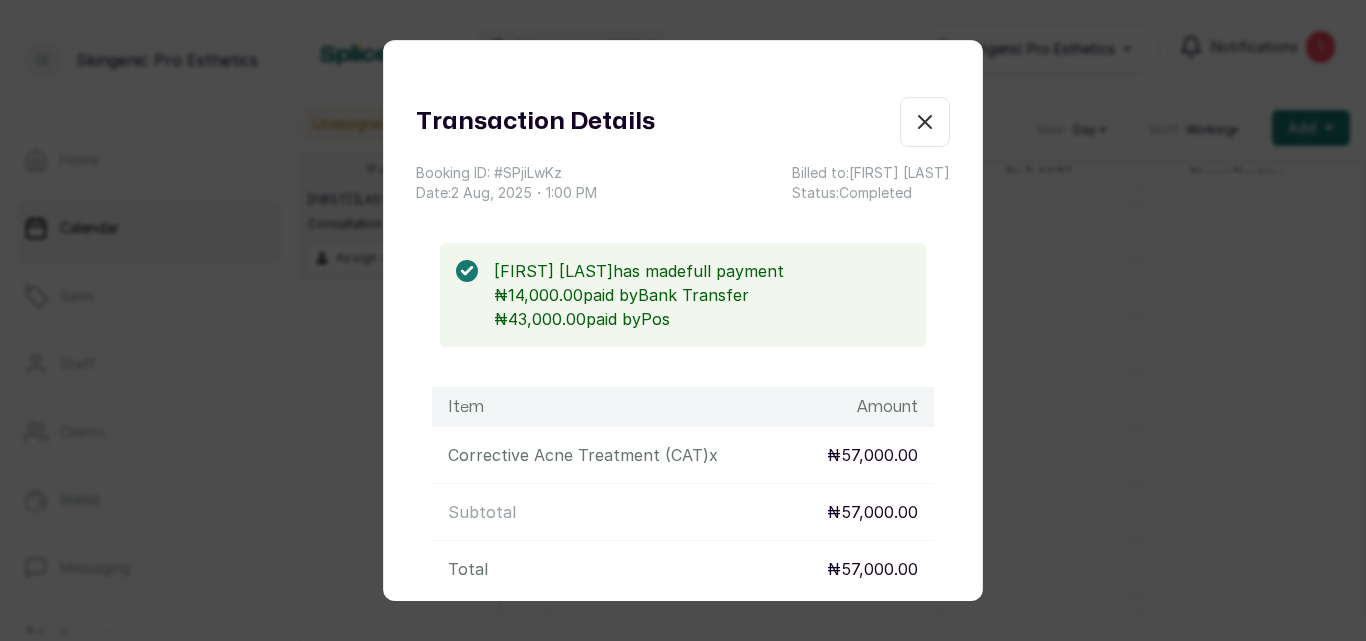 click 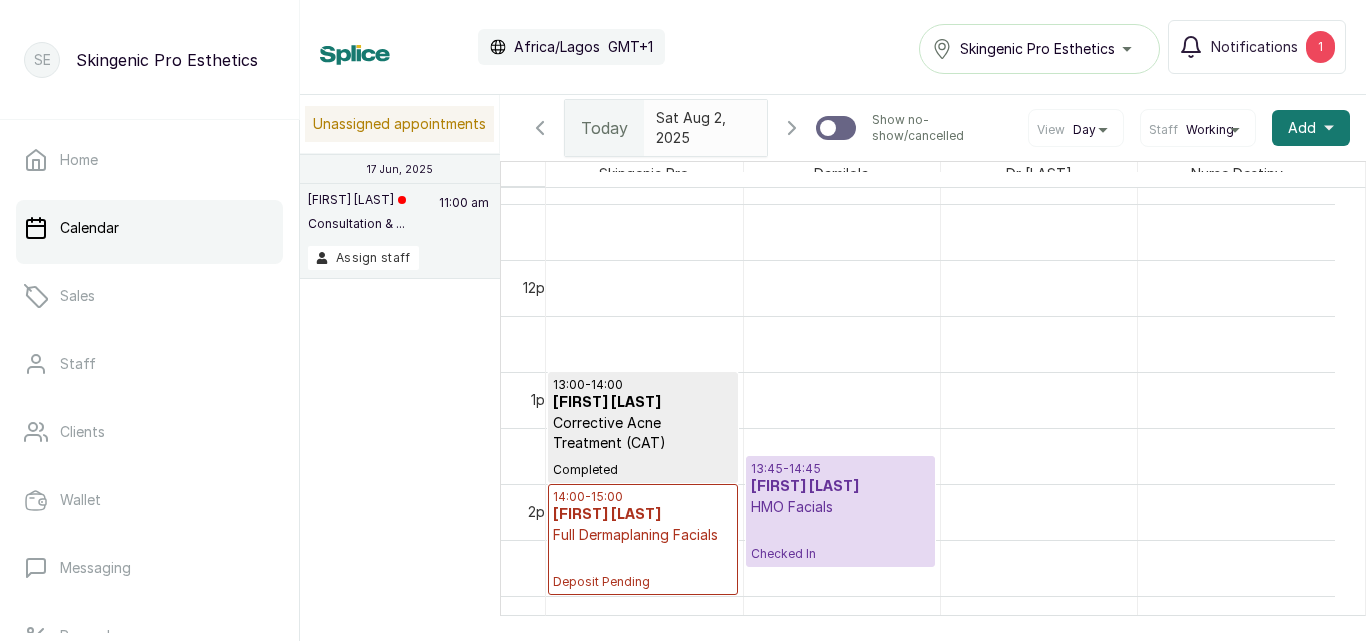 click on "13:45  -  14:45 Christine Etong HMO Facials Checked In" at bounding box center (840, 511) 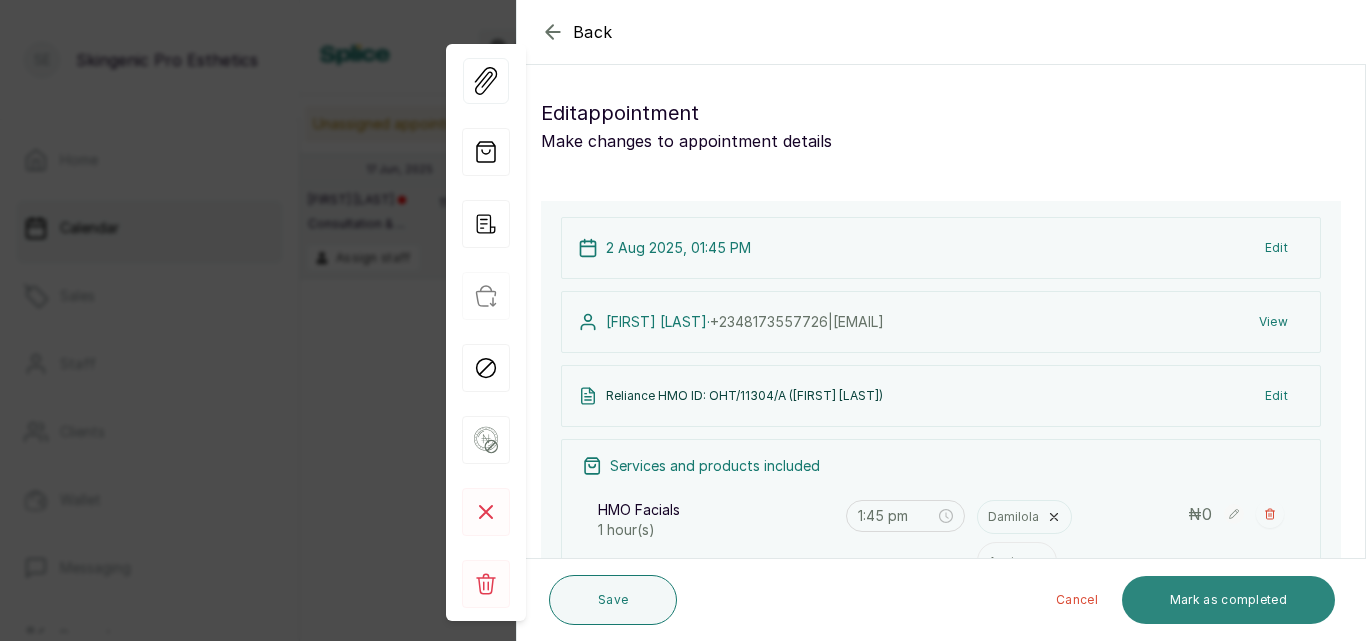 click on "Mark as completed" at bounding box center [1228, 600] 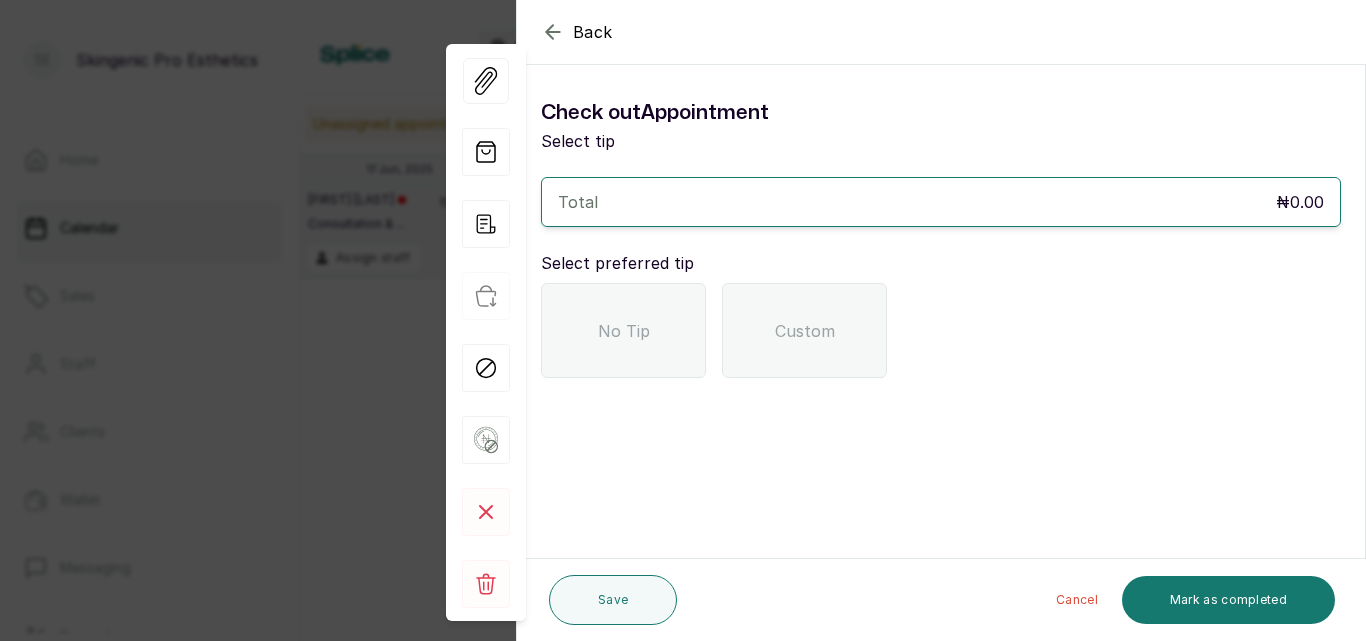 click 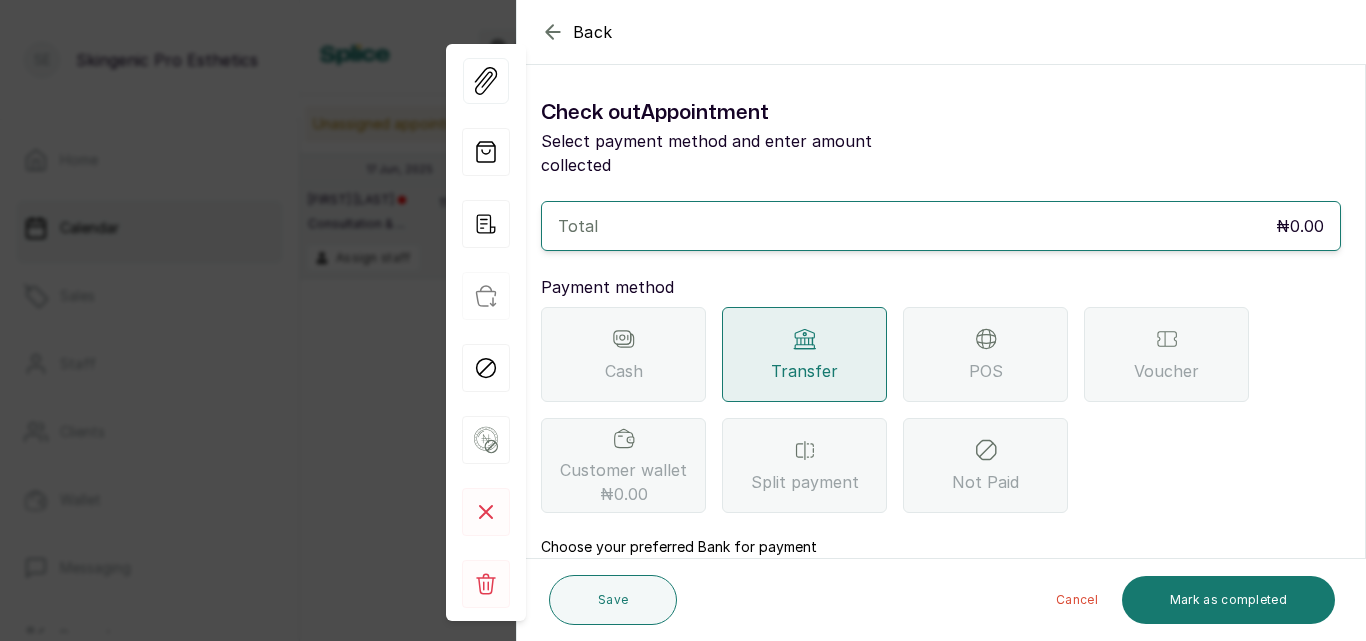 click on "Transfer" at bounding box center (804, 371) 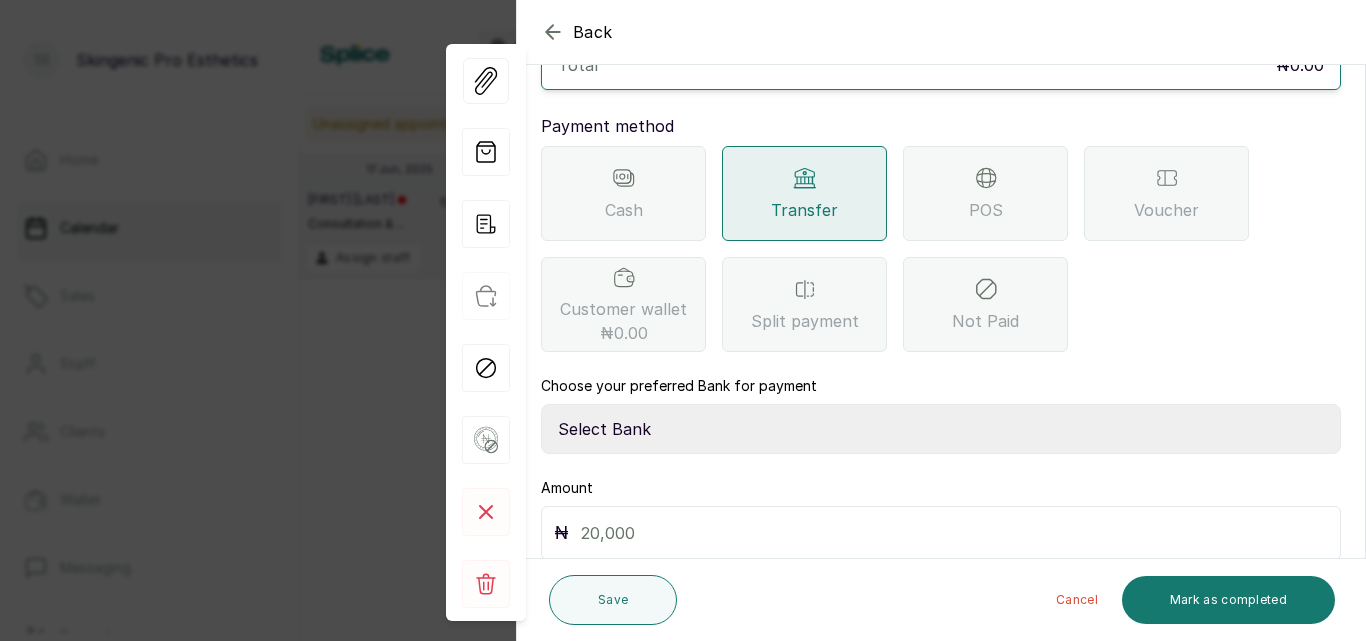scroll, scrollTop: 175, scrollLeft: 0, axis: vertical 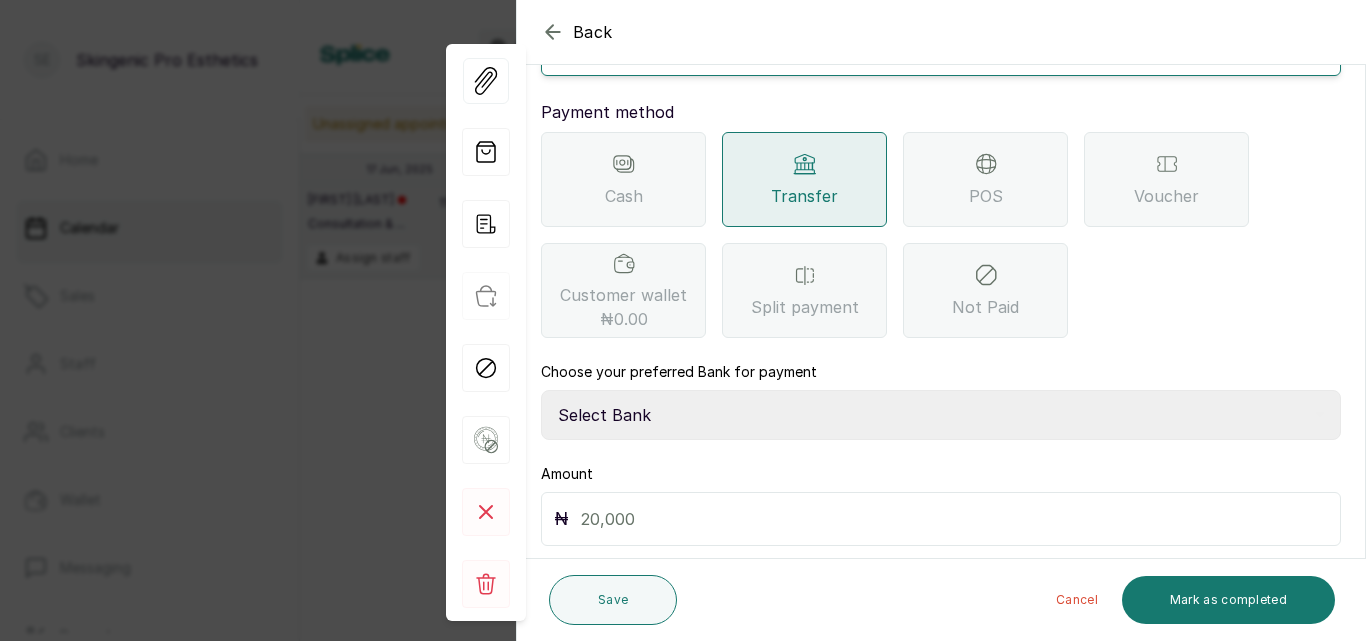 click on "Select Bank Skingenic Pro Esthetics First City Monument Bank SKINGENIC PRO ESTHETICS & GENERAL MERCHANDISE VFD Microfinance Bank Limited BROWSKINGIRL BSG SKINCARE - Skingenic Pro Esthetics Moniepoint MFB" at bounding box center (941, 415) 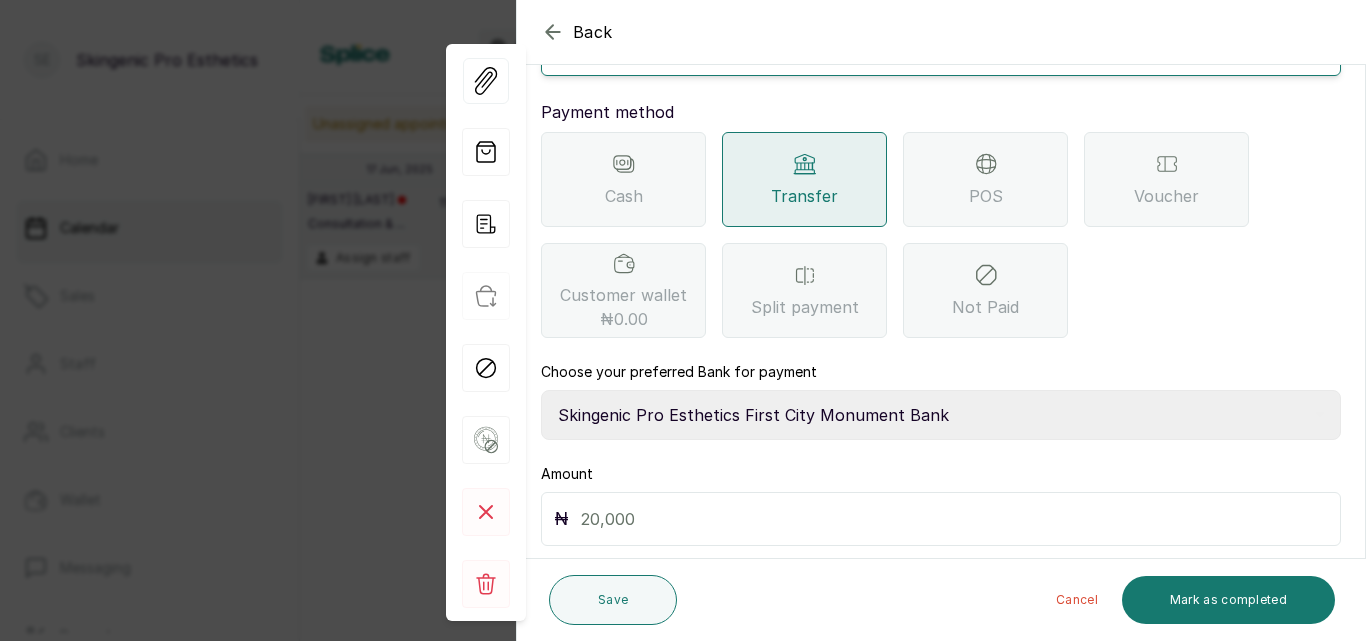 click on "Select Bank Skingenic Pro Esthetics First City Monument Bank SKINGENIC PRO ESTHETICS & GENERAL MERCHANDISE VFD Microfinance Bank Limited BROWSKINGIRL BSG SKINCARE - Skingenic Pro Esthetics Moniepoint MFB" at bounding box center [941, 415] 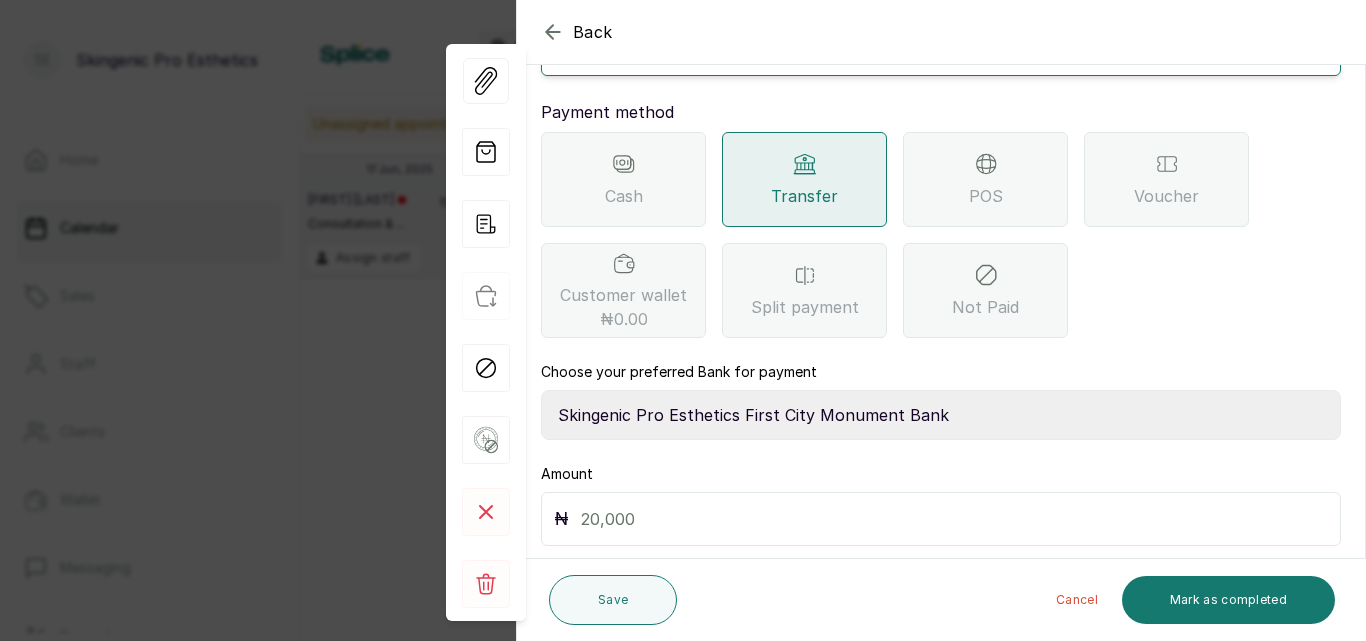click at bounding box center (954, 519) 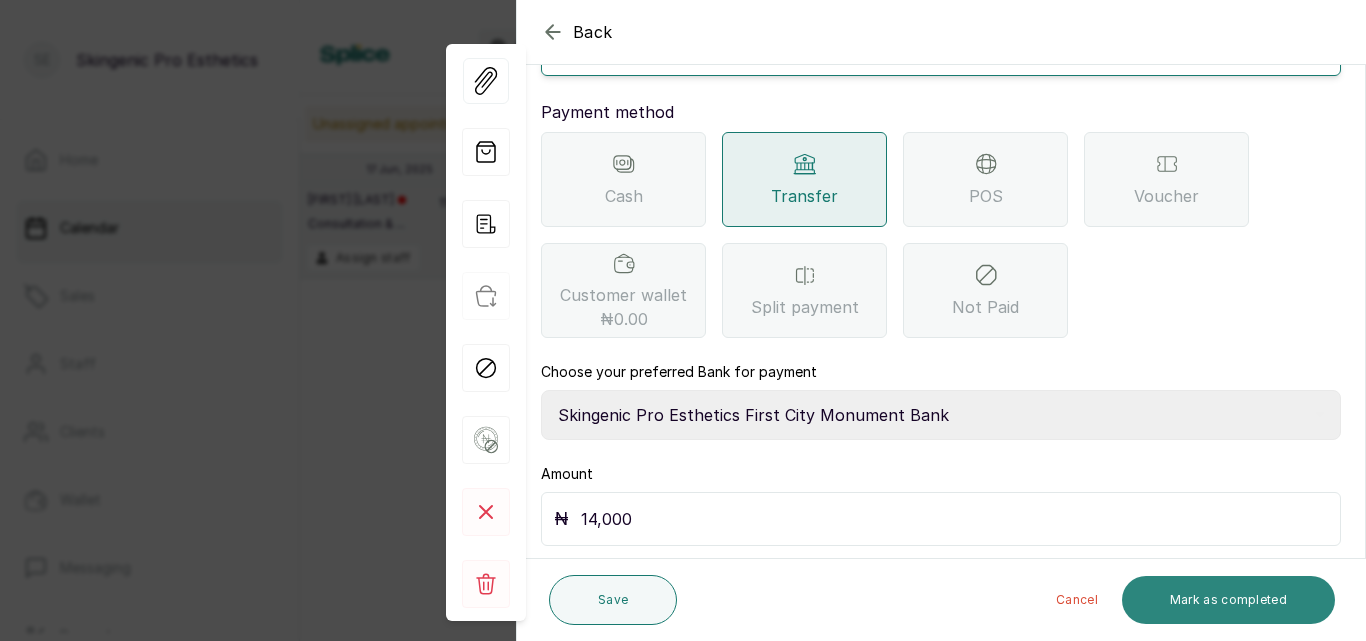 type on "14,000" 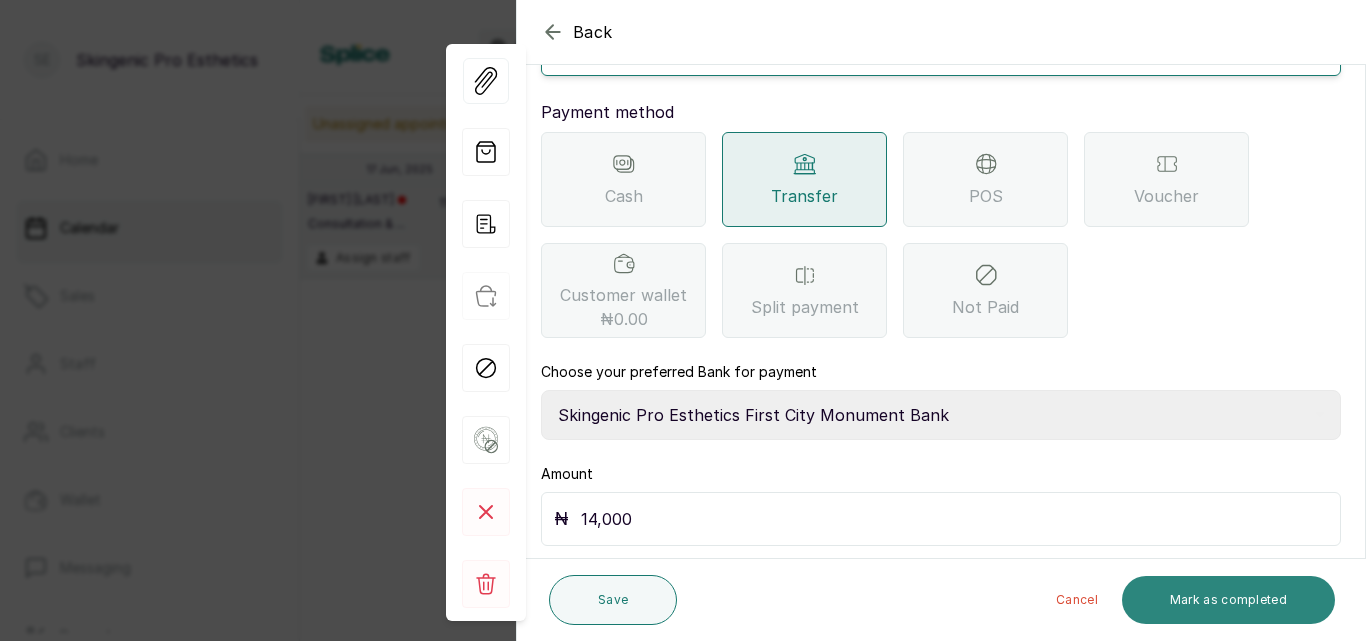 click on "Mark as completed" at bounding box center (1228, 600) 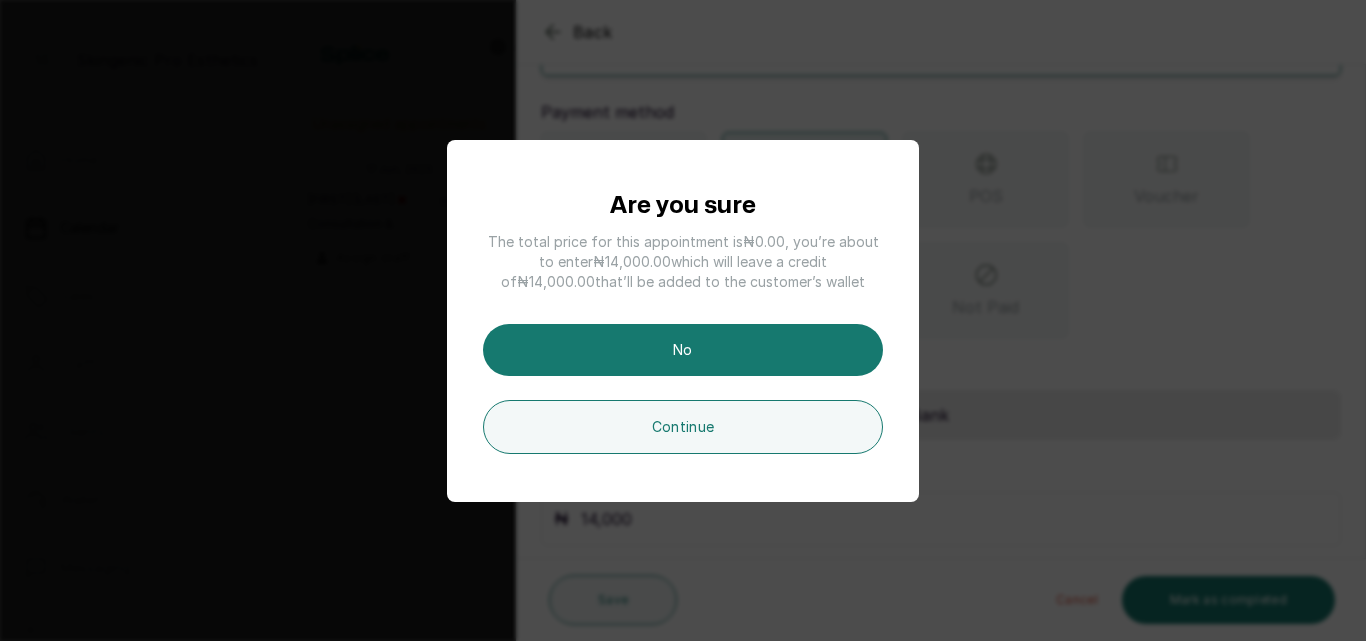 click on "Are you sure The total price for this appointment is  ₦0.00 , you’re about to enter  ₦14,000.00  which will leave a credit of  ₦14,000.00  that’ll be added to the customer’s wallet No Continue" at bounding box center [683, 320] 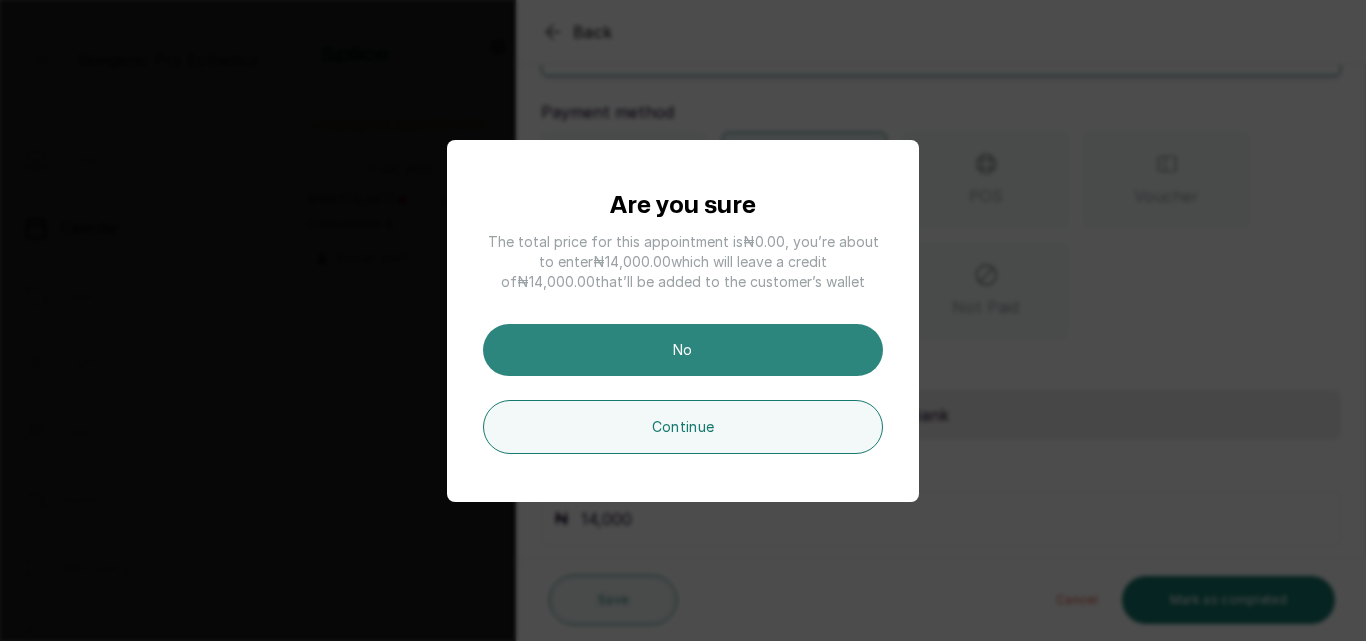click on "No" at bounding box center (683, 350) 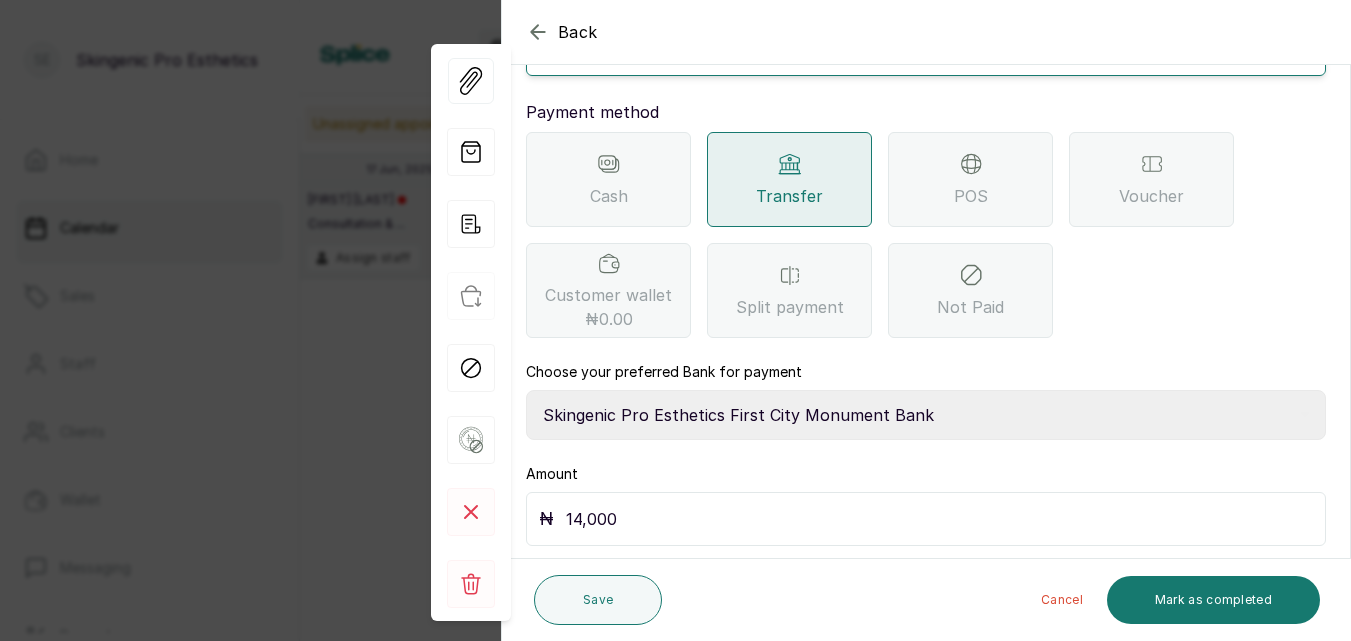 click 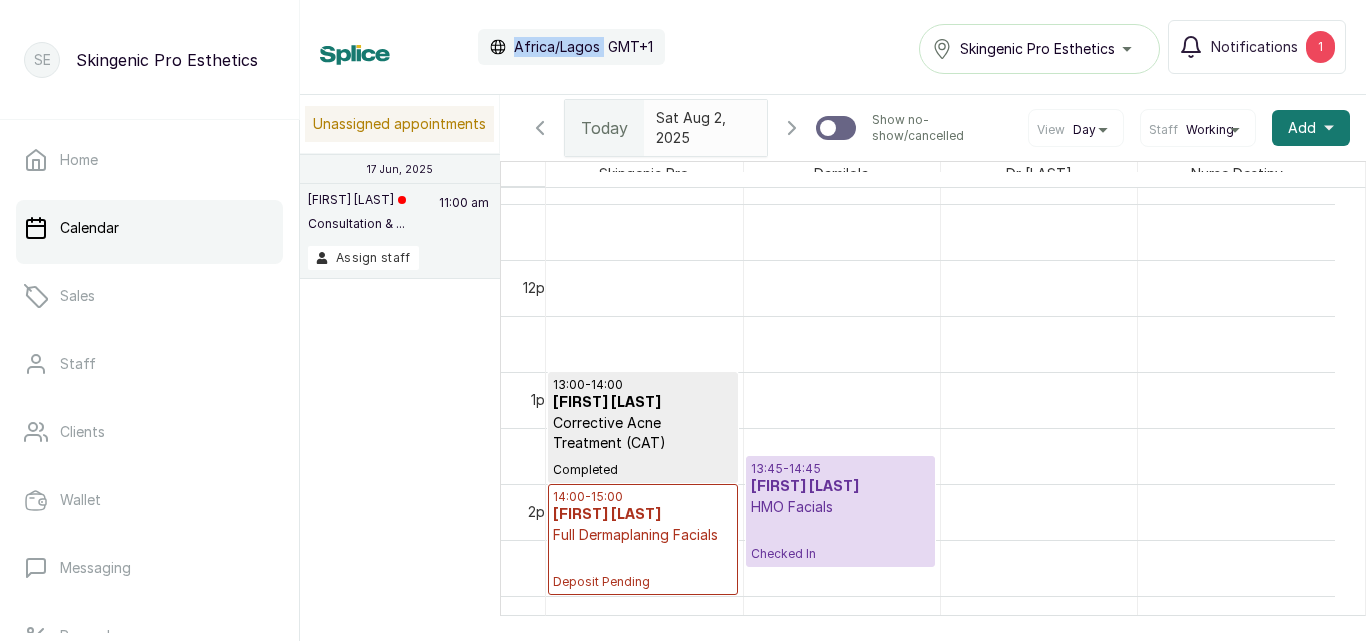click on "Africa/Lagos" at bounding box center (557, 47) 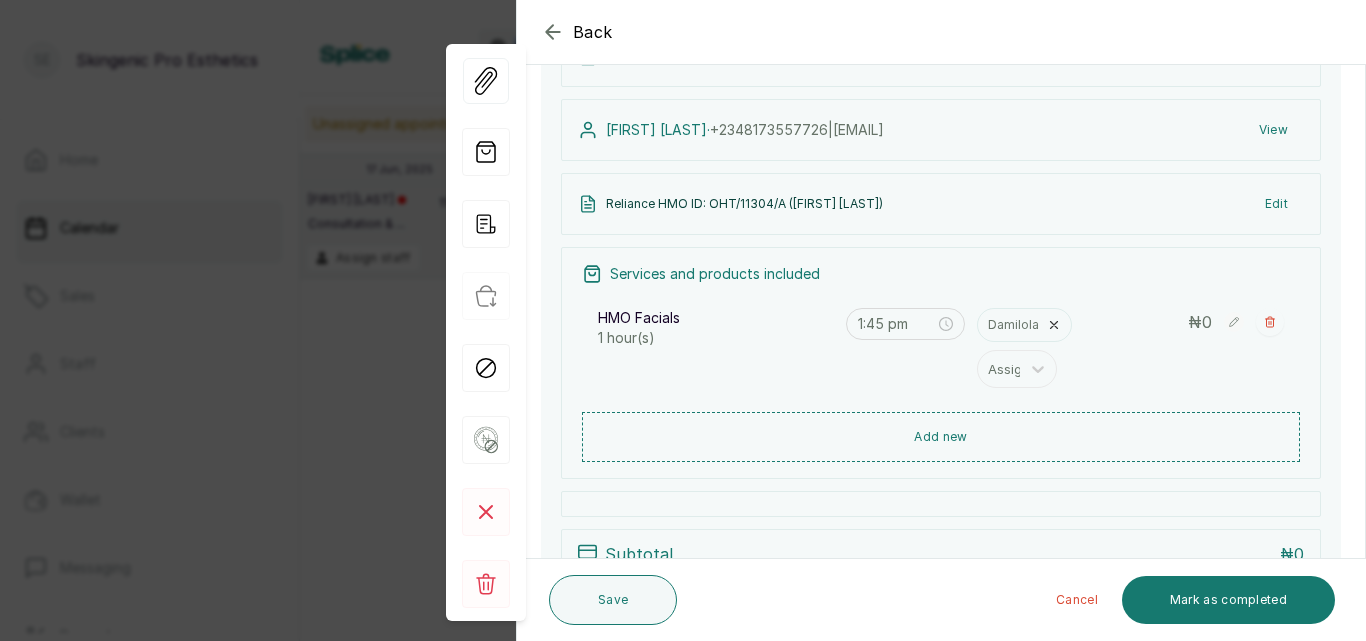 scroll, scrollTop: 193, scrollLeft: 0, axis: vertical 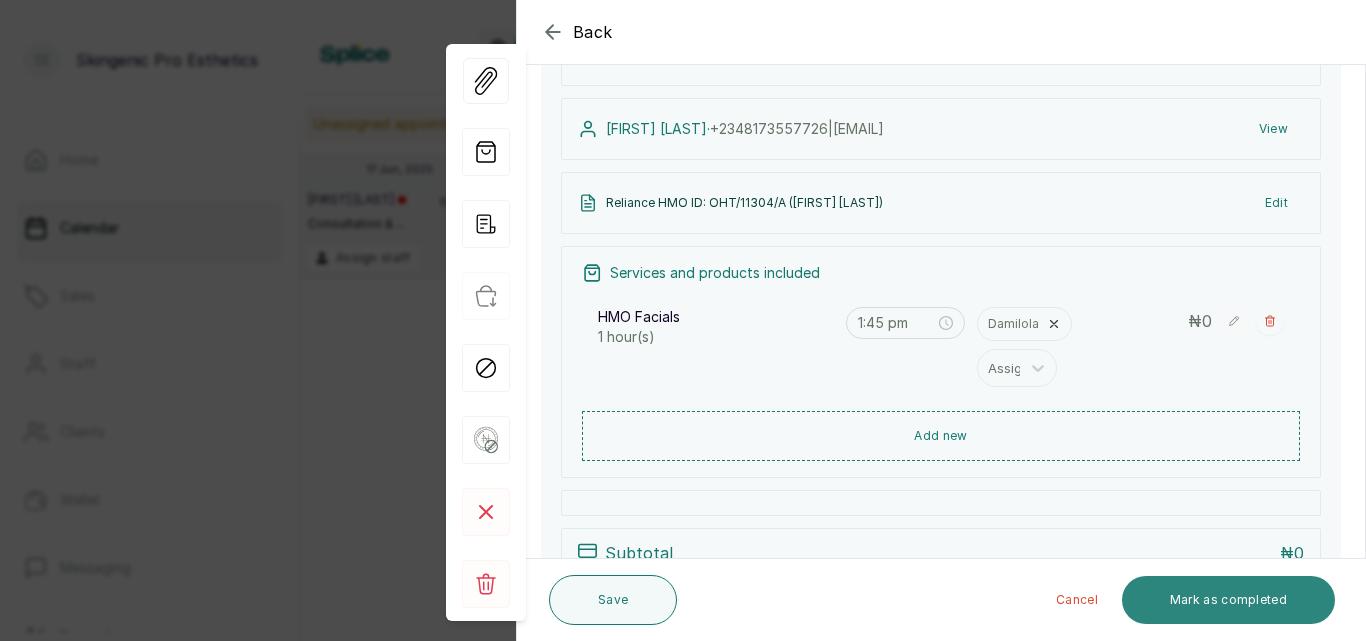 click on "Mark as completed" at bounding box center (1228, 600) 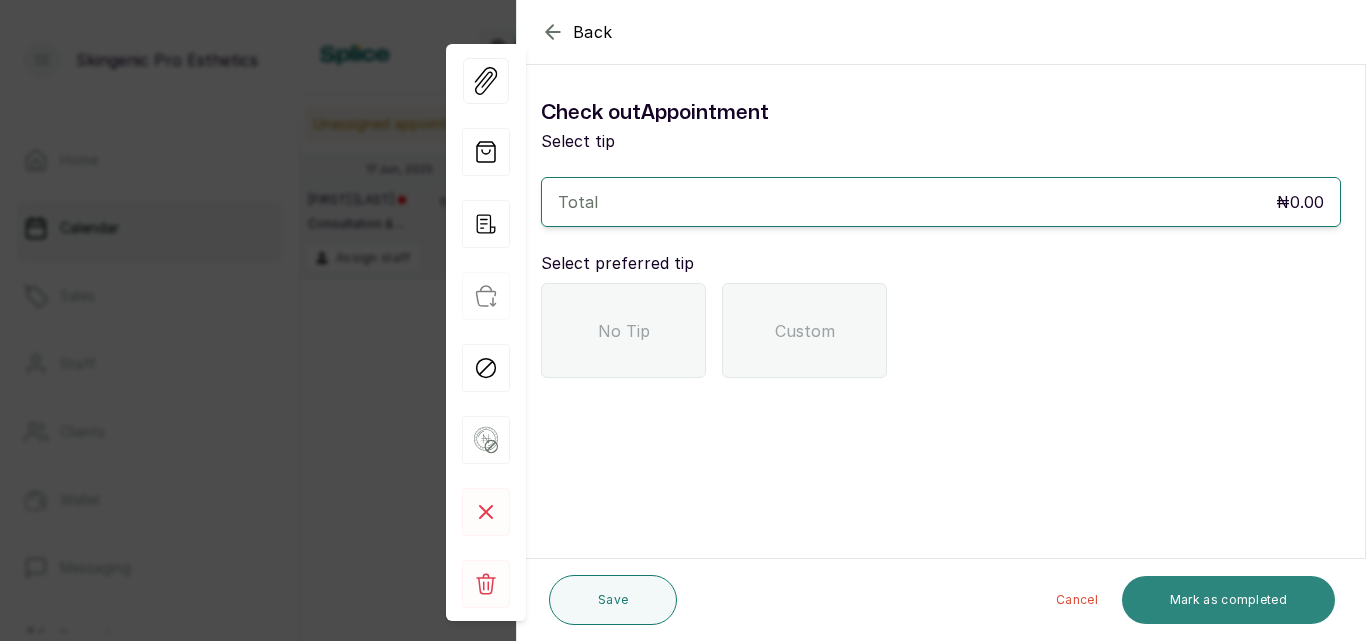 scroll, scrollTop: 0, scrollLeft: 0, axis: both 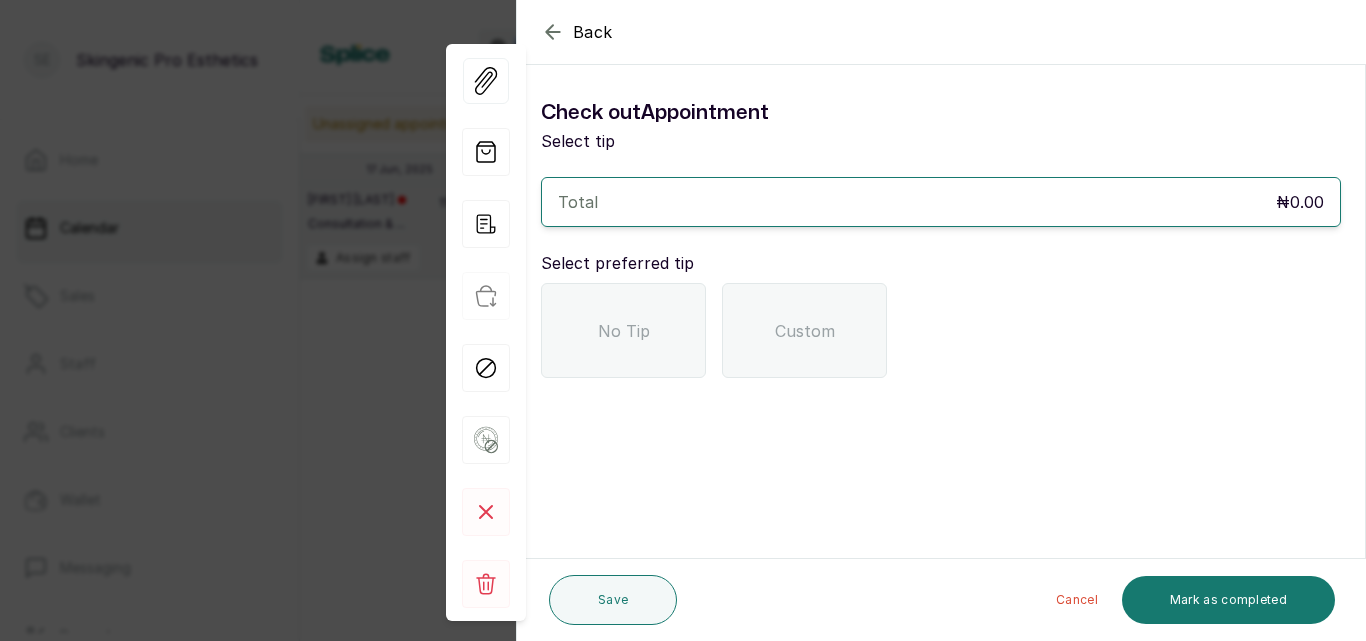 click 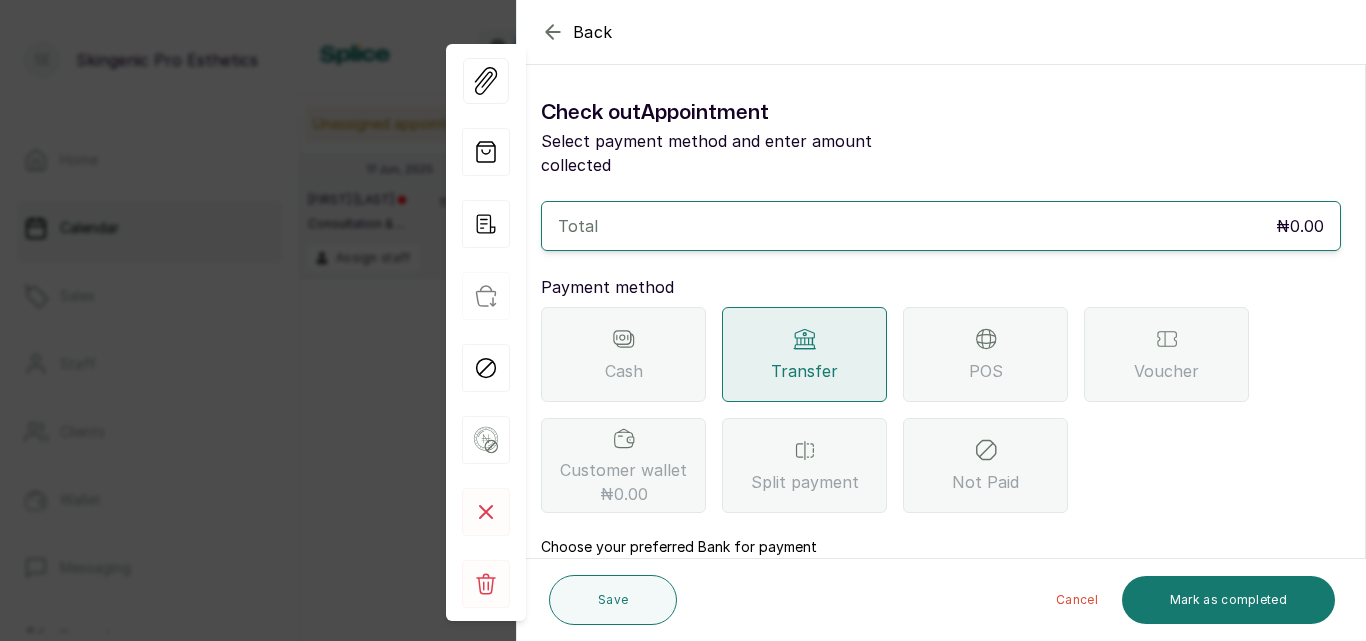 click 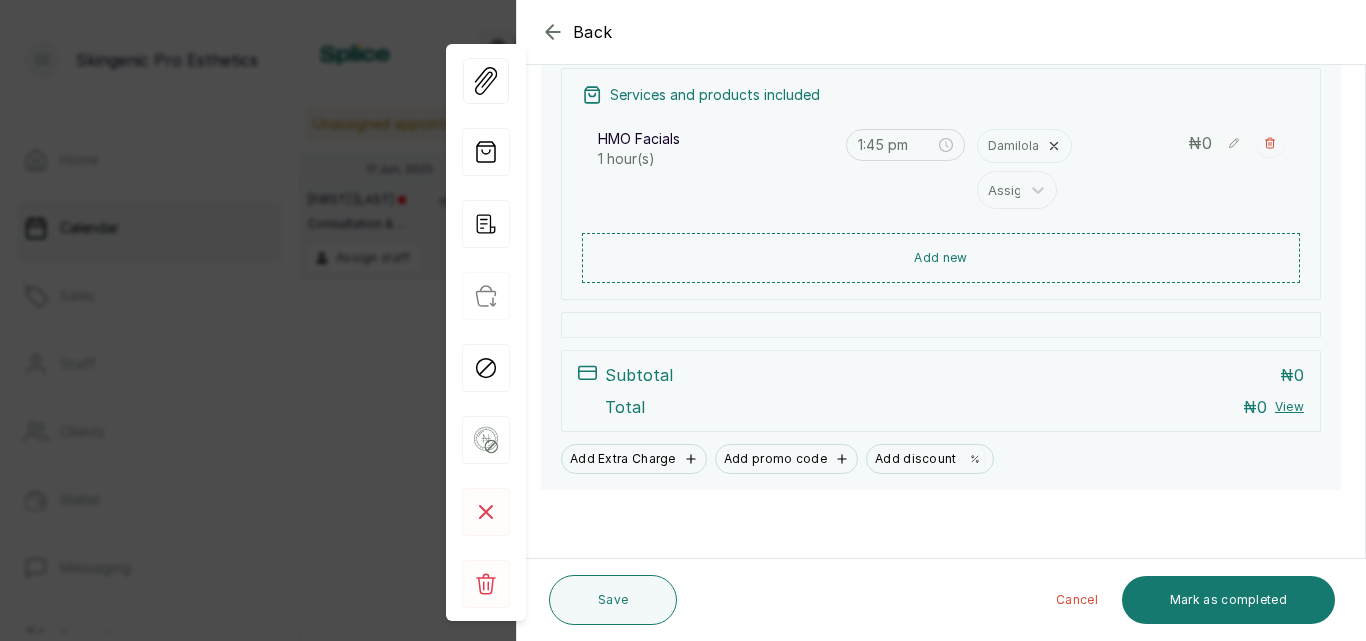 scroll, scrollTop: 373, scrollLeft: 0, axis: vertical 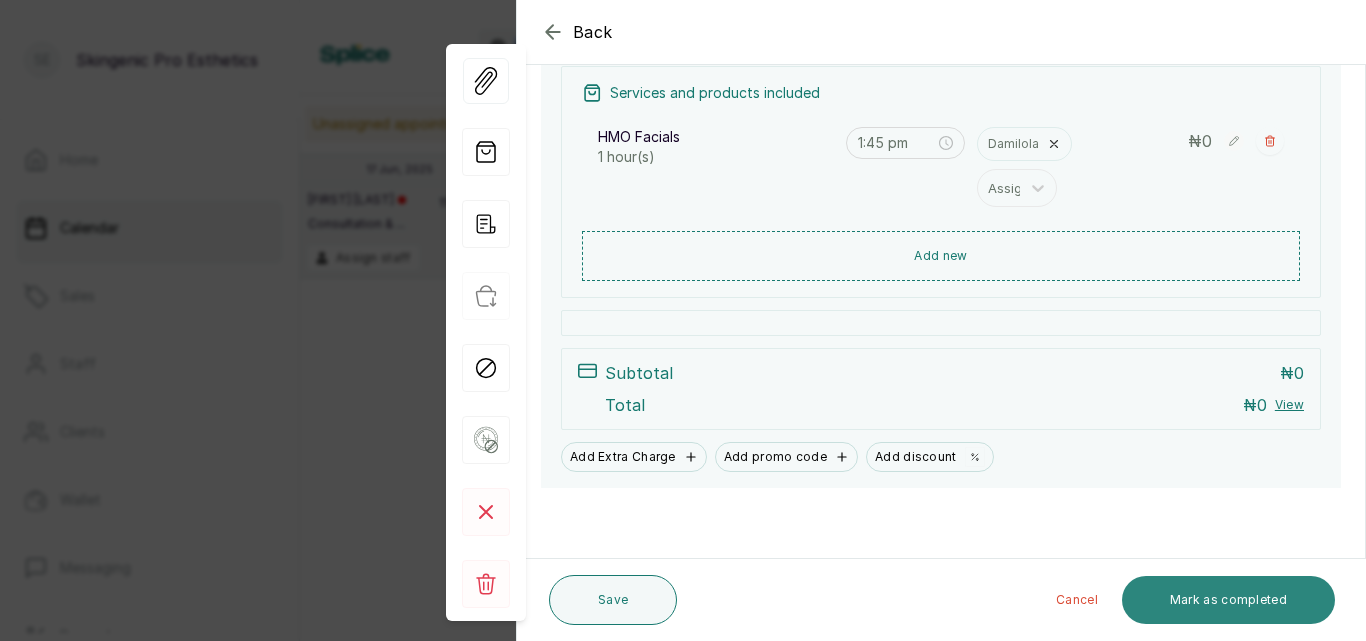 click on "Mark as completed" at bounding box center (1228, 600) 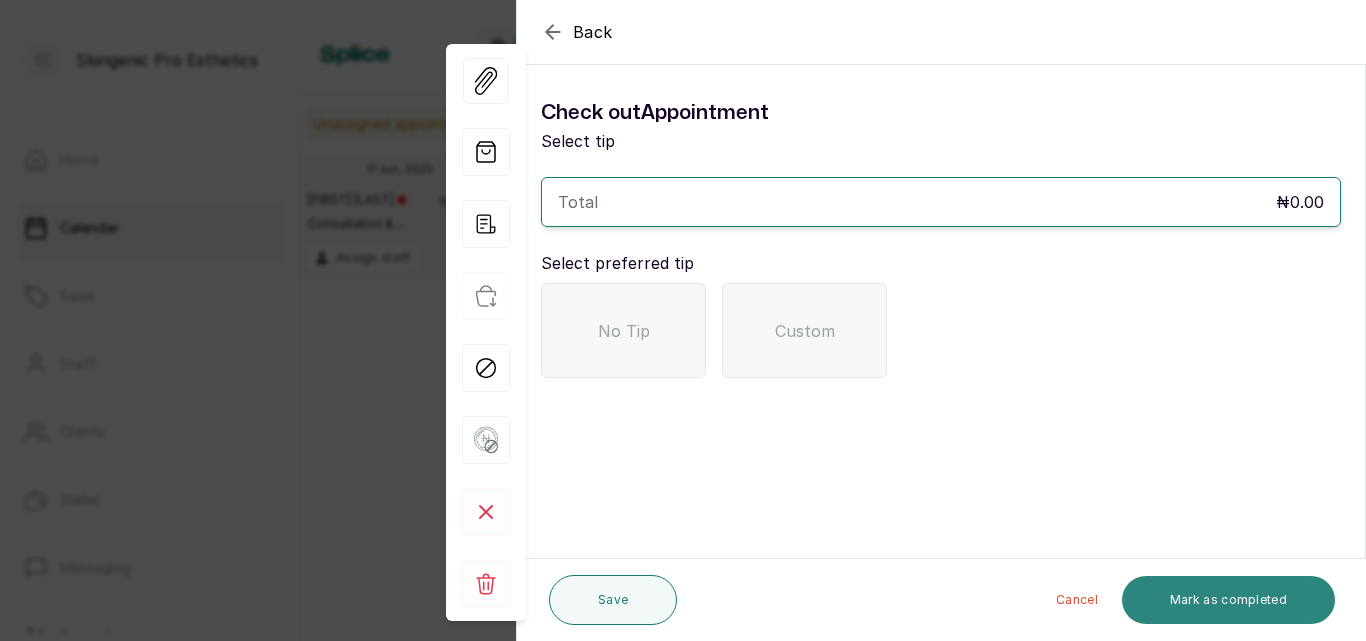 scroll, scrollTop: 0, scrollLeft: 0, axis: both 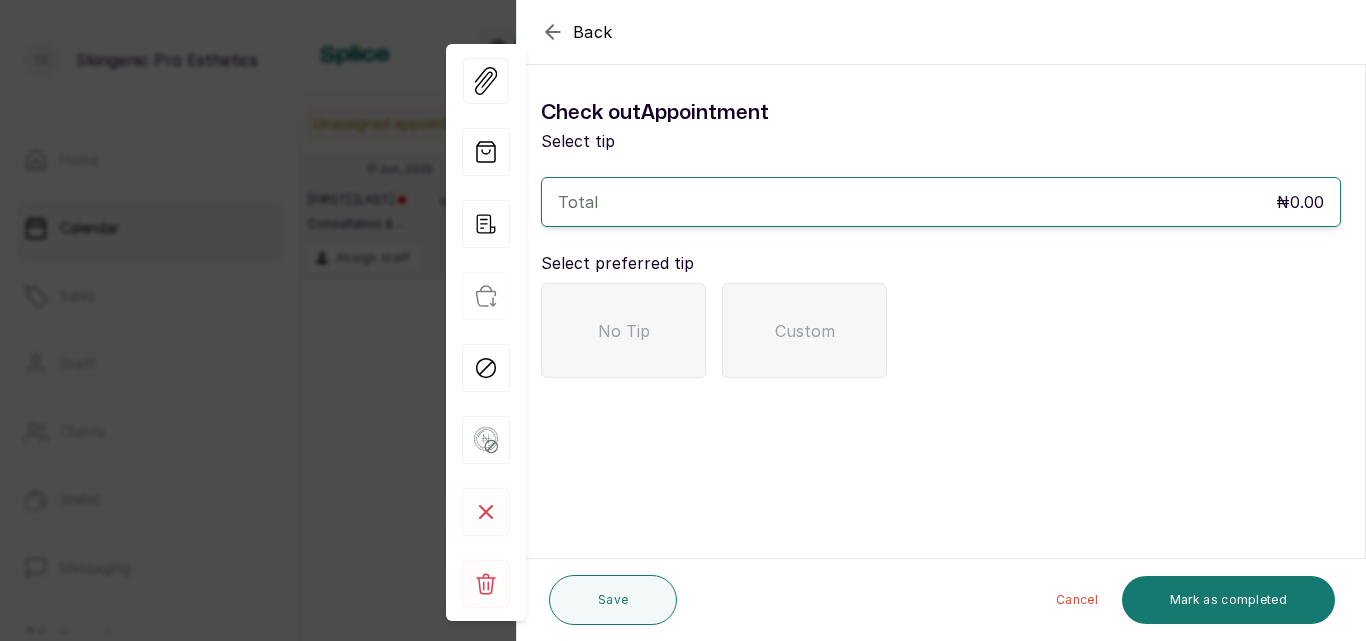 click 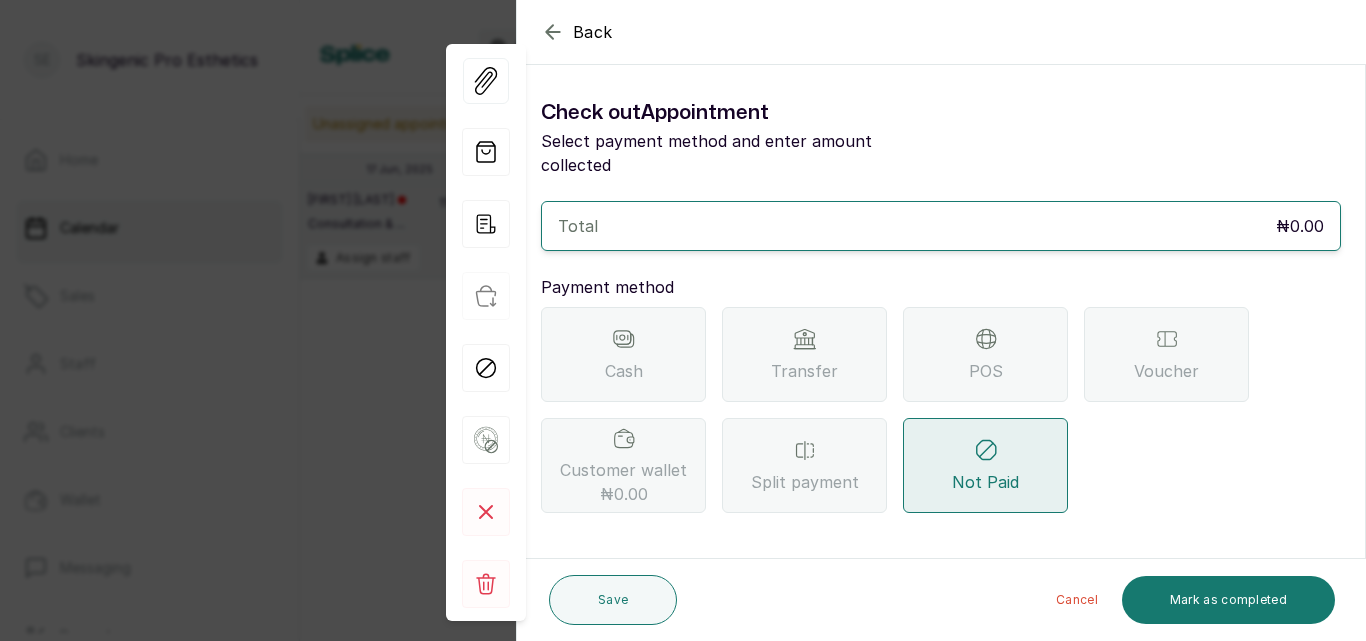 click on "Transfer" at bounding box center [804, 354] 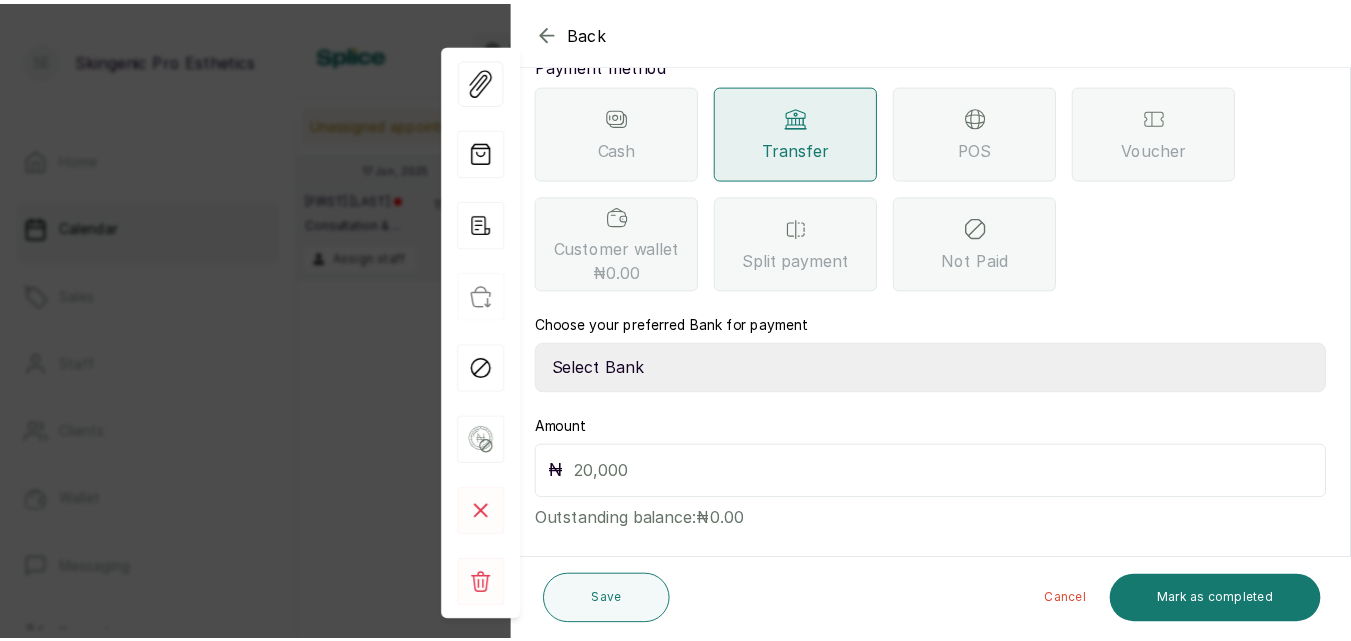 scroll, scrollTop: 225, scrollLeft: 0, axis: vertical 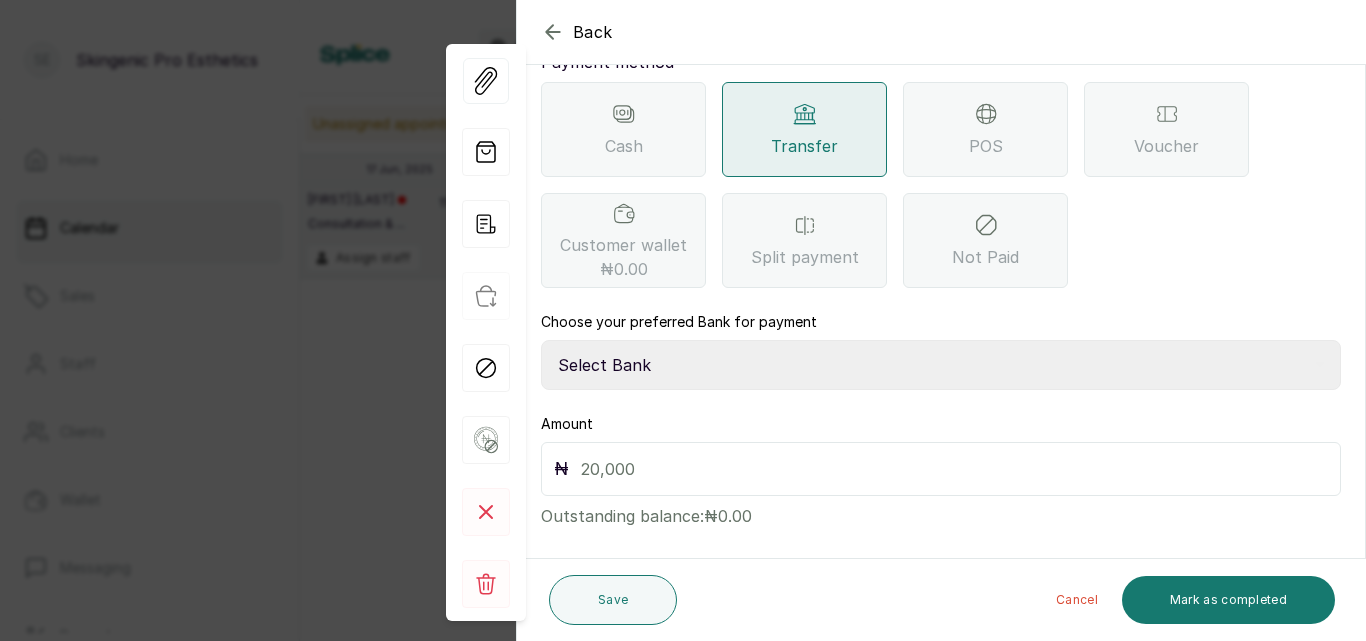 click on "Select Bank Skingenic Pro Esthetics First City Monument Bank SKINGENIC PRO ESTHETICS & GENERAL MERCHANDISE VFD Microfinance Bank Limited BROWSKINGIRL BSG SKINCARE - Skingenic Pro Esthetics Moniepoint MFB" at bounding box center (941, 365) 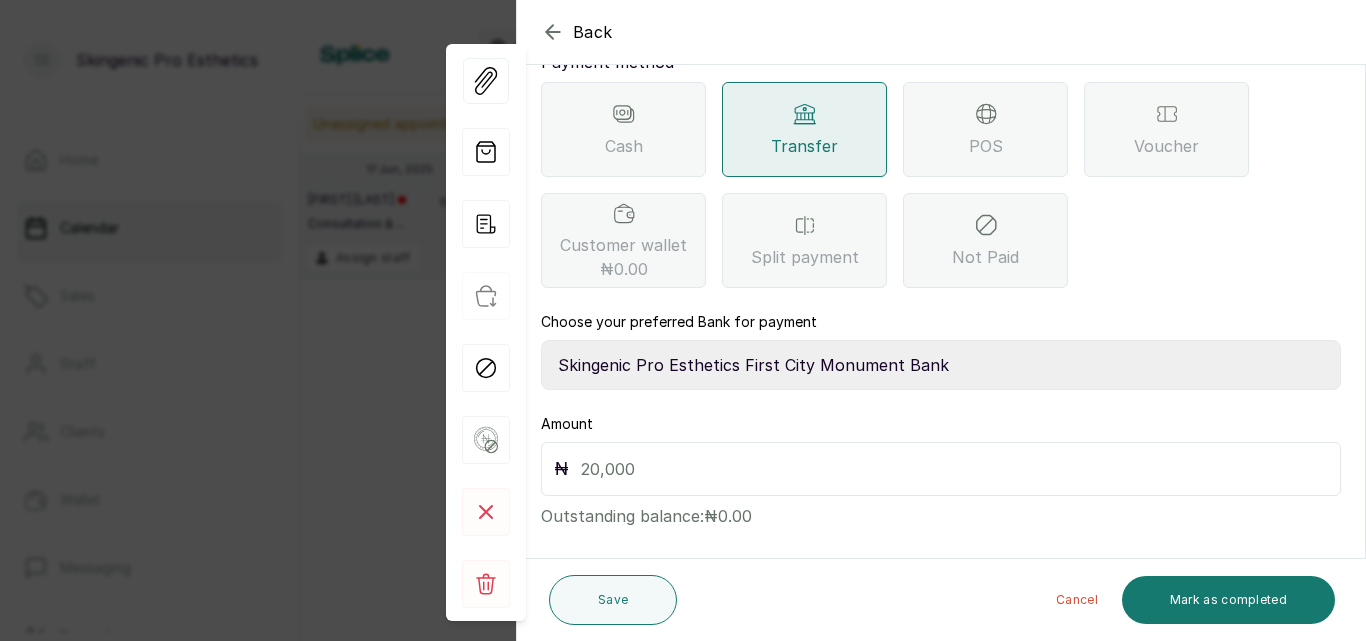 click on "Select Bank Skingenic Pro Esthetics First City Monument Bank SKINGENIC PRO ESTHETICS & GENERAL MERCHANDISE VFD Microfinance Bank Limited BROWSKINGIRL BSG SKINCARE - Skingenic Pro Esthetics Moniepoint MFB" at bounding box center (941, 365) 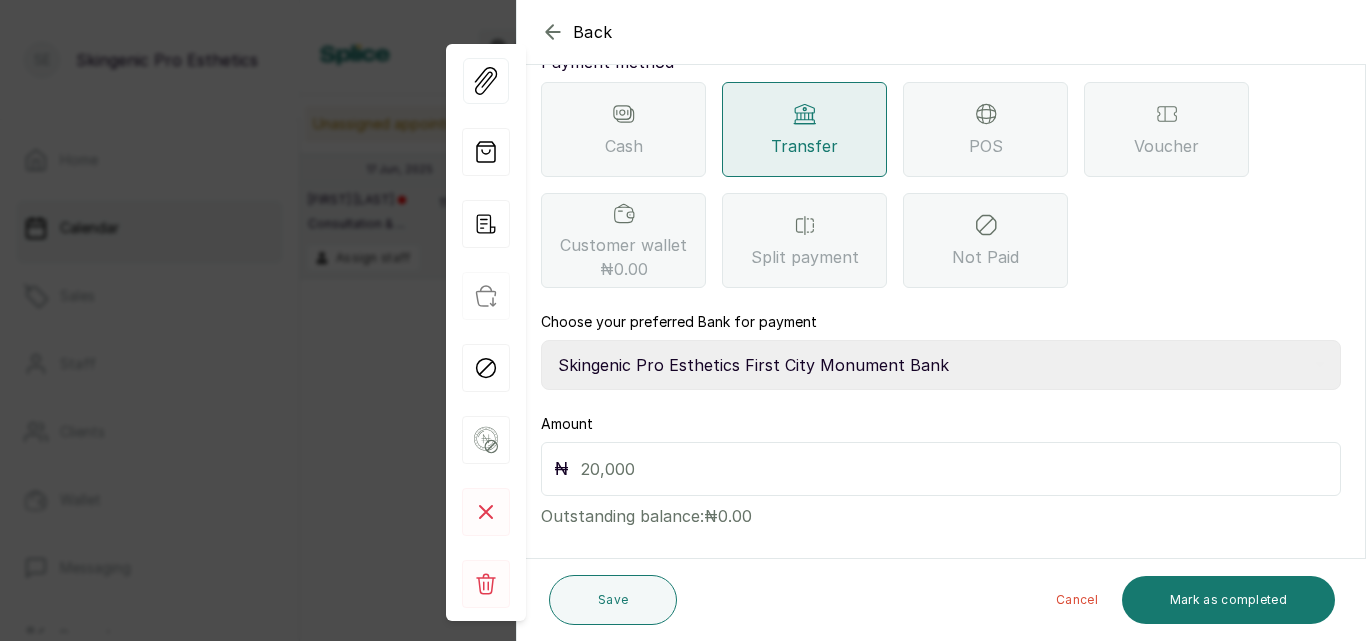 click at bounding box center [954, 469] 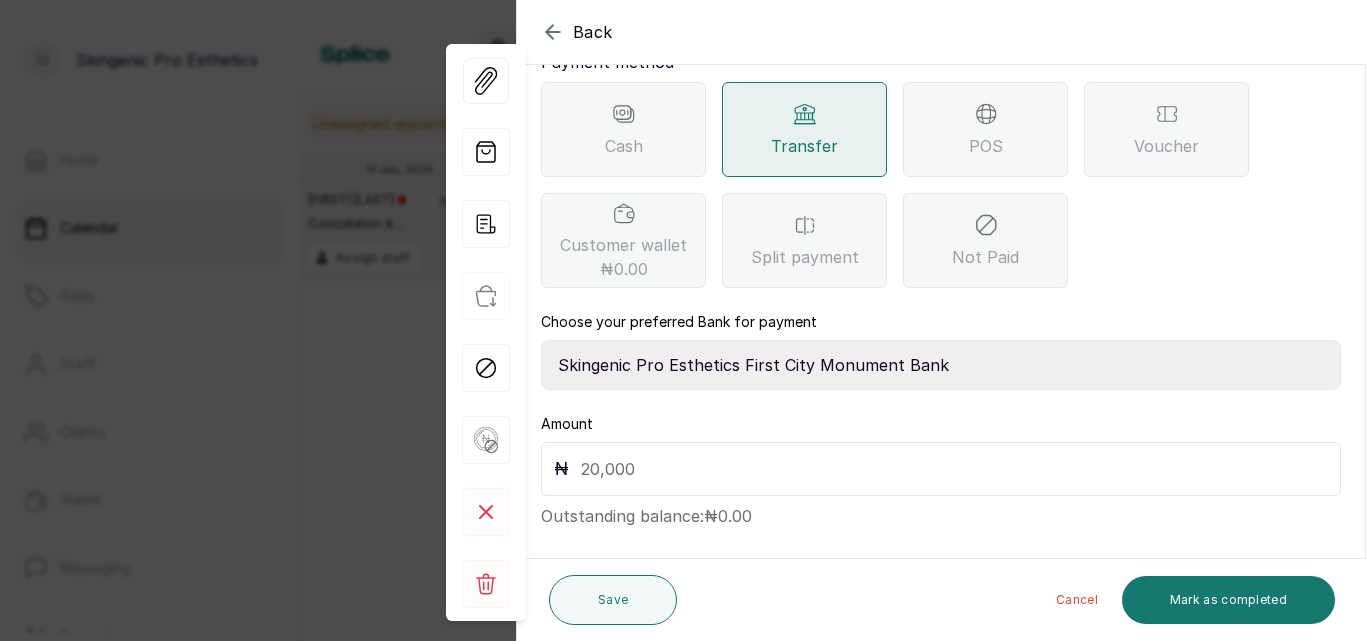 click at bounding box center (954, 469) 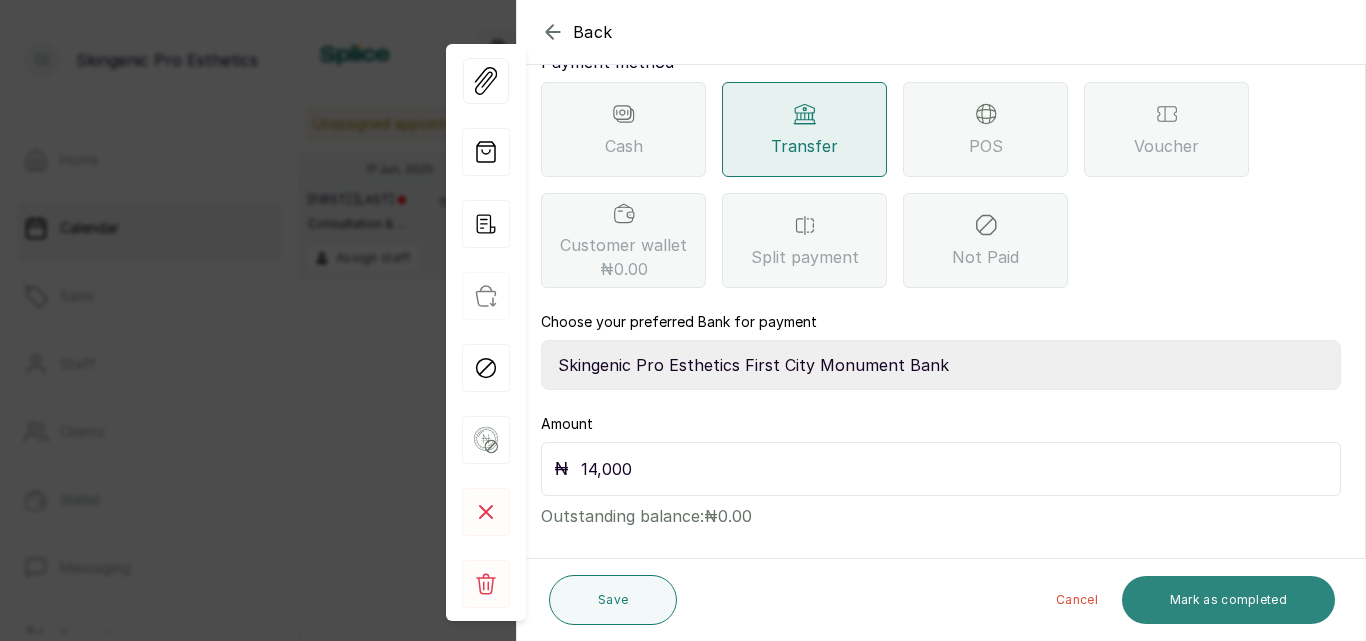 click on "Mark as completed" at bounding box center (1228, 600) 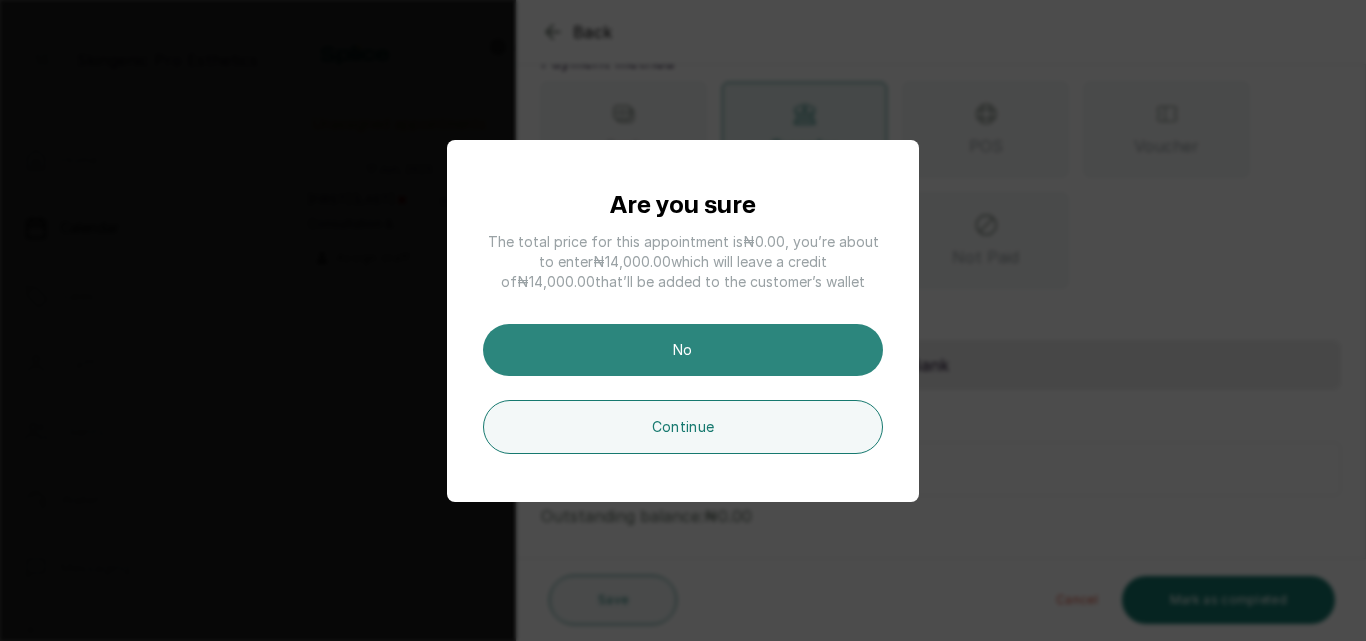 click on "No" at bounding box center [683, 350] 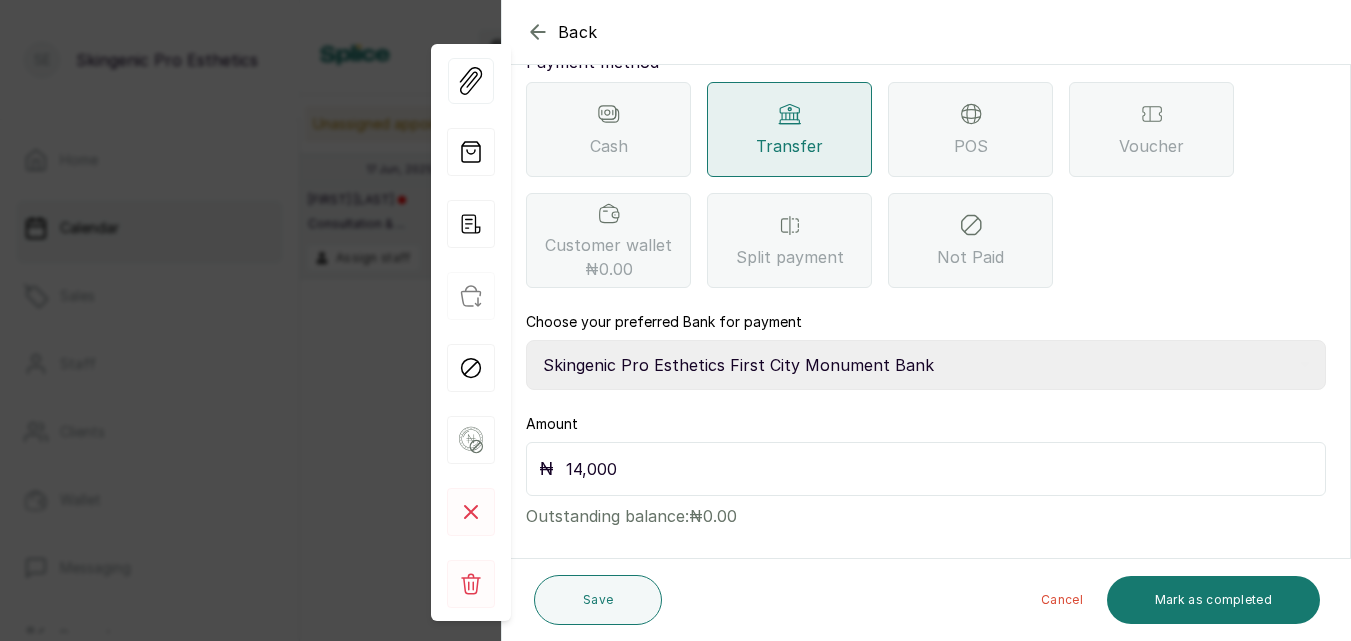 click on "14,000" at bounding box center [939, 469] 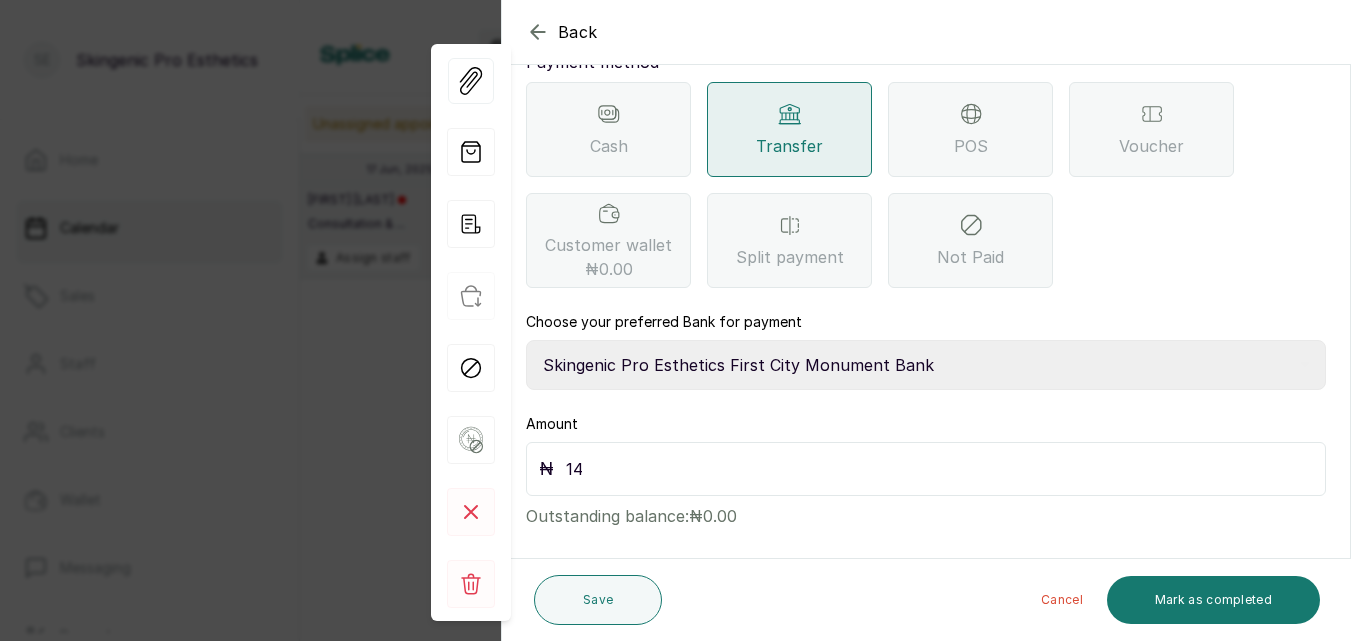 type on "1" 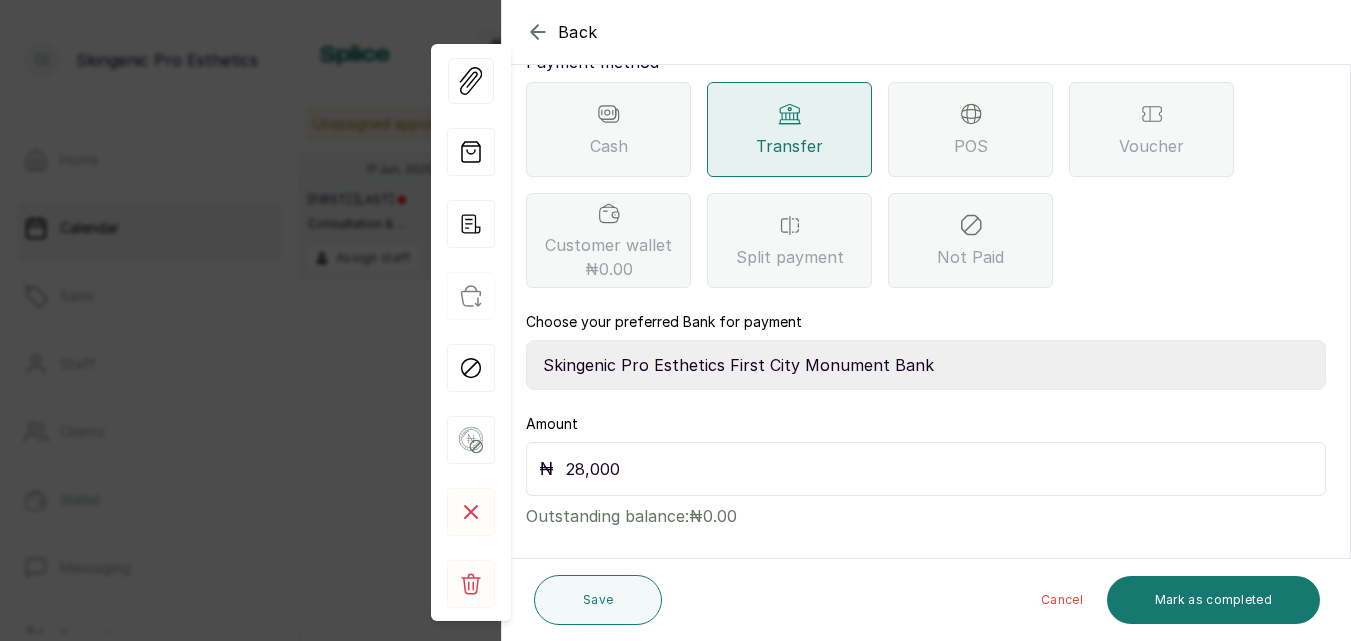 scroll, scrollTop: 43, scrollLeft: 0, axis: vertical 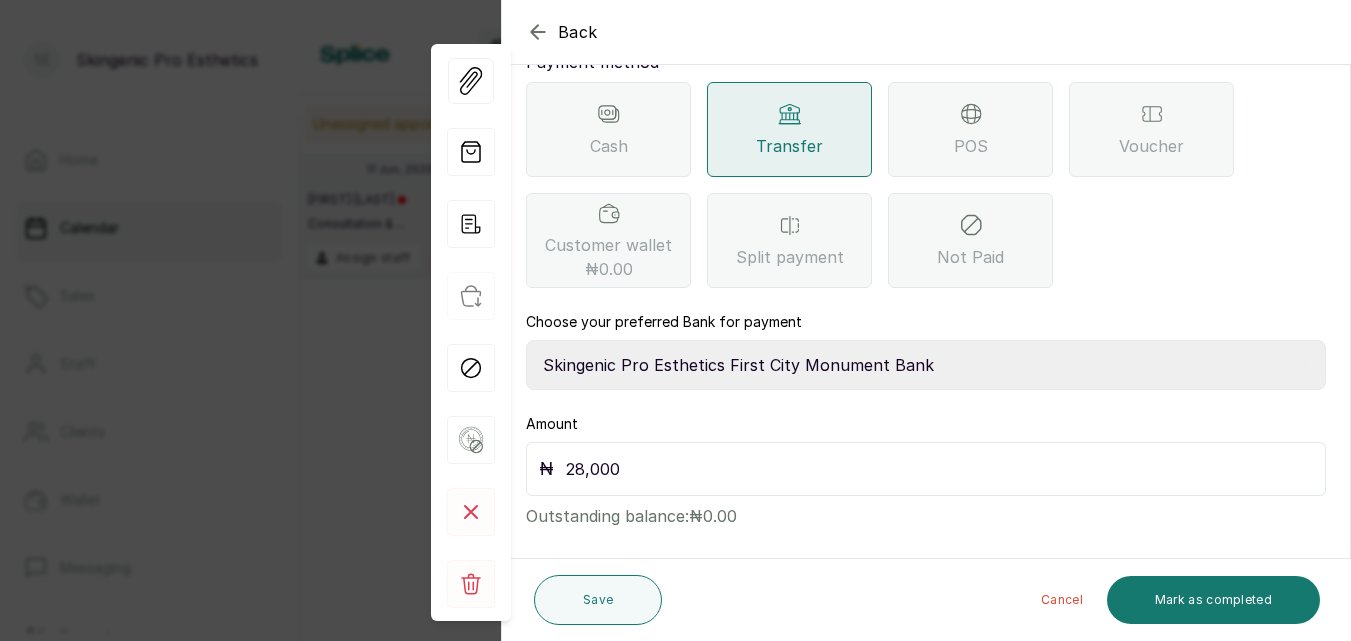 click on "28,000" at bounding box center [939, 469] 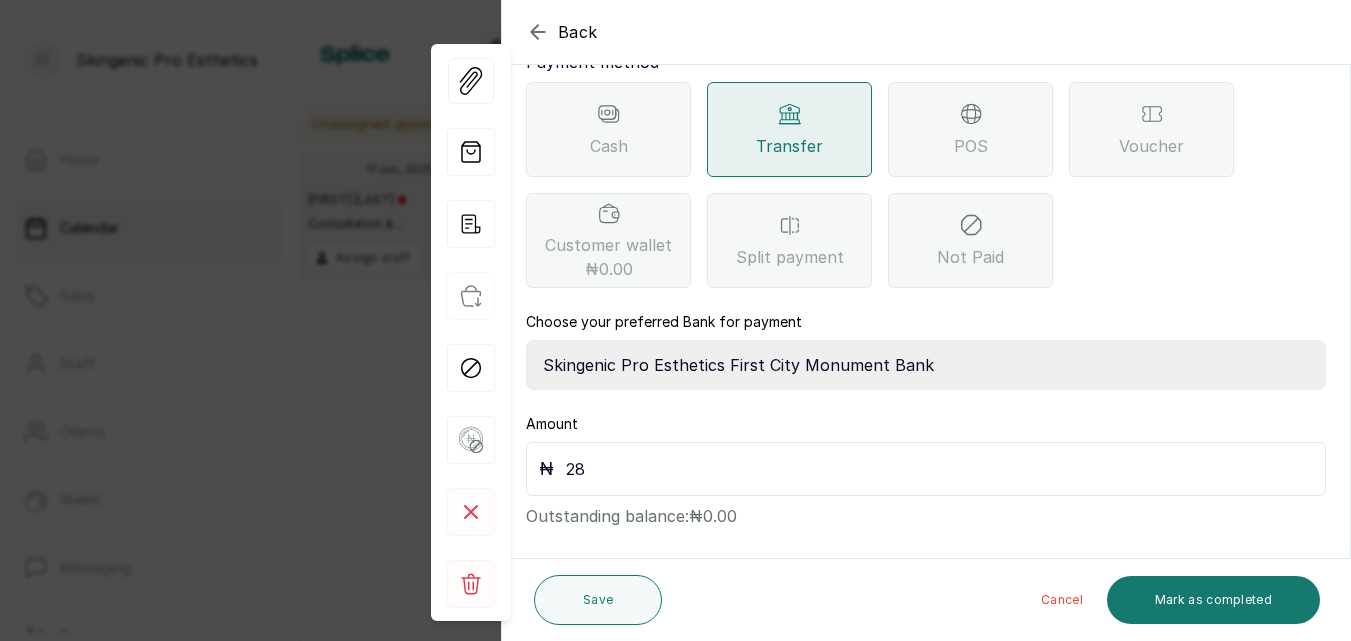 type on "2" 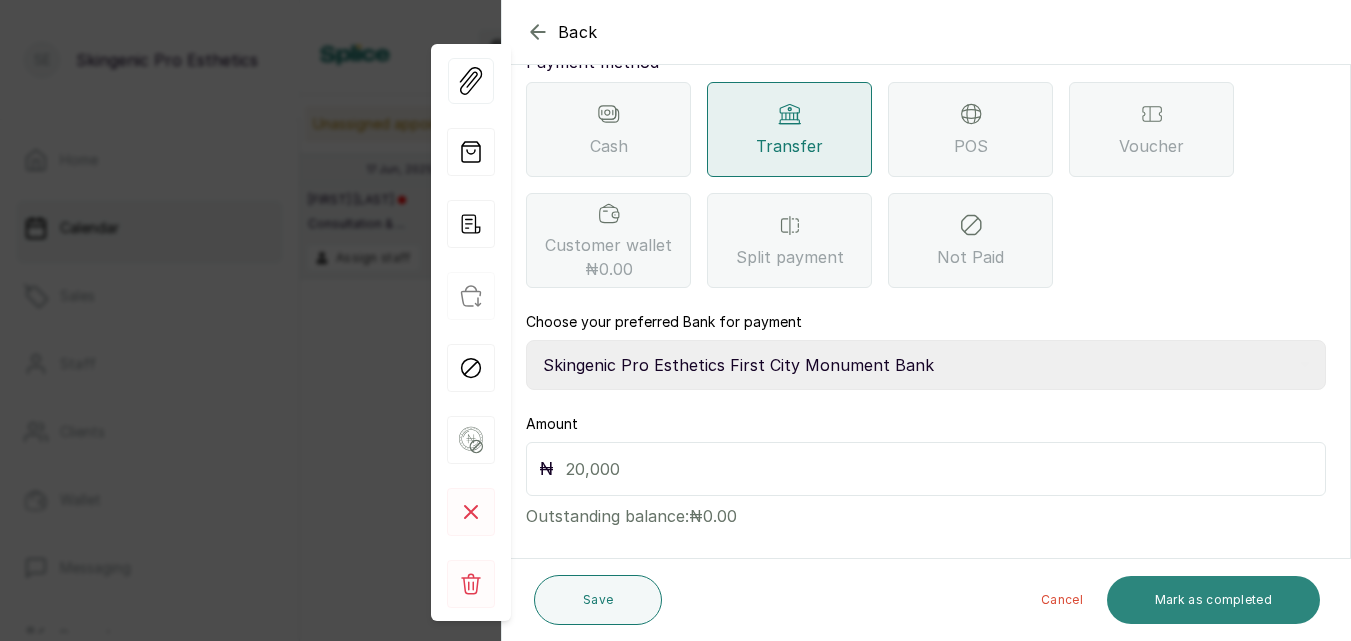 type 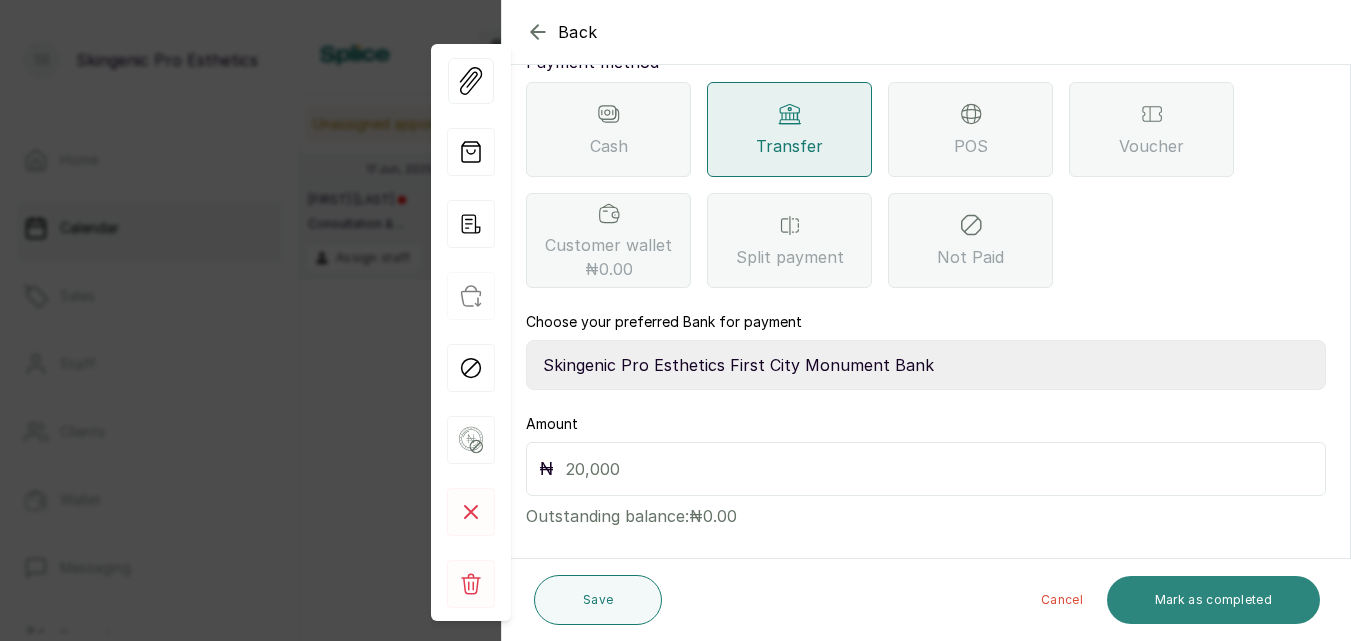 click on "Mark as completed" at bounding box center (1213, 600) 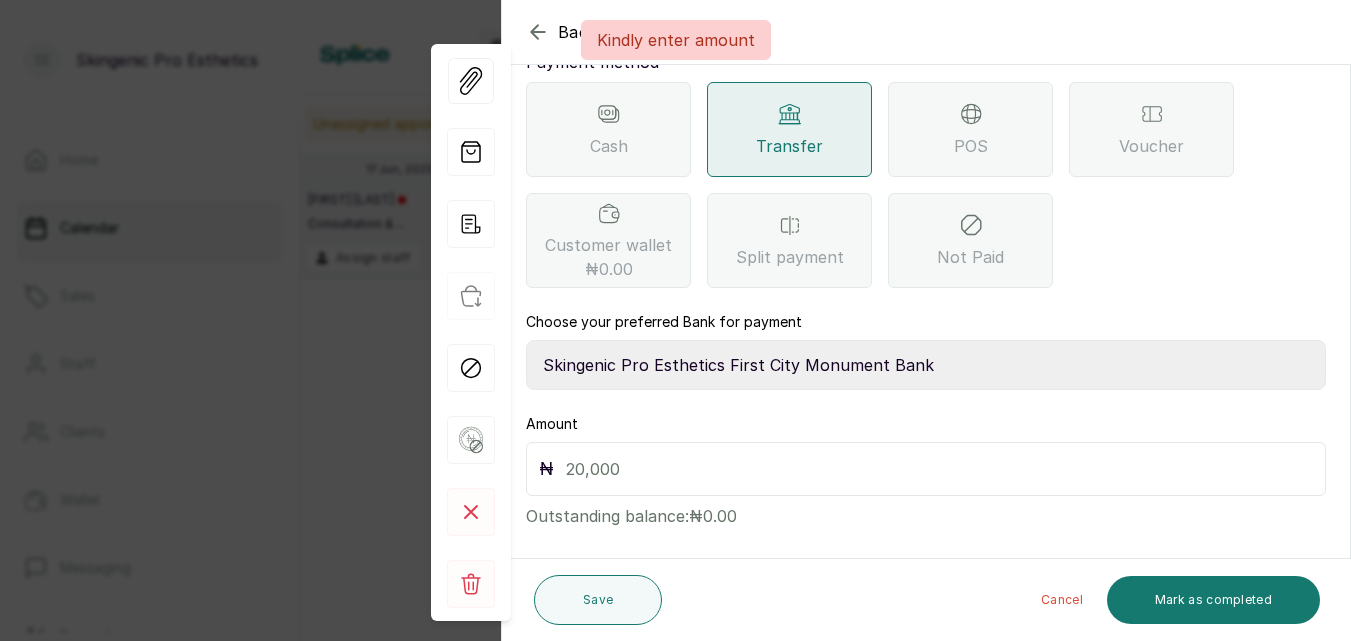 click on "Kindly enter amount" at bounding box center [675, 40] 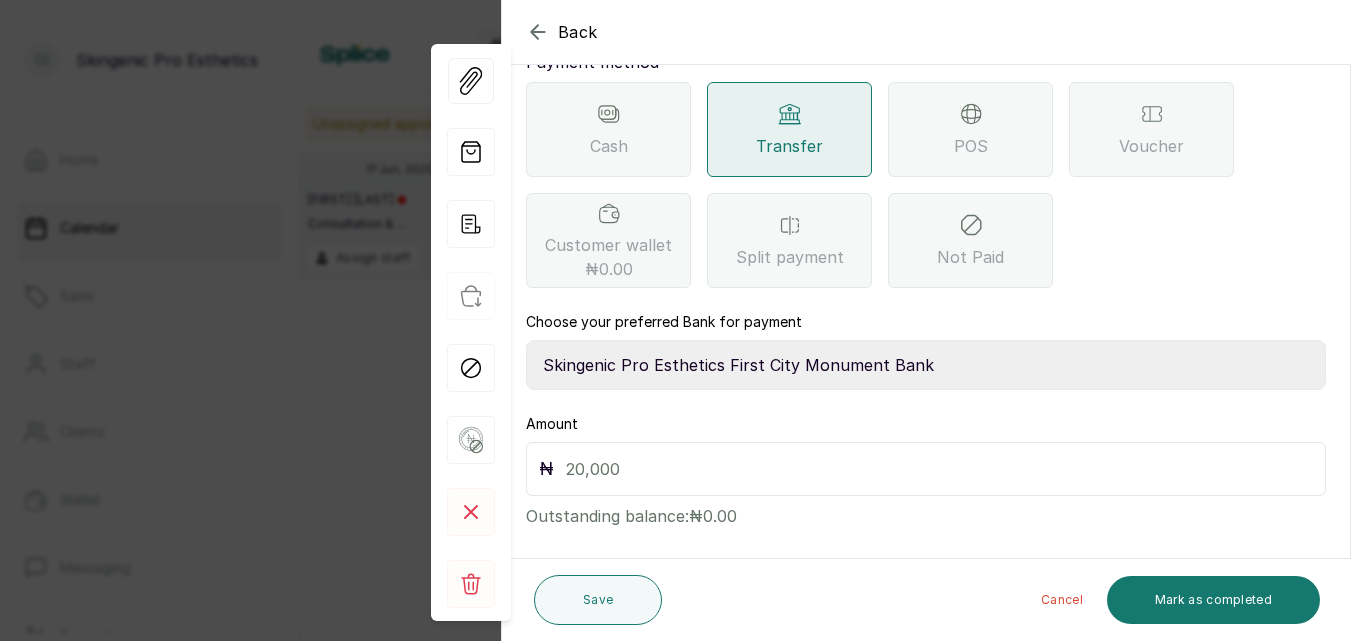 click 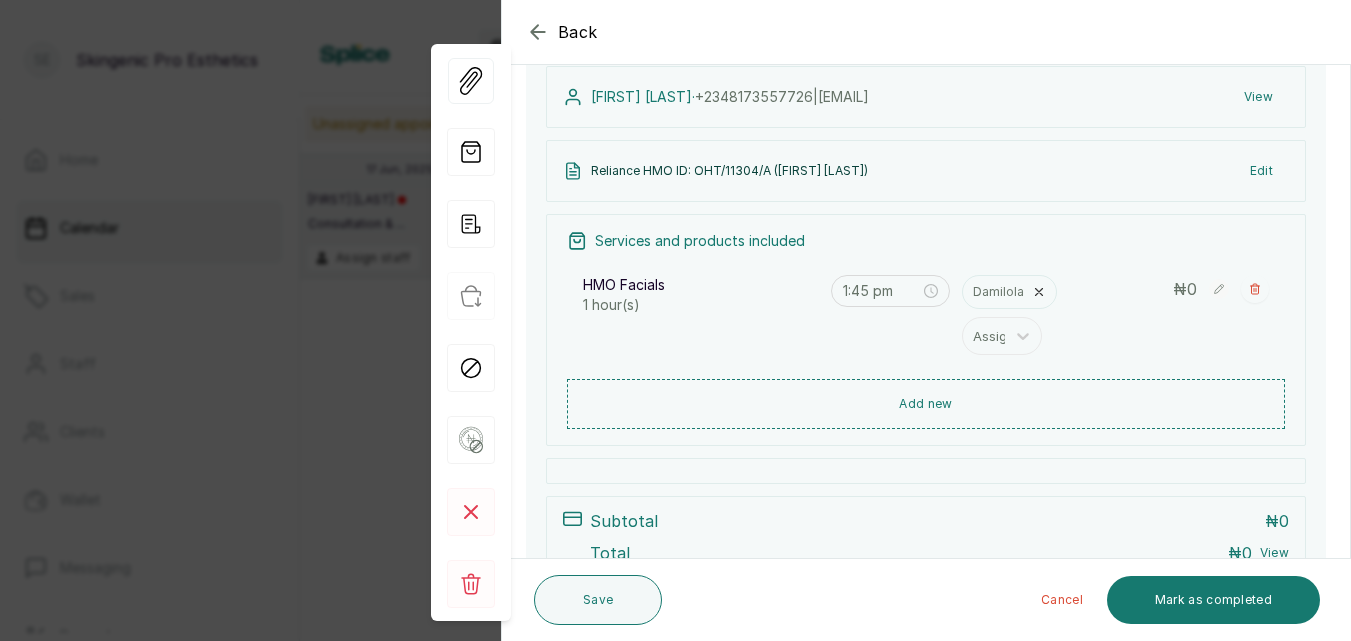 click 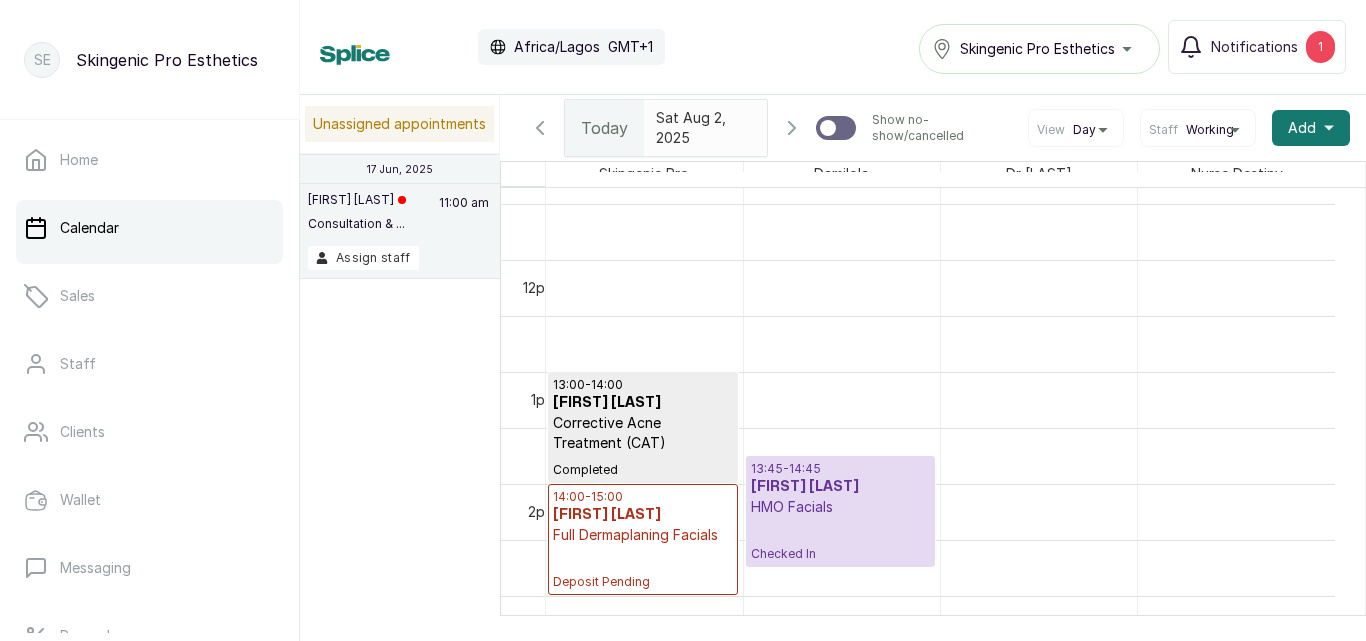 click on "[FIRST] [LAST]" at bounding box center (643, 403) 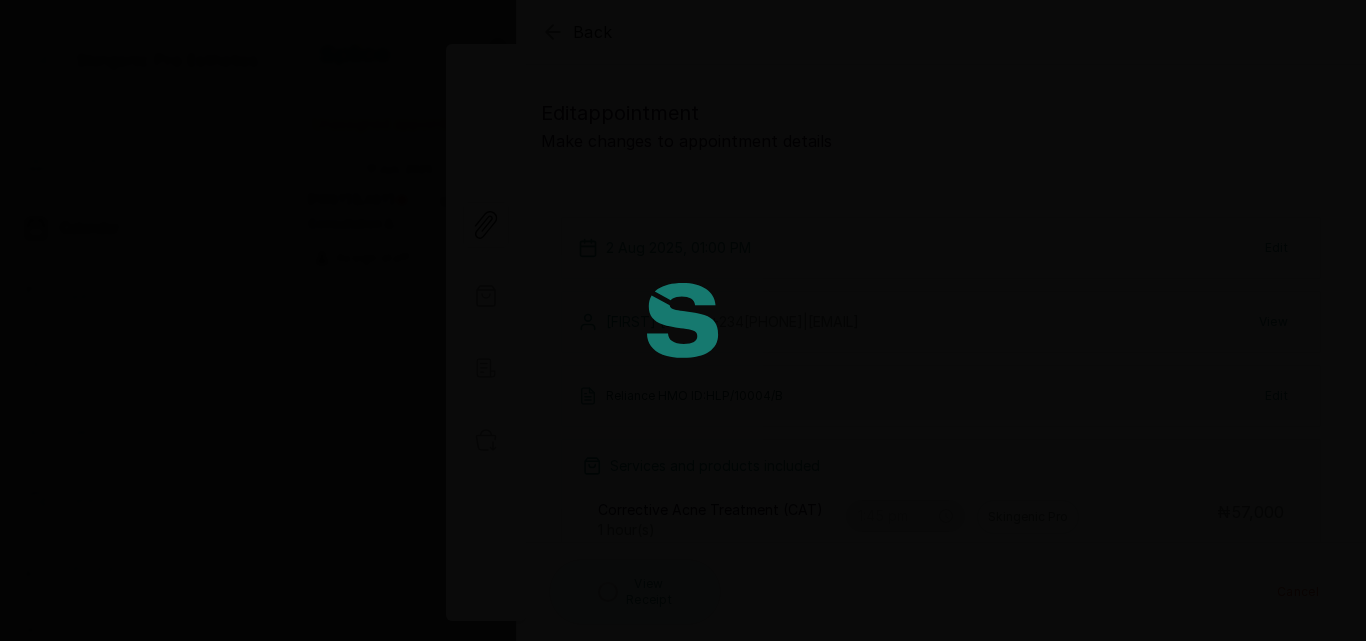 type on "1:00 pm" 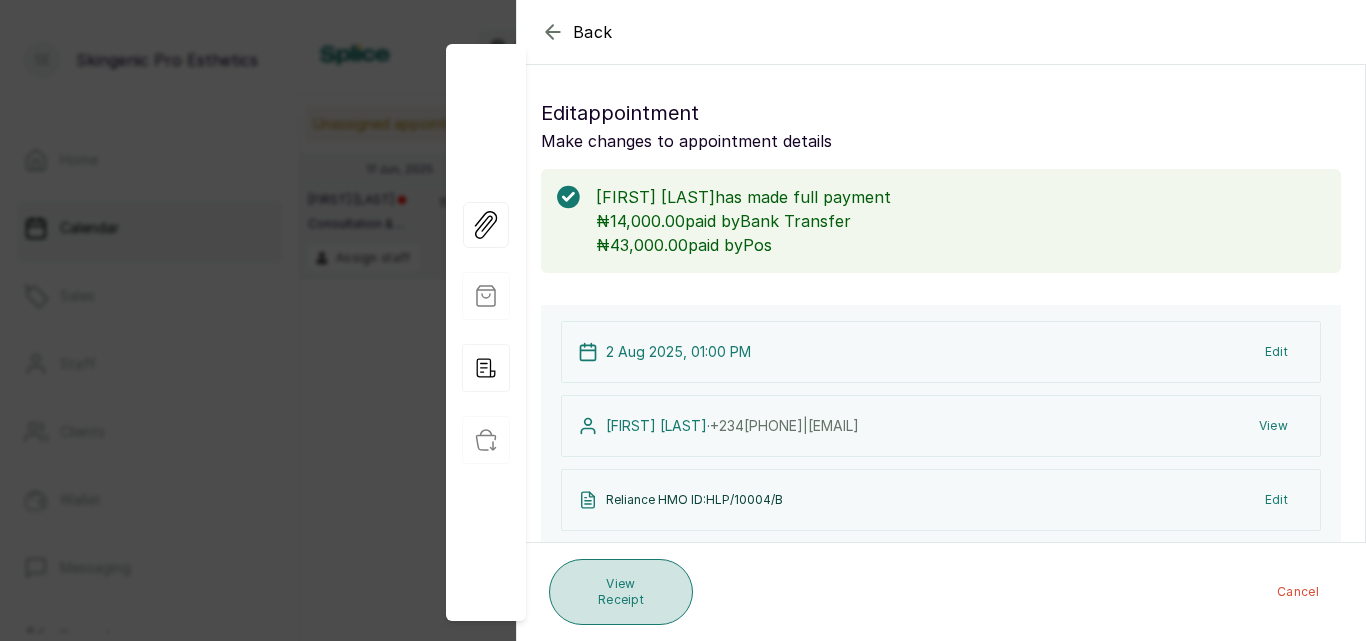 click on "View Receipt" at bounding box center (621, 592) 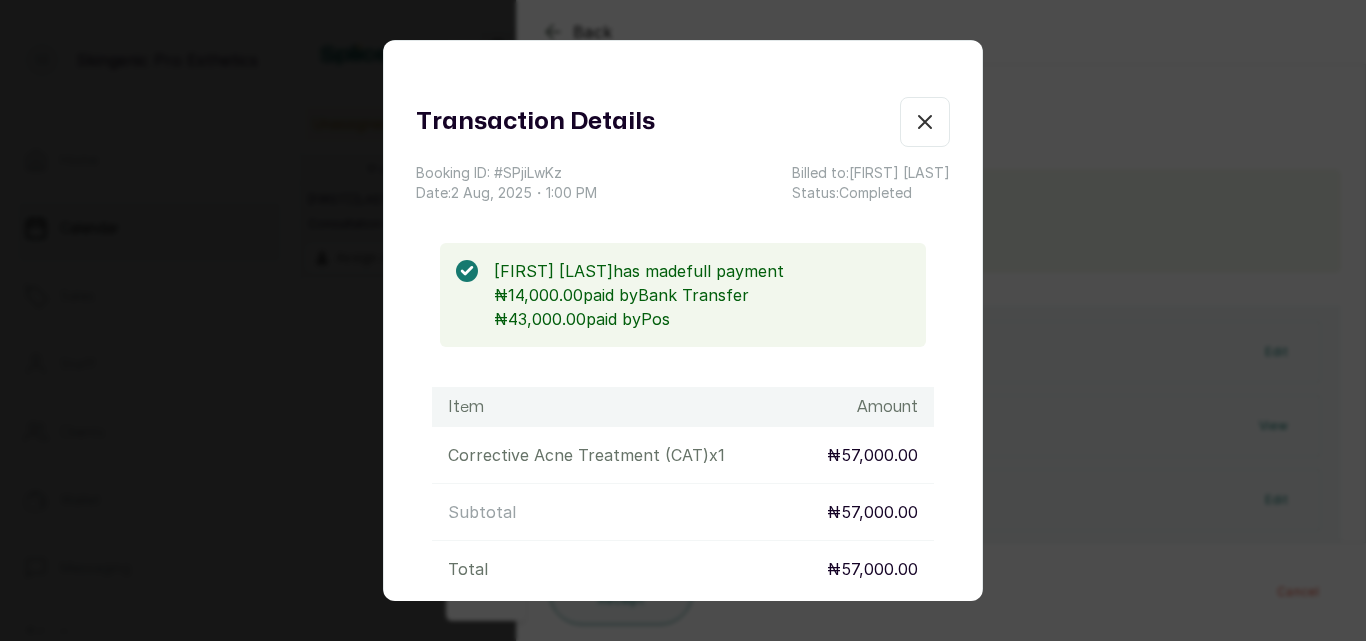 click 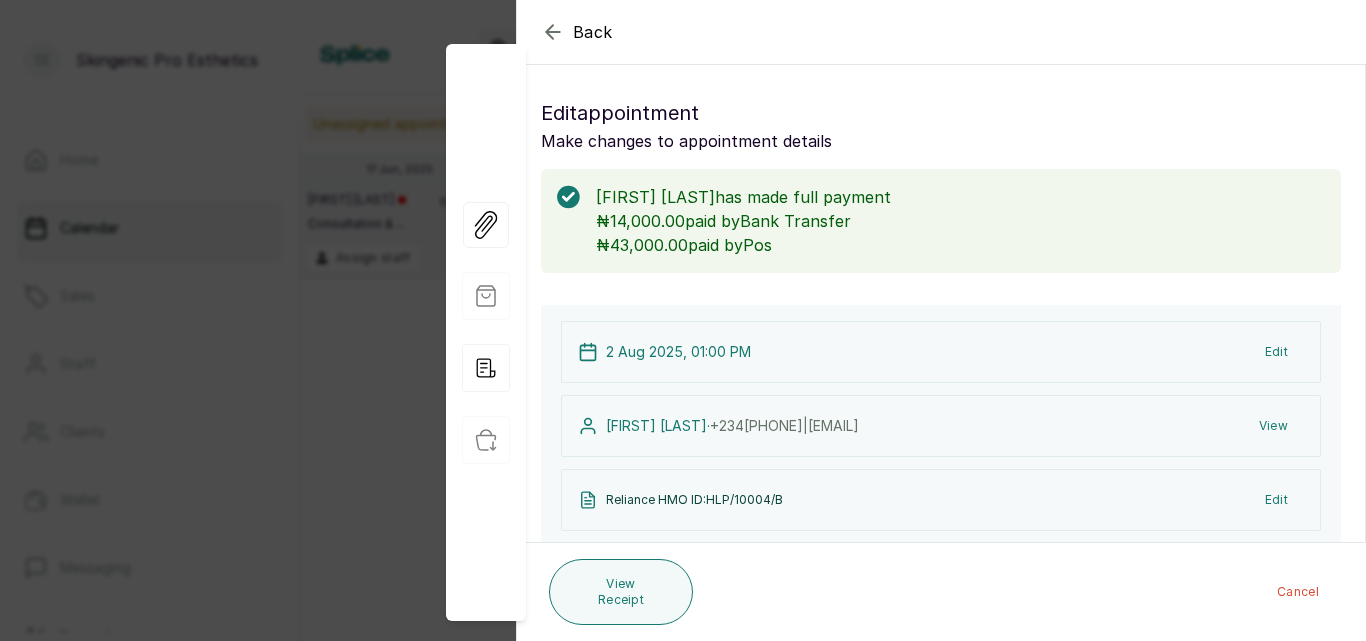 click 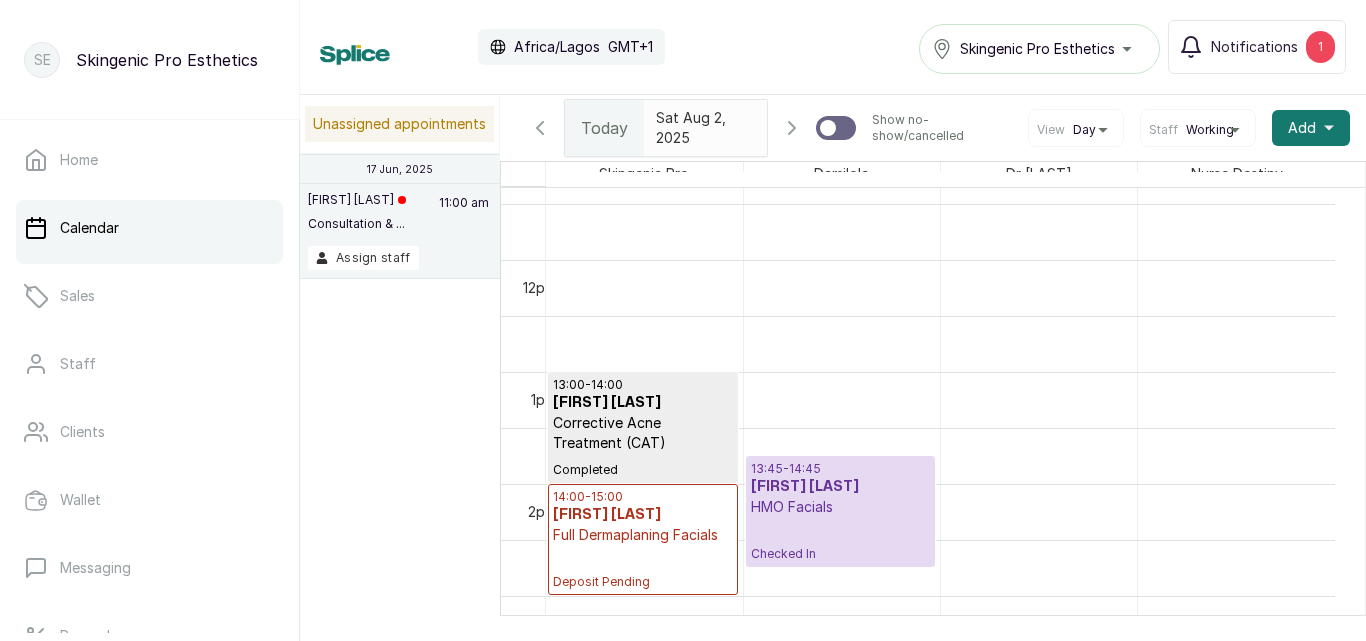 click 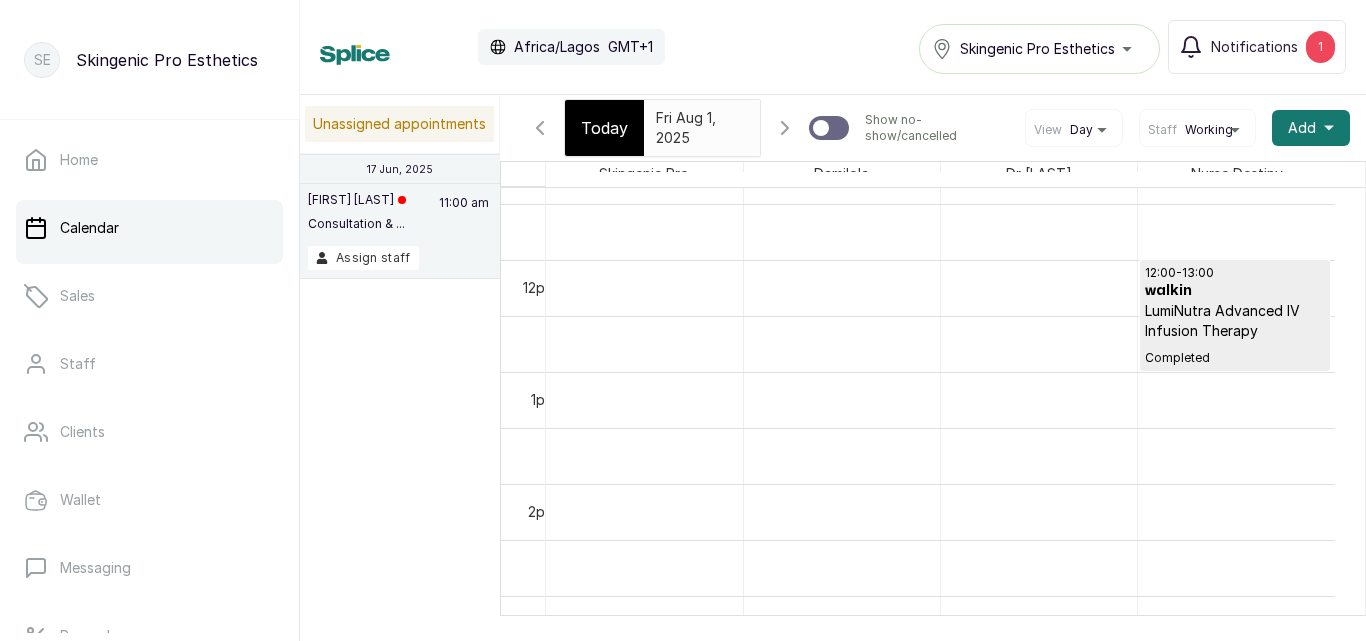 scroll, scrollTop: 673, scrollLeft: 0, axis: vertical 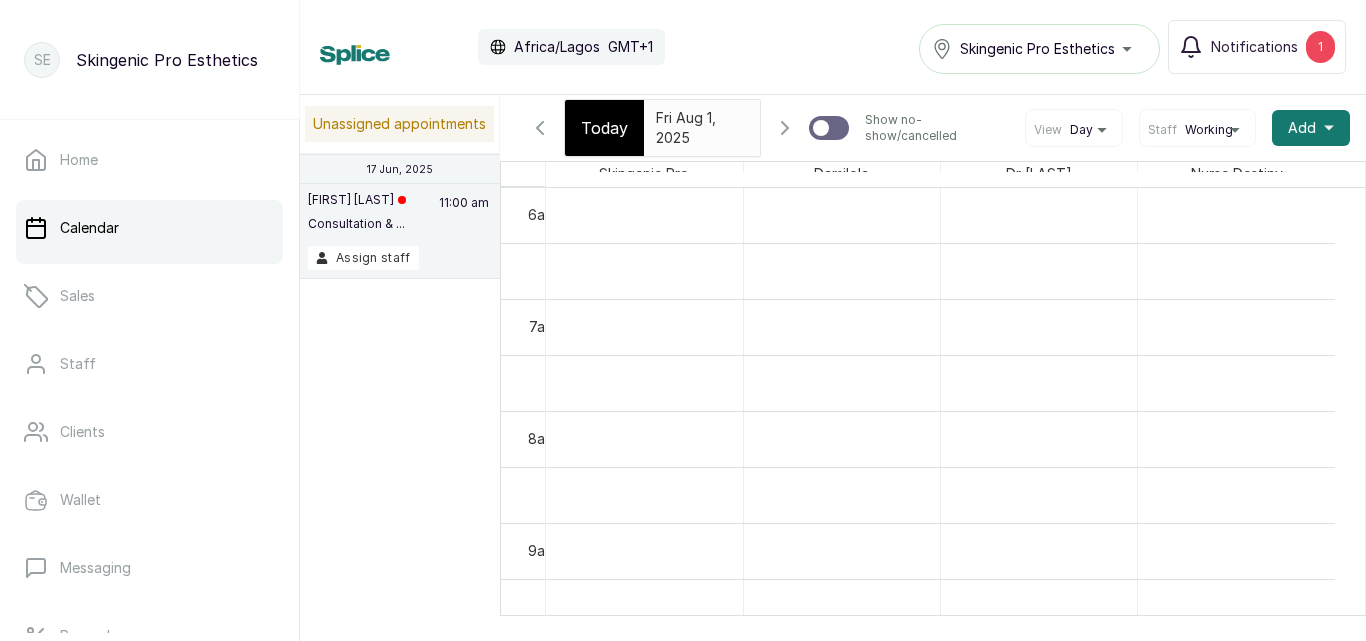 click 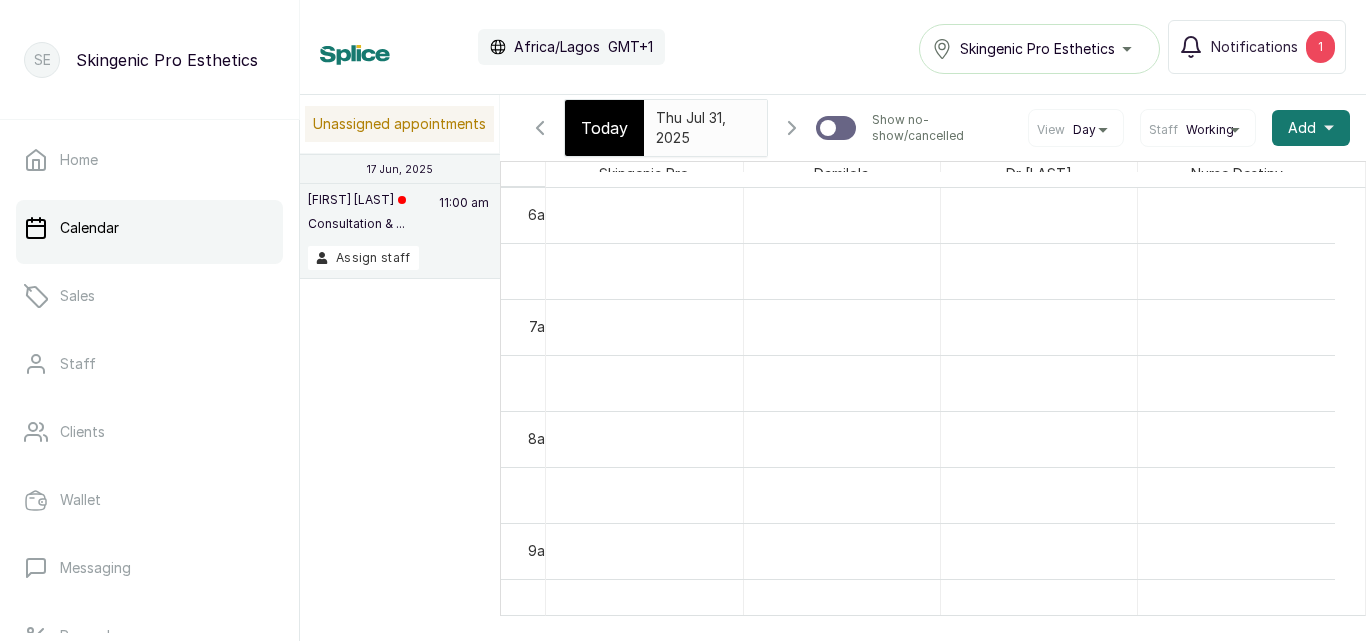 click 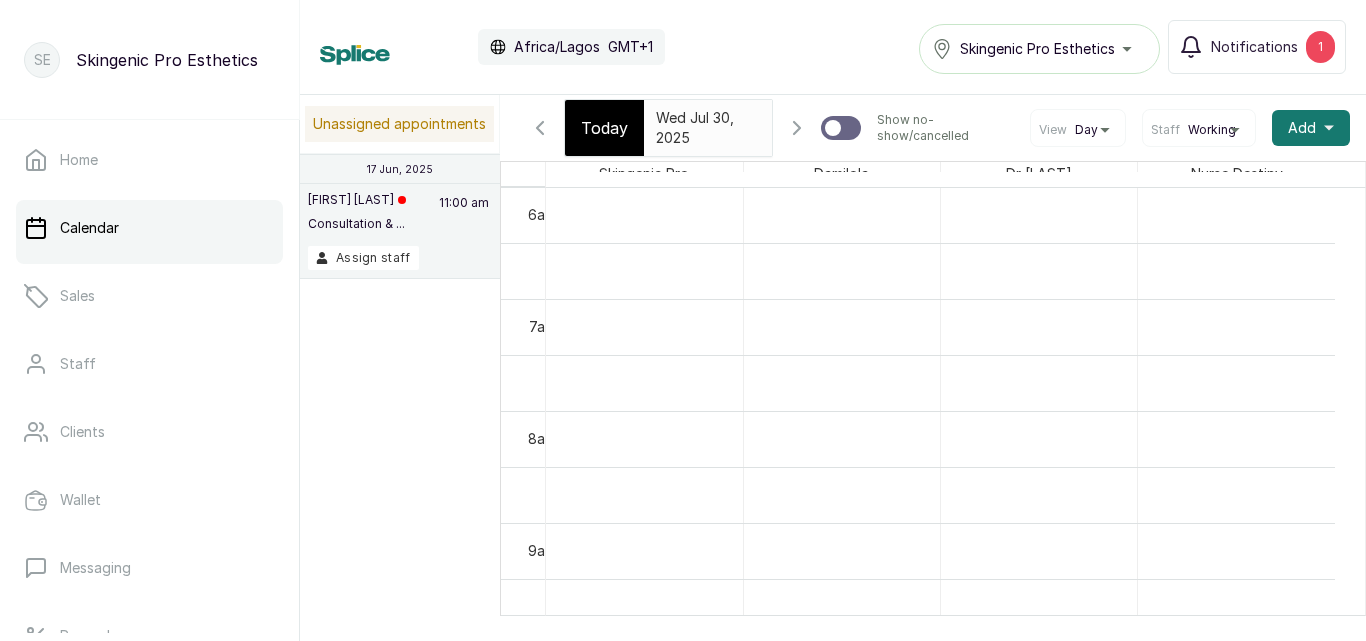click 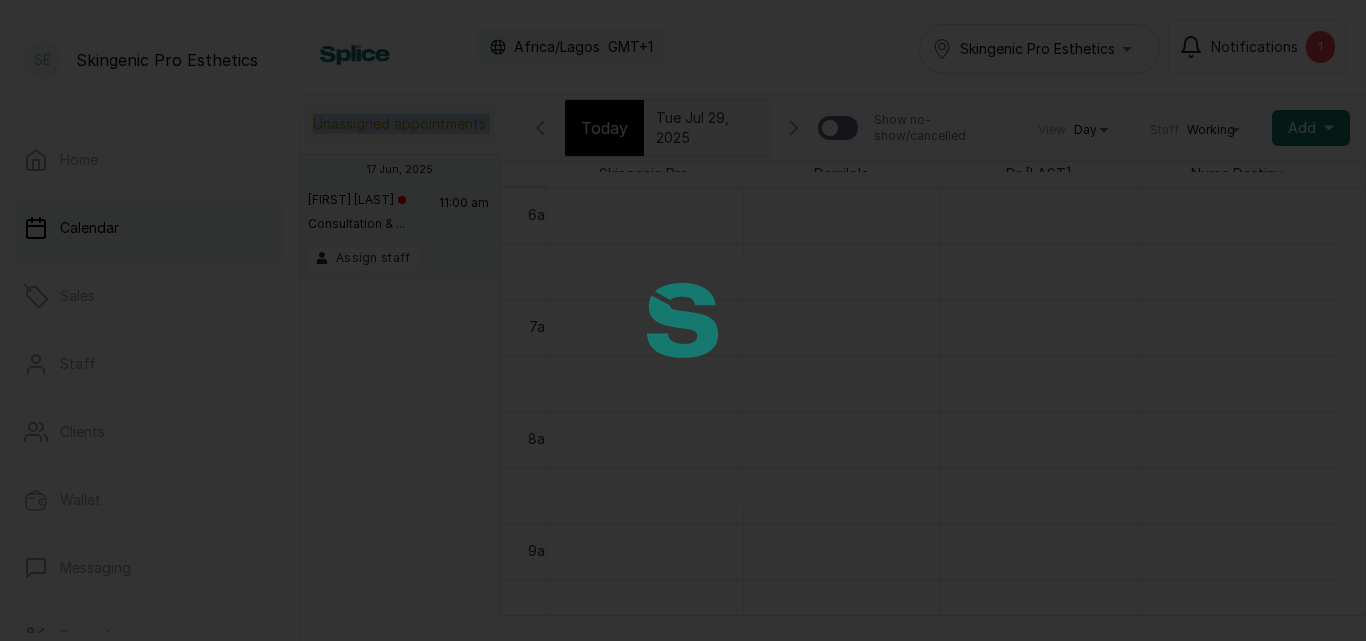 click at bounding box center (683, 320) 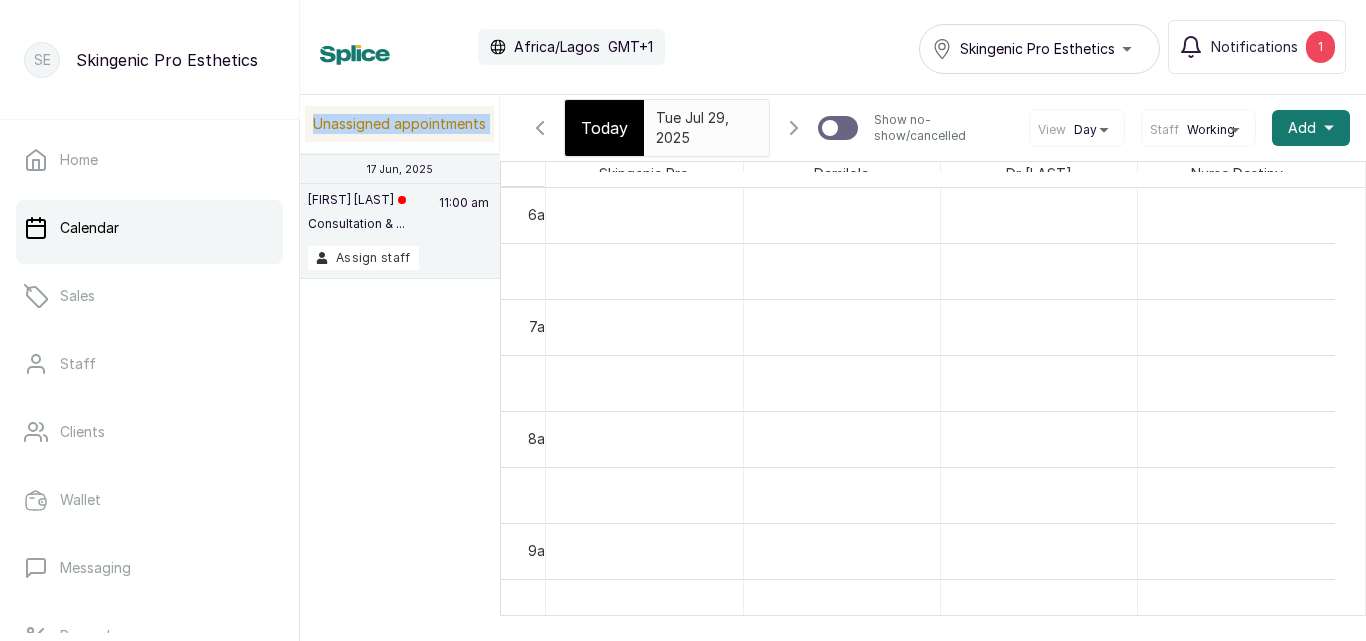 click 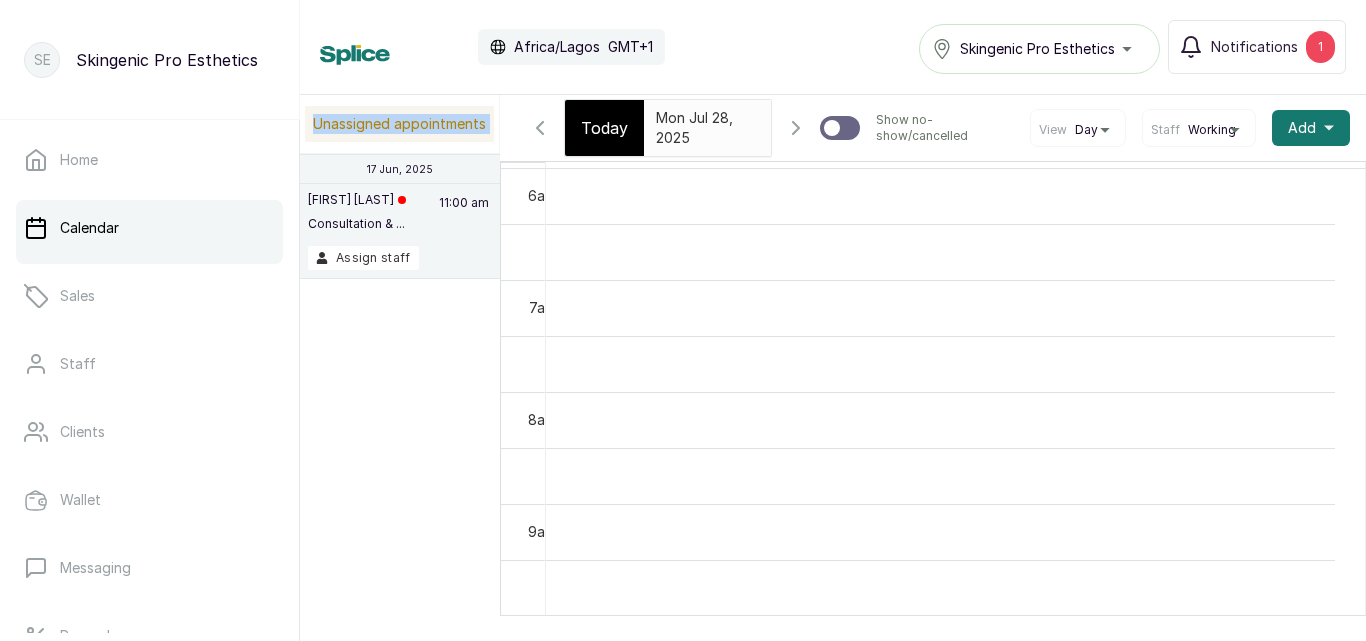 click 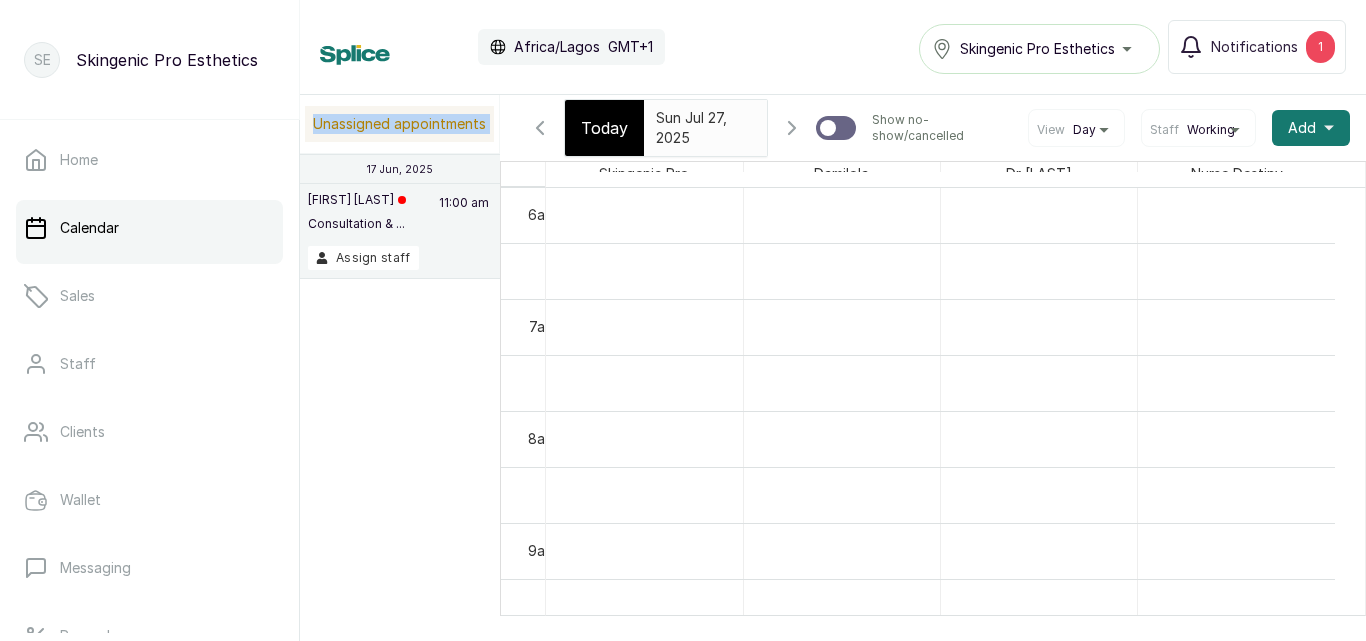 click 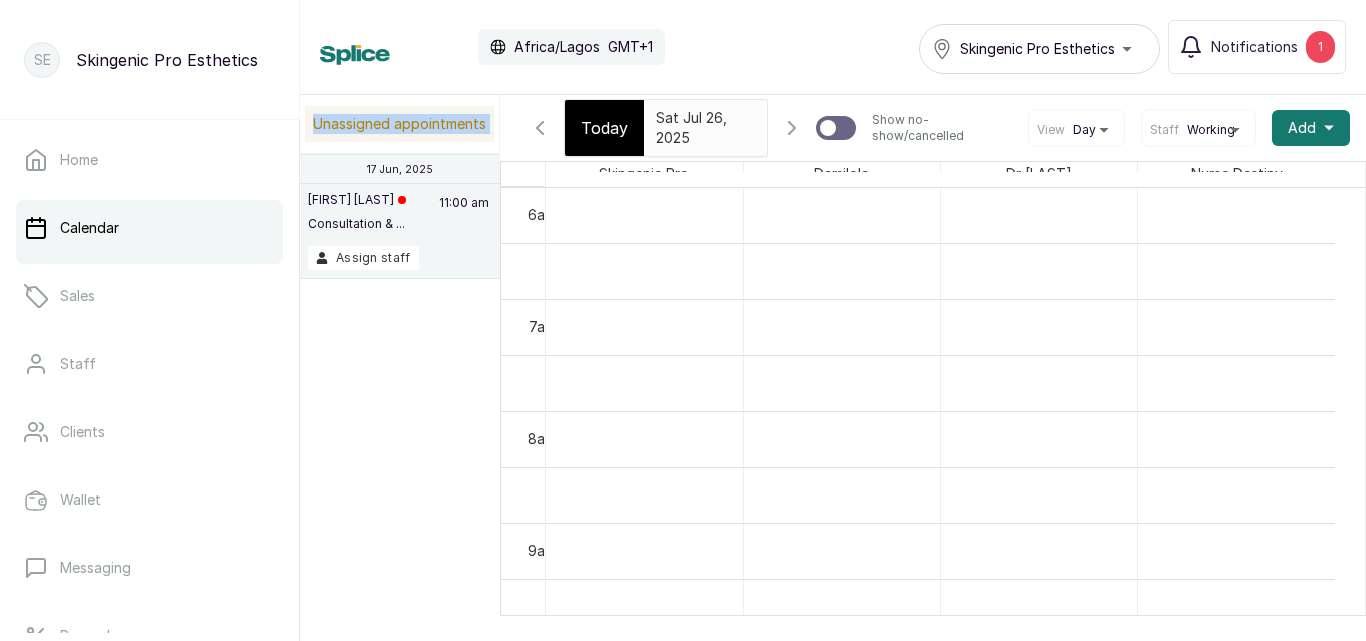 click 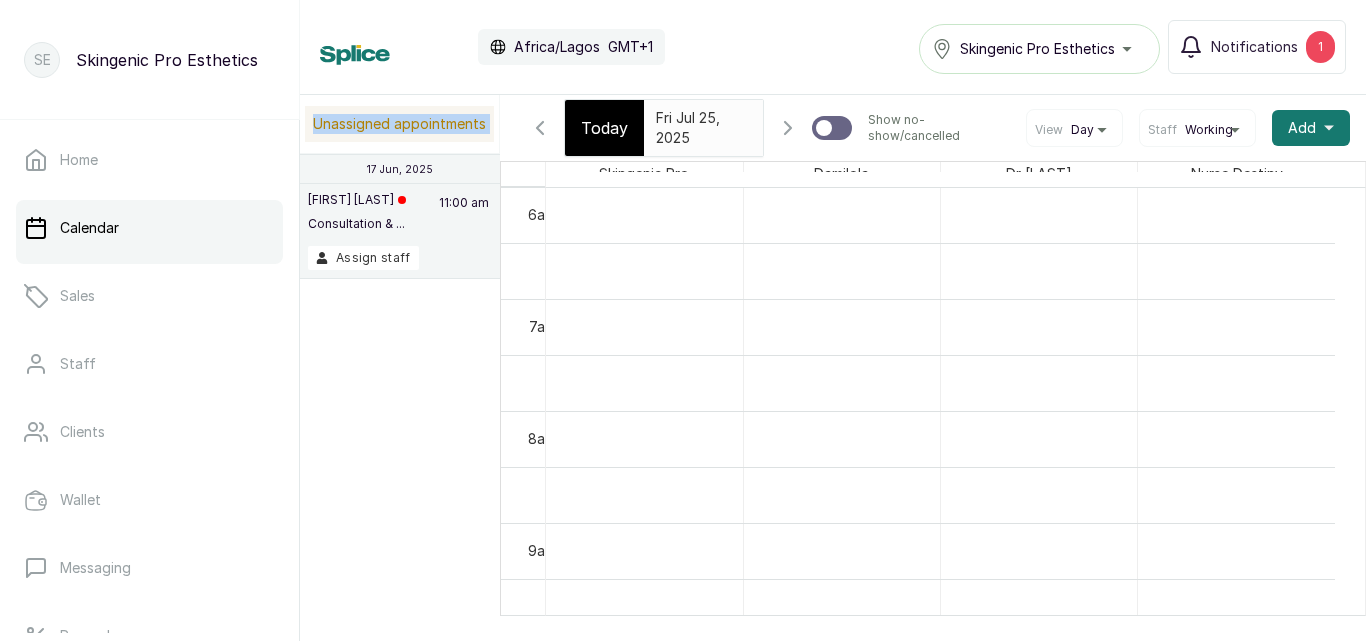 click 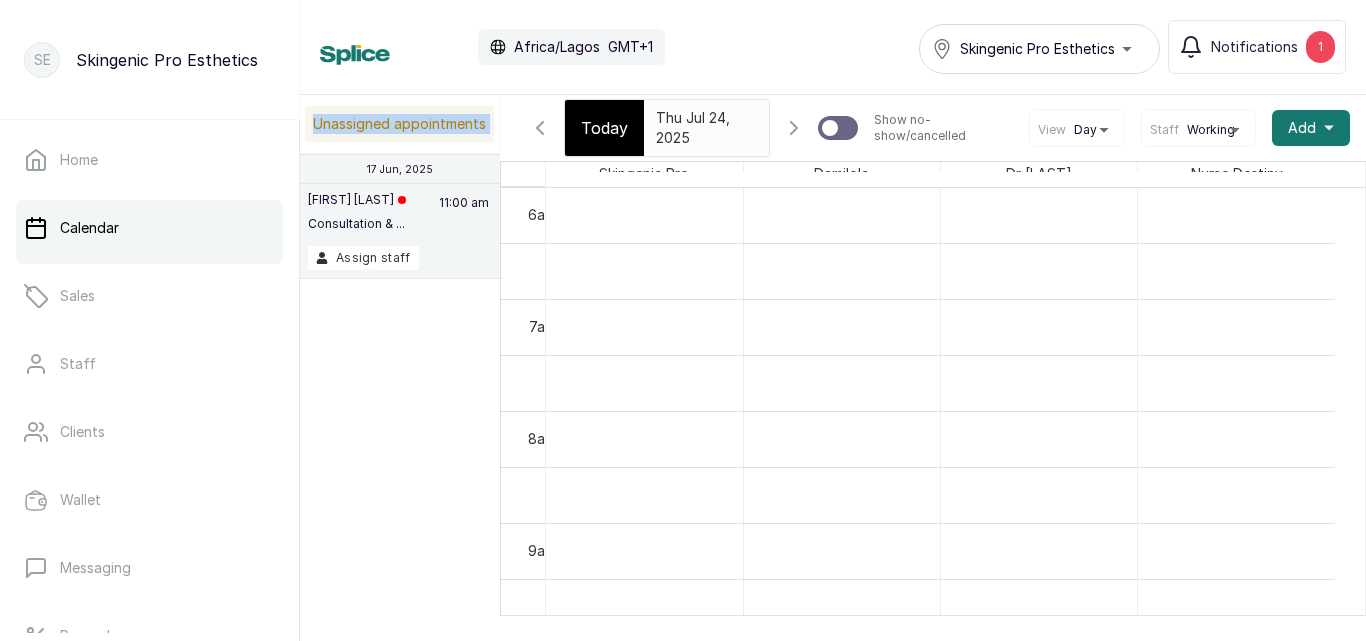 scroll, scrollTop: 886, scrollLeft: 0, axis: vertical 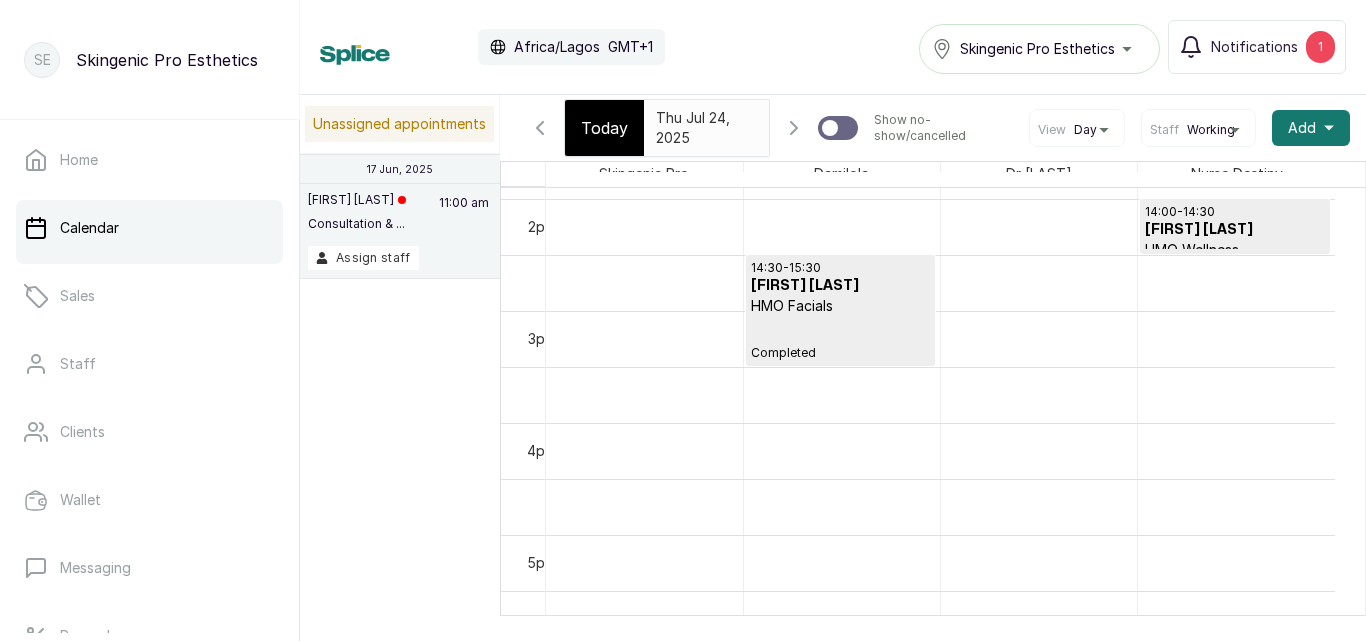 click on "14:30  -  15:30 Blessing Bassey Effiong HMO Facials Completed" at bounding box center [840, 310] 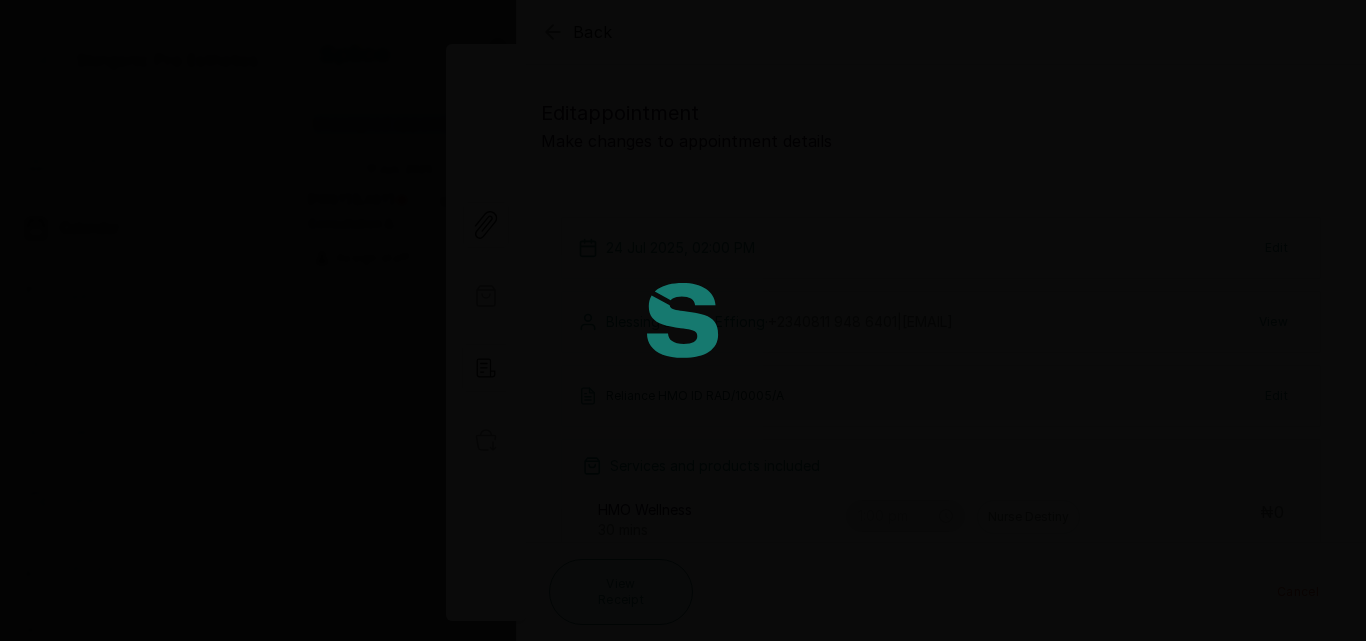 type on "2:00 pm" 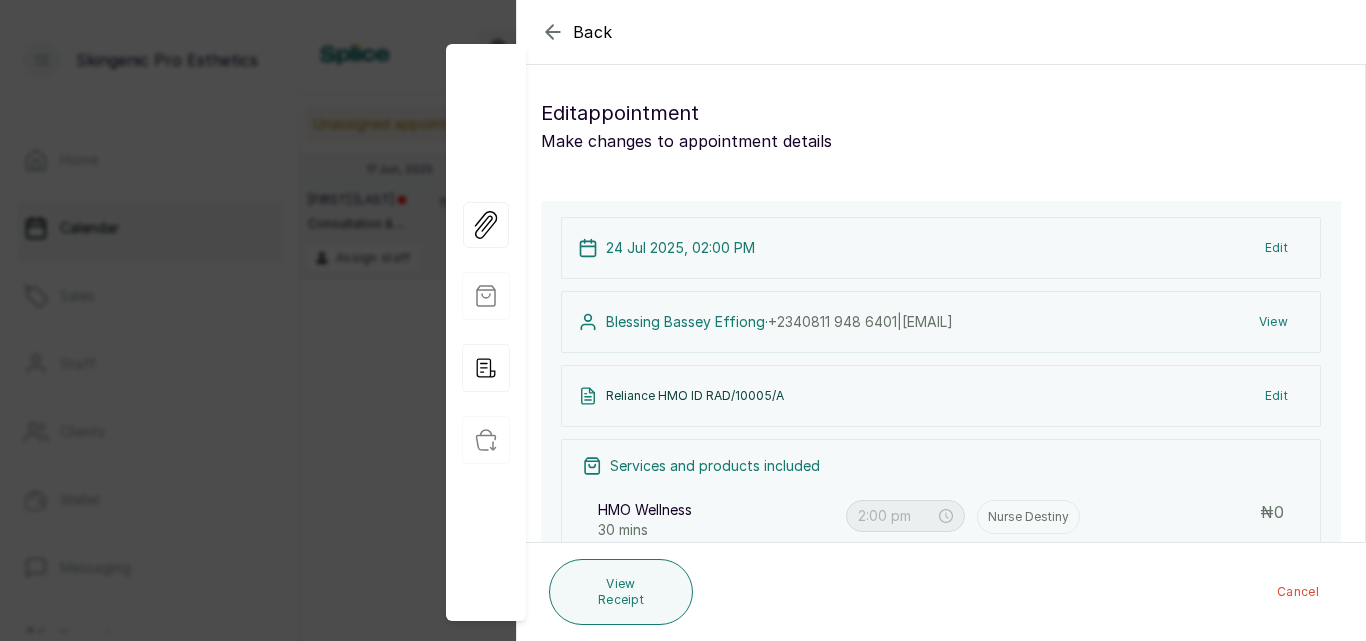 click on "HMO Wellness 30 mins 2:00 pm Nurse Destiny ₦ 0" at bounding box center (941, 520) 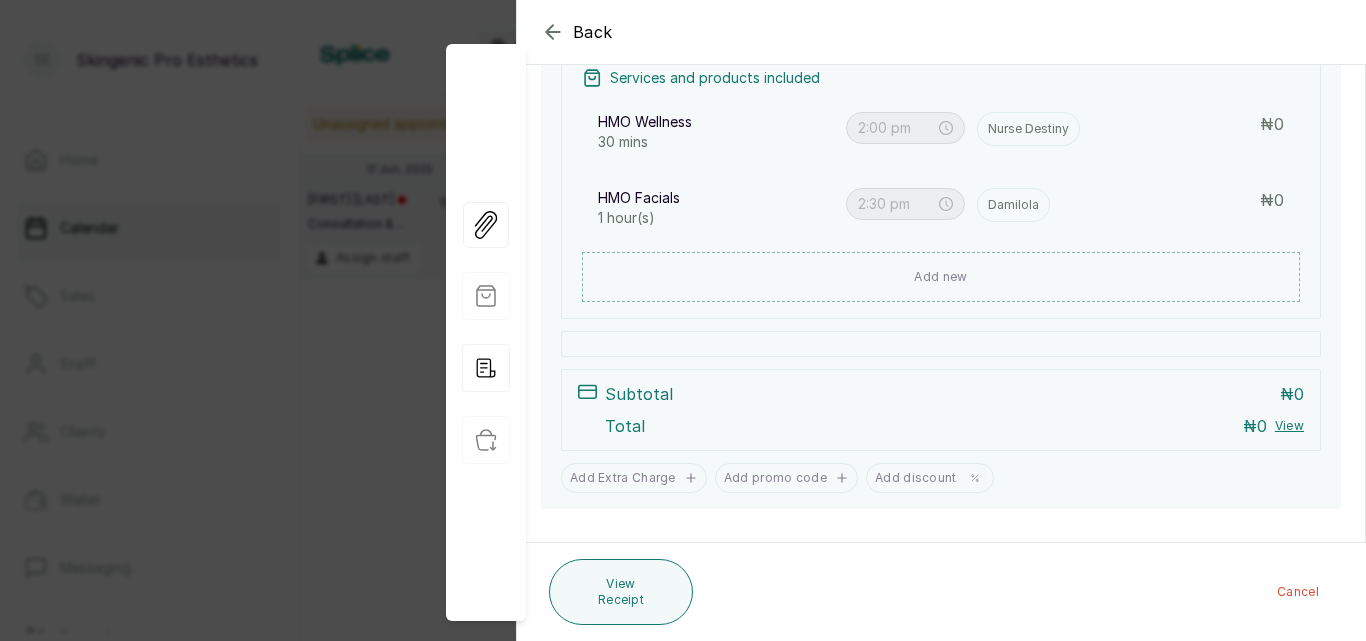 scroll, scrollTop: 409, scrollLeft: 0, axis: vertical 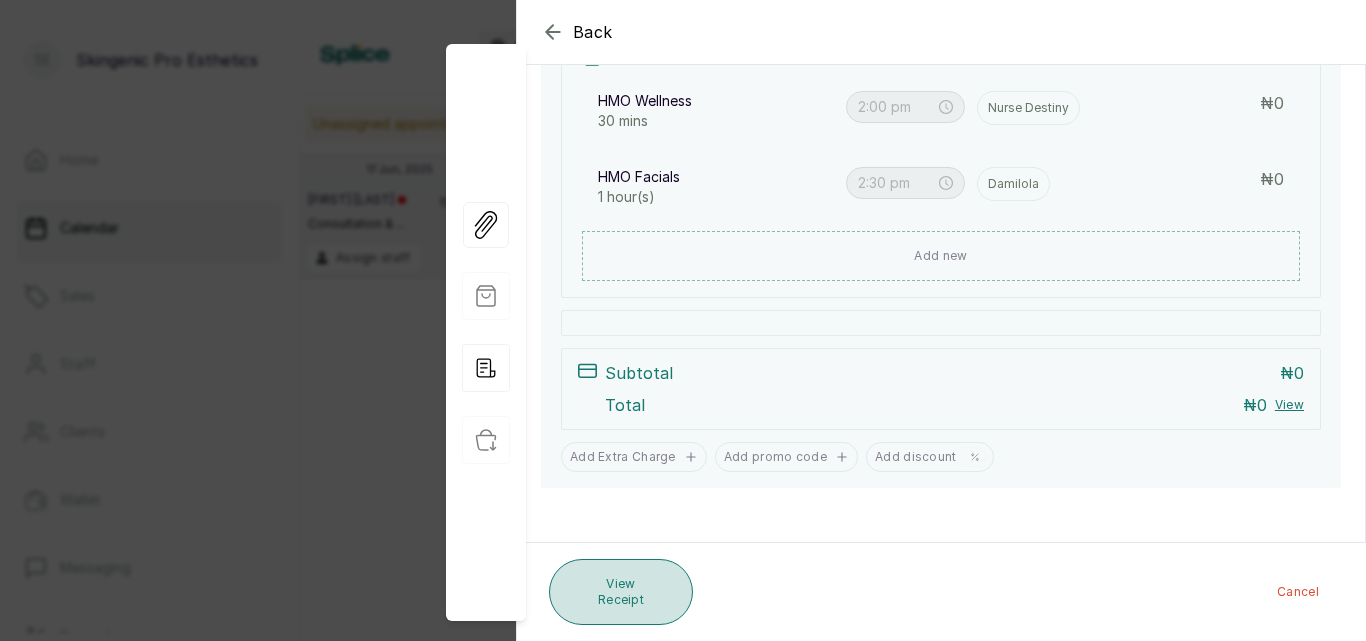 click on "View Receipt" at bounding box center (621, 592) 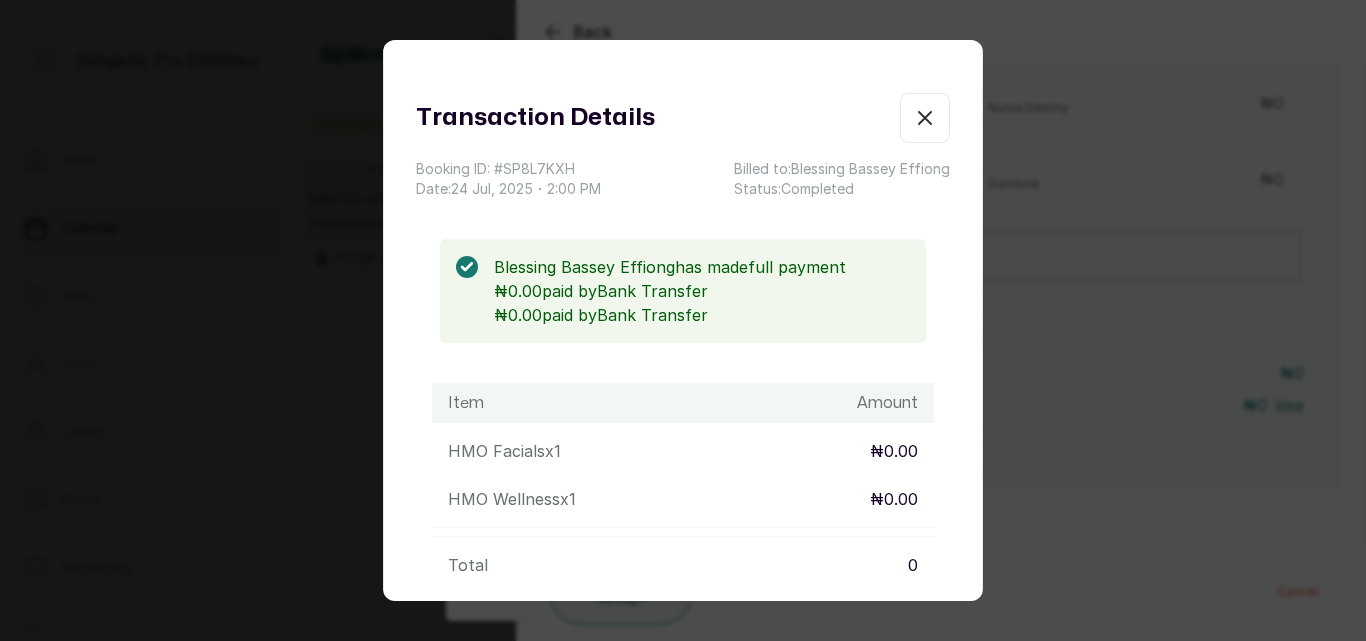 scroll, scrollTop: 0, scrollLeft: 0, axis: both 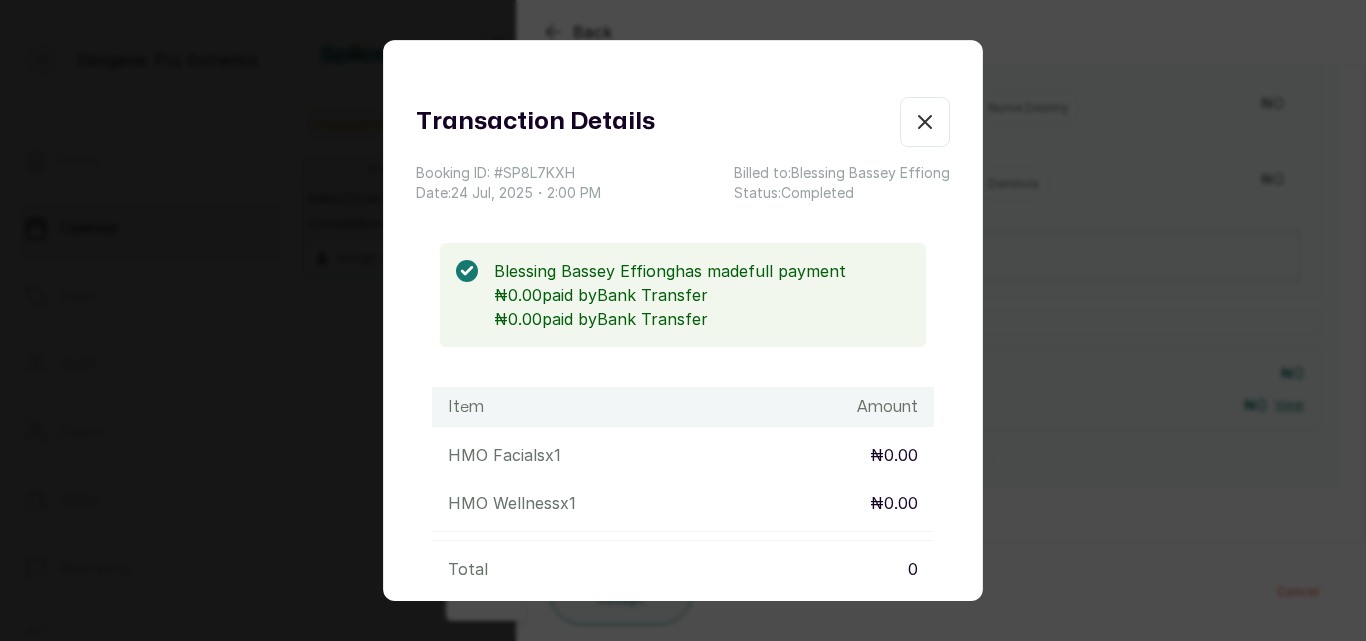 click 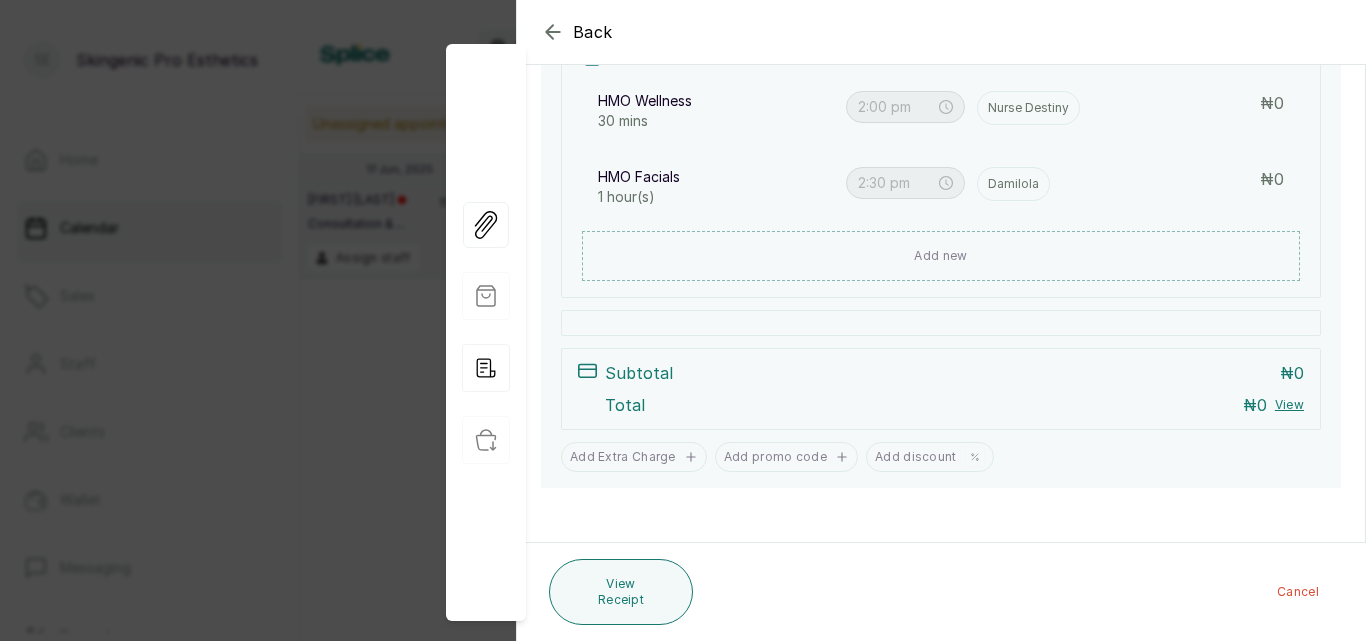 click 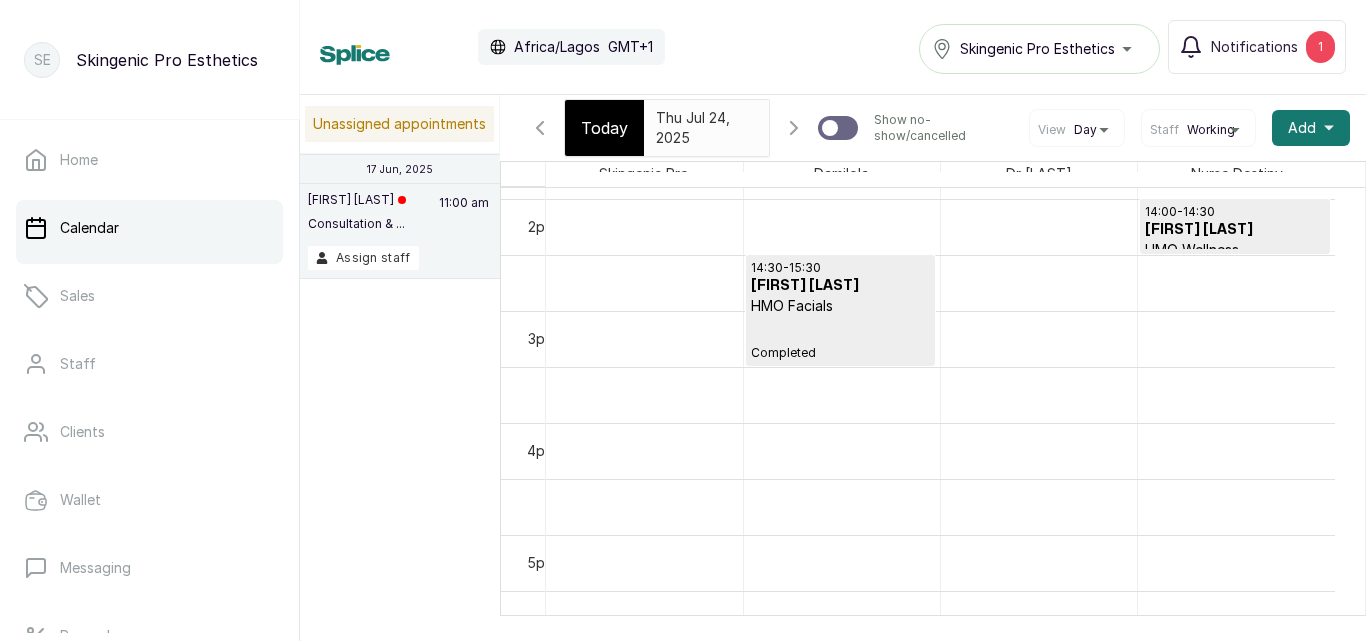 click 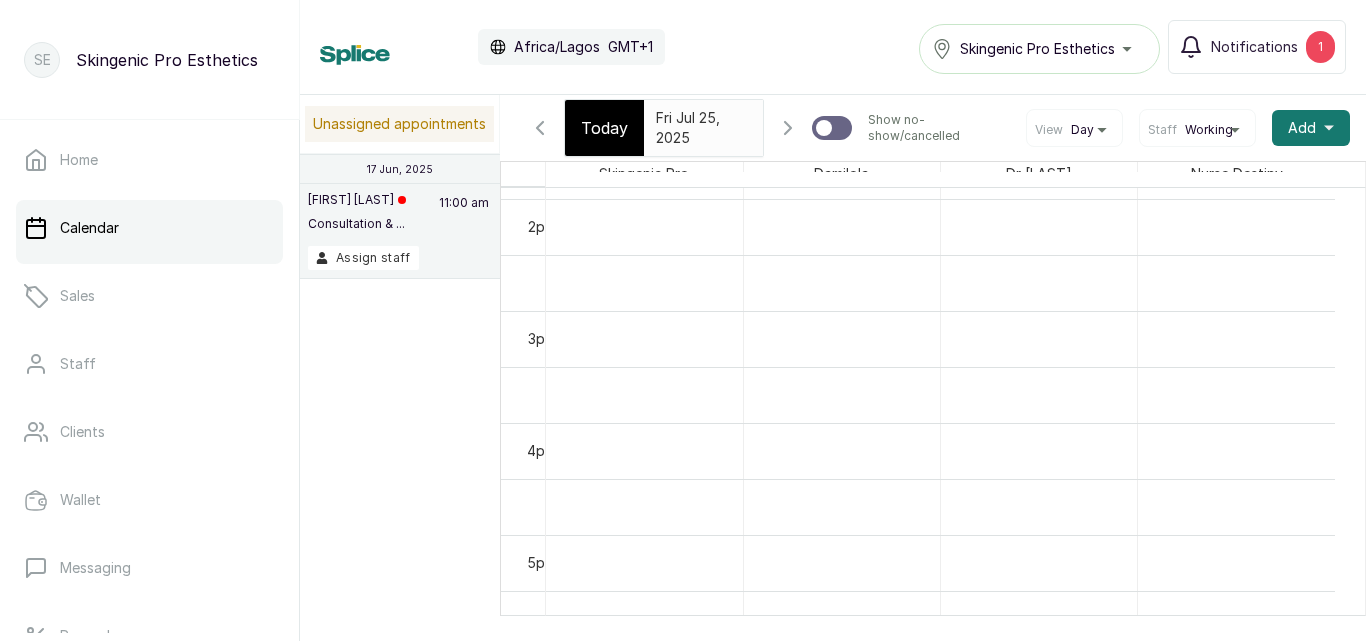scroll, scrollTop: 673, scrollLeft: 0, axis: vertical 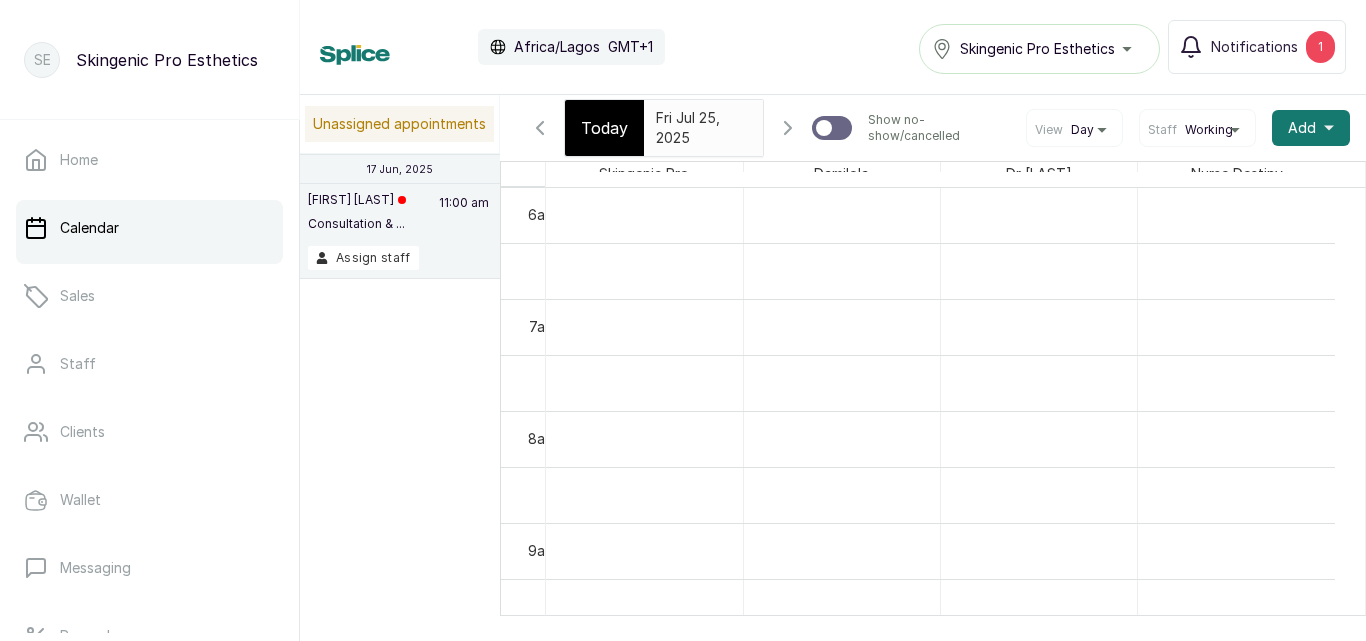 click 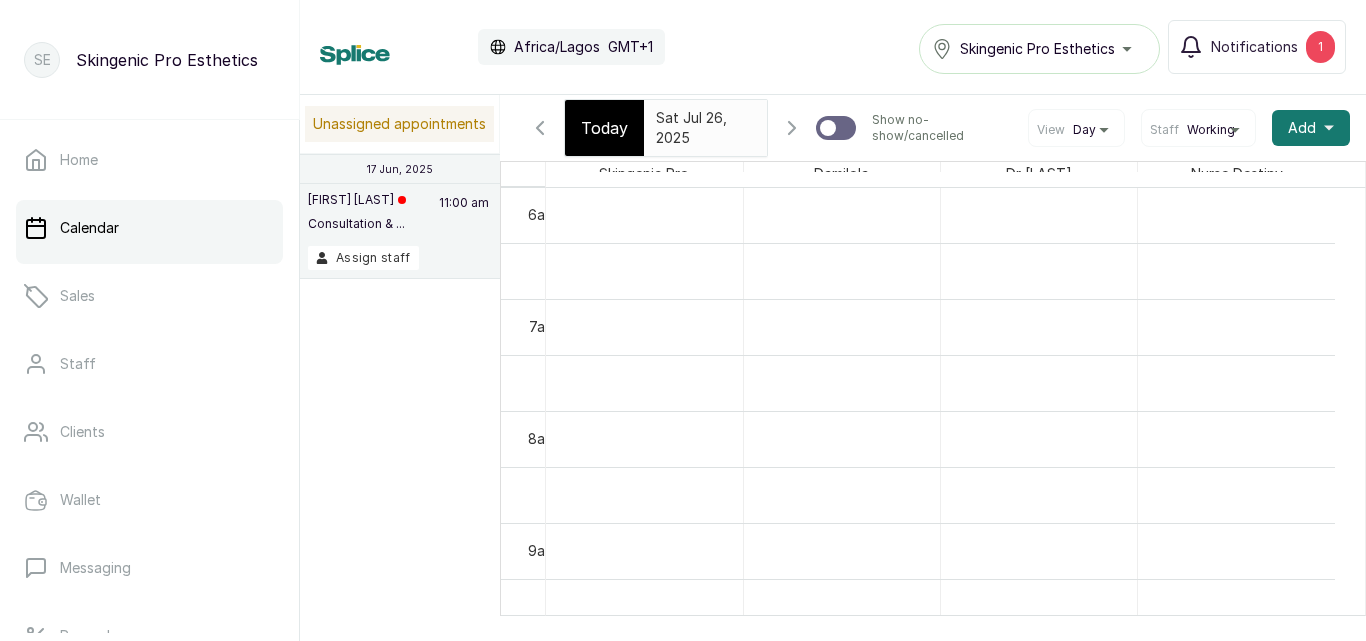 click 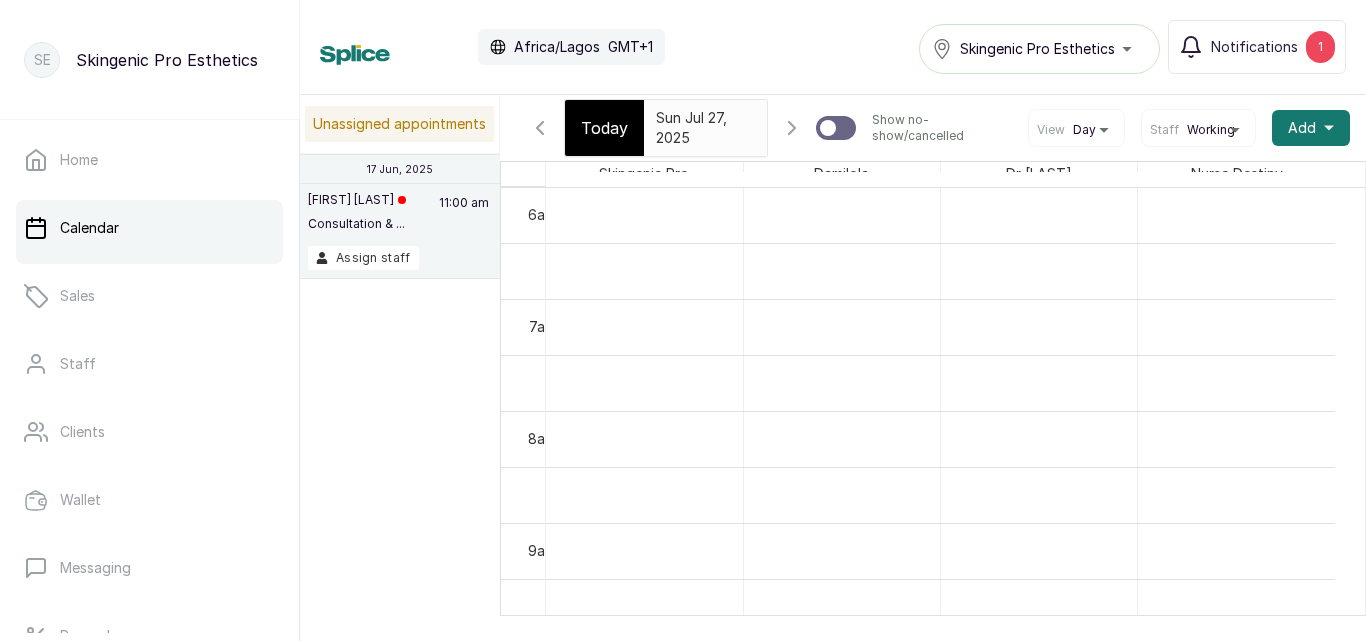 click 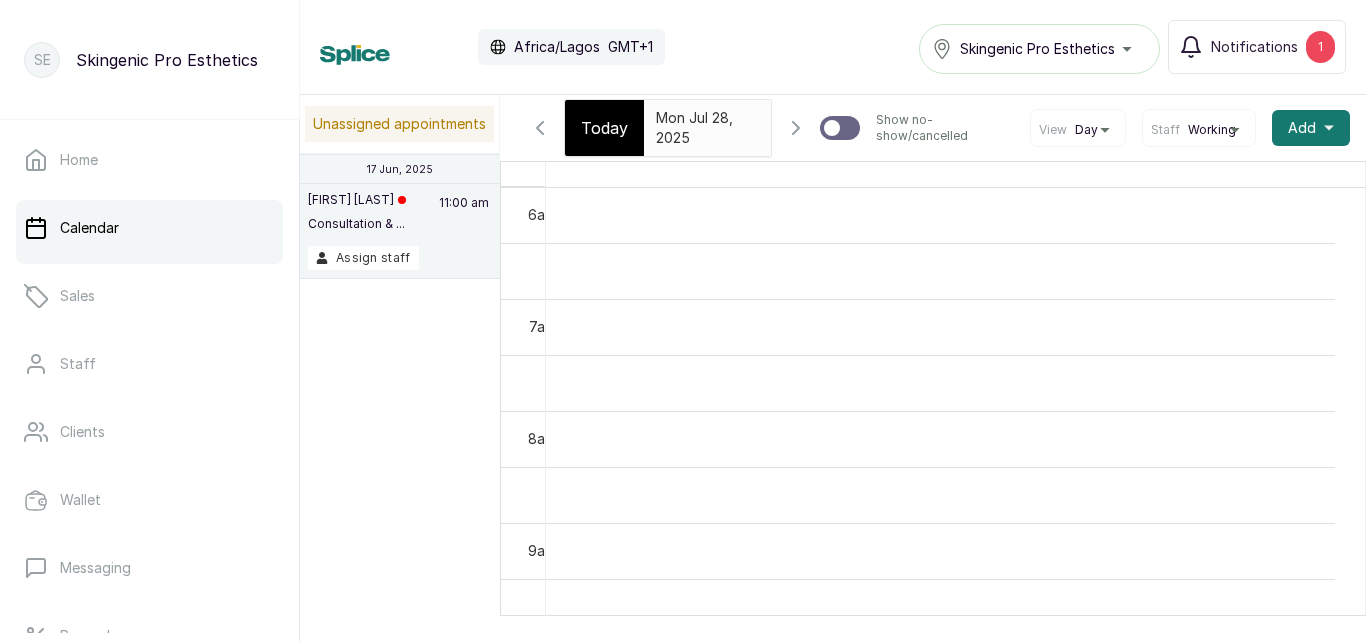 click 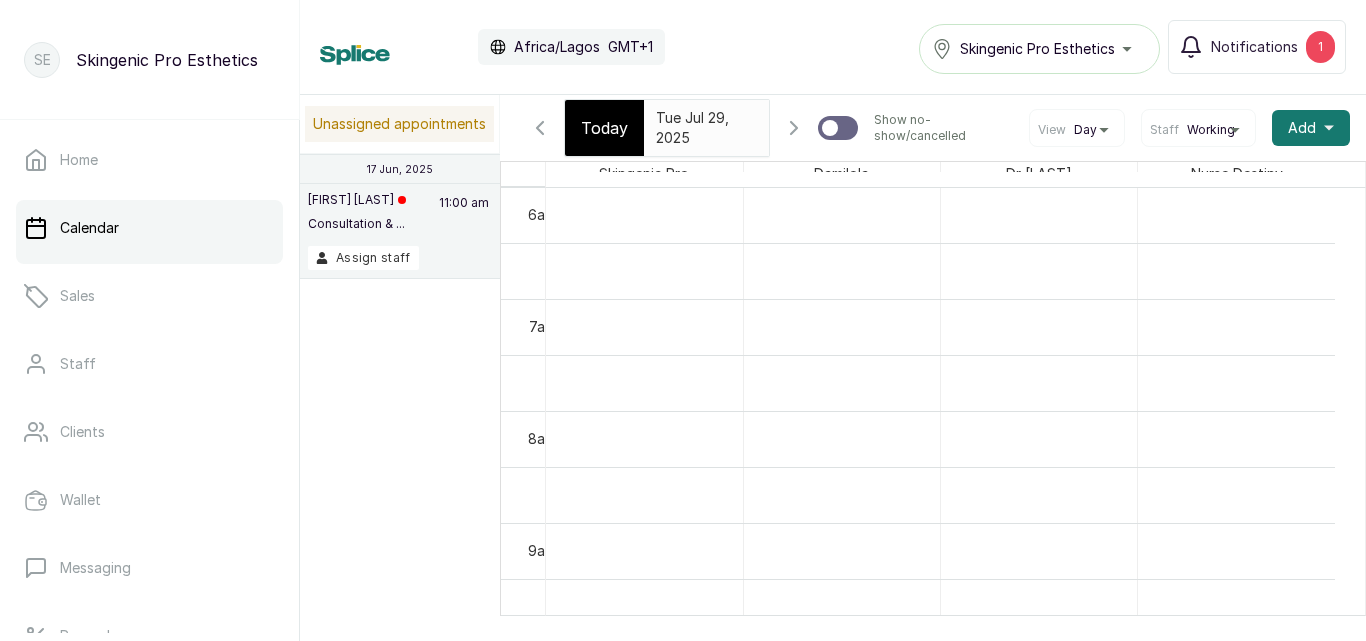 click 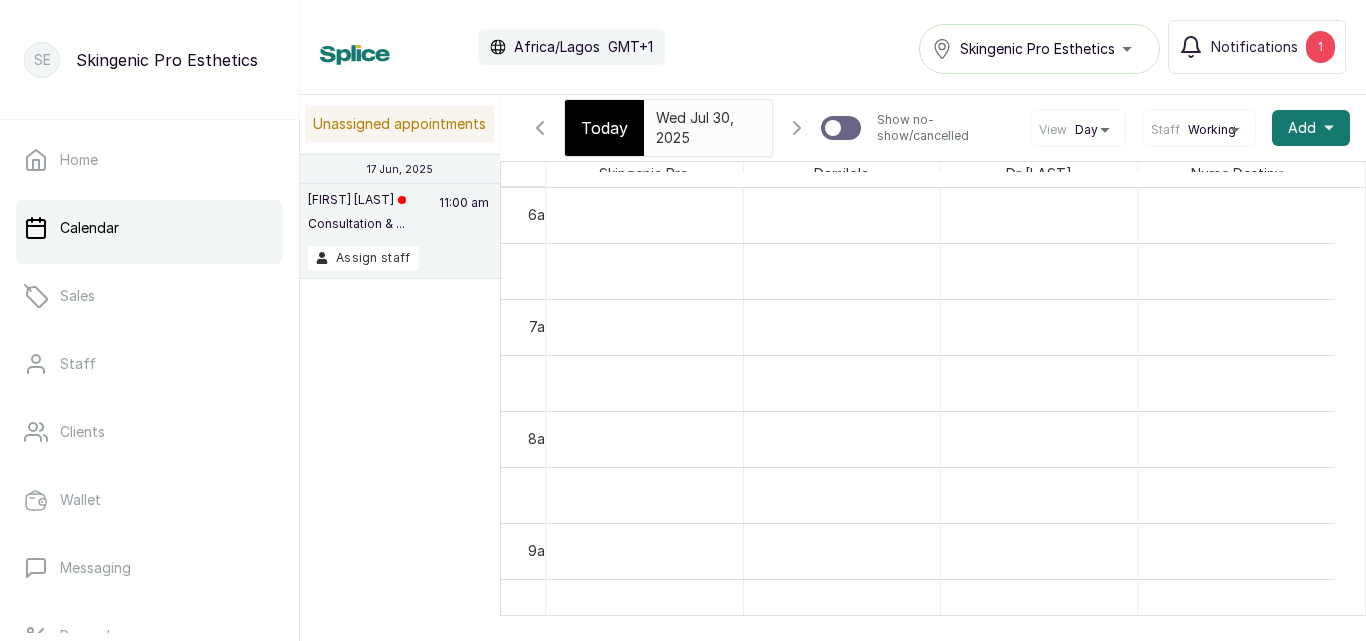 click 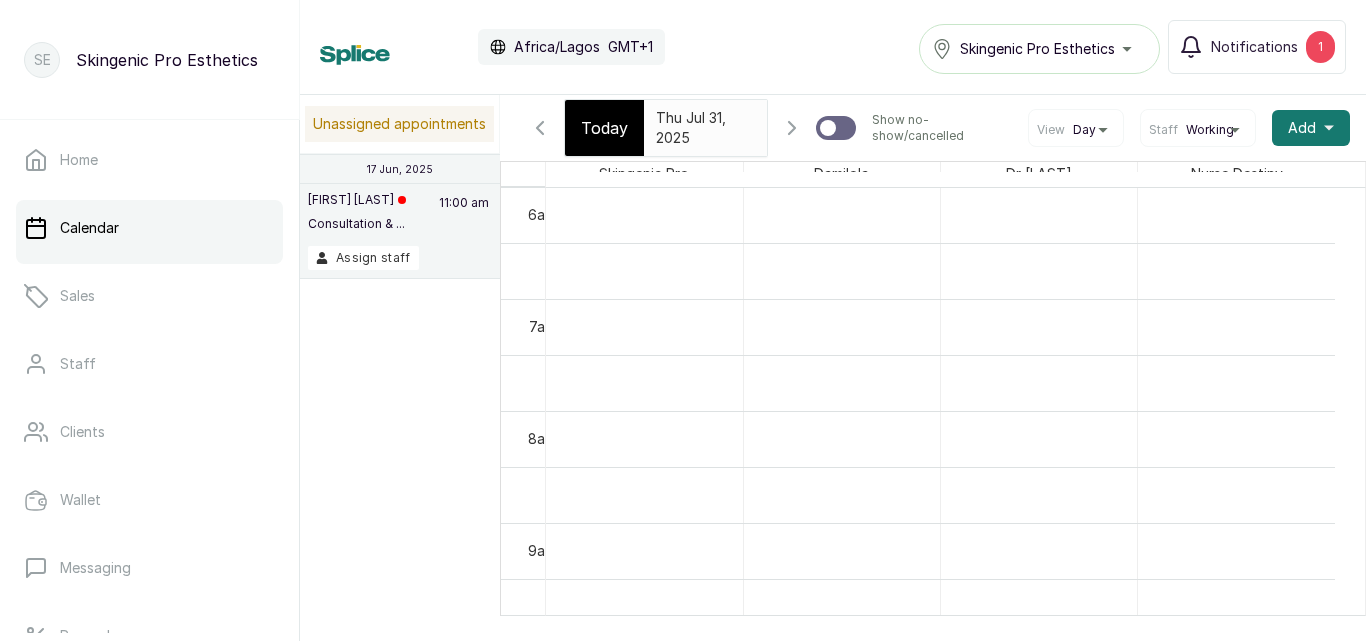 click 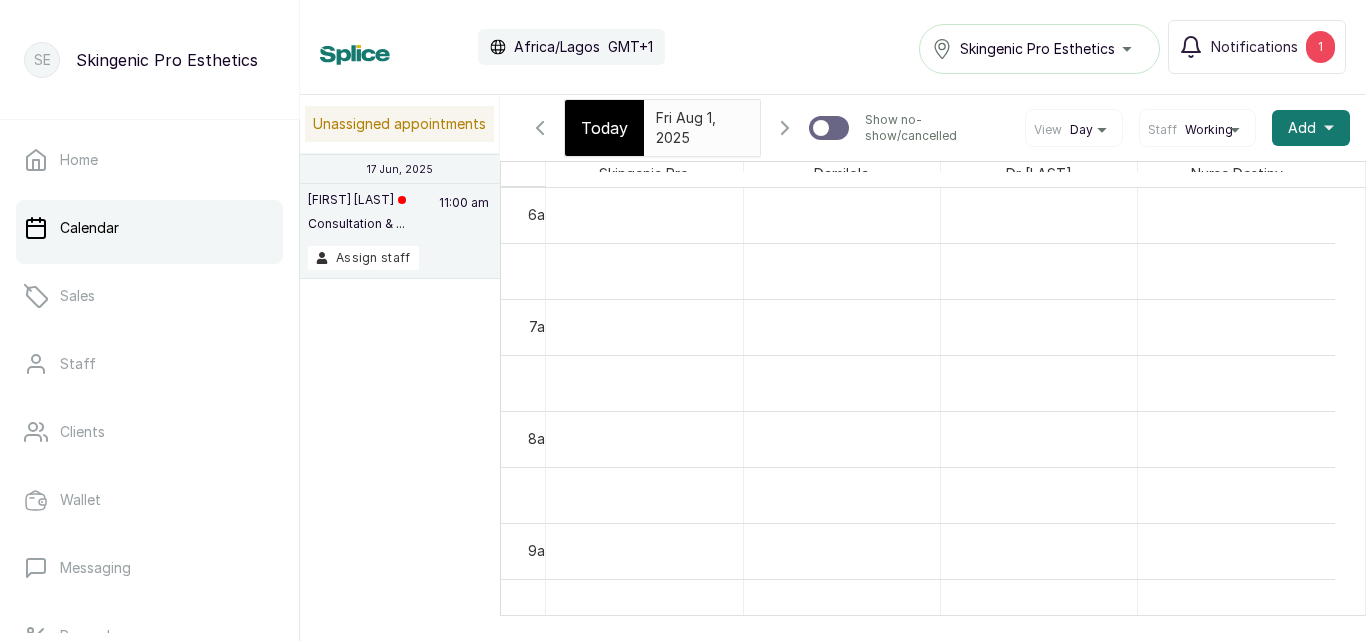 click 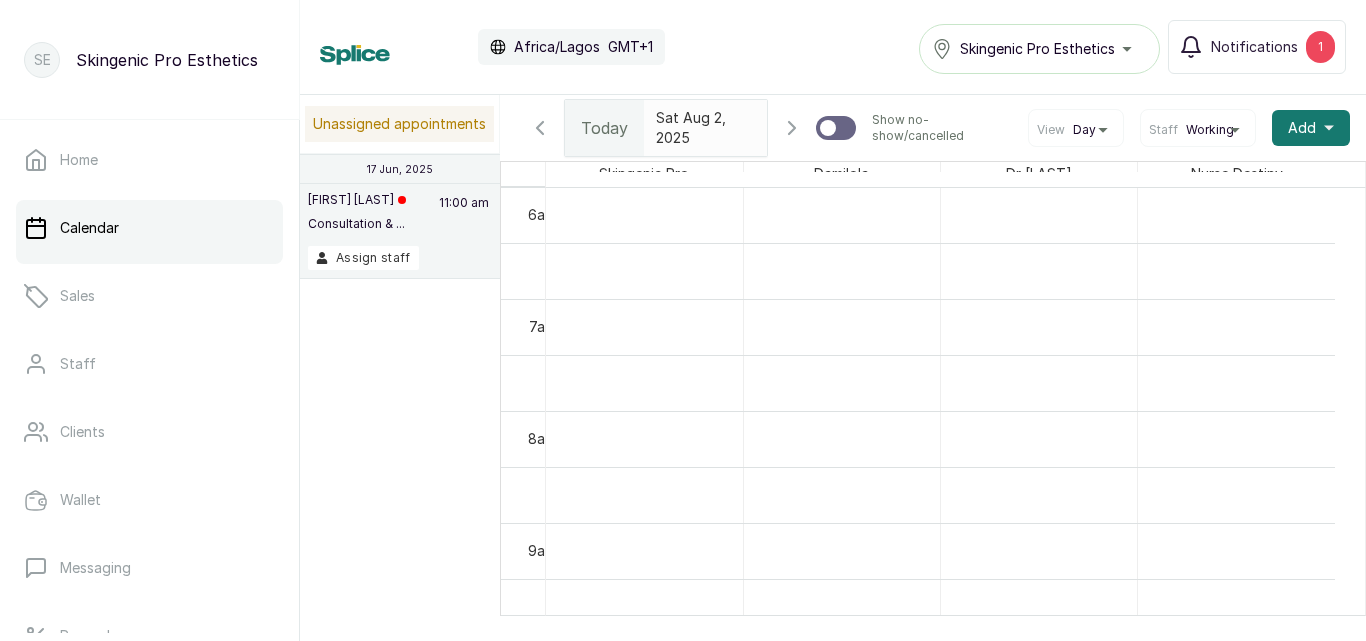 scroll, scrollTop: 847, scrollLeft: 0, axis: vertical 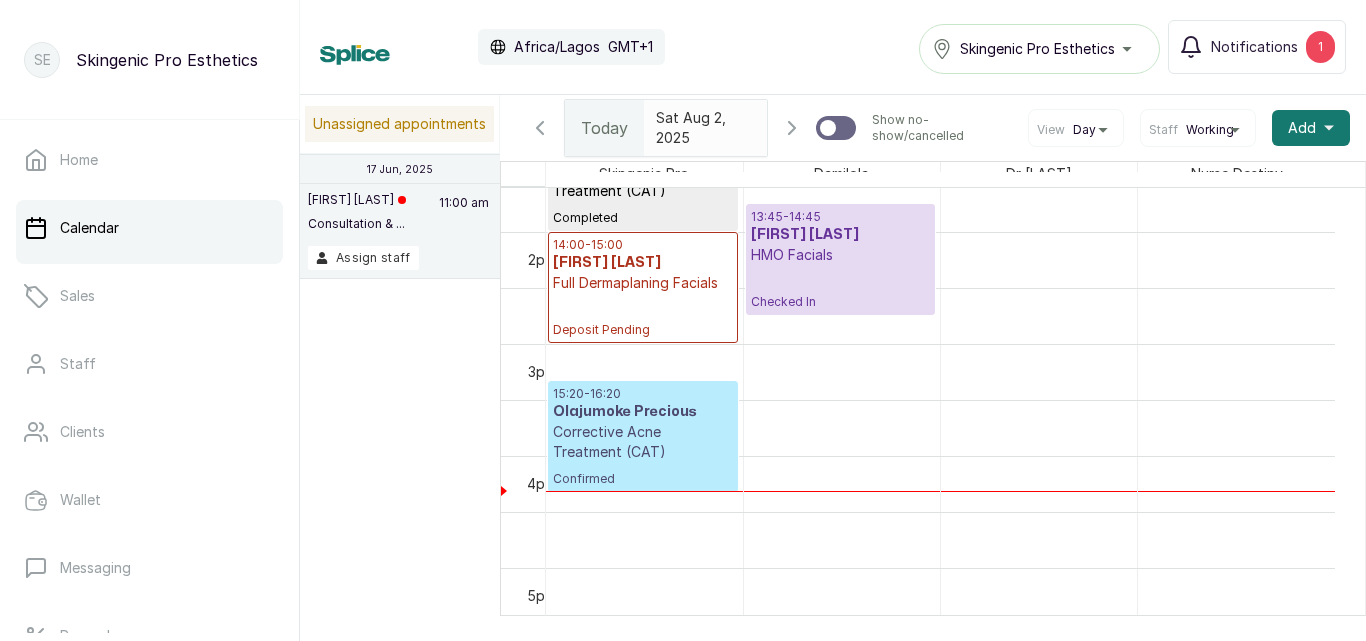 click on "Olajumoke Precious" at bounding box center (643, 412) 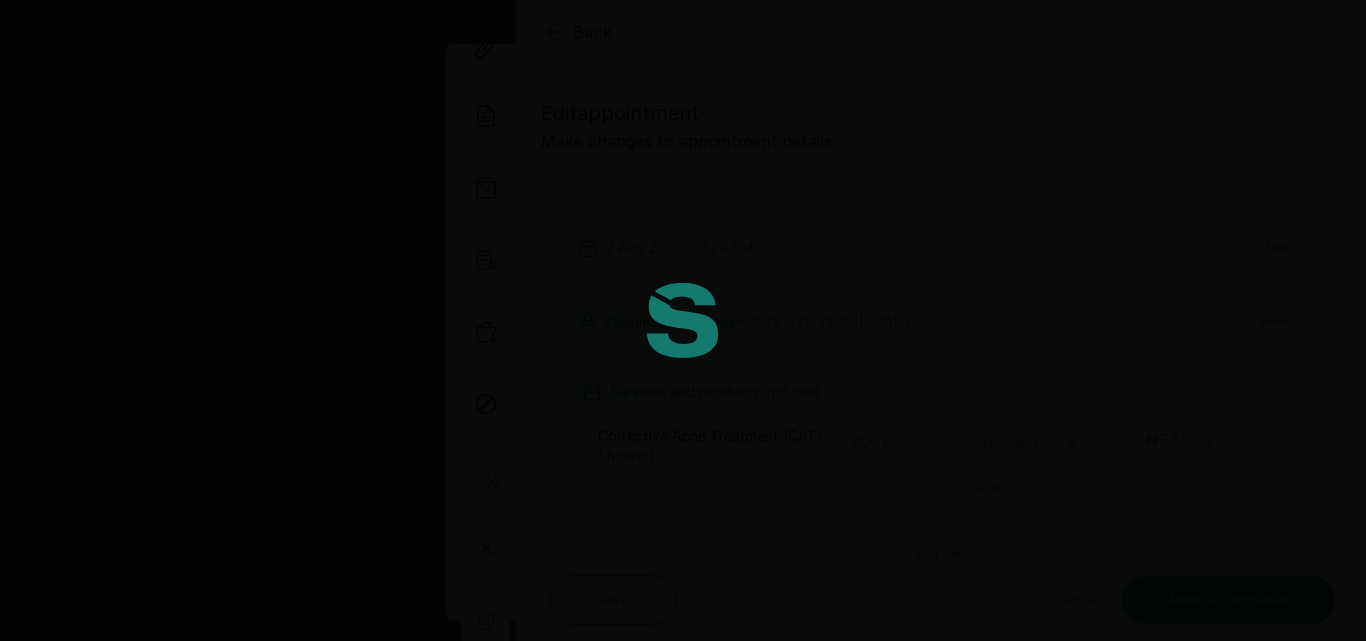 type on "3:20 pm" 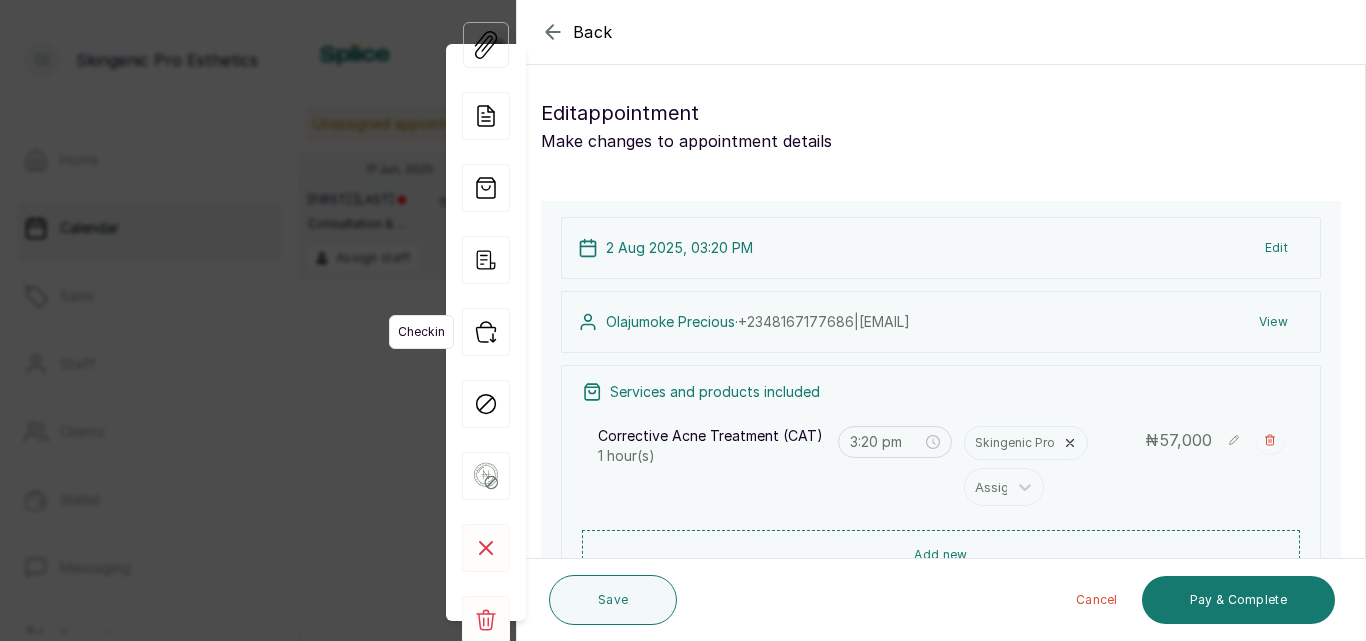 click 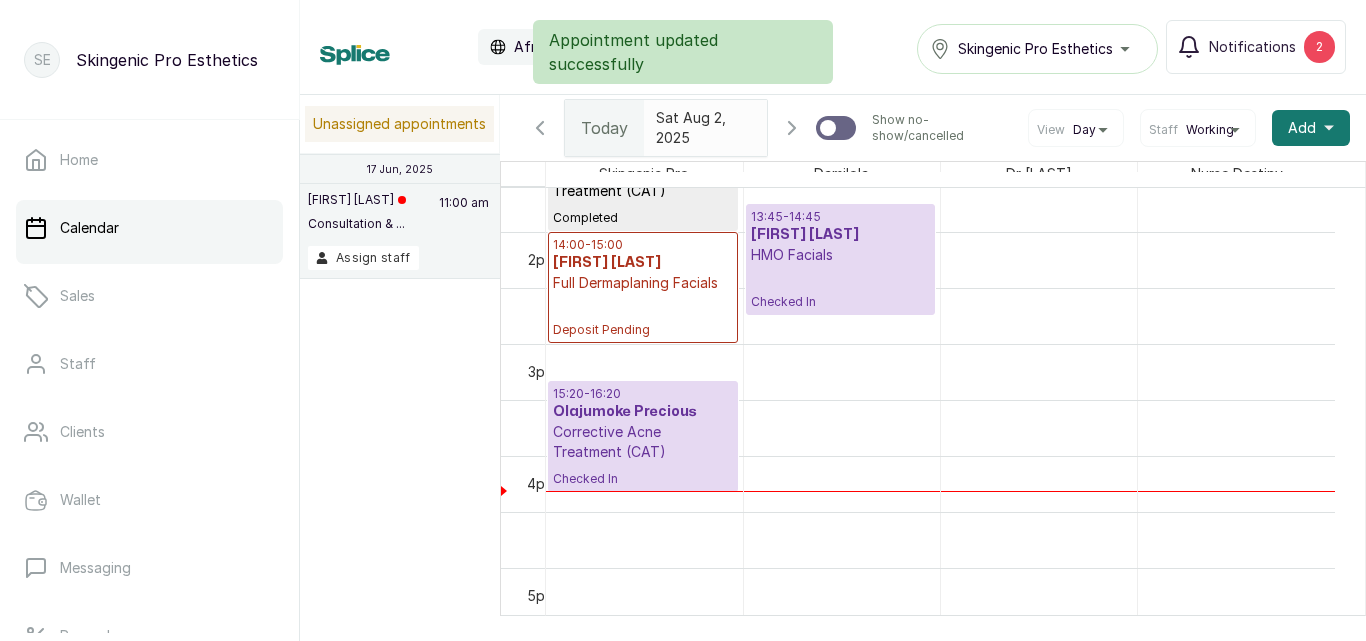 click on "13:45  -  14:45 Christine Etong HMO Facials Checked In" at bounding box center [840, 259] 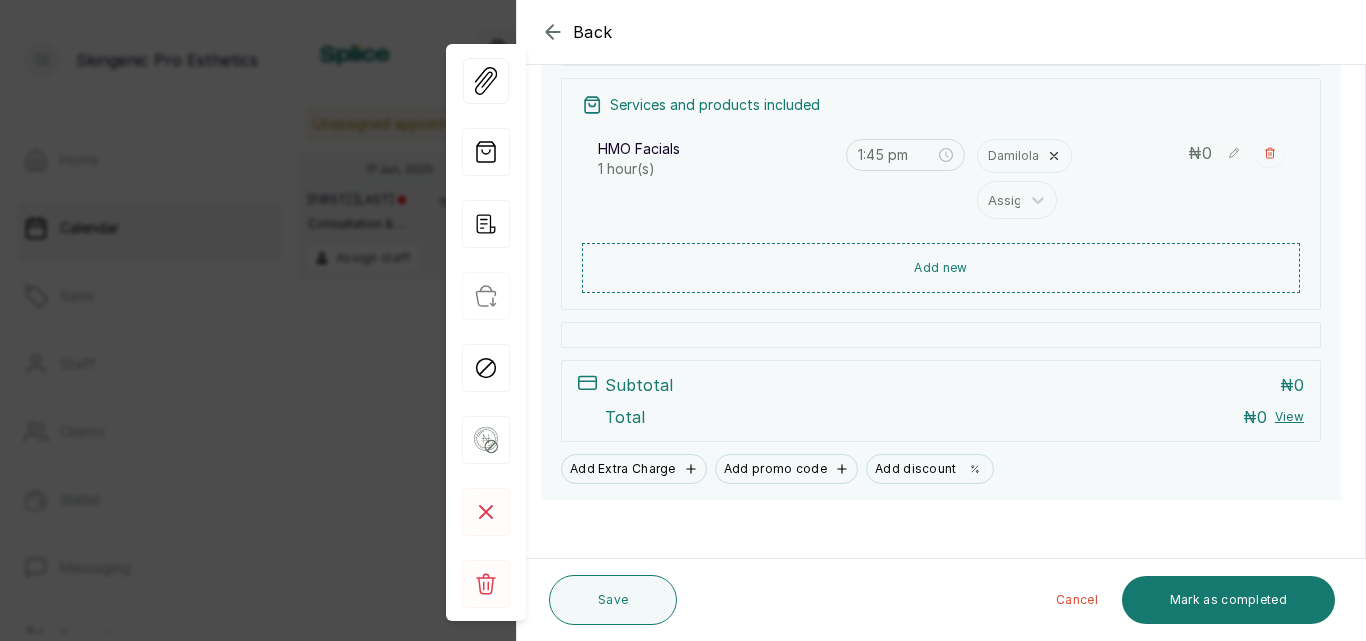scroll, scrollTop: 373, scrollLeft: 0, axis: vertical 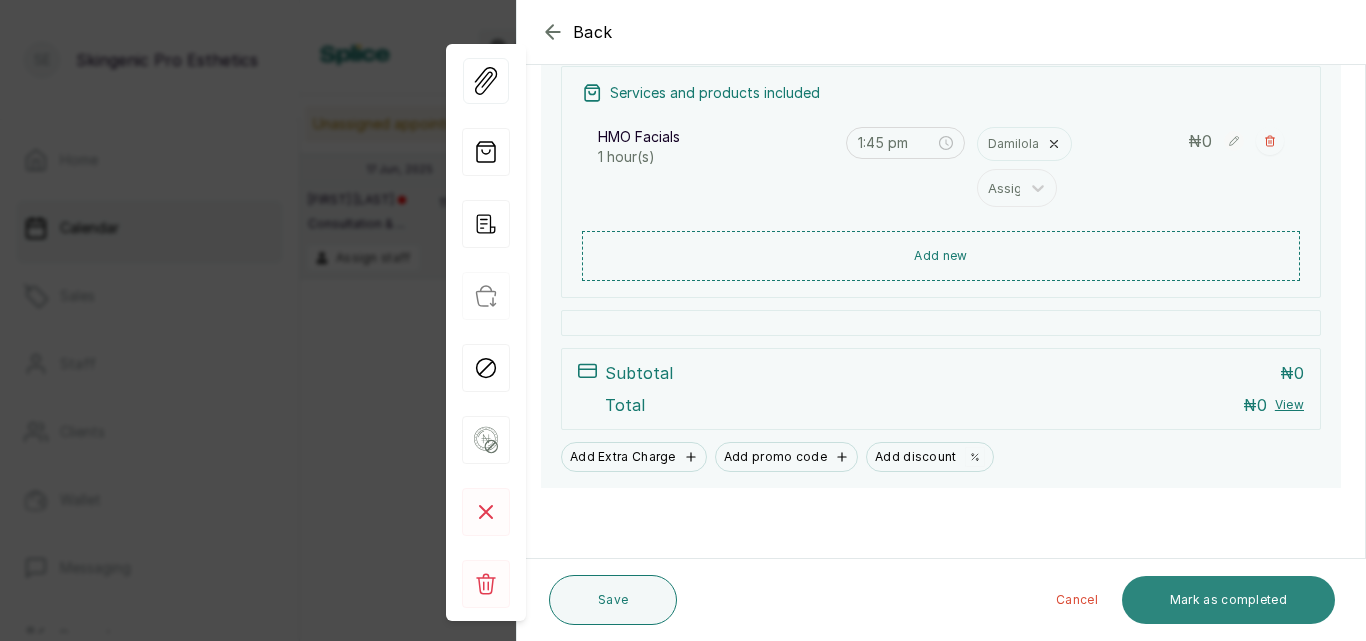 click on "Mark as completed" at bounding box center [1228, 600] 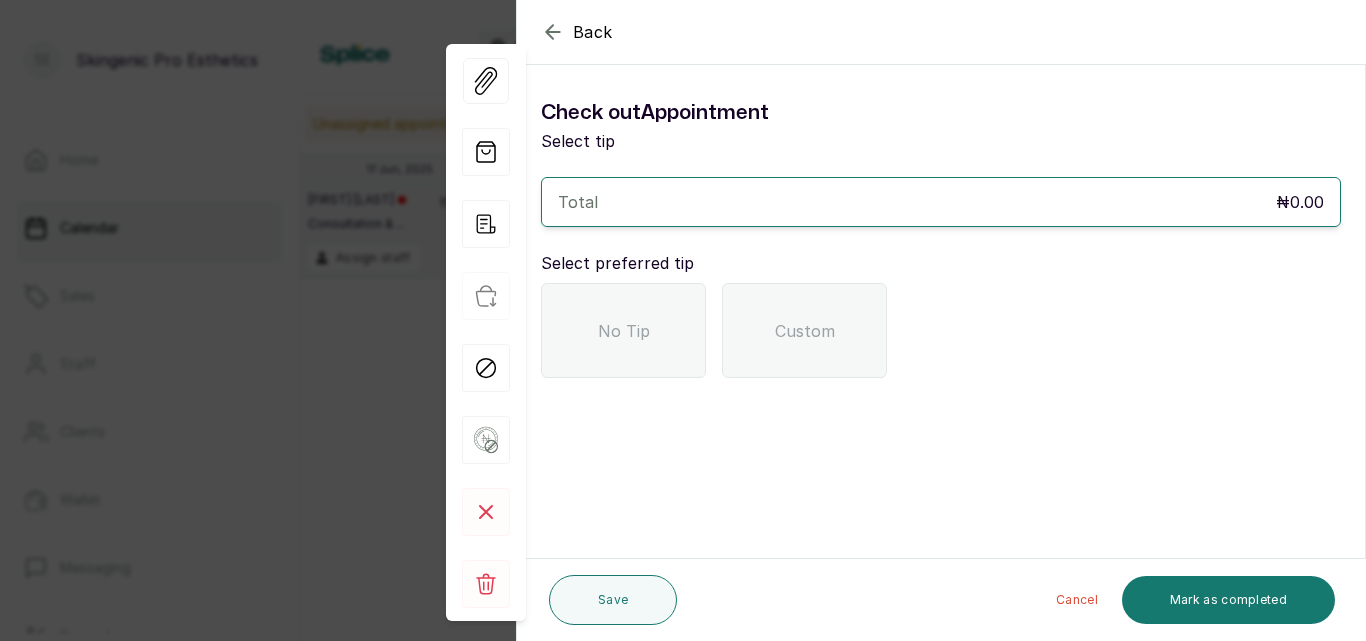 click 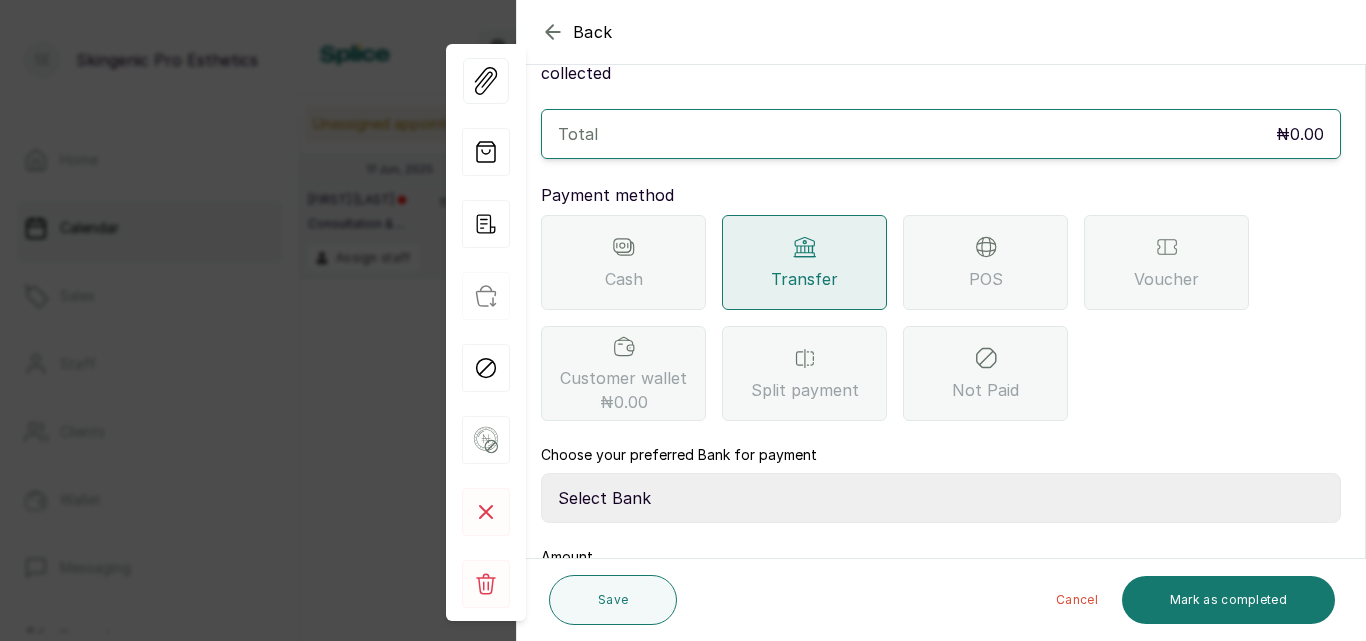 scroll, scrollTop: 105, scrollLeft: 0, axis: vertical 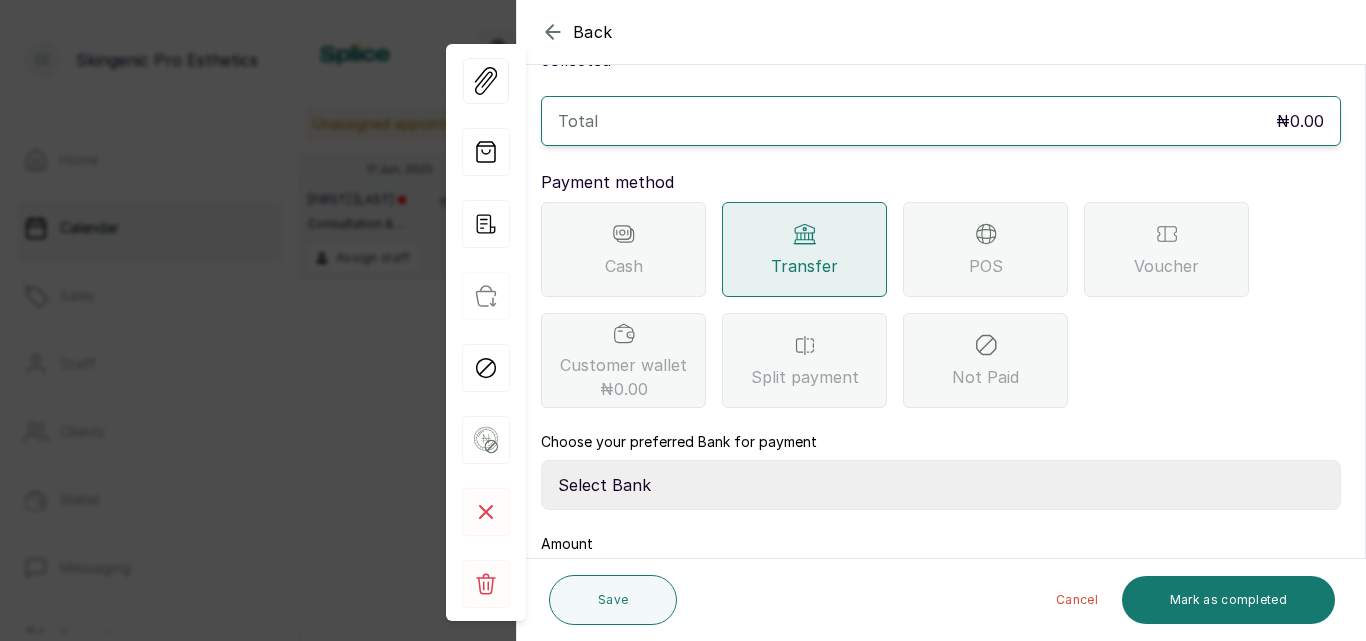 click on "Select Bank Skingenic Pro Esthetics First City Monument Bank SKINGENIC PRO ESTHETICS & GENERAL MERCHANDISE VFD Microfinance Bank Limited BROWSKINGIRL BSG SKINCARE - Skingenic Pro Esthetics Moniepoint MFB" at bounding box center (941, 485) 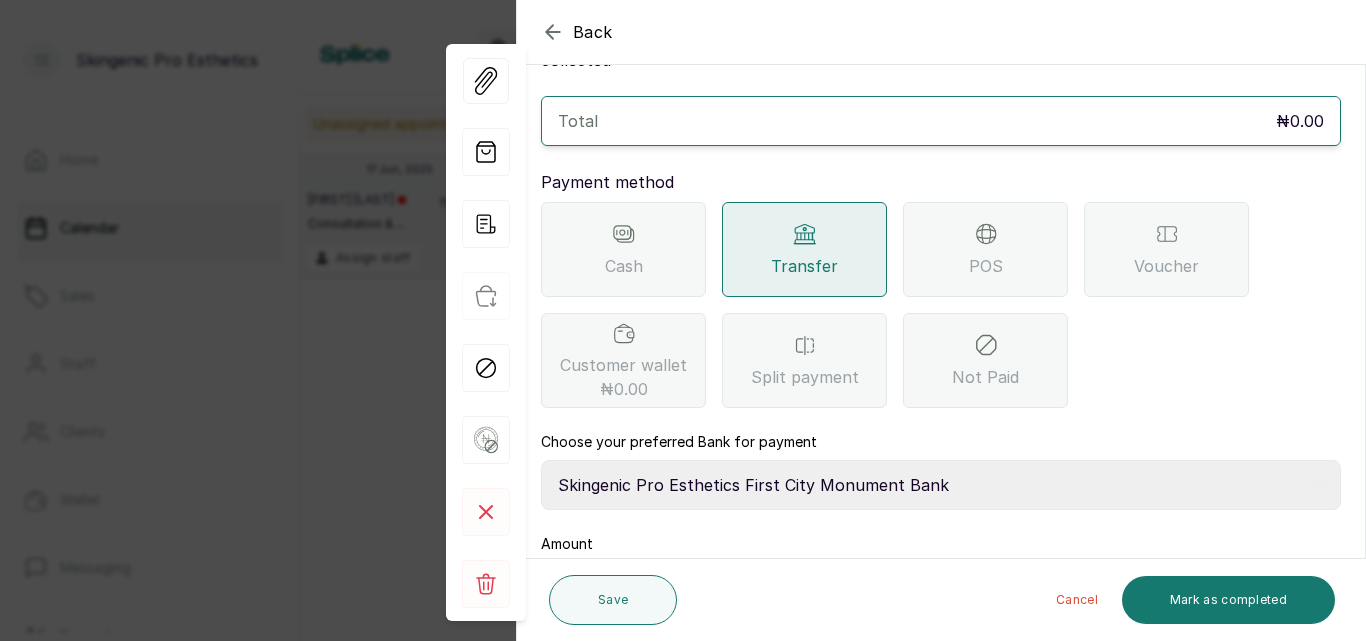 click on "Select Bank Skingenic Pro Esthetics First City Monument Bank SKINGENIC PRO ESTHETICS & GENERAL MERCHANDISE VFD Microfinance Bank Limited BROWSKINGIRL BSG SKINCARE - Skingenic Pro Esthetics Moniepoint MFB" at bounding box center [941, 485] 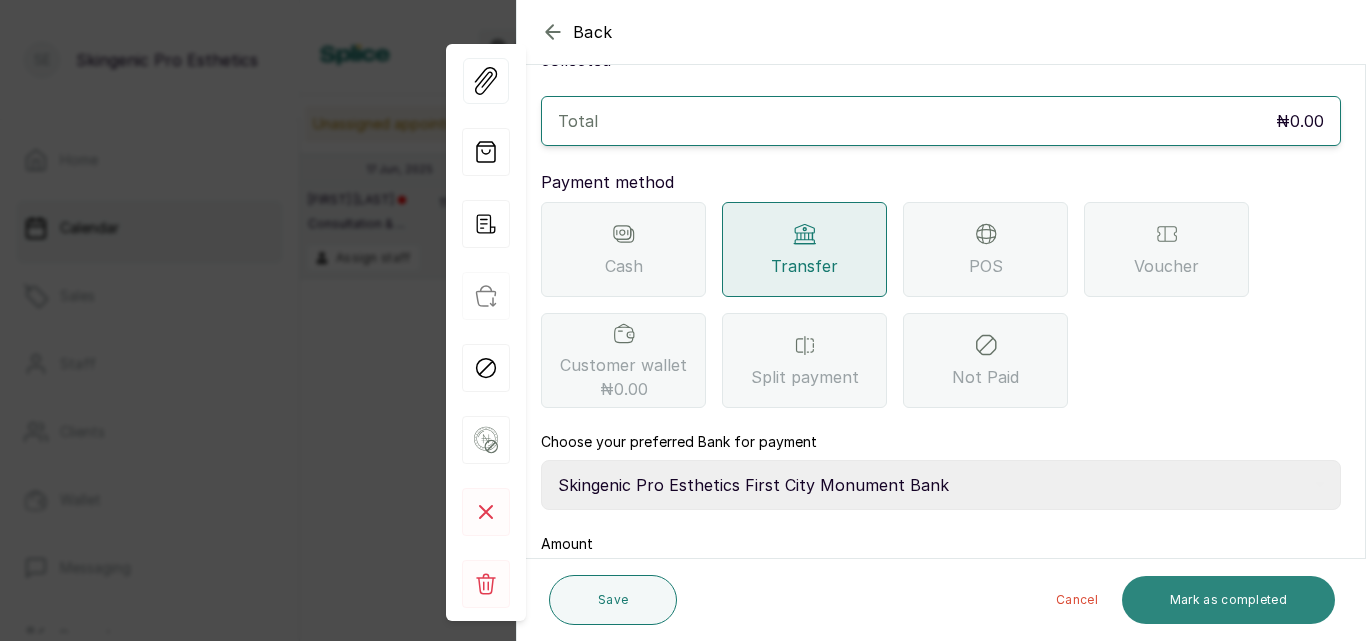 click on "Mark as completed" at bounding box center [1228, 600] 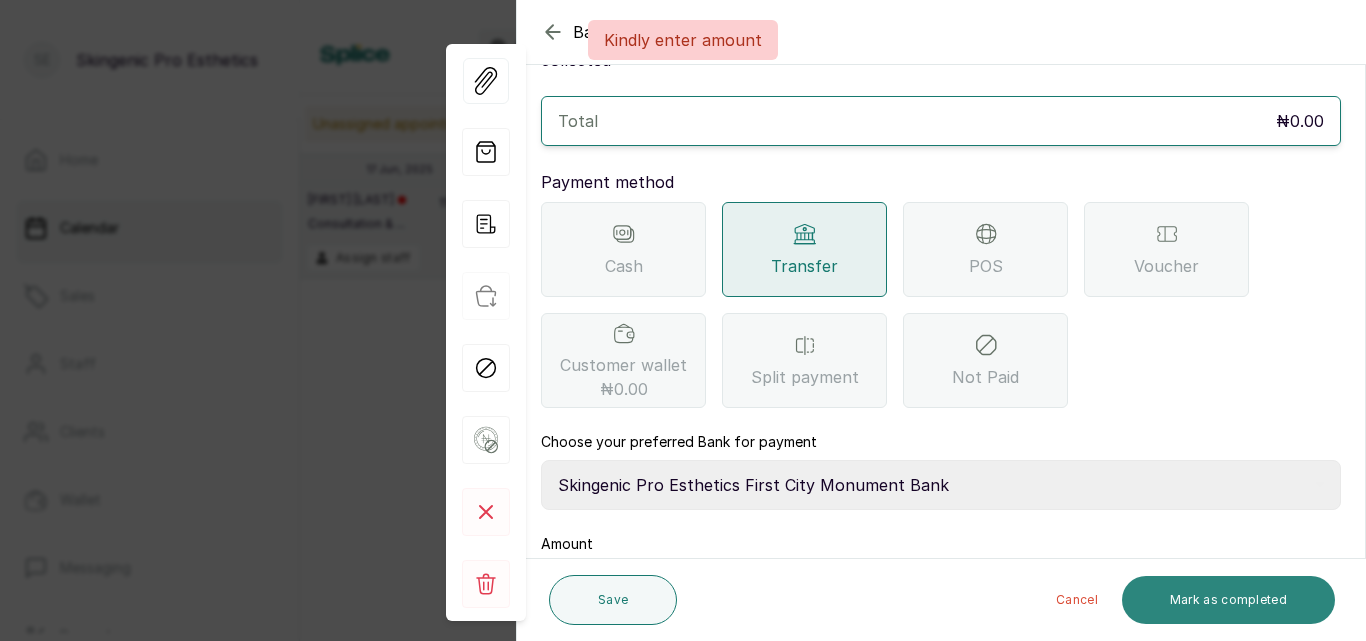 click on "Mark as completed" at bounding box center [1228, 600] 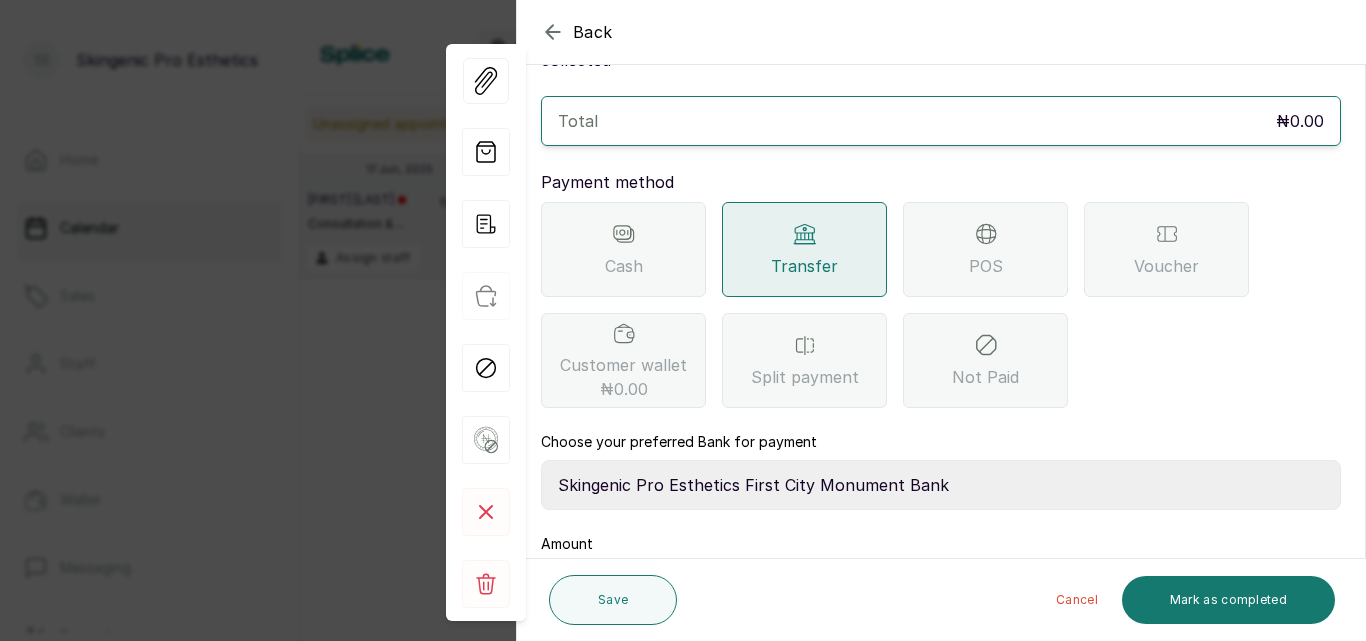 scroll, scrollTop: 225, scrollLeft: 0, axis: vertical 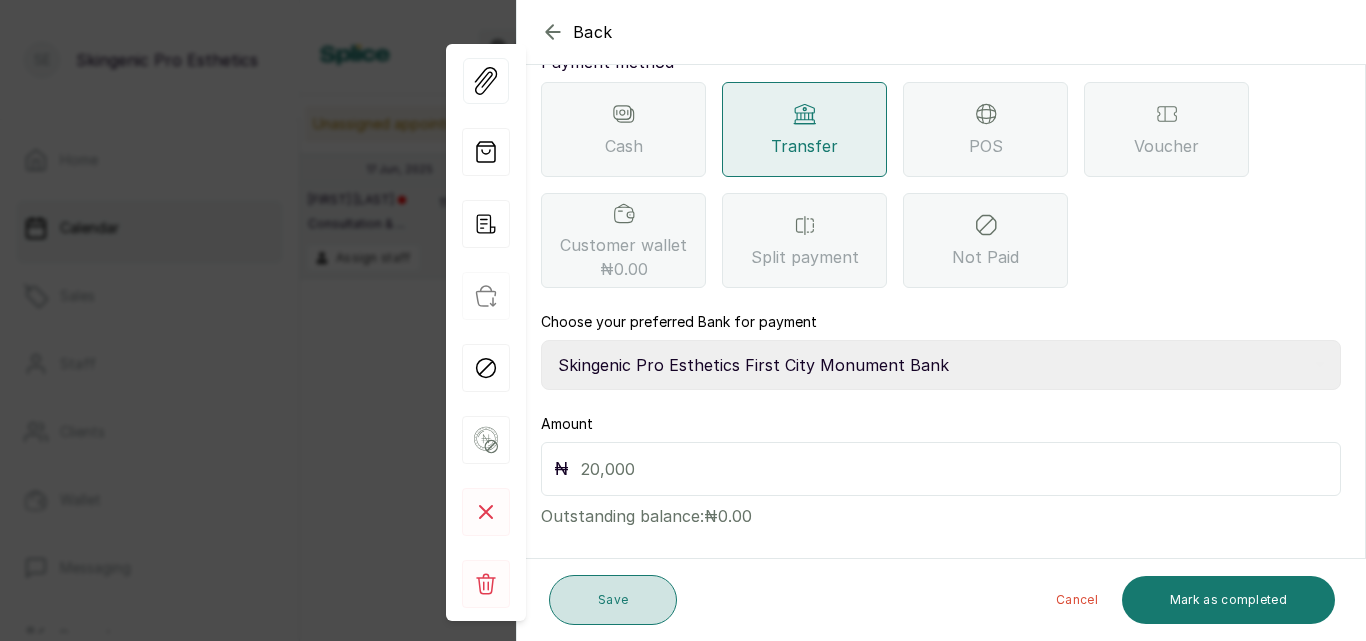 click on "Save" at bounding box center [613, 600] 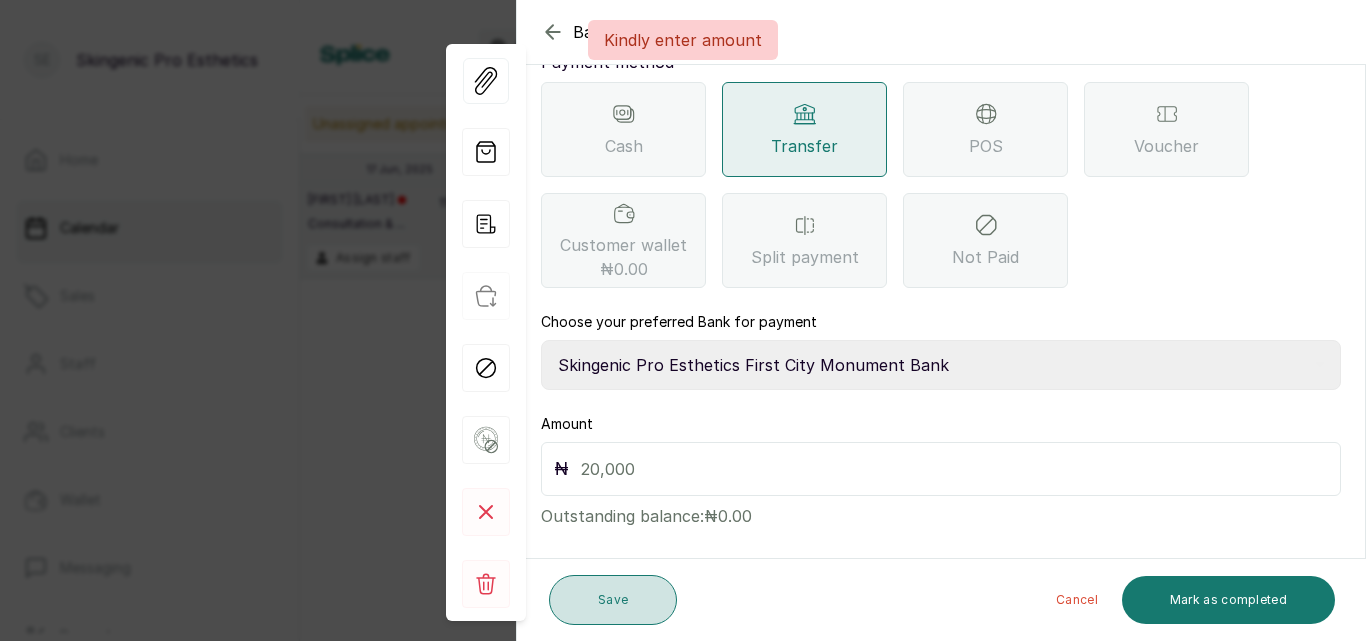click on "Save" at bounding box center [613, 600] 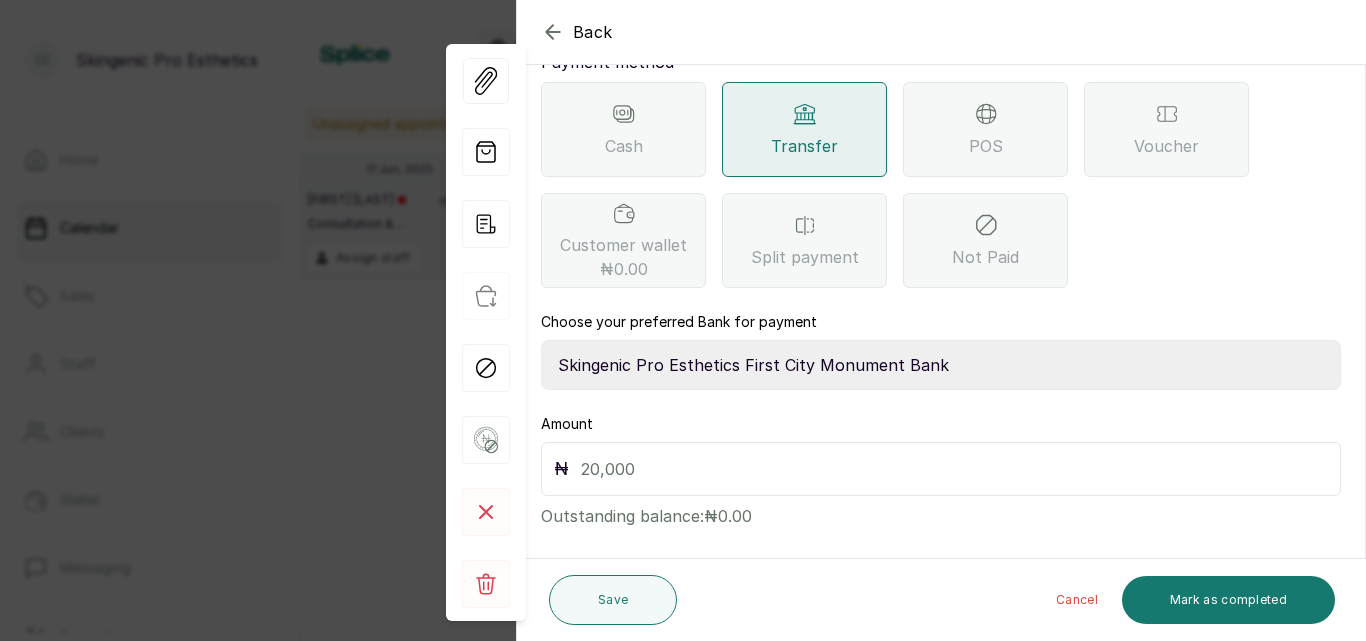 click 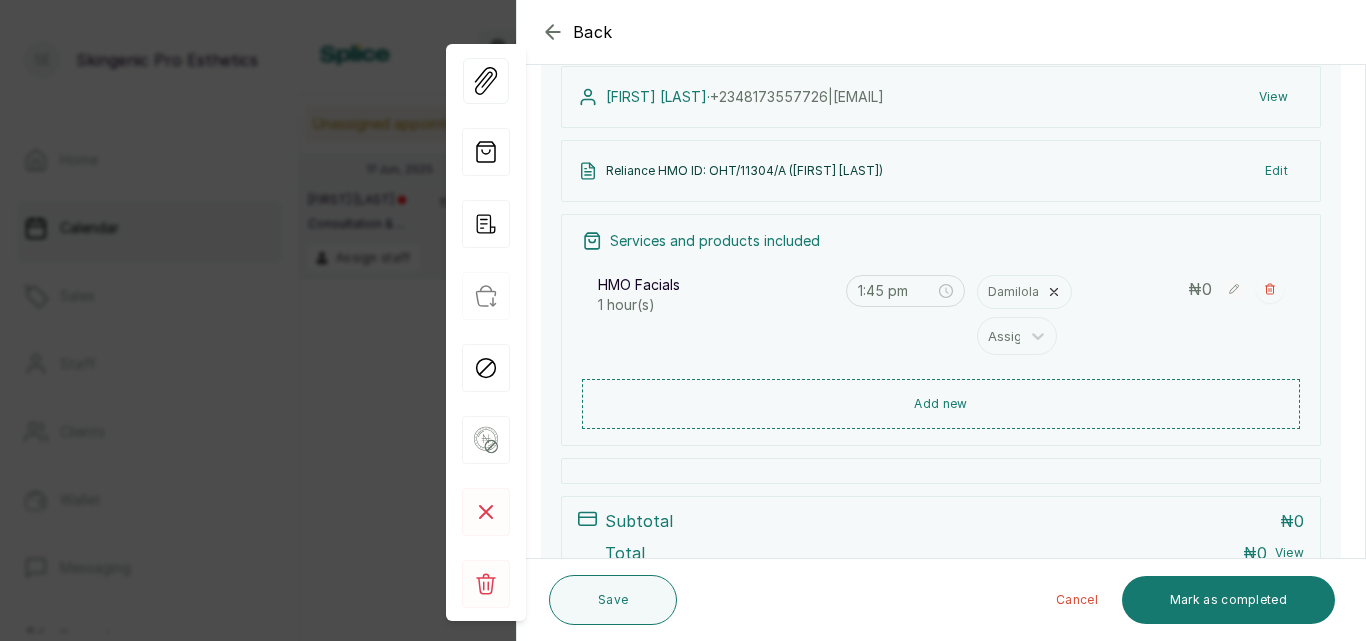 click on "HMO Facials" at bounding box center (716, 285) 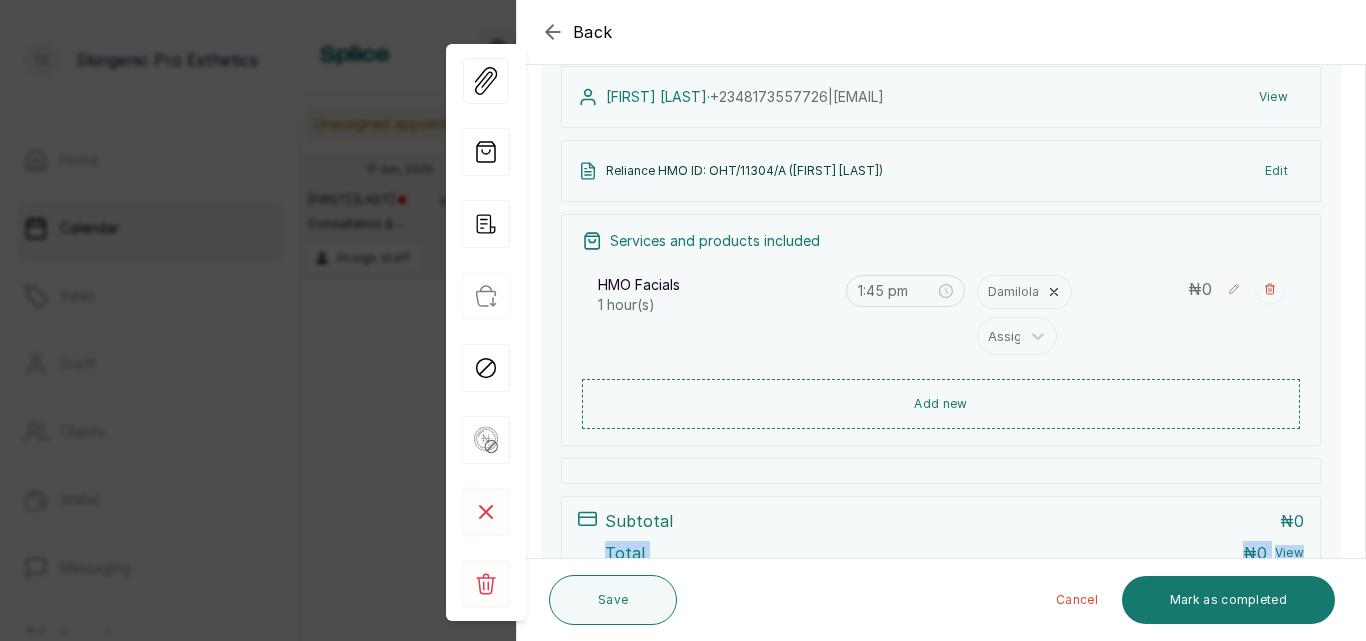 drag, startPoint x: 1365, startPoint y: 497, endPoint x: 1353, endPoint y: 556, distance: 60.207973 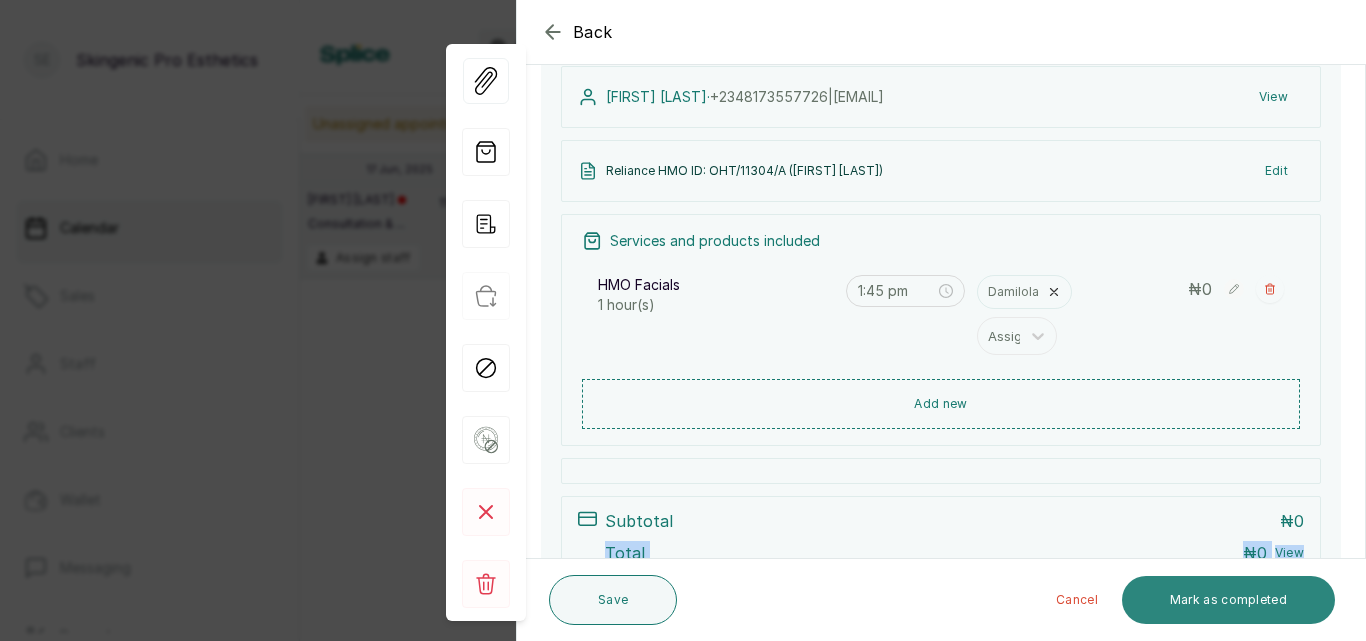 click on "Mark as completed" at bounding box center (1228, 600) 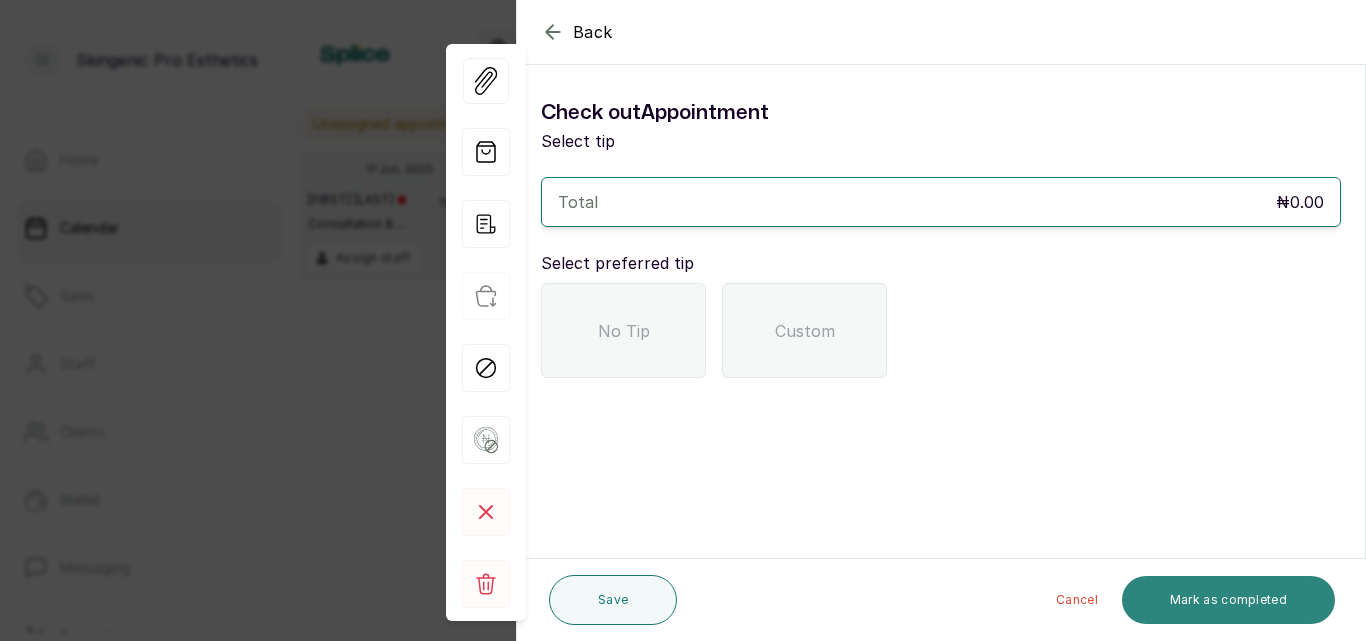 scroll, scrollTop: 0, scrollLeft: 0, axis: both 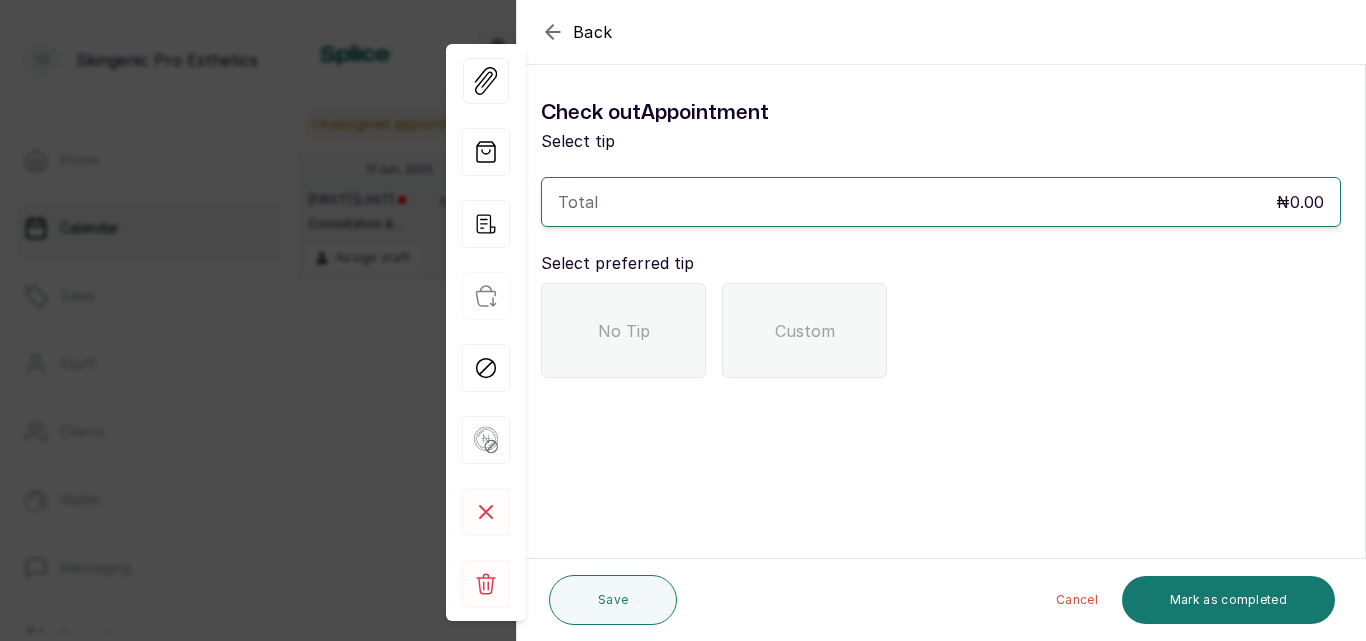 click 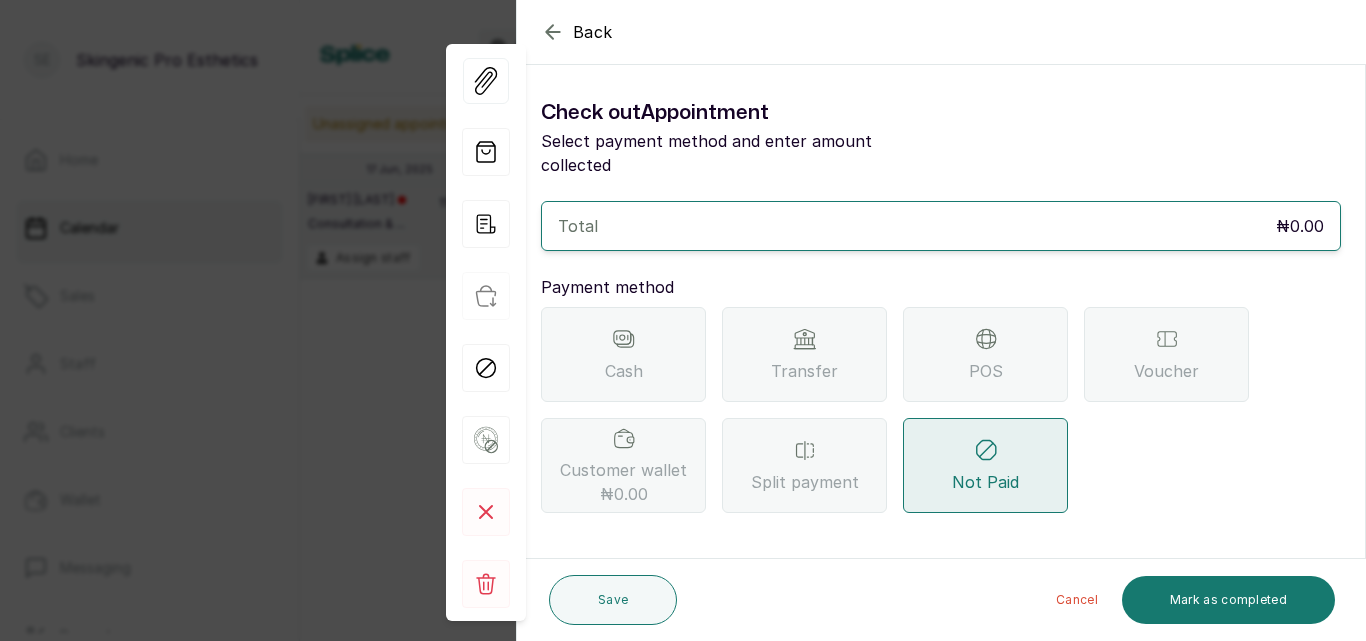 click on "Transfer" at bounding box center (804, 354) 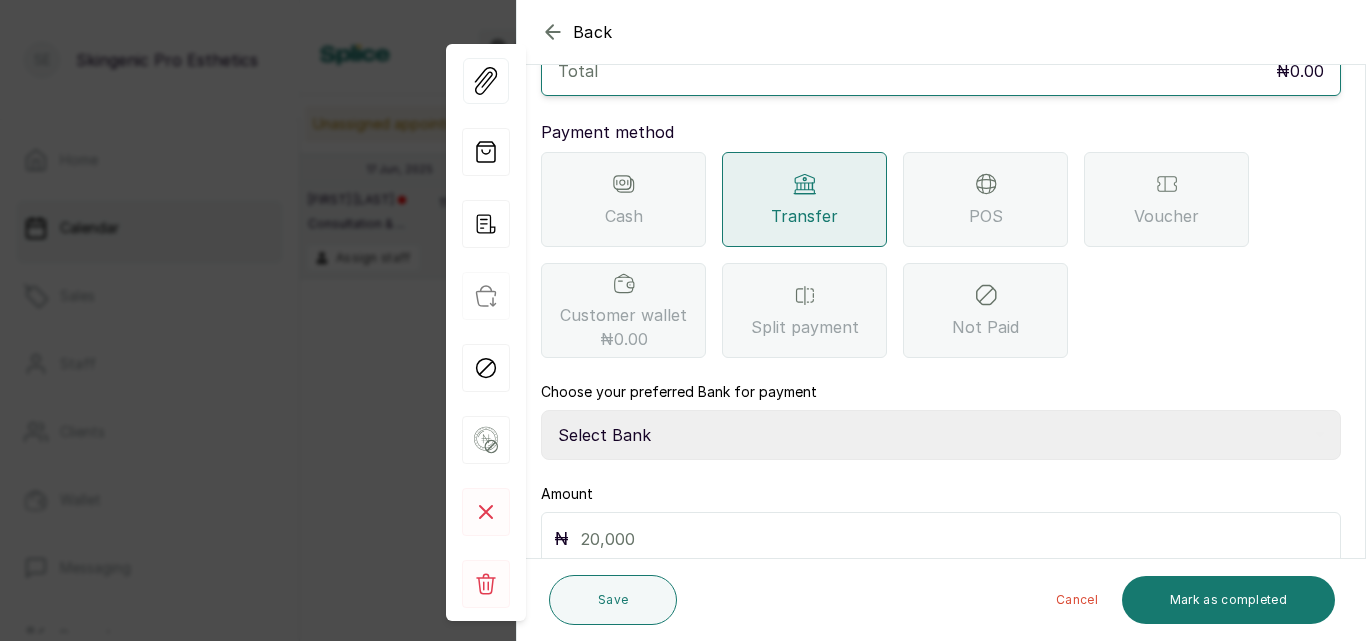 scroll, scrollTop: 163, scrollLeft: 0, axis: vertical 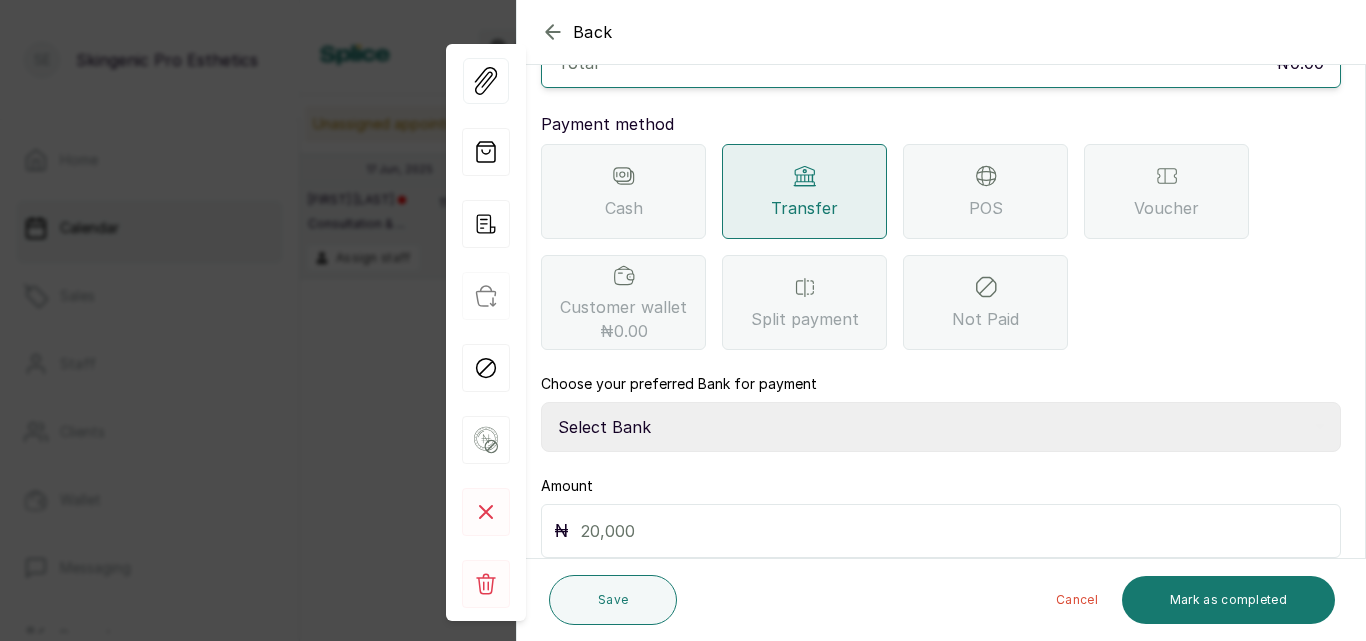 click on "Select Bank Skingenic Pro Esthetics First City Monument Bank SKINGENIC PRO ESTHETICS & GENERAL MERCHANDISE VFD Microfinance Bank Limited BROWSKINGIRL BSG SKINCARE - Skingenic Pro Esthetics Moniepoint MFB" at bounding box center (941, 427) 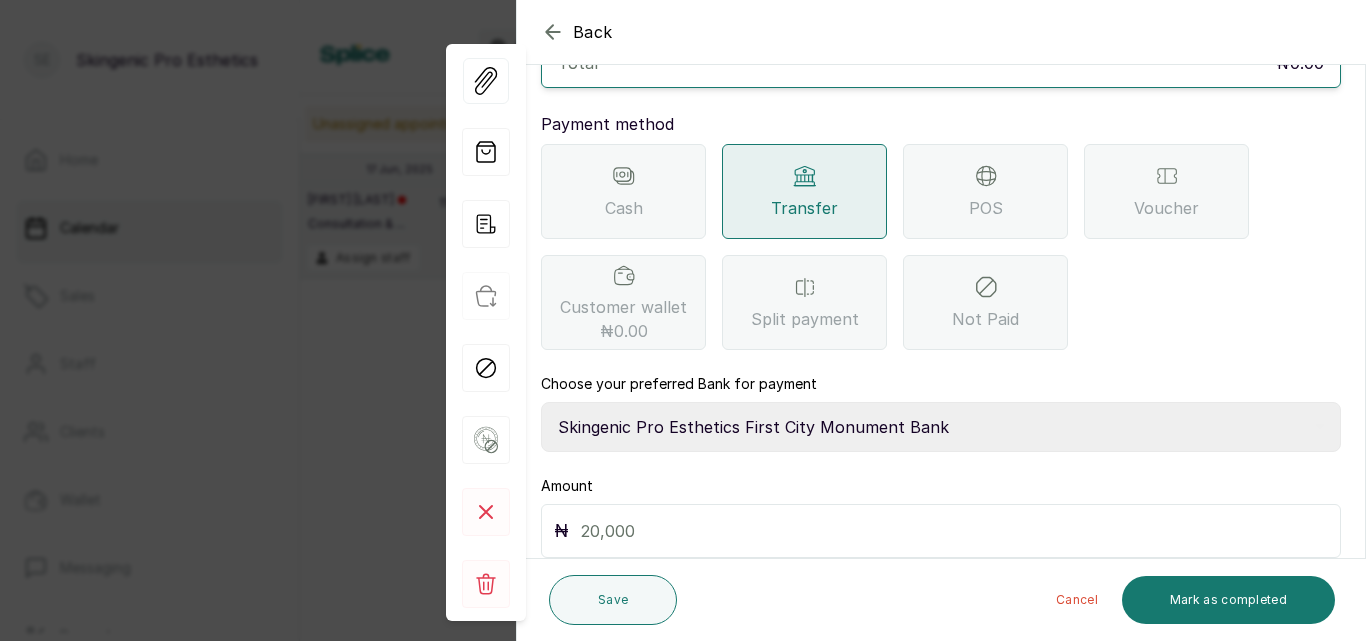 click on "Select Bank Skingenic Pro Esthetics First City Monument Bank SKINGENIC PRO ESTHETICS & GENERAL MERCHANDISE VFD Microfinance Bank Limited BROWSKINGIRL BSG SKINCARE - Skingenic Pro Esthetics Moniepoint MFB" at bounding box center [941, 427] 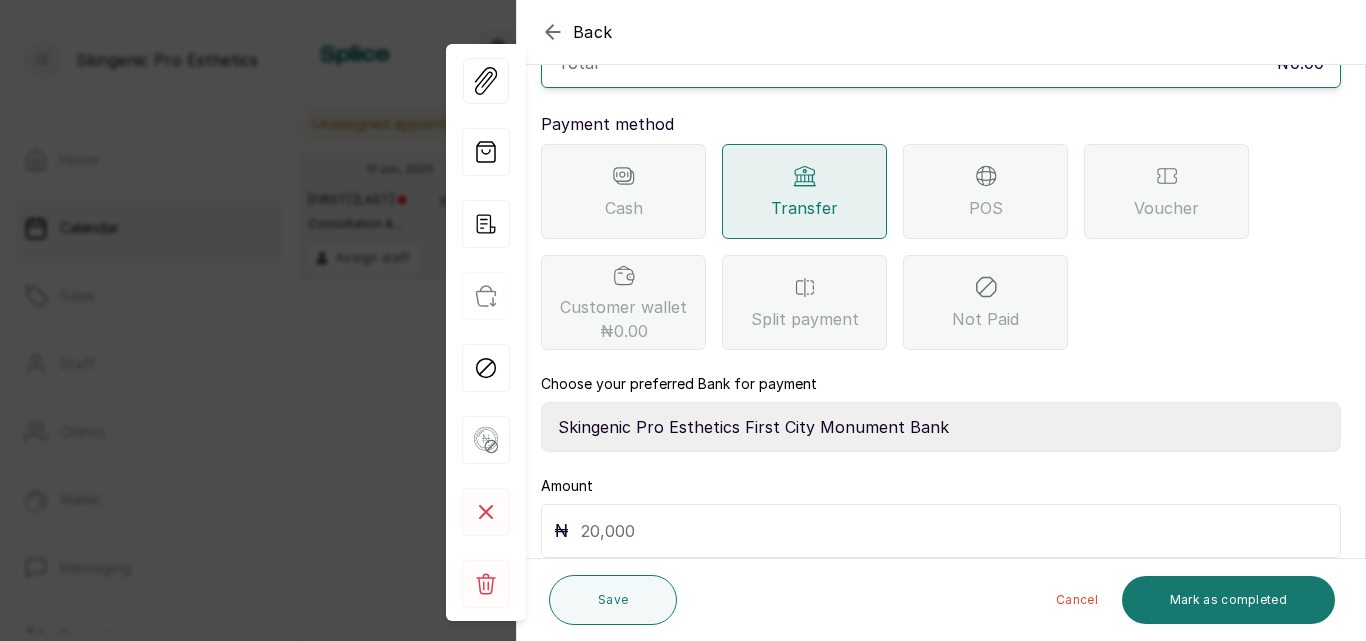 click at bounding box center [954, 531] 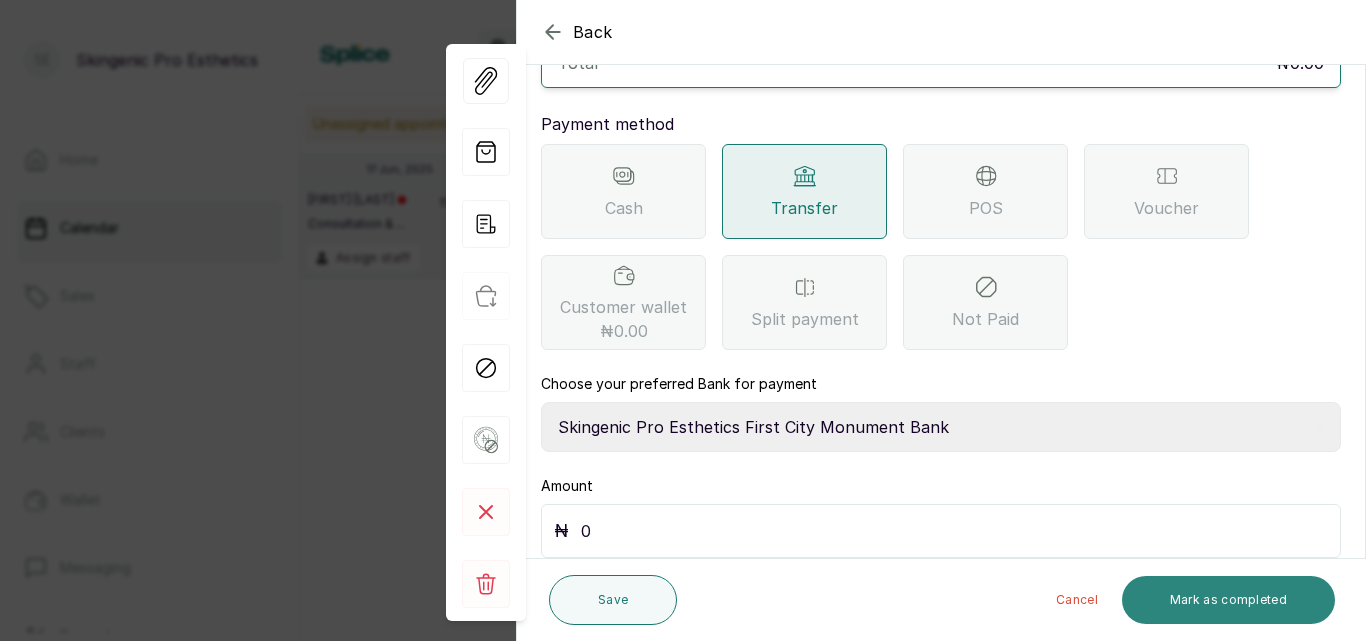 type on "0" 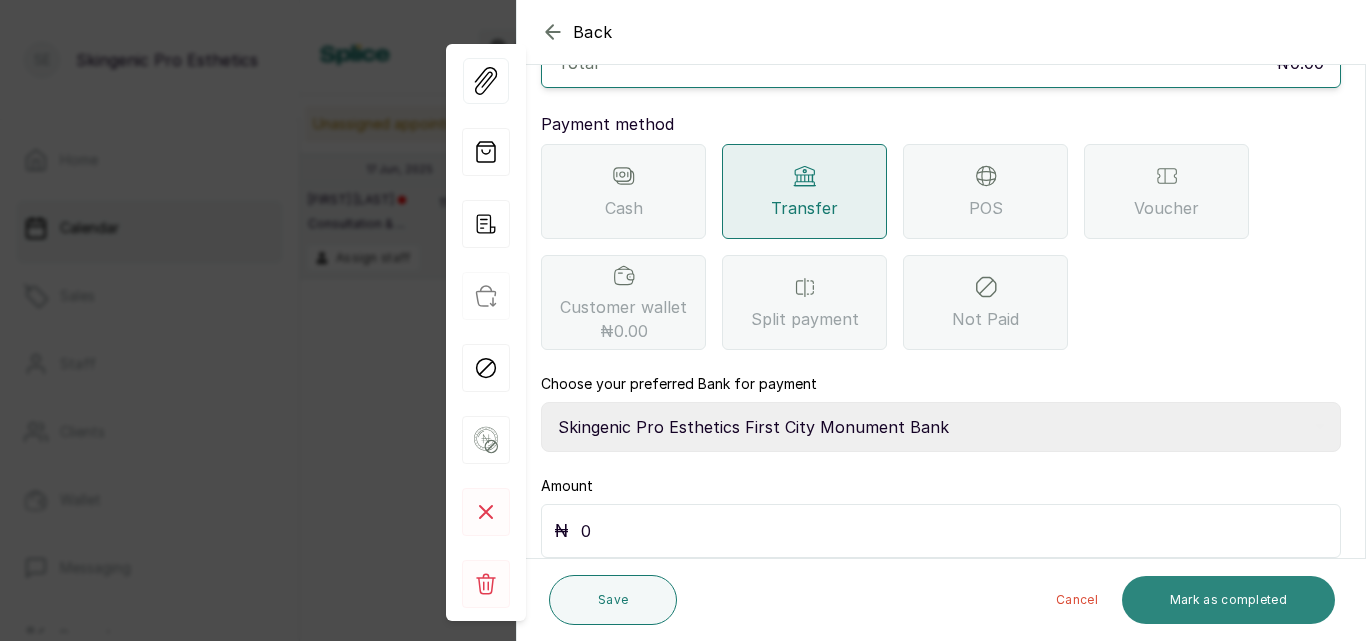 click on "Mark as completed" at bounding box center (1228, 600) 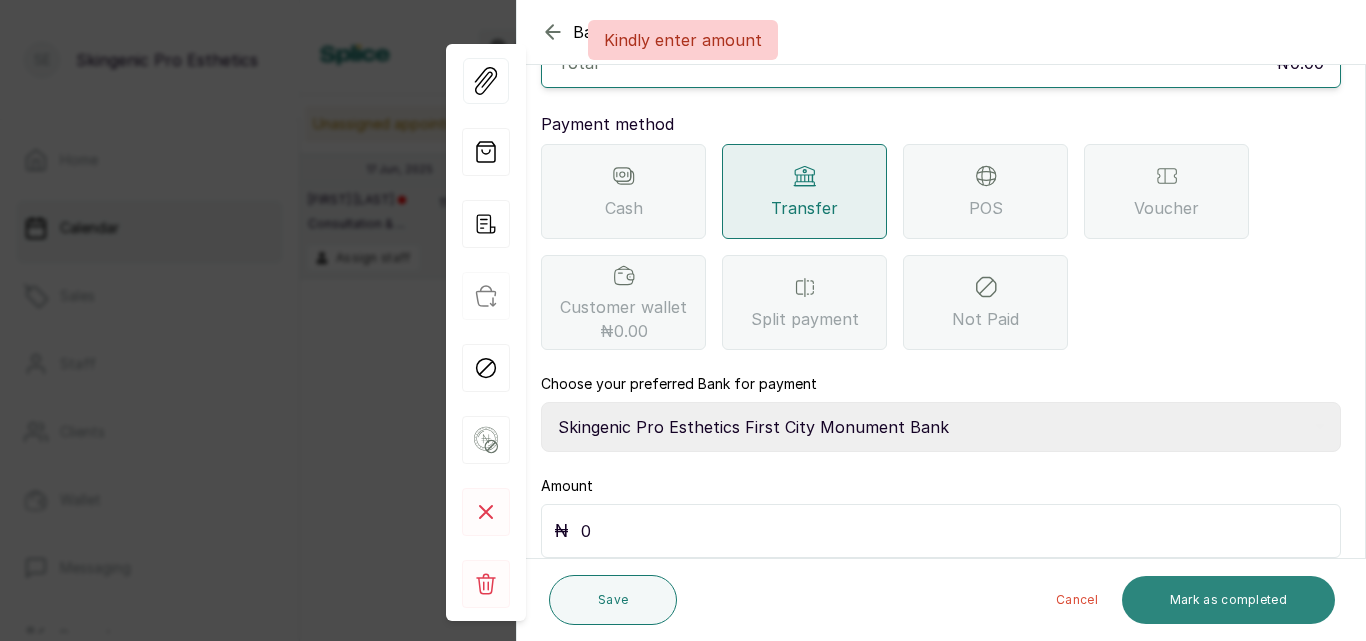 click on "Mark as completed" at bounding box center (1228, 600) 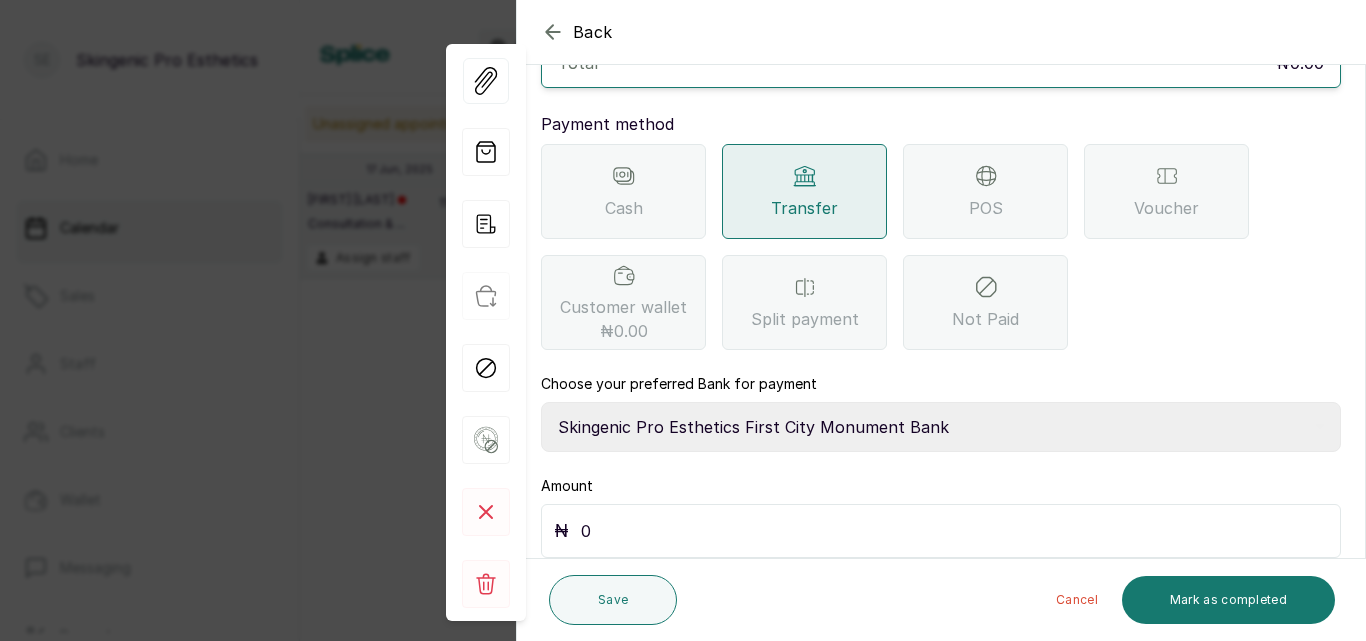 click on "0" at bounding box center [954, 531] 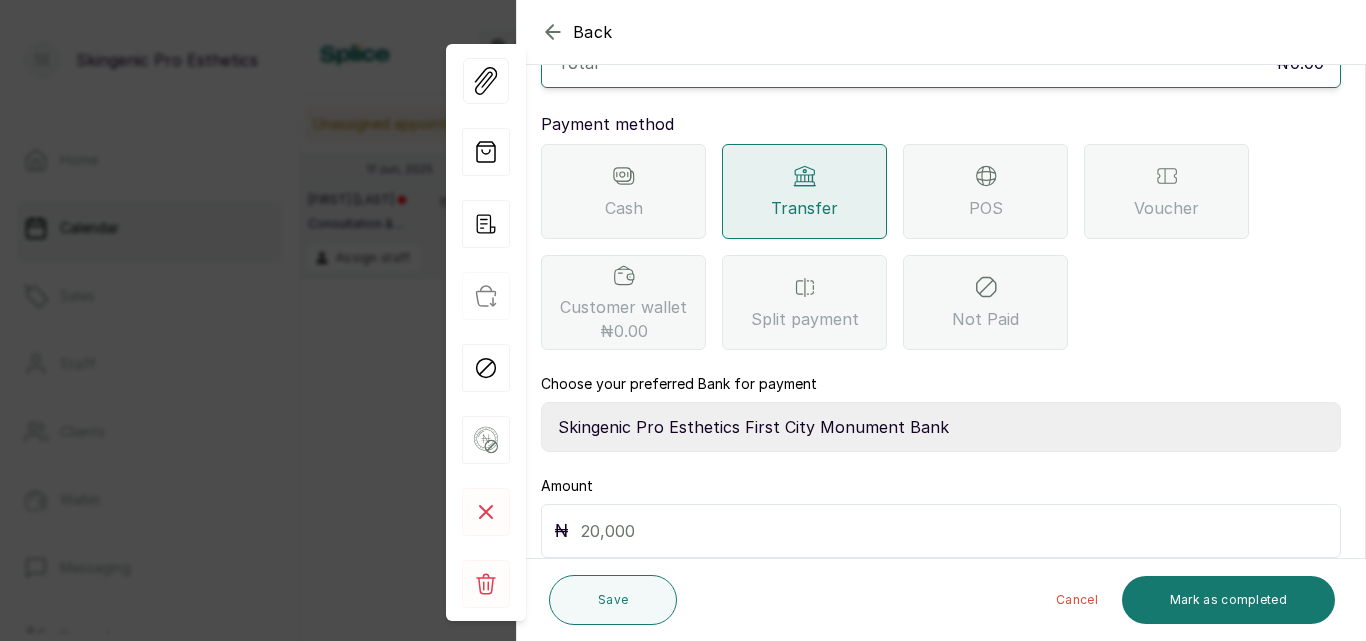 type on "0" 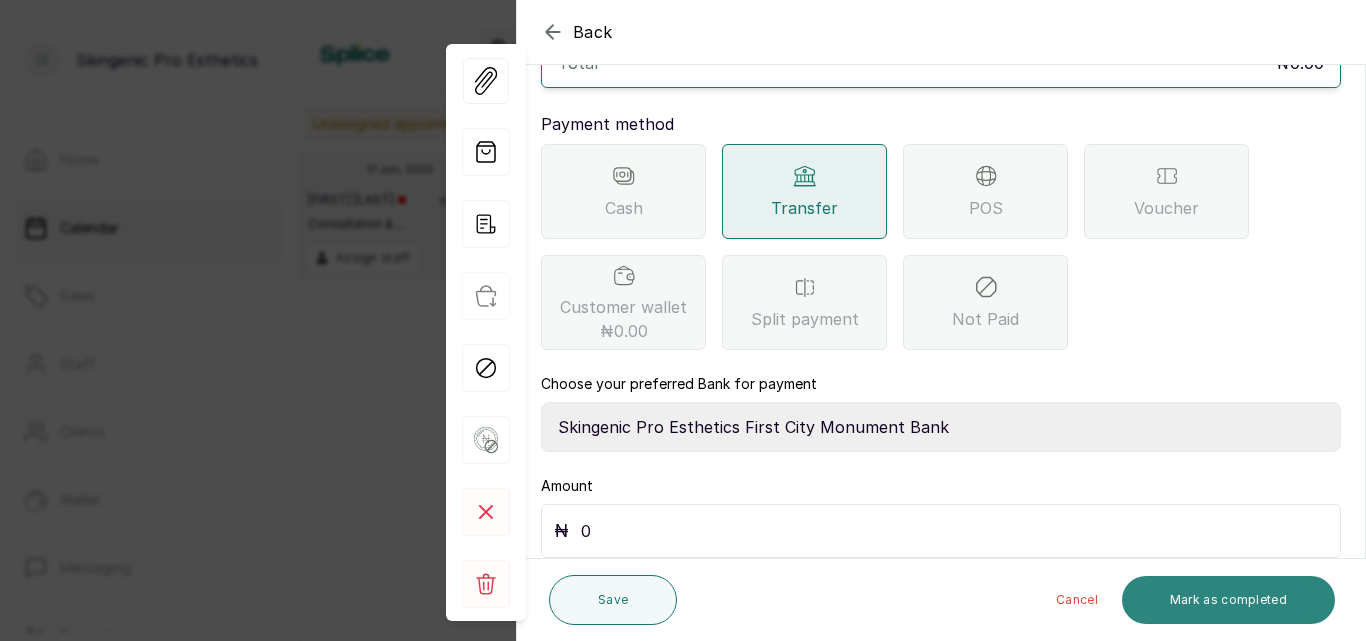 click on "Mark as completed" at bounding box center [1228, 600] 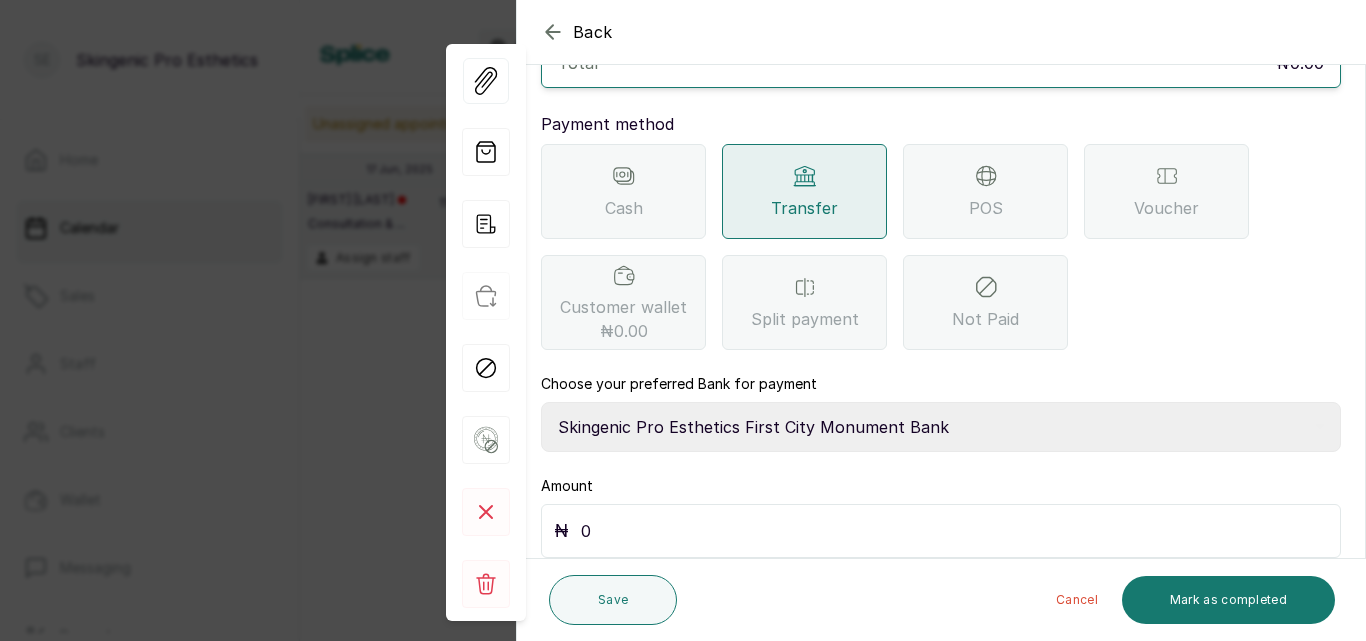 click on "Cash" at bounding box center (623, 191) 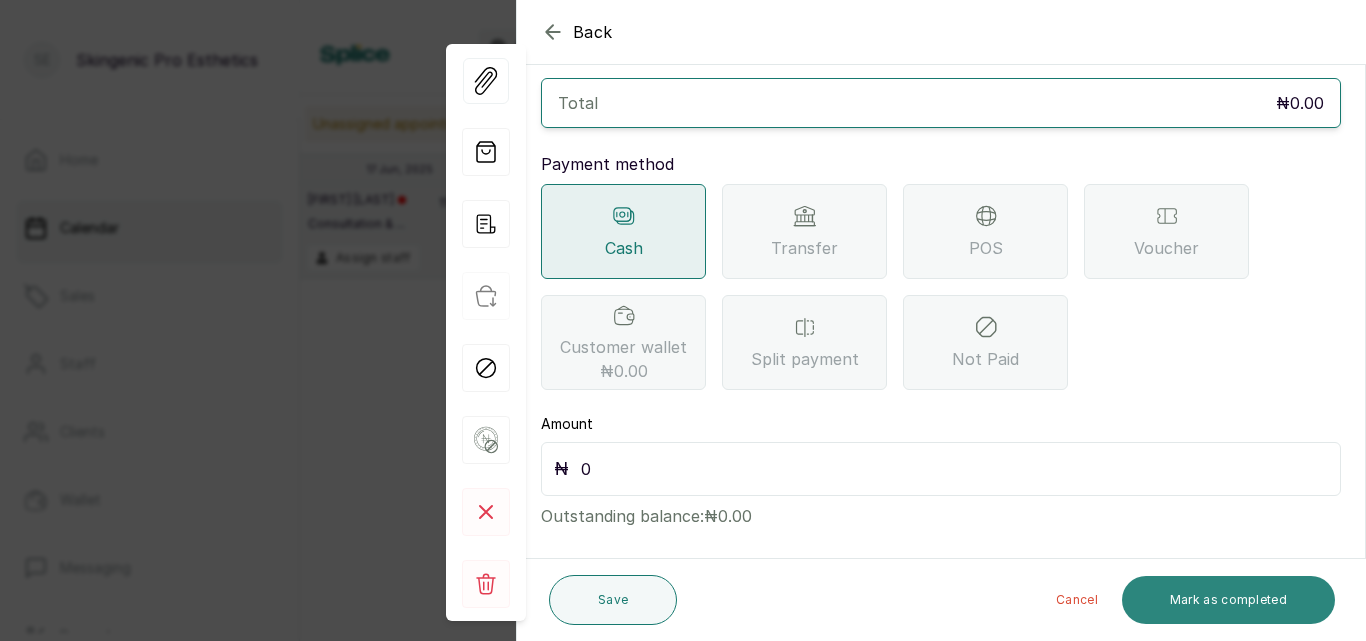 click on "Mark as completed" at bounding box center [1228, 600] 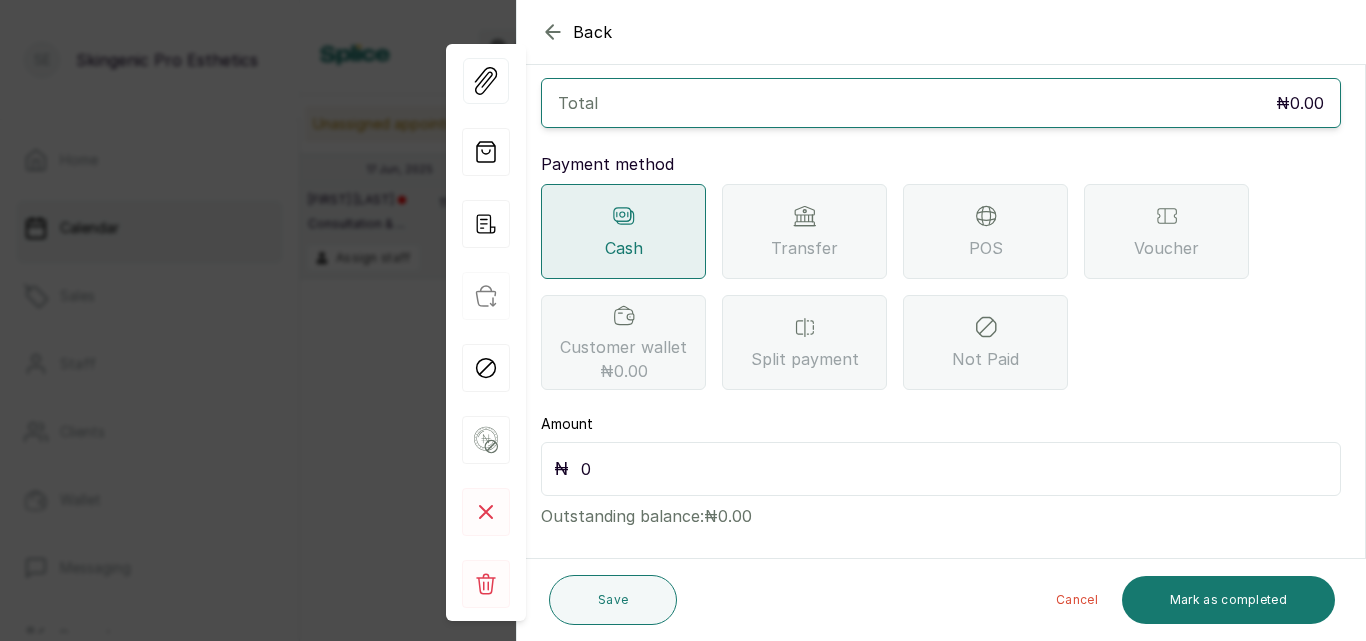 click on "Cancel" at bounding box center (1077, 600) 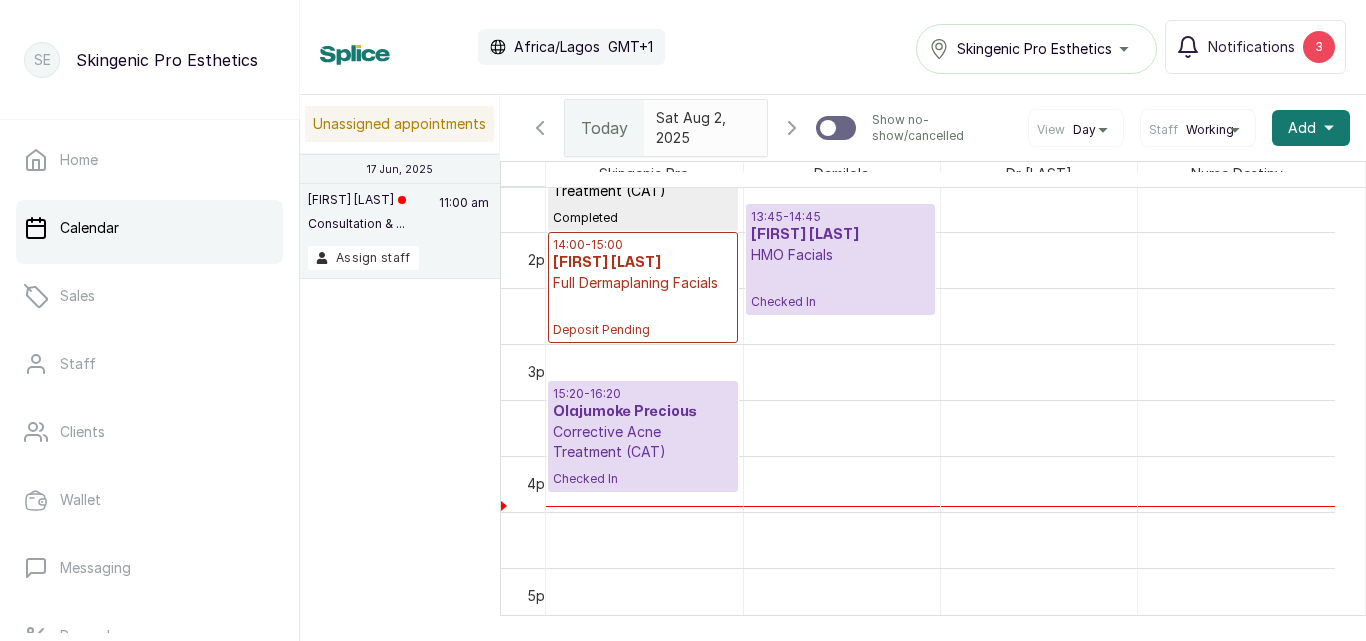 click on "Corrective Acne Treatment (CAT)" at bounding box center (643, 442) 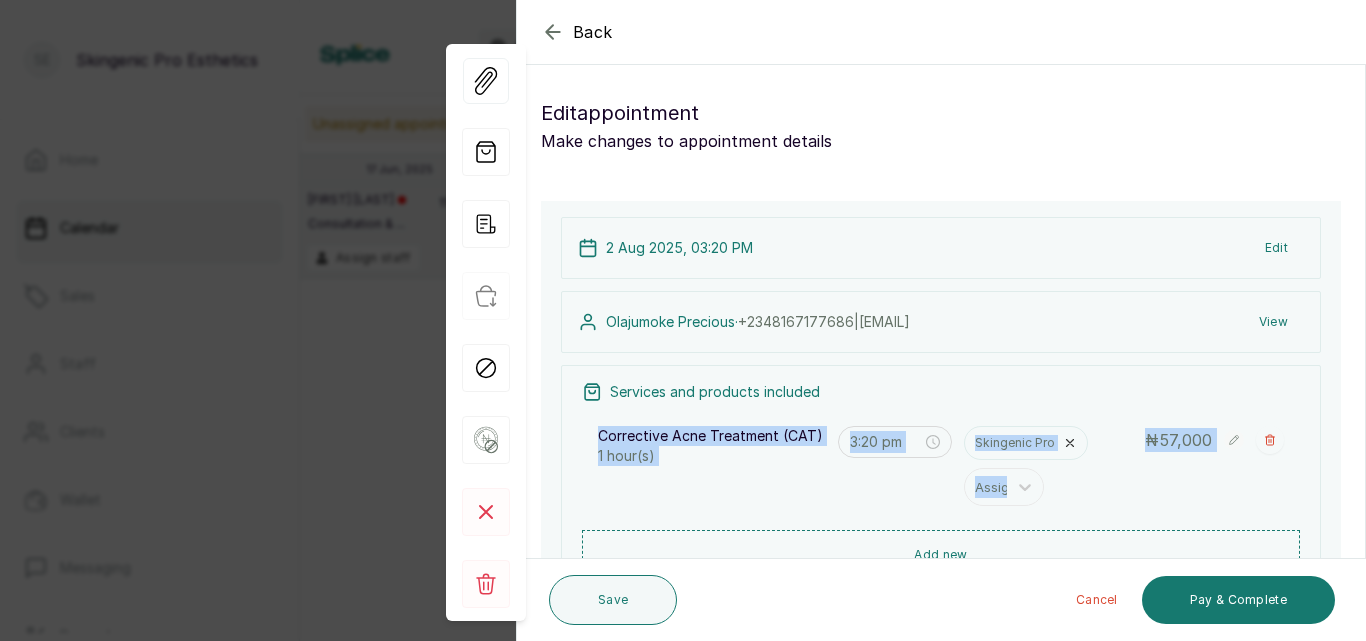 drag, startPoint x: 1365, startPoint y: 374, endPoint x: 1364, endPoint y: 435, distance: 61.008198 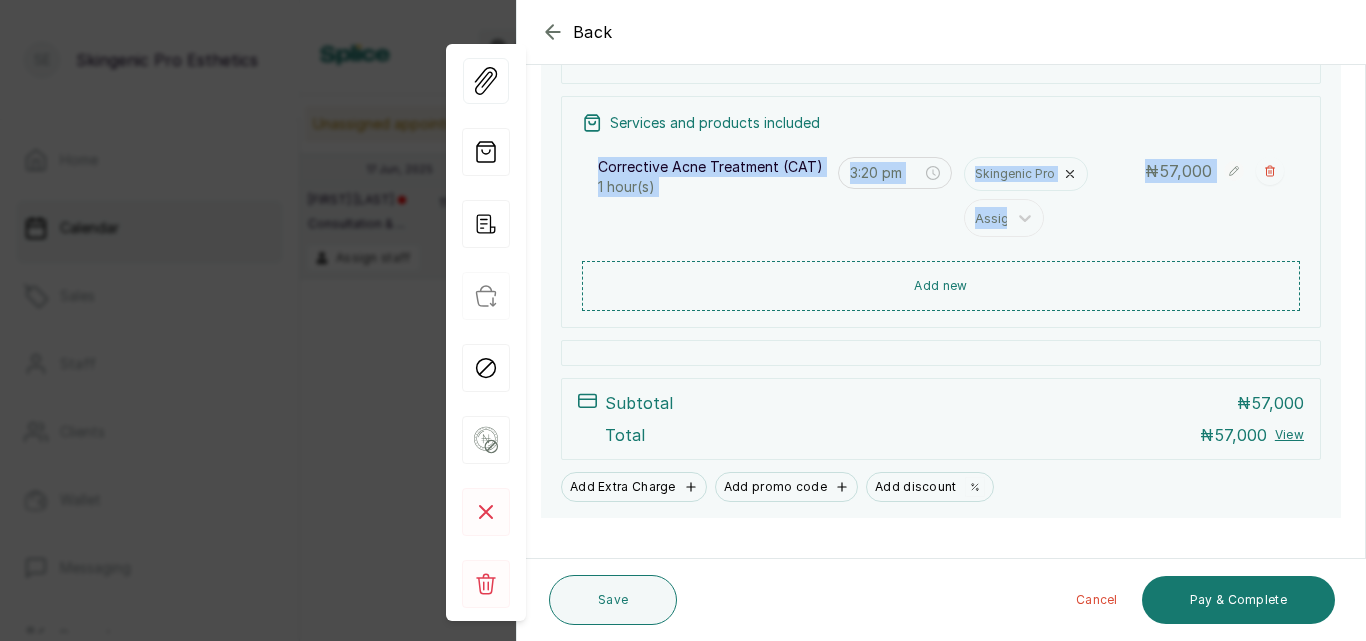 scroll, scrollTop: 271, scrollLeft: 0, axis: vertical 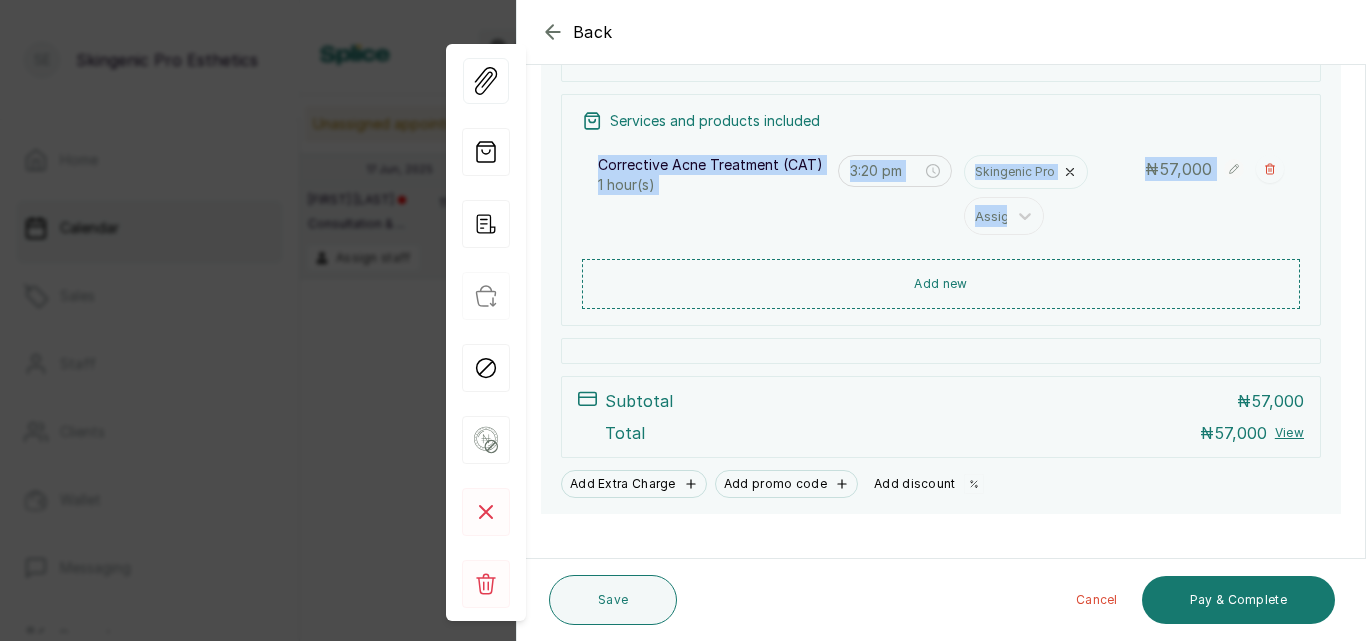 click 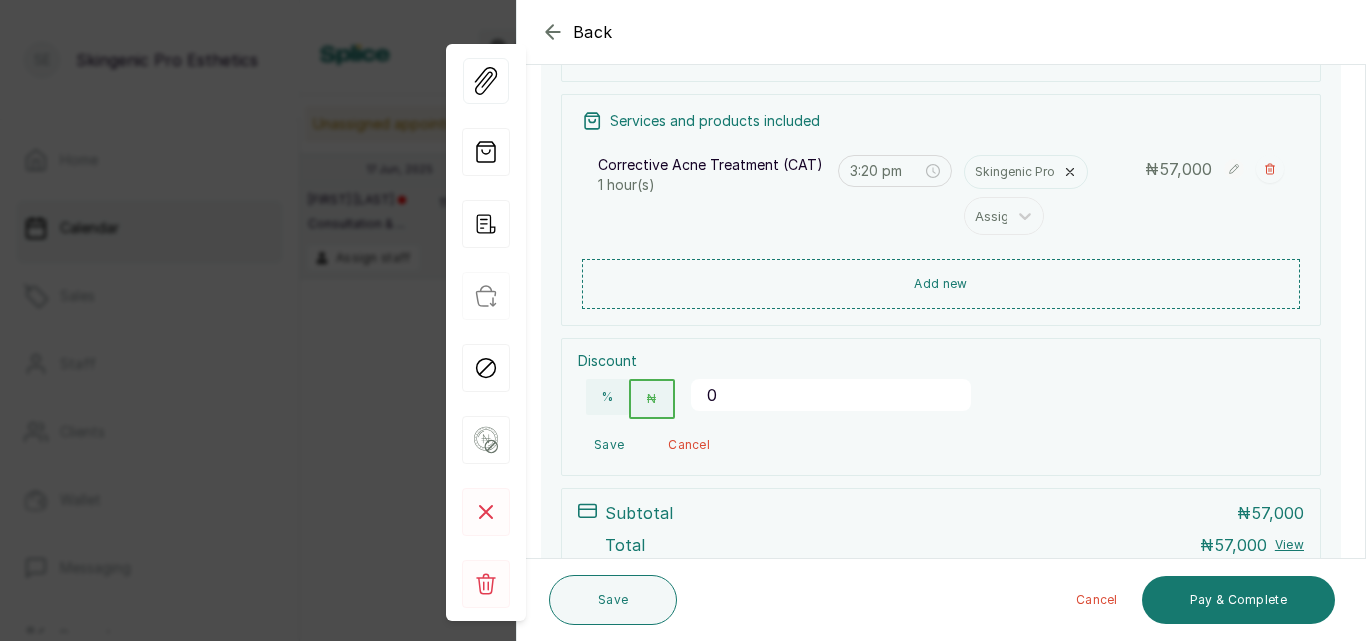 click on "0" at bounding box center [831, 395] 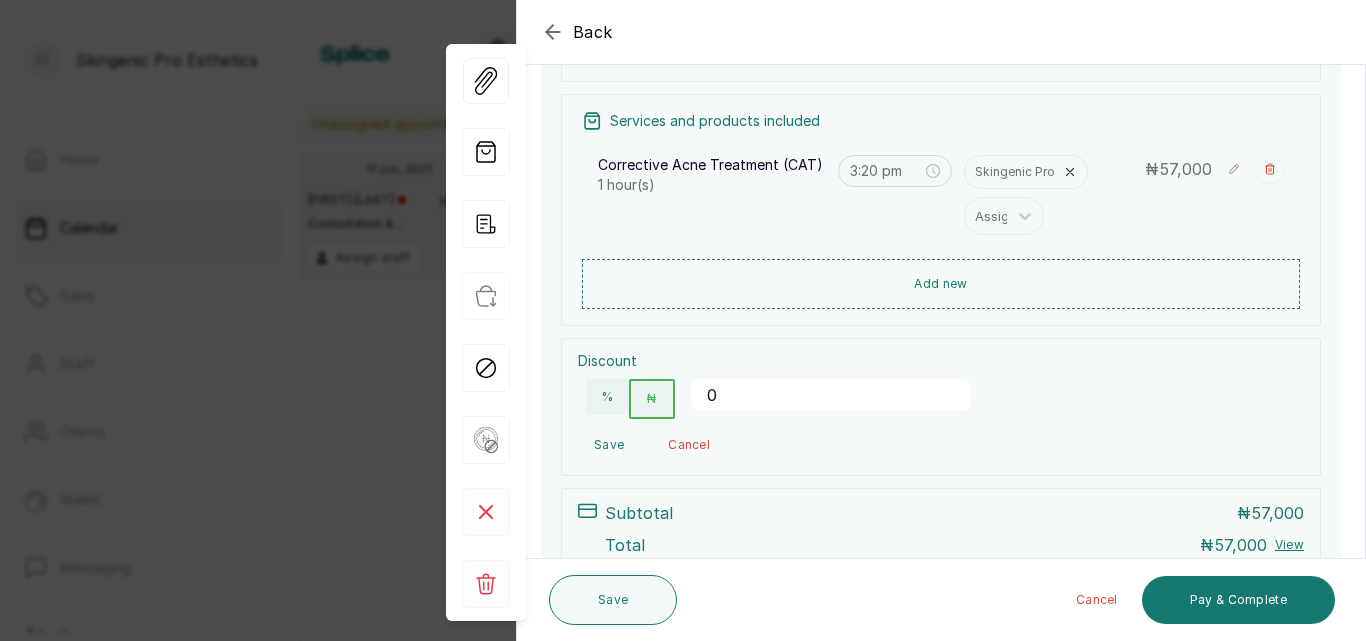 click on "0" at bounding box center (831, 395) 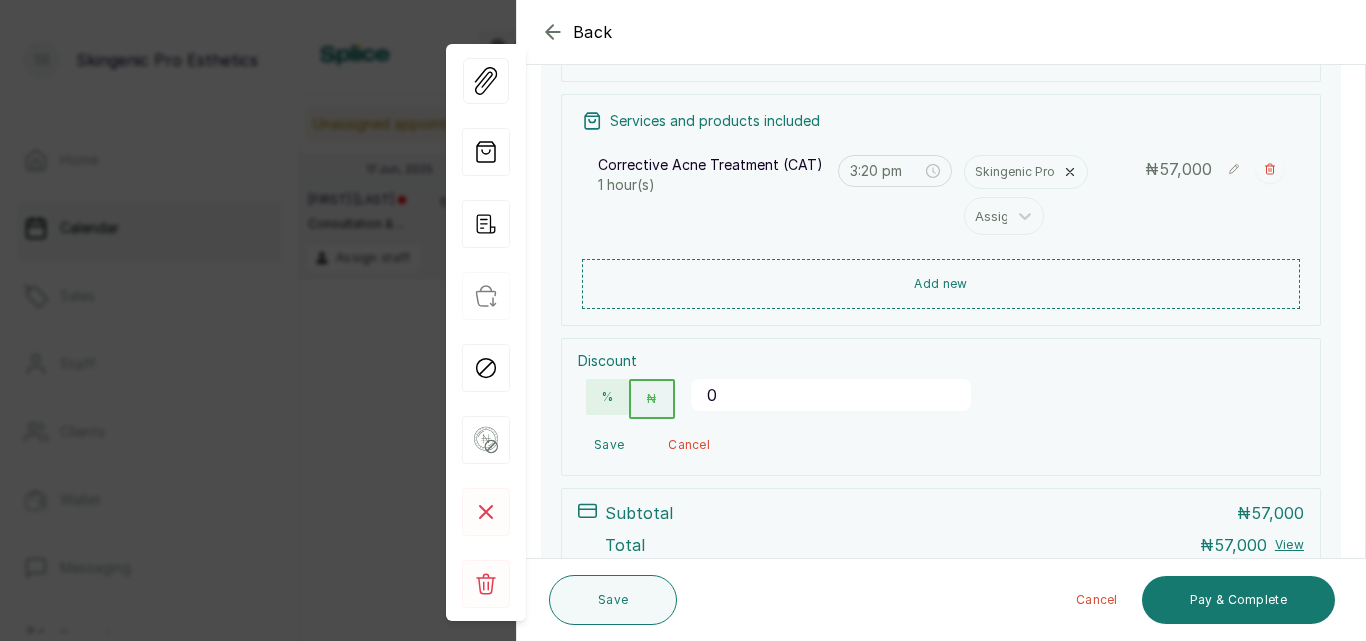 click on "%" at bounding box center (607, 397) 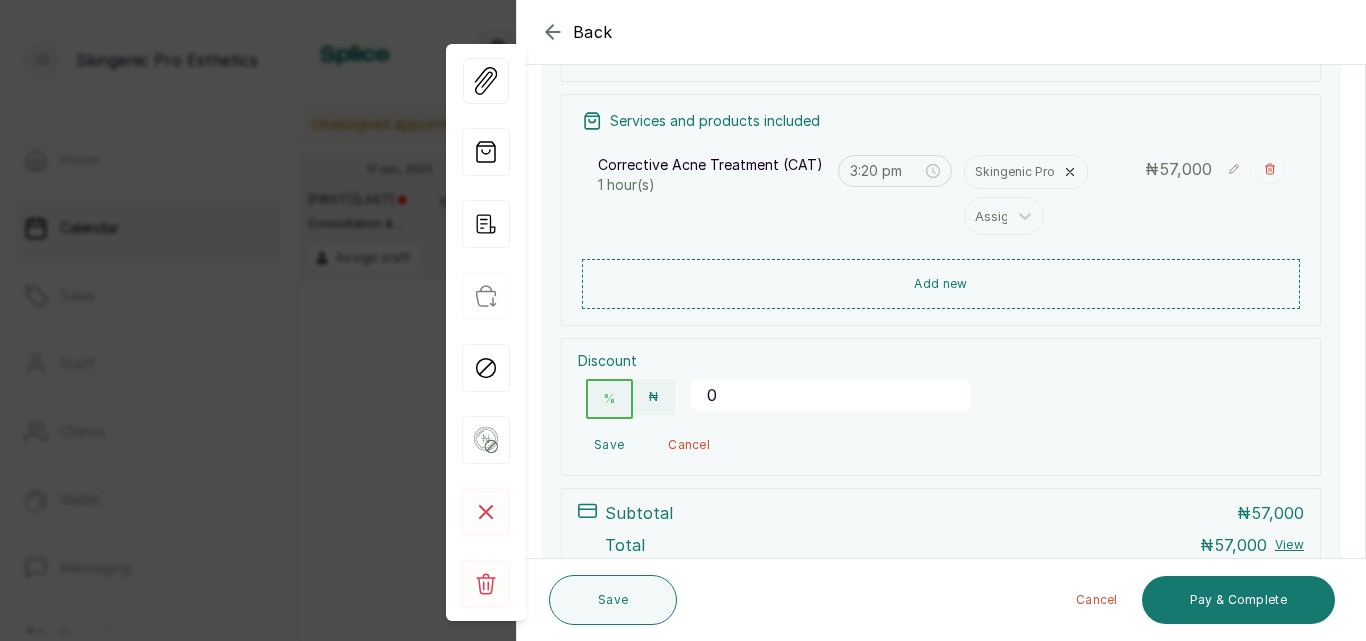 click on "0" at bounding box center [831, 395] 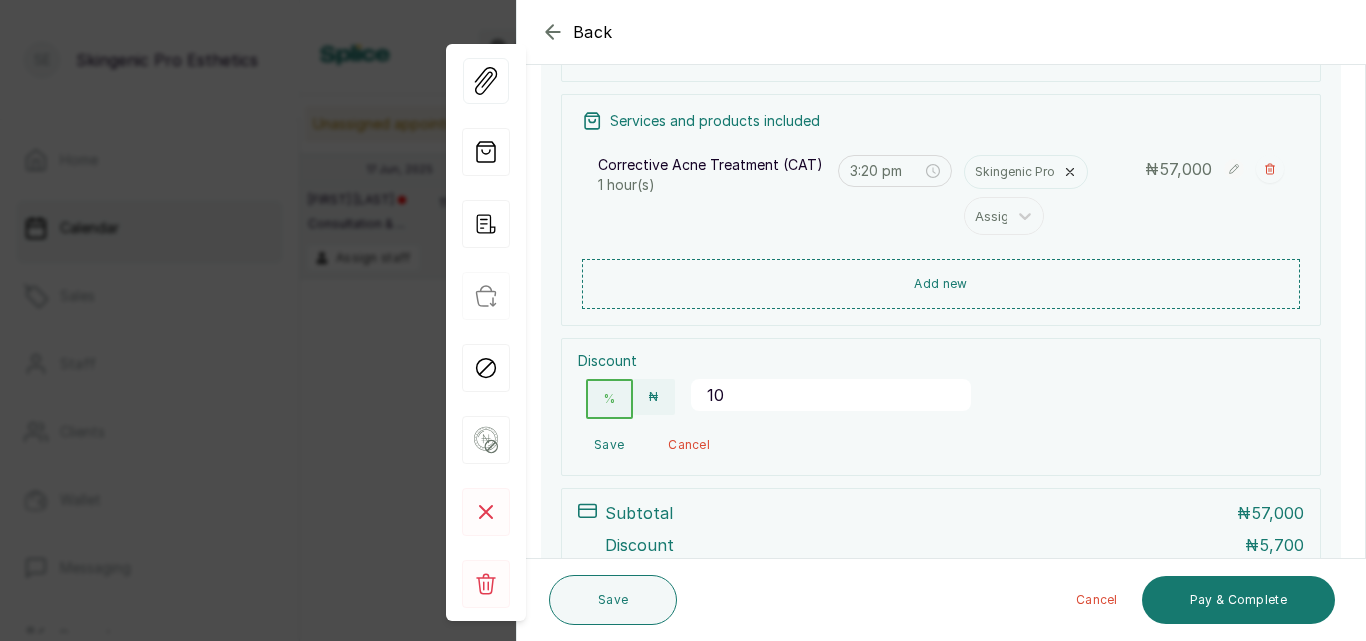 type on "10" 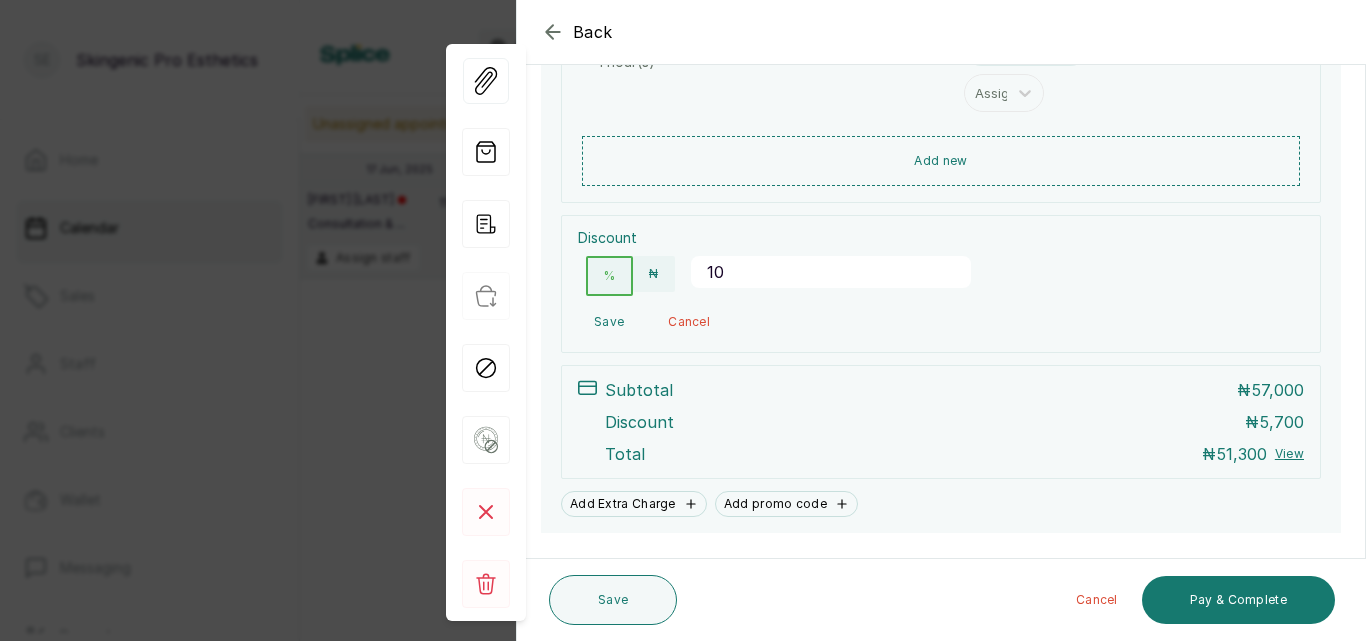 scroll, scrollTop: 439, scrollLeft: 0, axis: vertical 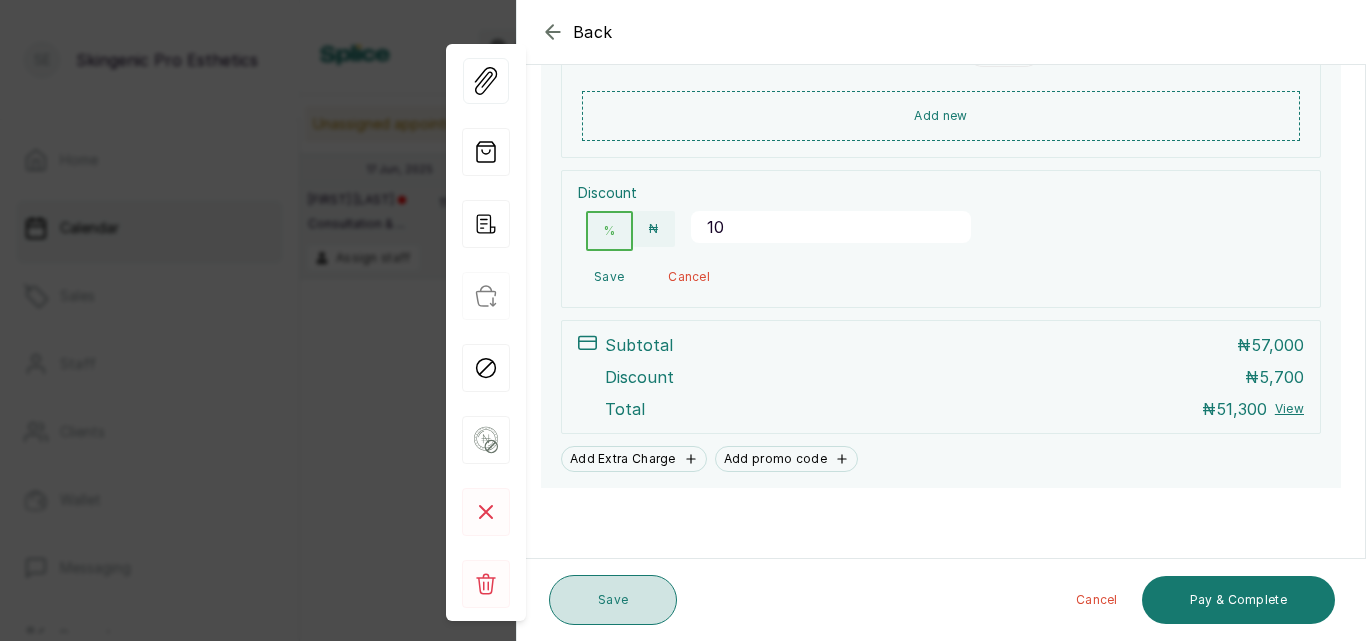 click on "Save" at bounding box center [613, 600] 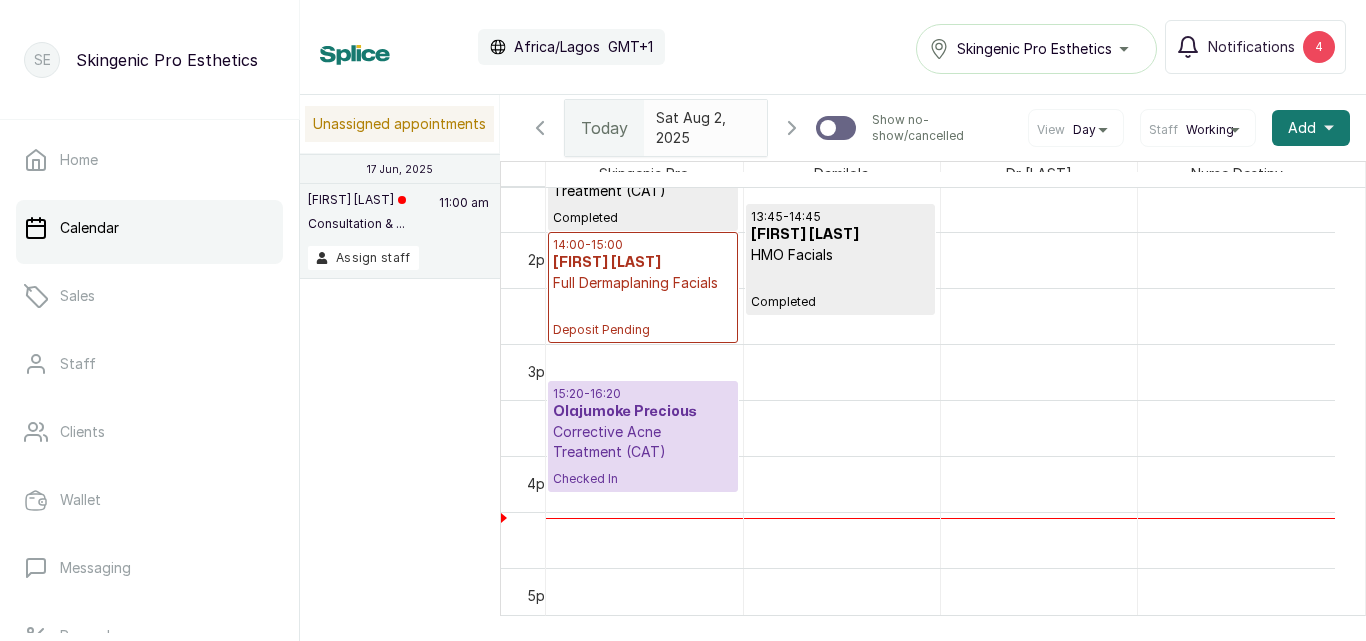 scroll, scrollTop: 1073, scrollLeft: 0, axis: vertical 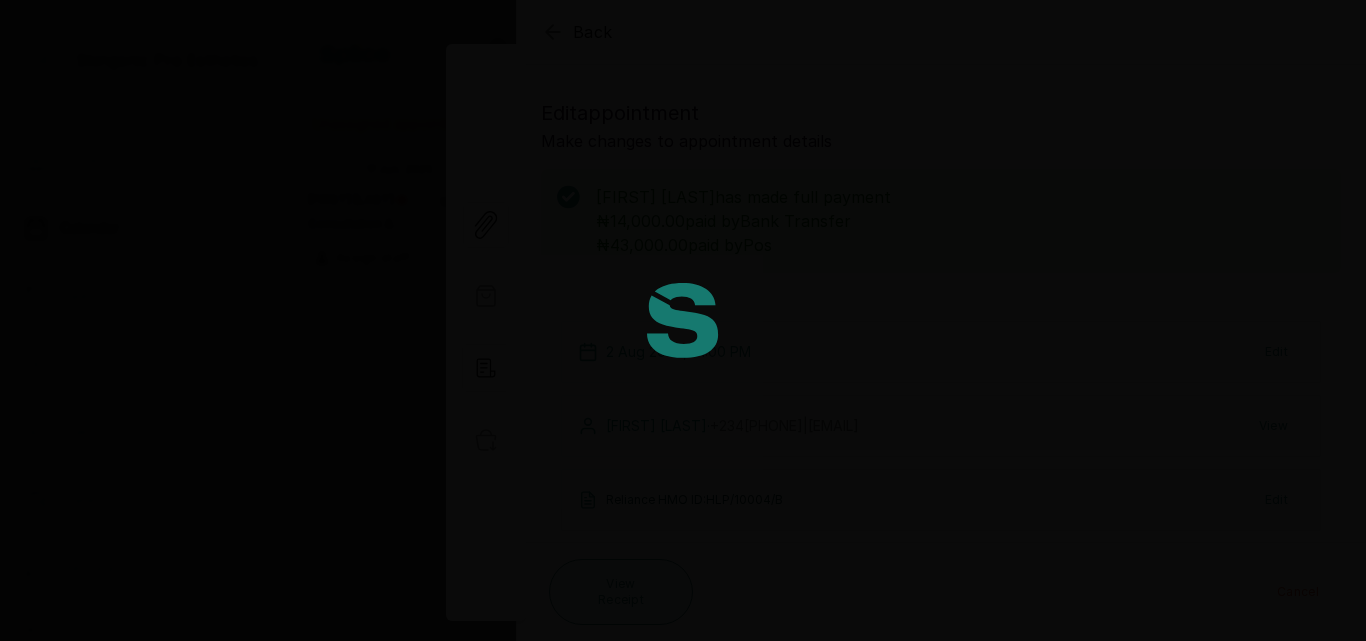 type on "0" 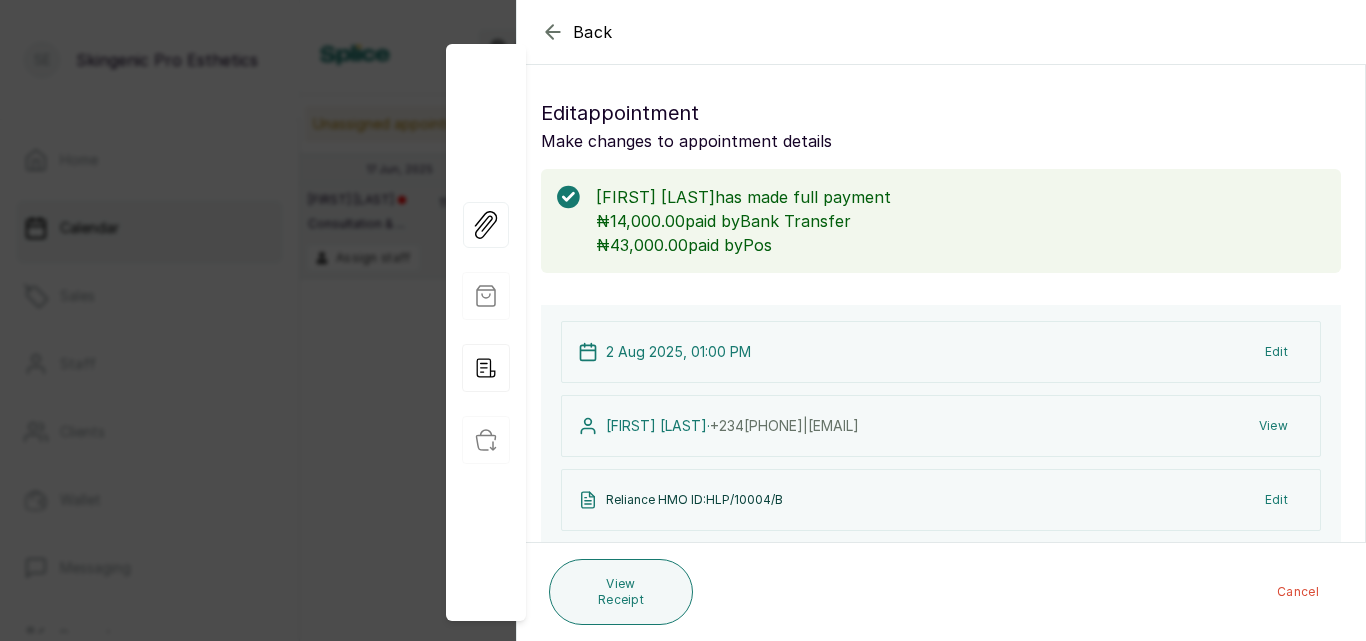 scroll, scrollTop: 541, scrollLeft: 0, axis: vertical 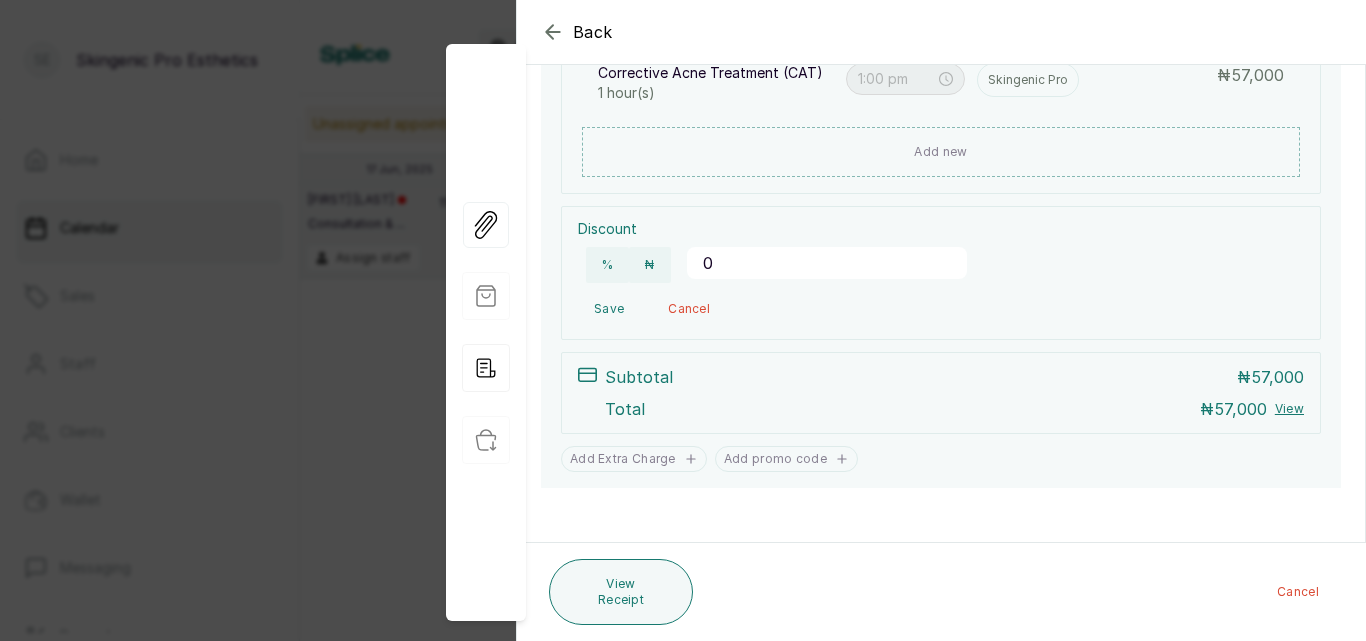 click on "57,000" at bounding box center [1277, 377] 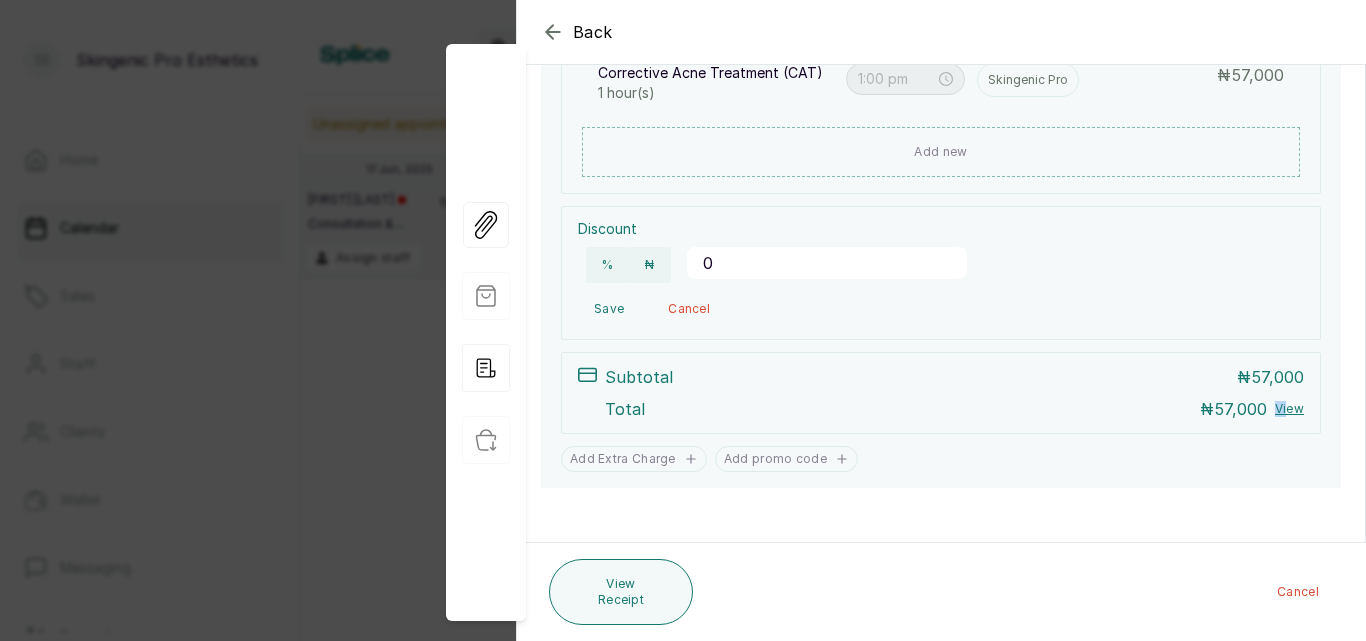 drag, startPoint x: 1255, startPoint y: 393, endPoint x: 1273, endPoint y: 411, distance: 25.455845 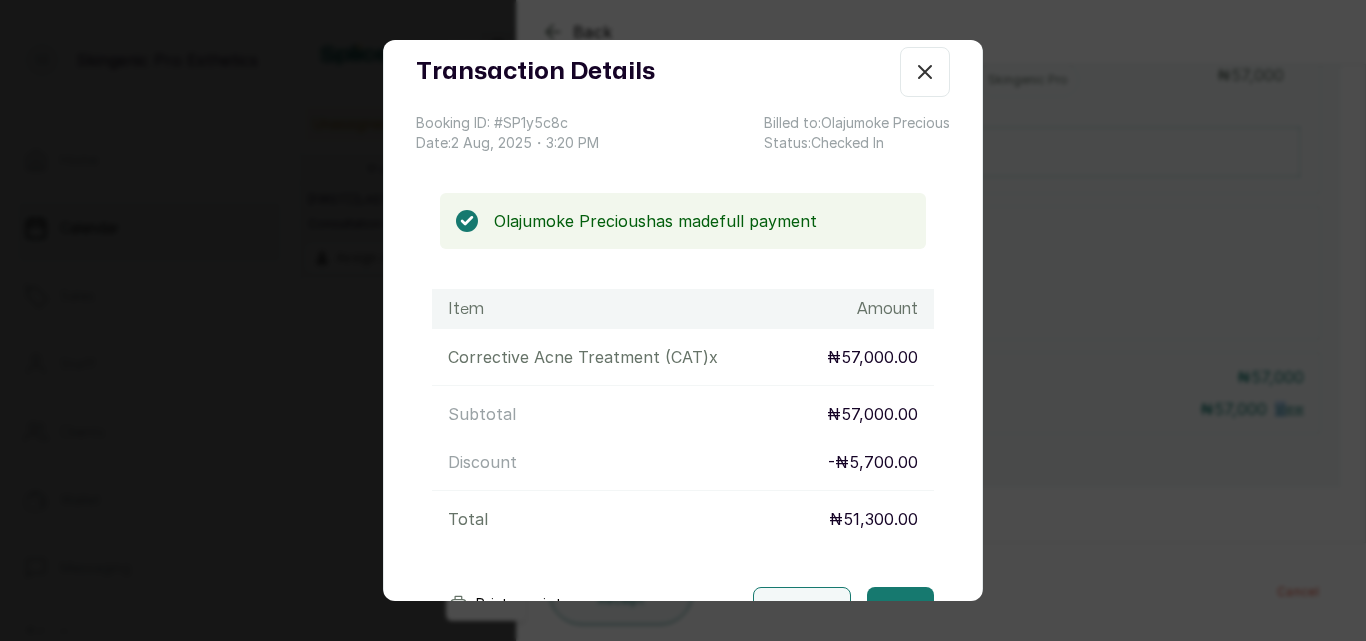 scroll, scrollTop: 35, scrollLeft: 0, axis: vertical 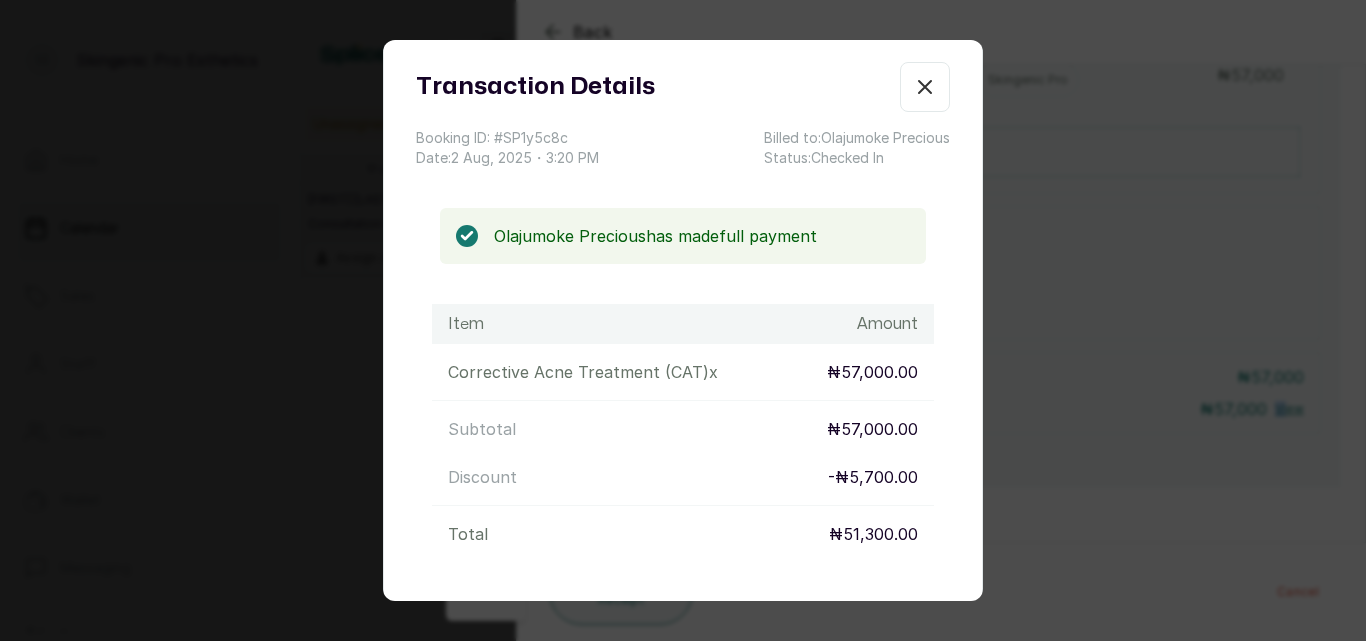 click 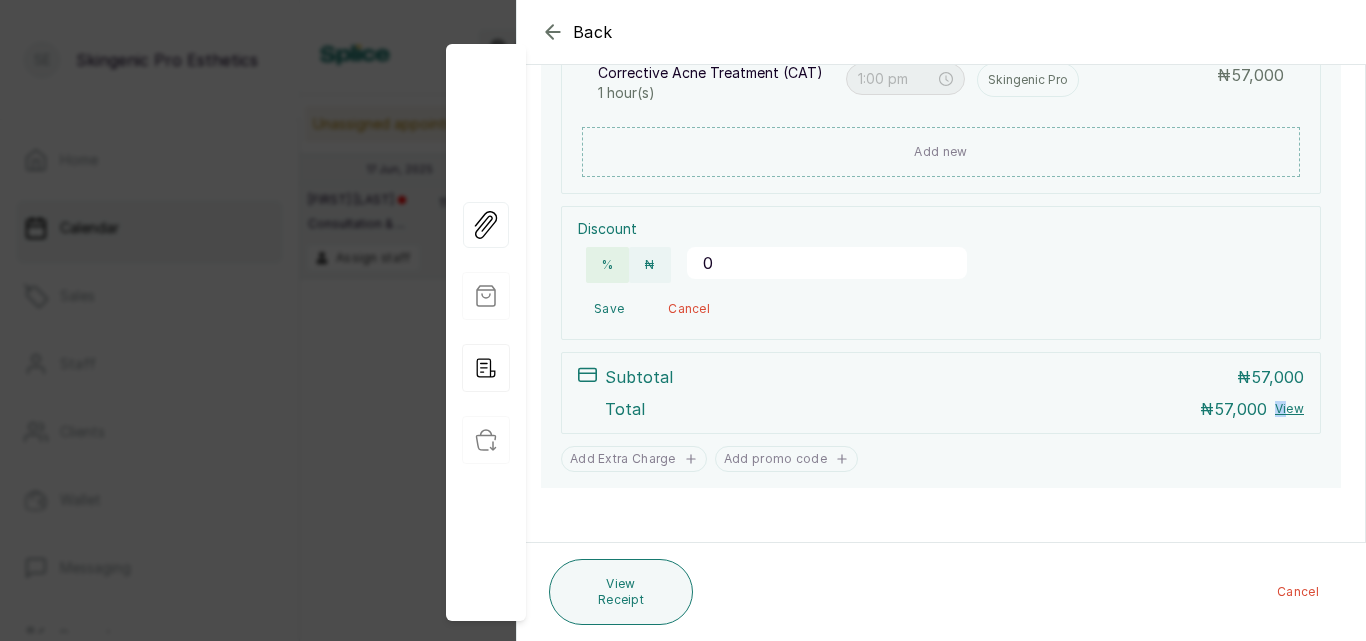 scroll, scrollTop: 541, scrollLeft: 0, axis: vertical 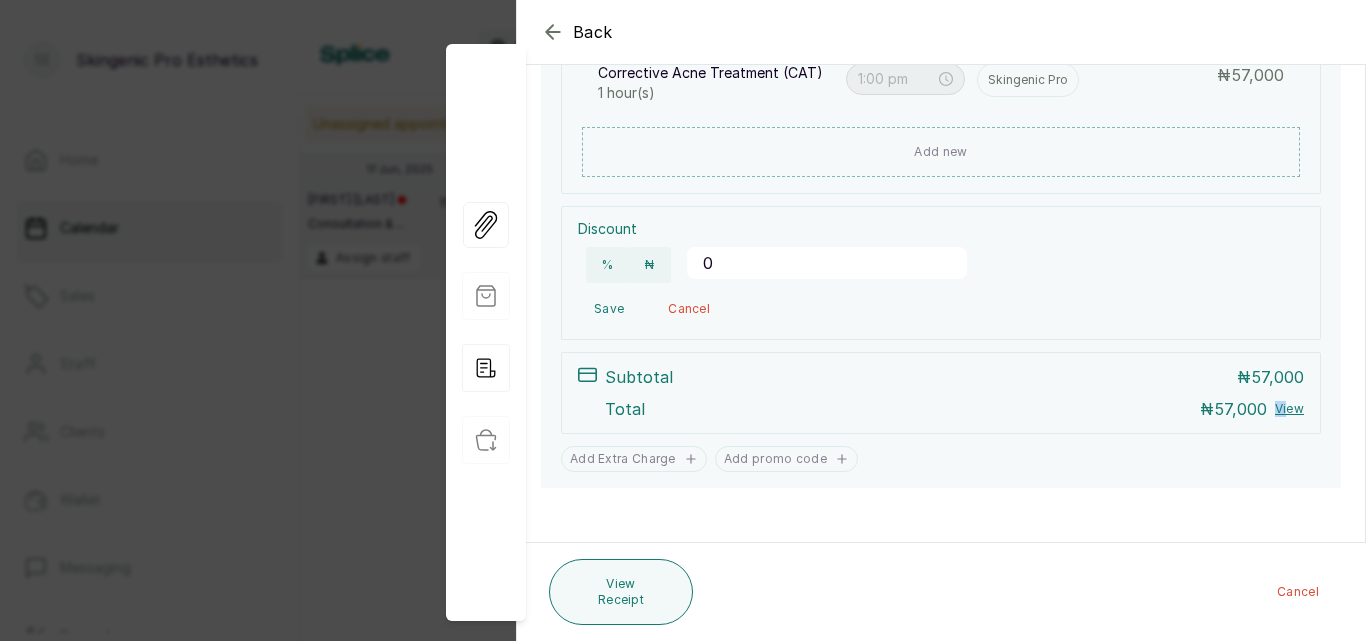 click on "Cancel" at bounding box center (1298, 592) 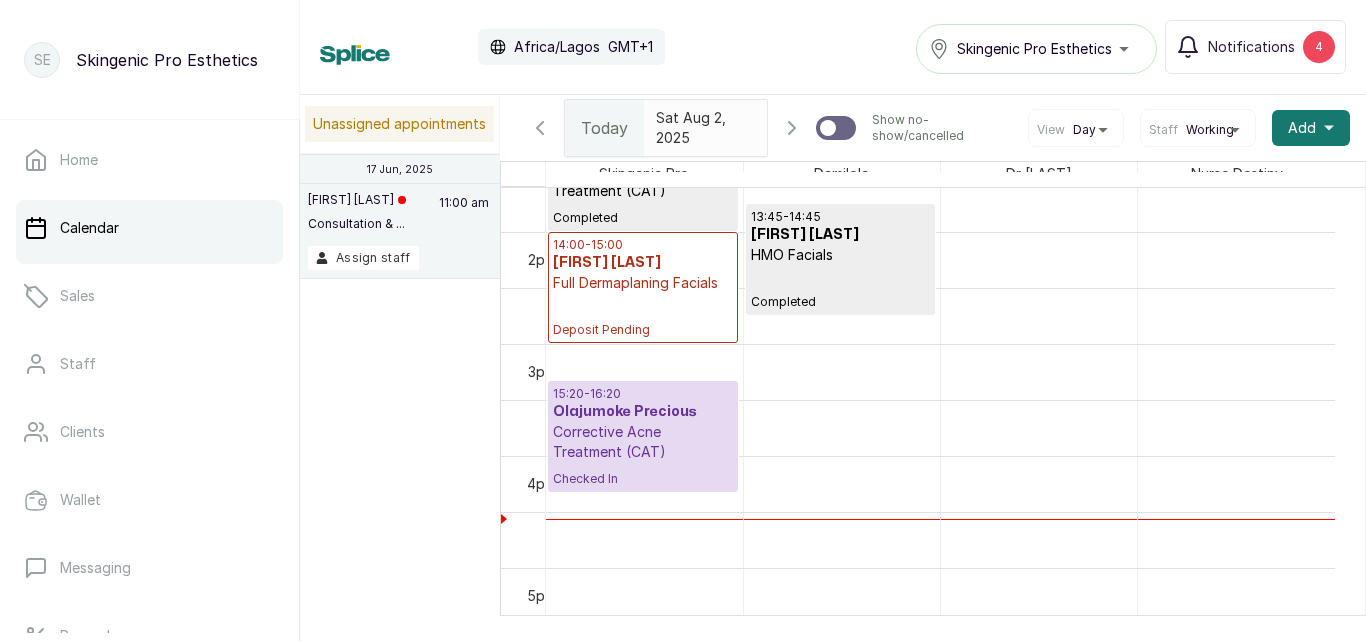 scroll, scrollTop: 1073, scrollLeft: 0, axis: vertical 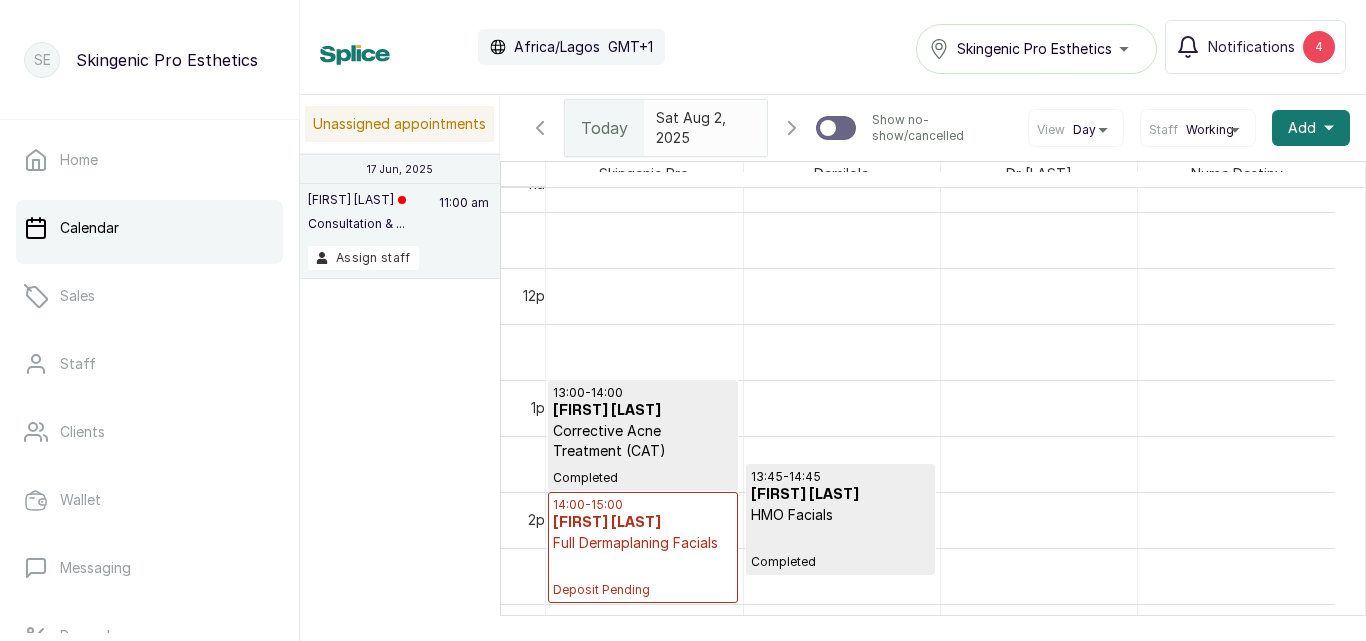 drag, startPoint x: 618, startPoint y: 407, endPoint x: 395, endPoint y: 470, distance: 231.72829 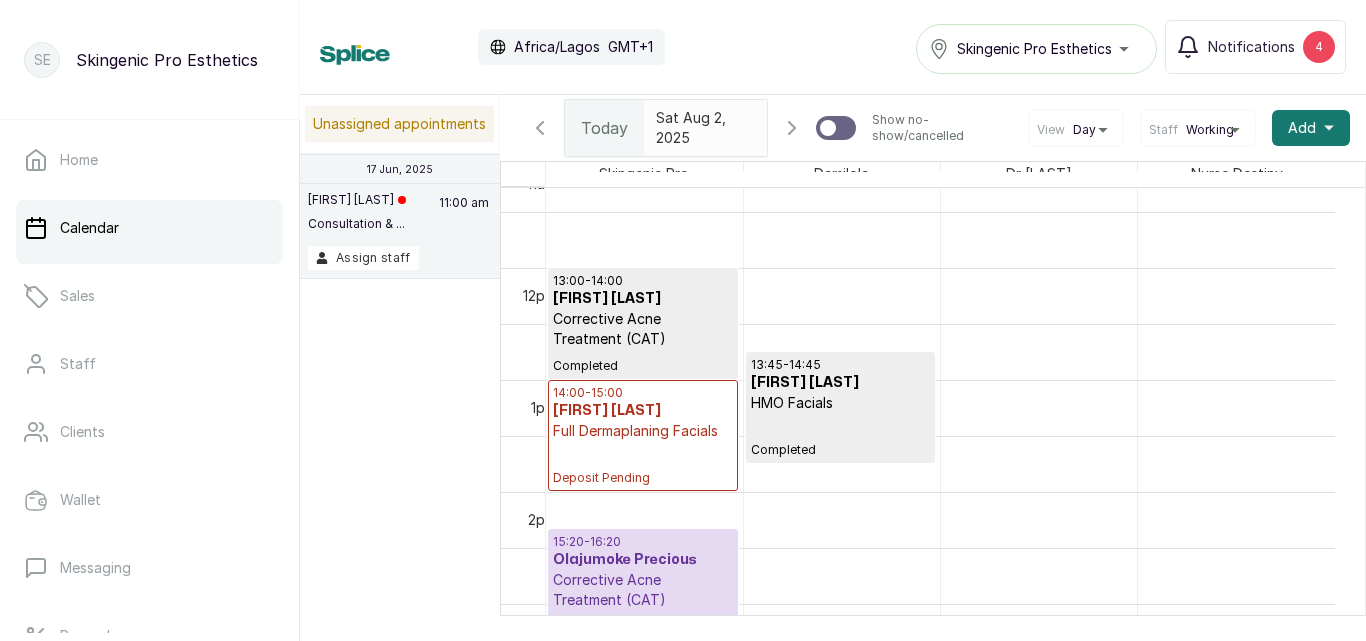 scroll, scrollTop: 1476, scrollLeft: 0, axis: vertical 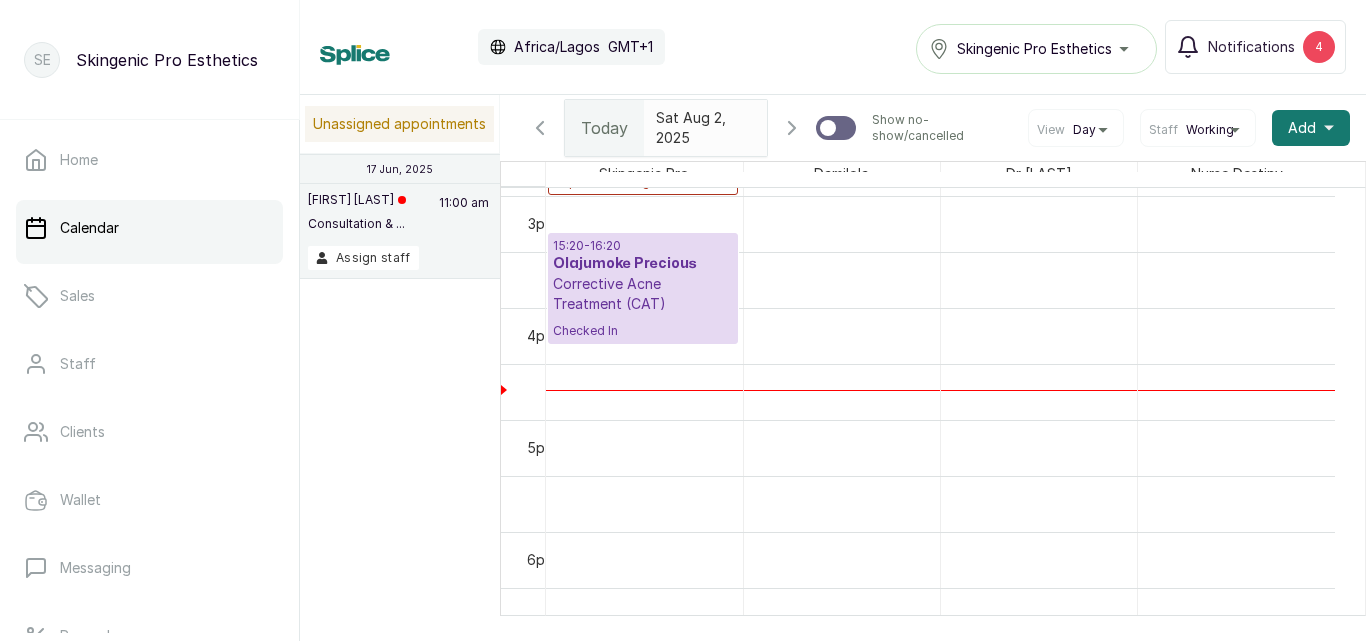 click on "Corrective Acne Treatment (CAT)" at bounding box center [643, 294] 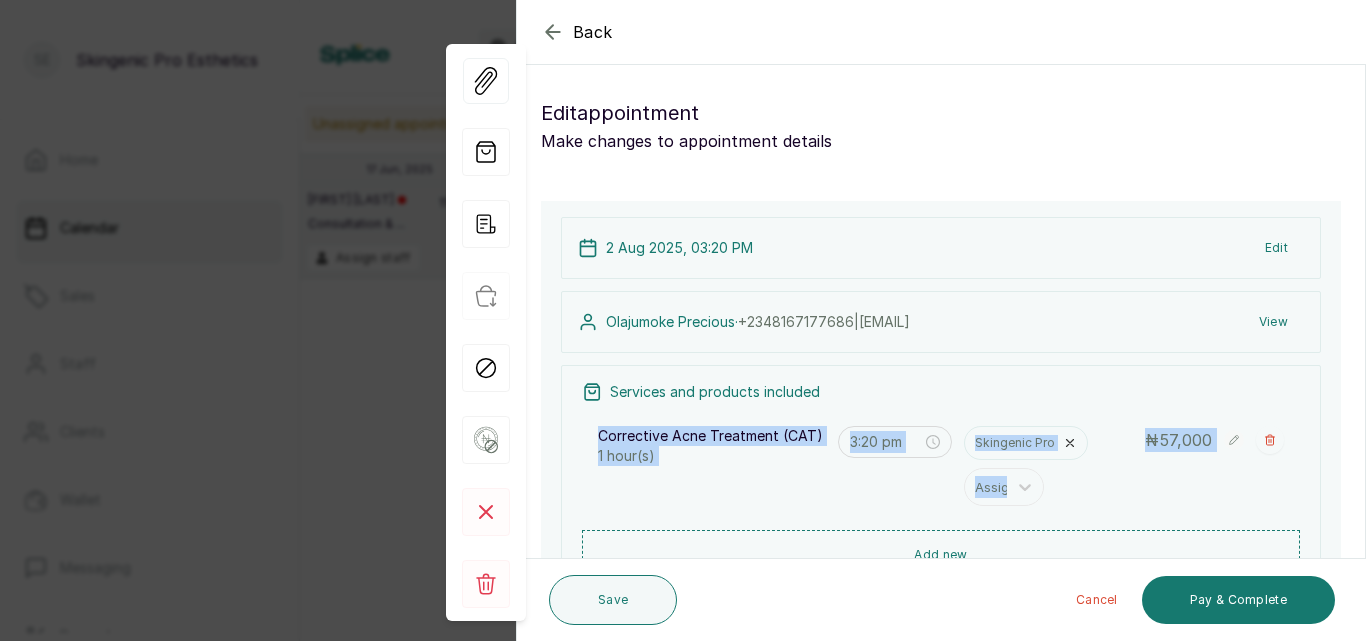 drag, startPoint x: 1346, startPoint y: 385, endPoint x: 1356, endPoint y: 446, distance: 61.81424 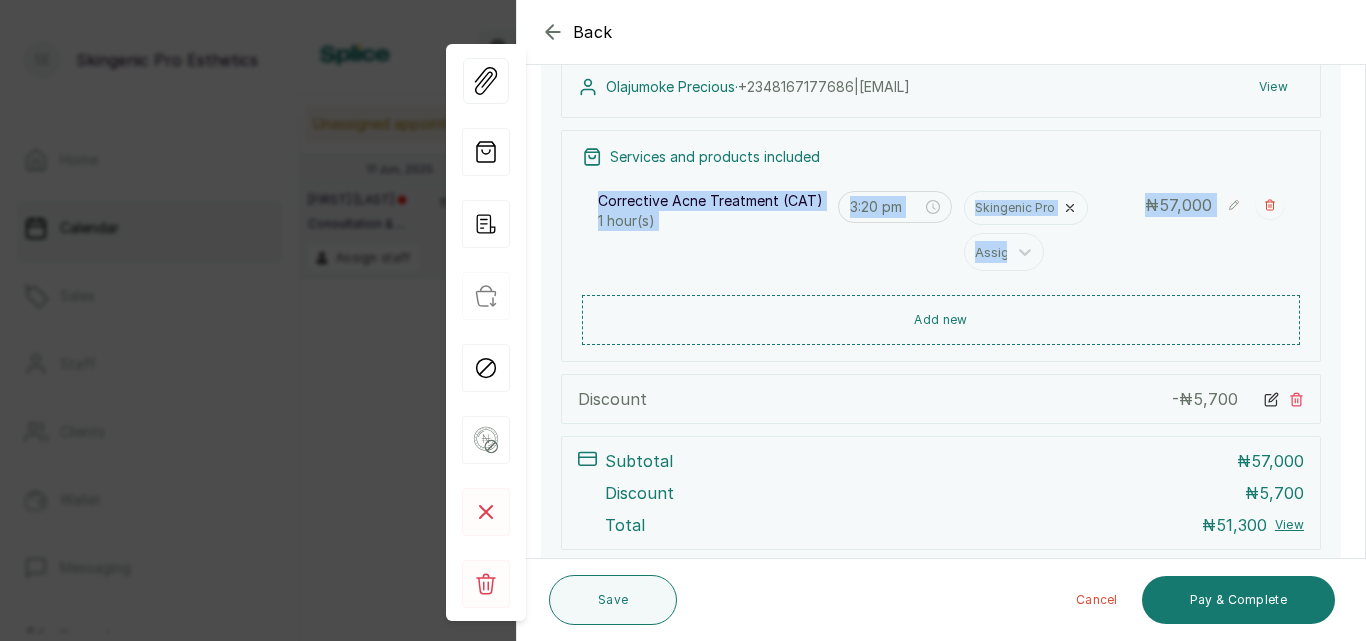 scroll, scrollTop: 236, scrollLeft: 0, axis: vertical 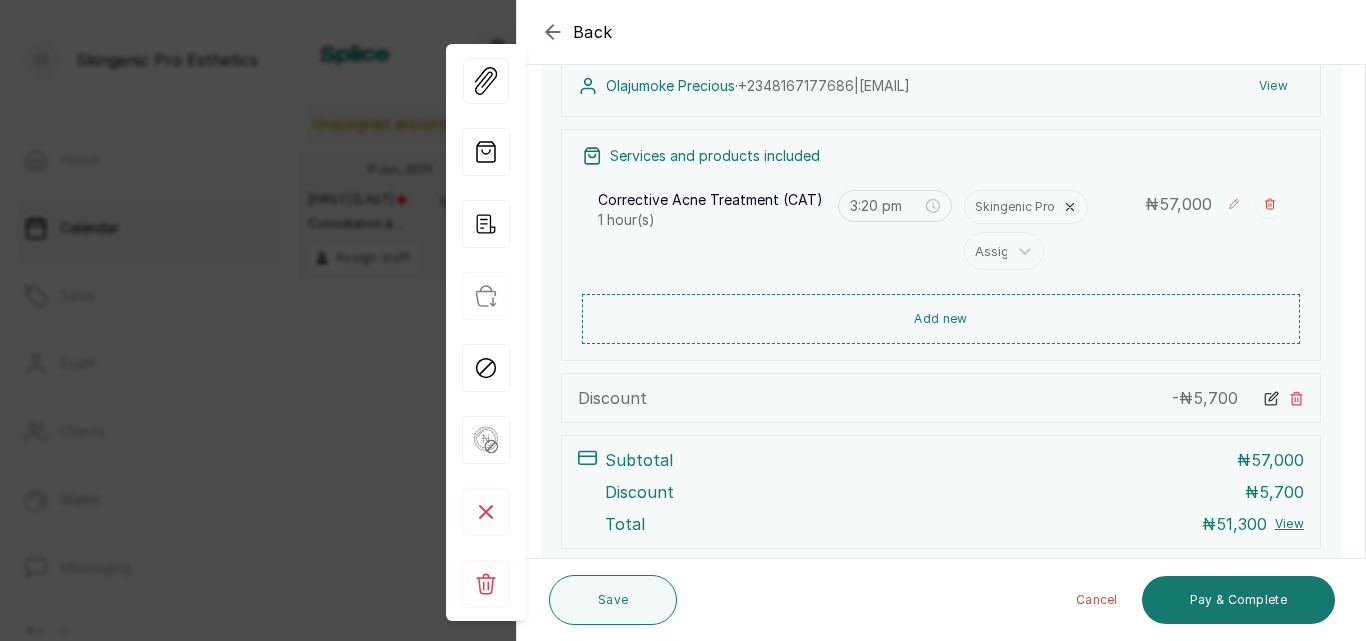 click on "Subtotal ₦ 57,000" at bounding box center [954, 460] 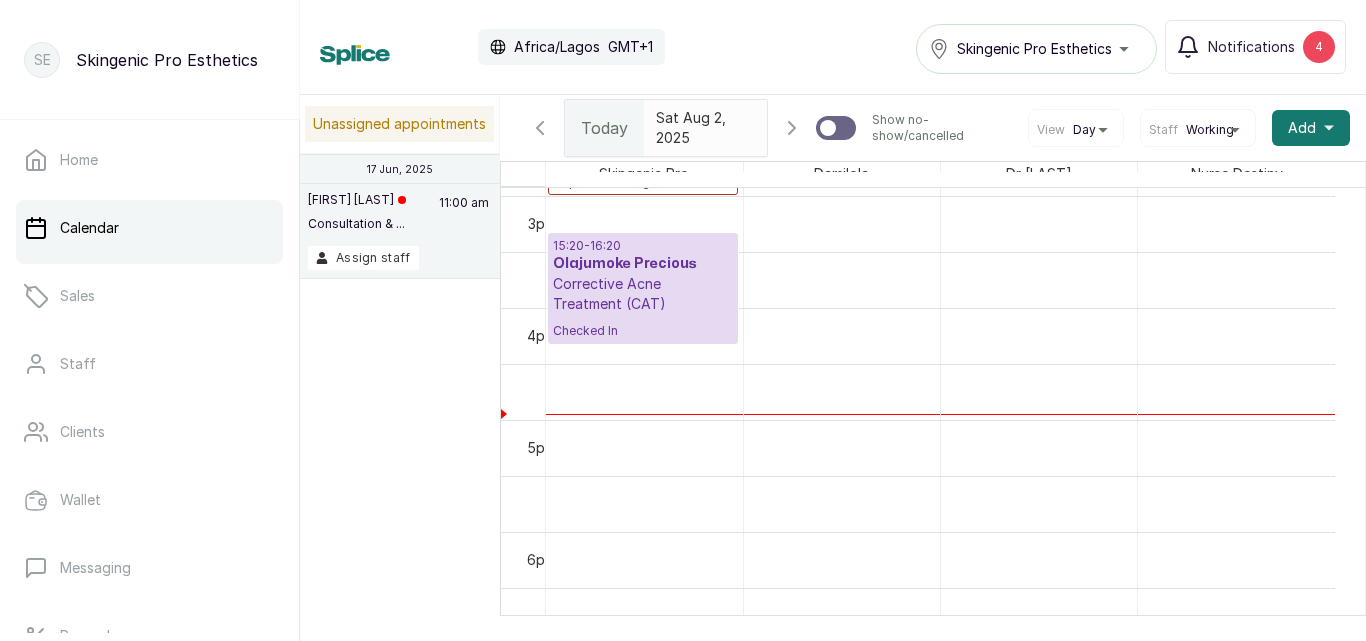 click on "Checked In" at bounding box center [643, 331] 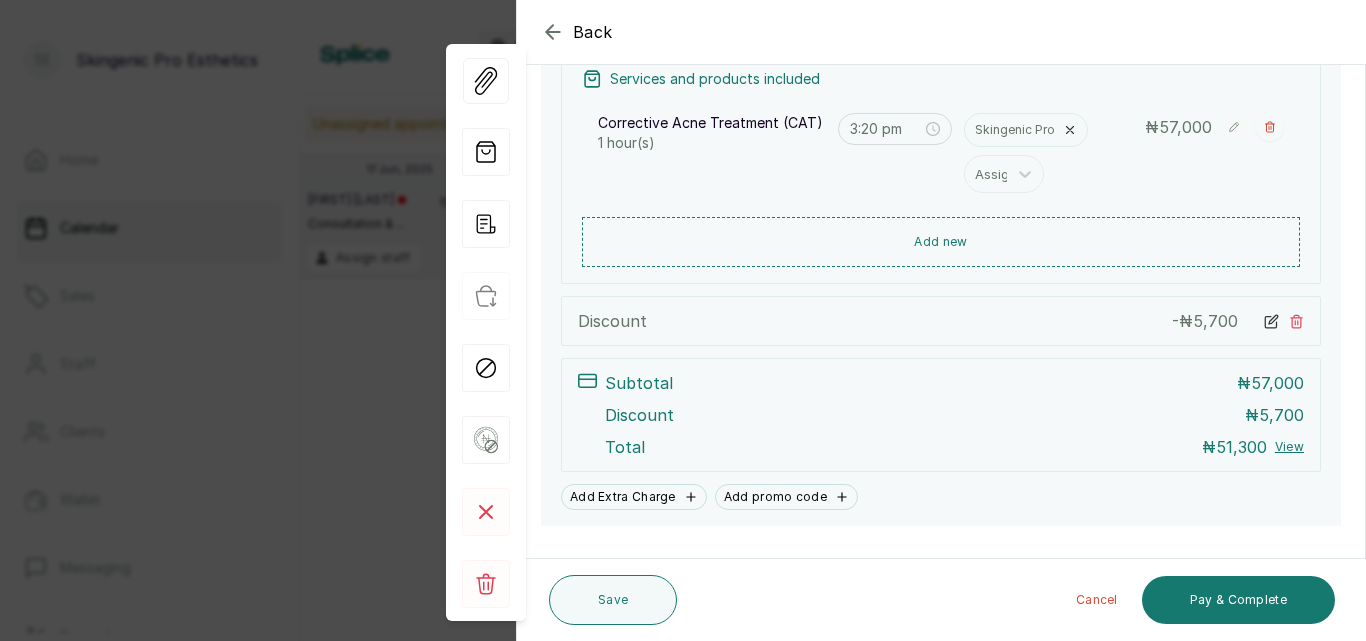 scroll, scrollTop: 338, scrollLeft: 0, axis: vertical 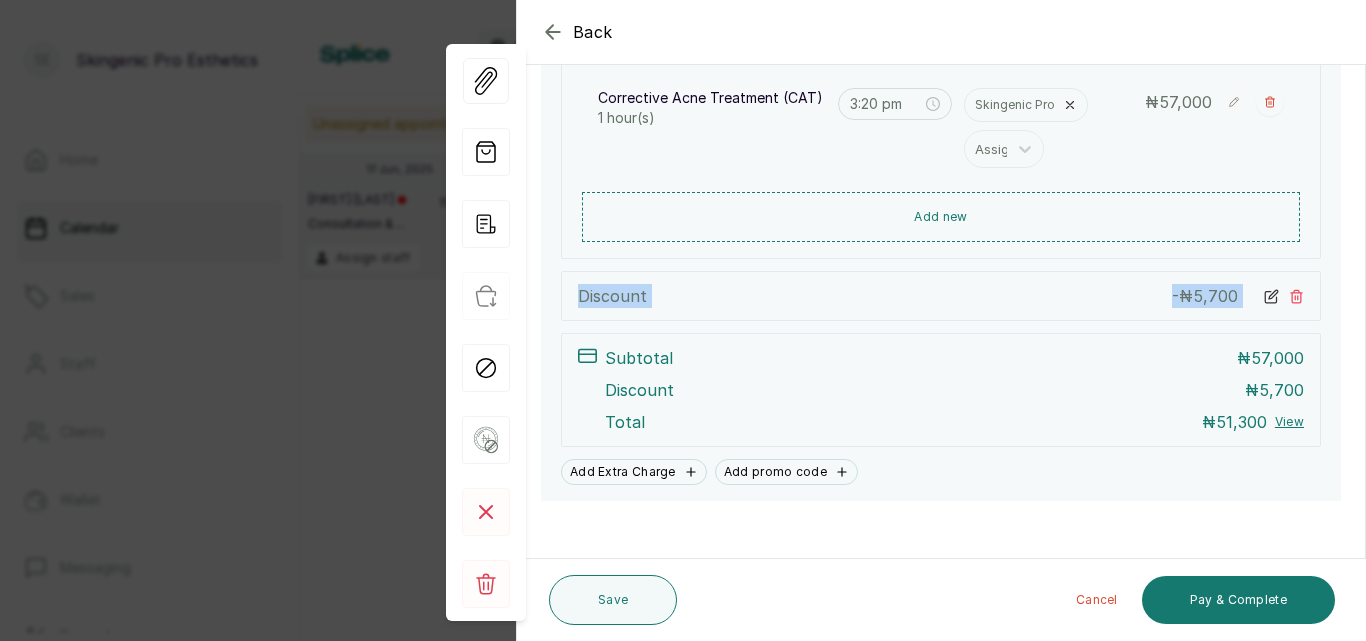 drag, startPoint x: 1349, startPoint y: 270, endPoint x: 1356, endPoint y: 238, distance: 32.75668 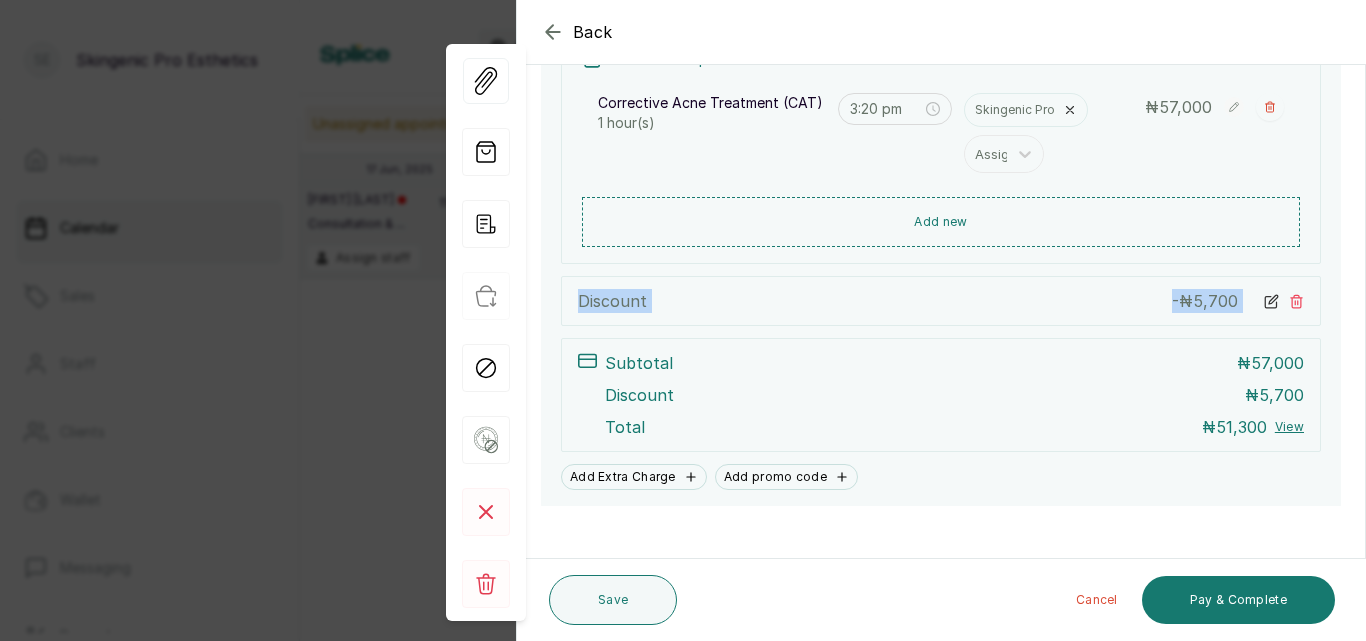 scroll, scrollTop: 0, scrollLeft: 0, axis: both 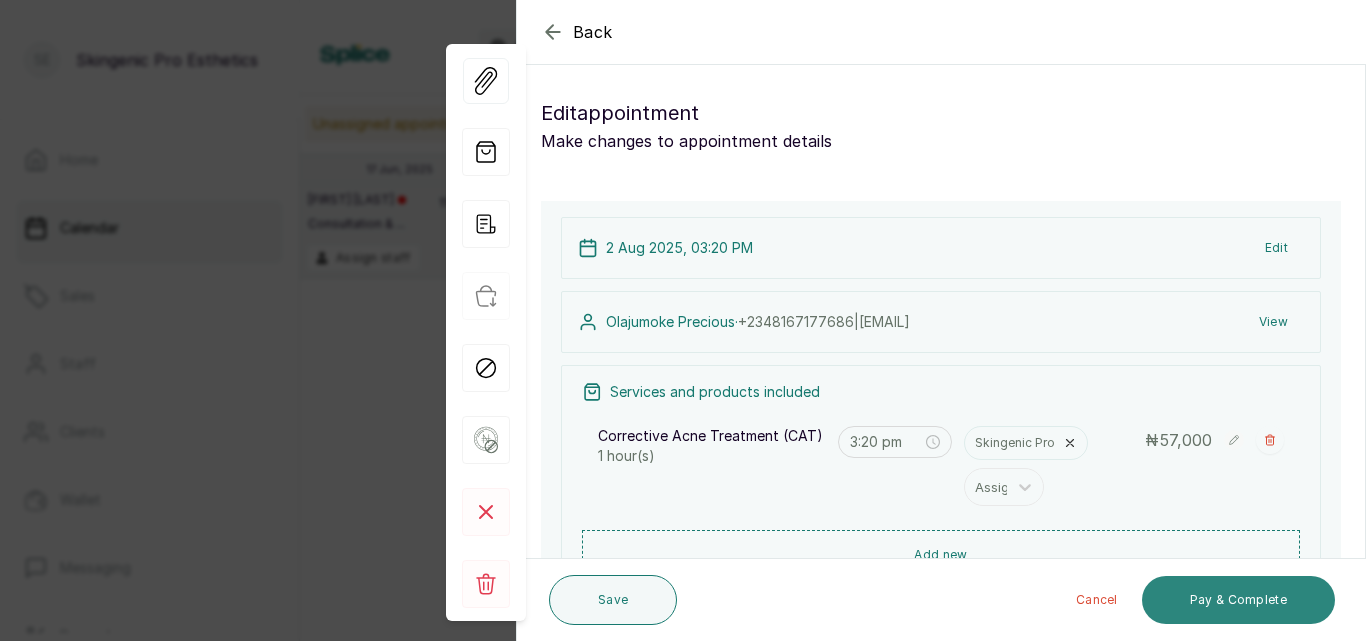 click on "Pay & Complete" at bounding box center [1238, 600] 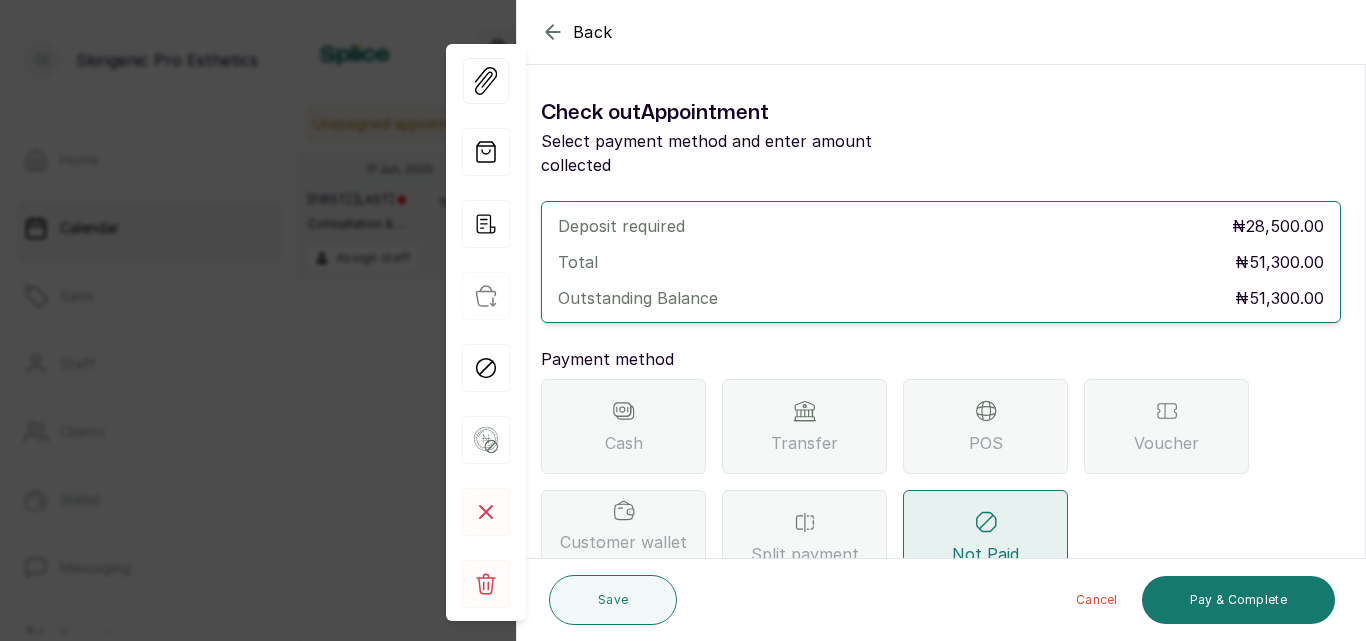 click on "₦5,000.00" at bounding box center [623, 566] 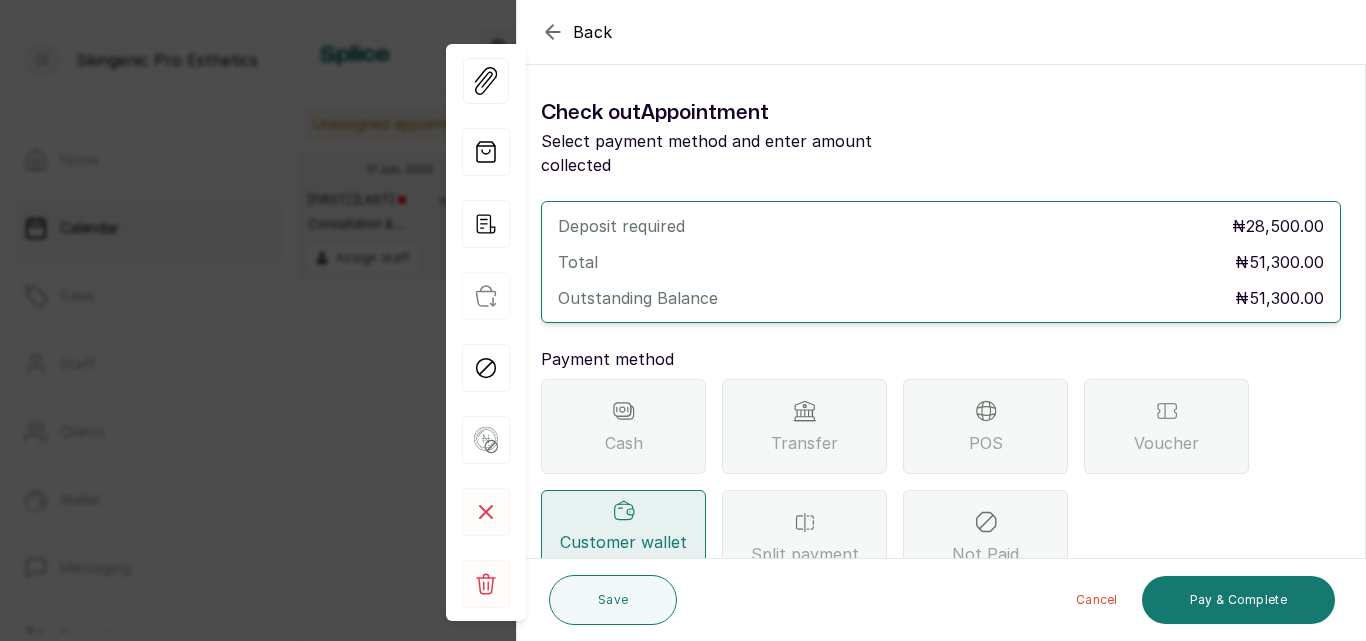 click 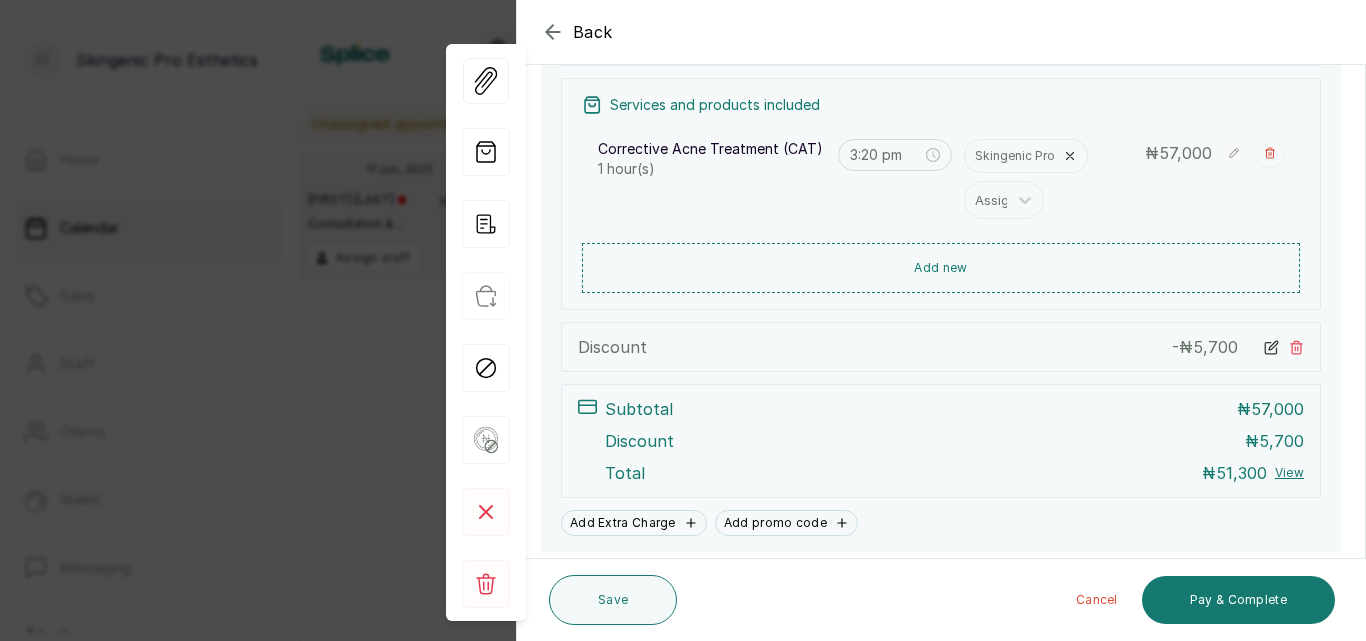 scroll, scrollTop: 299, scrollLeft: 0, axis: vertical 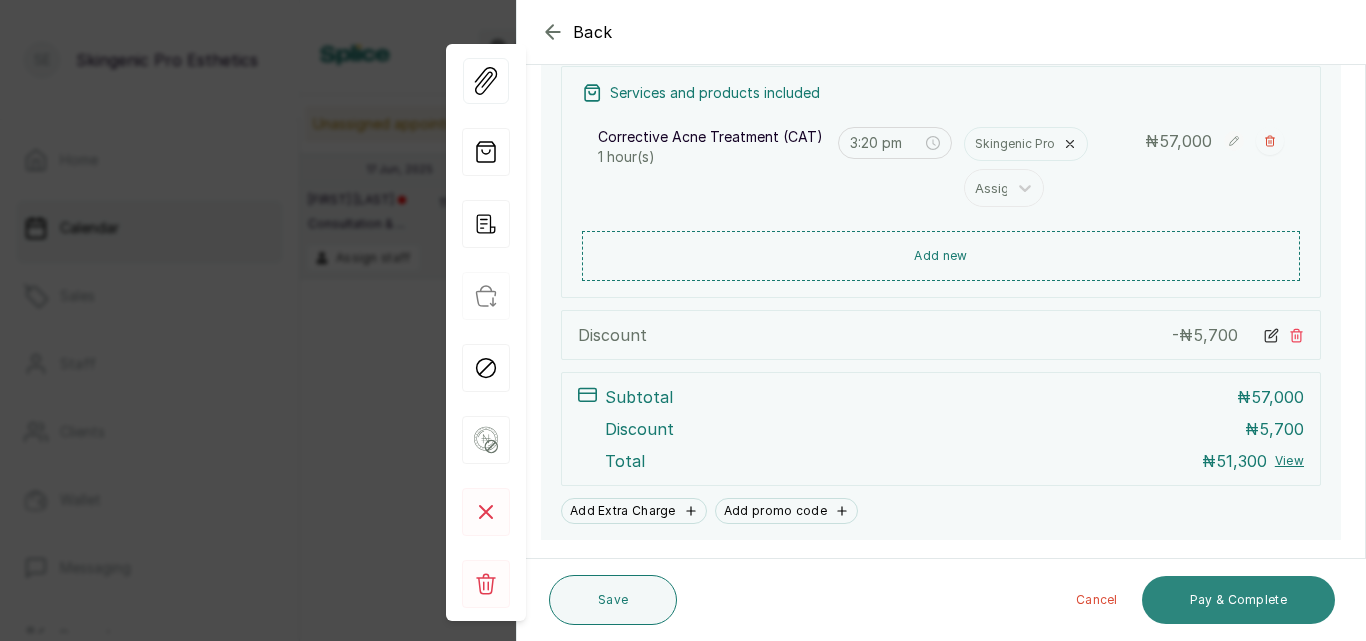 click on "Pay & Complete" at bounding box center [1238, 600] 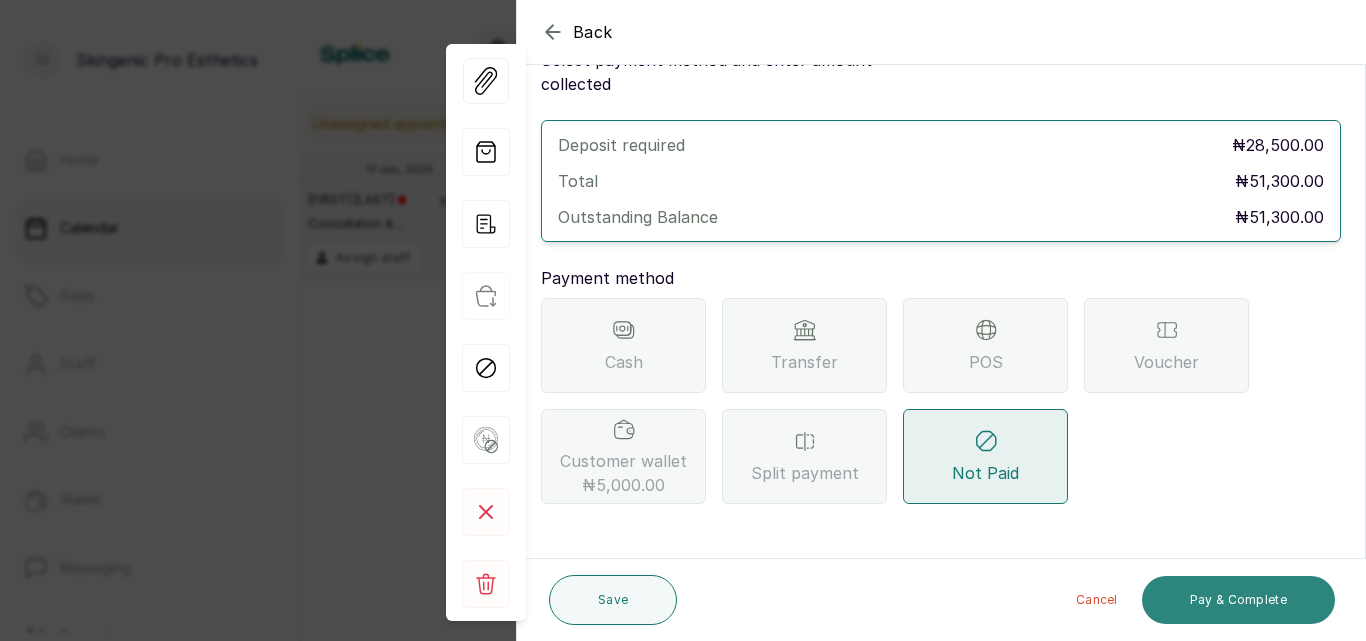 scroll, scrollTop: 57, scrollLeft: 0, axis: vertical 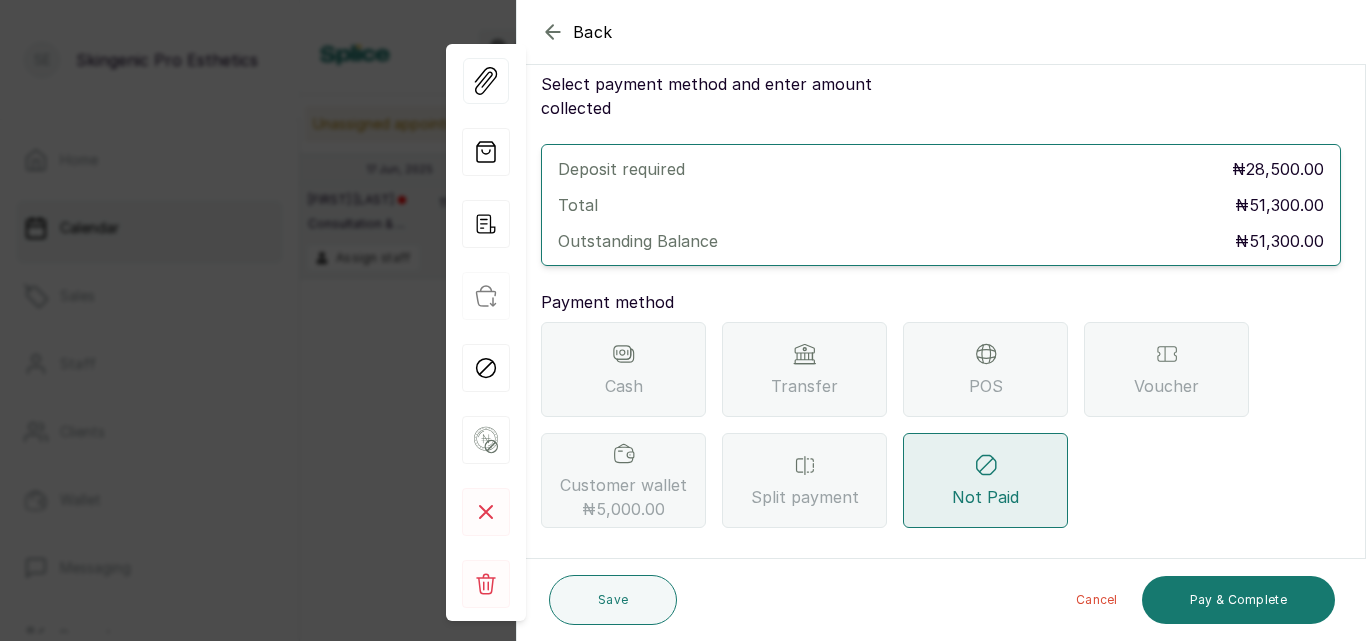 click on "Customer wallet ₦5,000.00" at bounding box center [623, 497] 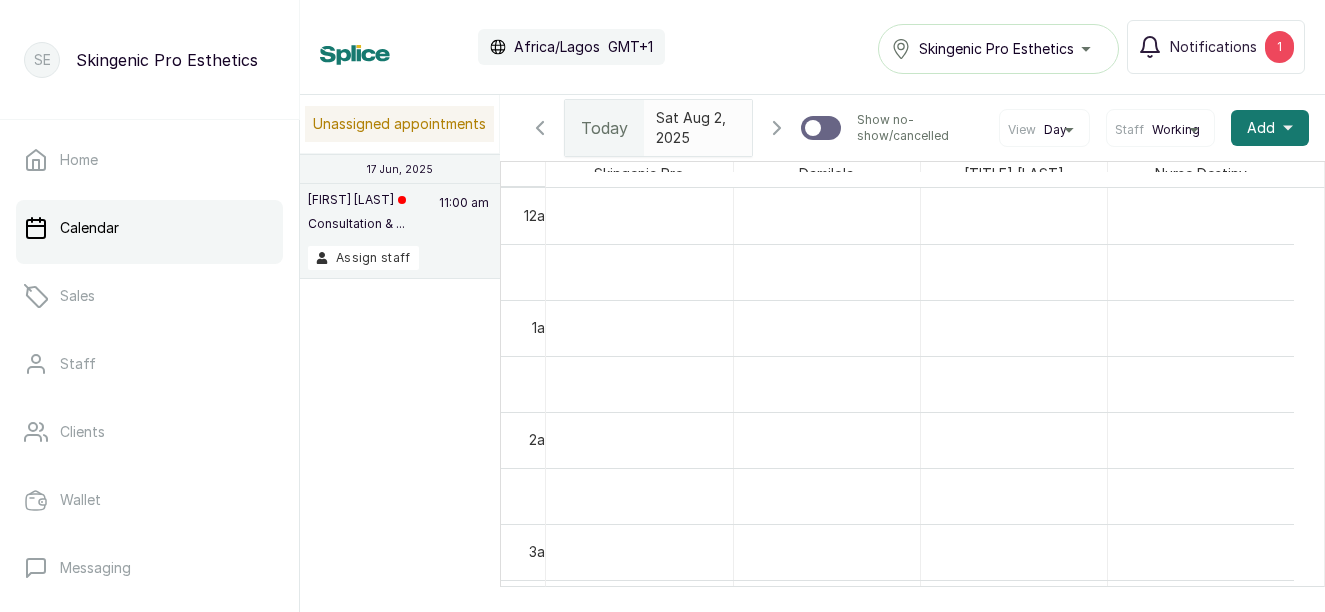 scroll, scrollTop: 0, scrollLeft: 0, axis: both 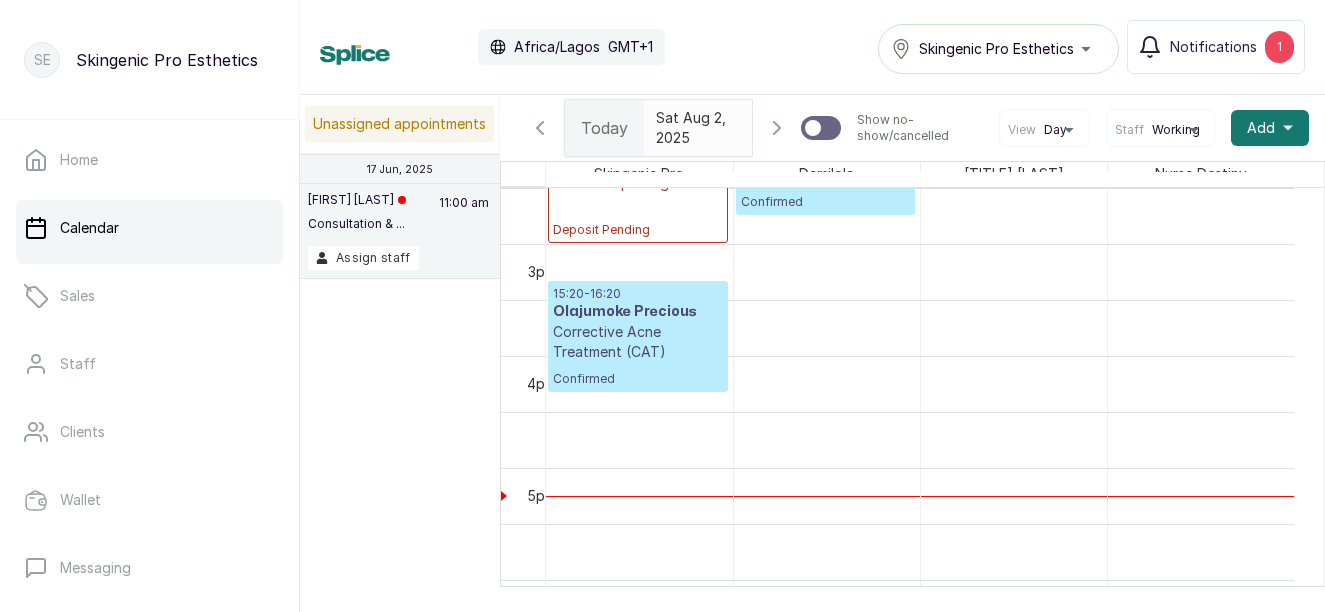 click on "Corrective Acne Treatment (CAT)" at bounding box center (638, 342) 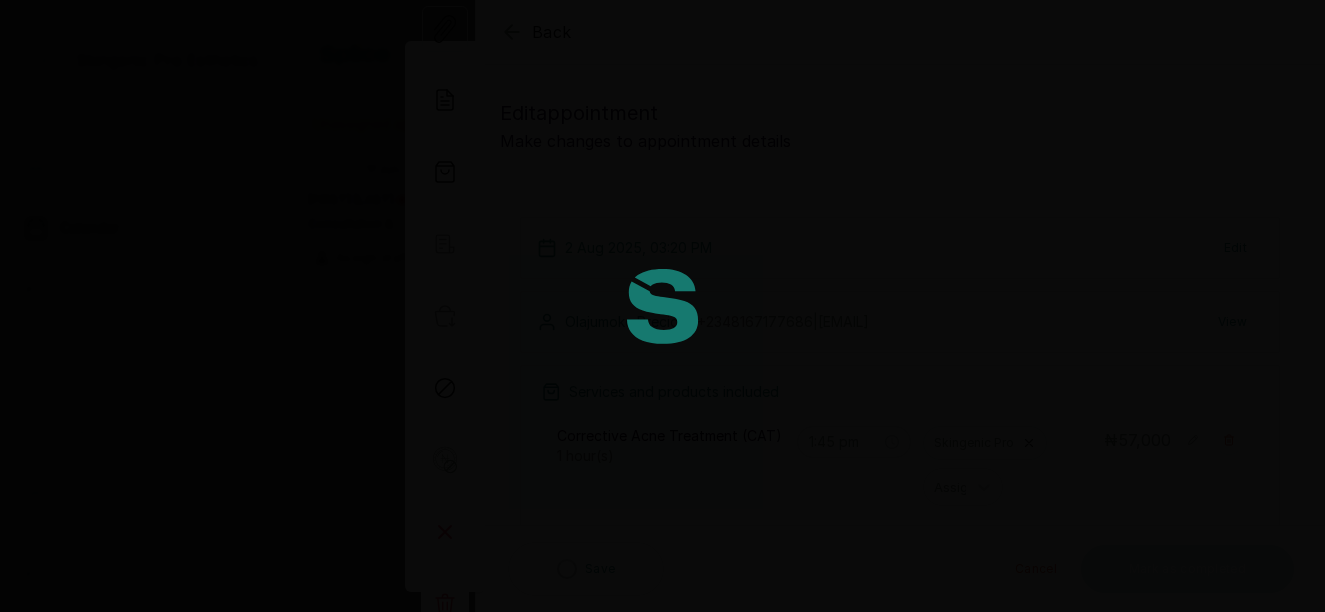 type on "3:20 pm" 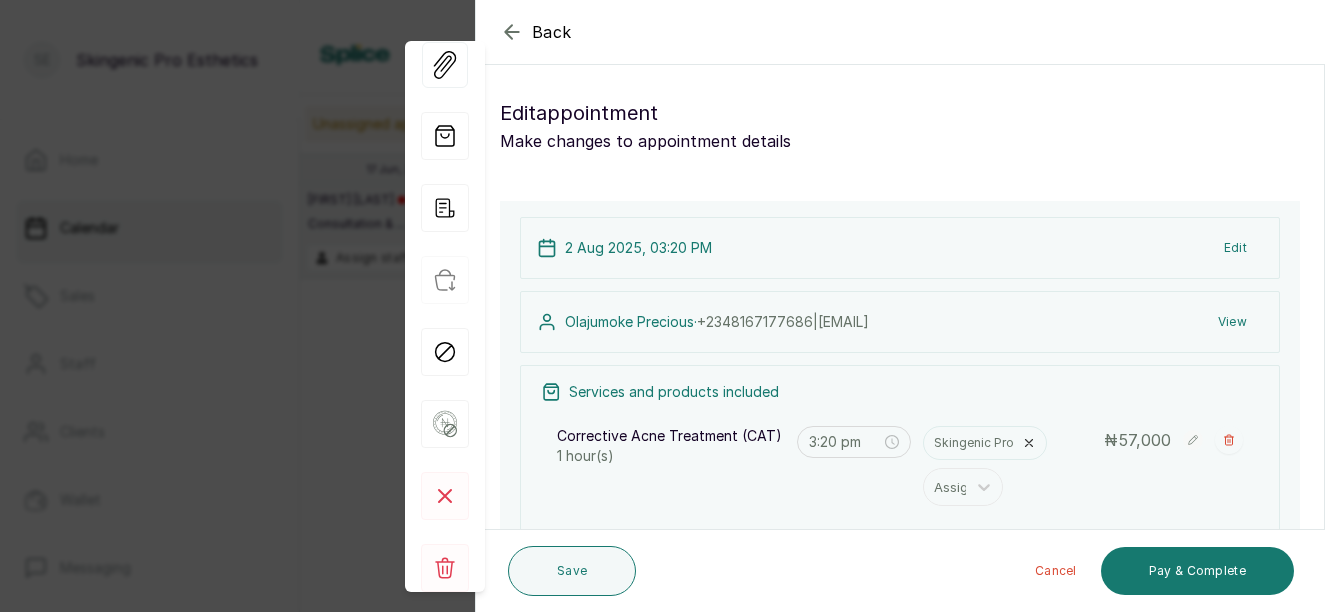 scroll, scrollTop: 380, scrollLeft: 0, axis: vertical 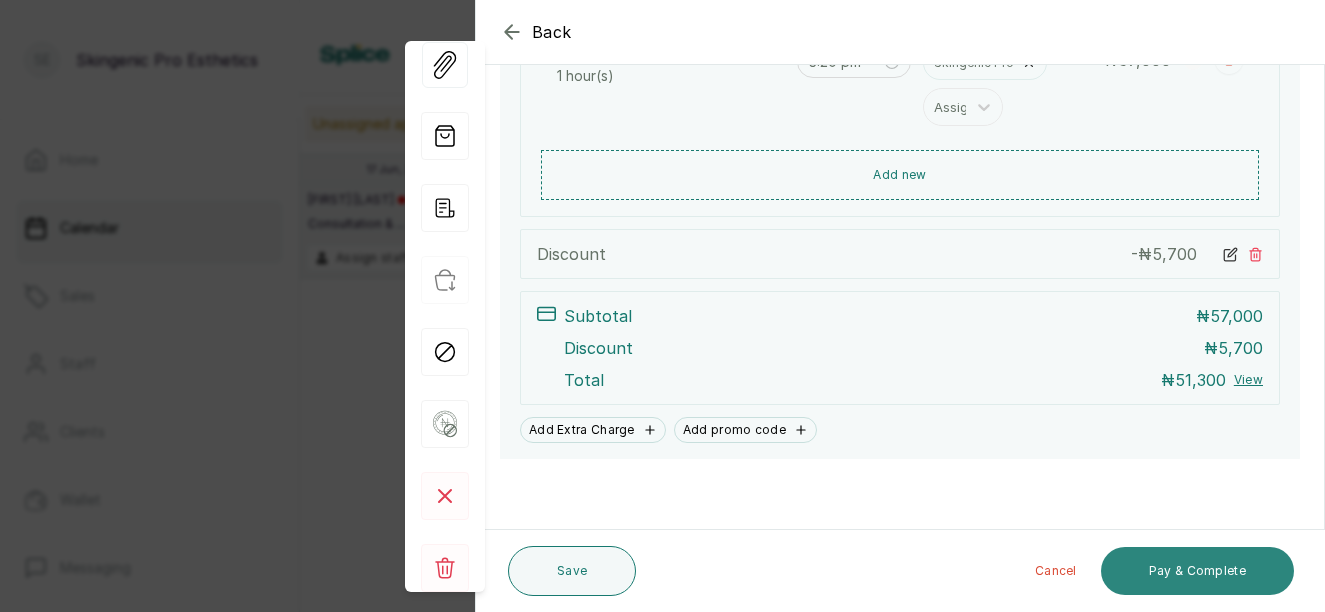 click on "Pay & Complete" at bounding box center (1197, 571) 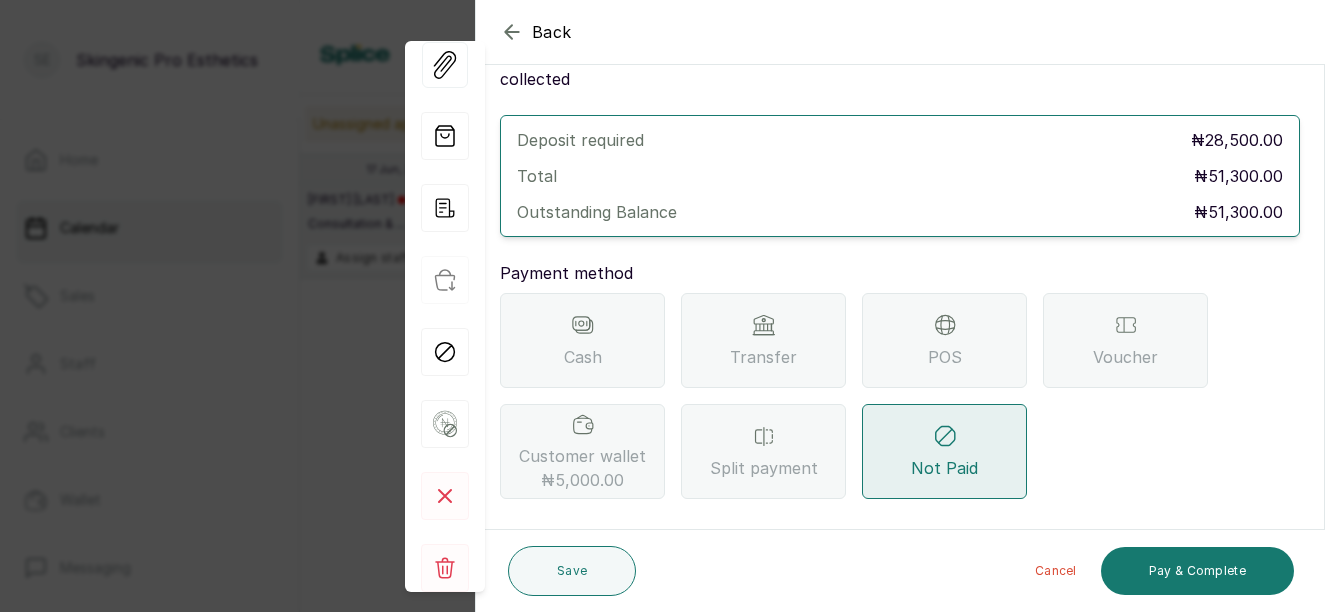 click on "Customer wallet ₦5,000.00" at bounding box center [582, 468] 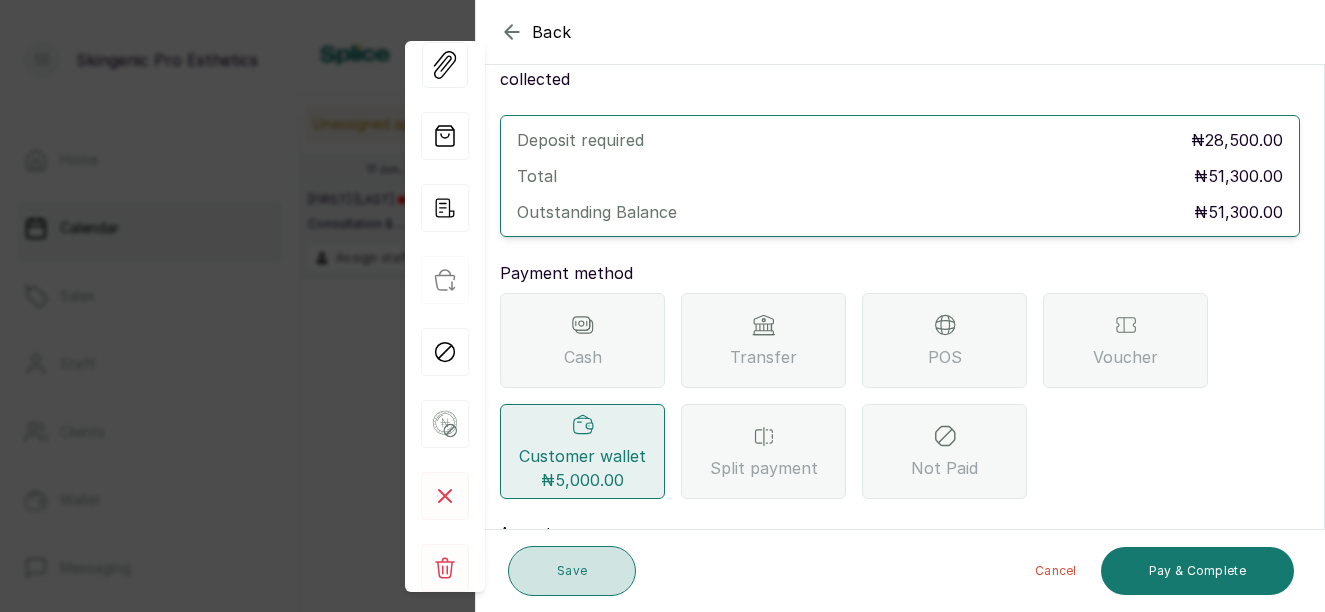 click on "Save" at bounding box center (572, 571) 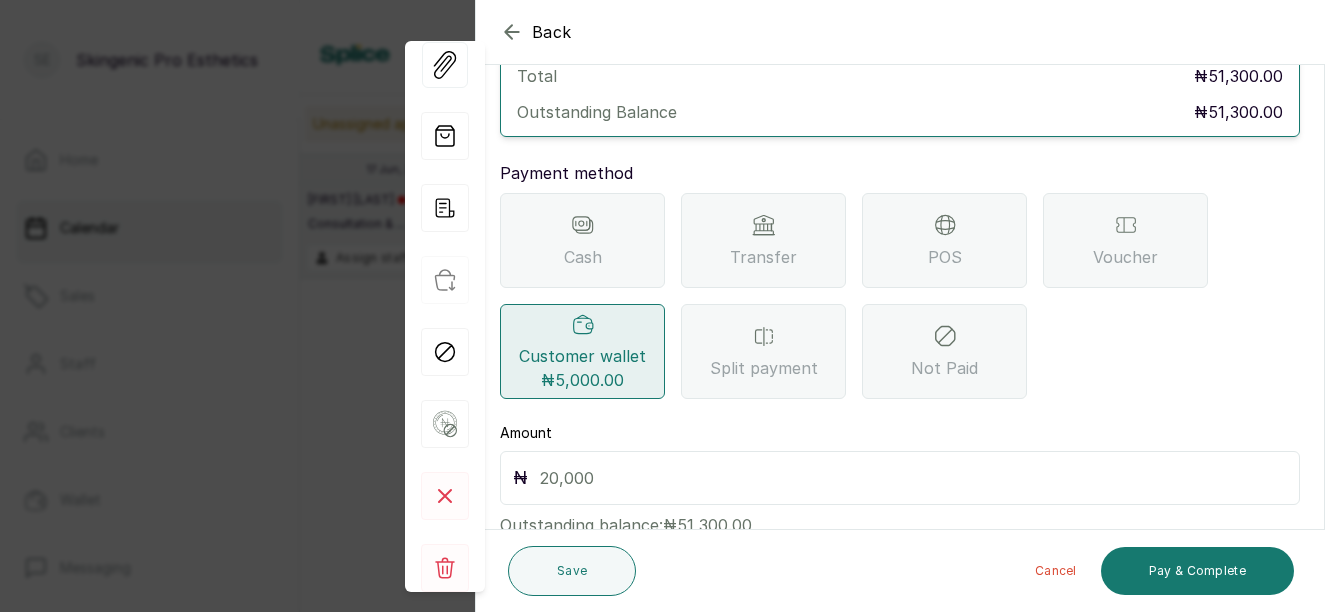 scroll, scrollTop: 224, scrollLeft: 0, axis: vertical 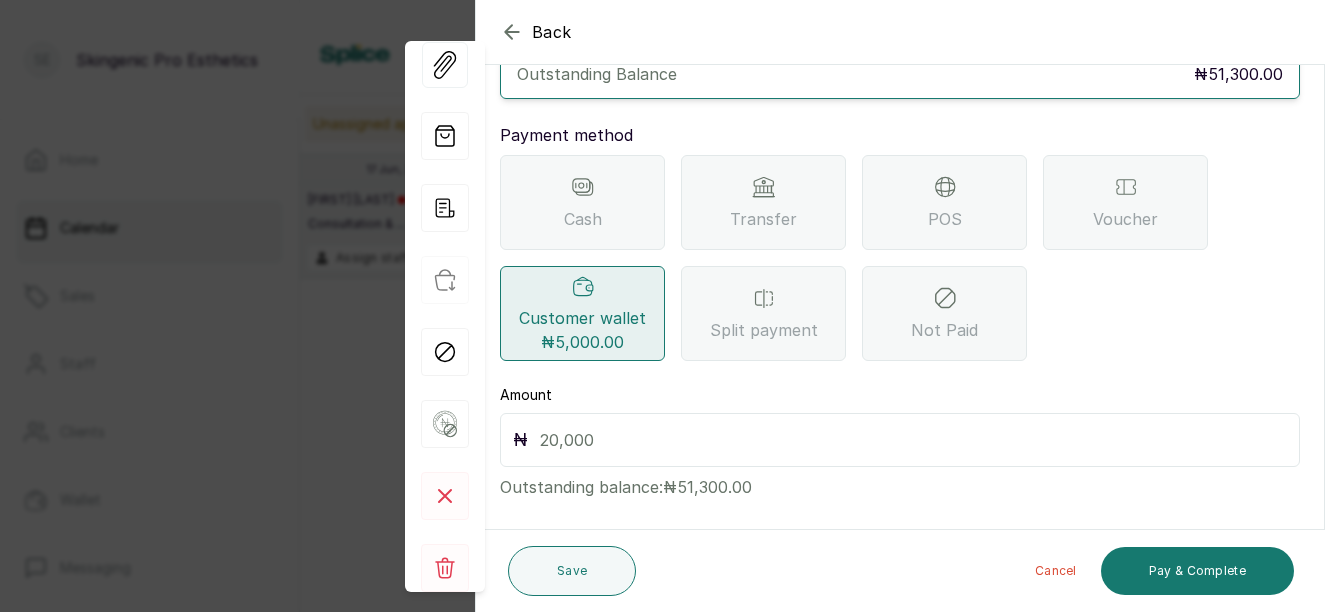 click on "Split payment" at bounding box center (763, 313) 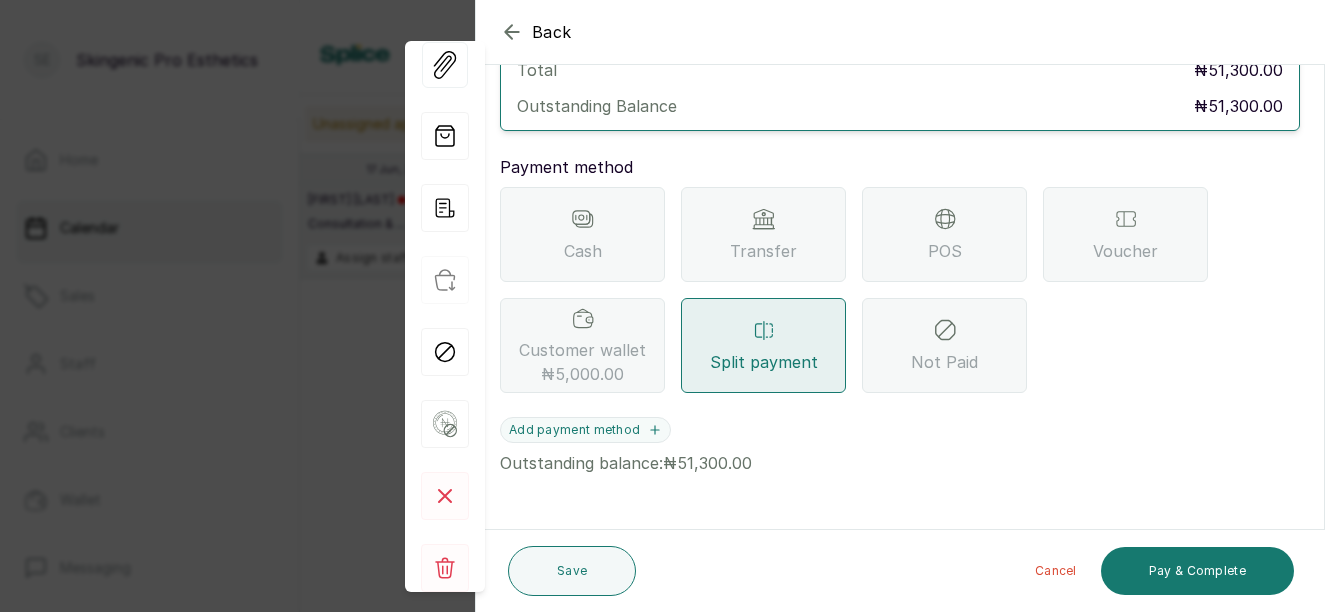 scroll, scrollTop: 168, scrollLeft: 0, axis: vertical 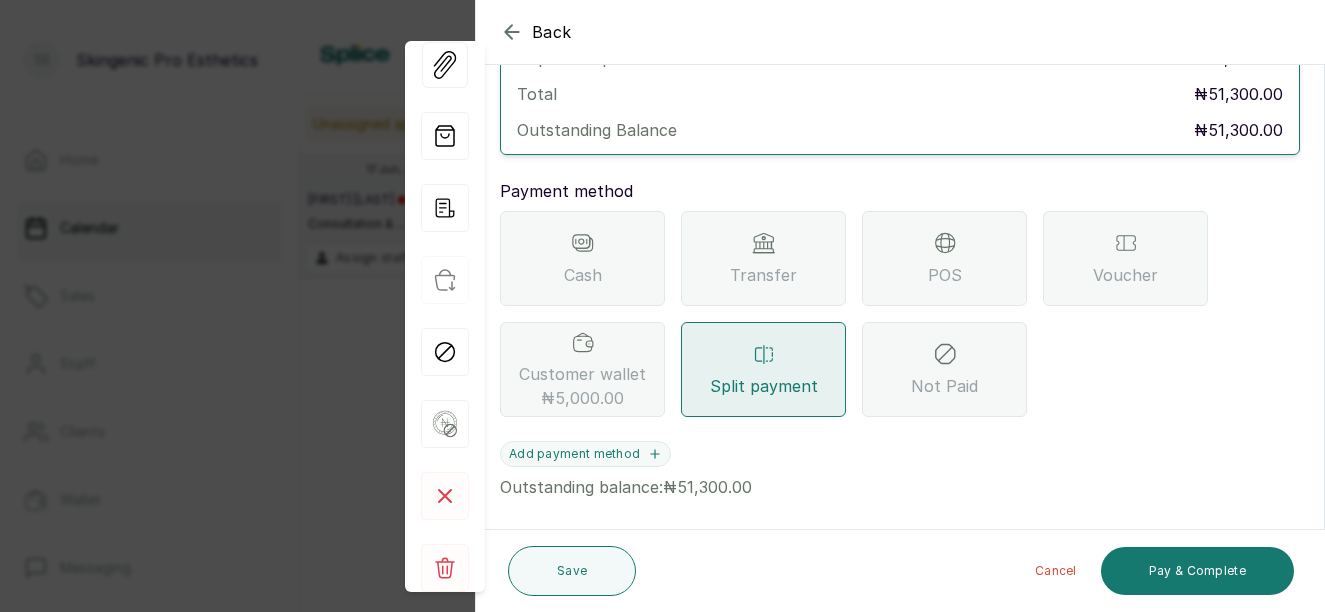 click on "Customer wallet ₦5,000.00" at bounding box center [582, 386] 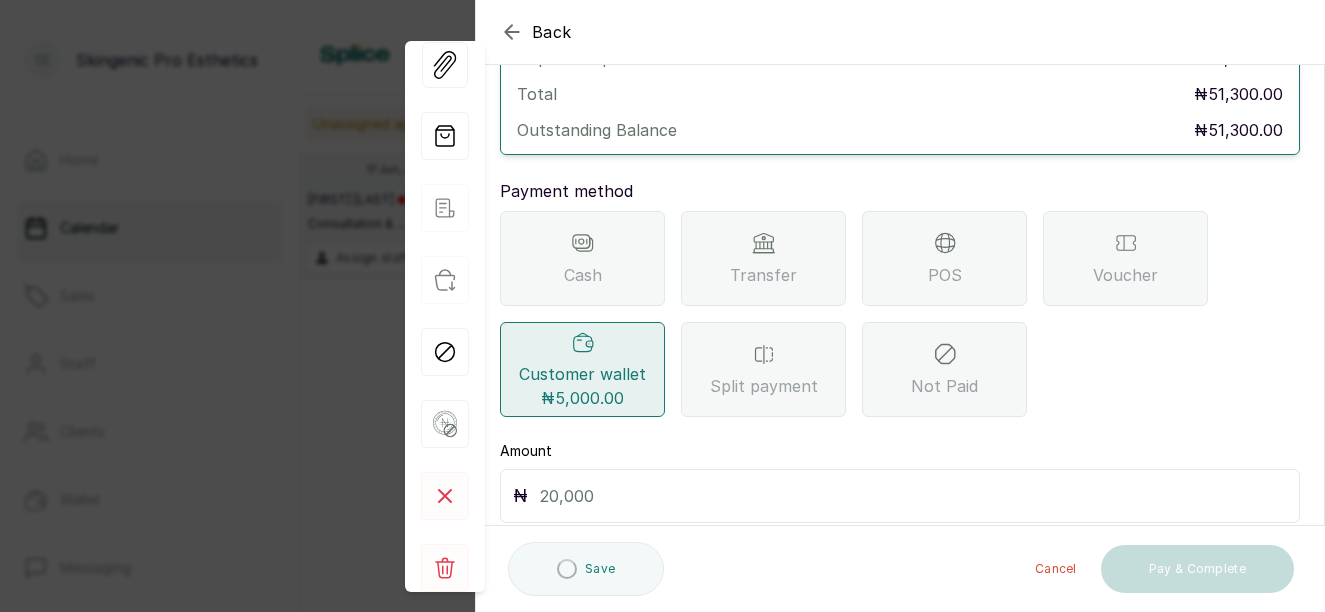 scroll, scrollTop: 224, scrollLeft: 0, axis: vertical 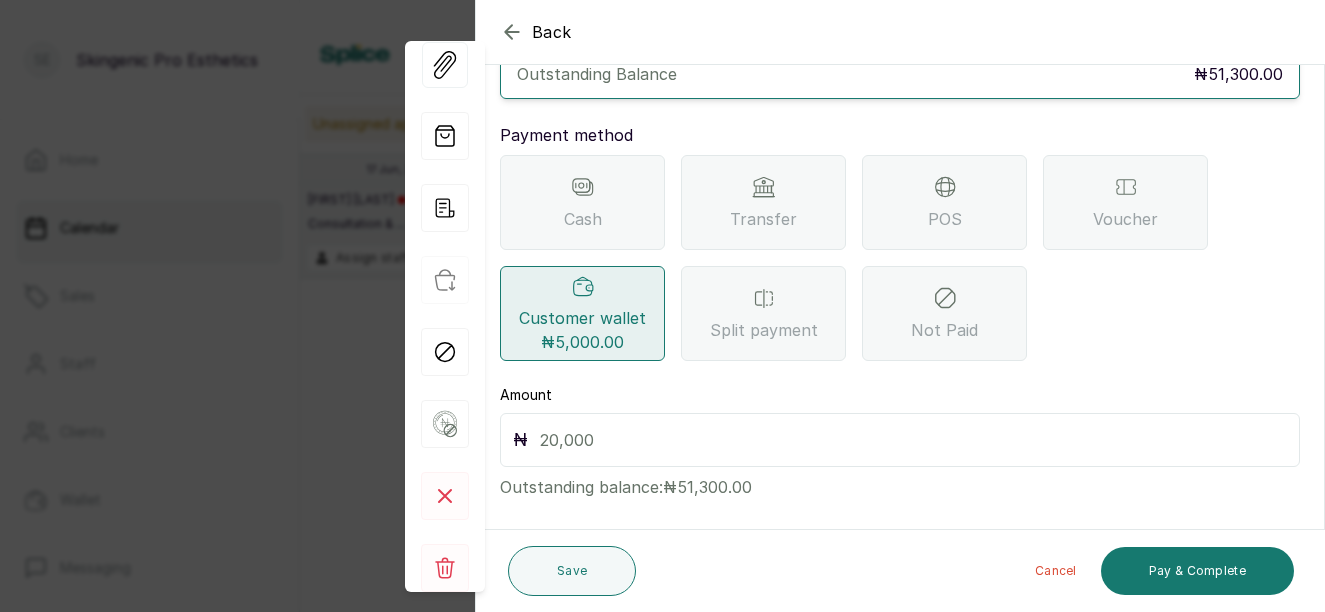click on "₦" at bounding box center [900, 440] 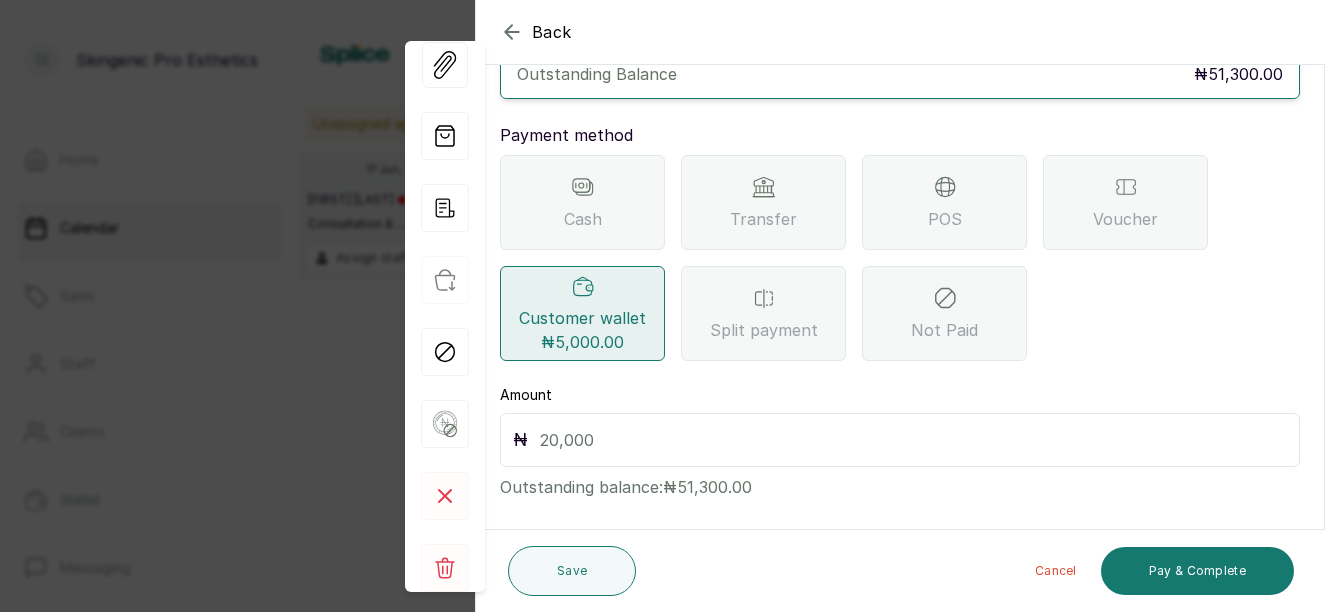 click at bounding box center (913, 440) 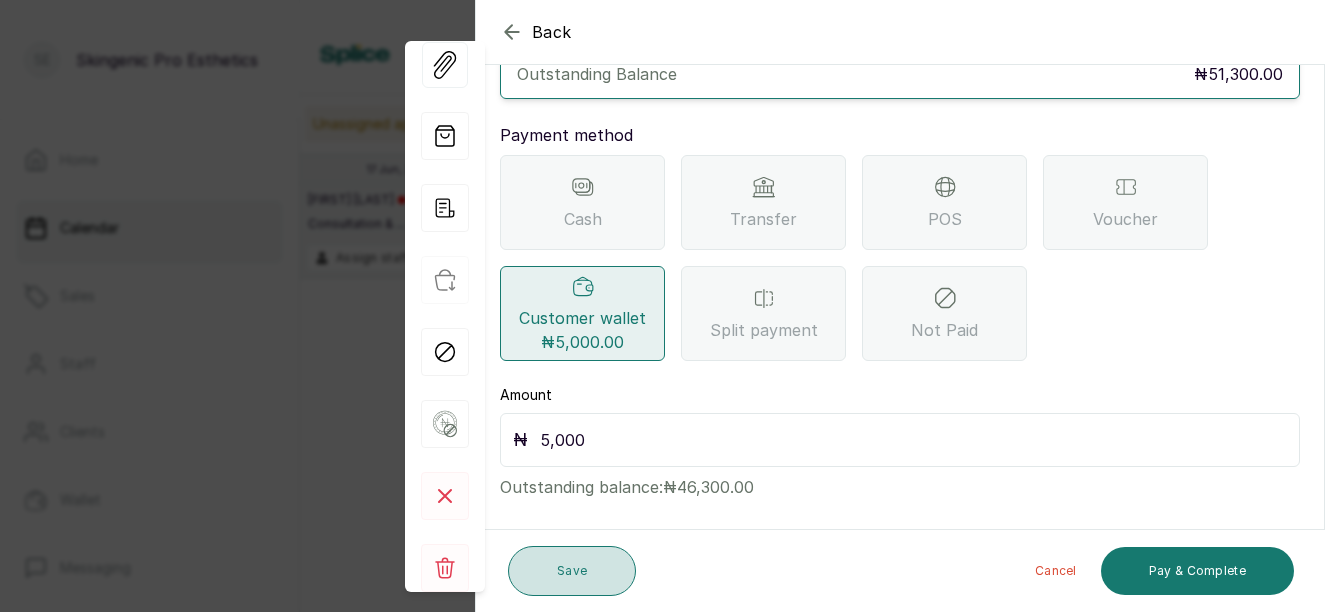 type on "5,000" 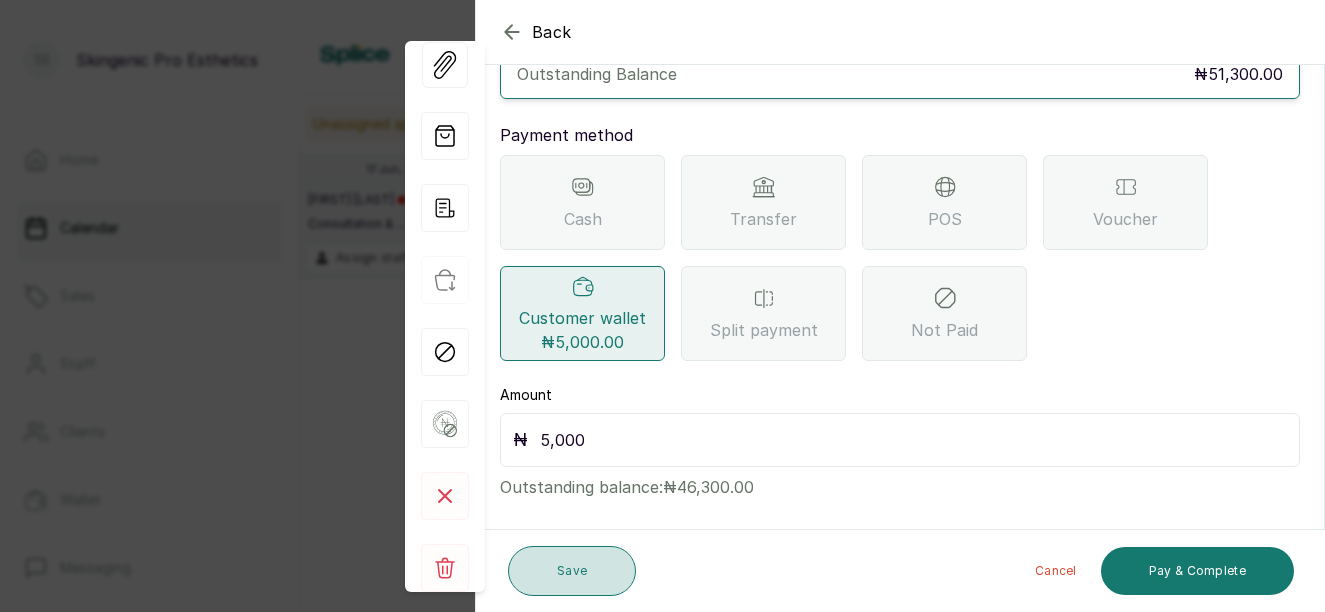 click on "Save" at bounding box center [572, 571] 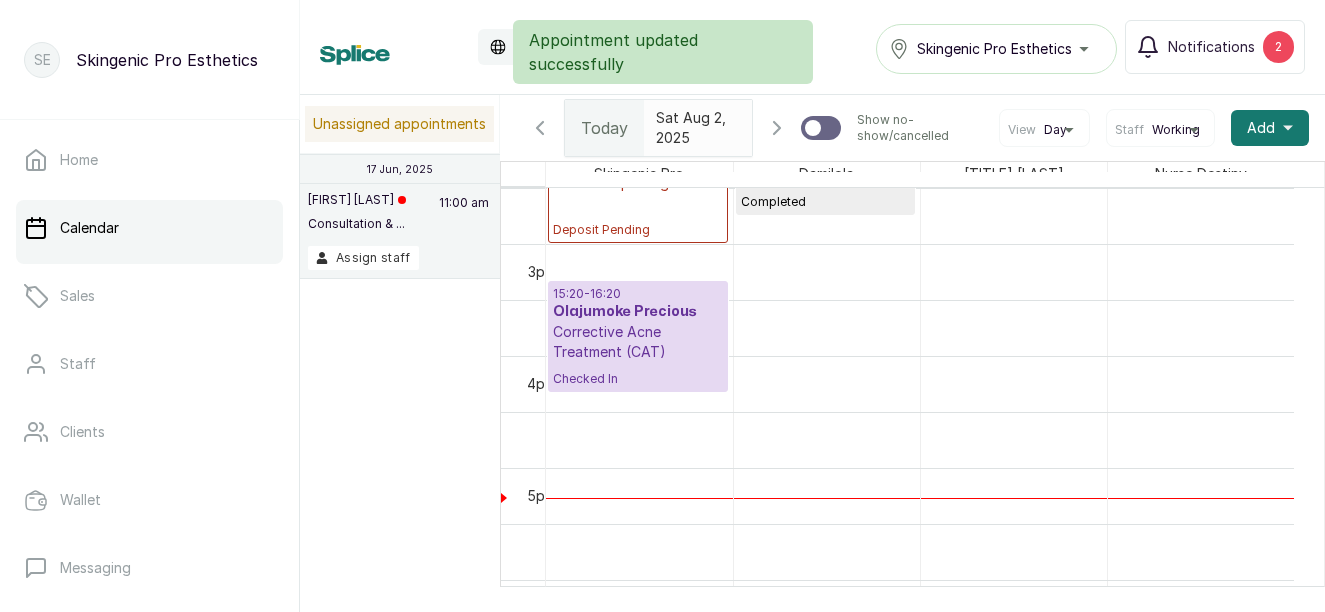 click on "[TIME]  -  [TIME] [FIRST] [LAST] Corrective Acne Treatment (CAT)  Checked In" at bounding box center [638, 336] 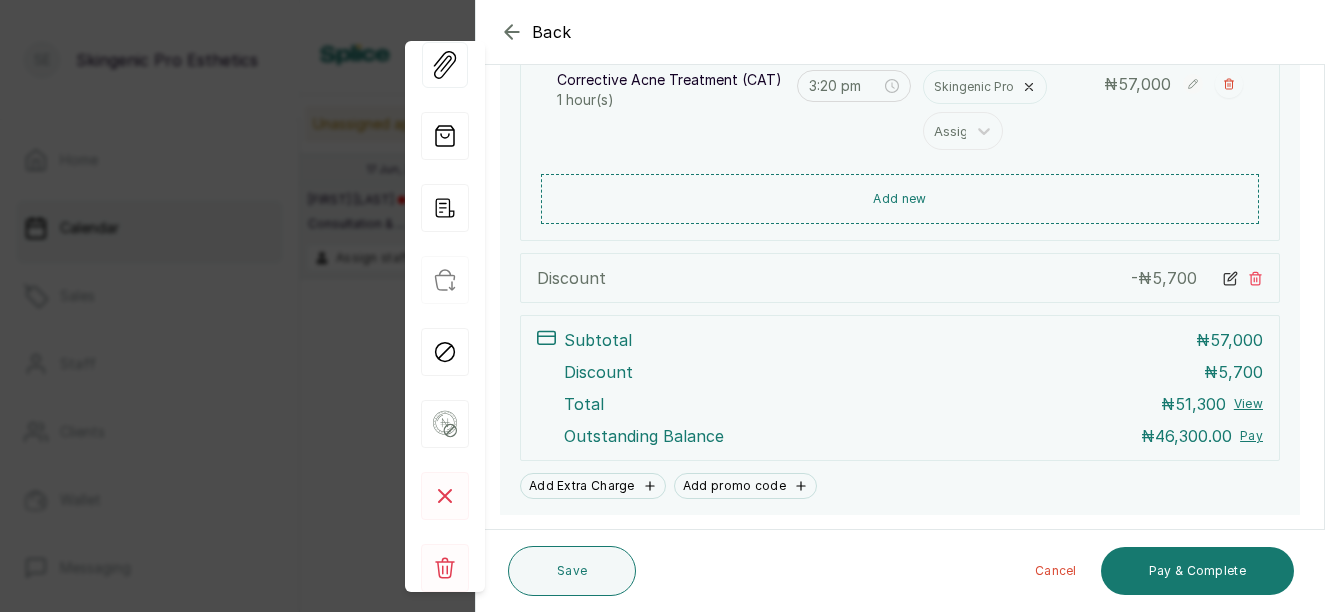 scroll, scrollTop: 452, scrollLeft: 0, axis: vertical 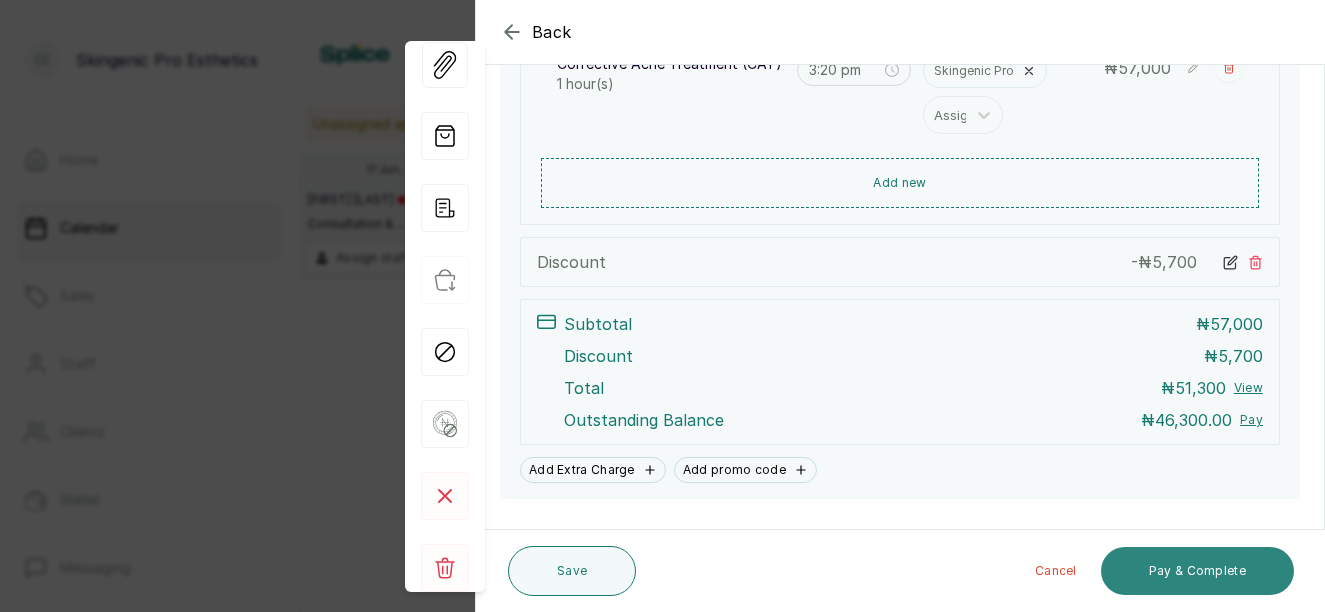 click on "Pay & Complete" at bounding box center (1197, 571) 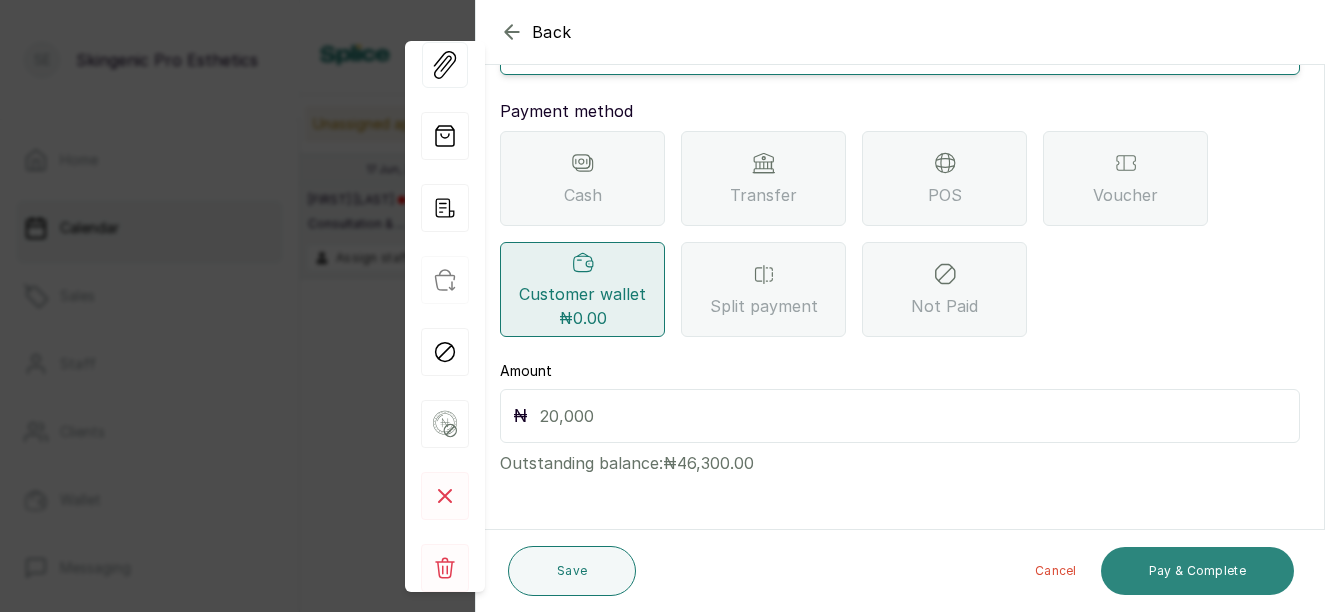 scroll, scrollTop: 188, scrollLeft: 0, axis: vertical 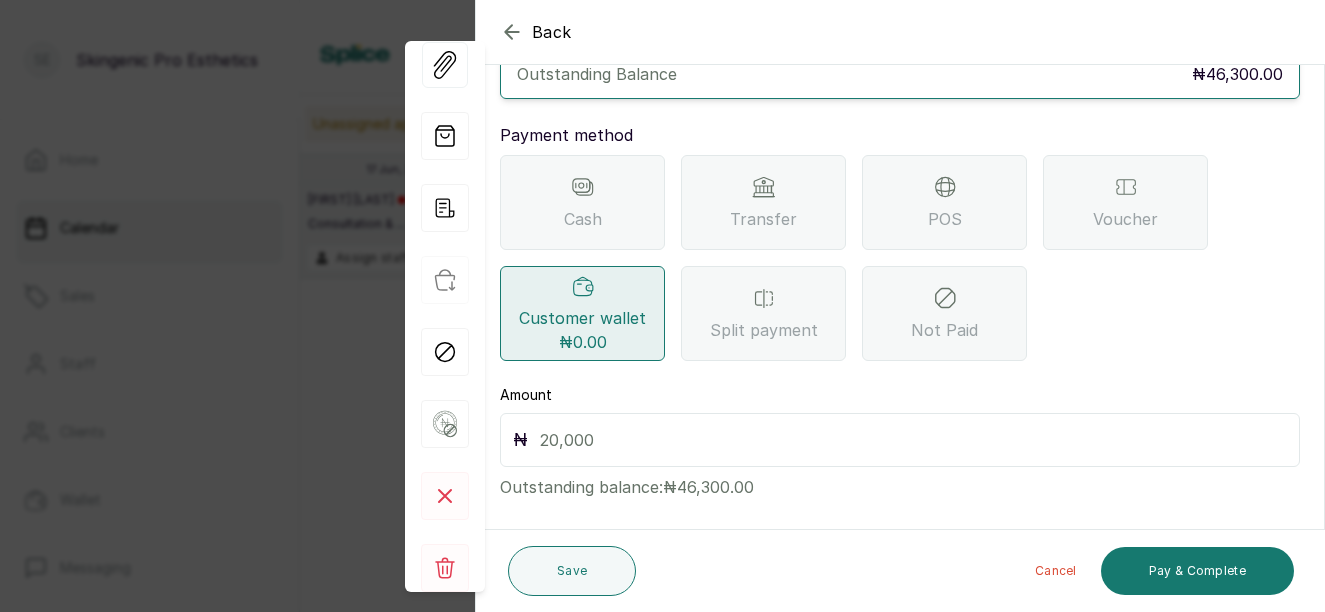 click on "POS" at bounding box center (944, 202) 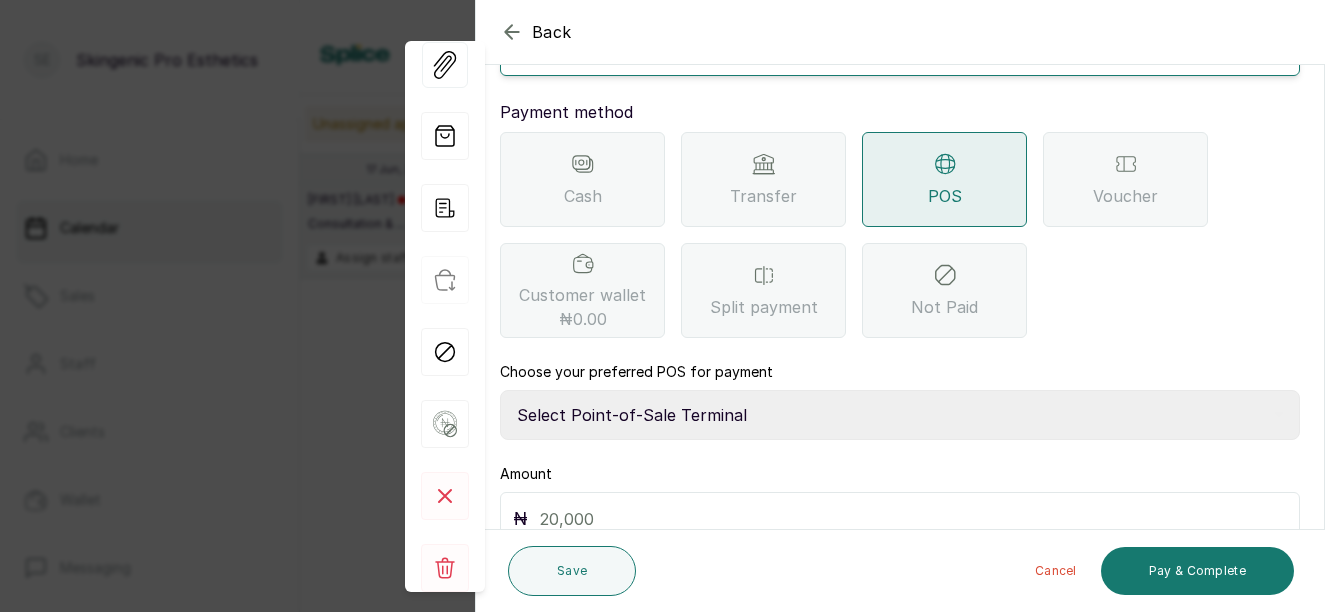 scroll, scrollTop: 222, scrollLeft: 0, axis: vertical 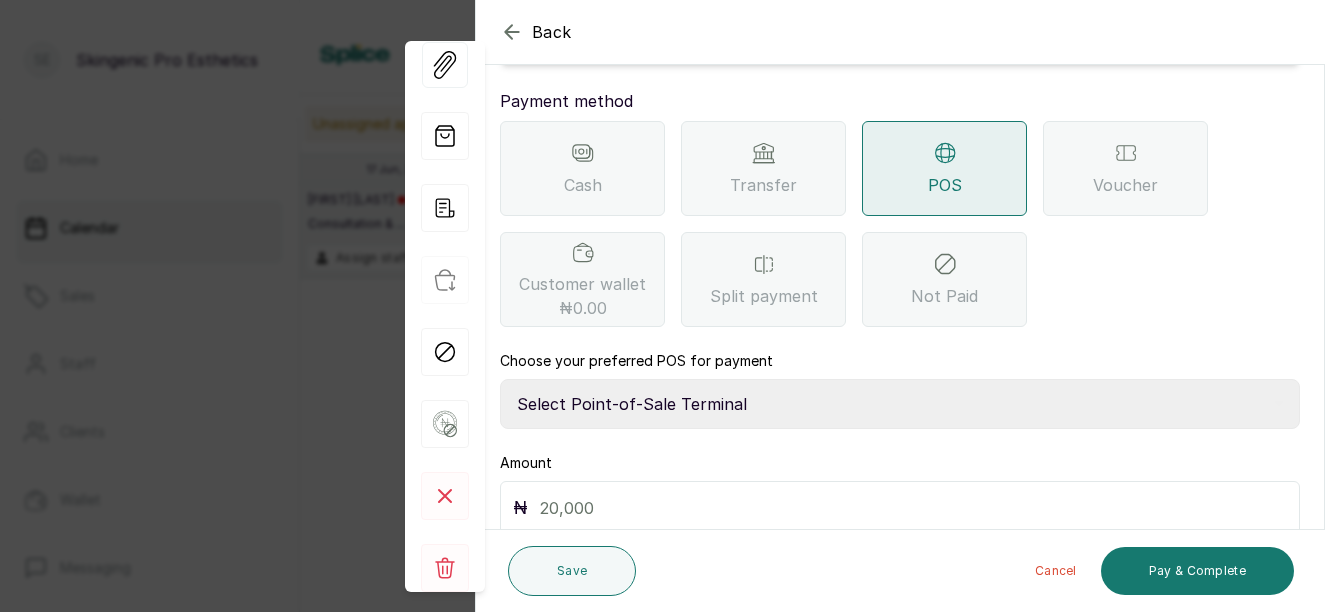 click on "Select Point-of-Sale Terminal Brownskingirl BSG Skincare Group Moniepoint MFB" at bounding box center (900, 404) 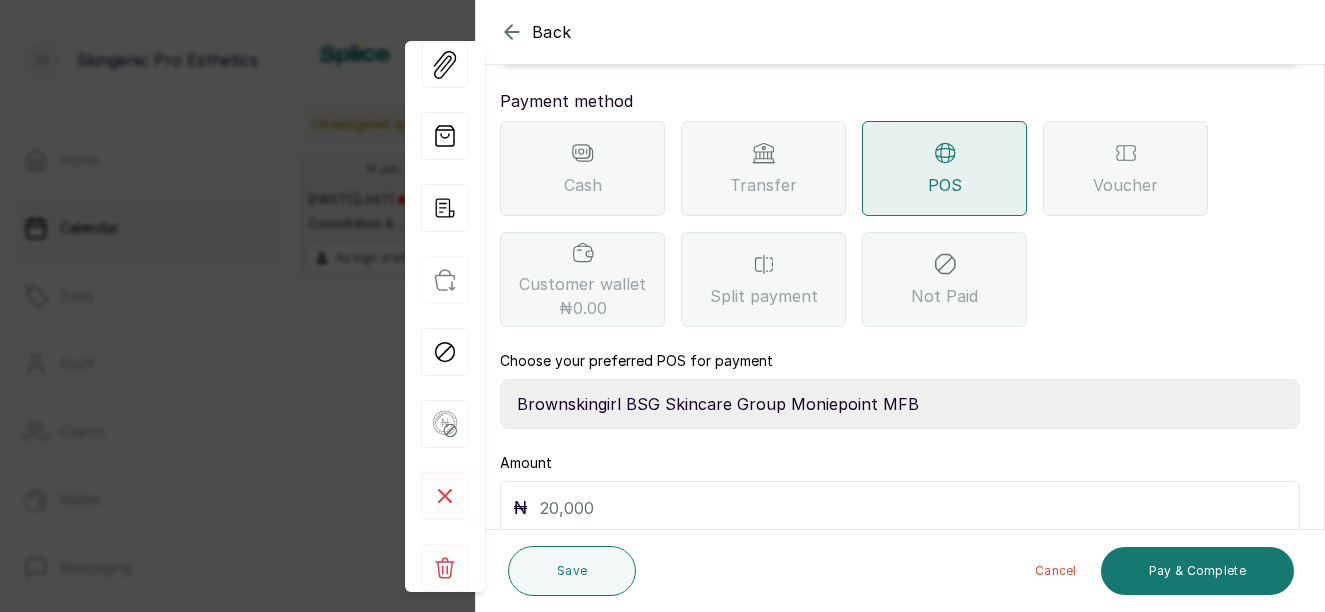 click on "Select Point-of-Sale Terminal Brownskingirl BSG Skincare Group Moniepoint MFB" at bounding box center [900, 404] 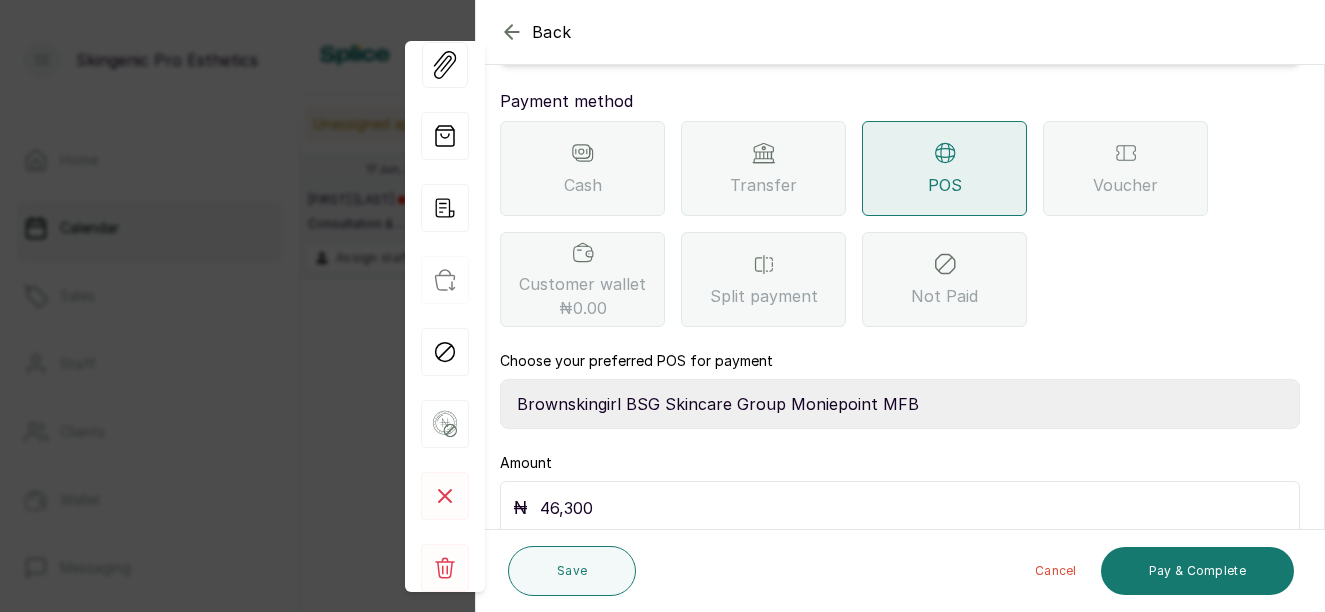 type on "46,300" 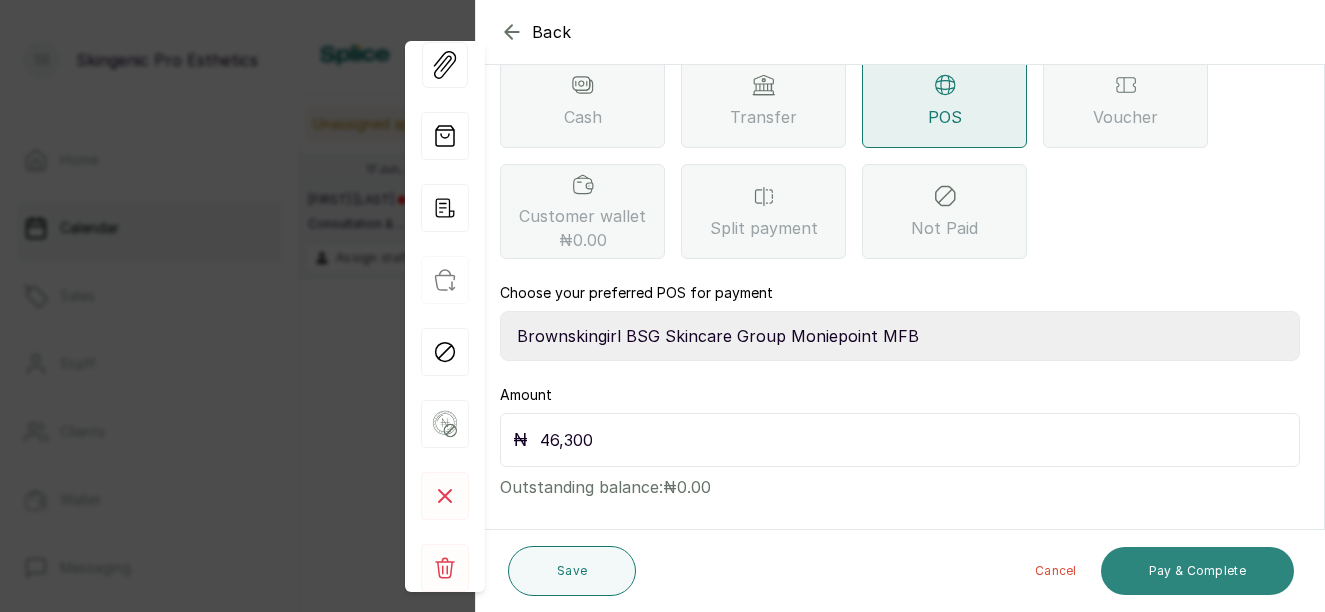 click on "Pay & Complete" at bounding box center [1197, 571] 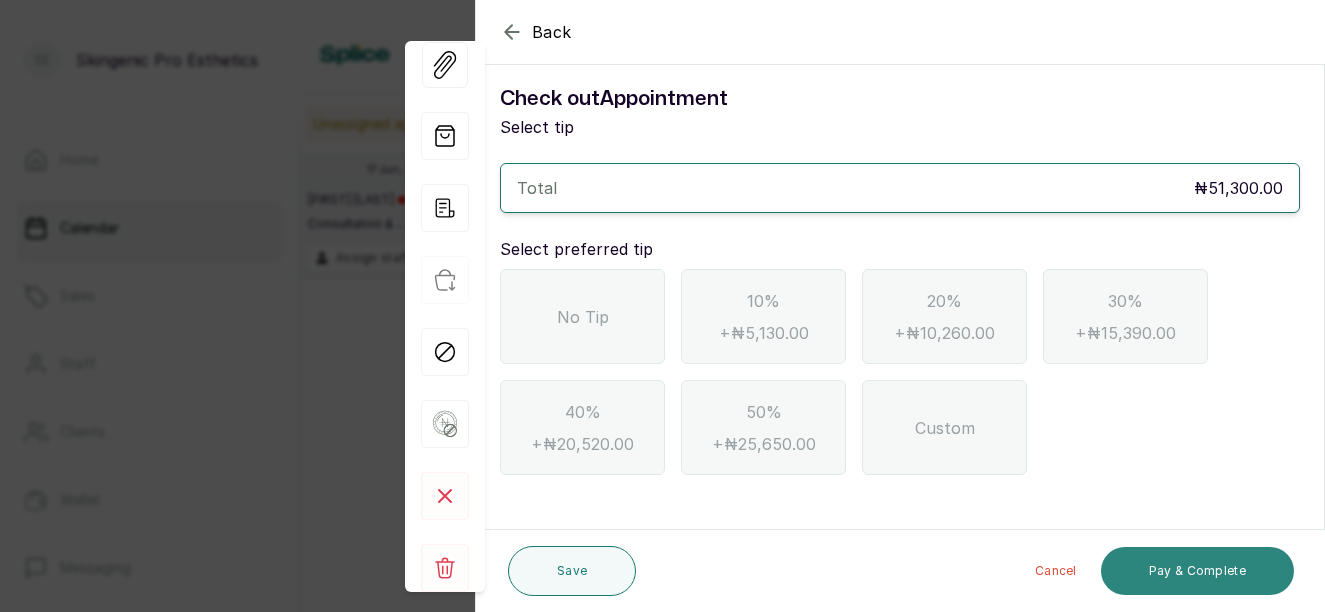 scroll, scrollTop: 14, scrollLeft: 0, axis: vertical 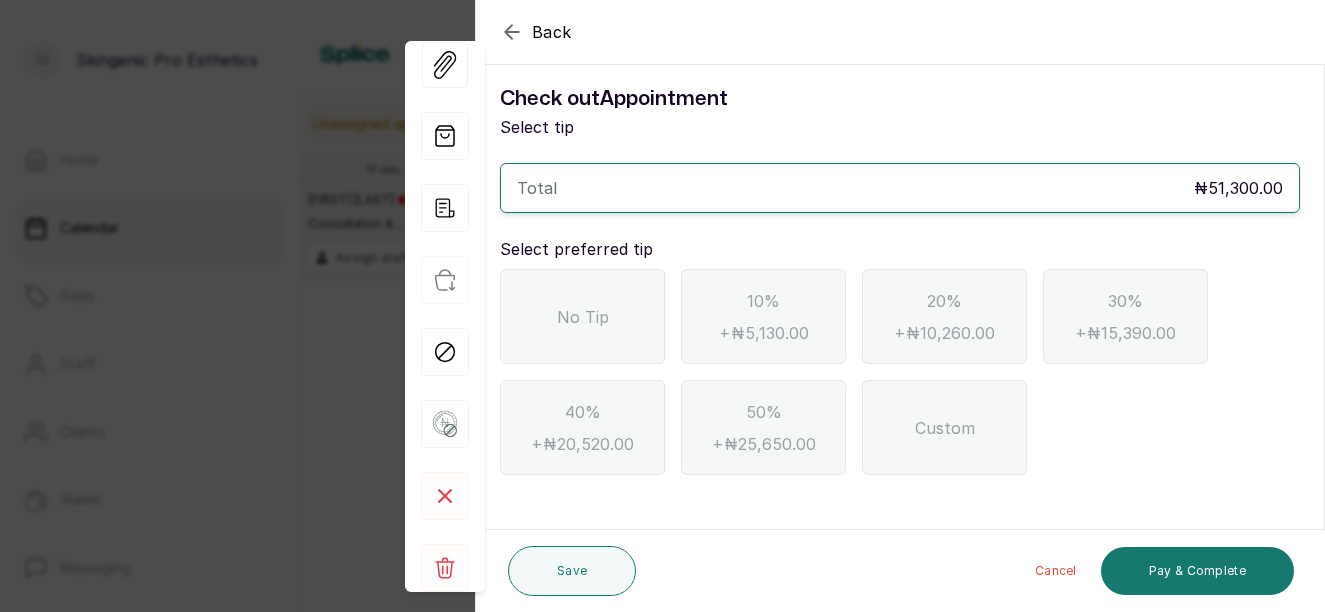 click on "No Tip" at bounding box center (582, 316) 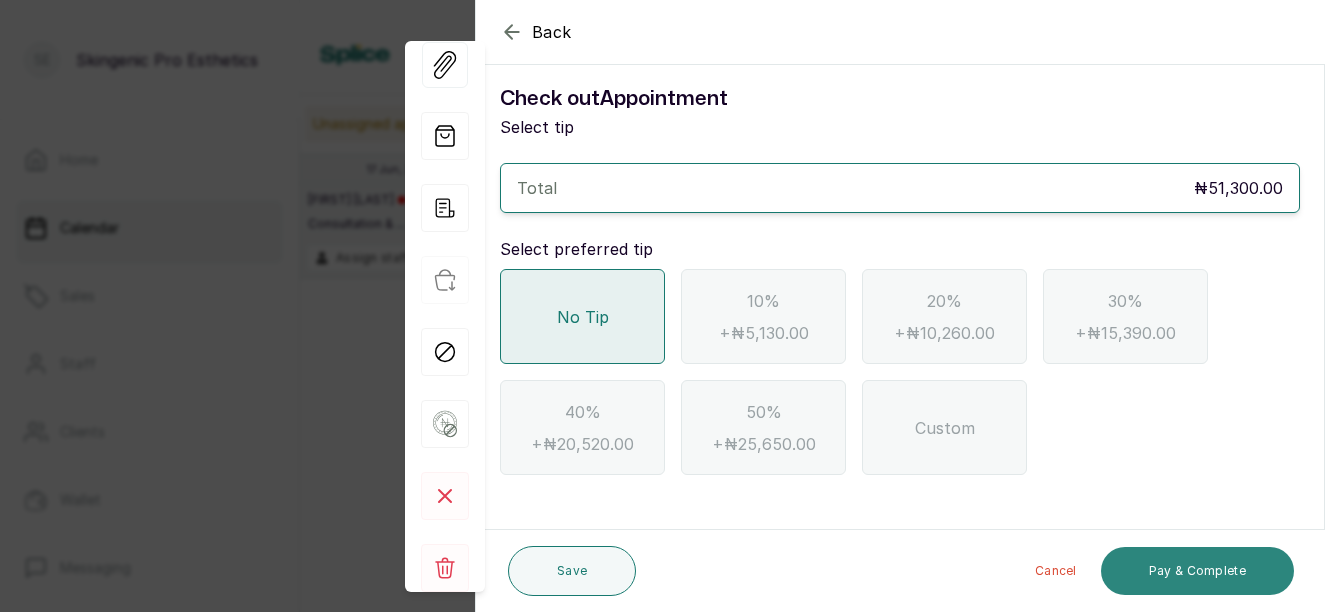 click on "Pay & Complete" at bounding box center (1197, 571) 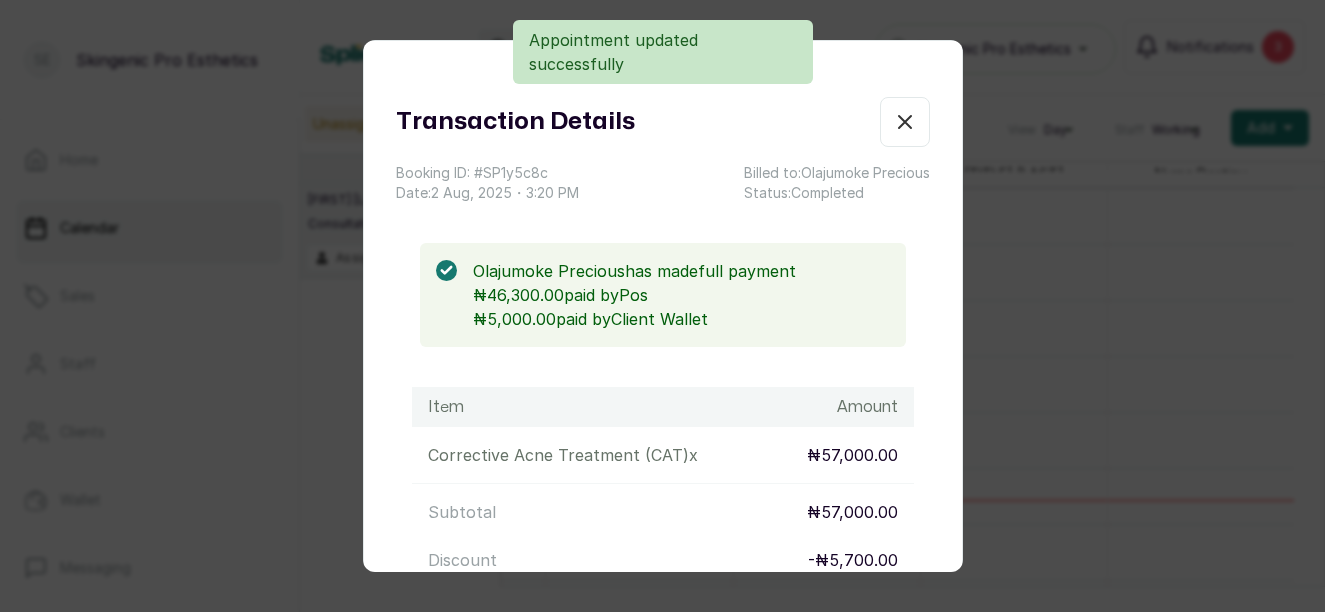 click on "Transaction Details Booking ID: # SP1y5c8c Date:  2 Aug, 2025  ・  3:20 PM Billed to:  Olajumoke   Precious Status:  Completed Olajumoke   Precious  has made  full payment ₦46,300.00  paid by  Pos ₦5,000.00  paid by  Client Wallet Item Amount Corrective Acne Treatment (CAT)   x ₦57,000.00 Subtotal ₦57,000.00 Discount - ₦5,700.00 Total ₦51,300.00  Print receipt Copy link Email Cancel Rebook appointment" at bounding box center [662, 306] 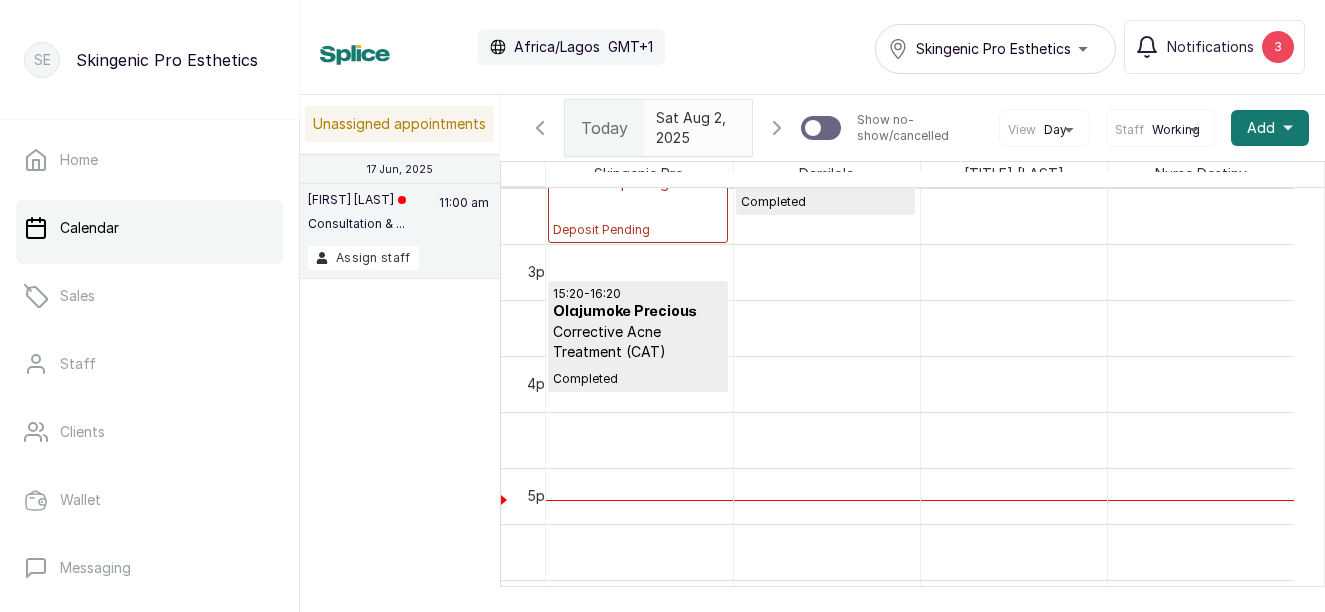 click on "Notifications 3" at bounding box center [1214, 47] 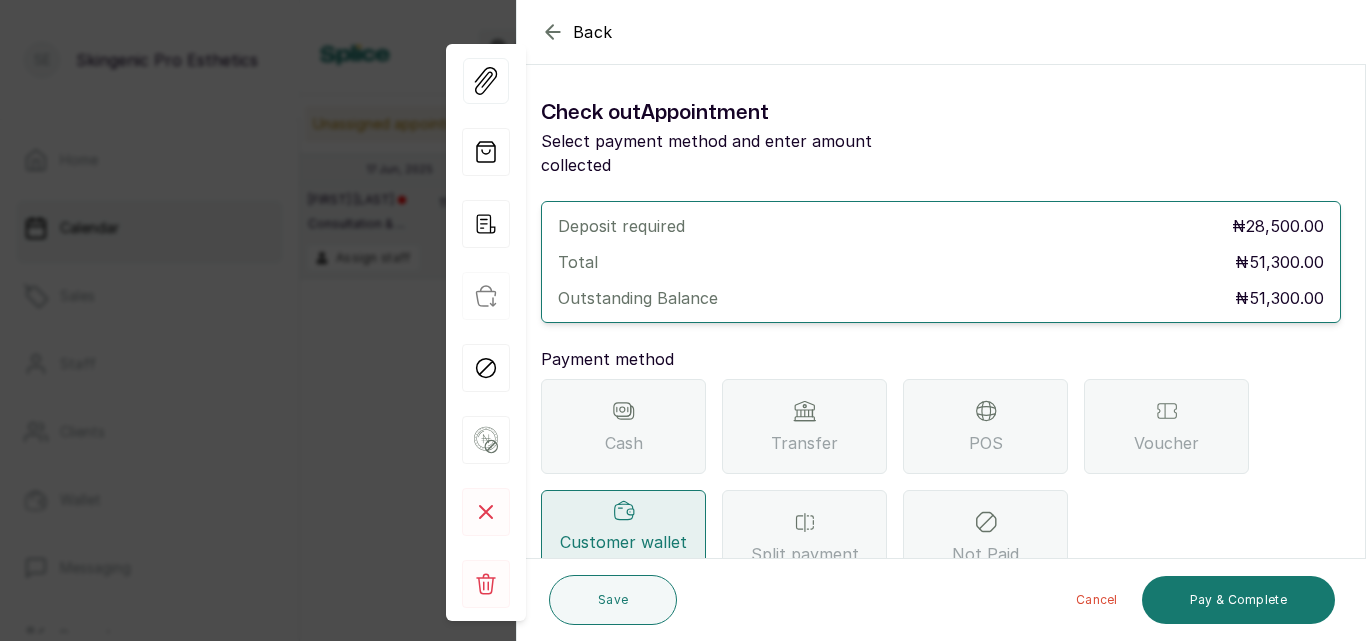 scroll, scrollTop: 0, scrollLeft: 0, axis: both 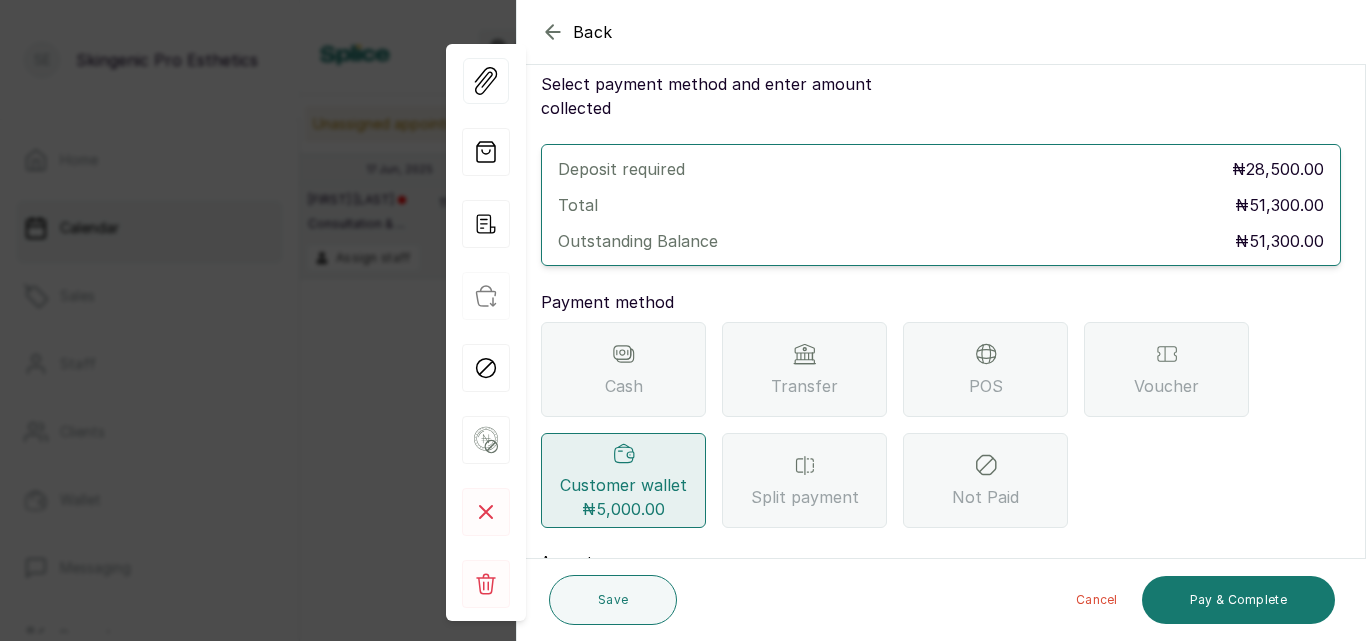 click 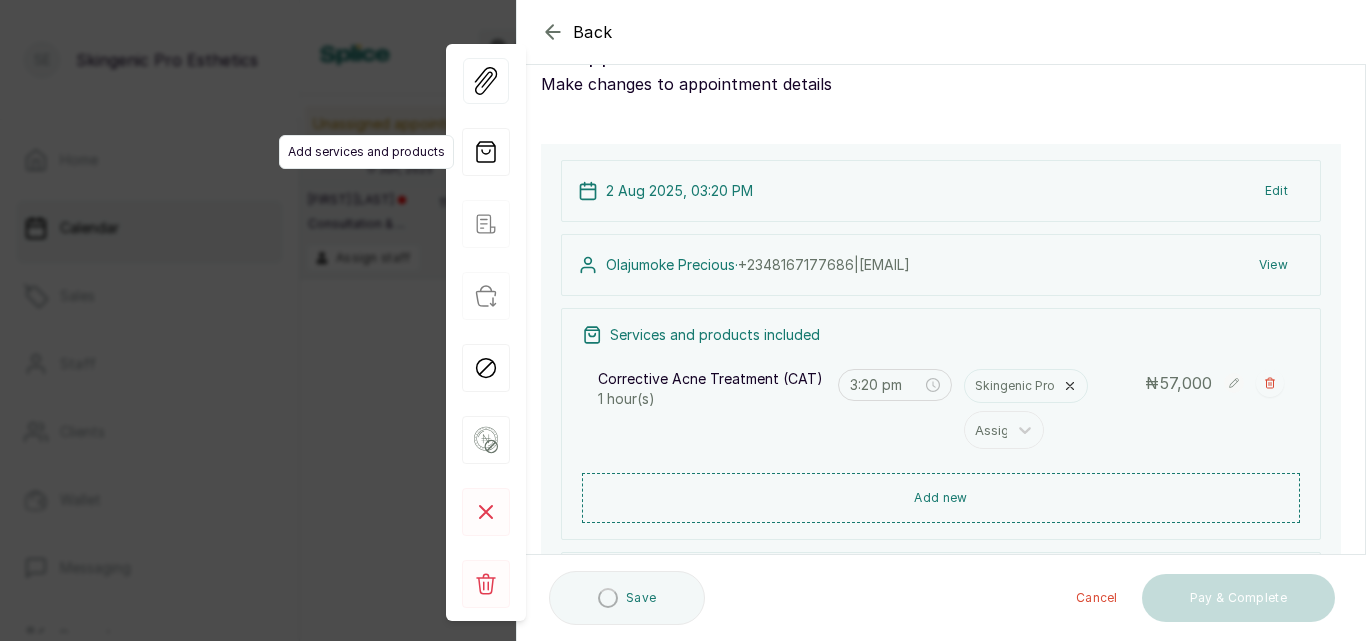 click on "Add services and products" at bounding box center (366, 152) 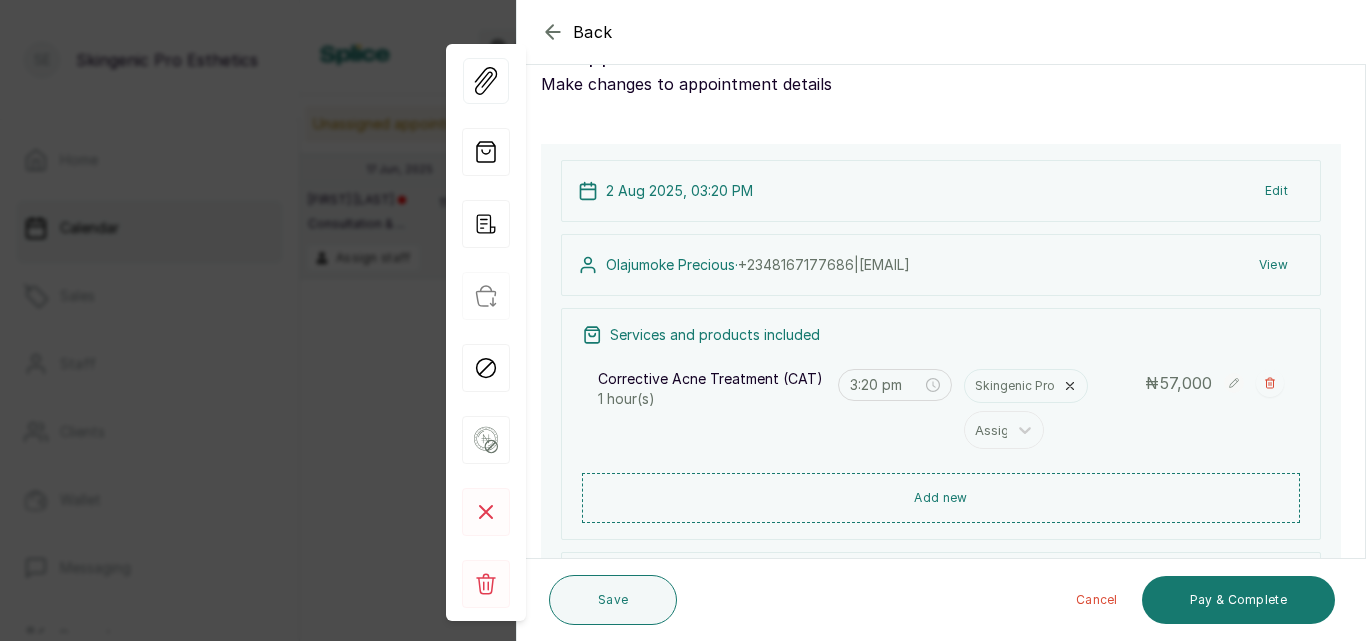 click on "Back Appointment Details Edit  appointment   Make changes to appointment details Appointment type Online Walk-in Phone Appointment Date 2025/08/02 Appointment Time 3:20 pm  Add services  Add service   Corrective Acne Treatment (CAT)    1 hour(s) Skingenic Pro Assign 3:20 pm ₦ 57,000  Add products   No Products added Add product Subtotal ₦57,000.00 Discount ₦ 5,700 Discount - ₦ 5,700 Total ₦ 51,300 Add Extra Charge Add promo code Note 1000 of 1000 characters left Client has made payment 2 Aug 2025, 03:20 PM Edit [FIRST]   [LAST]  ·  +234 [PHONE]  |  [EMAIL] View Services and products included Corrective Acne Treatment (CAT)  1 hour(s) 3:20 pm Skingenic Pro Assign ₦ 57,000 Add new Discount - ₦ 5,700 Subtotal ₦ 57,000 Discount ₦ 5,700 Total ₦ 51,300 View Add Extra Charge Add promo code Save Cancel Pay & Complete" at bounding box center (683, 320) 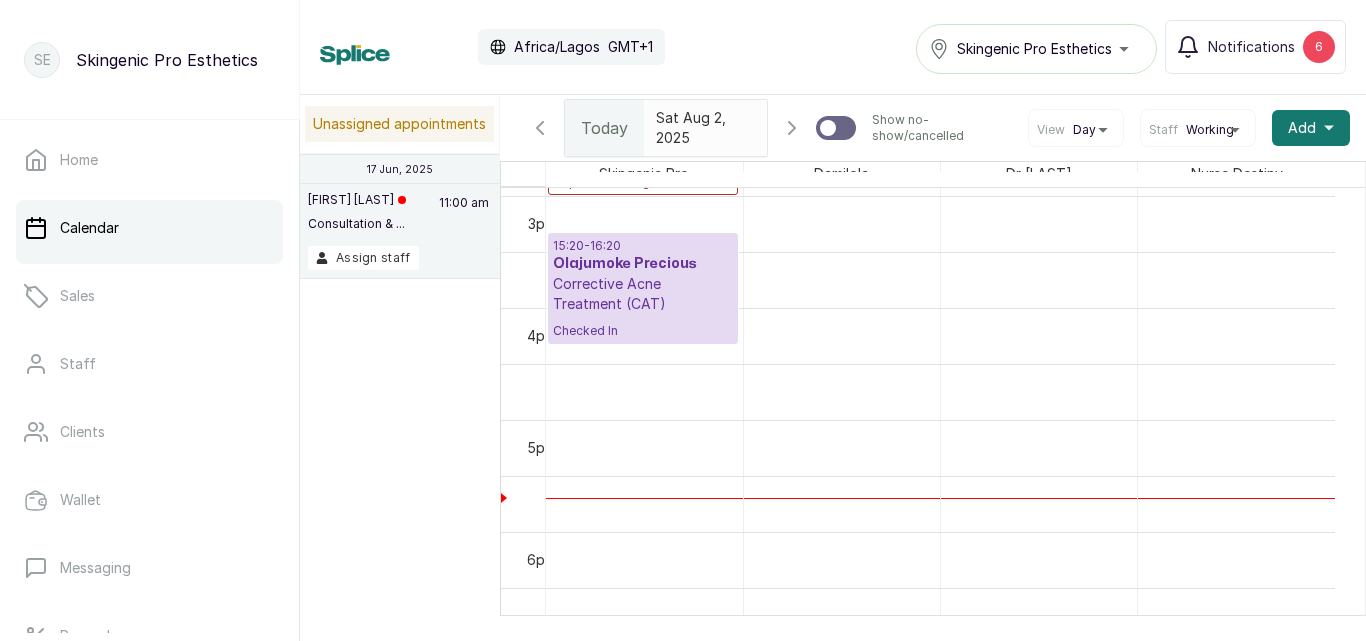 click on "Checked In" at bounding box center [643, 331] 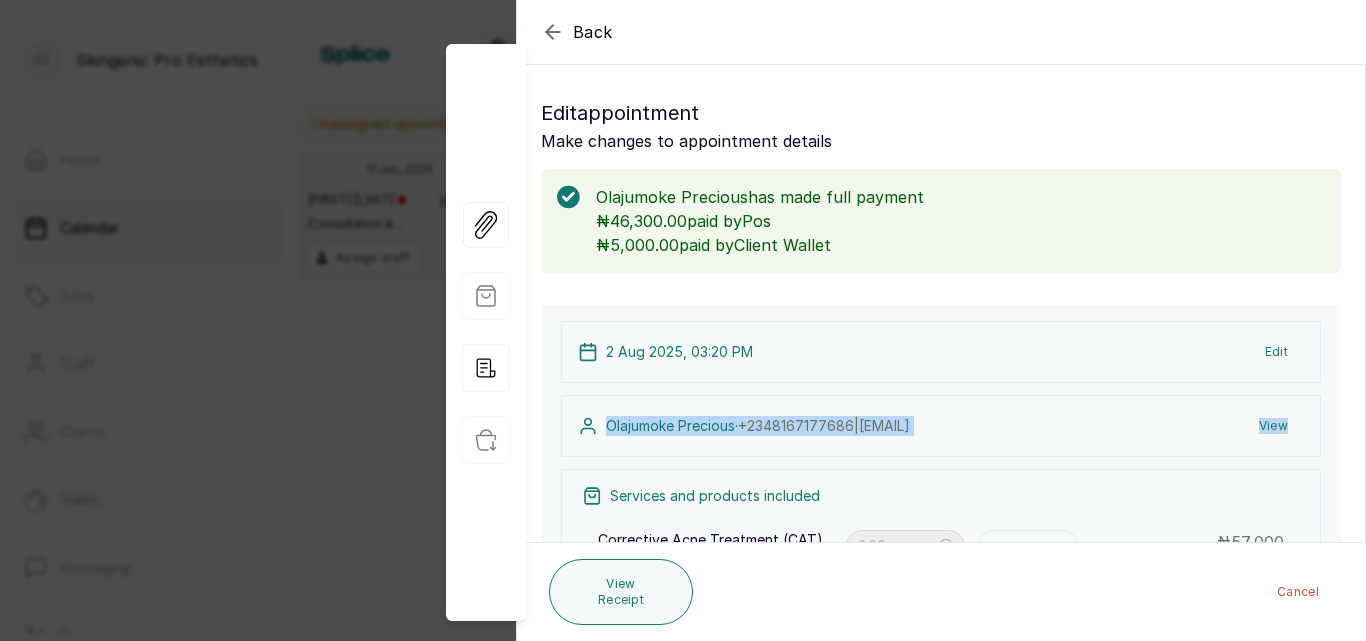 drag, startPoint x: 1365, startPoint y: 377, endPoint x: 1357, endPoint y: 444, distance: 67.47592 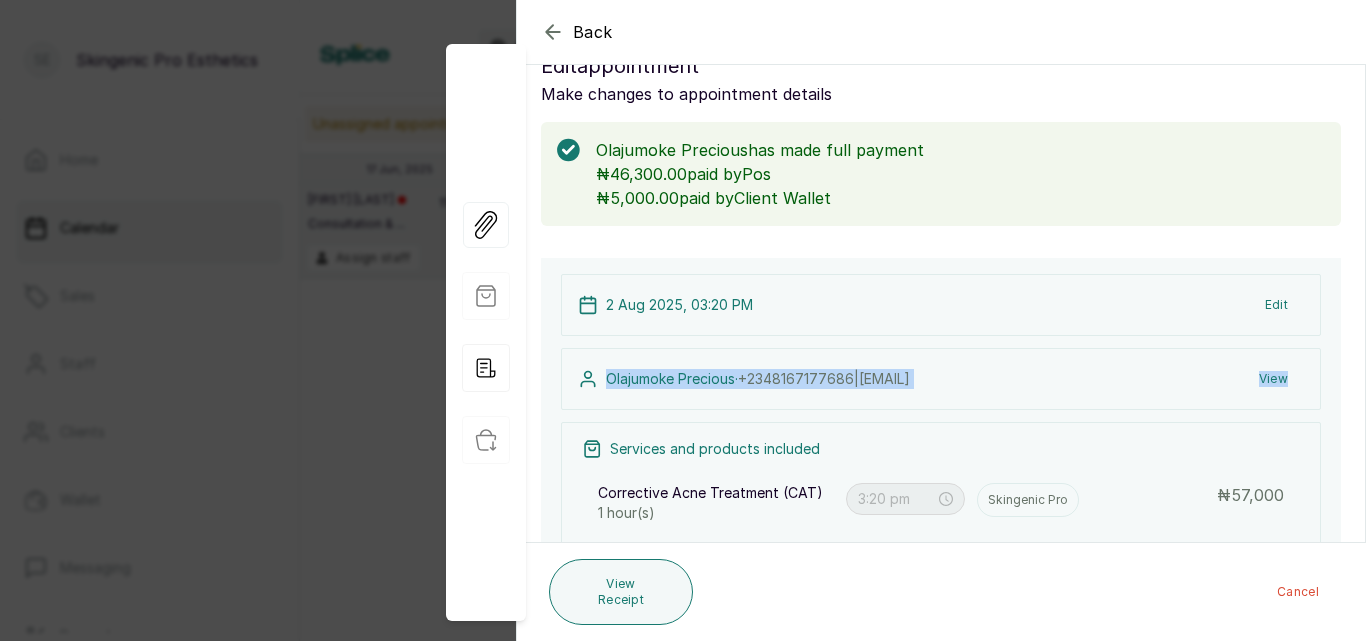 scroll, scrollTop: 53, scrollLeft: 0, axis: vertical 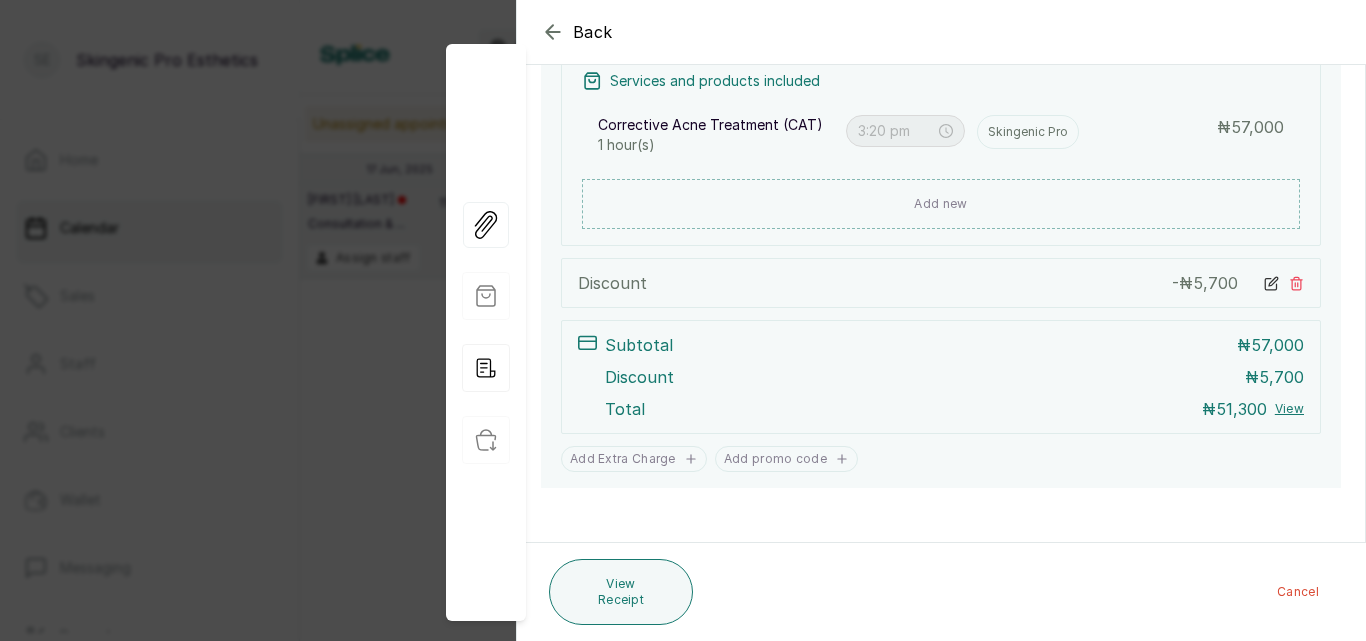 click 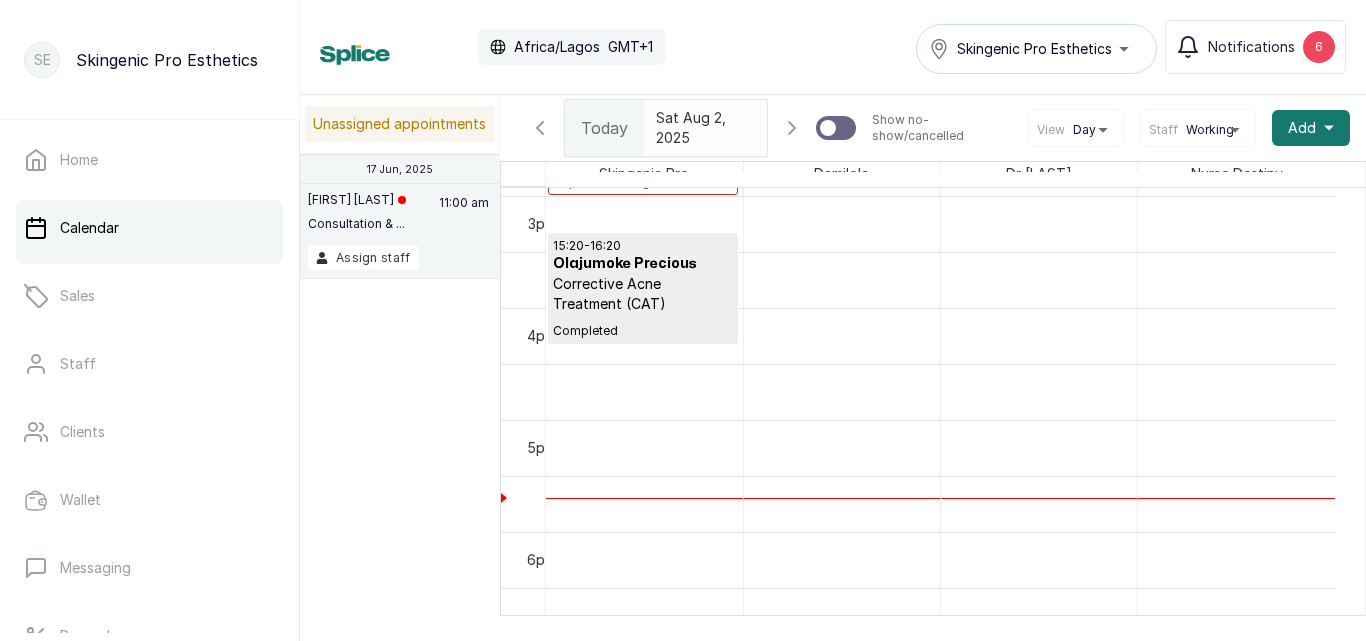 scroll, scrollTop: 1594, scrollLeft: 0, axis: vertical 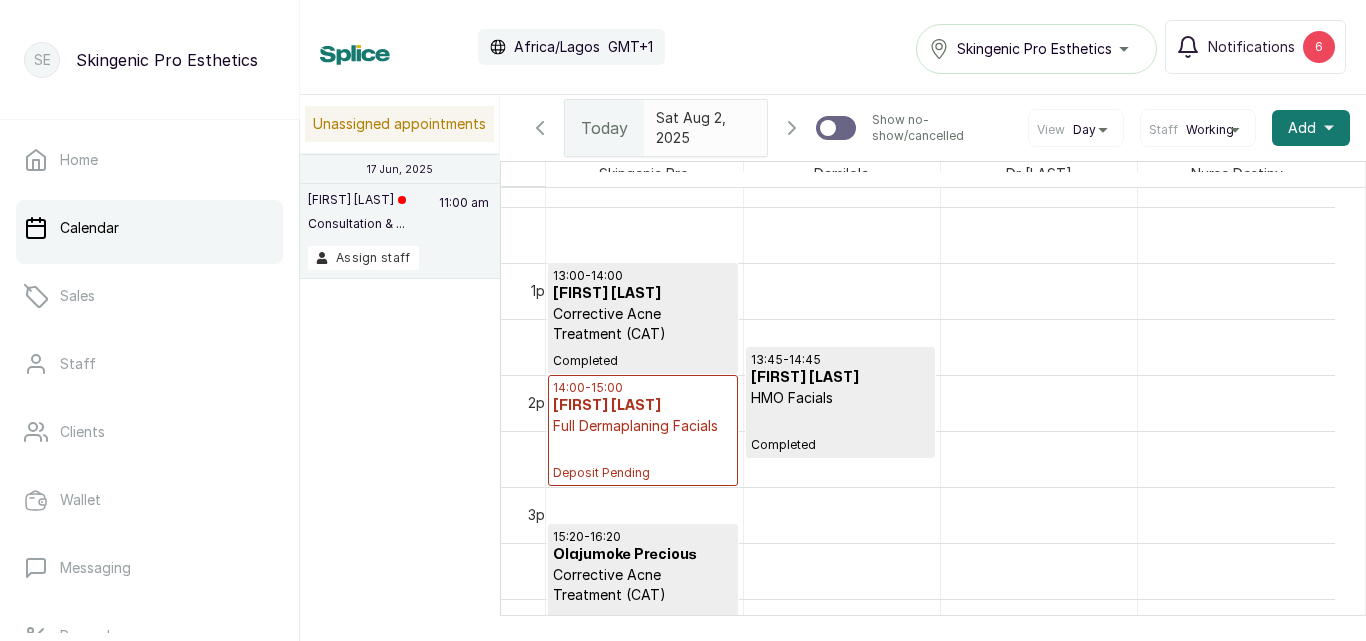 click on "Corrective Acne Treatment (CAT)" at bounding box center [643, 324] 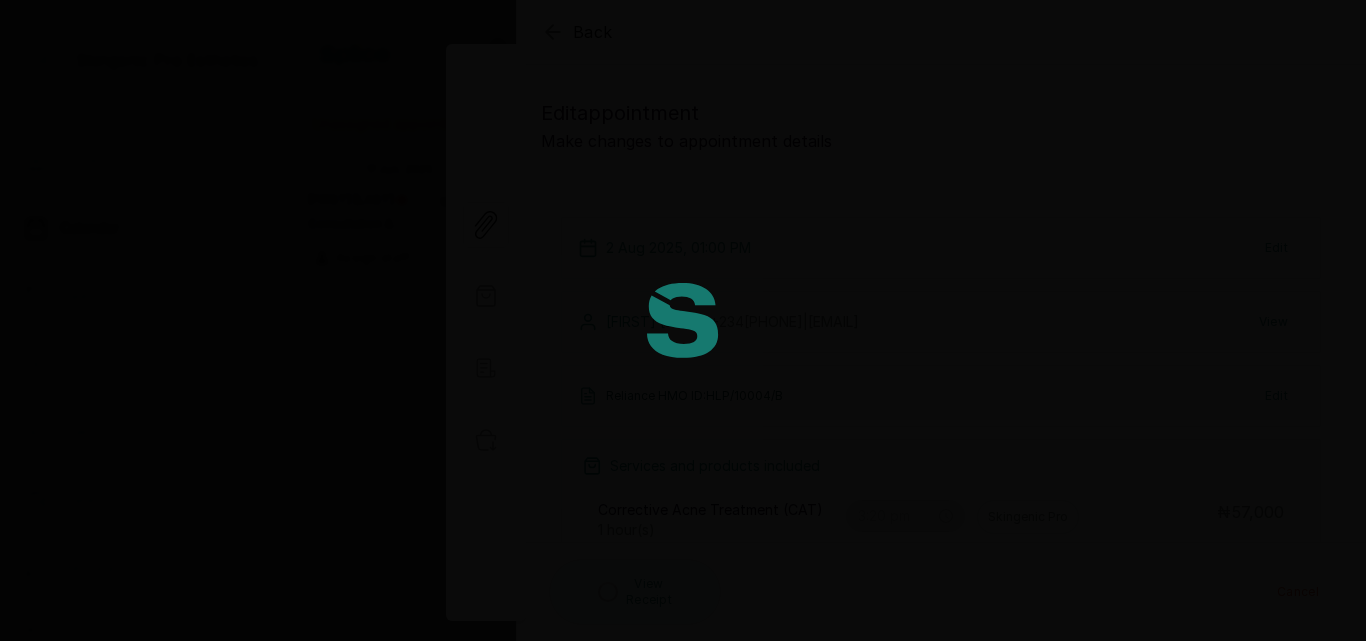 type on "1:00 pm" 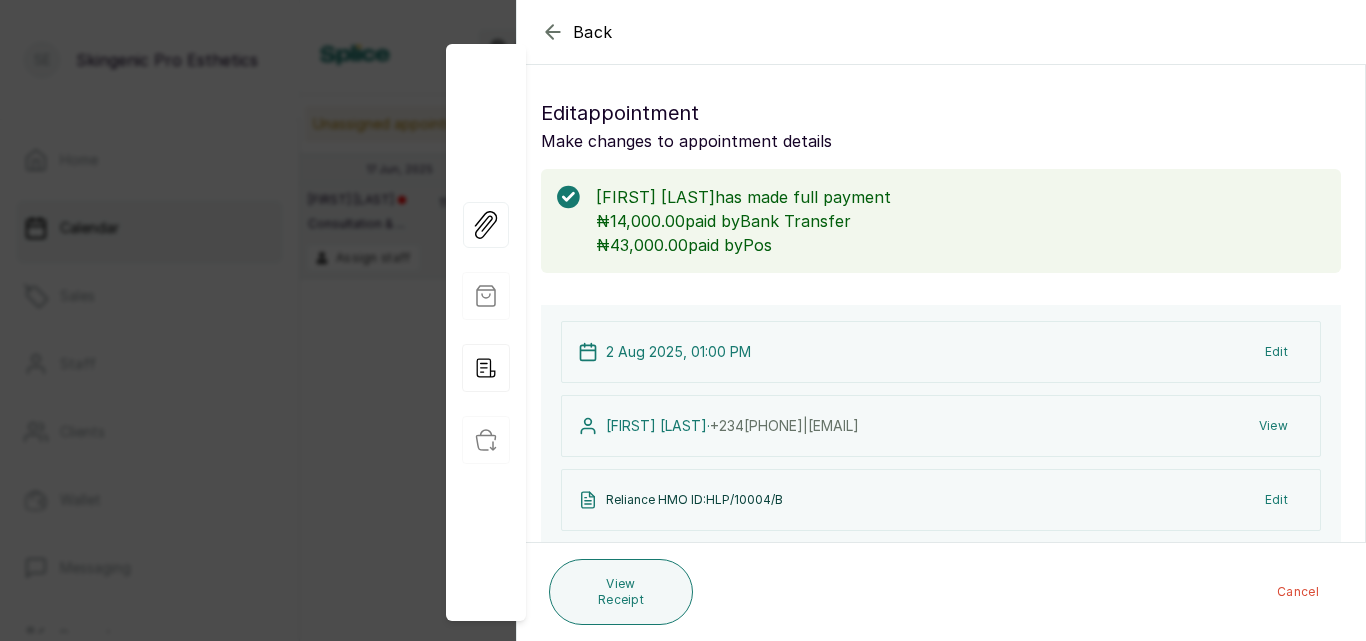 click 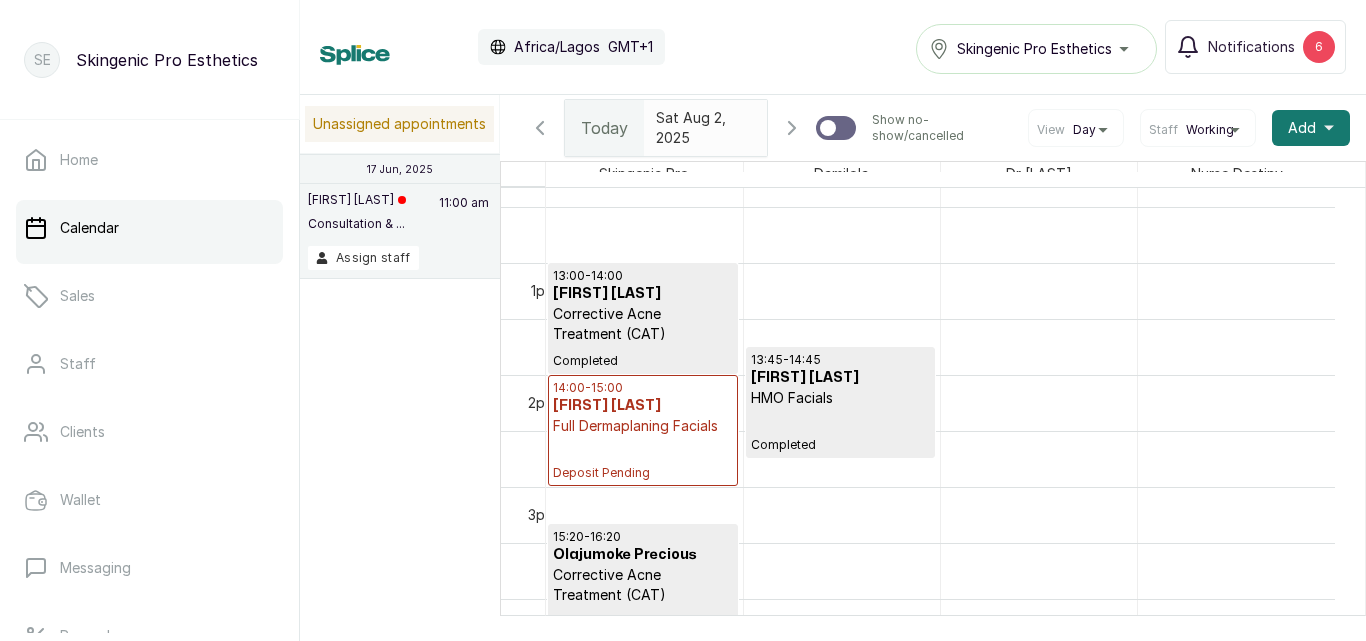 click on "Corrective Acne Treatment (CAT)" at bounding box center [643, 324] 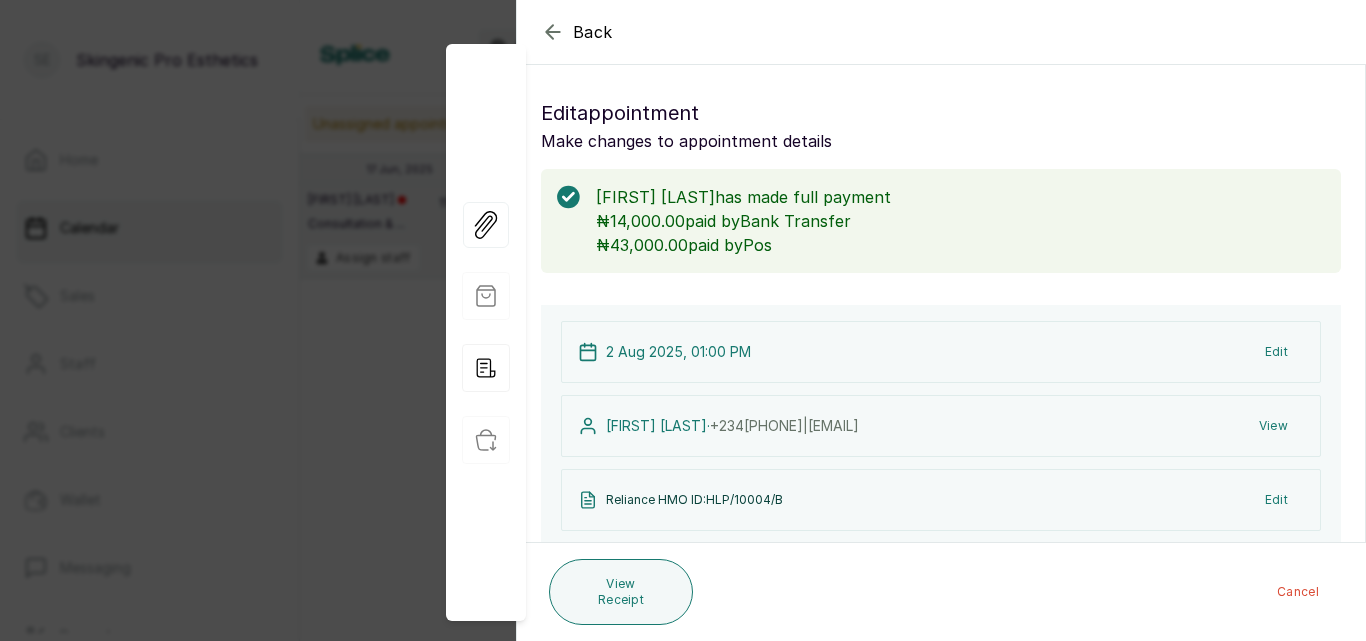 click 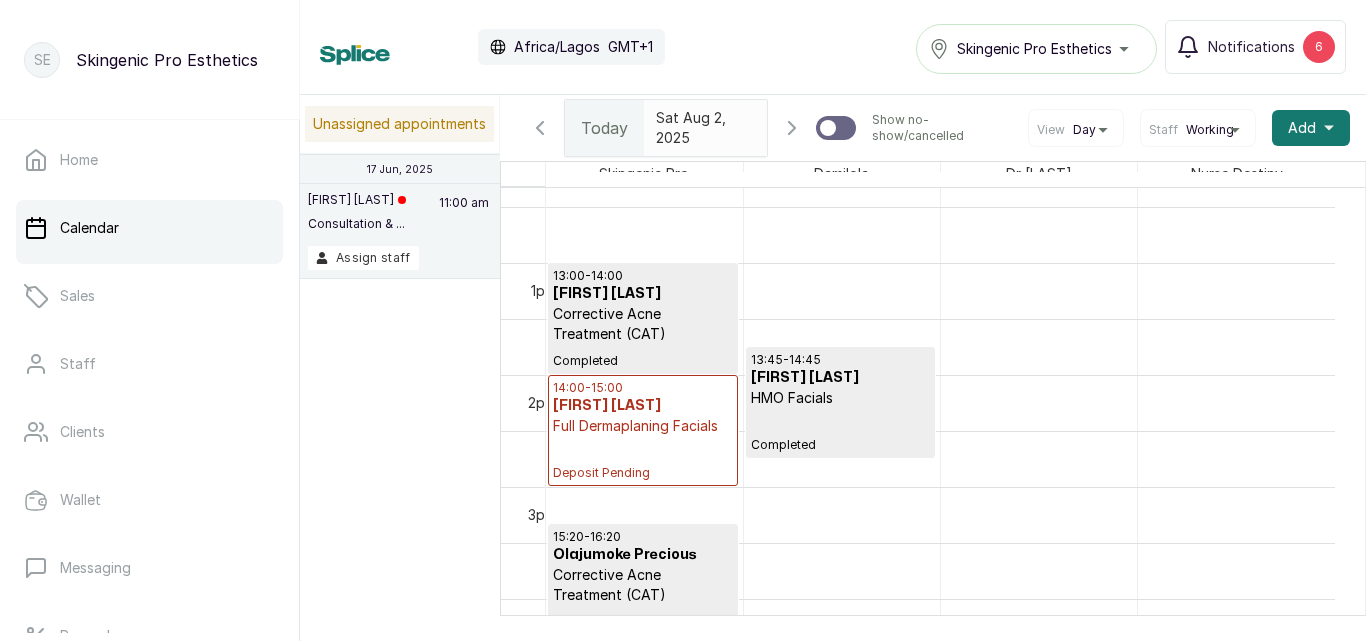click on "Corrective Acne Treatment (CAT)" at bounding box center (643, 585) 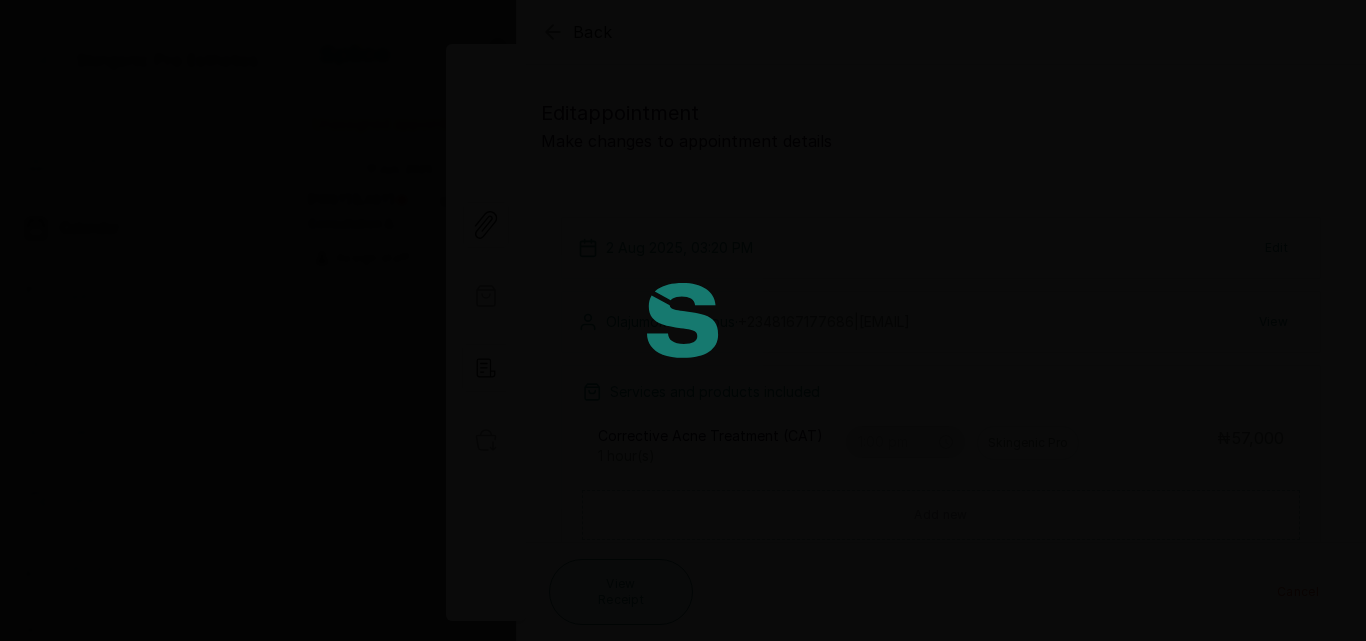 type on "3:20 pm" 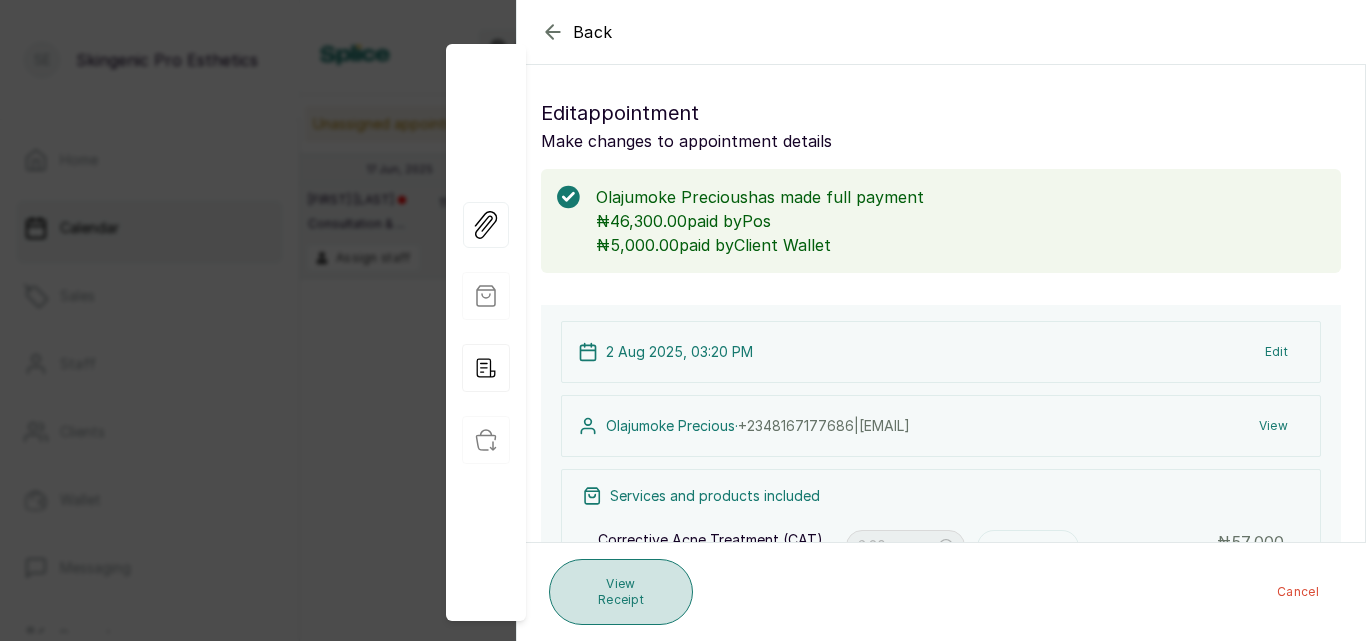 click on "View Receipt" at bounding box center [621, 592] 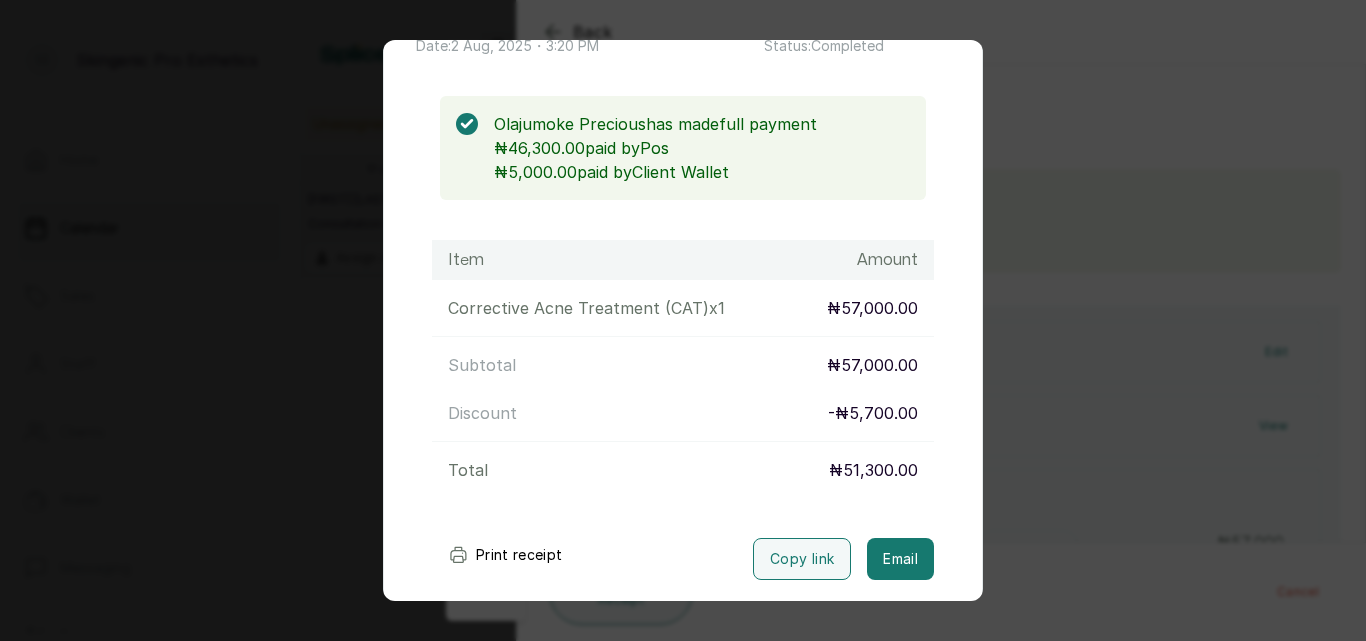 scroll, scrollTop: 145, scrollLeft: 0, axis: vertical 